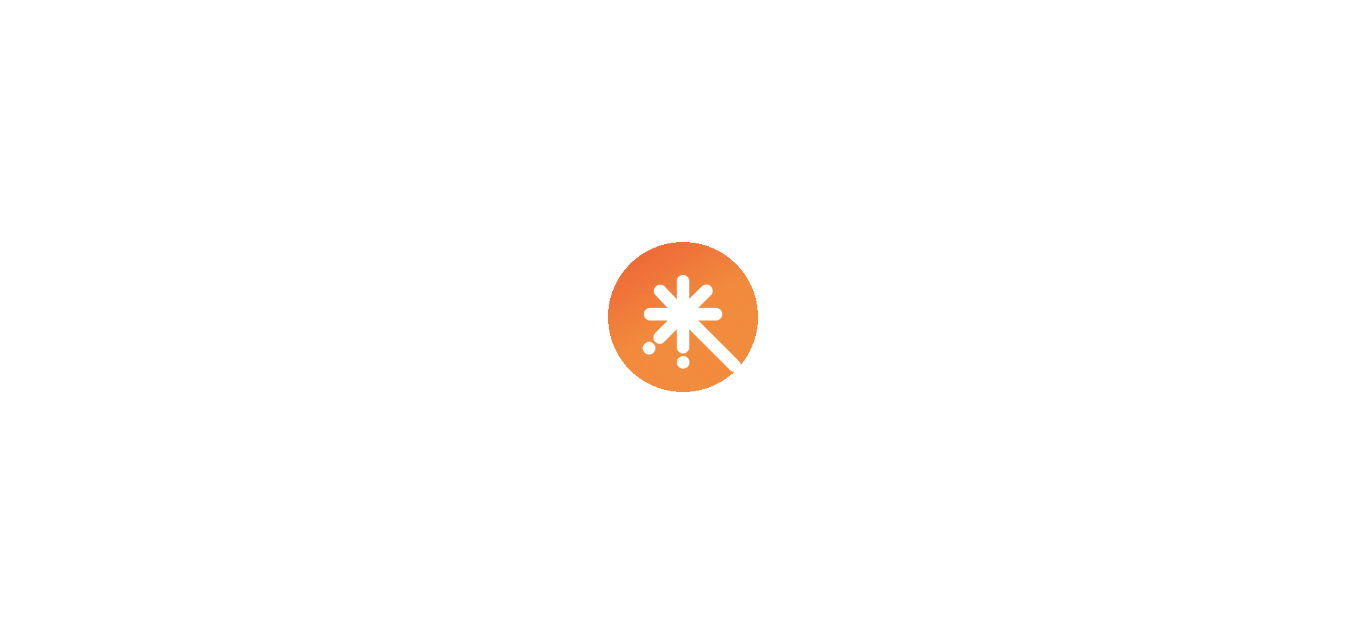 scroll, scrollTop: 0, scrollLeft: 0, axis: both 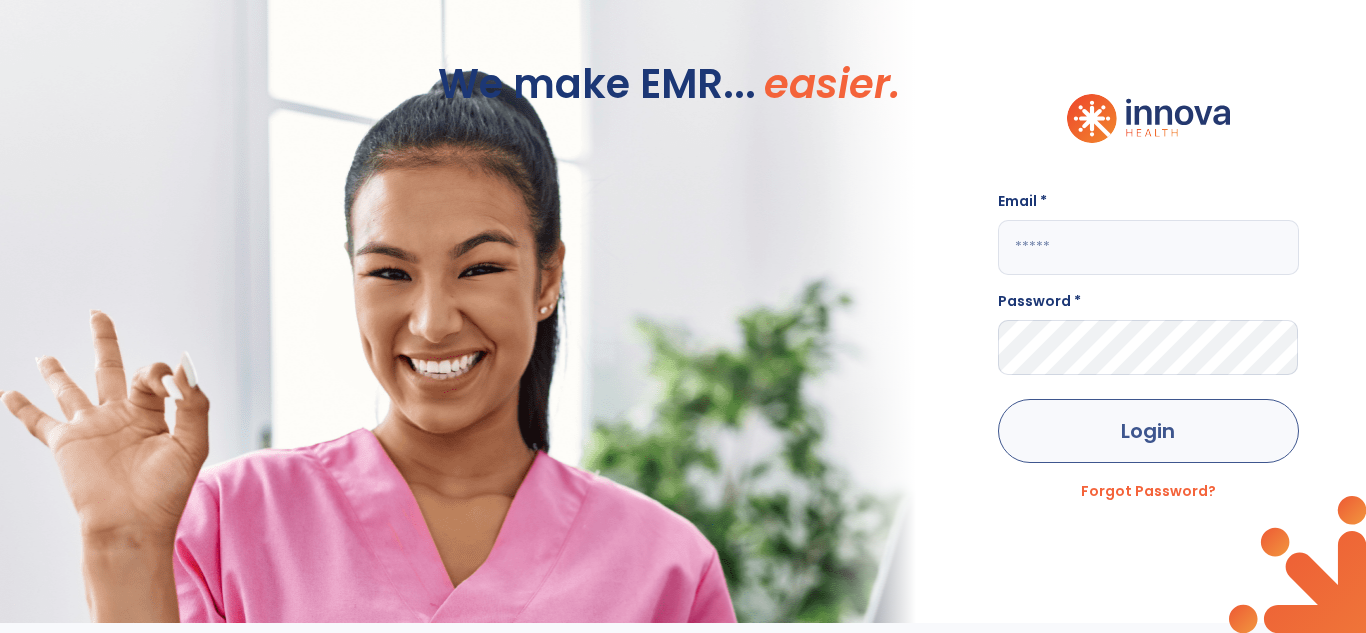 type on "**********" 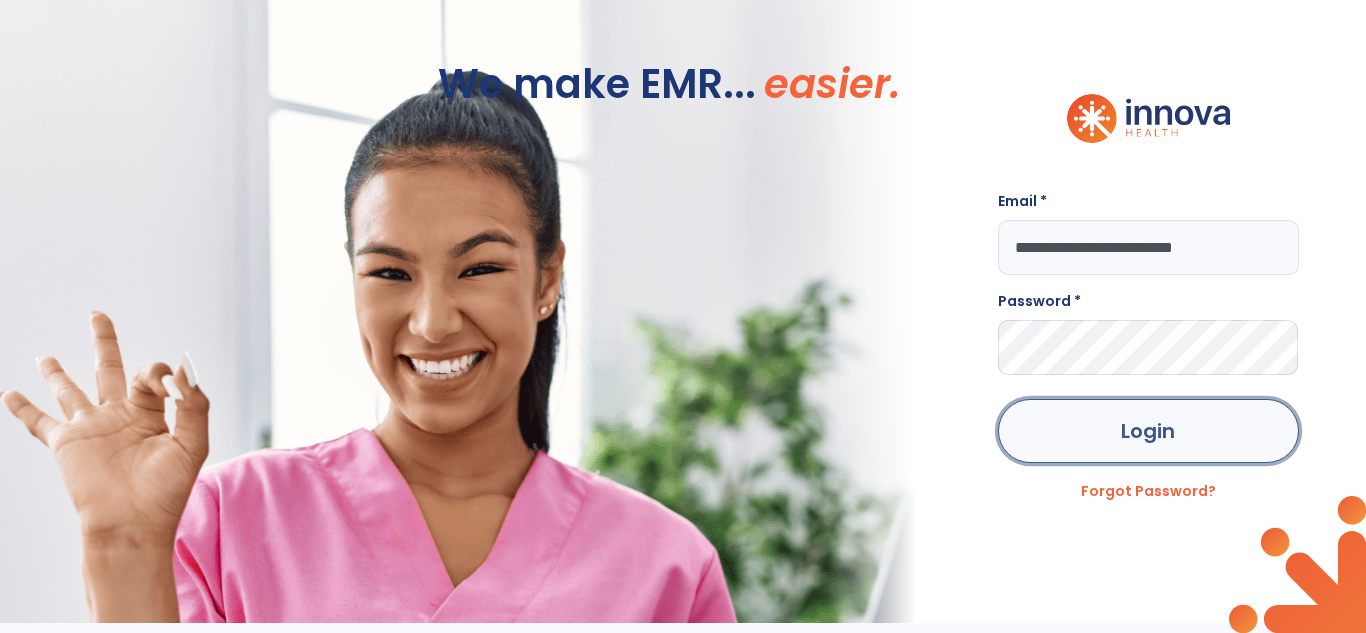 click on "Login" 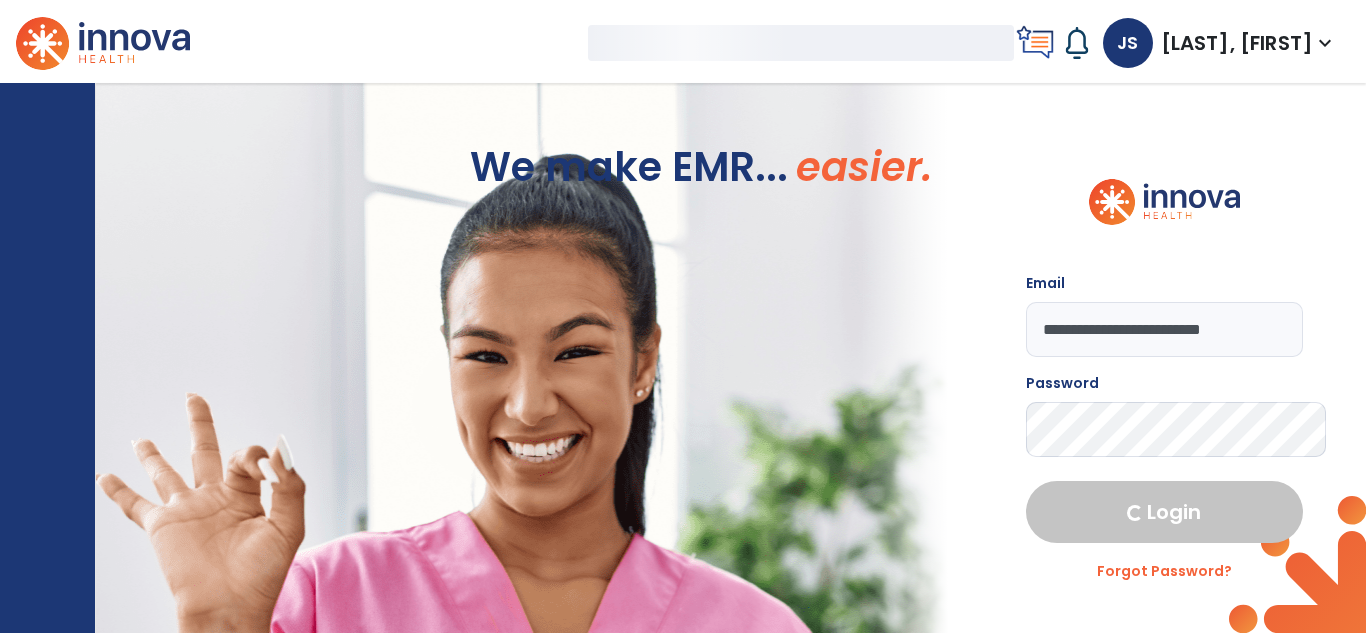 select on "***" 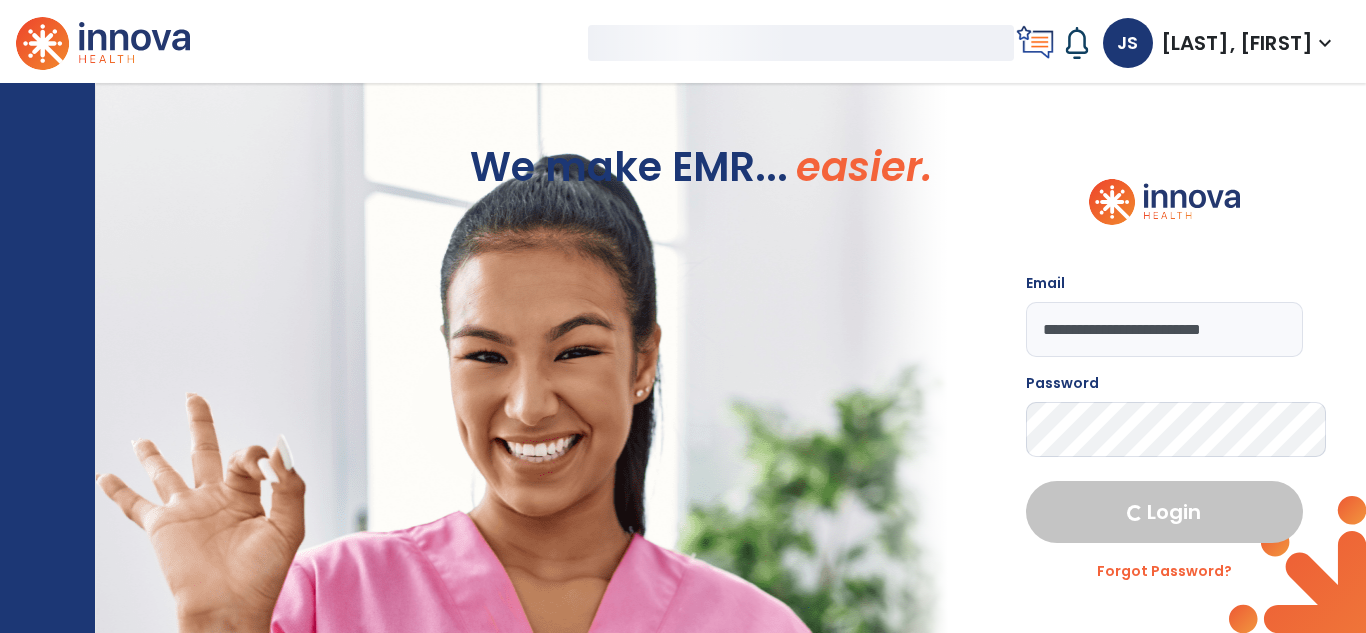 select on "****" 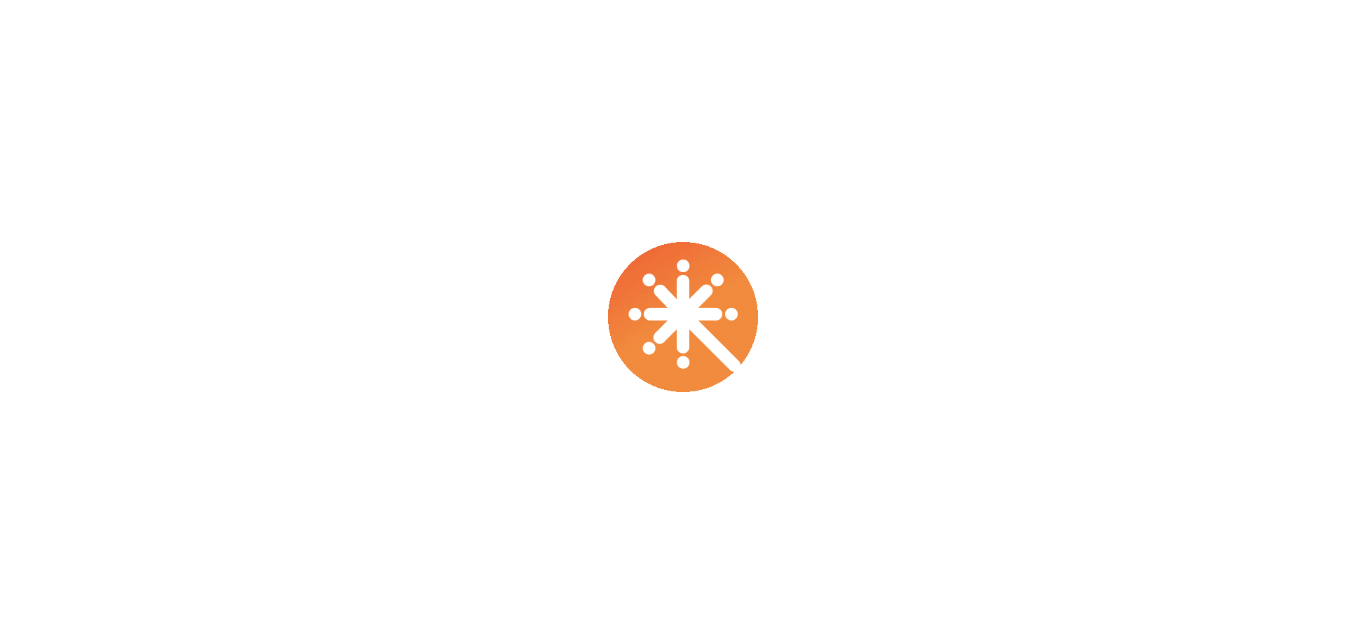 scroll, scrollTop: 0, scrollLeft: 0, axis: both 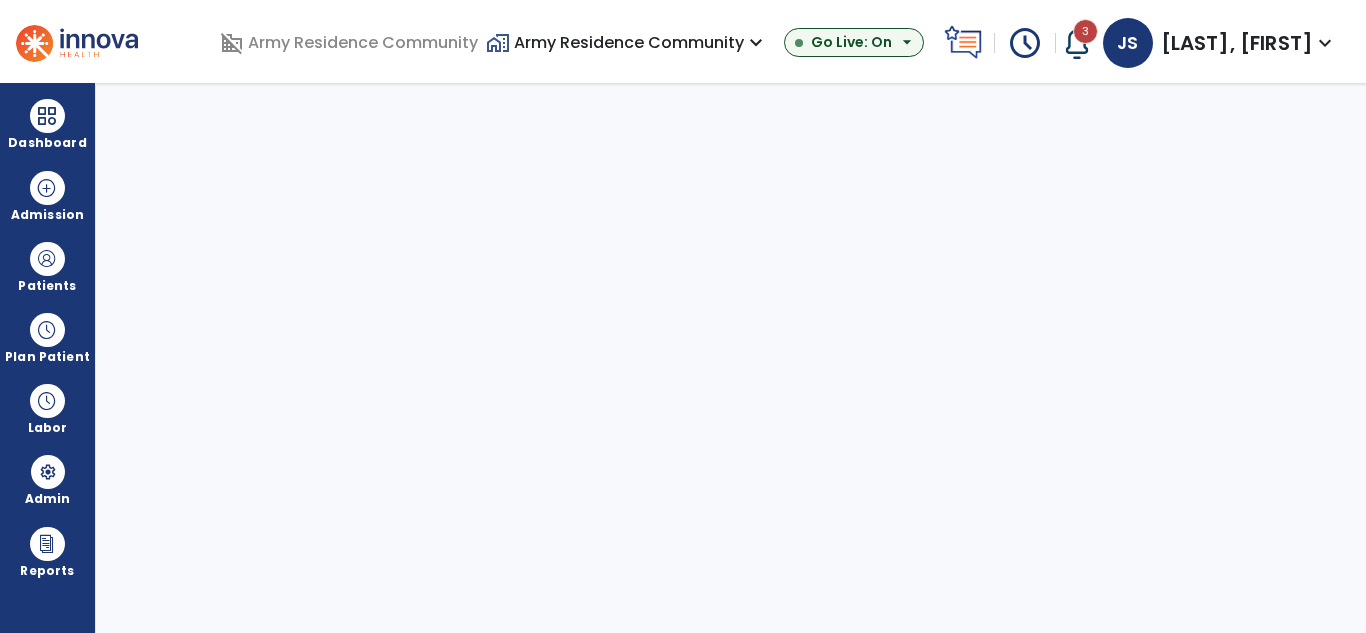 select on "***" 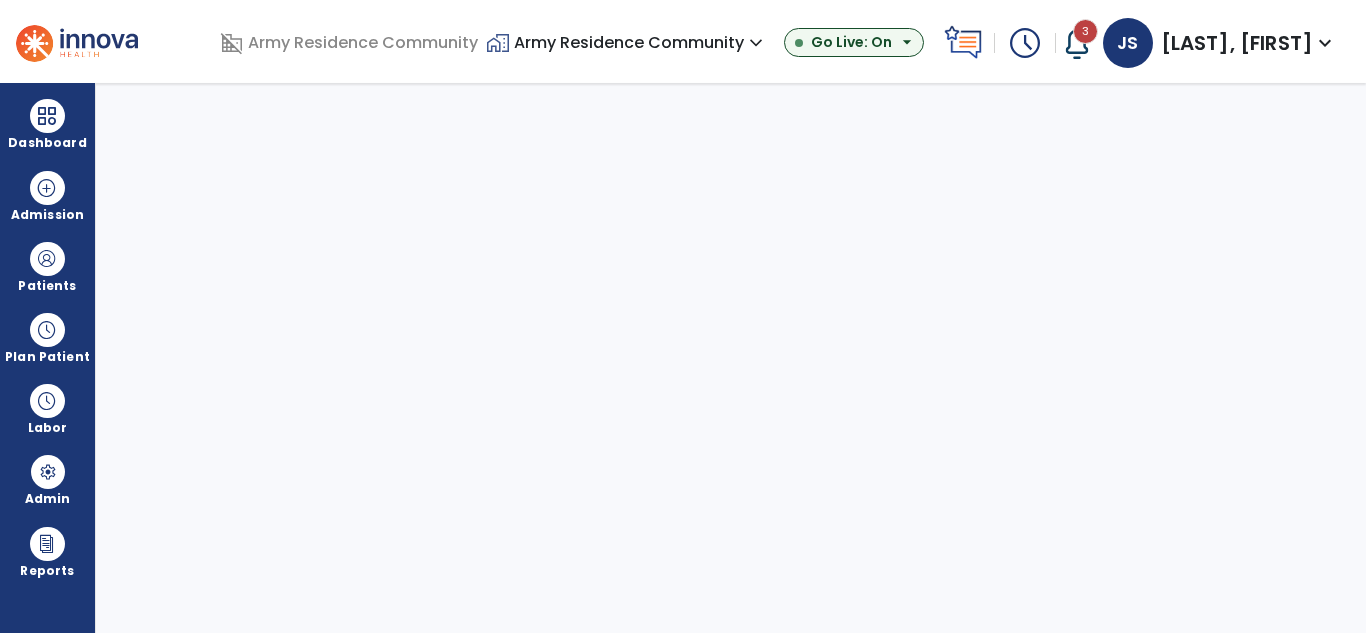 select on "****" 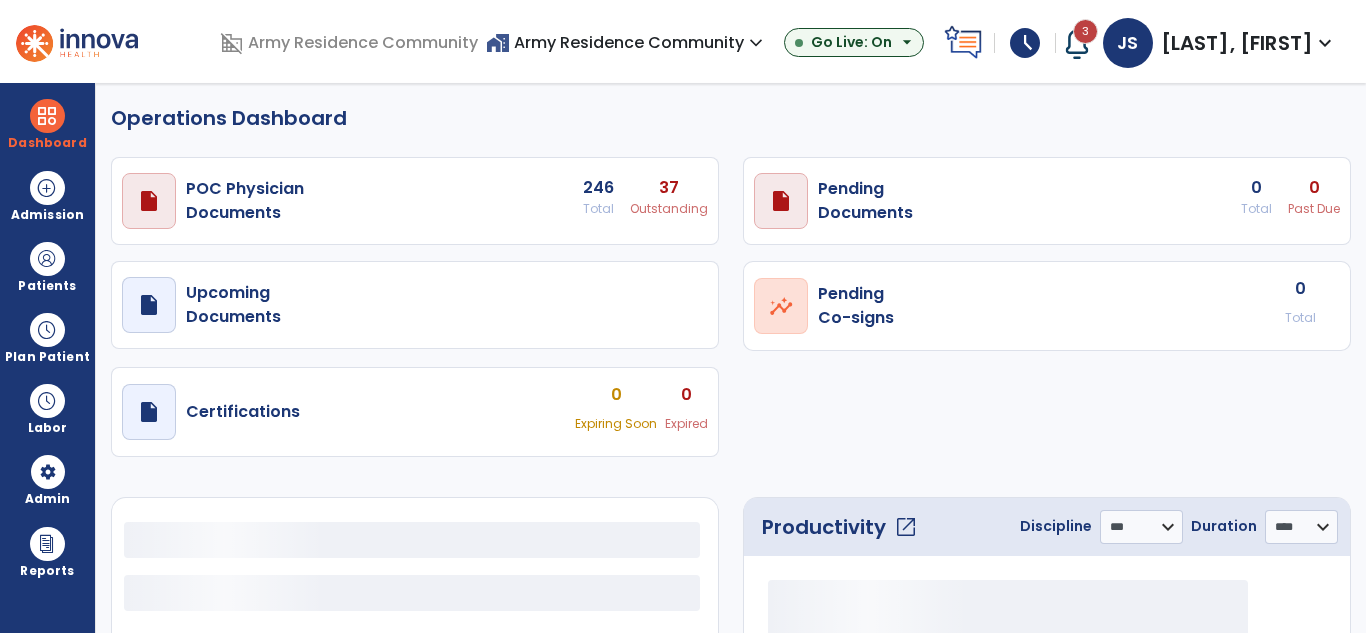 select on "***" 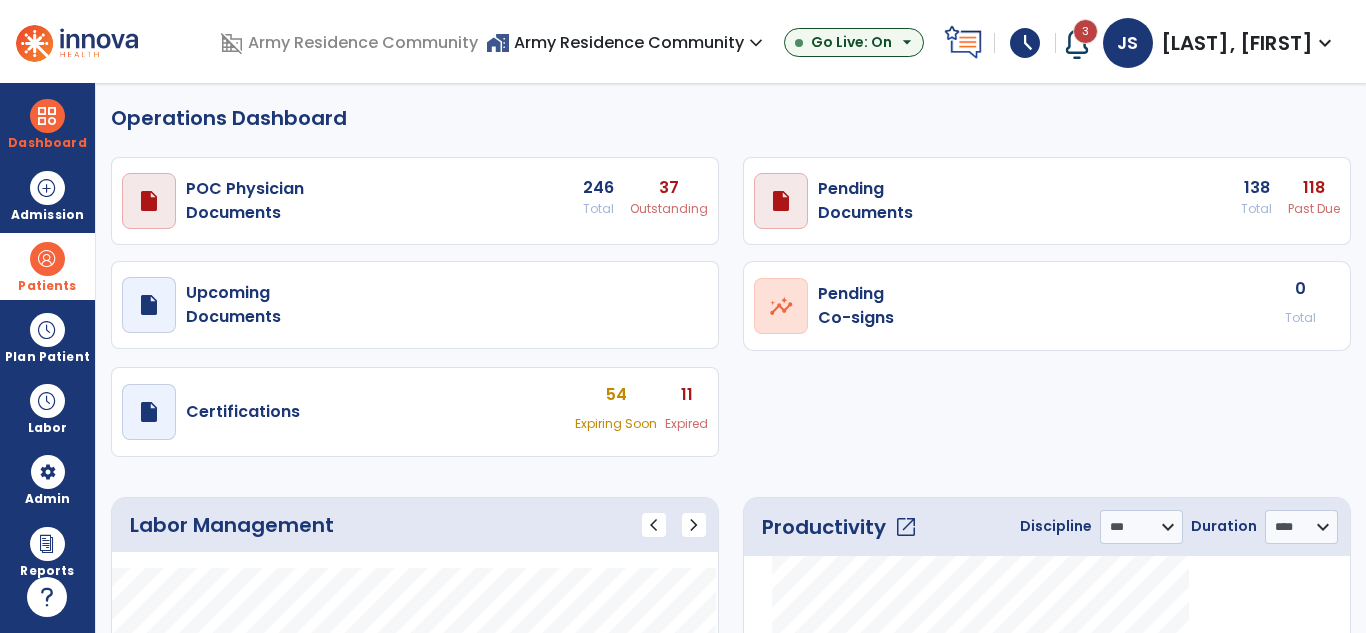 click on "Patients" at bounding box center (47, 286) 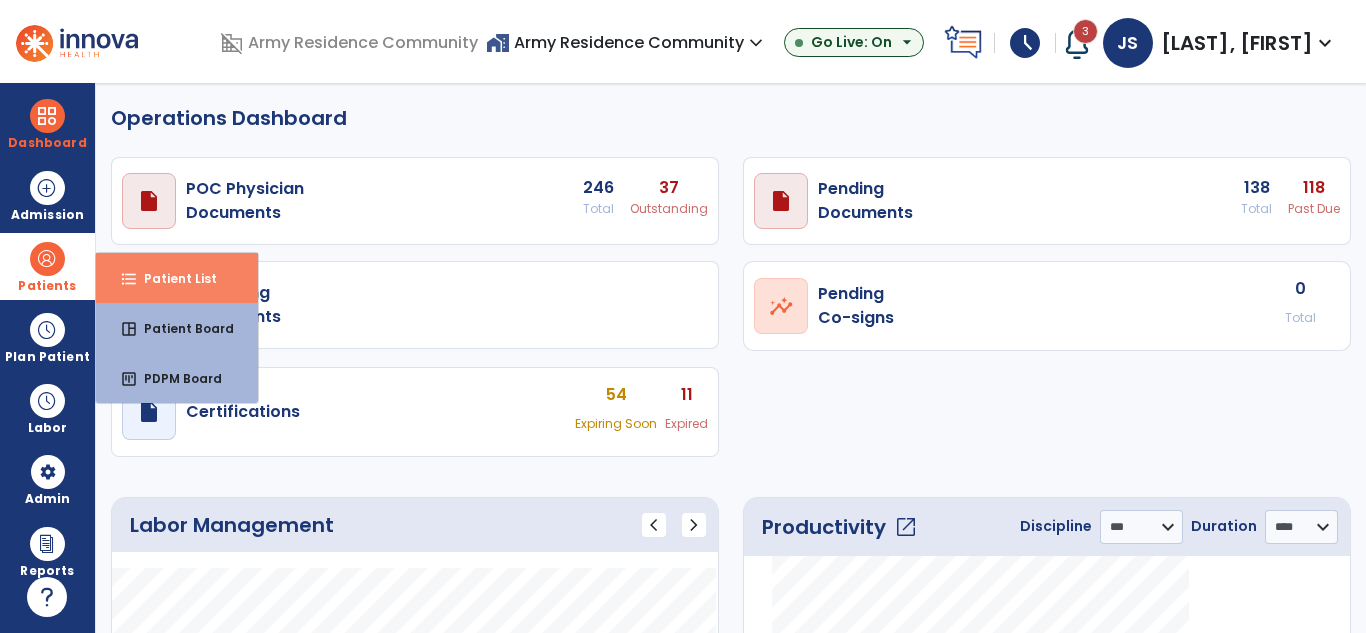click on "Patient List" 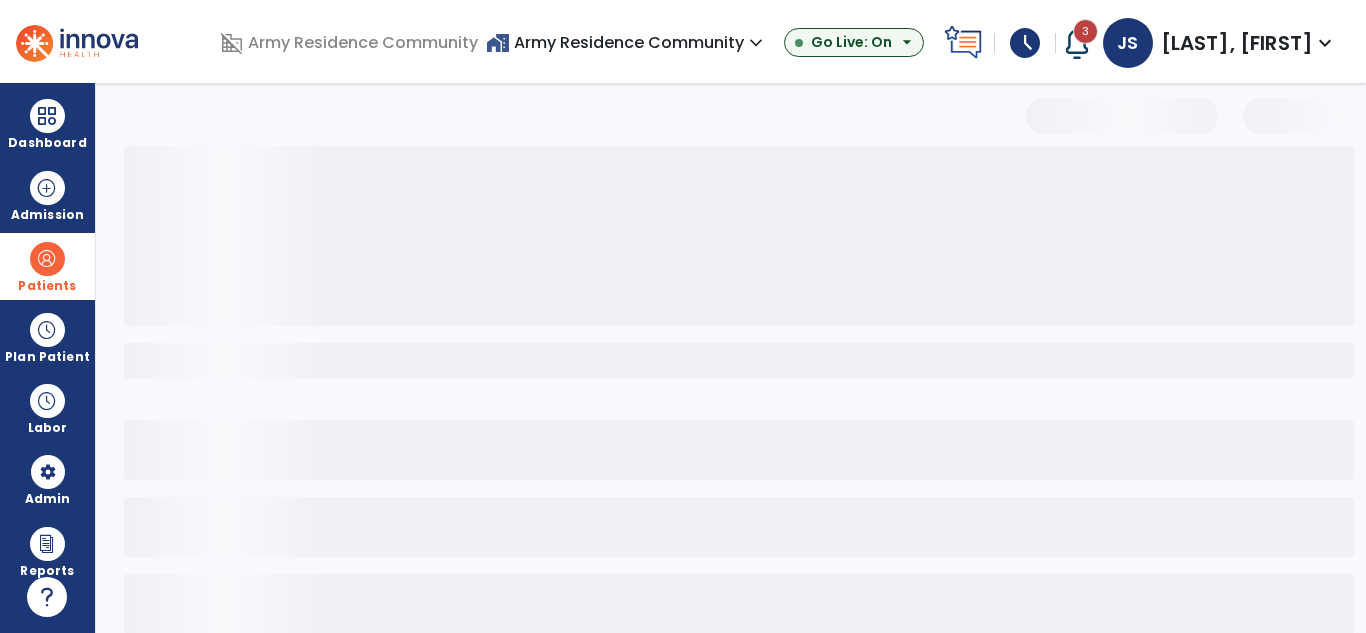 select on "***" 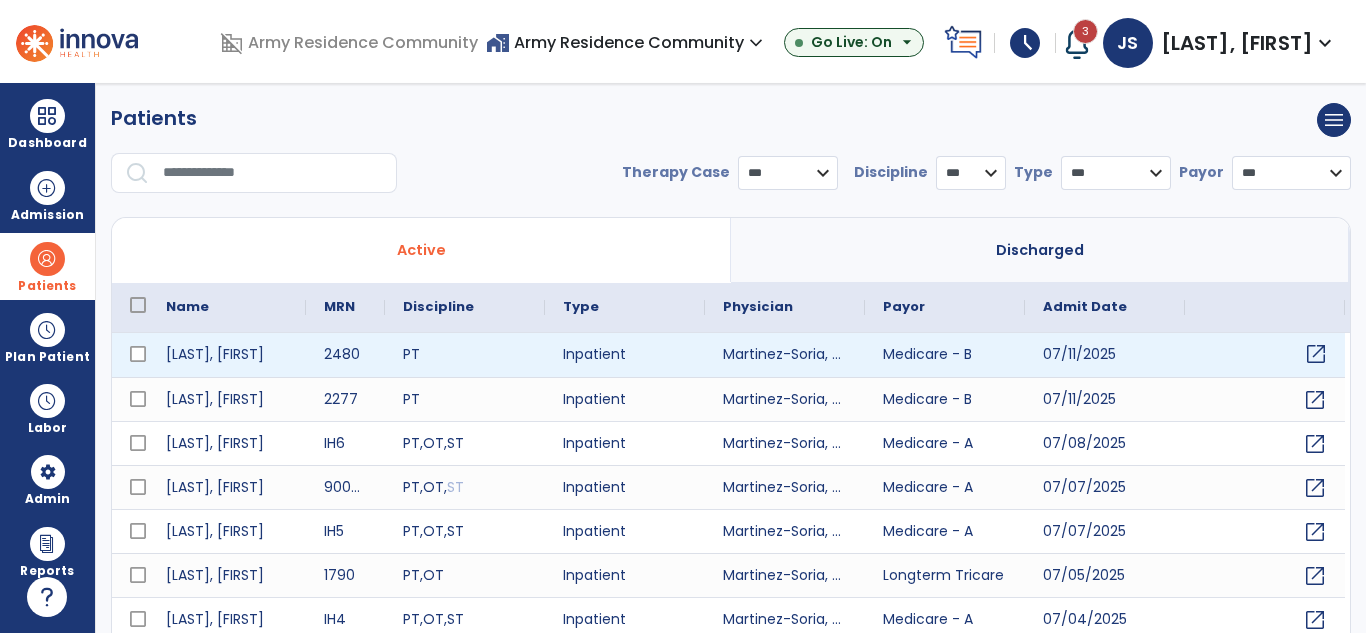 click on "open_in_new" at bounding box center [1316, 354] 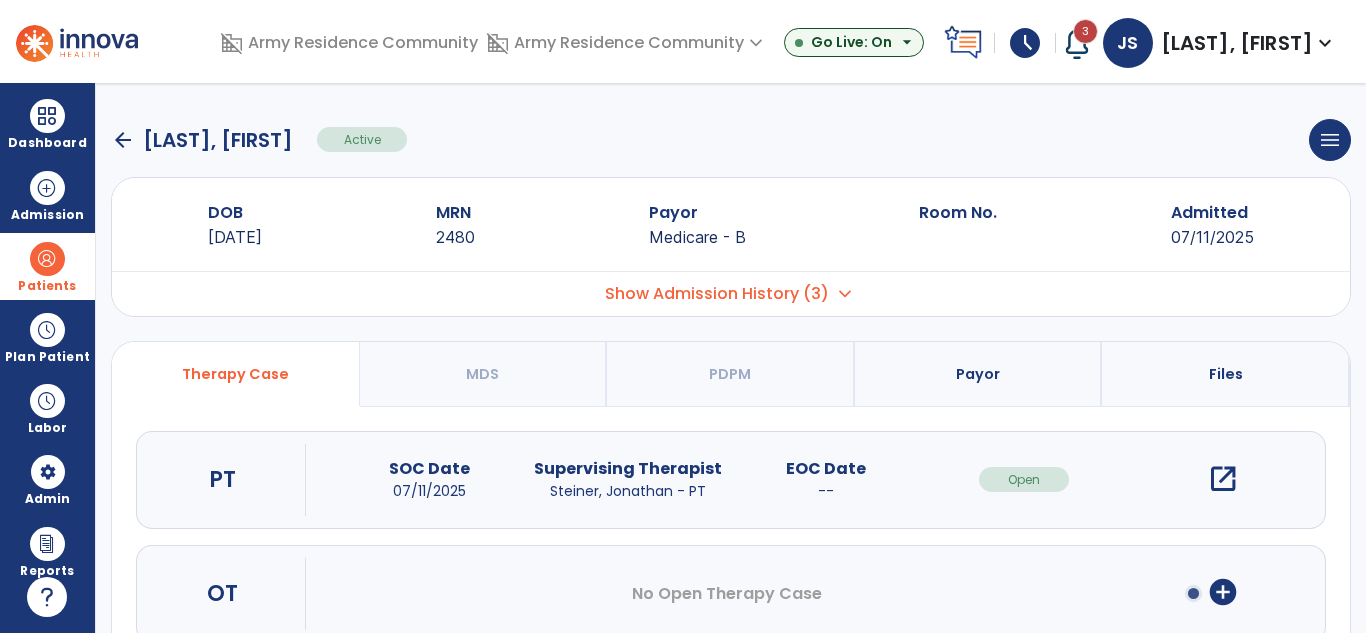 click on "Show Admission History (3)" at bounding box center [717, 294] 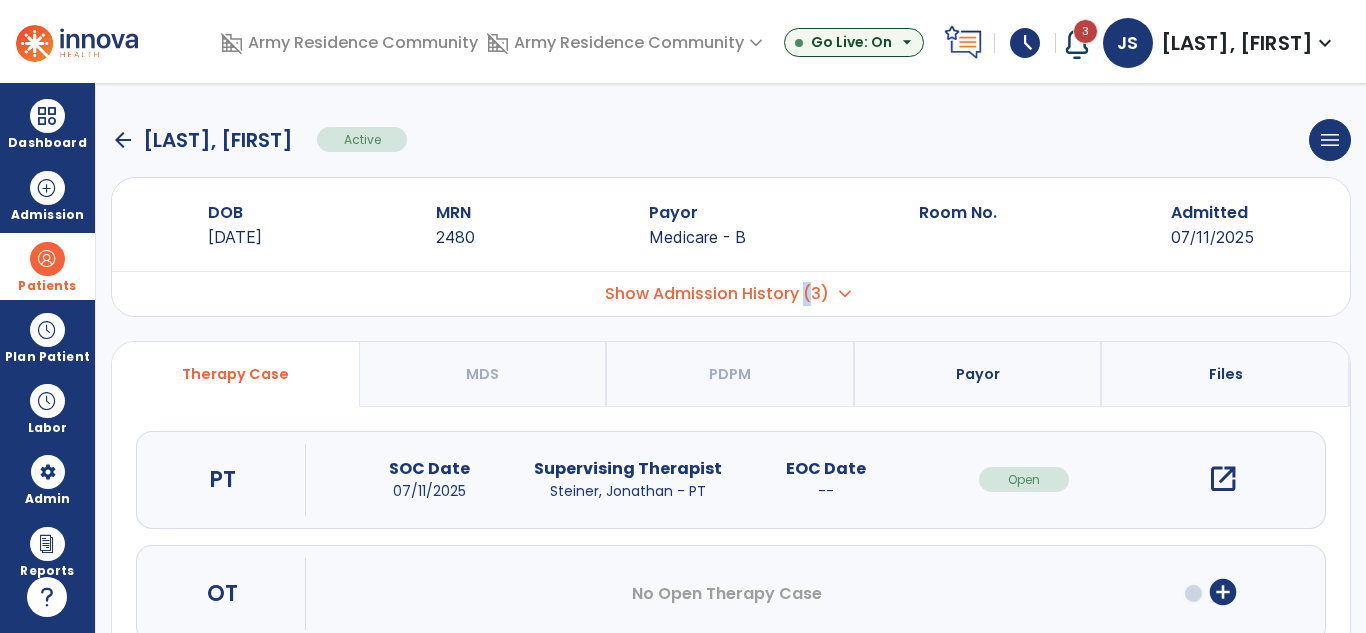 click on "Admission No.
Admit Date
Status" at bounding box center (731, 293) 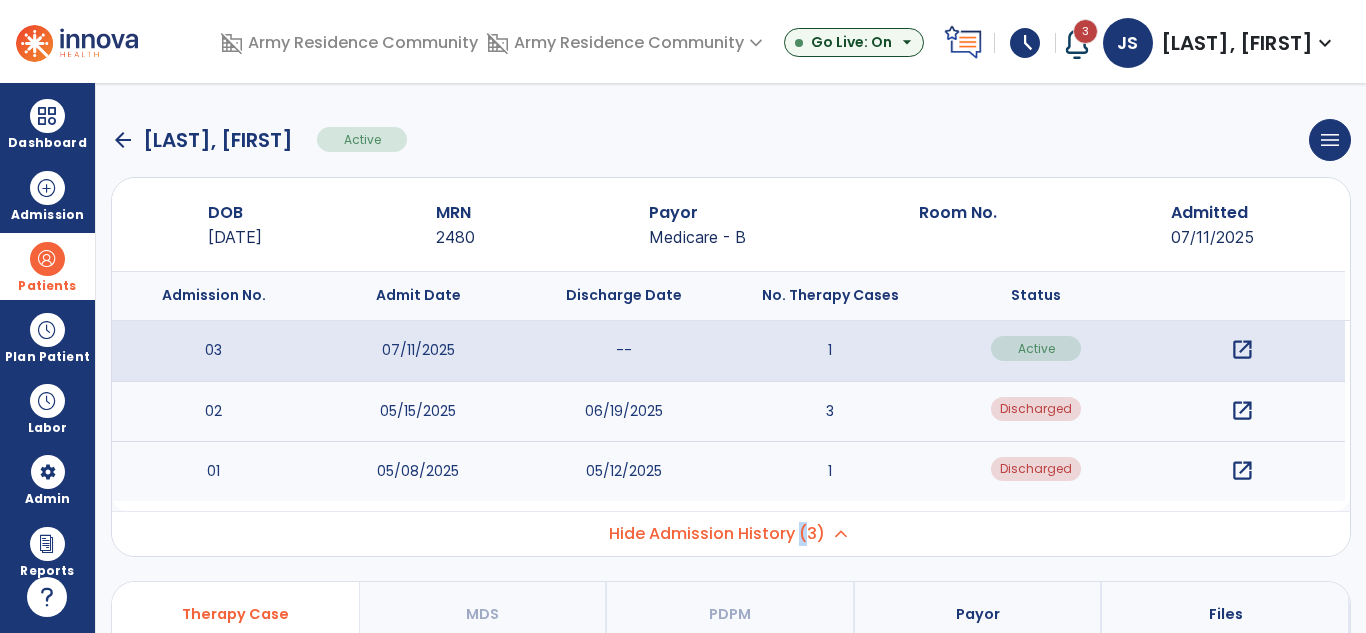 click on "open_in_new" at bounding box center (1242, 411) 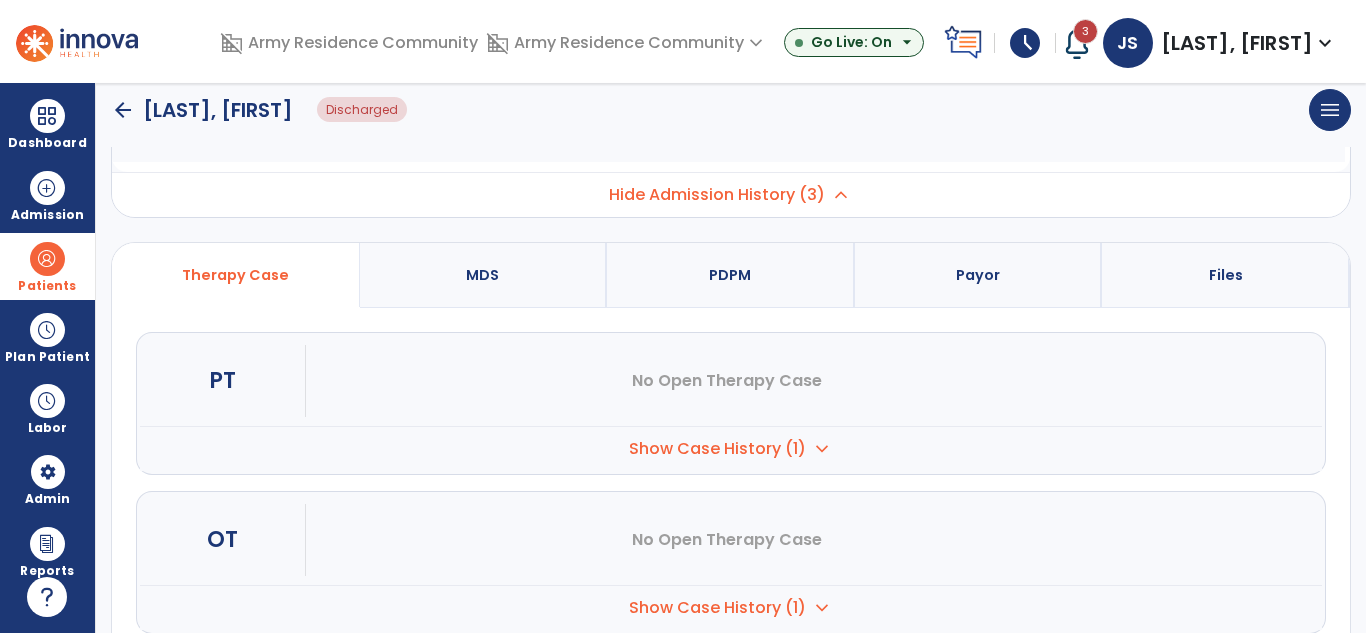 scroll, scrollTop: 400, scrollLeft: 0, axis: vertical 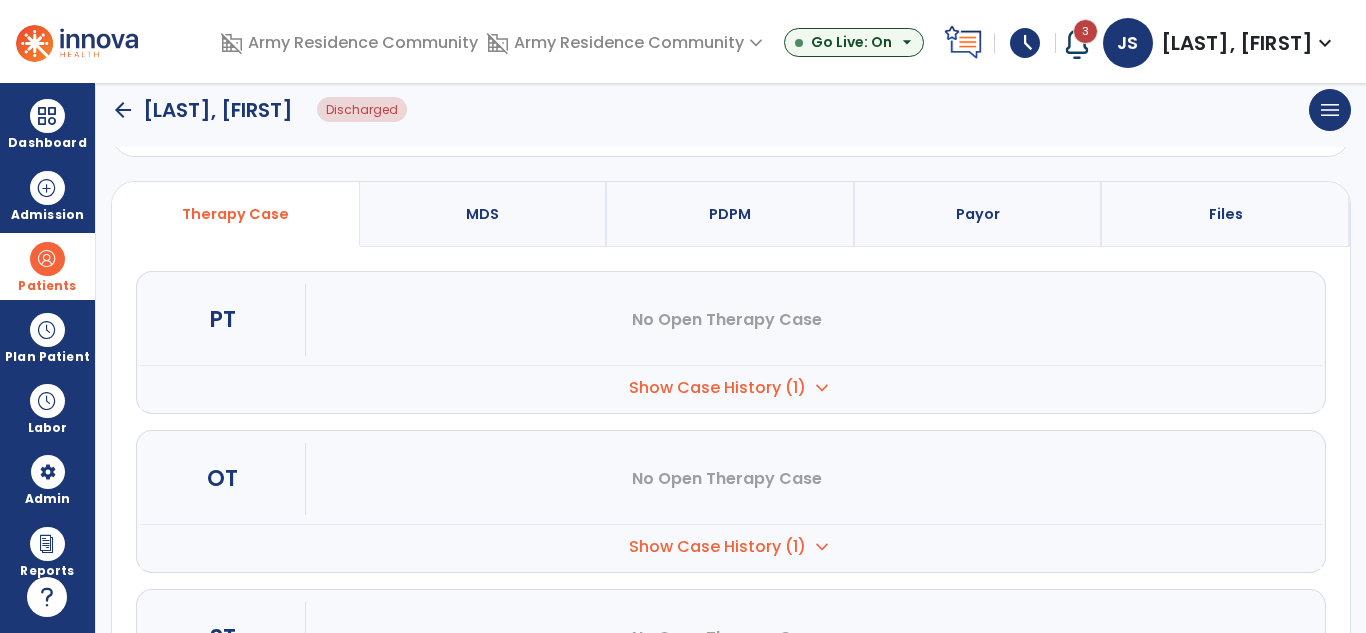 click on "expand_more" at bounding box center (822, 388) 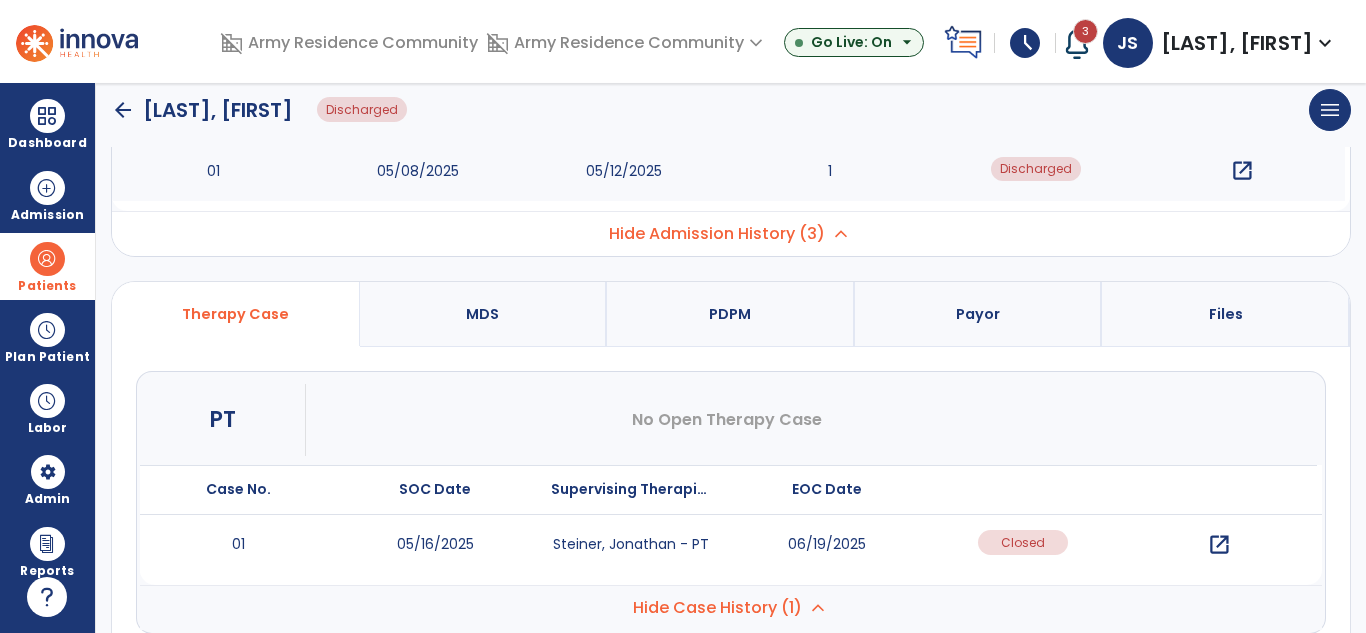 scroll, scrollTop: 400, scrollLeft: 0, axis: vertical 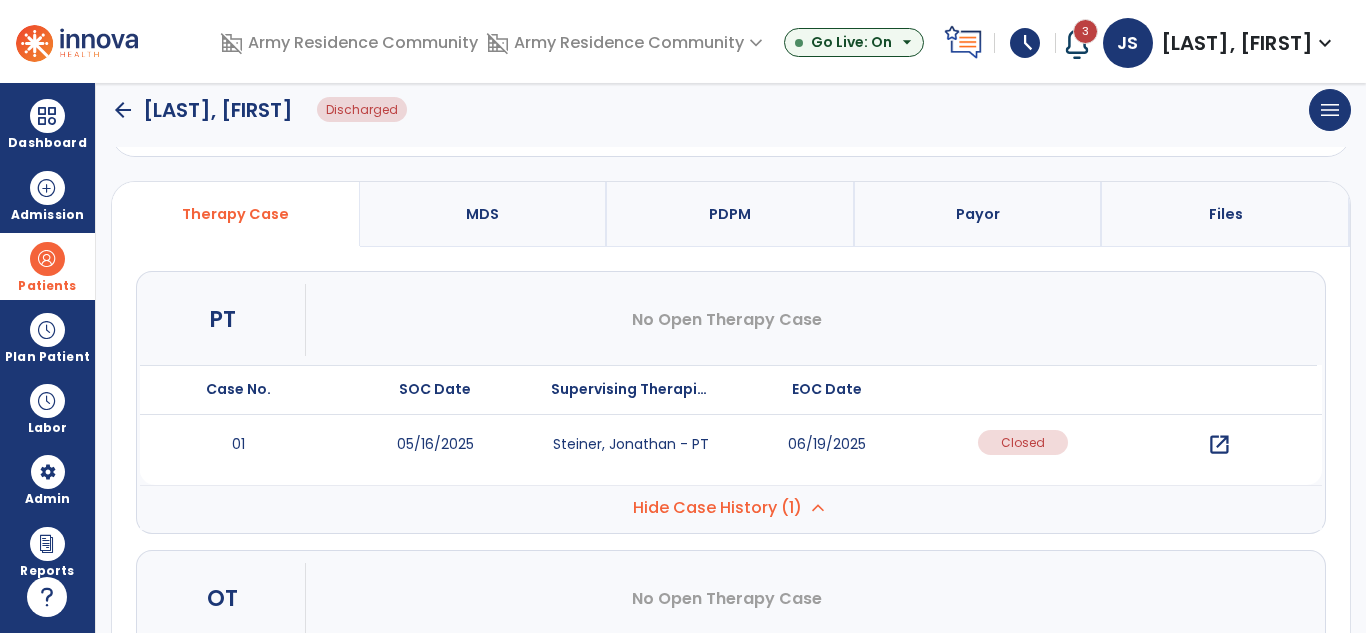 click on "open_in_new" at bounding box center [1219, 445] 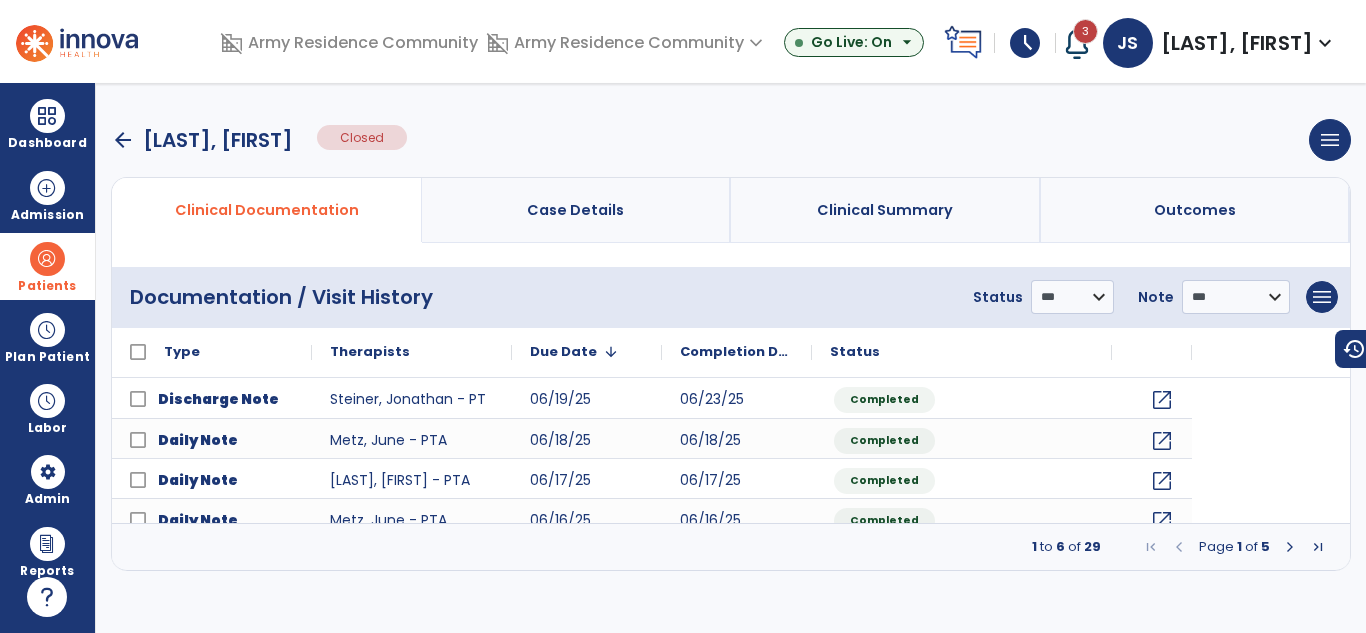 scroll, scrollTop: 0, scrollLeft: 0, axis: both 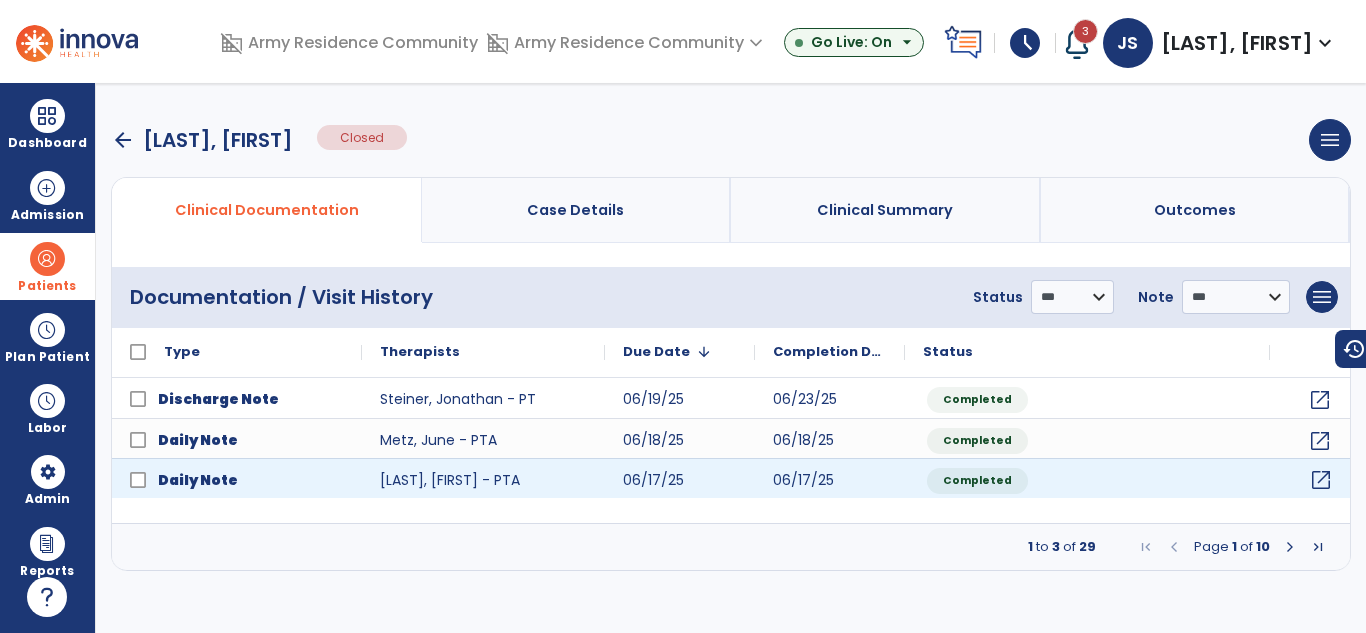 click on "open_in_new" 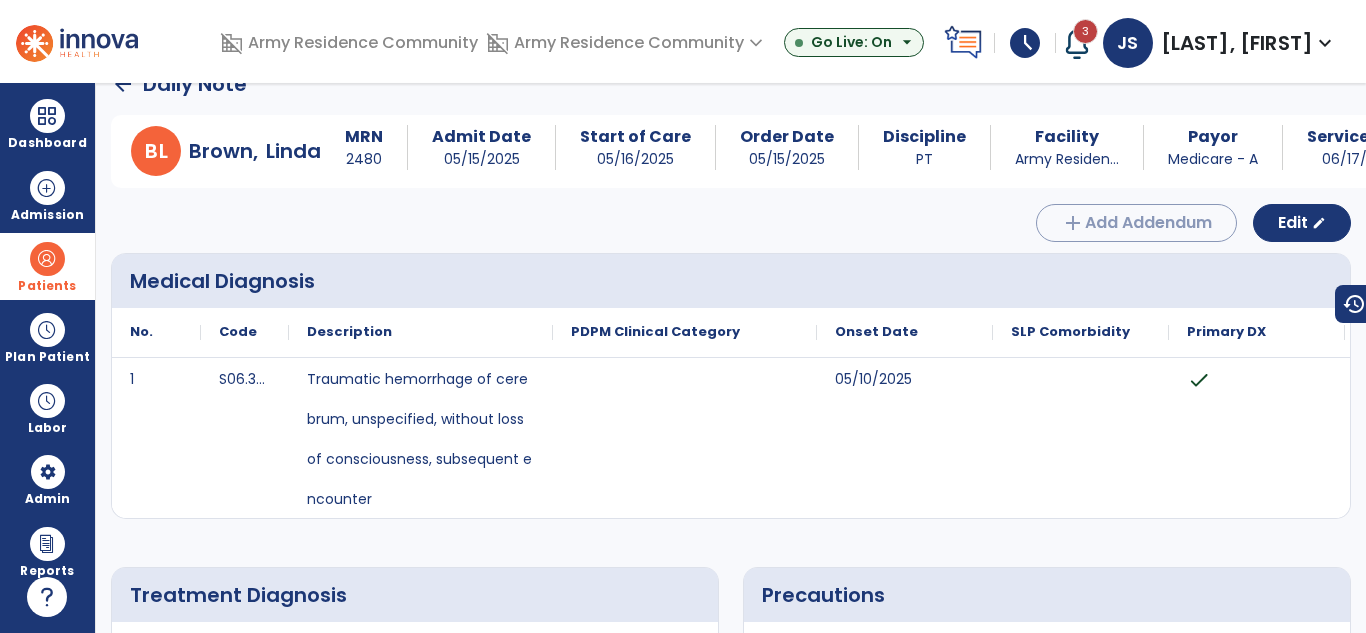 scroll, scrollTop: 0, scrollLeft: 0, axis: both 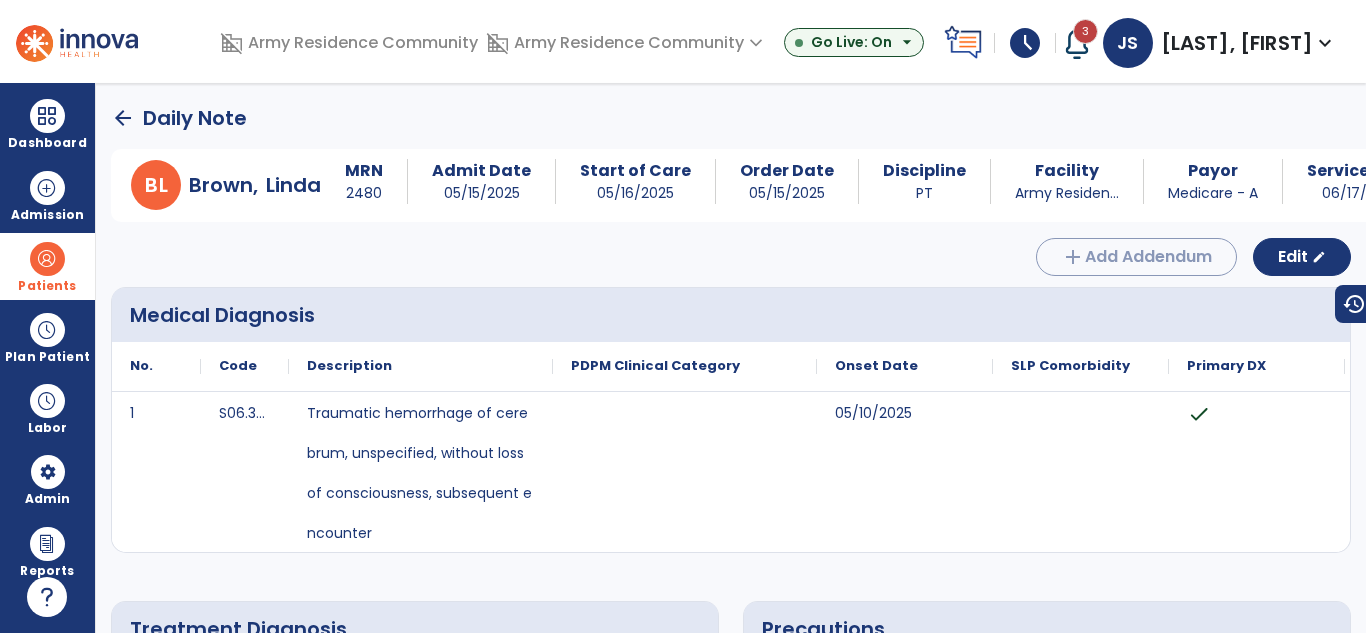 click on "arrow_back" 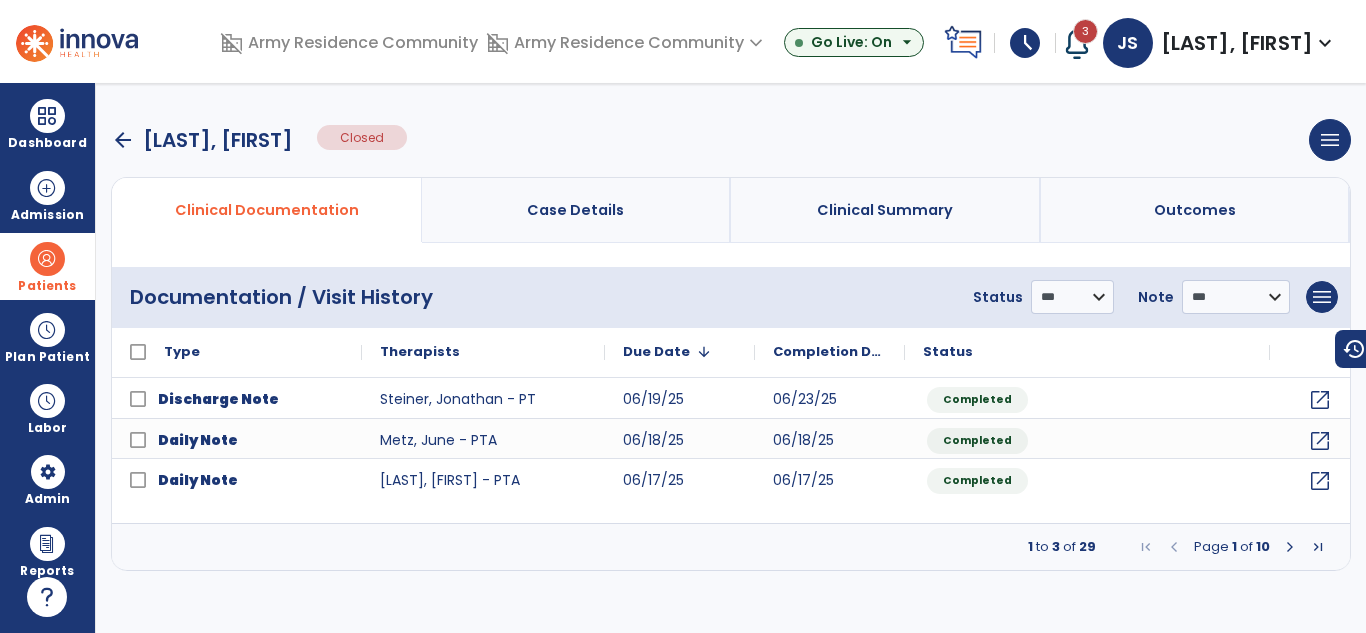 click at bounding box center (1318, 547) 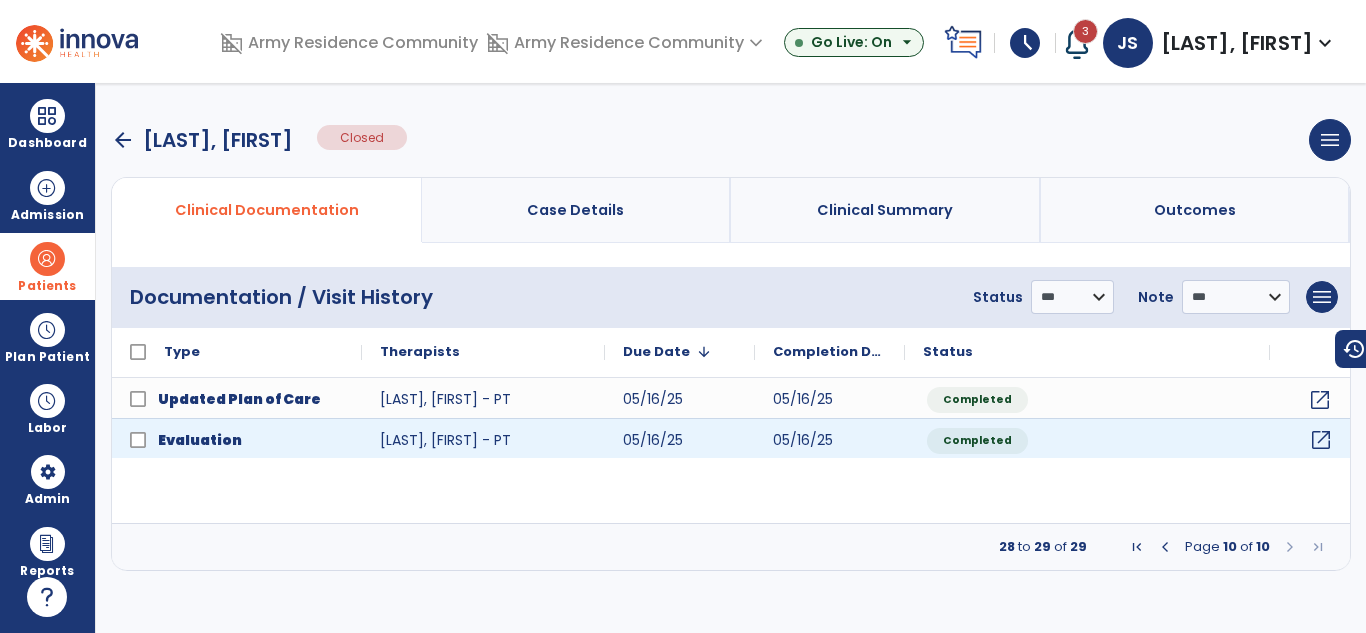 click on "open_in_new" 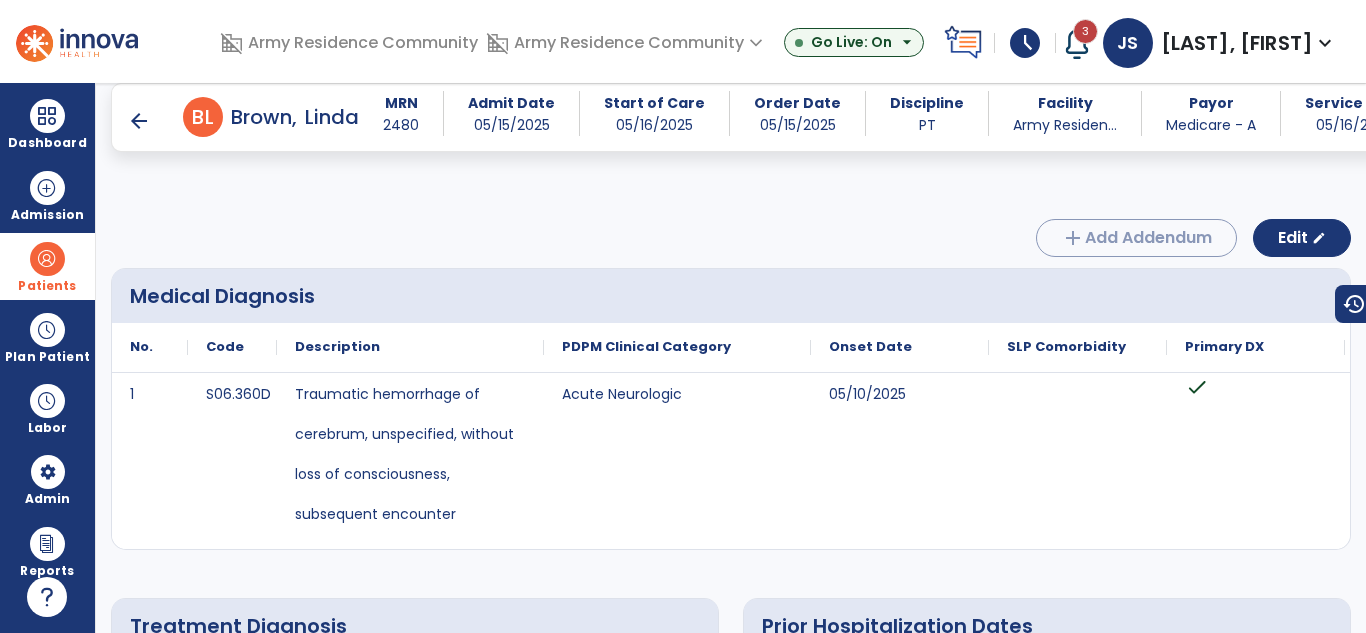 scroll, scrollTop: 600, scrollLeft: 0, axis: vertical 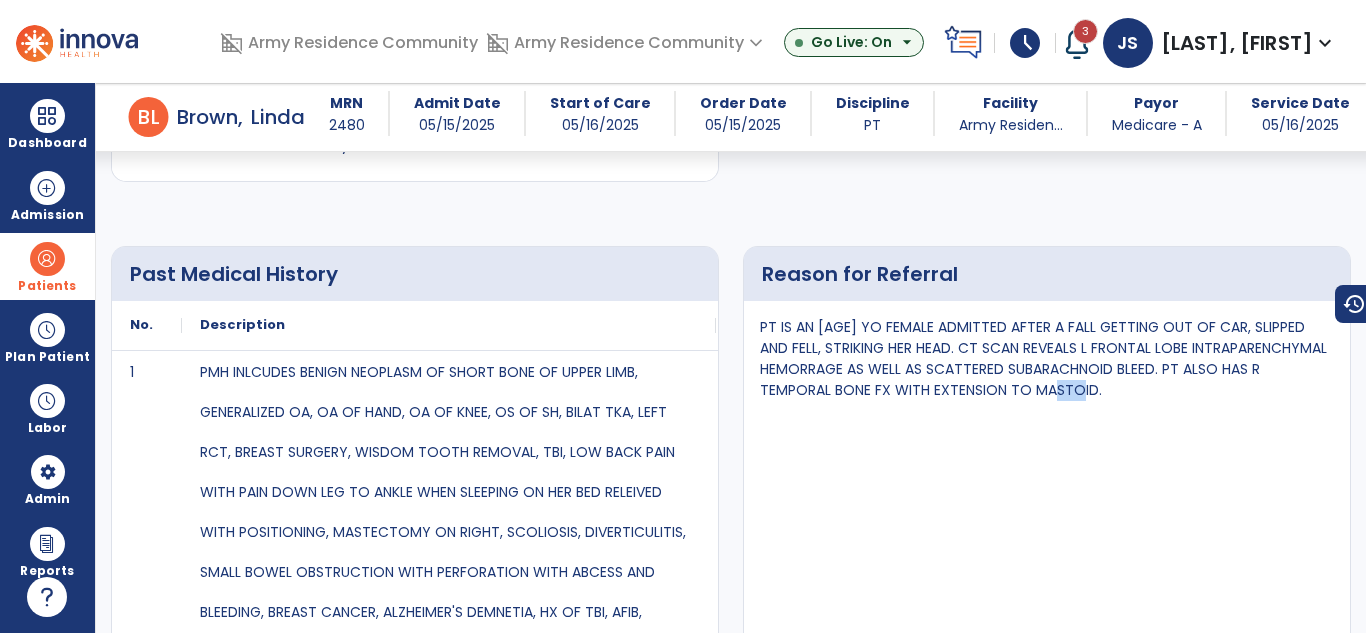 drag, startPoint x: 1094, startPoint y: 396, endPoint x: 1071, endPoint y: 393, distance: 23.194826 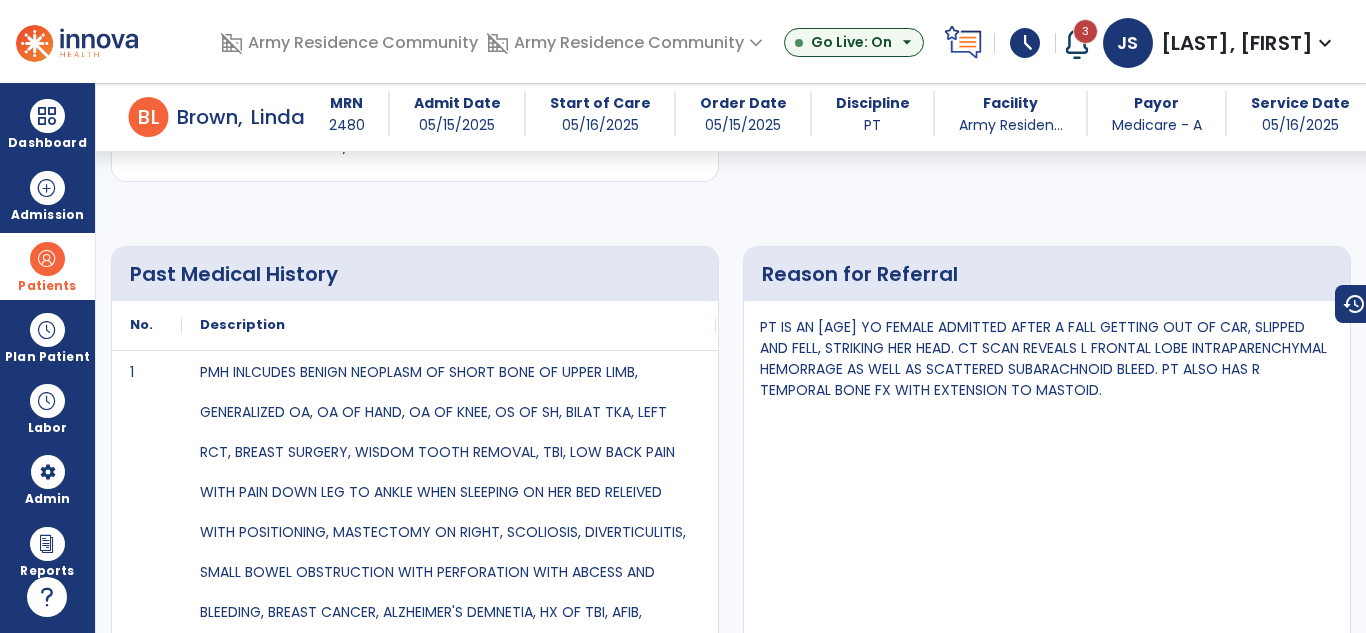 click on "PT IS AN 82 YO FEMALE ADMITTED AFTER A FALL GETTING OUT OF CAR, SLIPPED AND FELL, STRIKING HER HEAD. CT SCAN REVEALS L FRONTAL LOBE INTRAPARENCHYMAL HEMORRAGE AS WELL AS SCATTERED SUBARACHNOID BLEED. PT ALSO HAS R TEMPORAL BONE FX WITH EXTENSION TO MASTOID." at bounding box center (1047, 359) 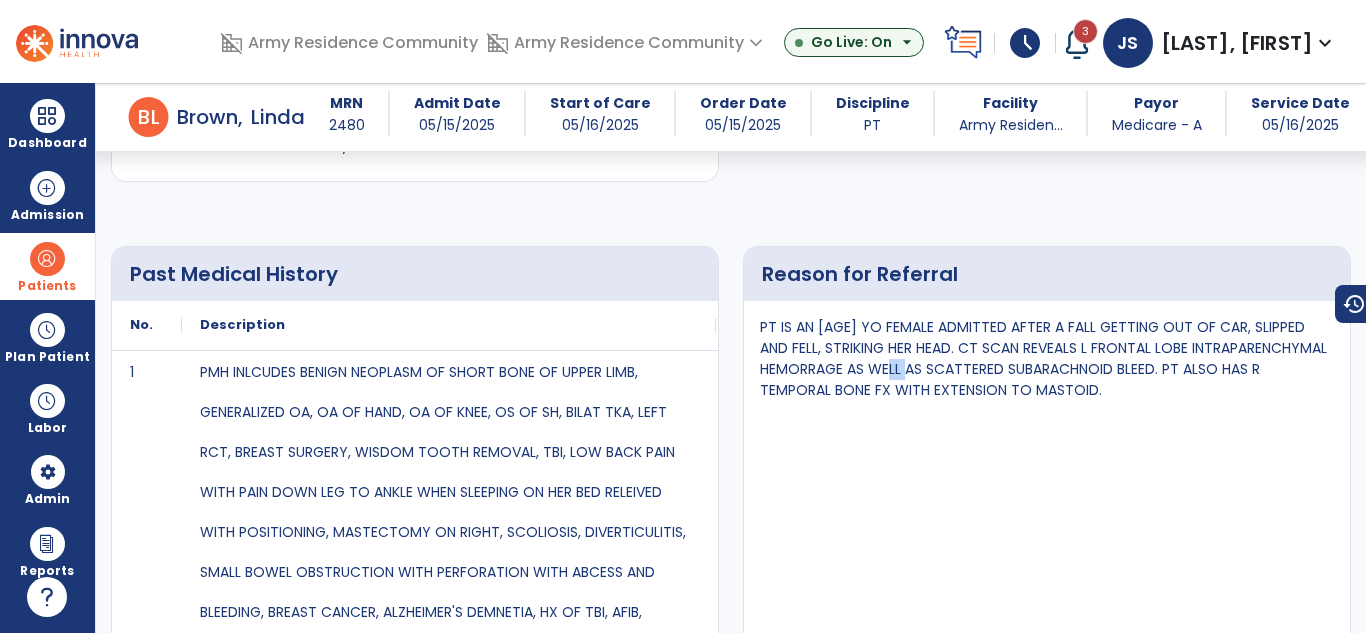 click on "PT IS AN 82 YO FEMALE ADMITTED AFTER A FALL GETTING OUT OF CAR, SLIPPED AND FELL, STRIKING HER HEAD. CT SCAN REVEALS L FRONTAL LOBE INTRAPARENCHYMAL HEMORRAGE AS WELL AS SCATTERED SUBARACHNOID BLEED. PT ALSO HAS R TEMPORAL BONE FX WITH EXTENSION TO MASTOID." at bounding box center [1047, 359] 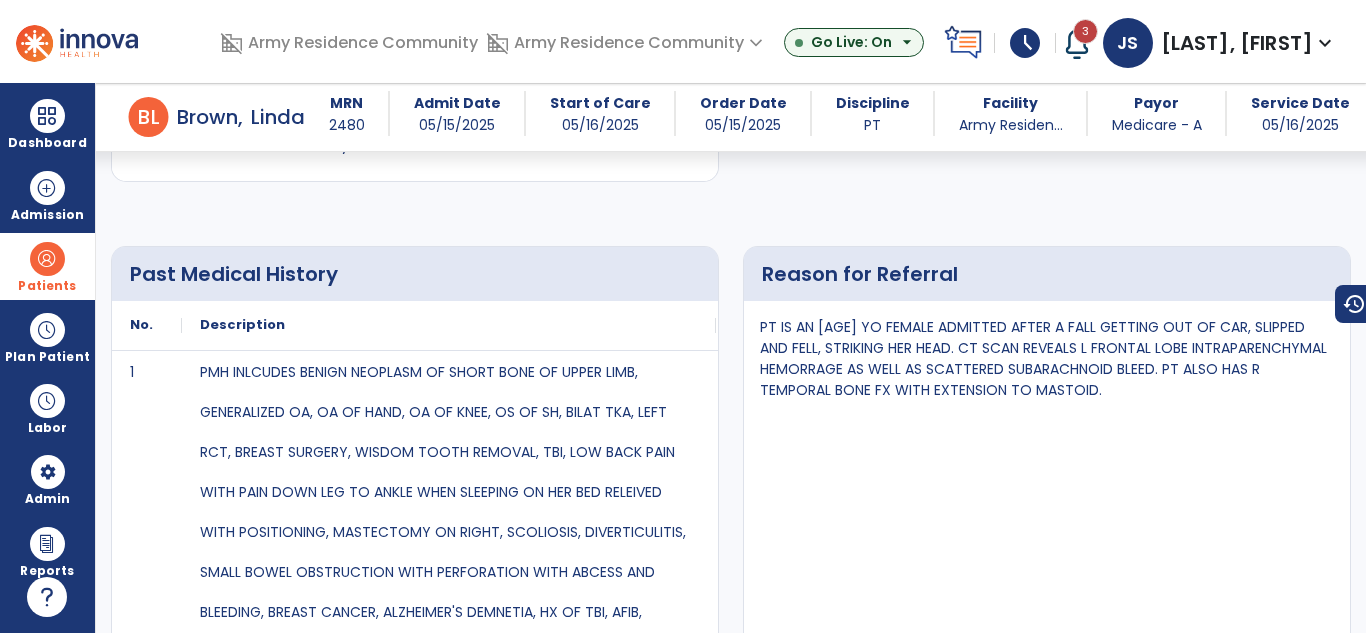 drag, startPoint x: 908, startPoint y: 370, endPoint x: 863, endPoint y: 489, distance: 127.22421 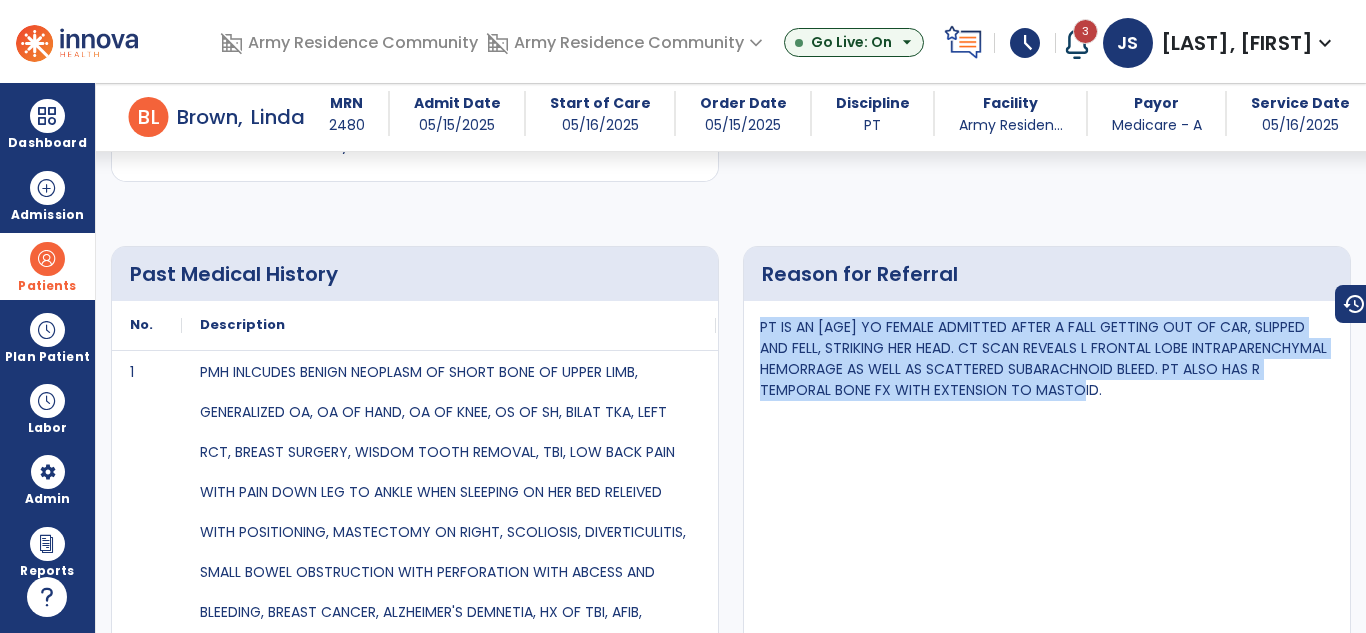 drag, startPoint x: 756, startPoint y: 322, endPoint x: 1117, endPoint y: 414, distance: 372.53857 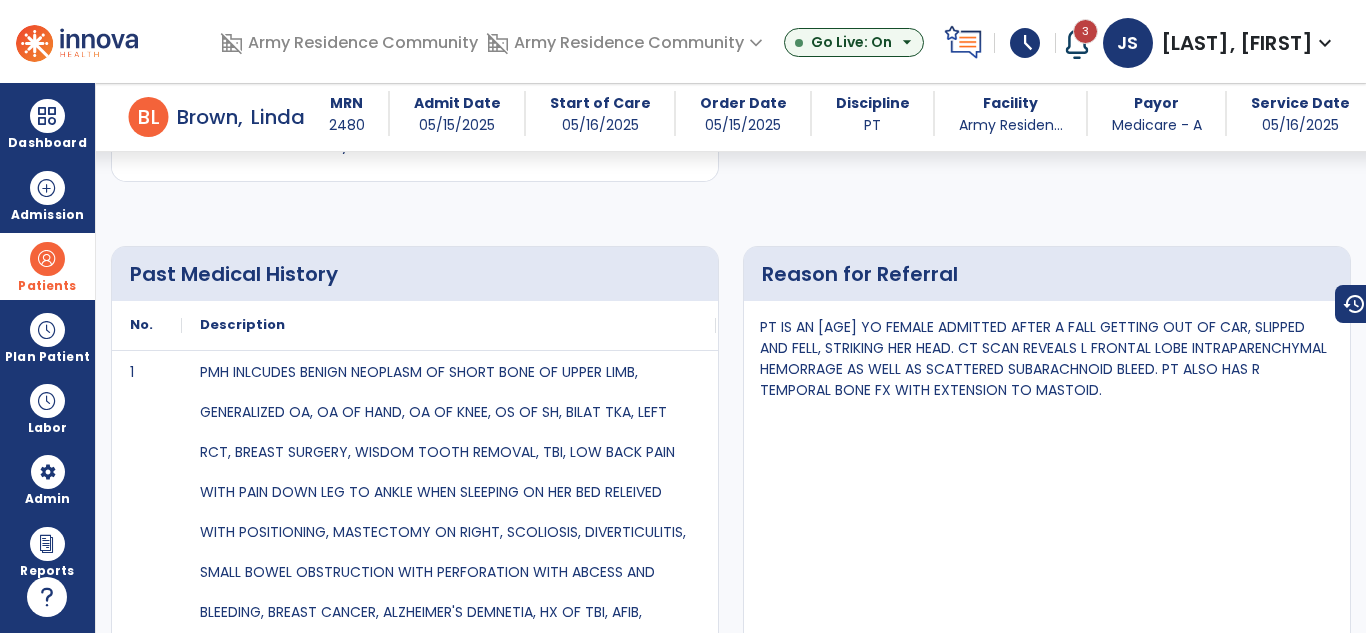 click at bounding box center [47, 259] 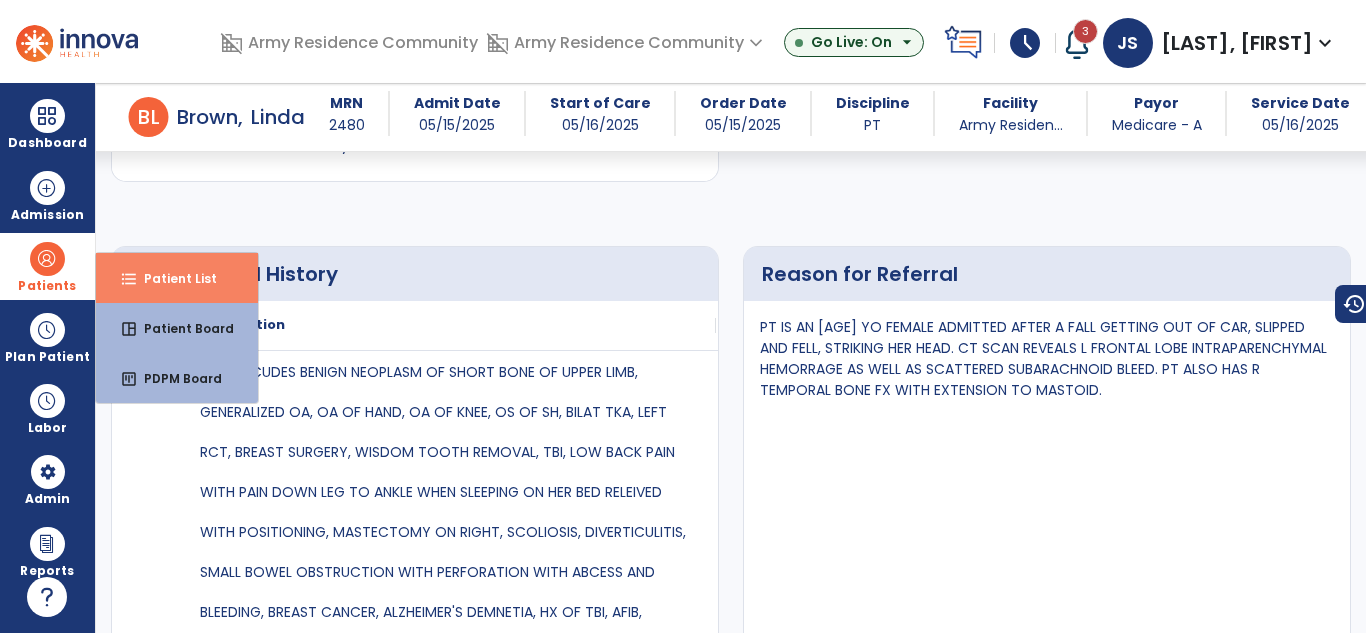 click on "format_list_bulleted  Patient List" 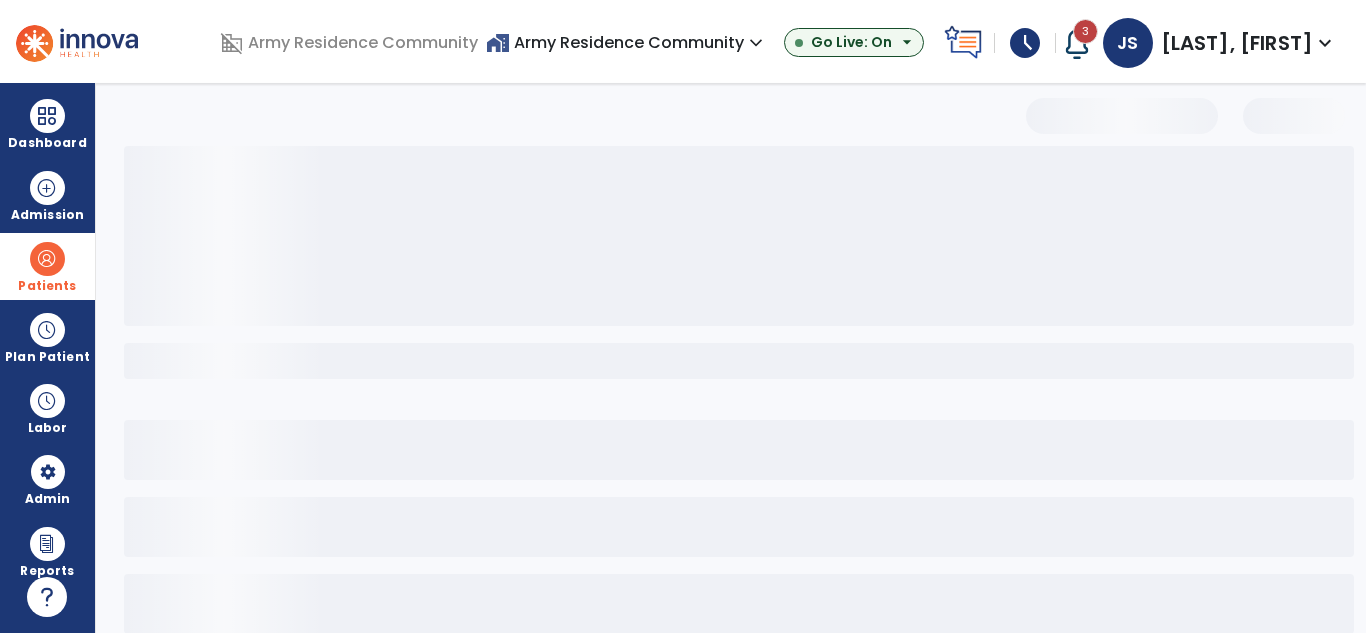 scroll, scrollTop: 110, scrollLeft: 0, axis: vertical 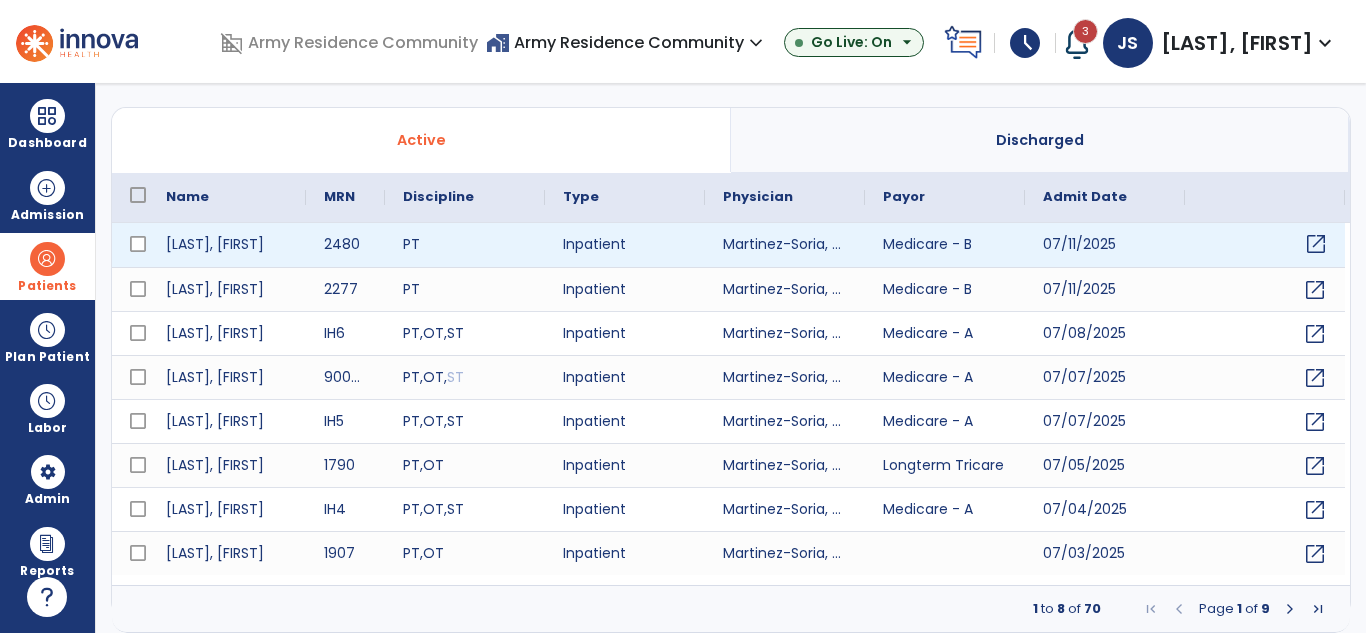 click on "open_in_new" at bounding box center [1316, 244] 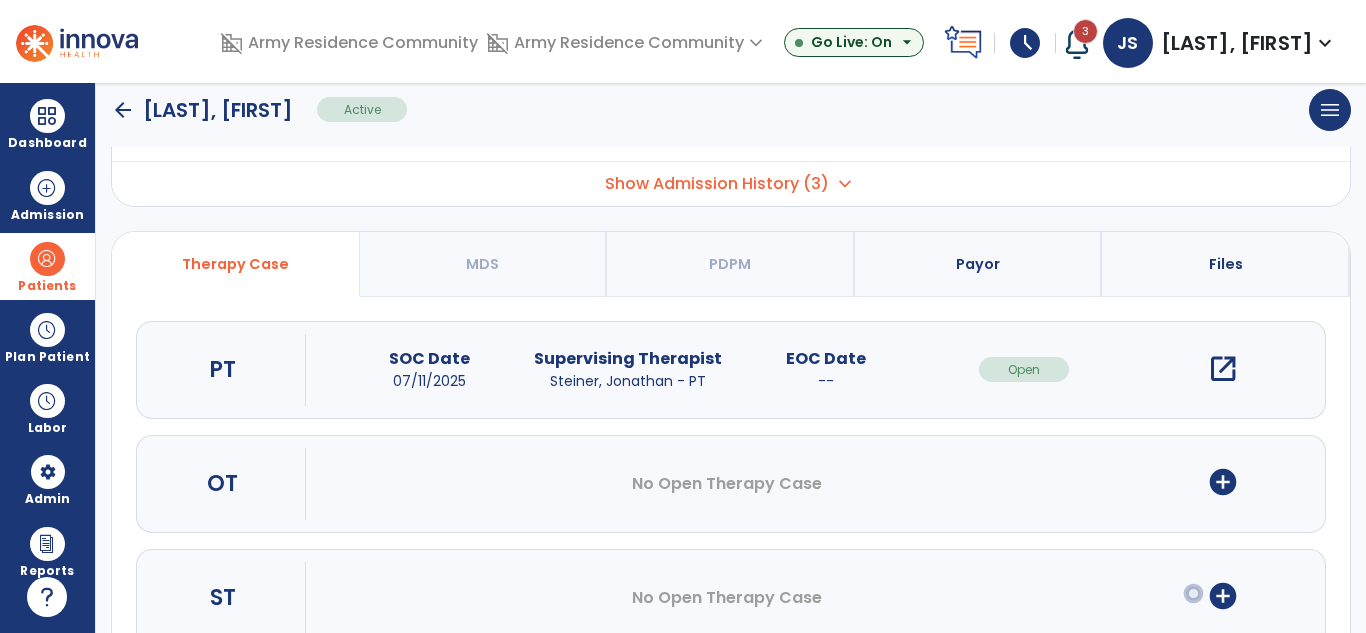 scroll, scrollTop: 0, scrollLeft: 0, axis: both 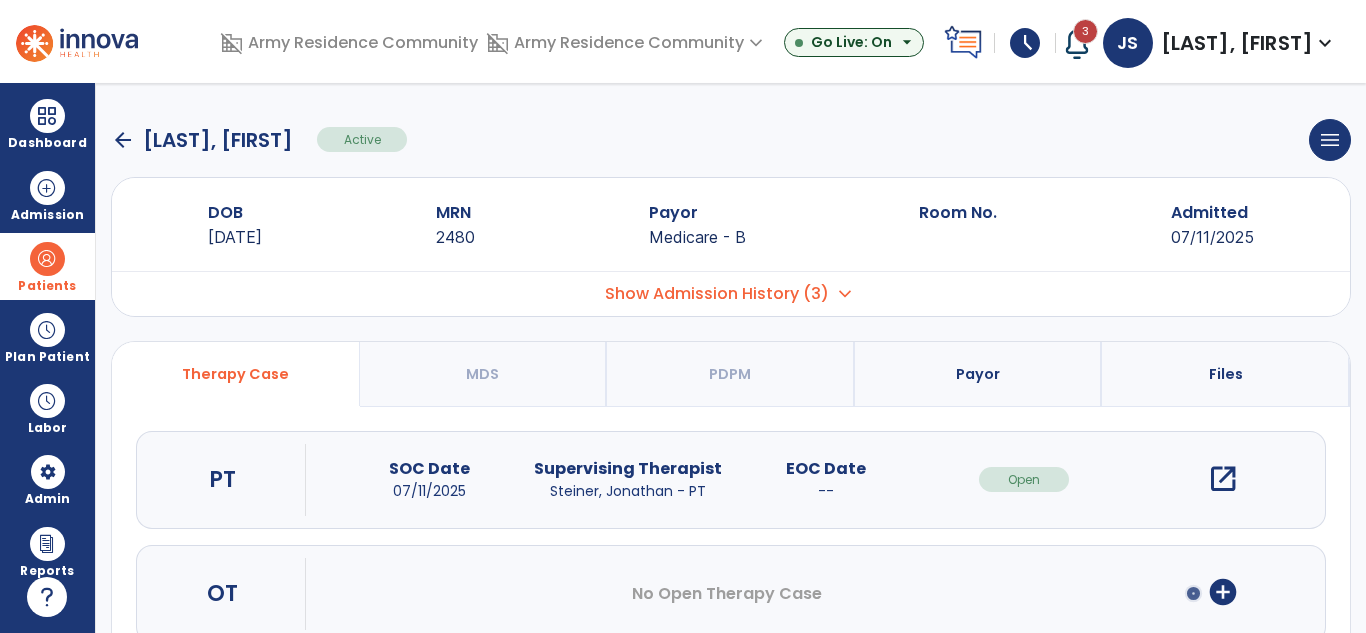 click on "arrow_back" 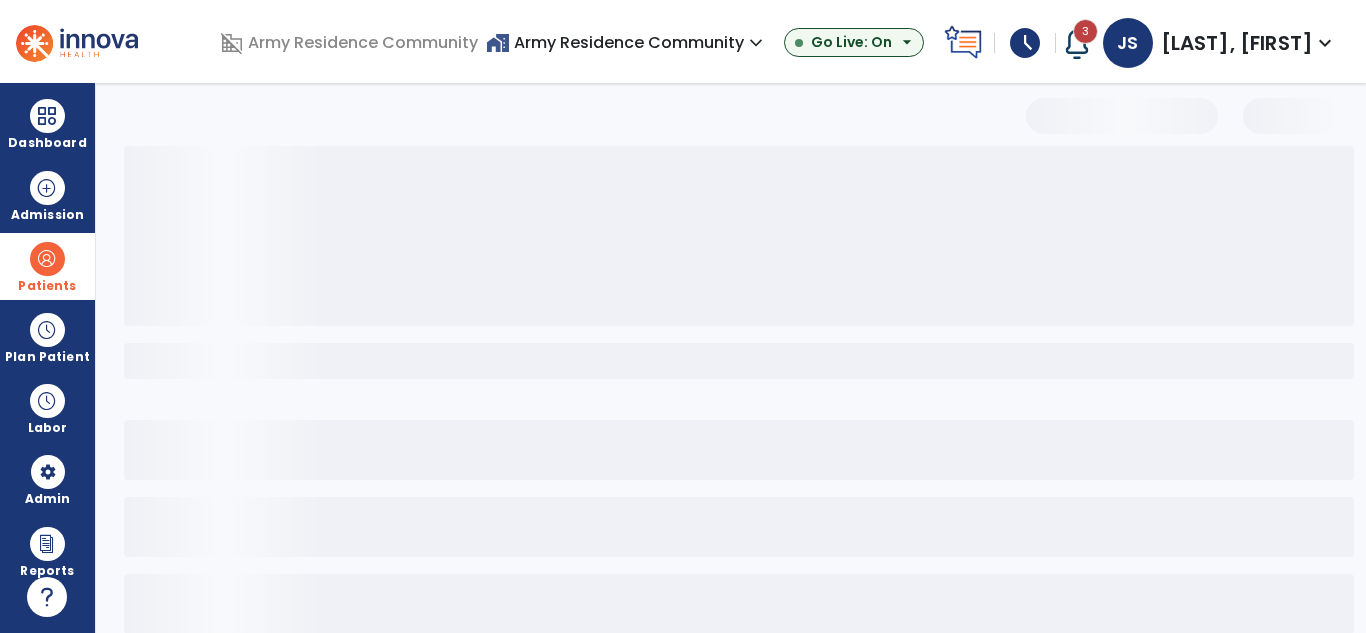 select on "***" 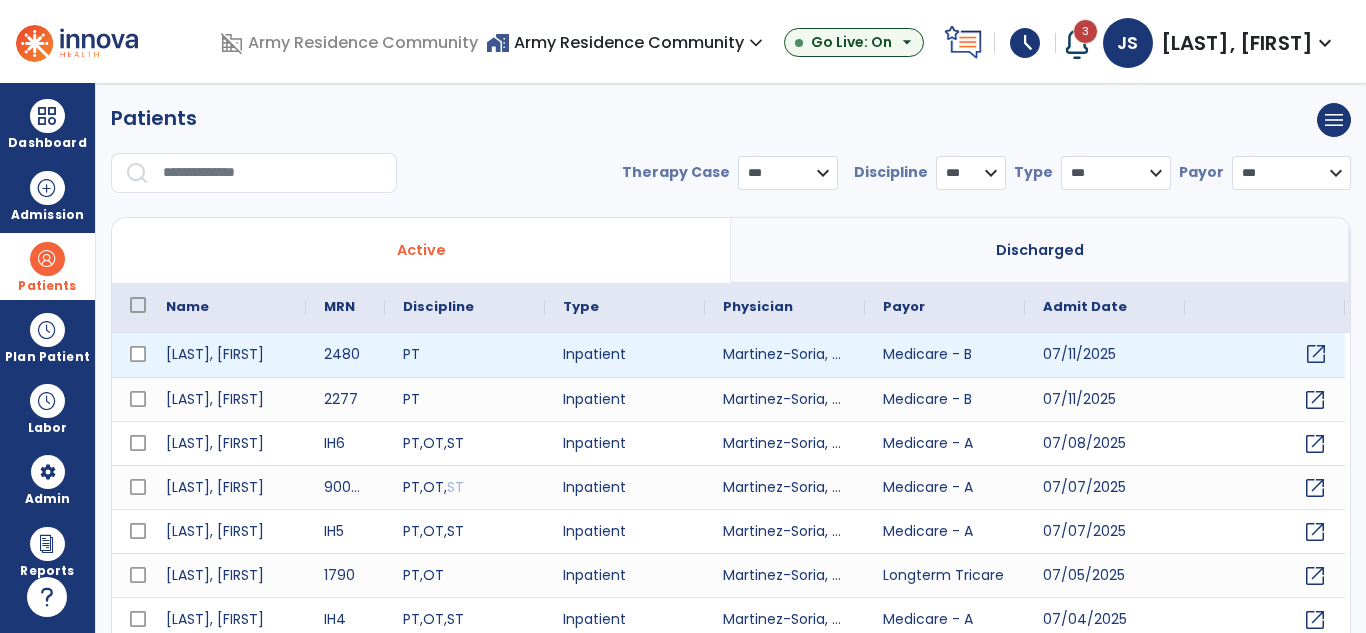 click on "open_in_new" at bounding box center (1316, 354) 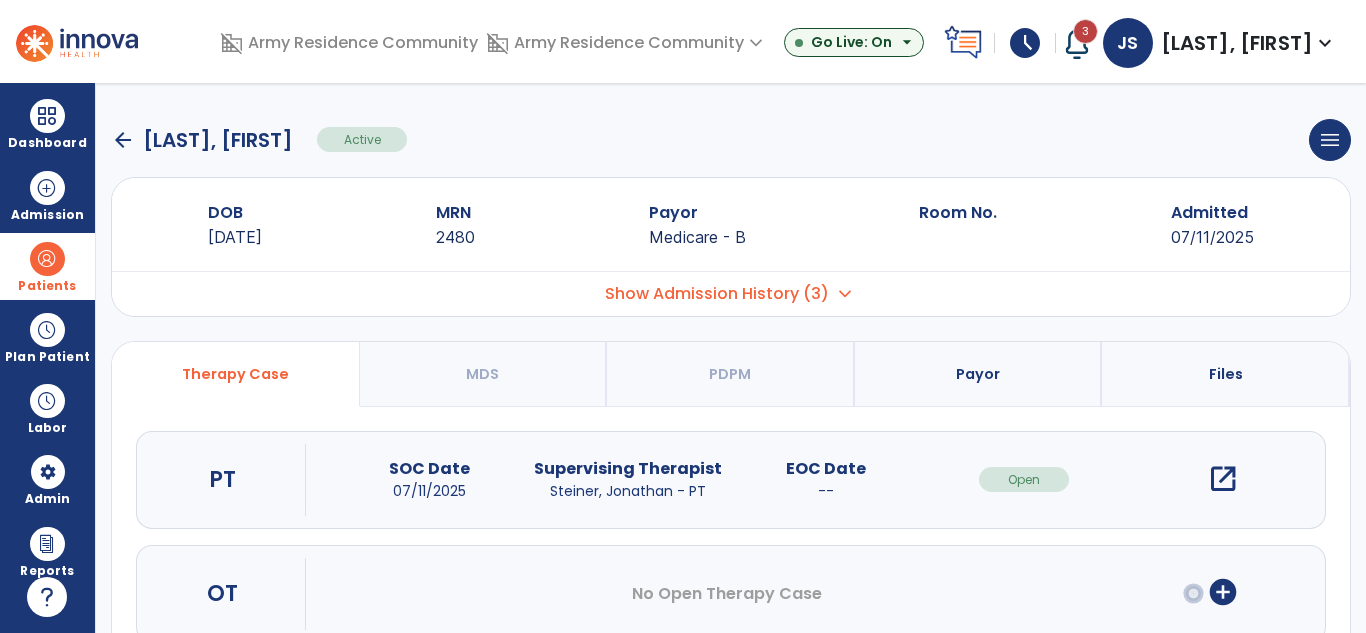 click on "open_in_new" at bounding box center (1223, 479) 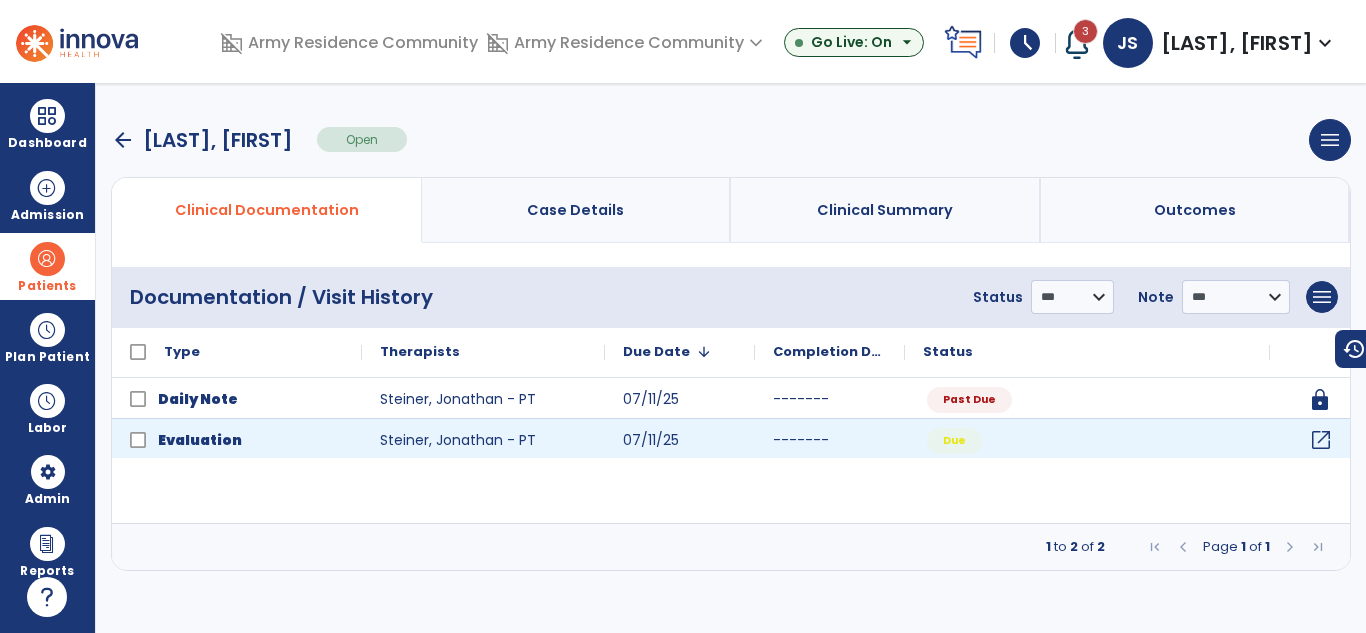 click on "open_in_new" 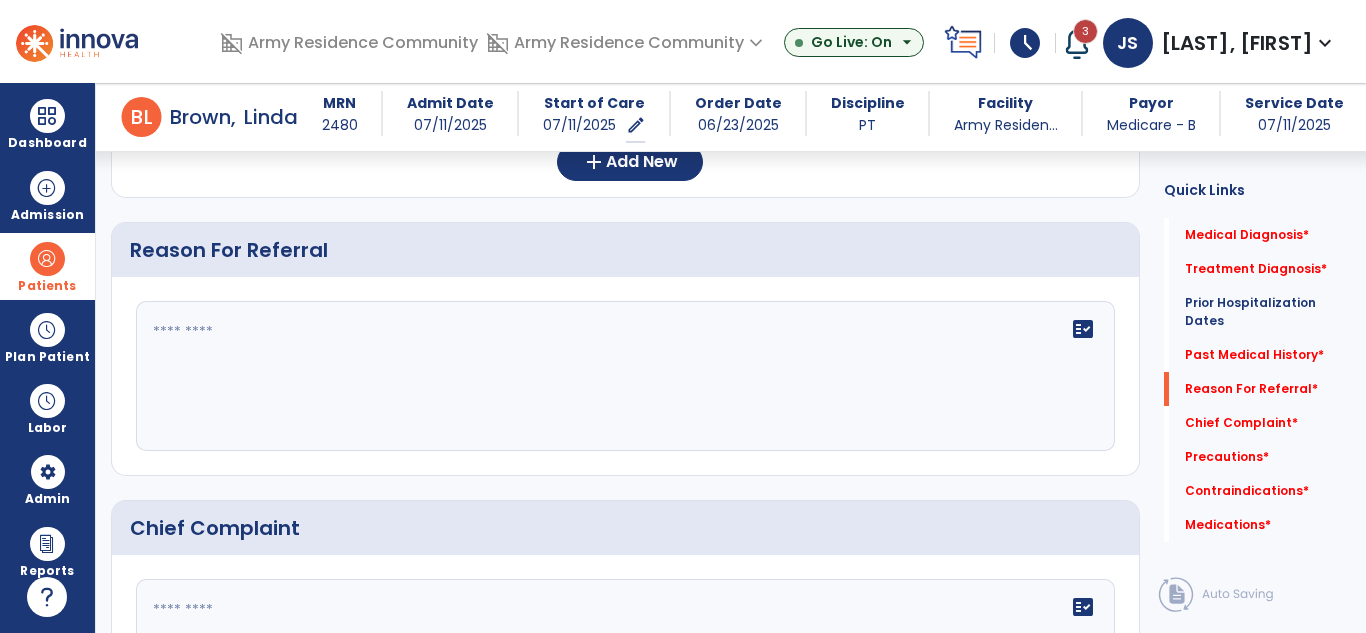 scroll, scrollTop: 900, scrollLeft: 0, axis: vertical 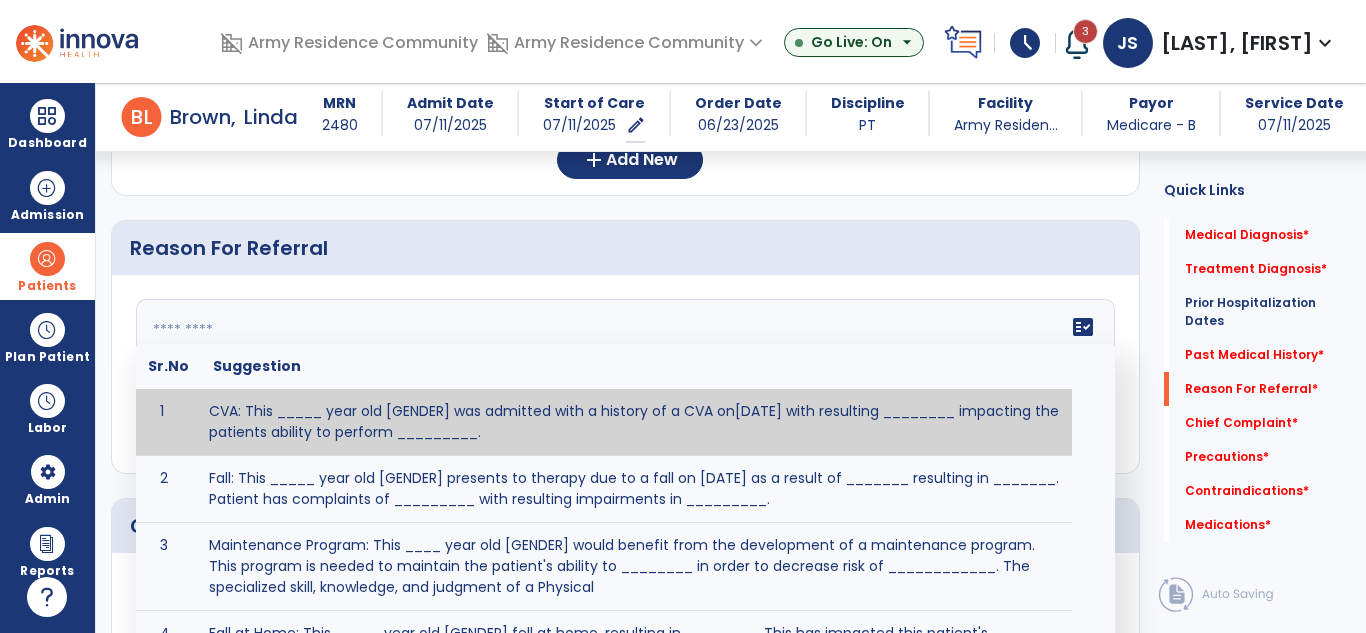 click 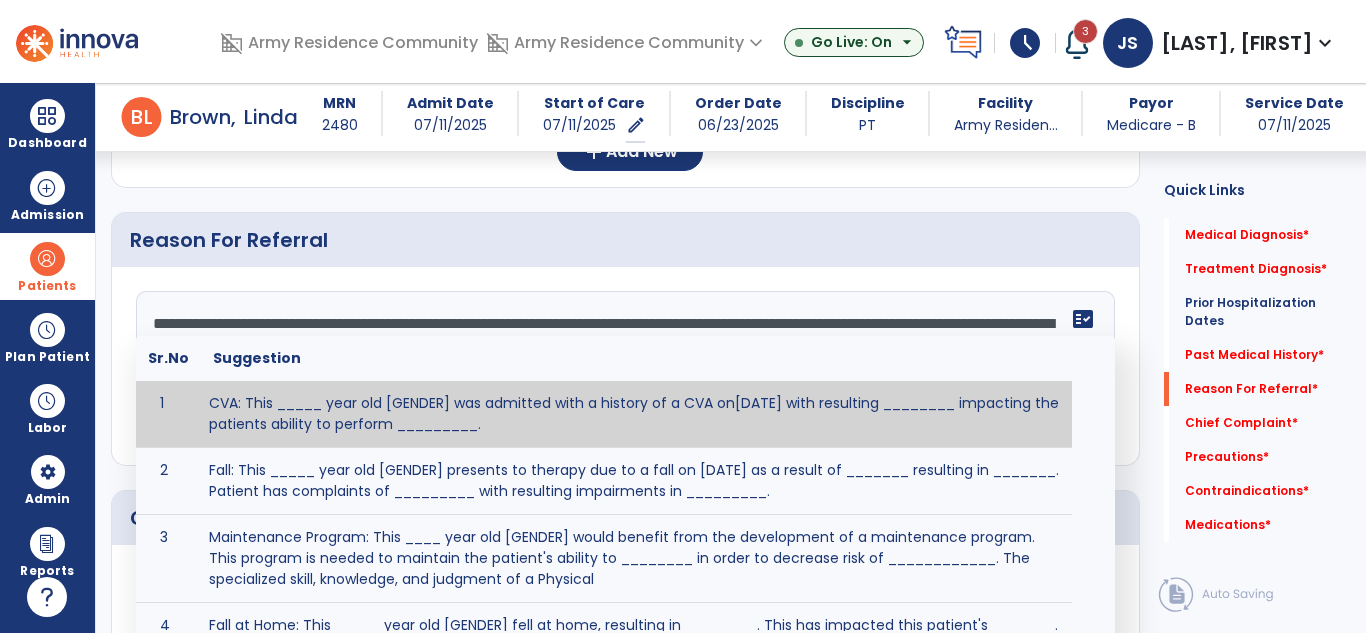 scroll, scrollTop: 900, scrollLeft: 0, axis: vertical 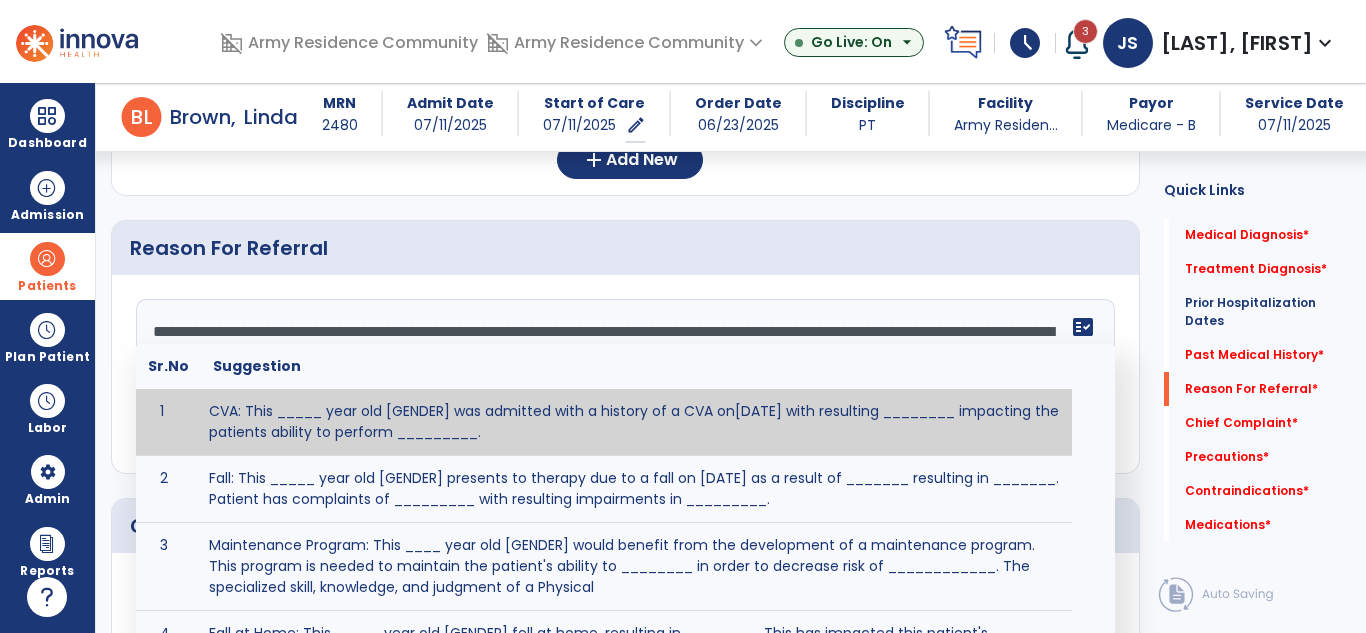 click on "**********" 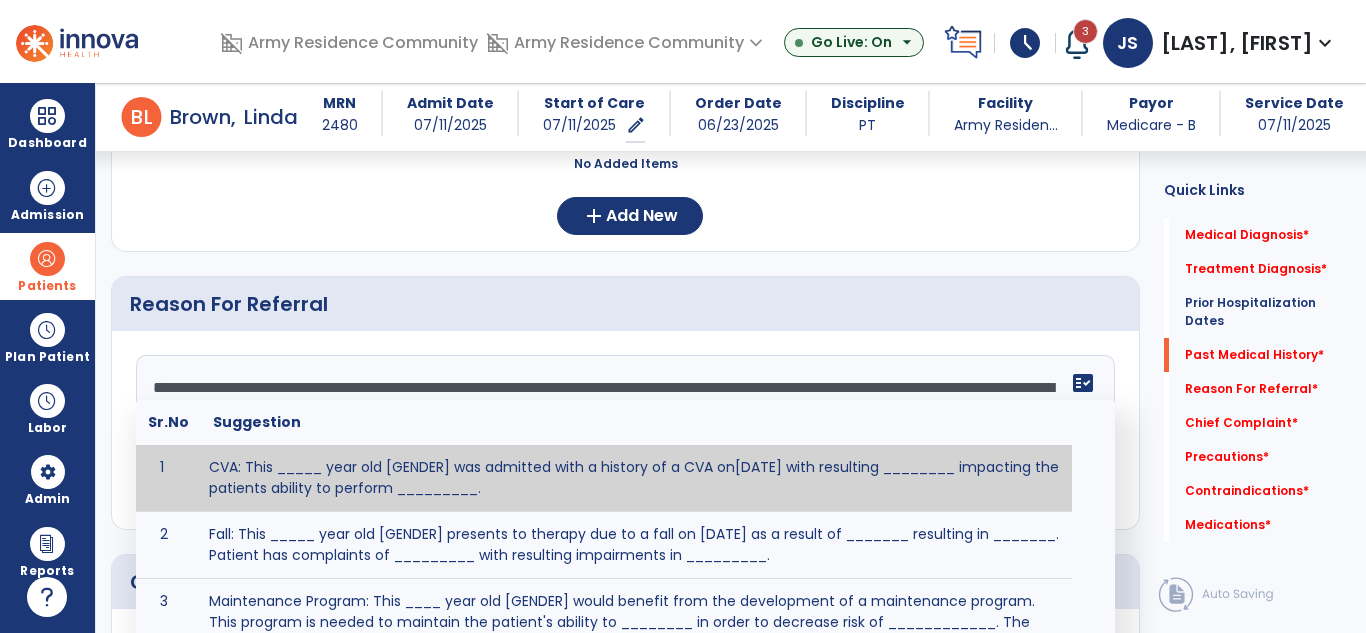 scroll, scrollTop: 1000, scrollLeft: 0, axis: vertical 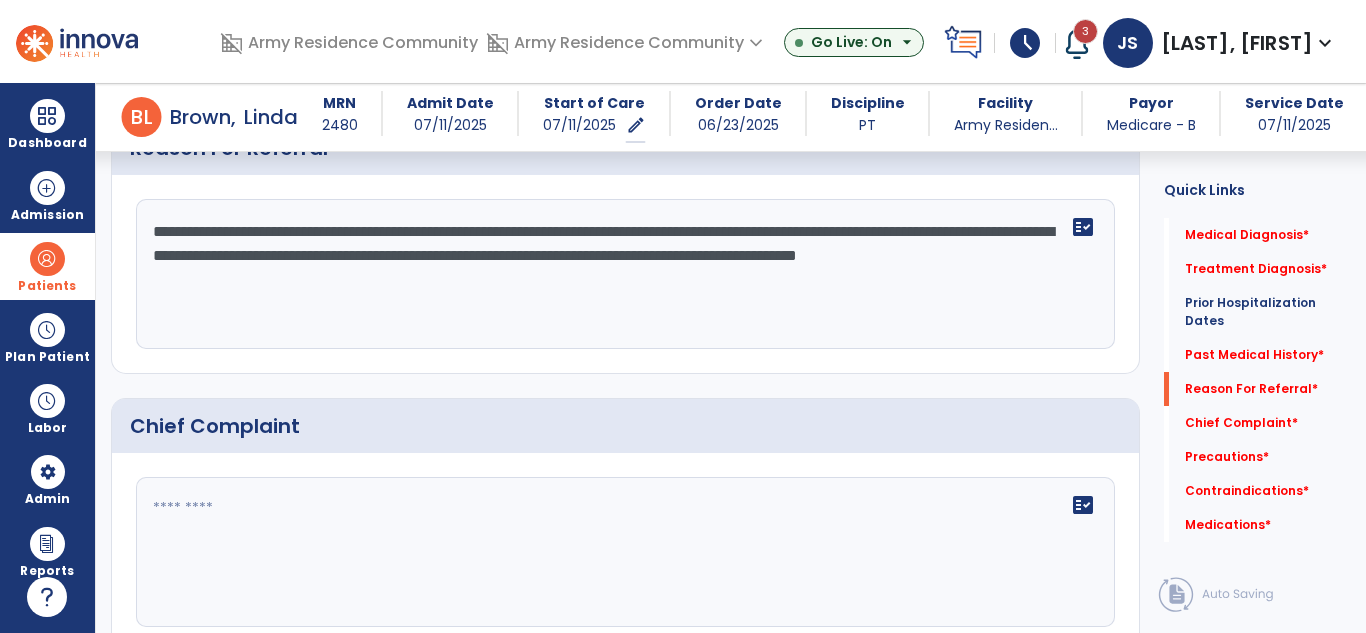 click on "**********" 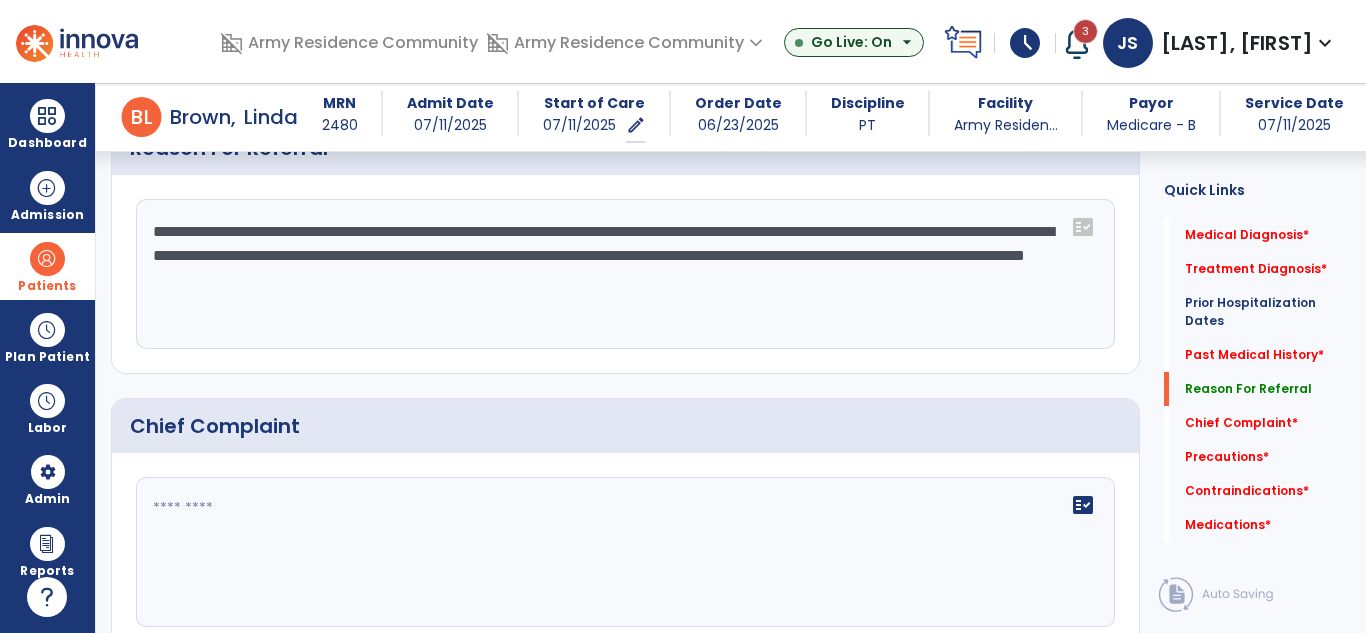 scroll, scrollTop: 1100, scrollLeft: 0, axis: vertical 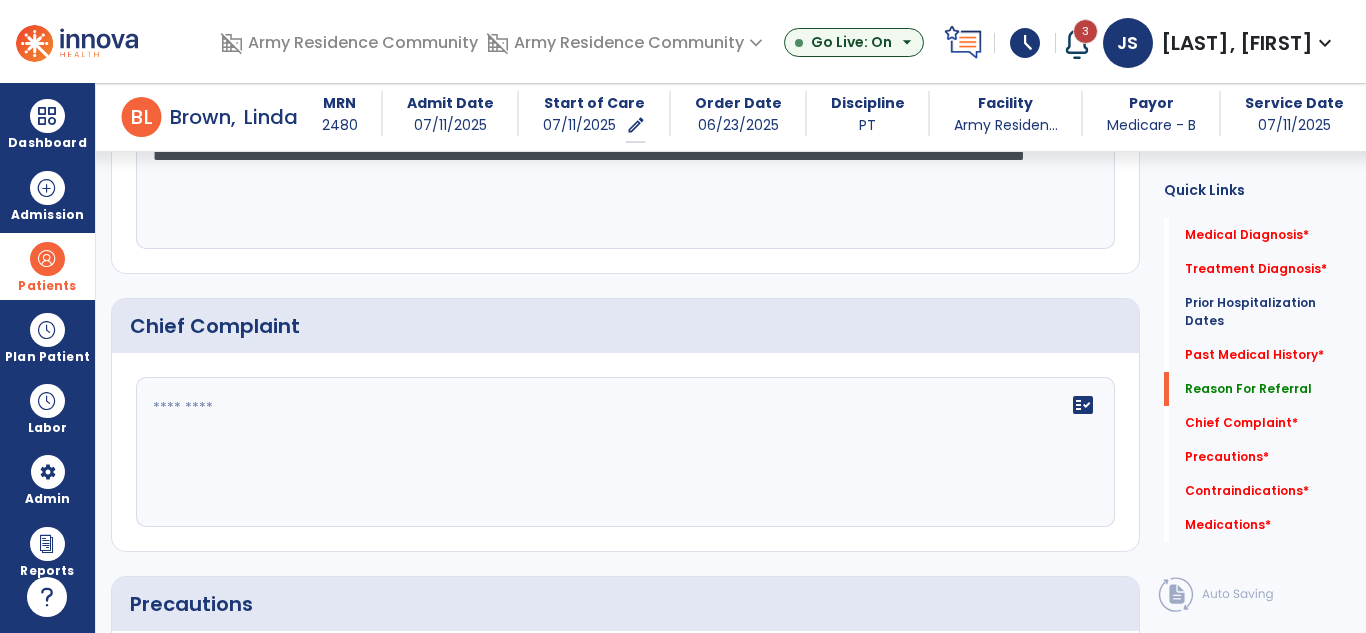 type on "**********" 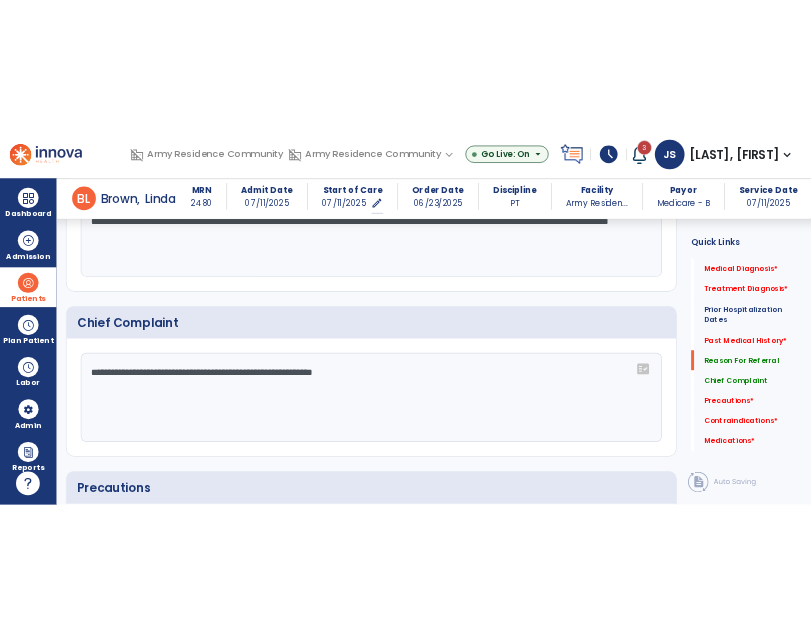 scroll, scrollTop: 1581, scrollLeft: 0, axis: vertical 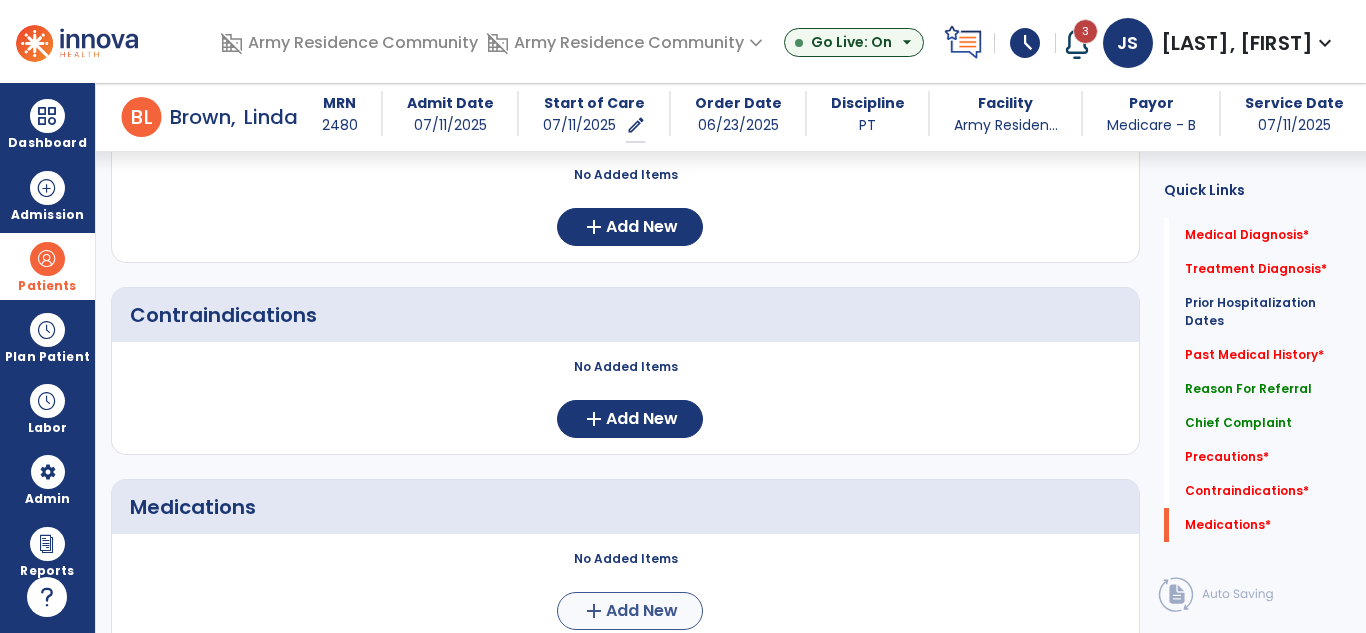 type on "**********" 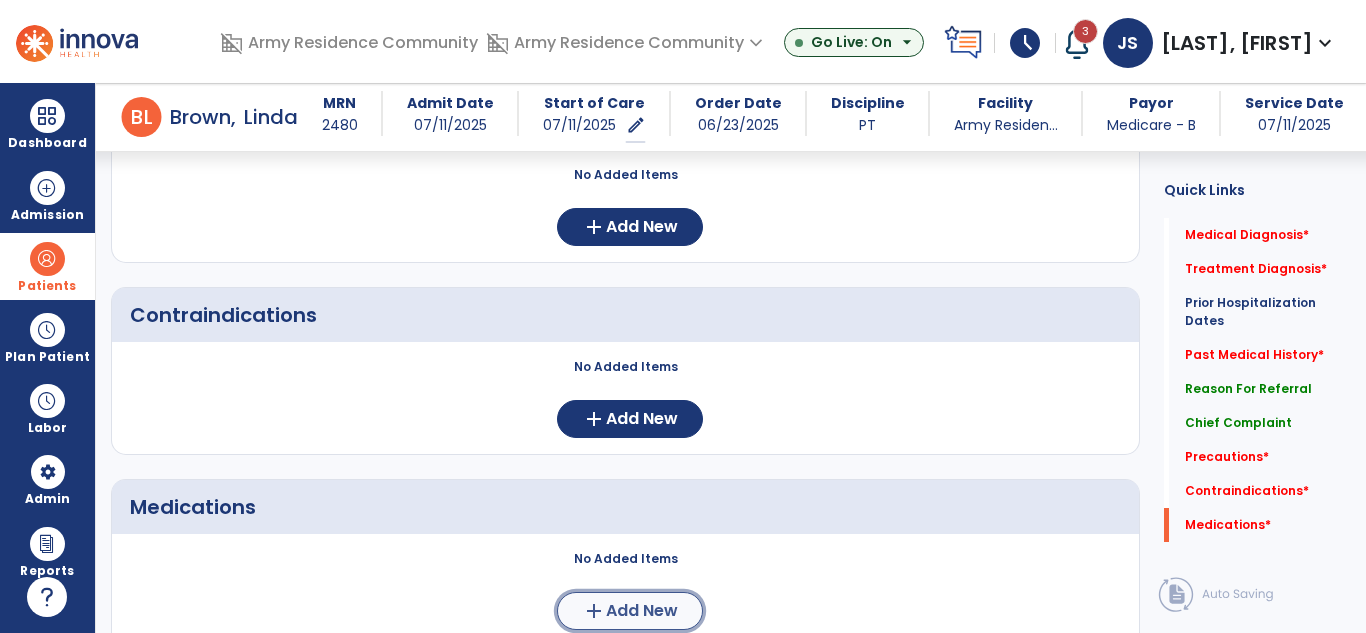 click on "Add New" 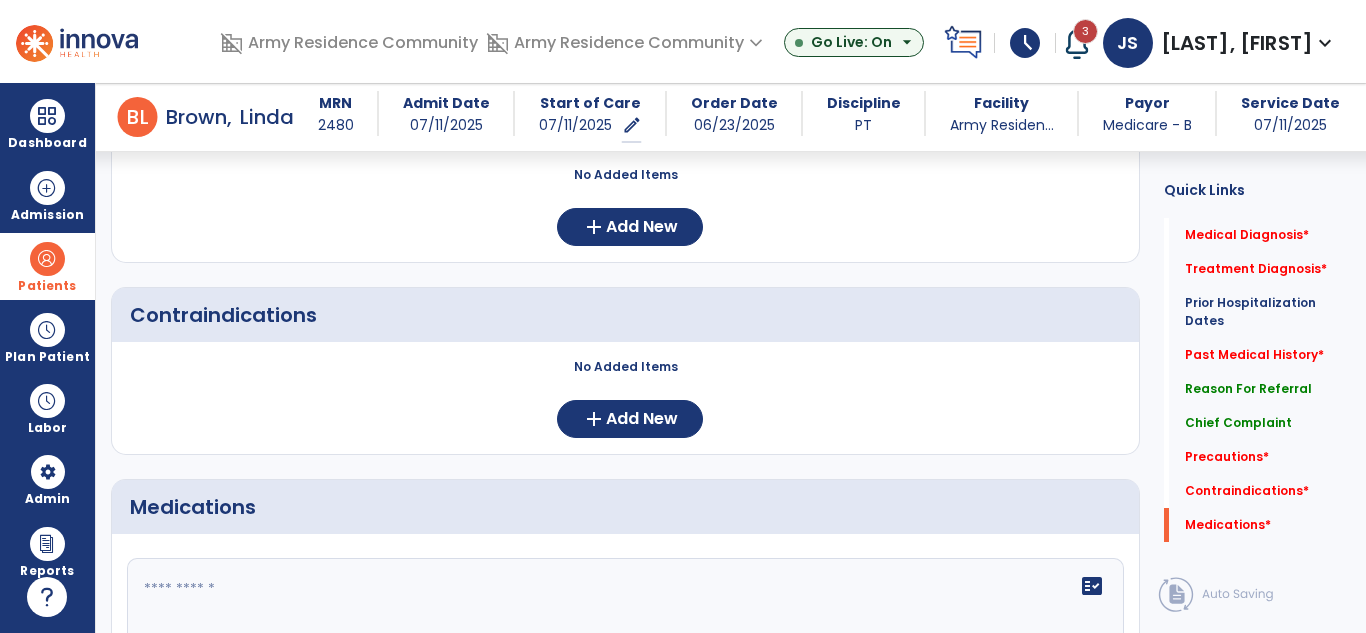 scroll, scrollTop: 1596, scrollLeft: 0, axis: vertical 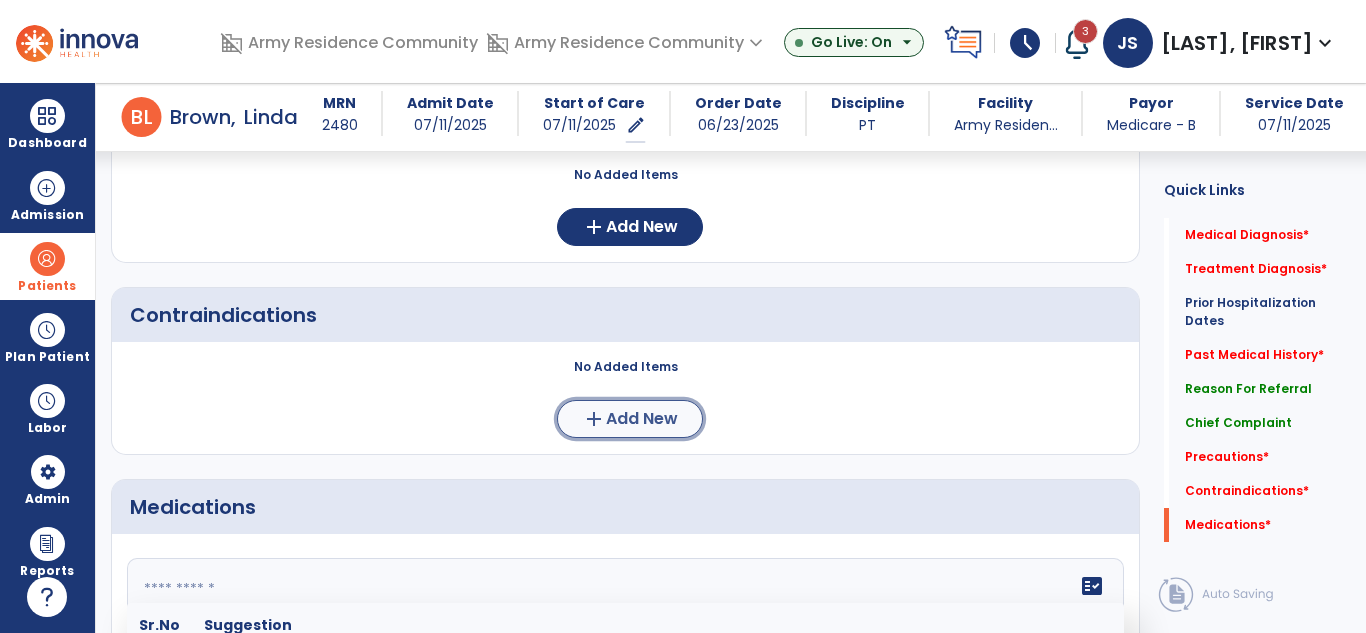 click on "add  Add New" 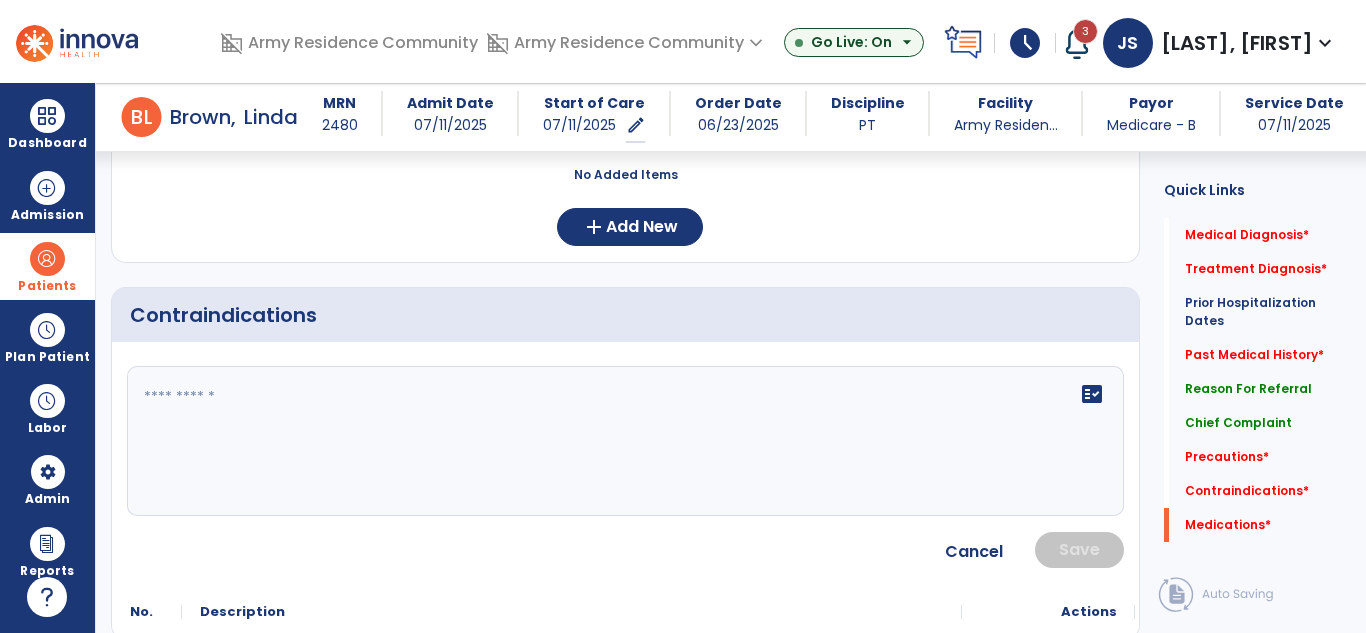 click on "fact_check" 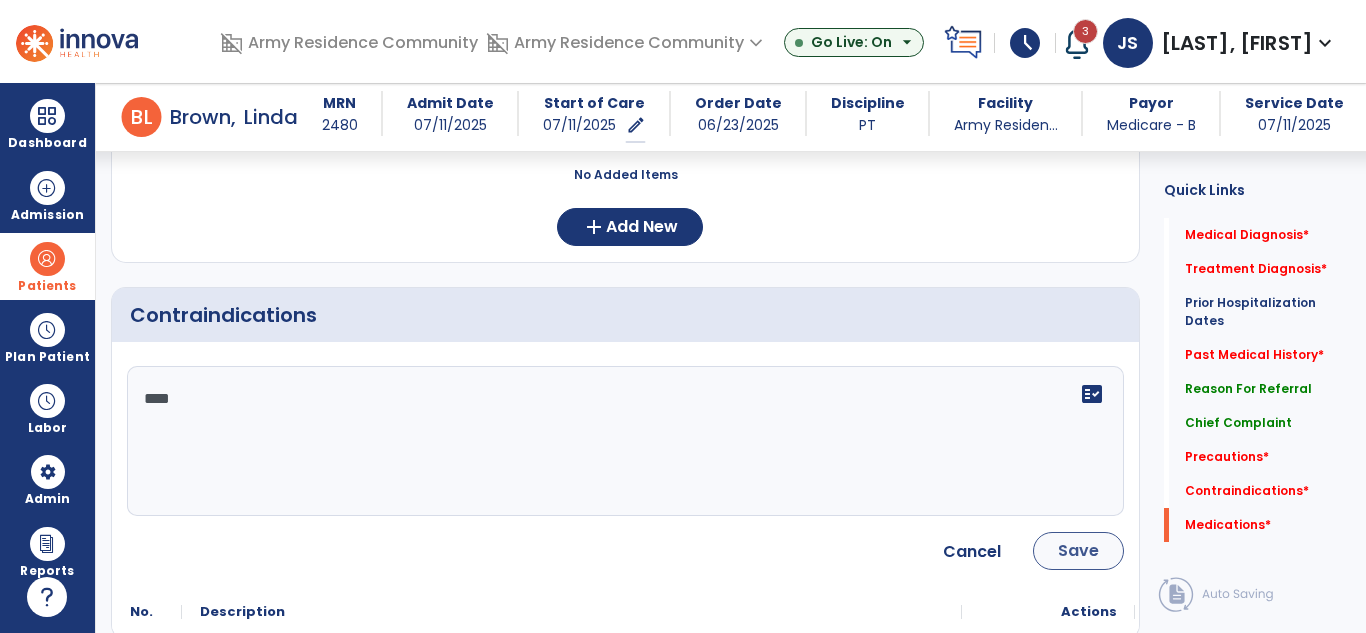 type on "****" 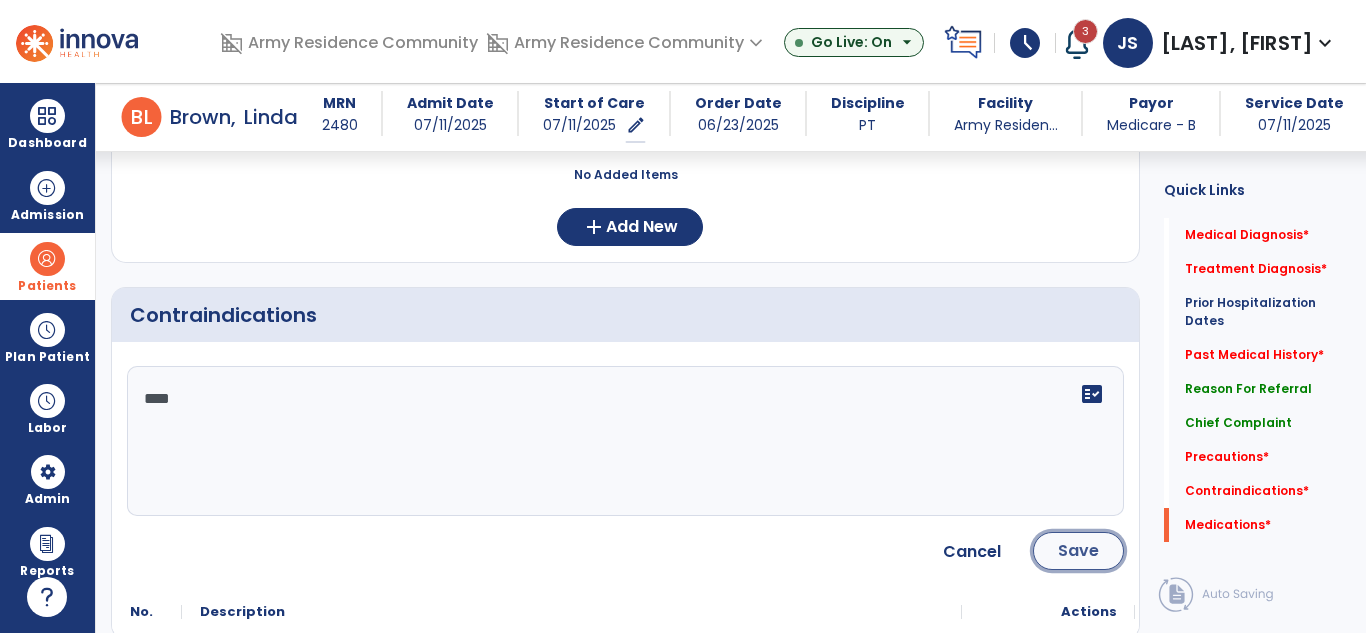 click on "Save" 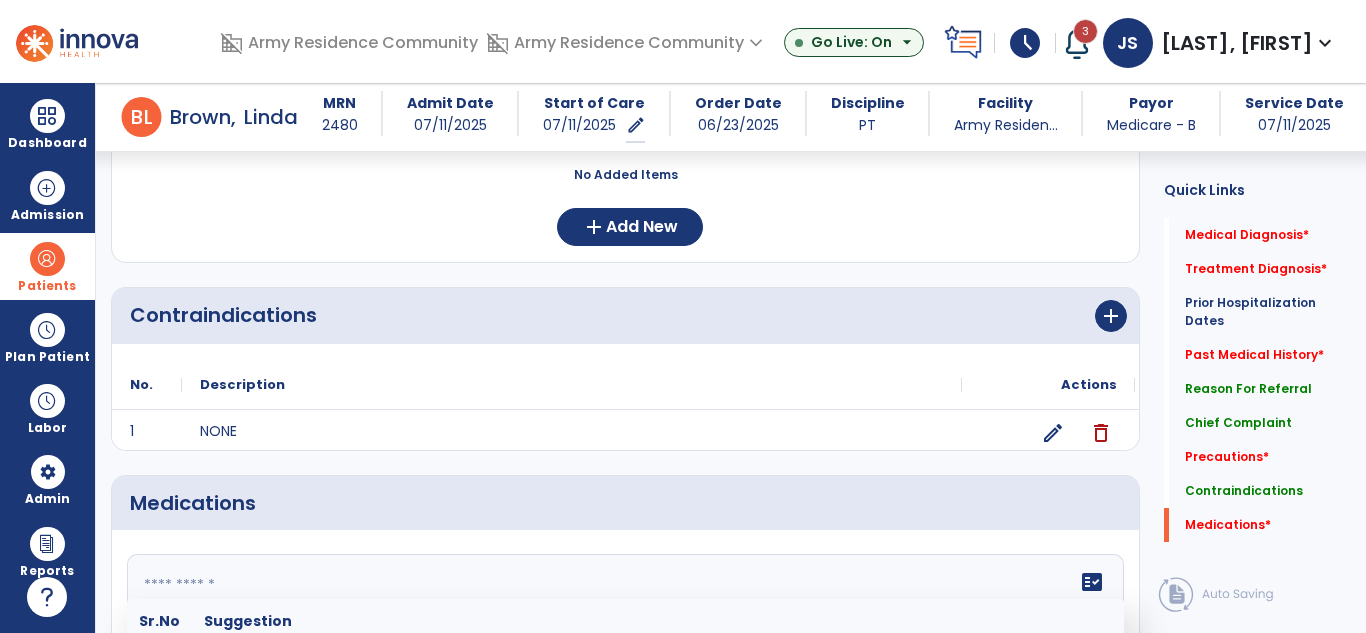 click 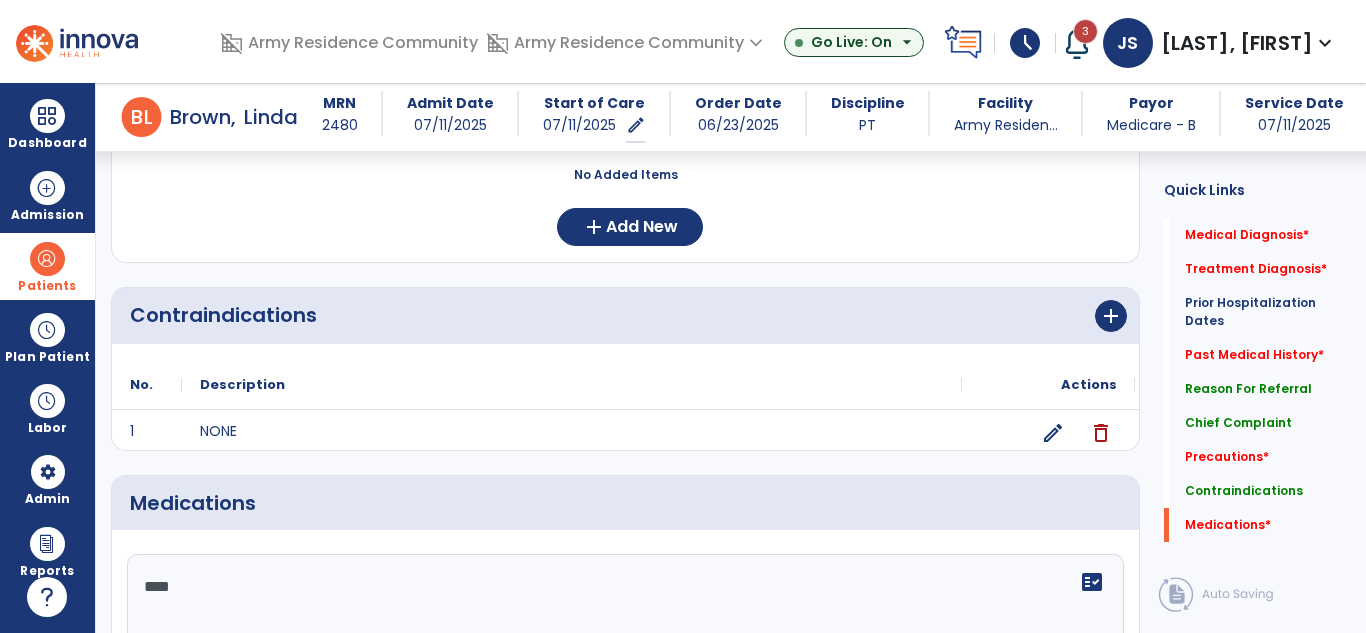 drag, startPoint x: 1360, startPoint y: 481, endPoint x: 1359, endPoint y: 541, distance: 60.00833 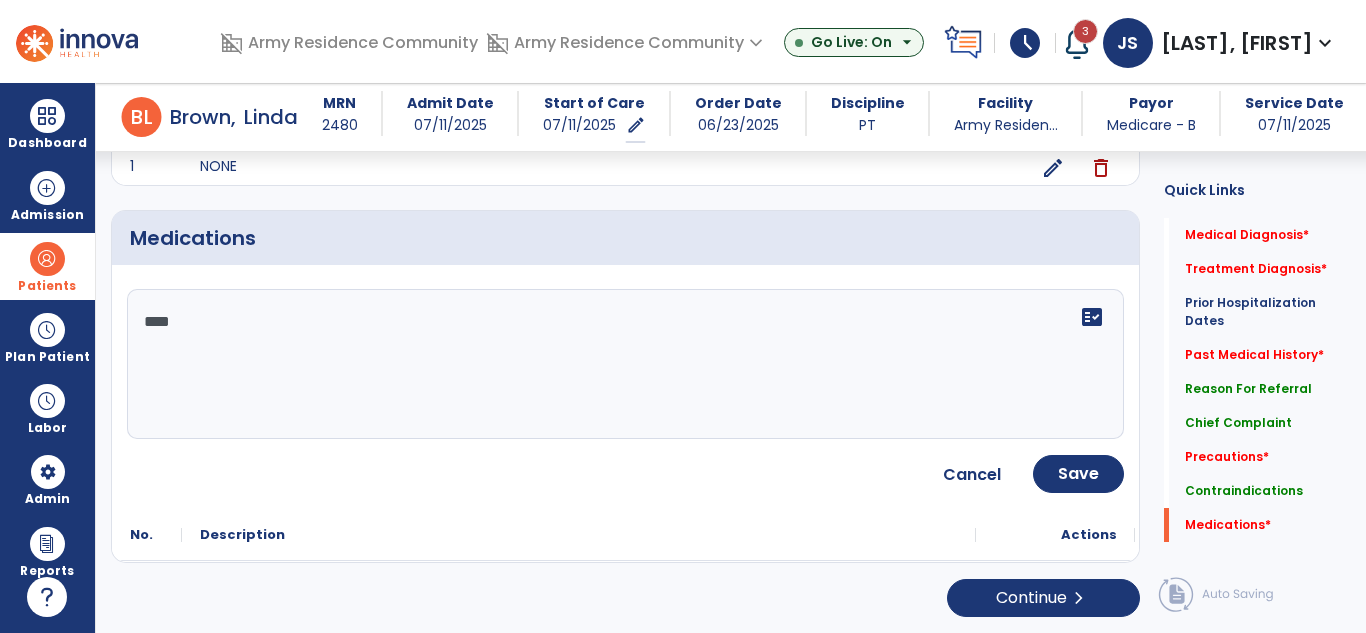 click on "****" 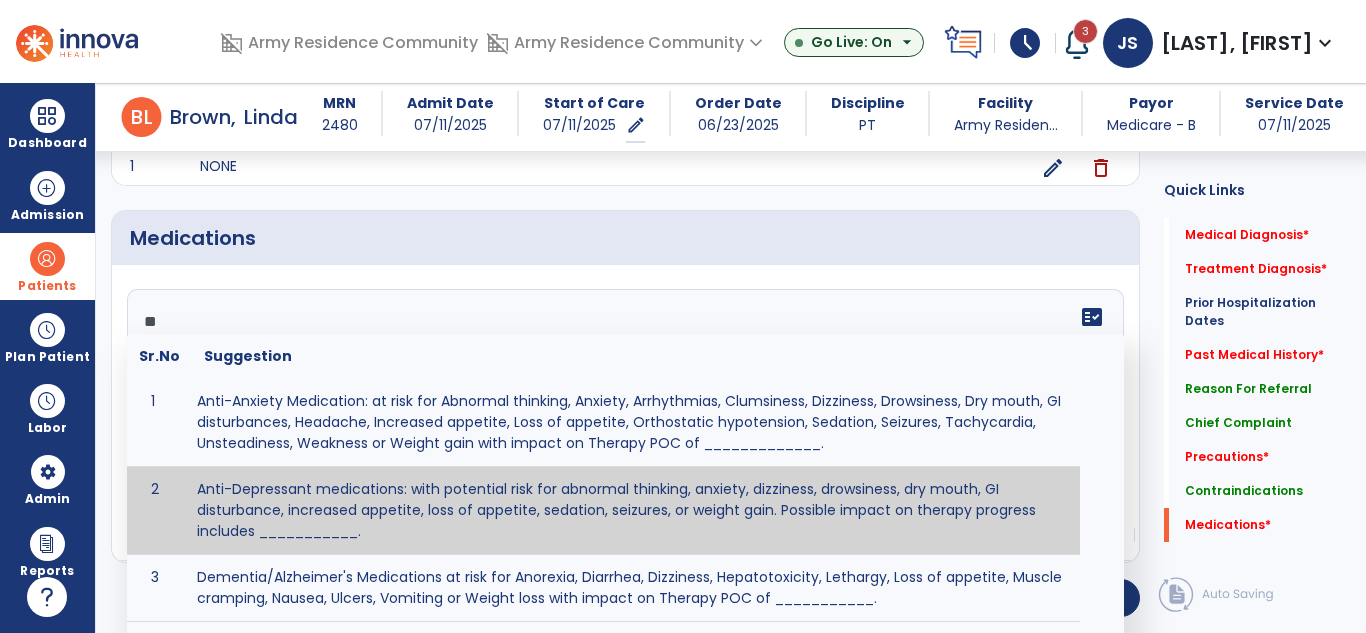 type on "*" 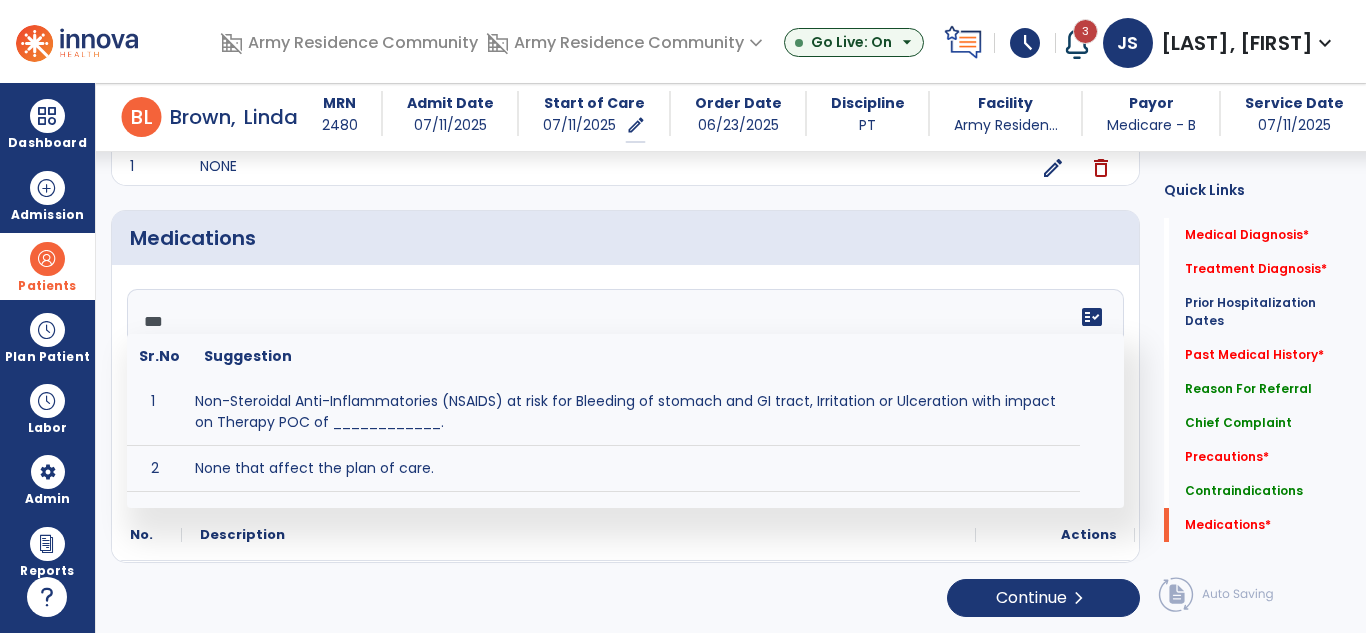 scroll, scrollTop: 0, scrollLeft: 0, axis: both 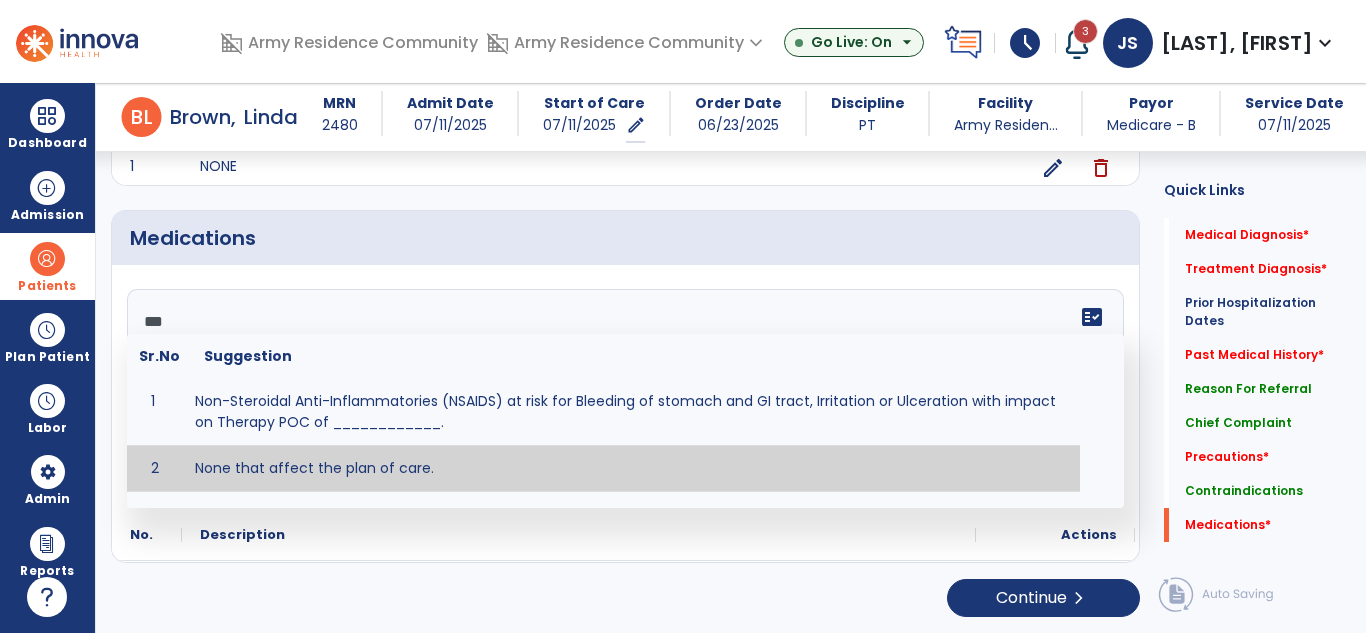 type on "**********" 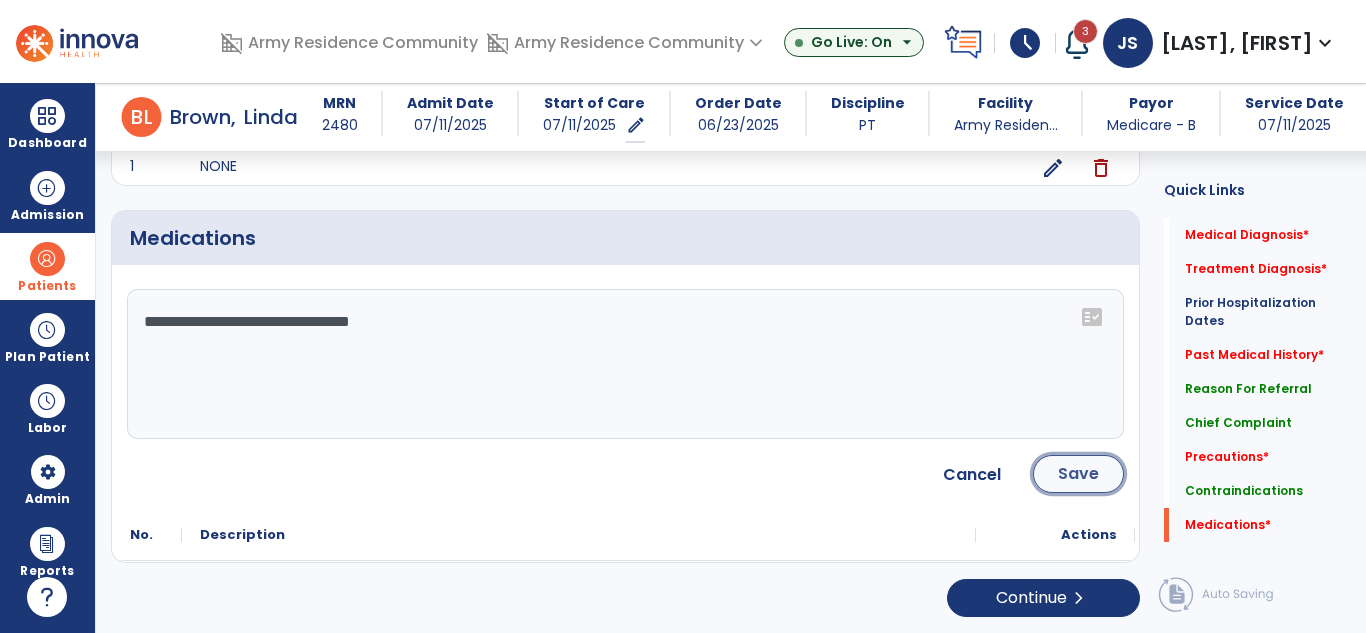 click on "Save" 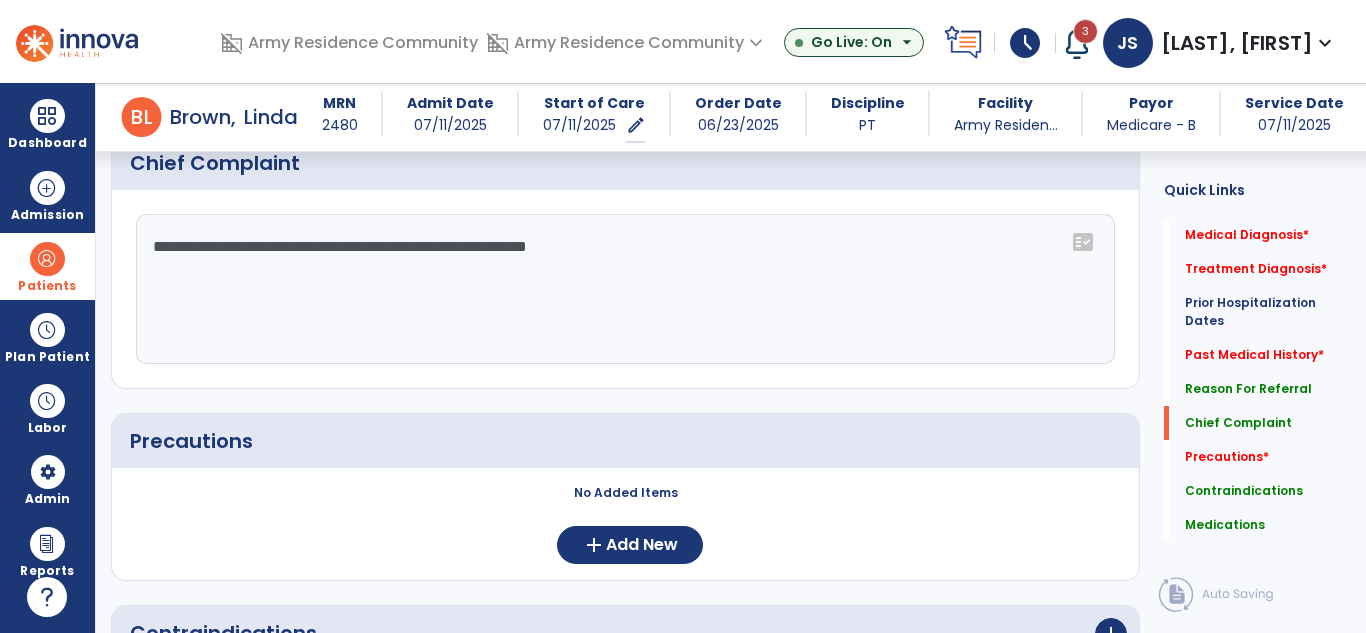scroll, scrollTop: 1258, scrollLeft: 0, axis: vertical 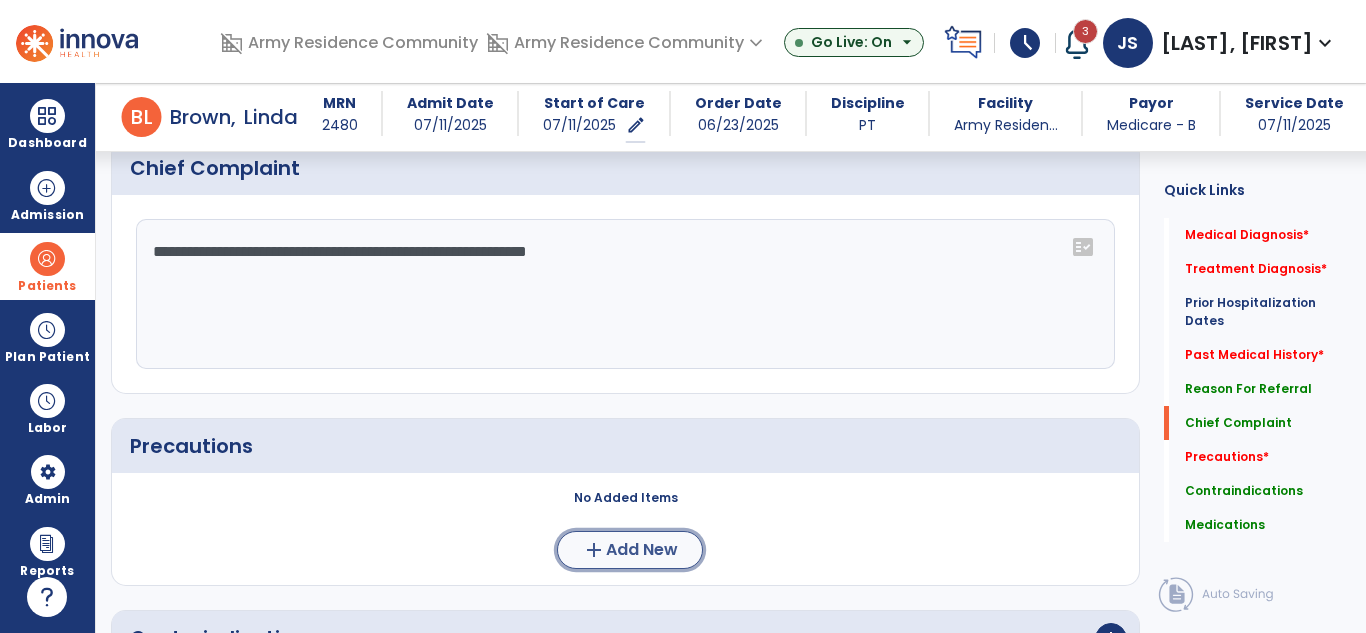 click on "Add New" 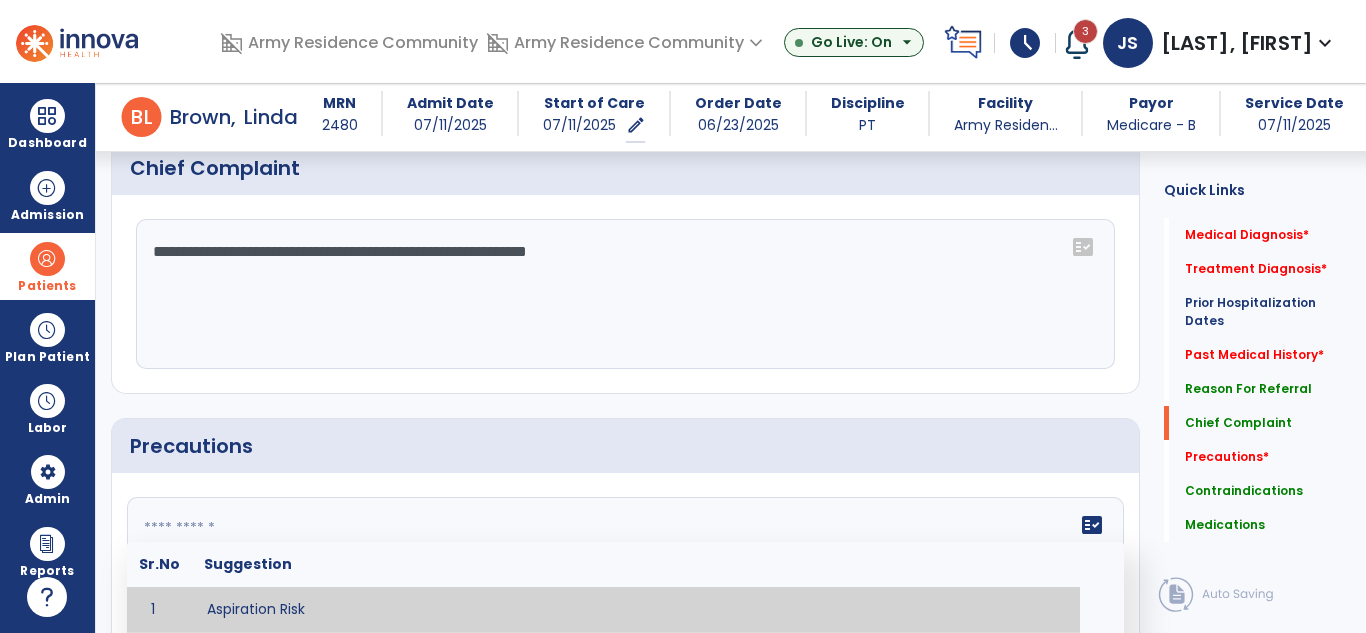 click 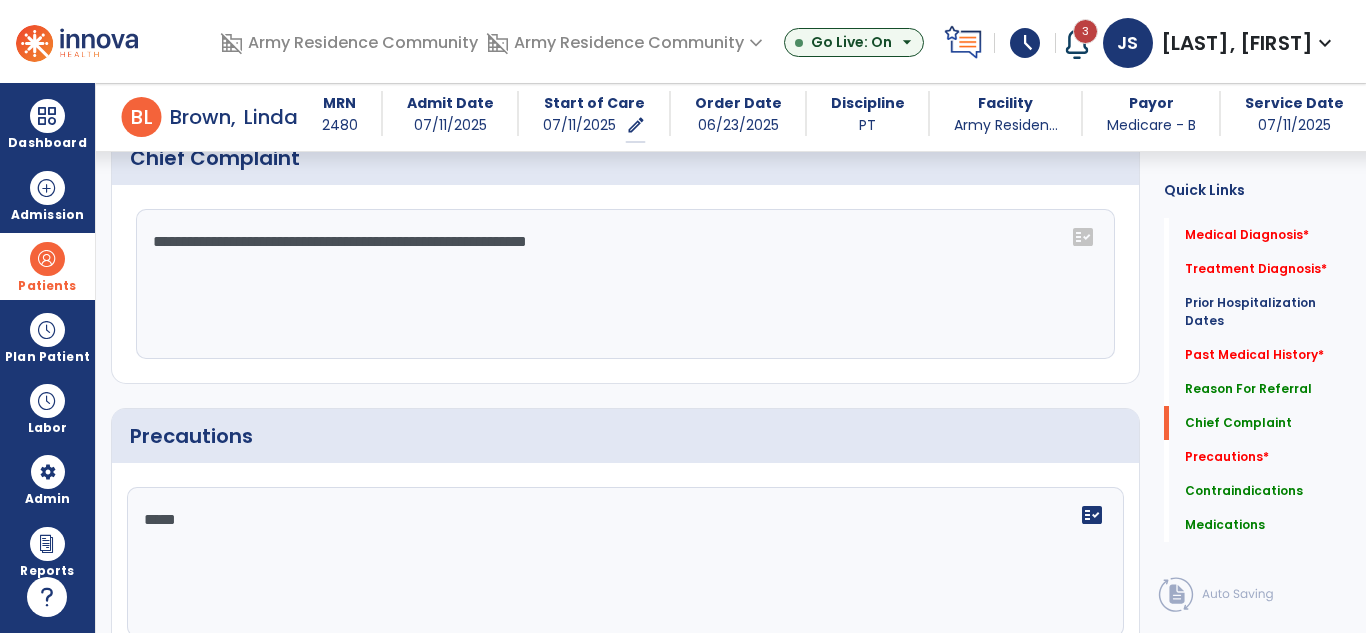 scroll, scrollTop: 1277, scrollLeft: 0, axis: vertical 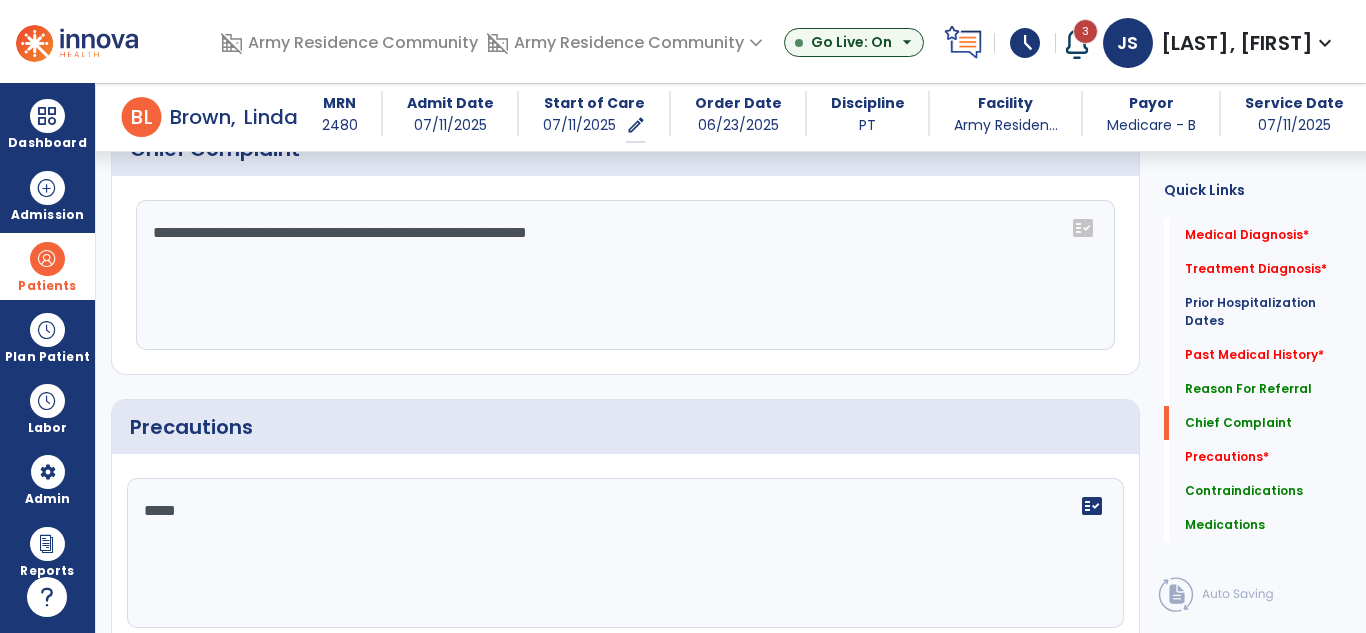 click on "*****" 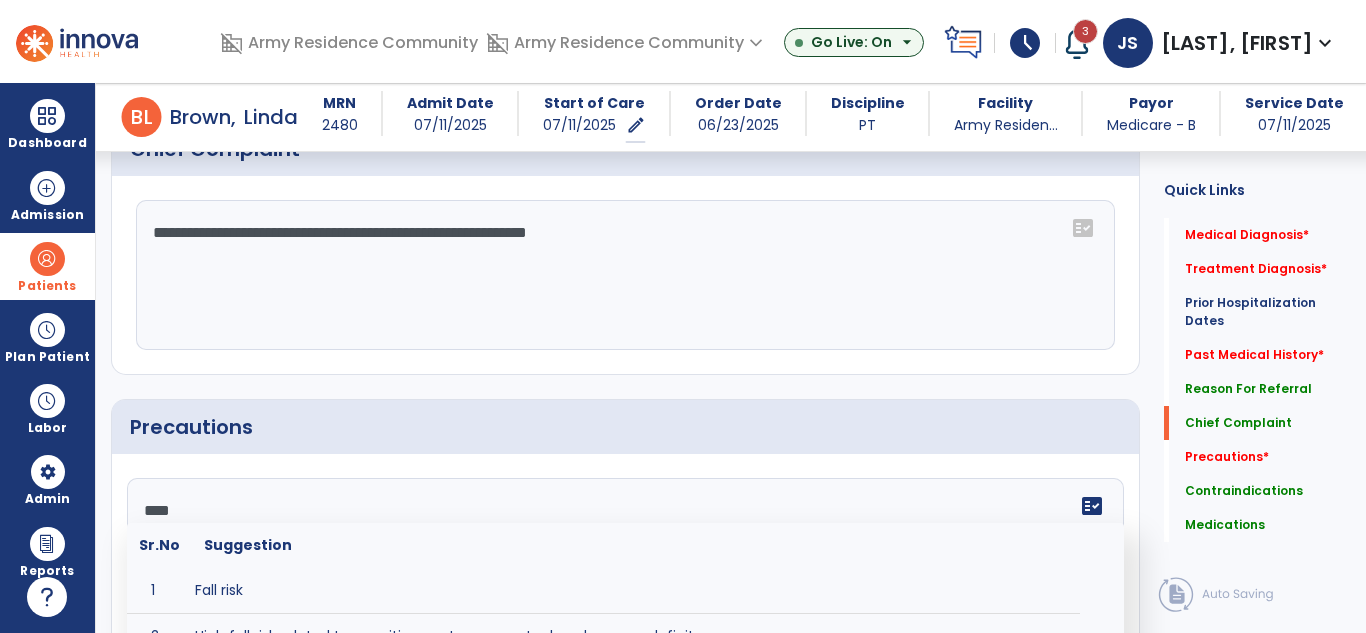 scroll, scrollTop: 1304, scrollLeft: 0, axis: vertical 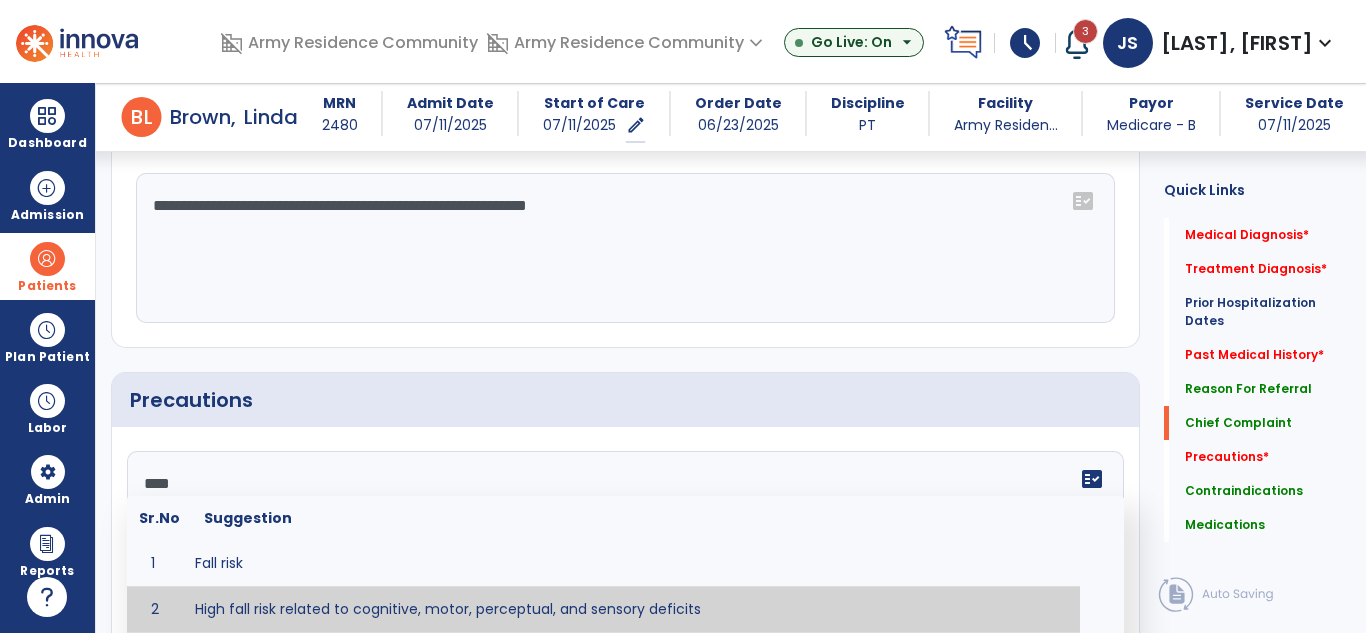 type on "**********" 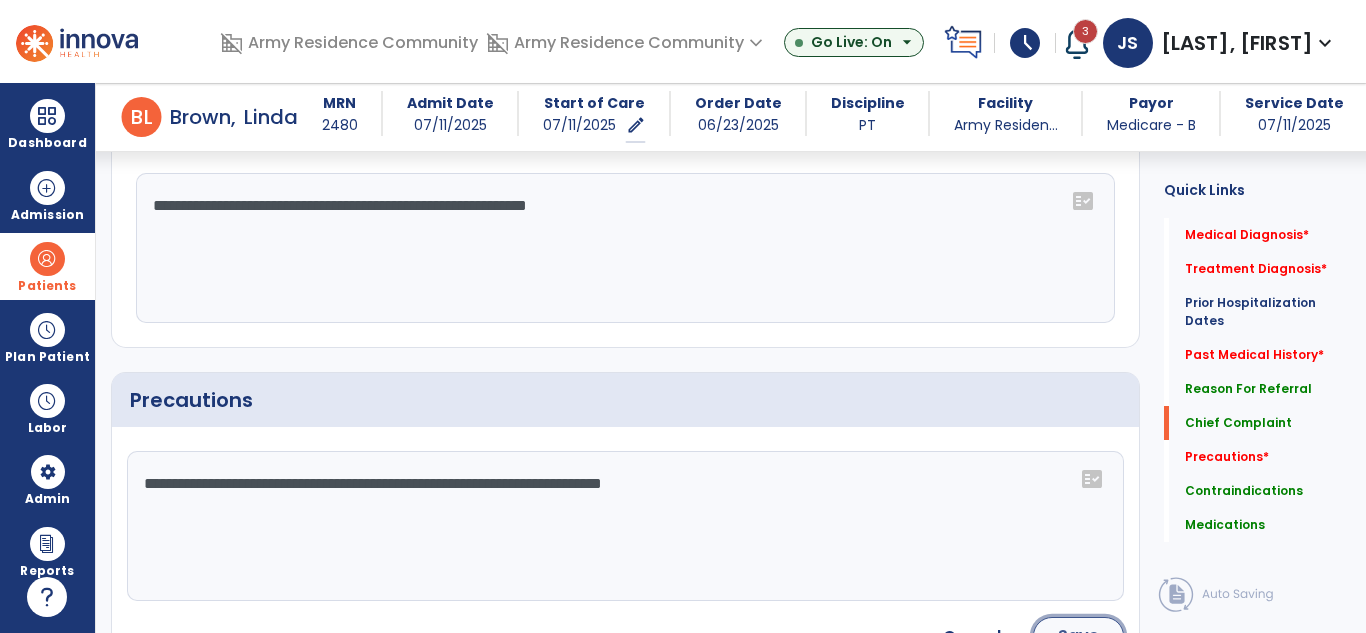 click on "Save" 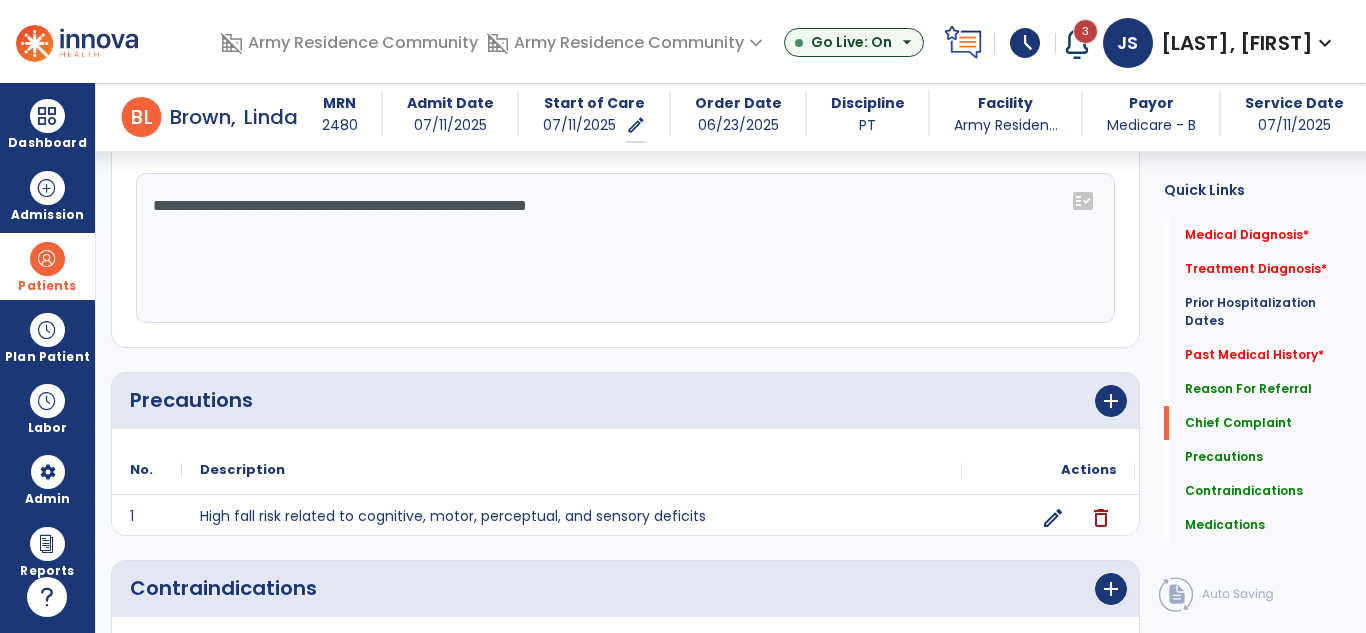 drag, startPoint x: 1359, startPoint y: 427, endPoint x: 1362, endPoint y: 281, distance: 146.03082 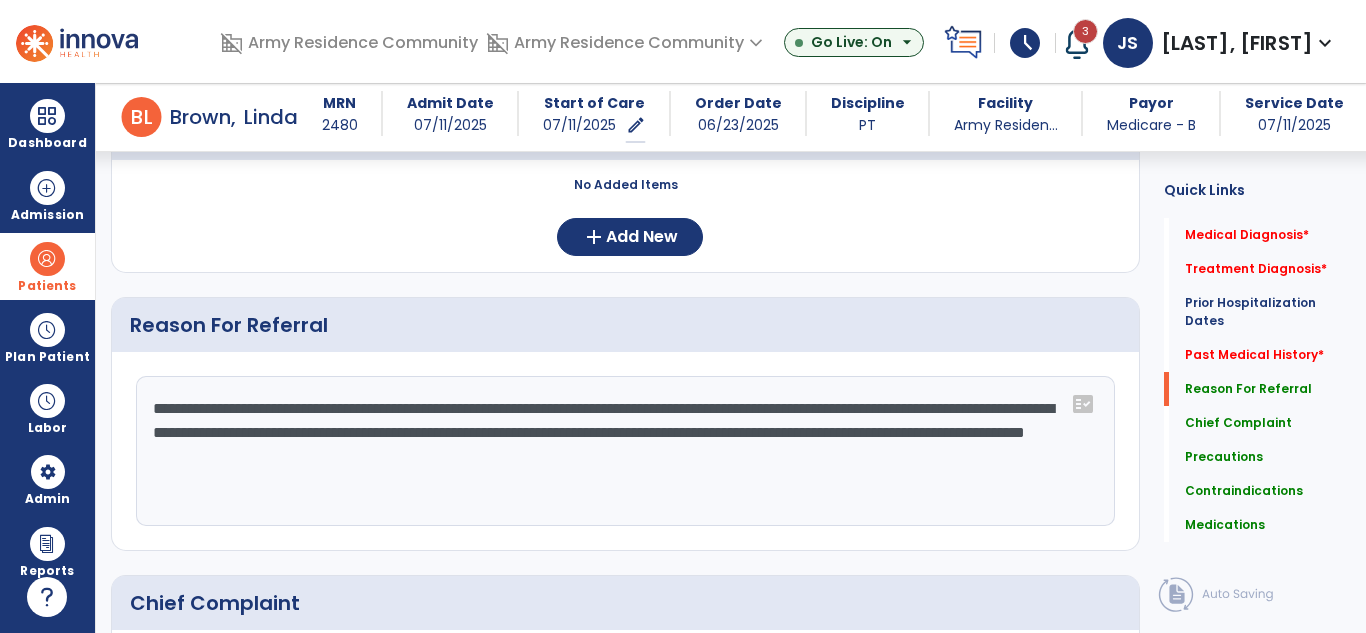 scroll, scrollTop: 342, scrollLeft: 0, axis: vertical 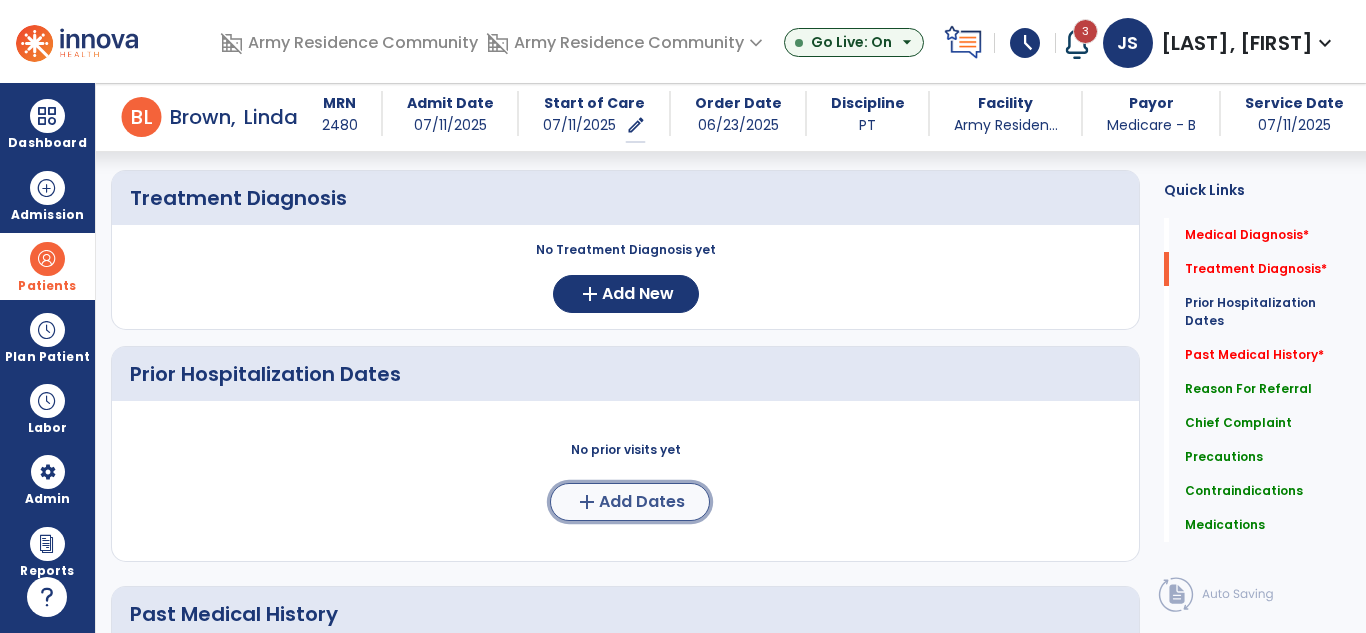 click on "Add Dates" 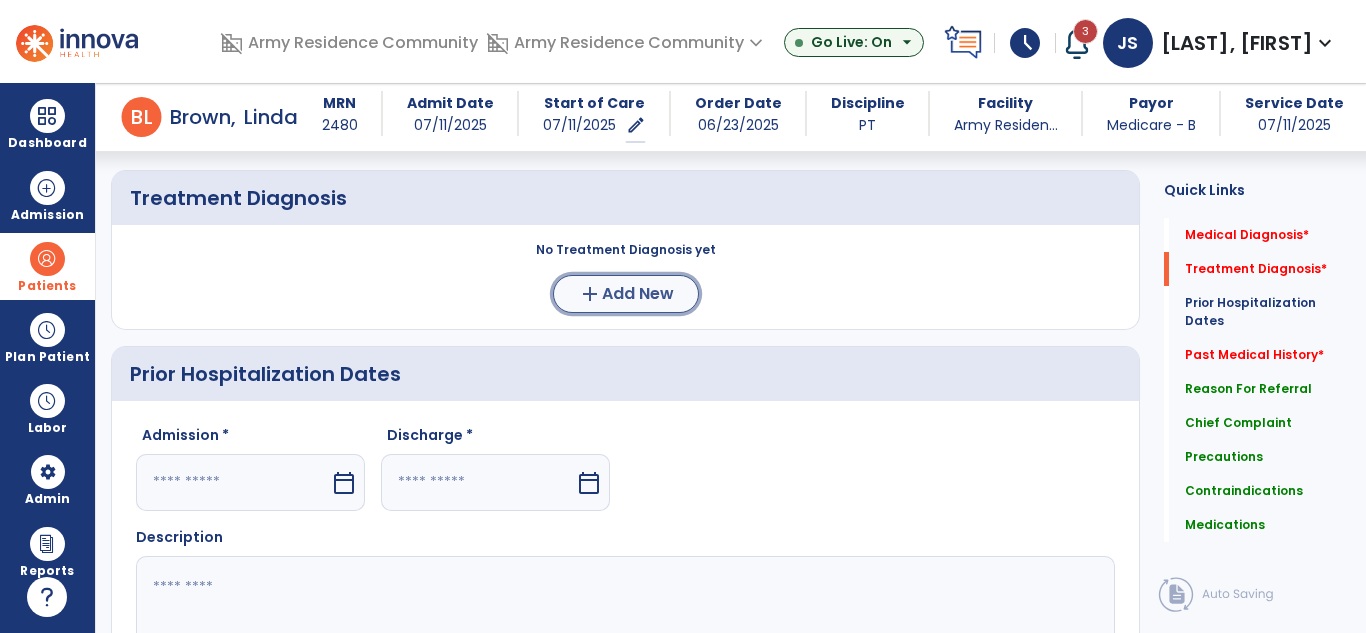 click on "Add New" 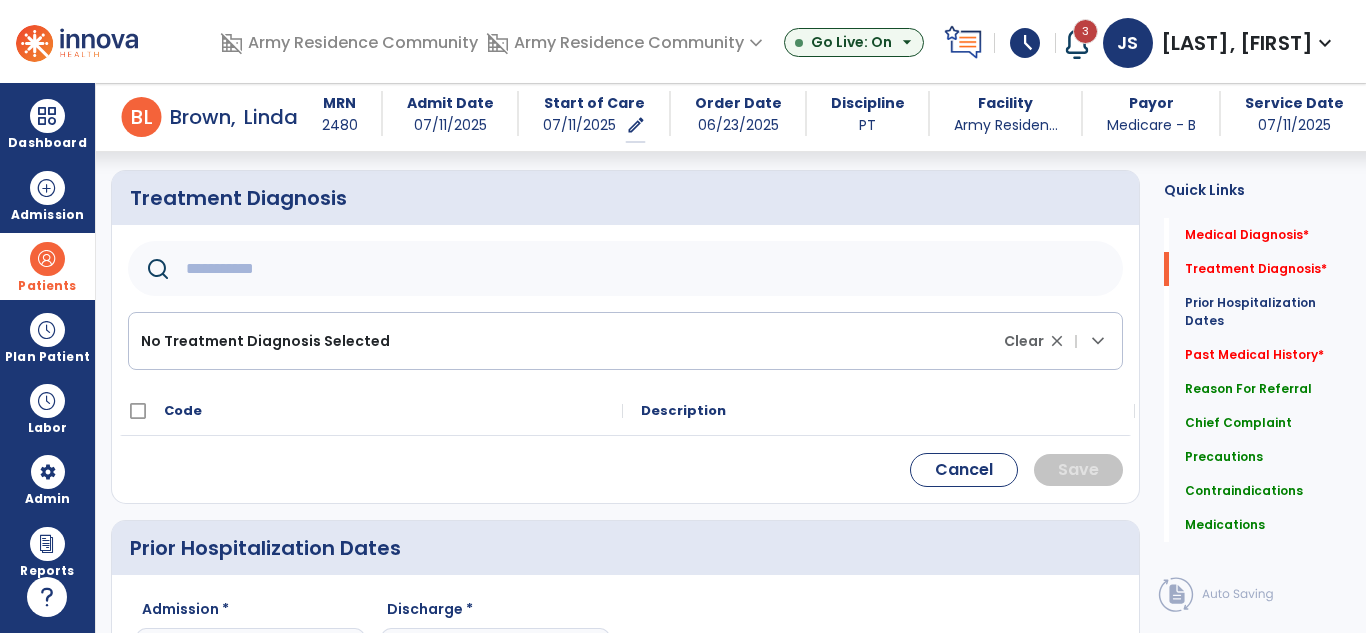 click 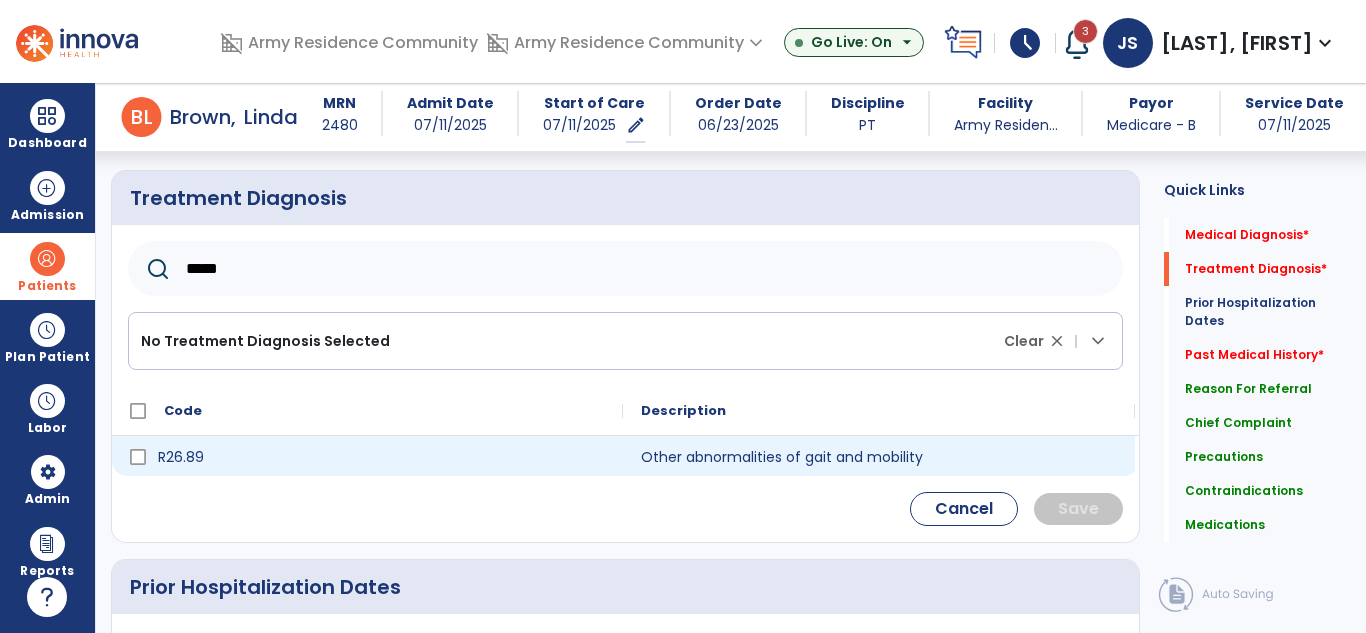 type on "*****" 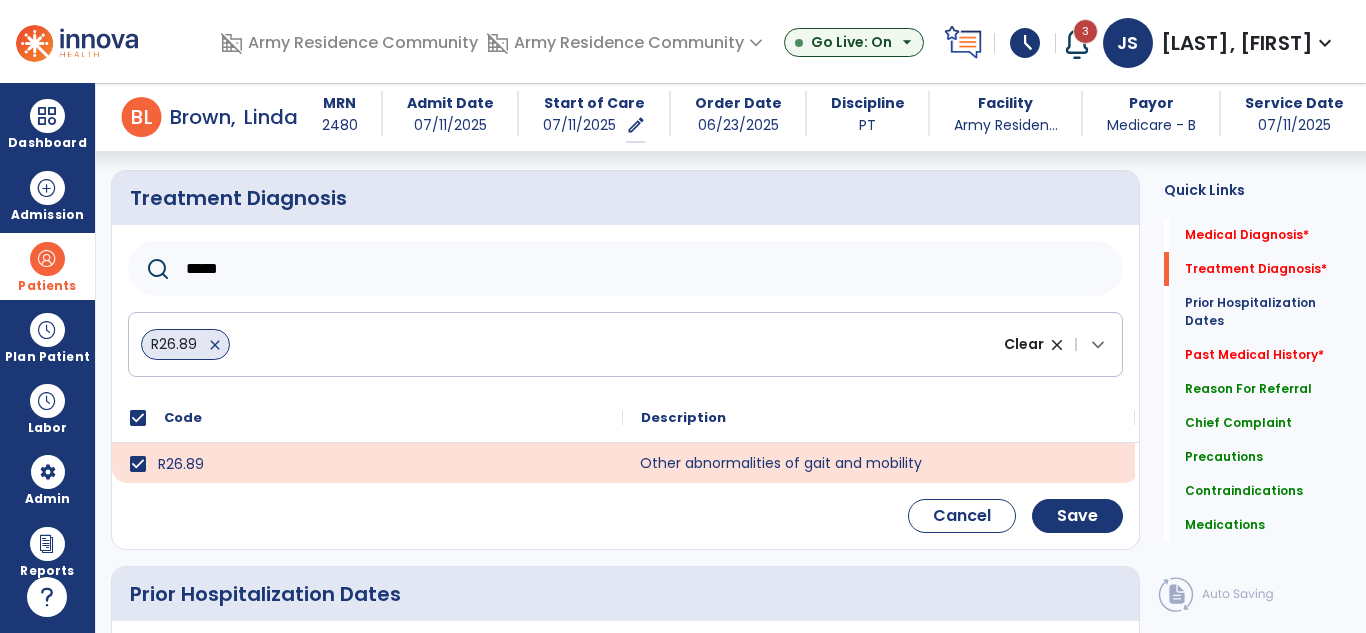 click on "Other abnormalities of gait and mobility" 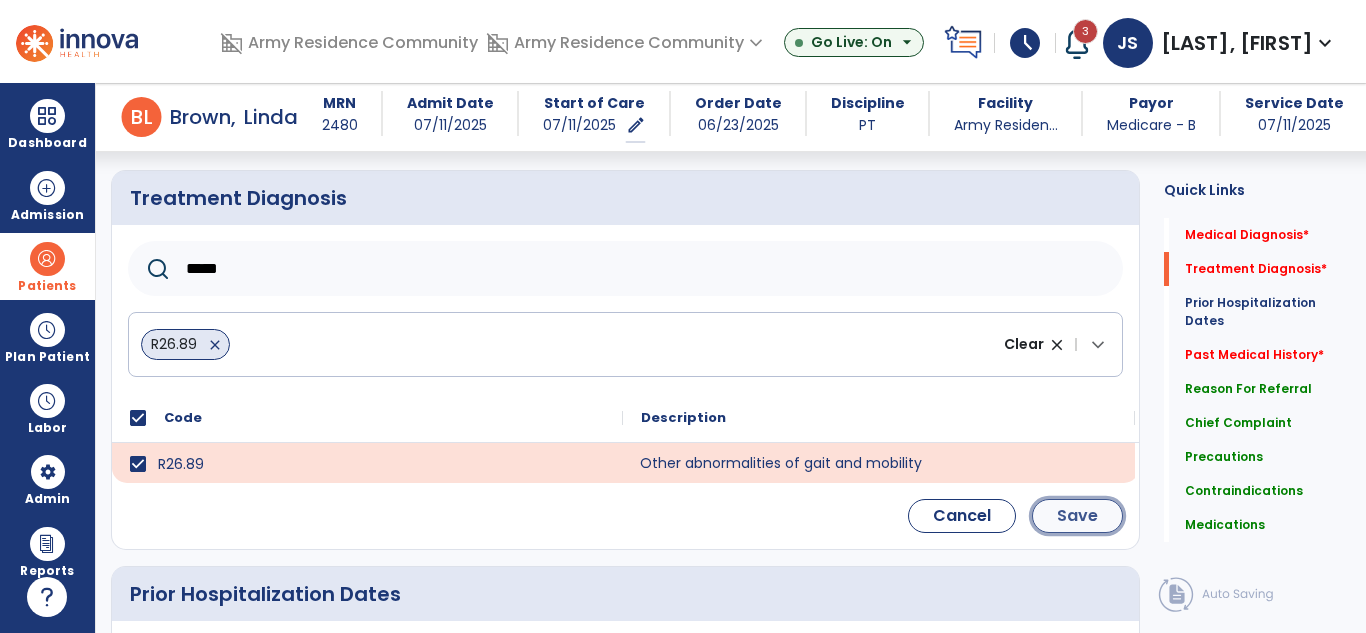 click on "Save" 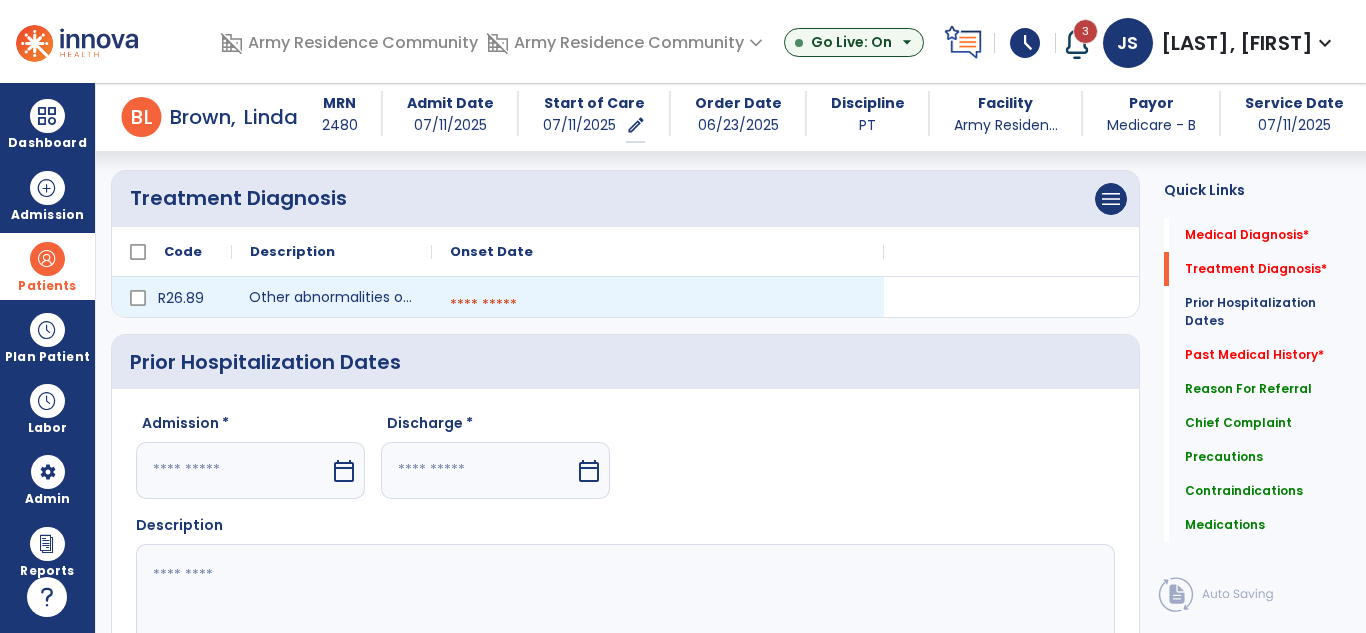click at bounding box center (658, 305) 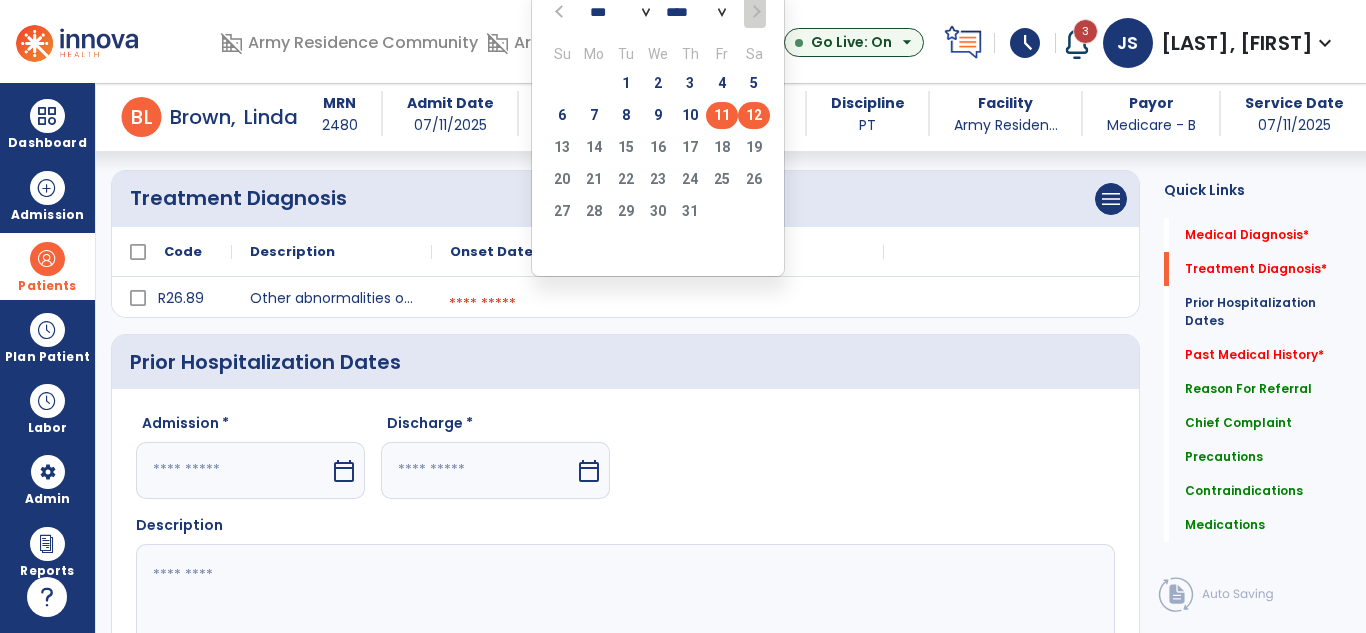 click on "11" 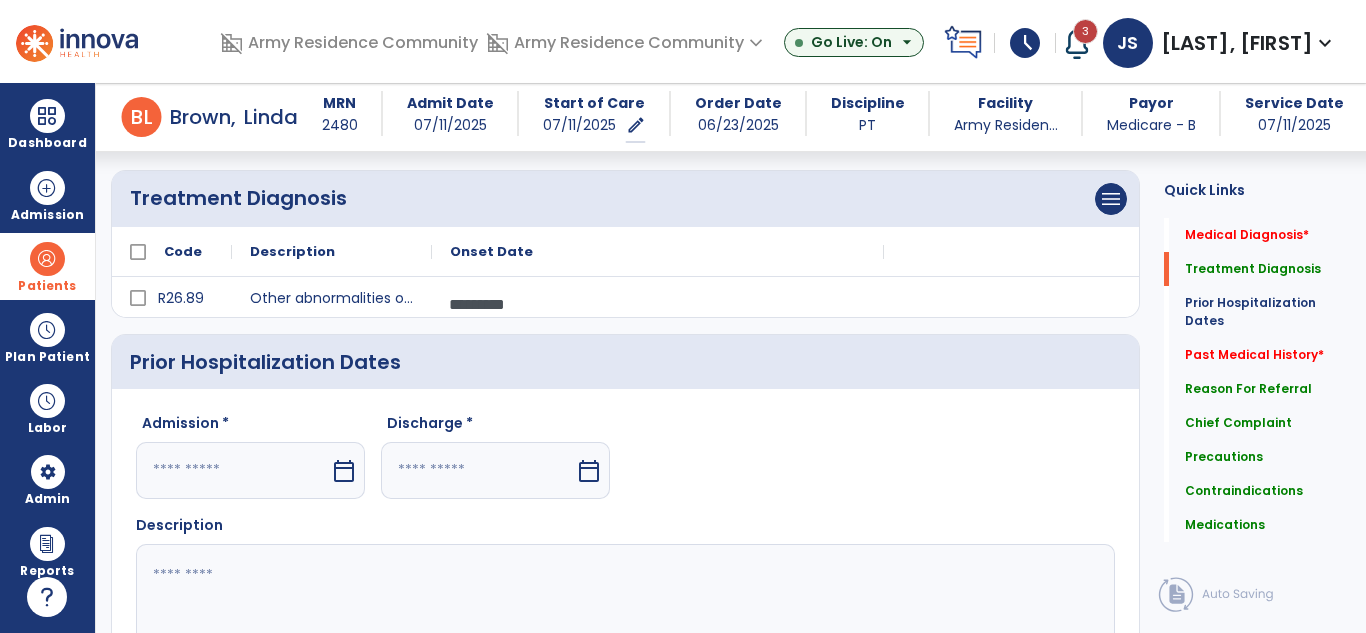 click on "Quick Links  Medical Diagnosis   *  Medical Diagnosis   *  Treatment Diagnosis   Treatment Diagnosis   Prior Hospitalization Dates   Prior Hospitalization Dates   Past Medical History   *  Past Medical History   *  Reason For Referral   Reason For Referral   Chief Complaint   Chief Complaint   Precautions   Precautions   Contraindications   Contraindications   Medications   Medications" 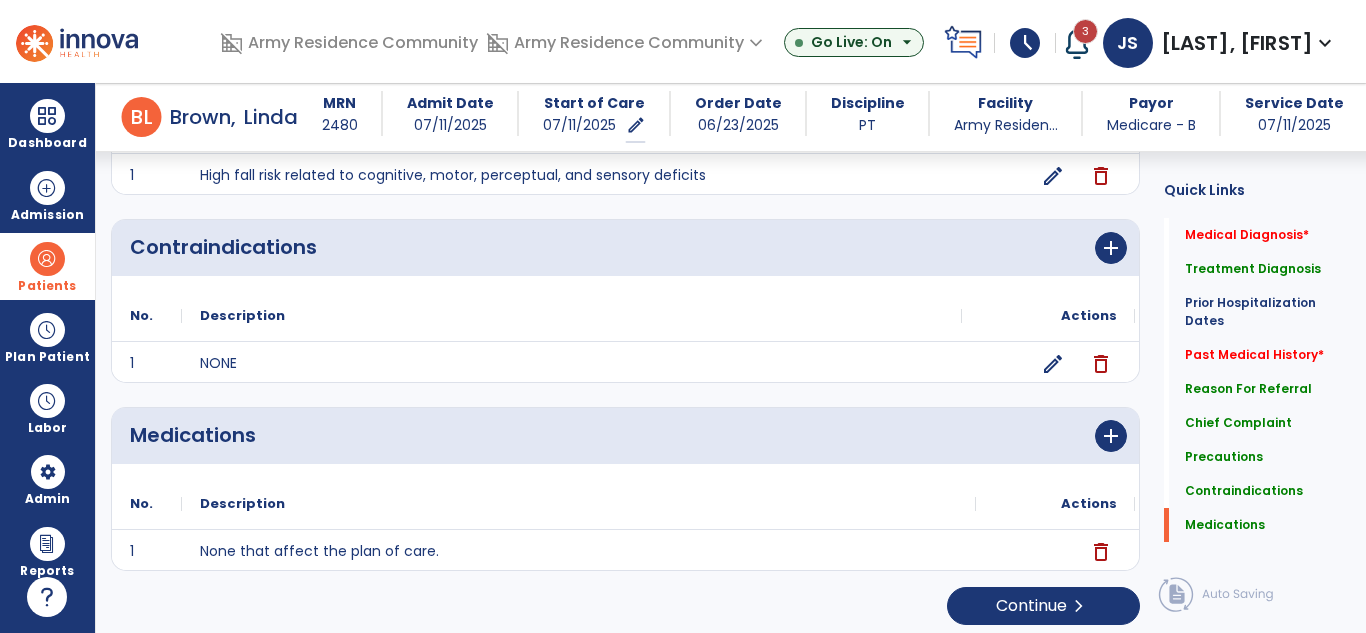 scroll, scrollTop: 1892, scrollLeft: 0, axis: vertical 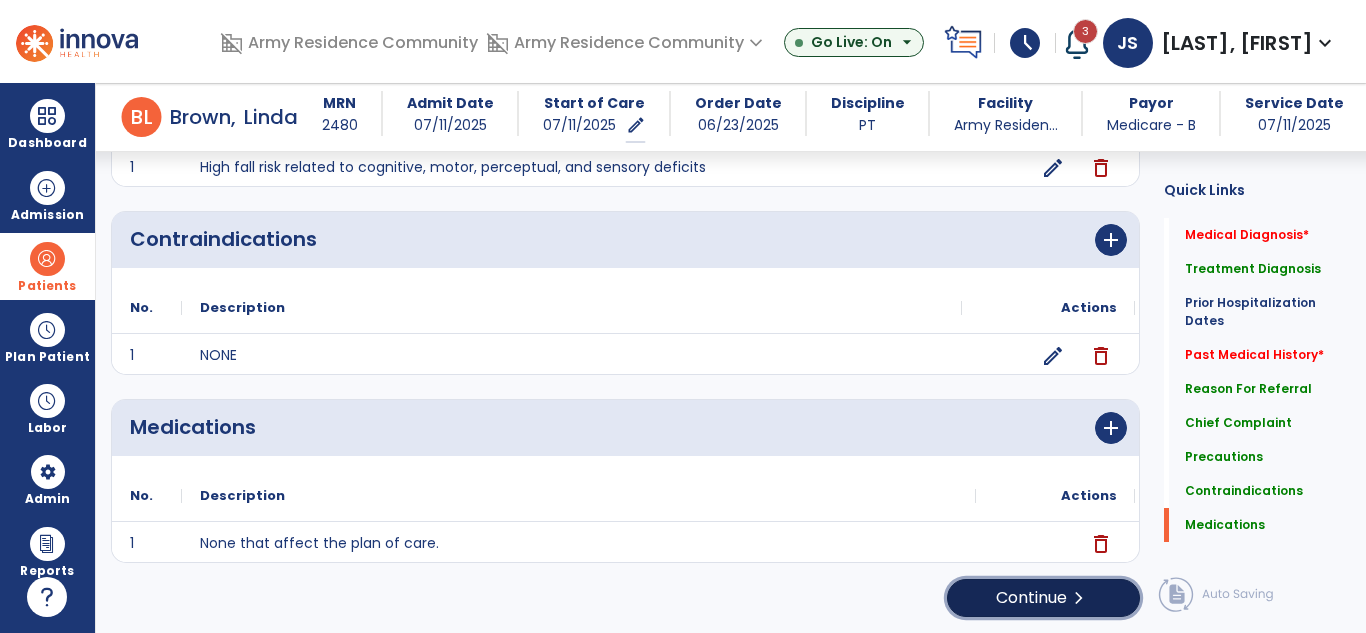 click on "Continue  chevron_right" 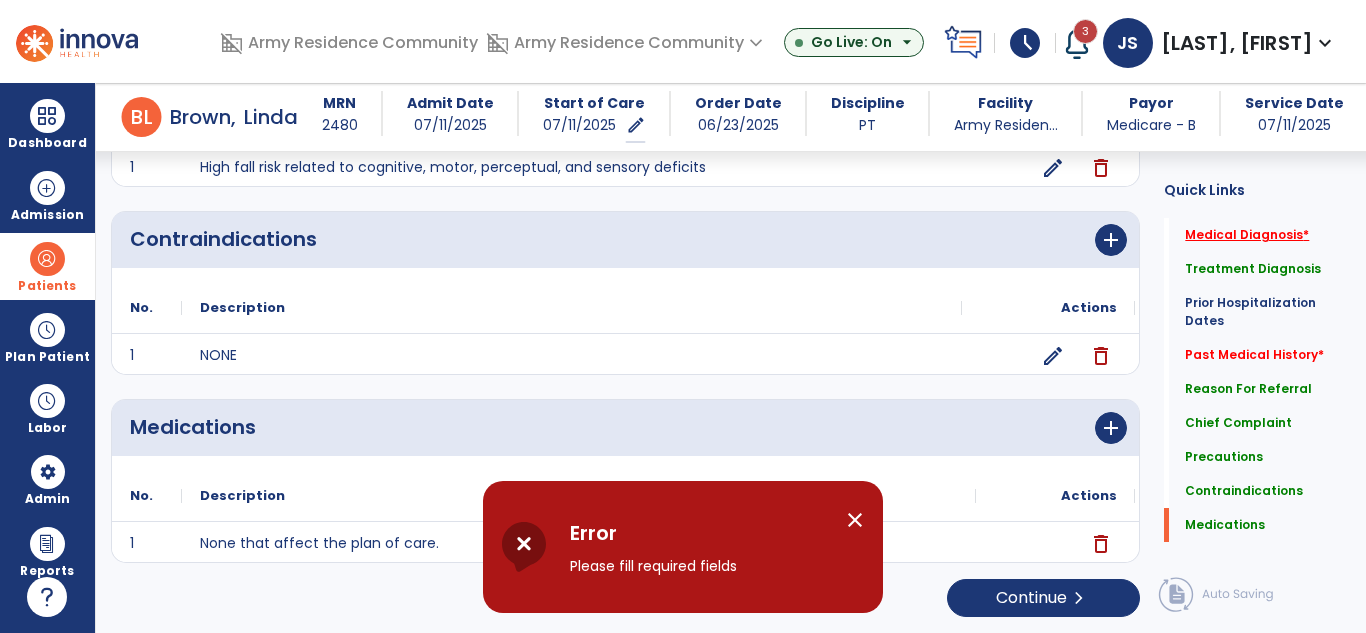 click on "Medical Diagnosis   *" 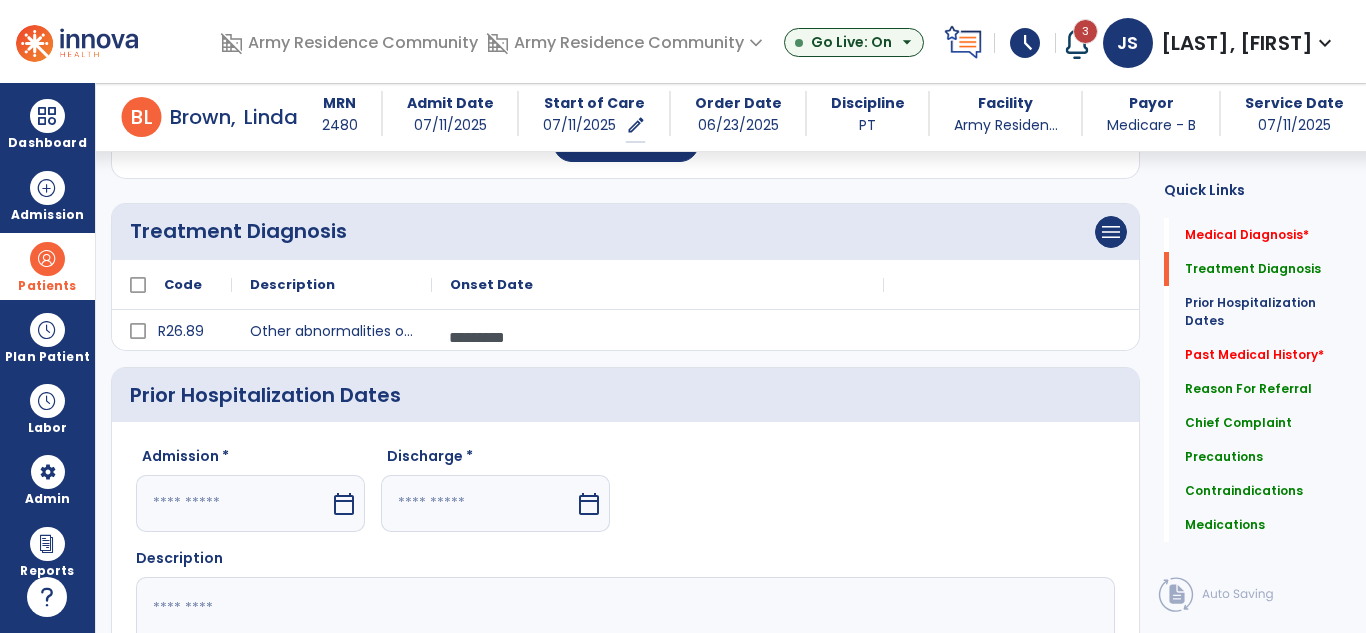 scroll, scrollTop: 246, scrollLeft: 0, axis: vertical 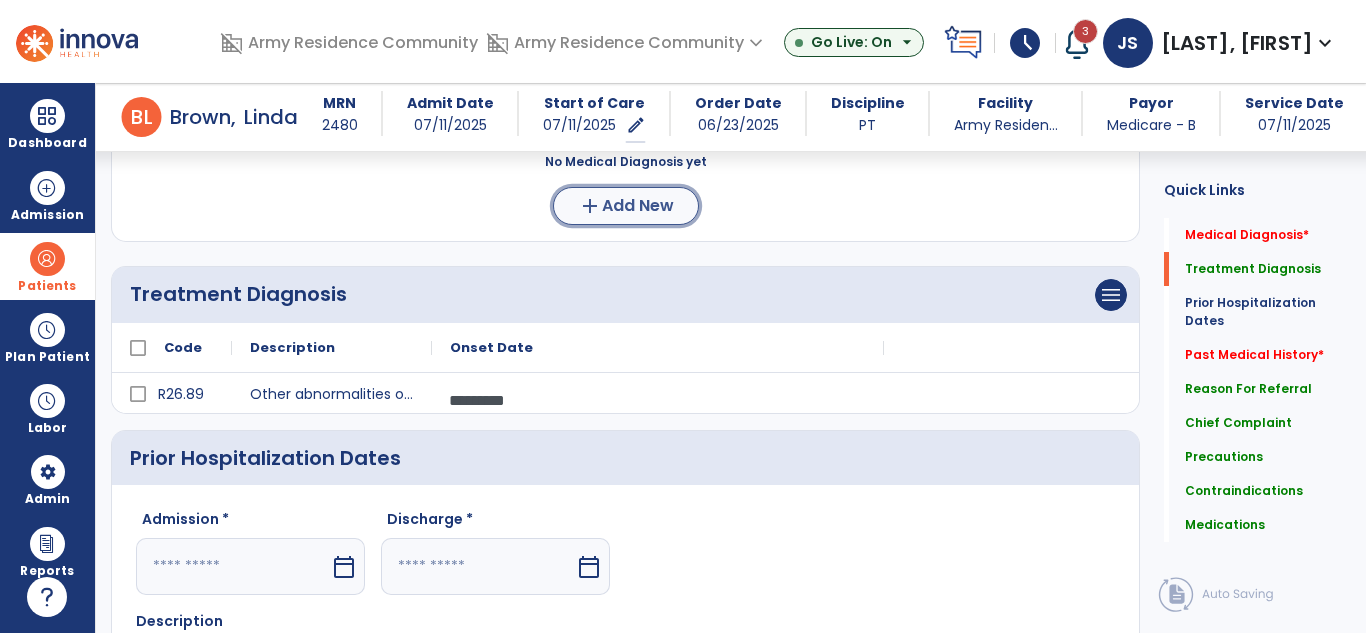 click on "Add New" 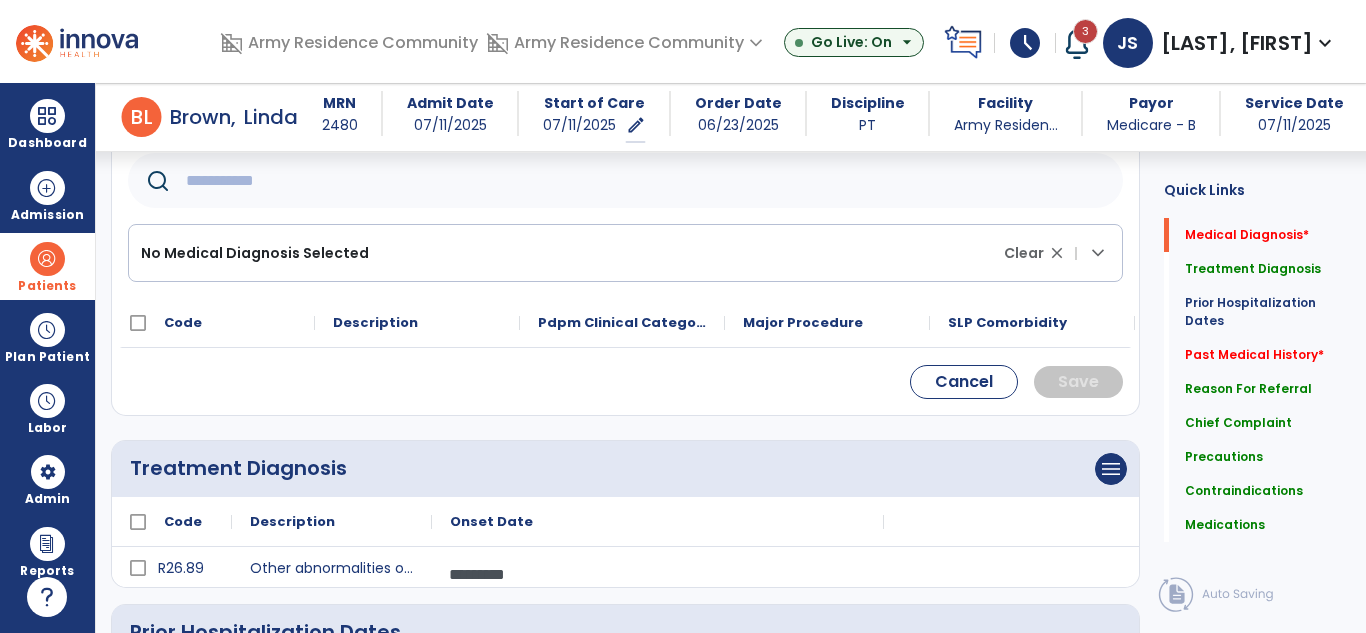 click on "No Medical Diagnosis Selected" 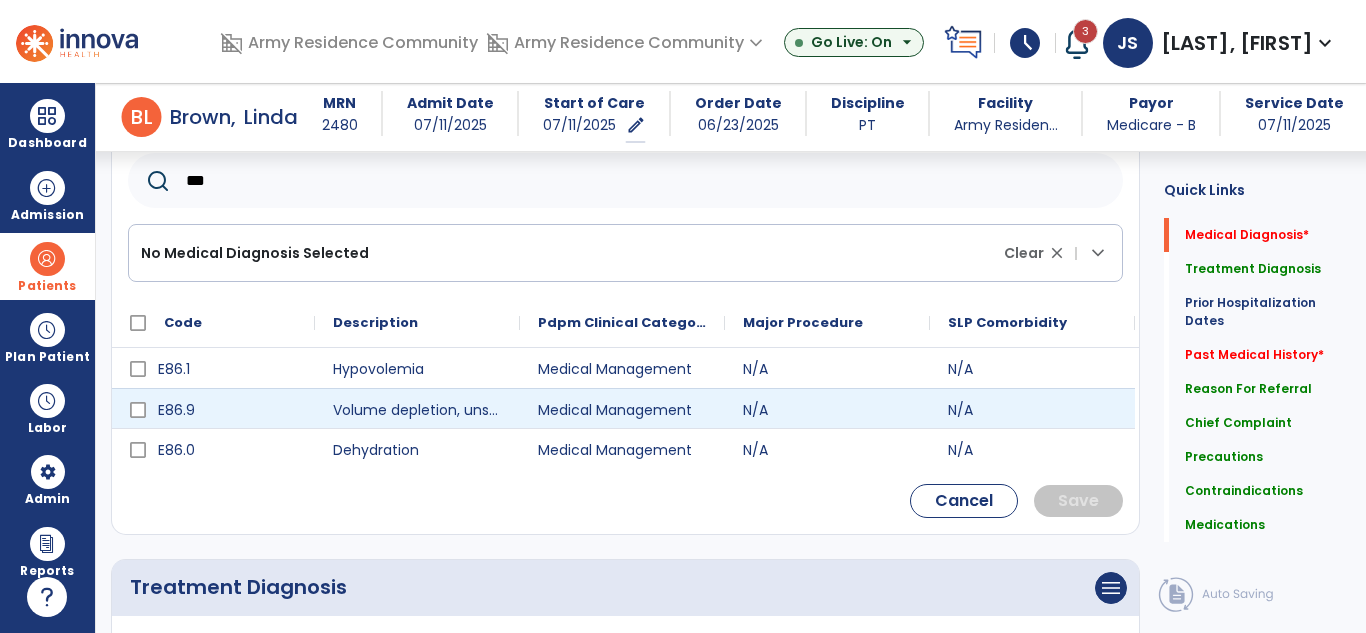 type on "***" 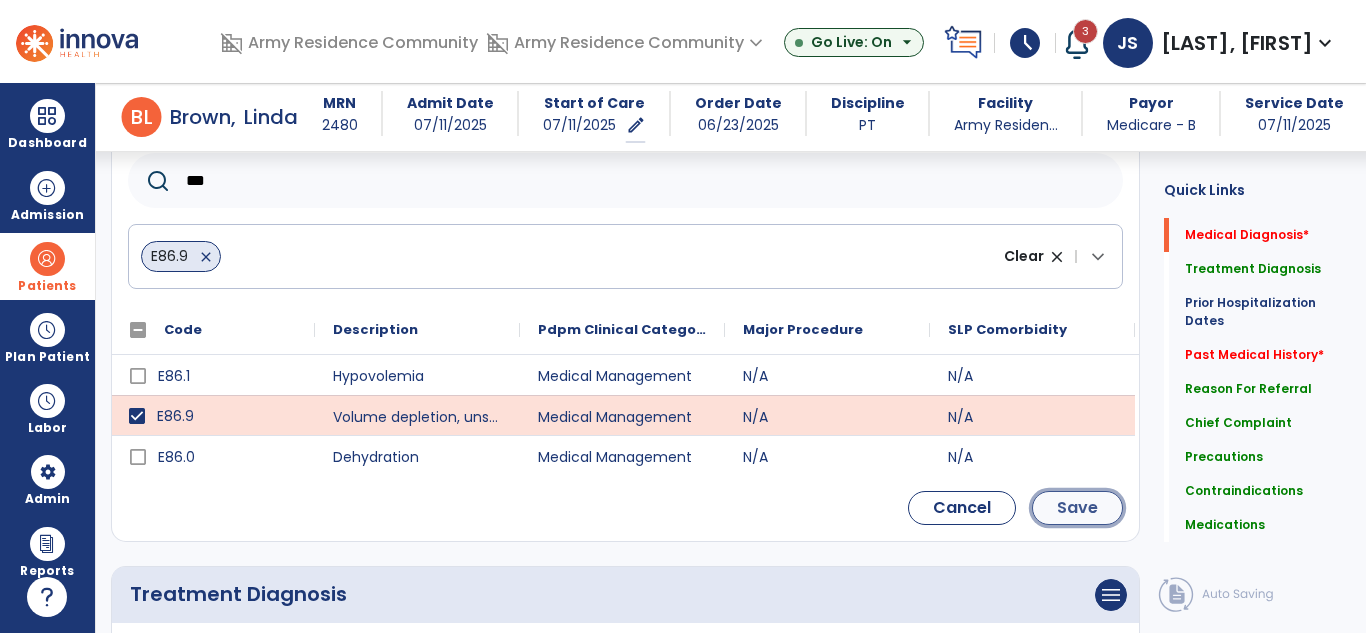 click on "Save" 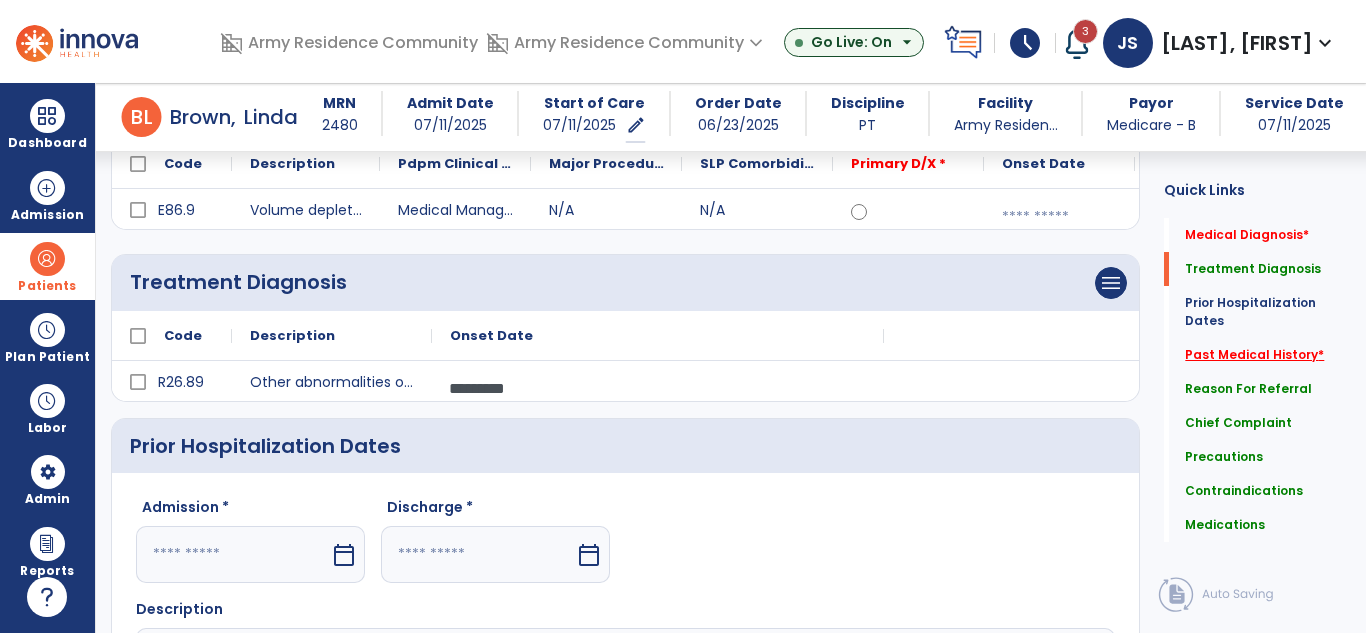click on "Past Medical History   *" 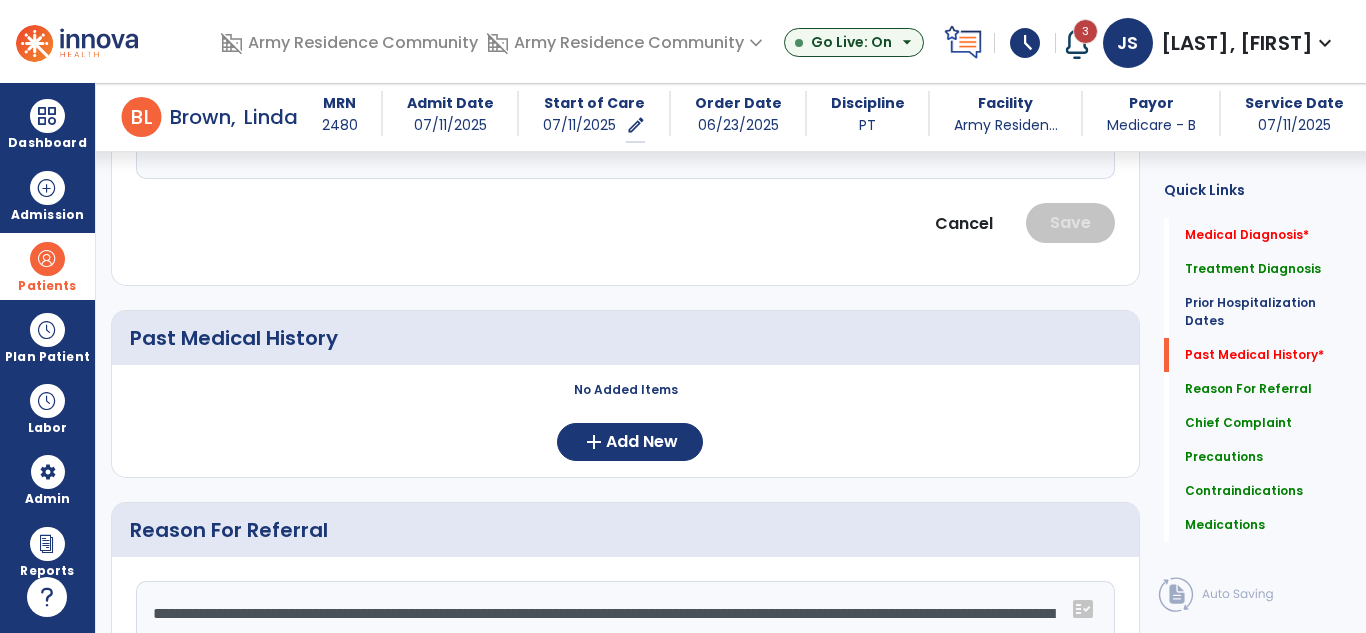 scroll, scrollTop: 881, scrollLeft: 0, axis: vertical 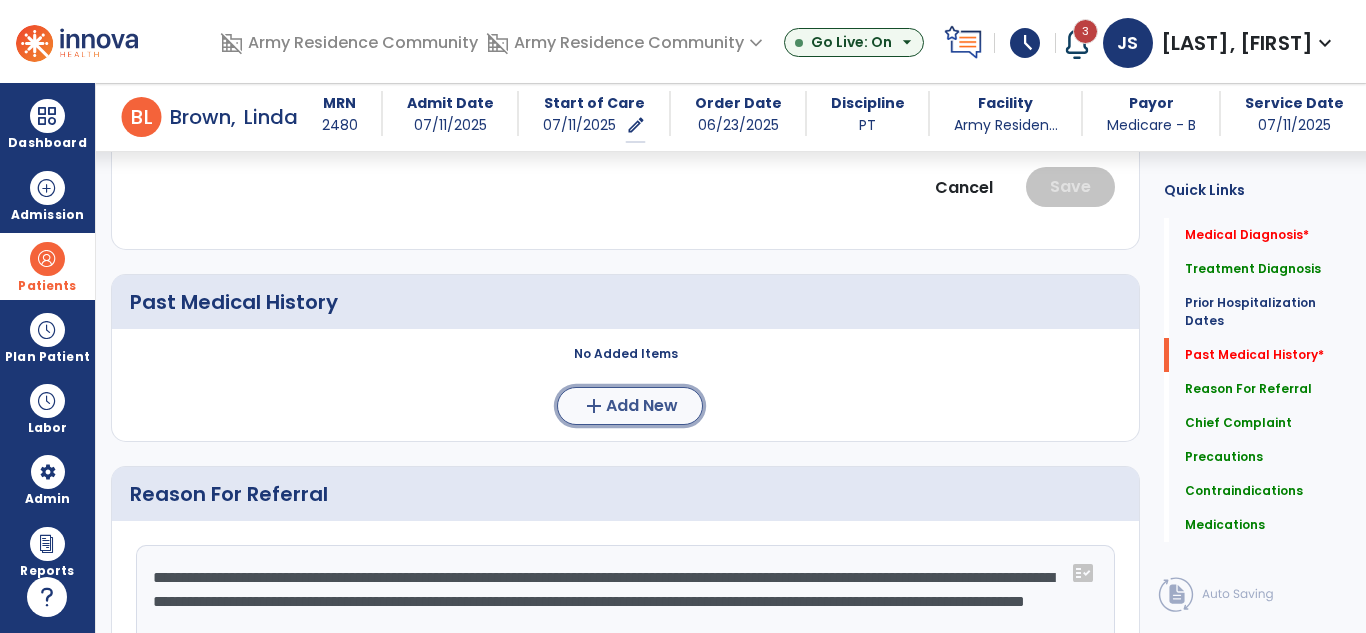 click on "Add New" 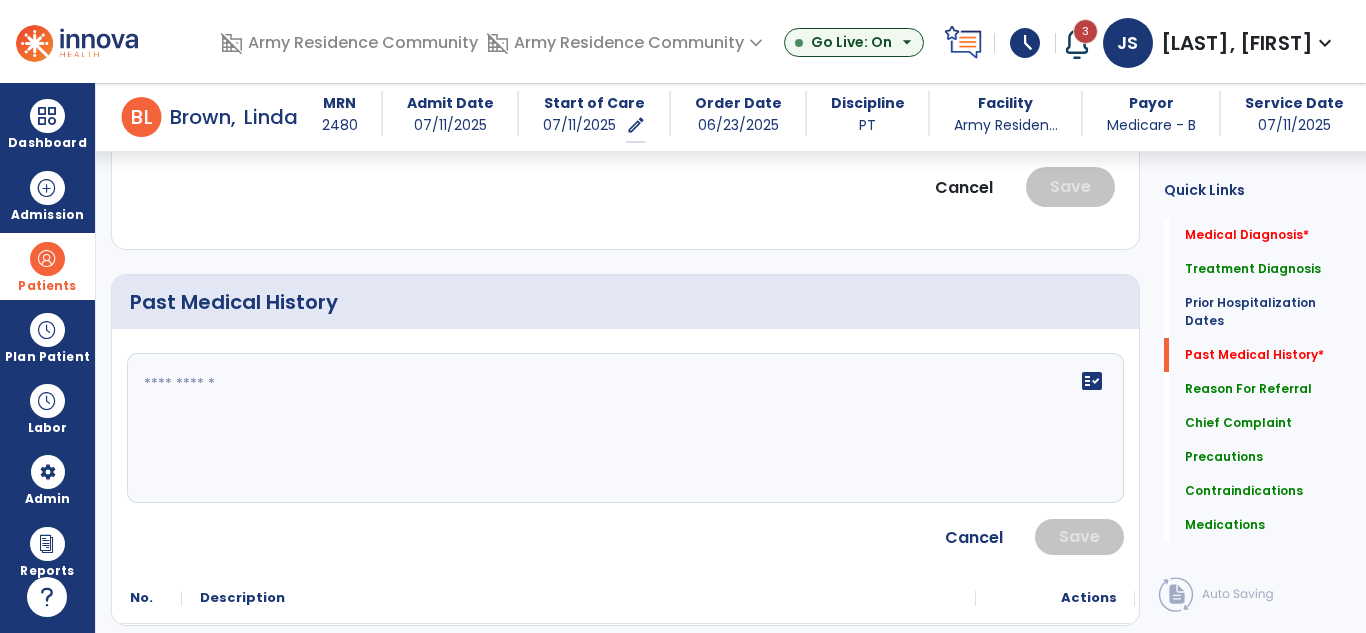 click on "fact_check" 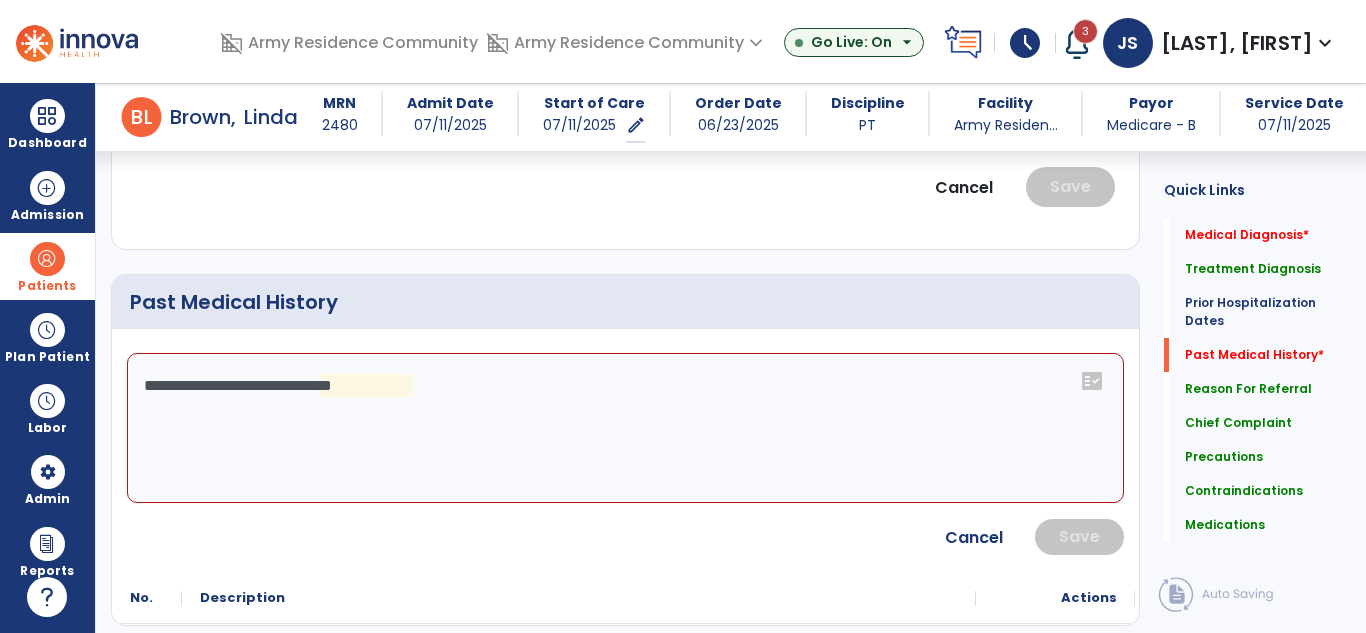 click on "**********" 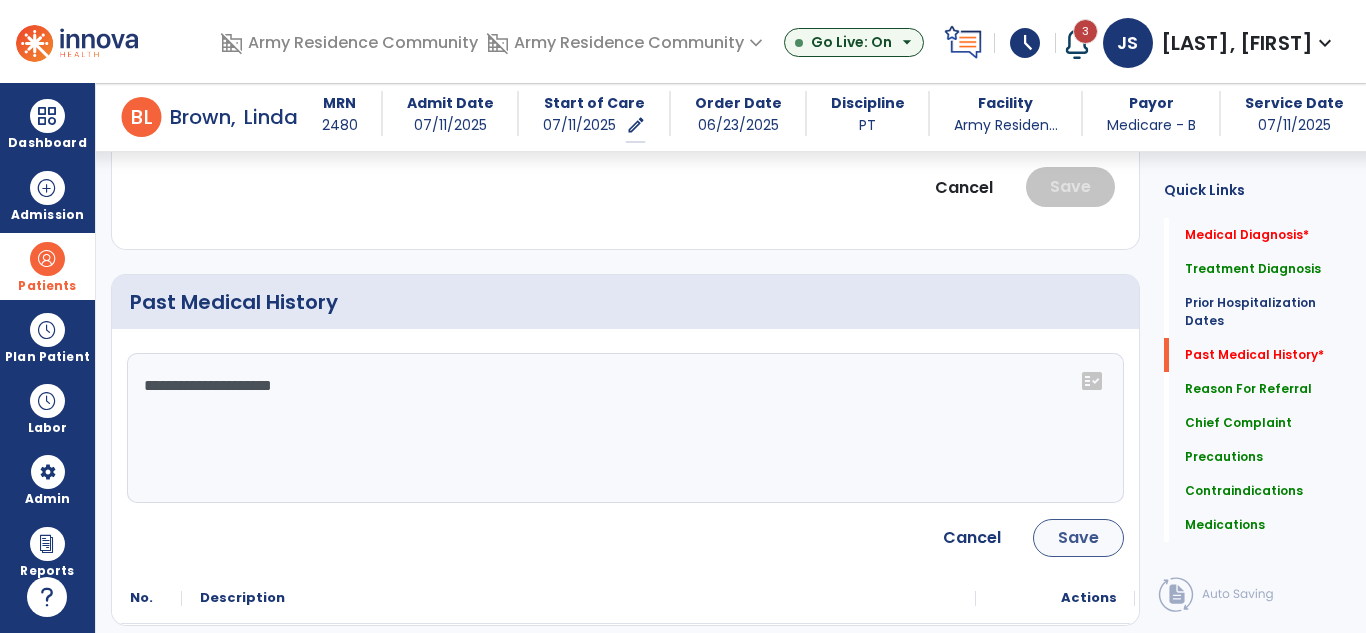 type on "**********" 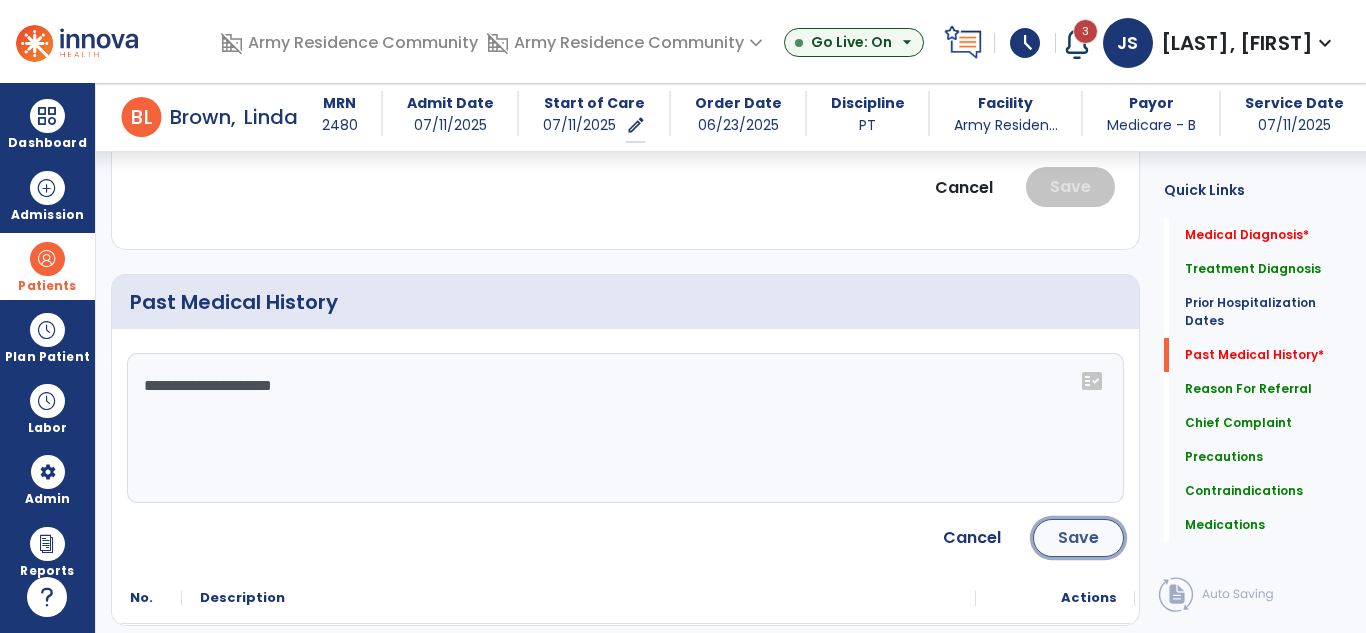 click on "Save" 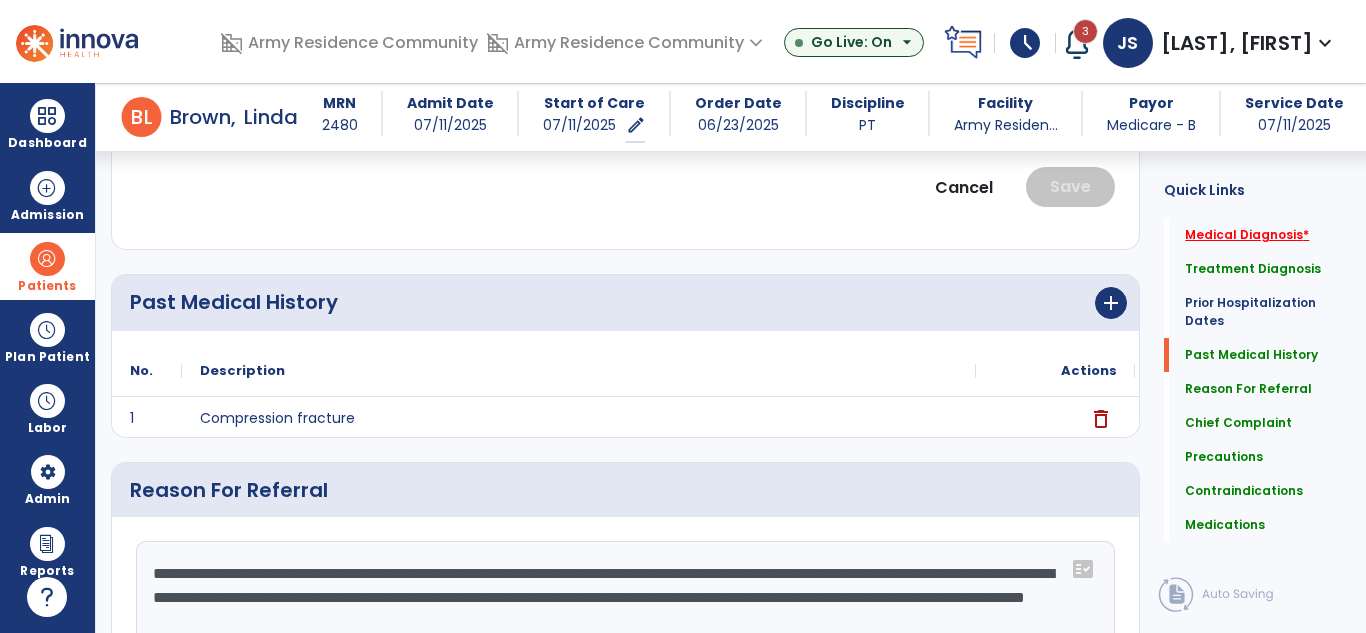 click on "Medical Diagnosis   *" 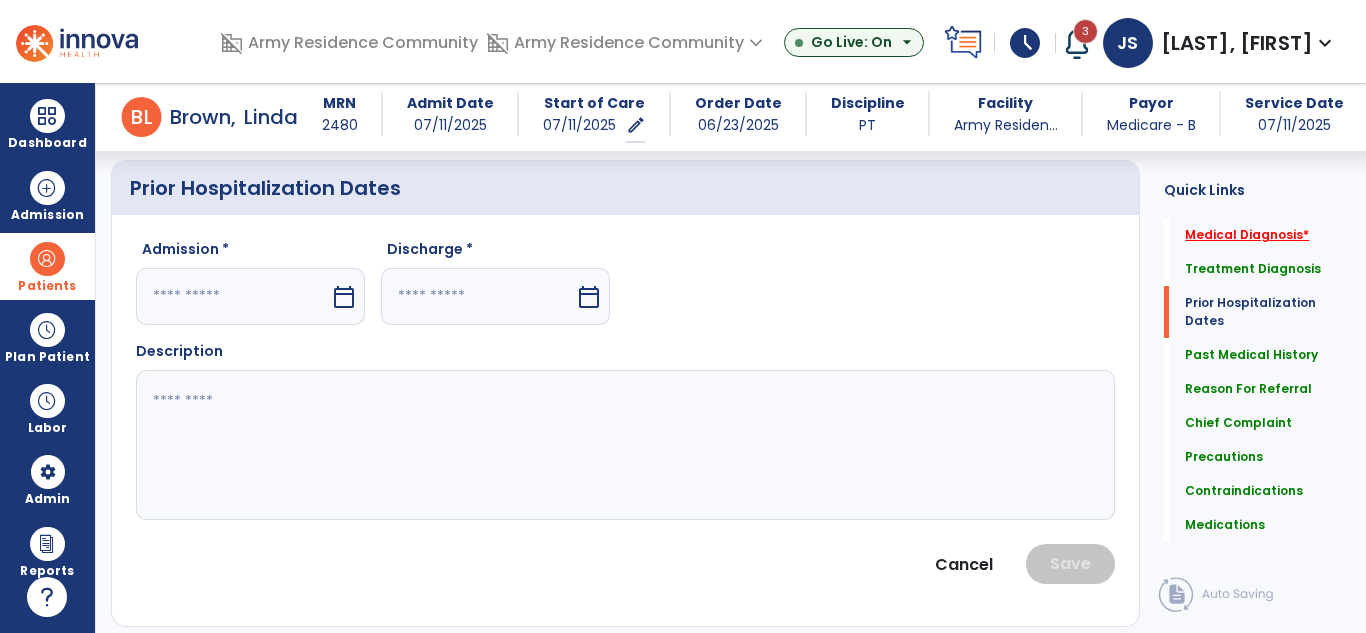 scroll, scrollTop: 246, scrollLeft: 0, axis: vertical 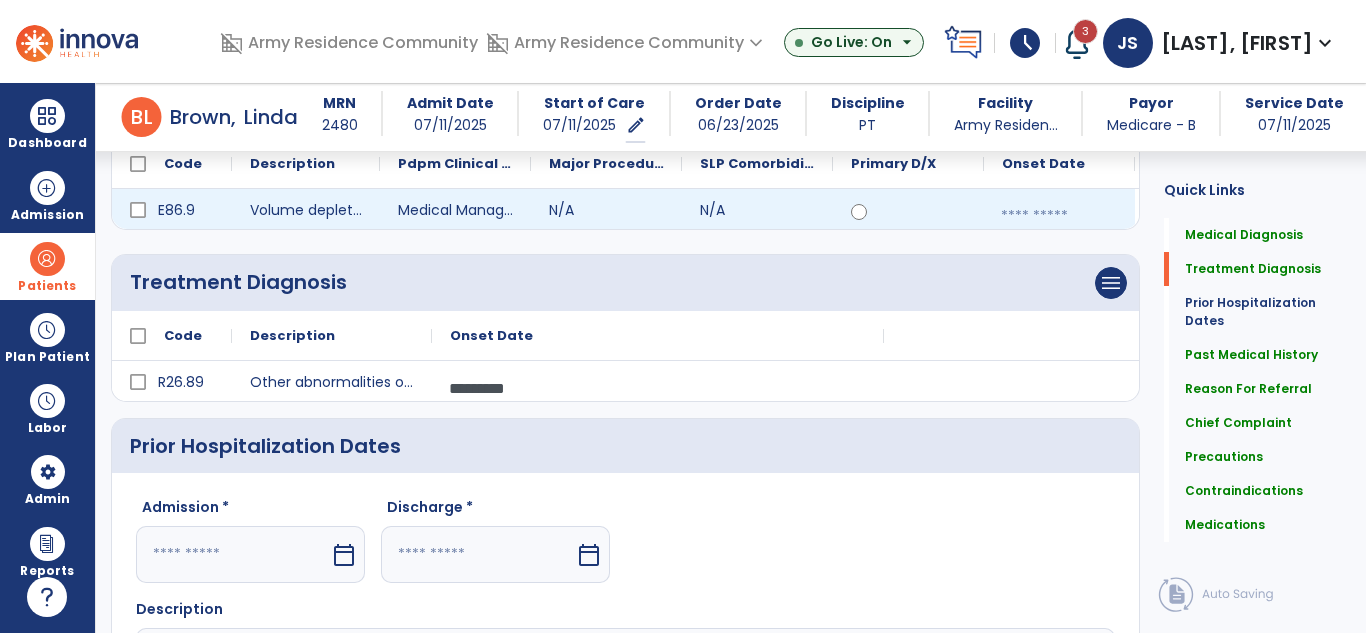 click at bounding box center [1059, 216] 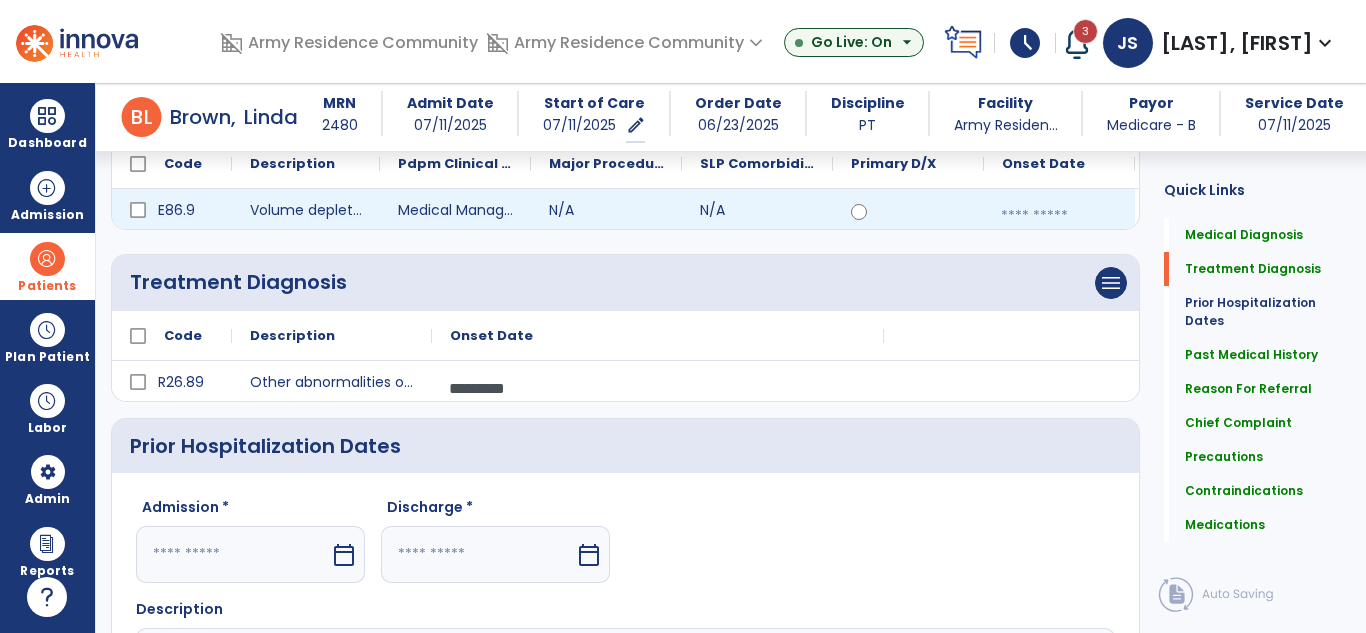 select on "*" 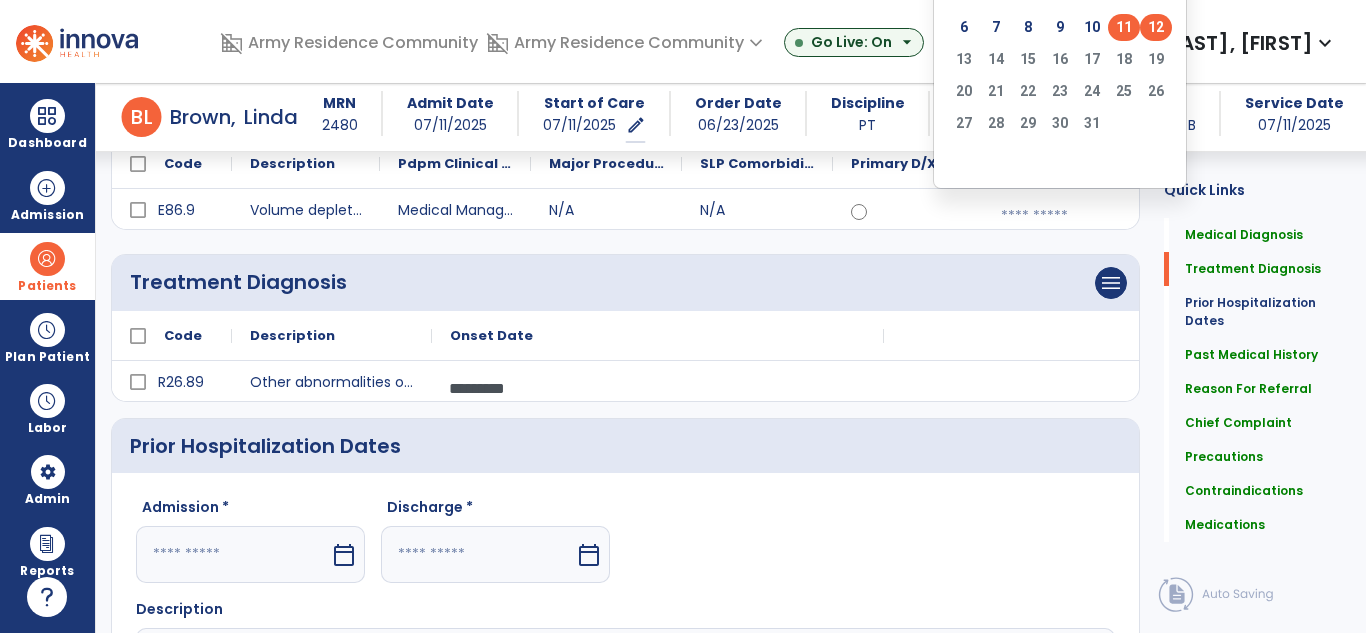 click on "11" 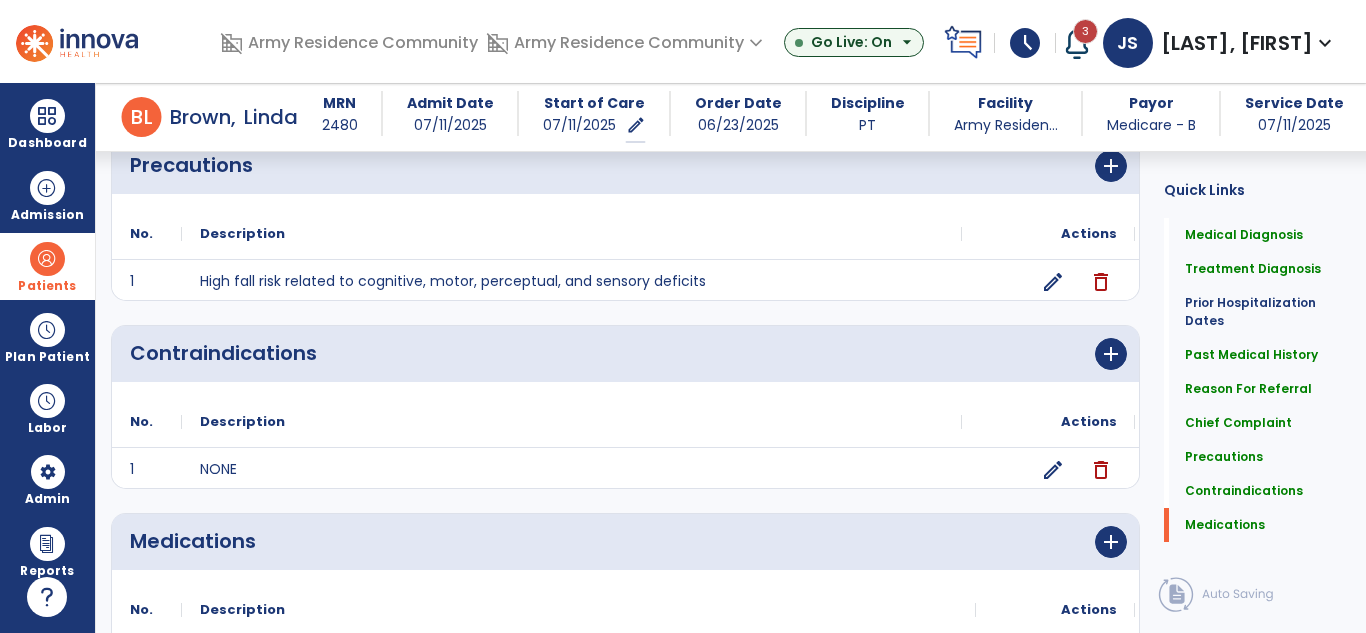 scroll, scrollTop: 1876, scrollLeft: 0, axis: vertical 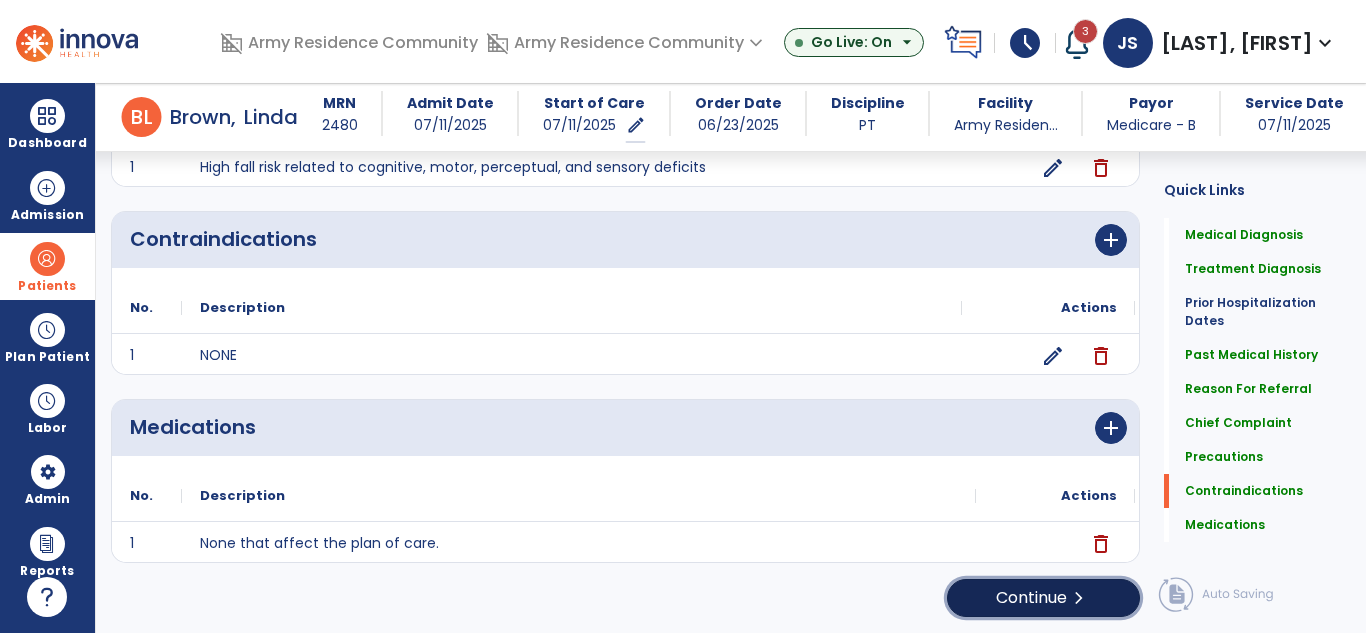 click on "Continue  chevron_right" 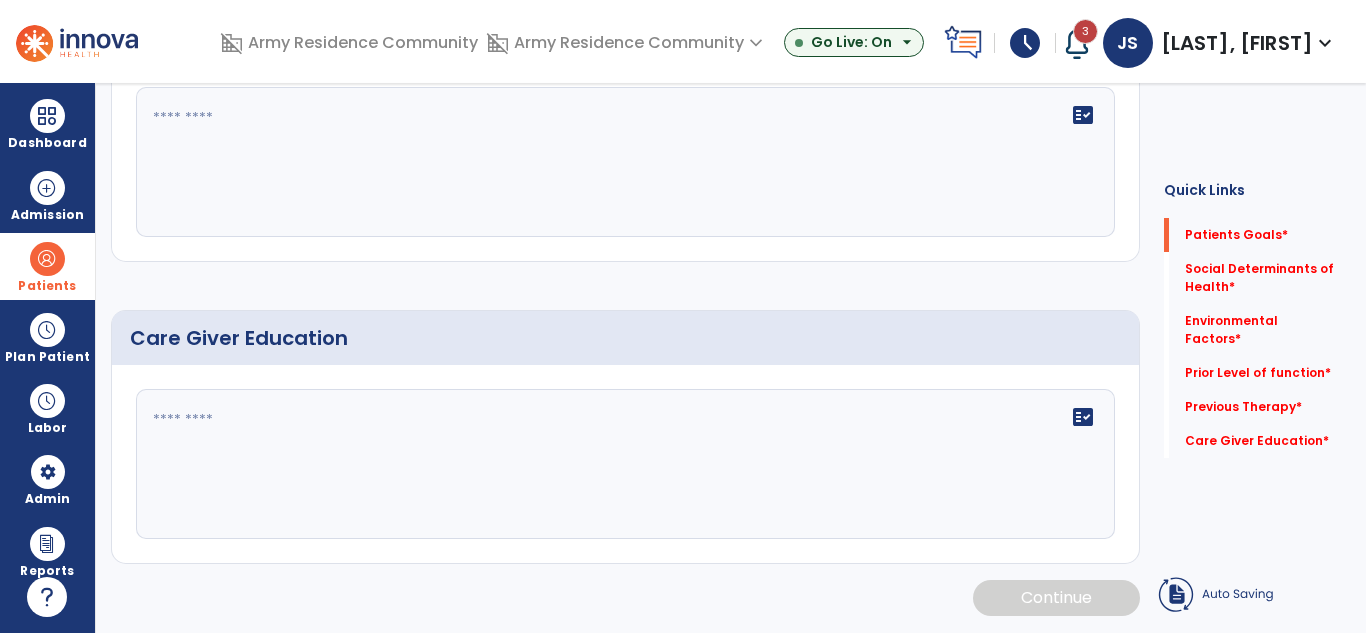 scroll, scrollTop: 0, scrollLeft: 0, axis: both 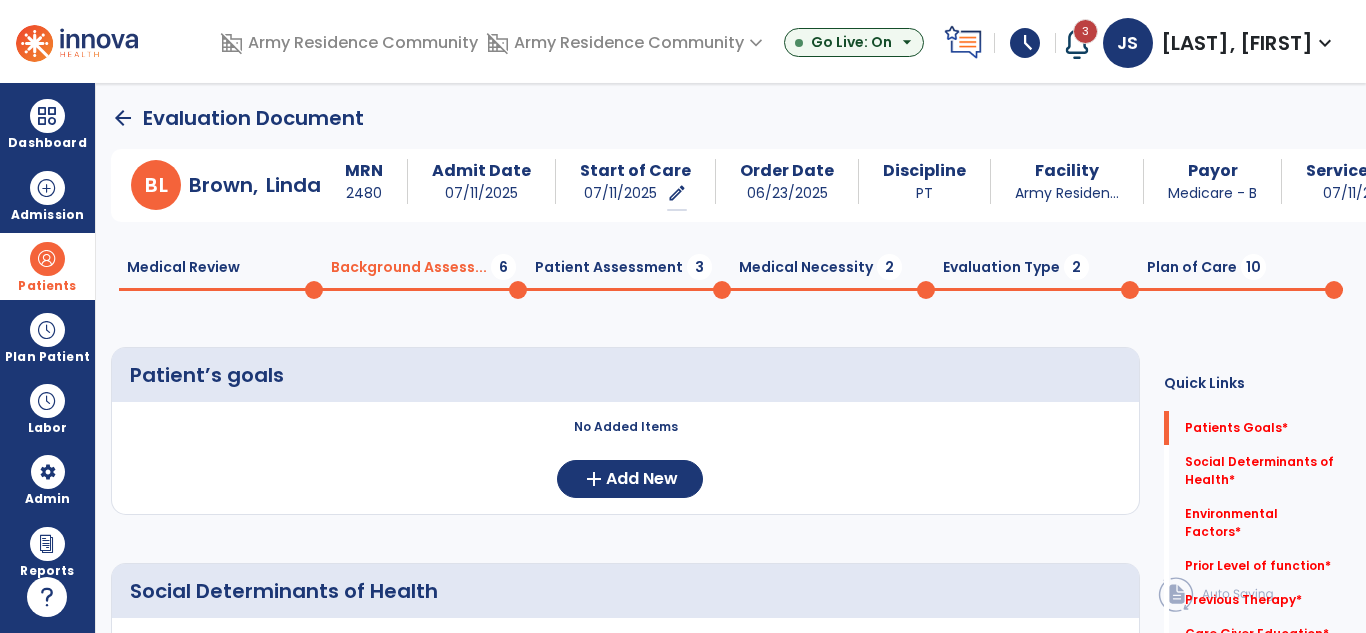 click on "arrow_back" 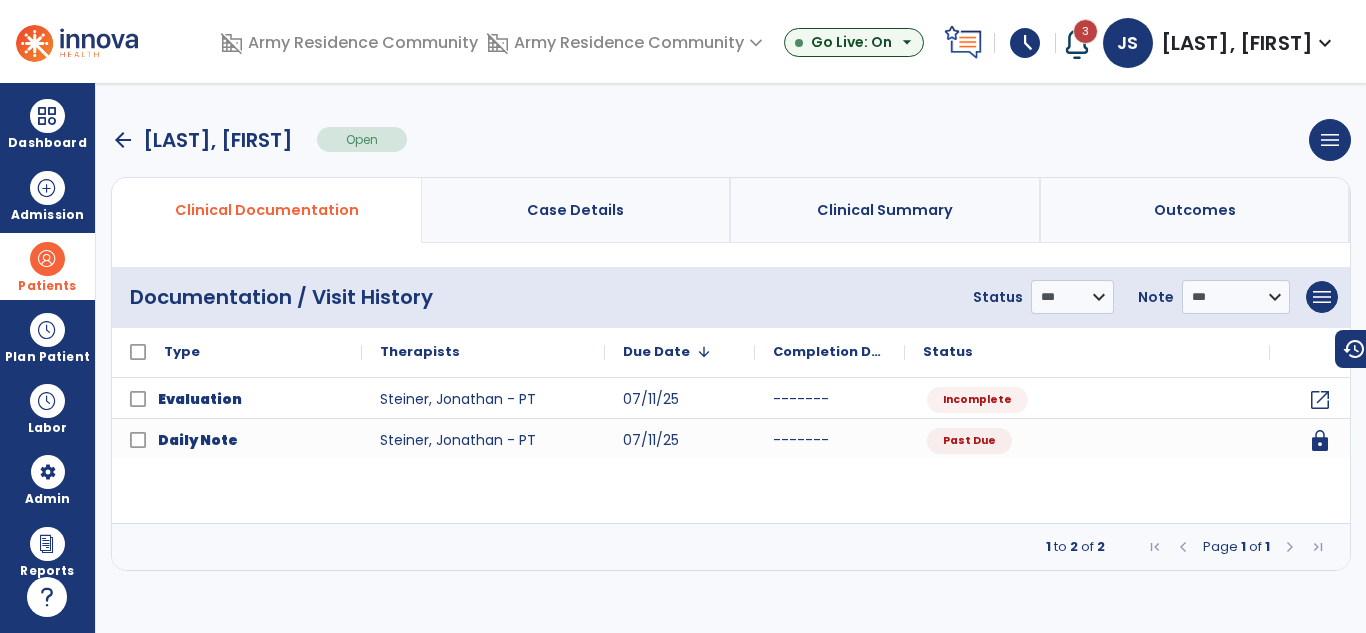 click on "arrow_back   Brown, Linda  Open  menu   Edit Therapy Case   Delete Therapy Case   Close Therapy Case" at bounding box center [731, 140] 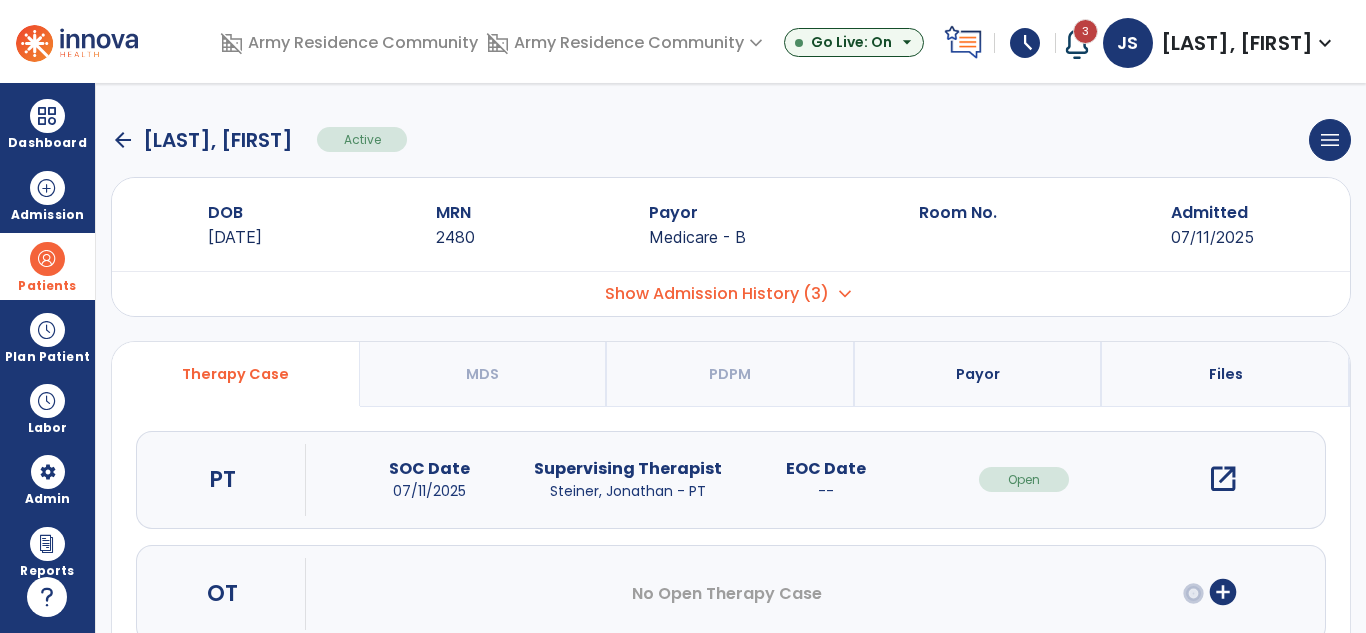 scroll, scrollTop: 11, scrollLeft: 0, axis: vertical 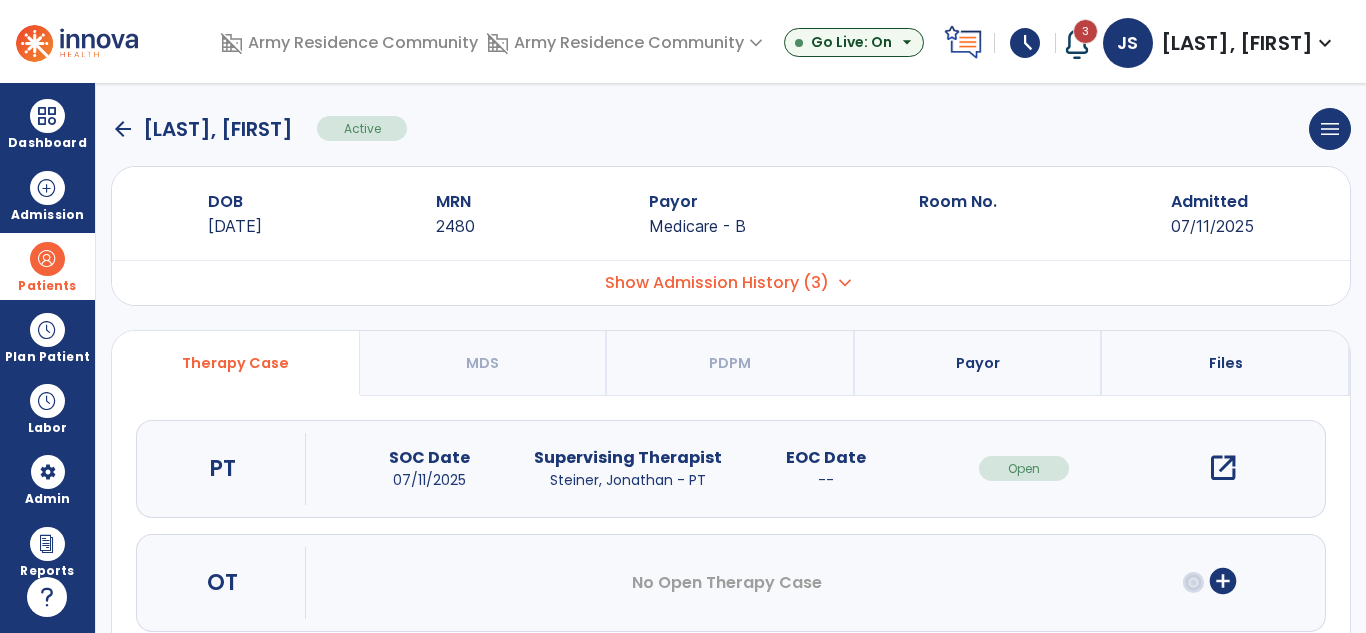 click on "Show Admission History (3)" at bounding box center [717, 283] 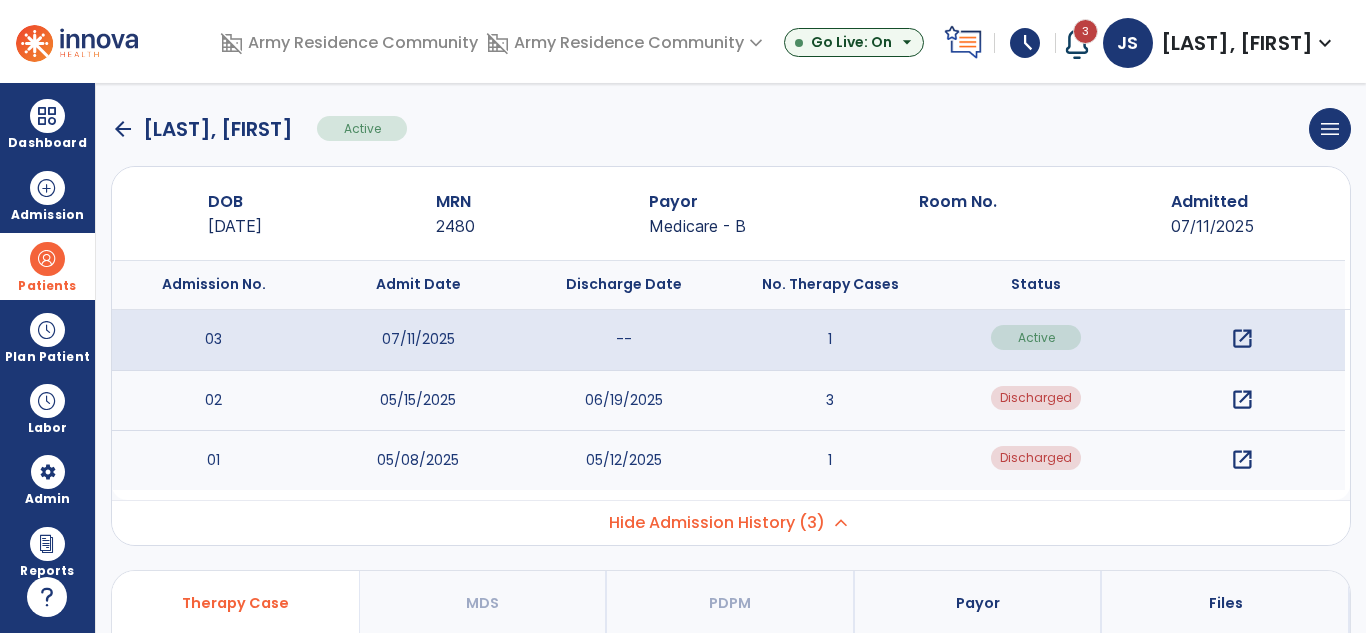 click on "open_in_new" at bounding box center (1242, 400) 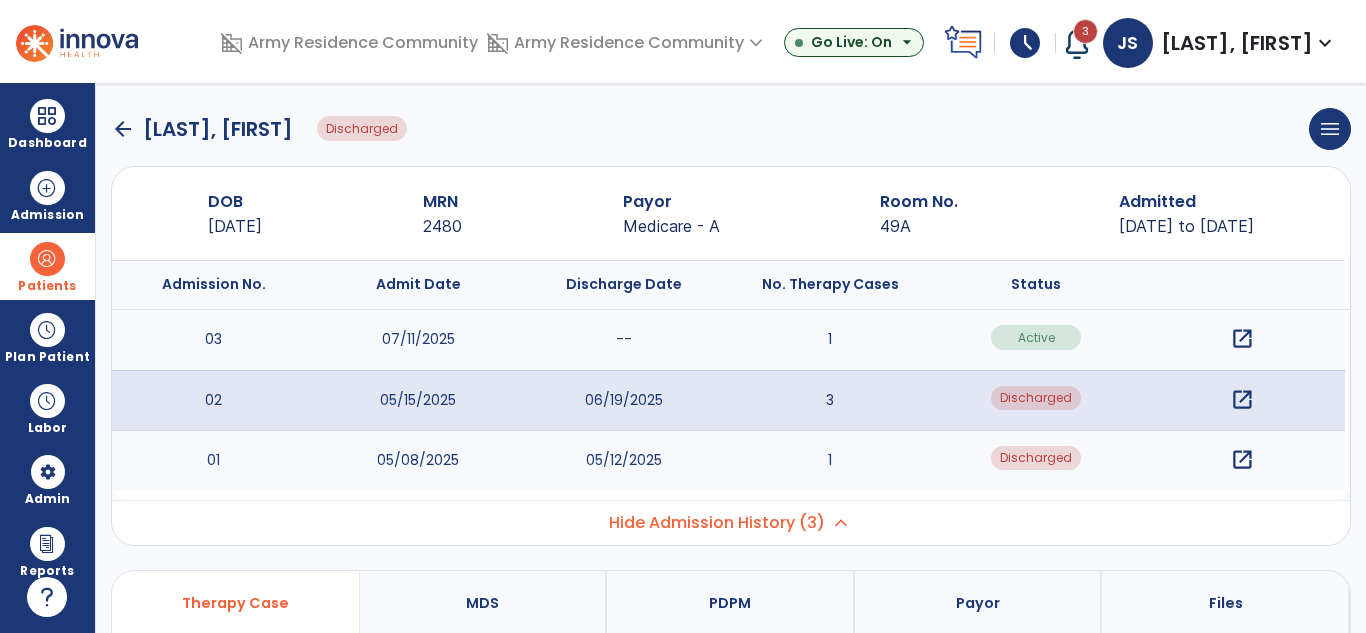 click on "open_in_new" at bounding box center [1242, 400] 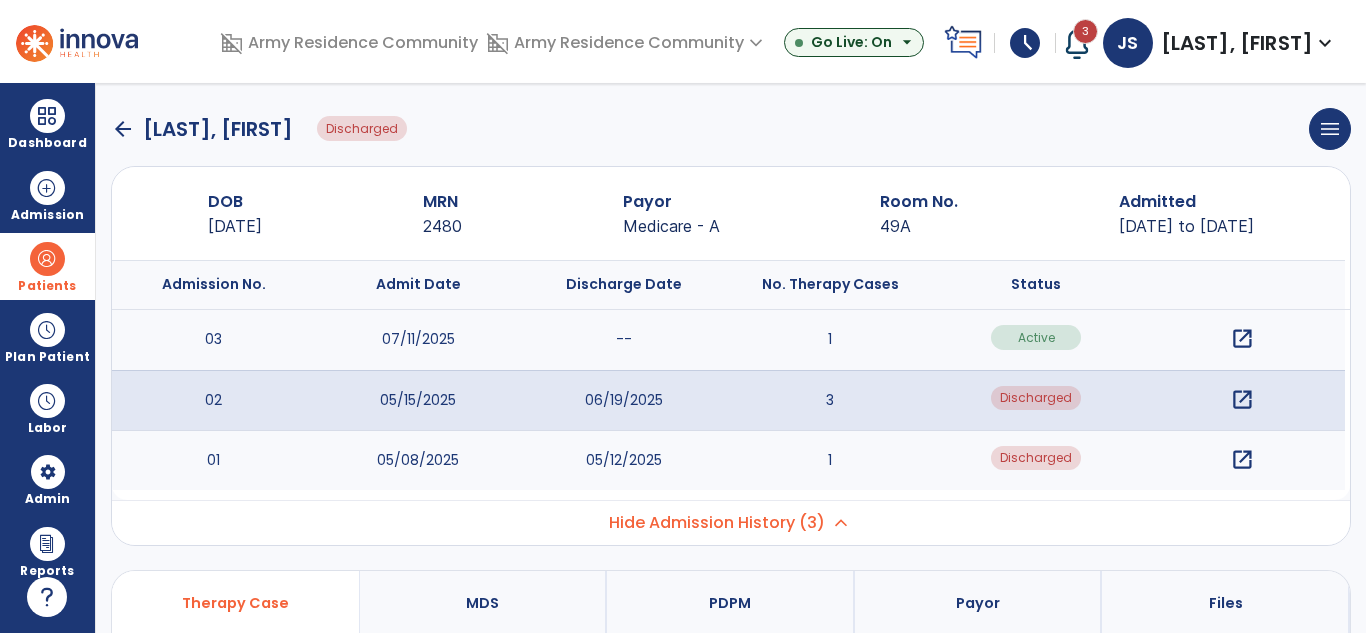 drag, startPoint x: 1359, startPoint y: 265, endPoint x: 1365, endPoint y: 417, distance: 152.11838 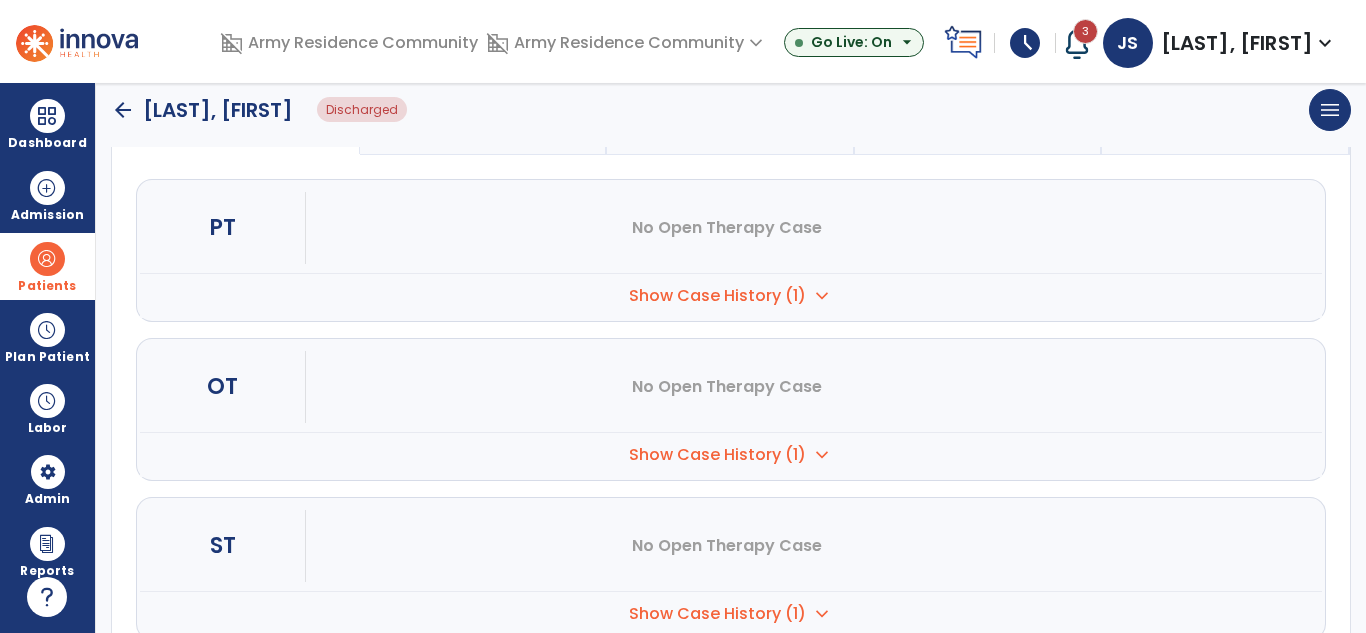 click on "Show Case History (1)" at bounding box center (717, 296) 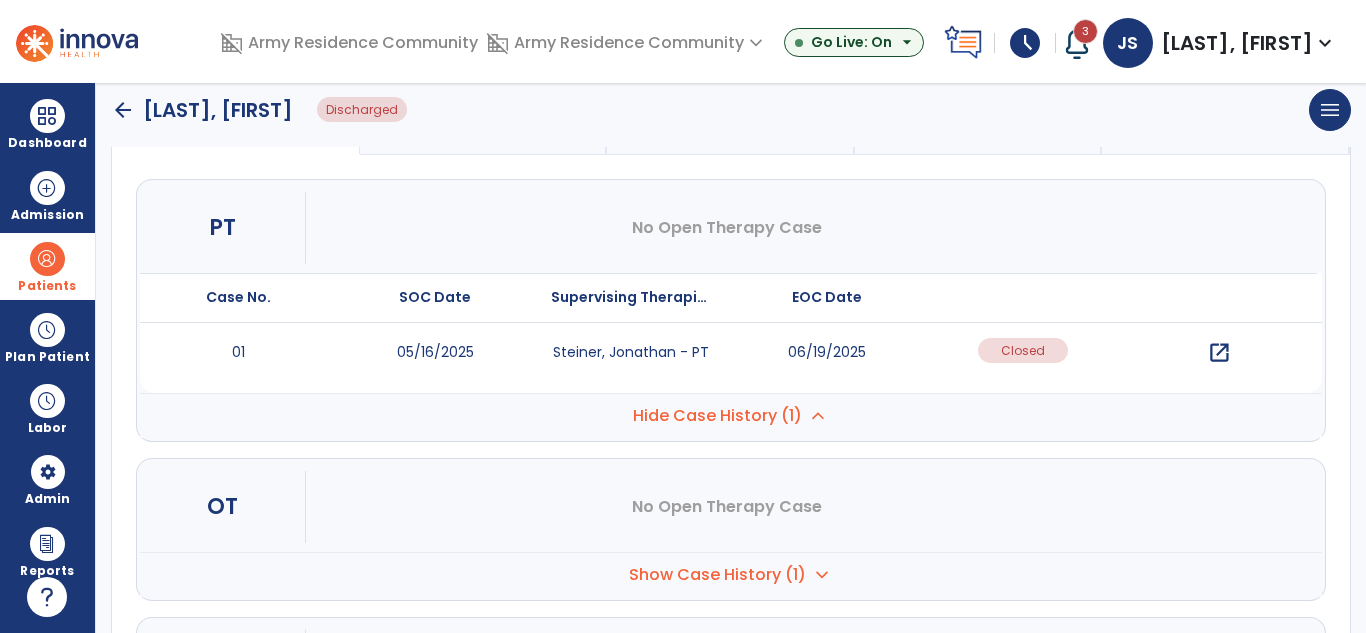 click on "open_in_new" at bounding box center (1219, 353) 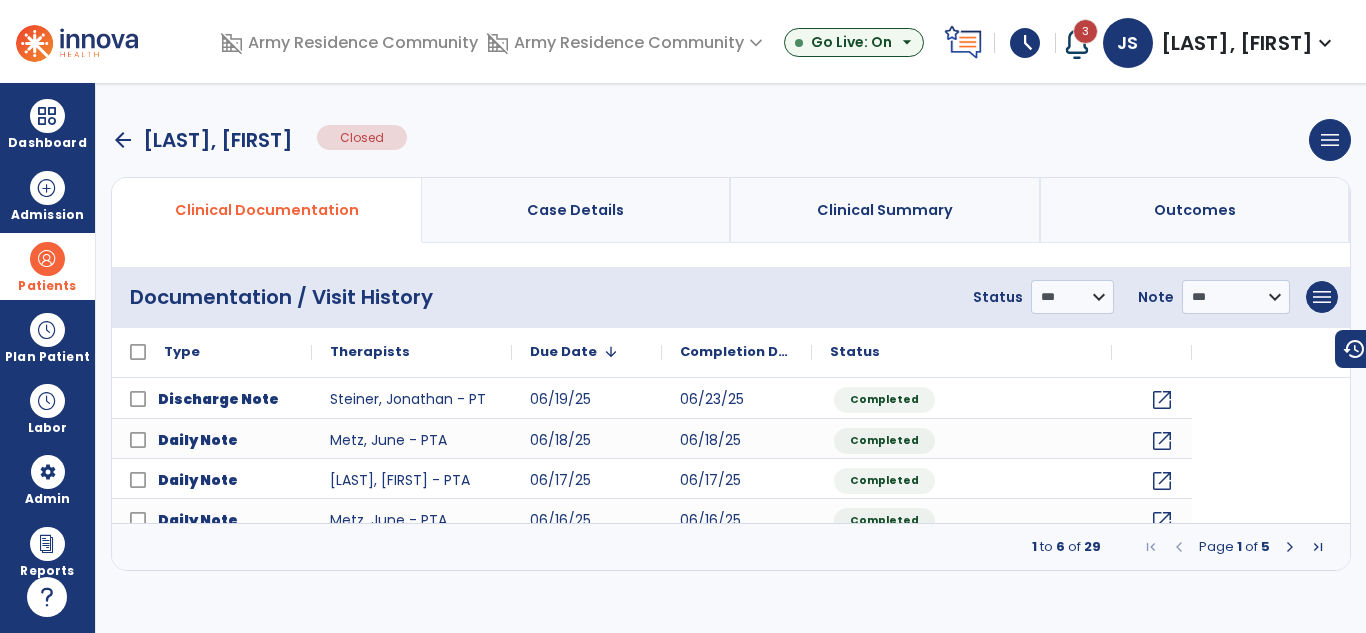 scroll, scrollTop: 0, scrollLeft: 0, axis: both 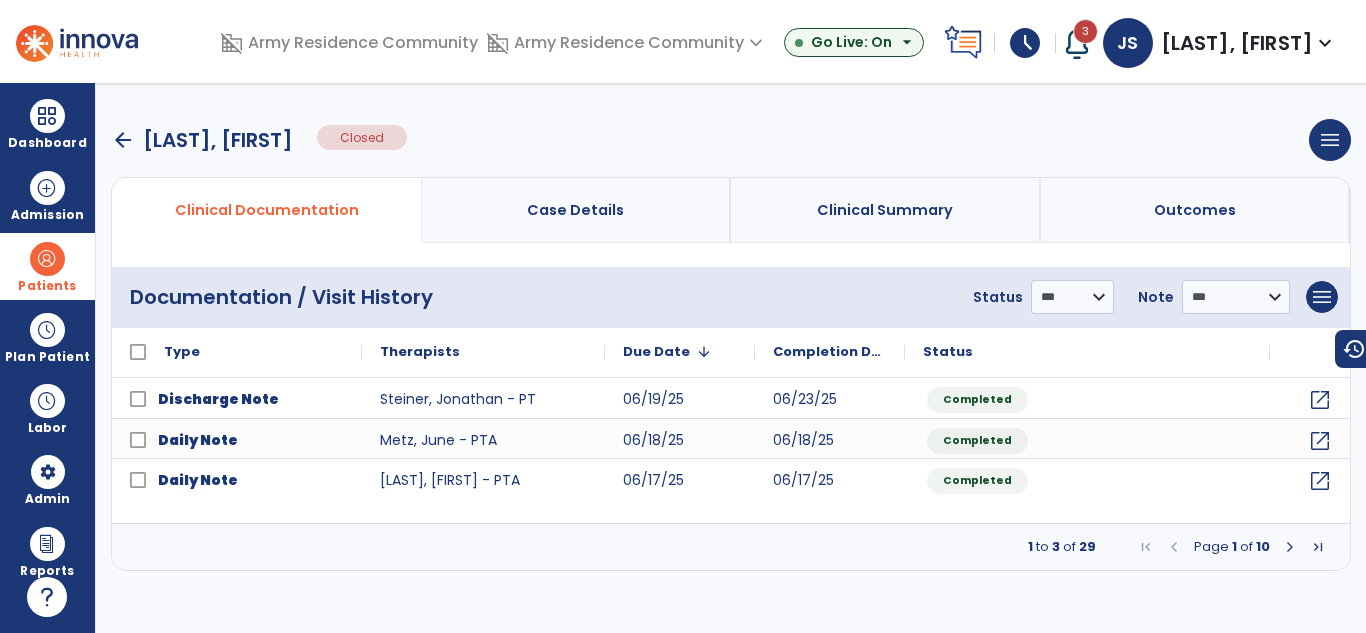 click at bounding box center [1318, 547] 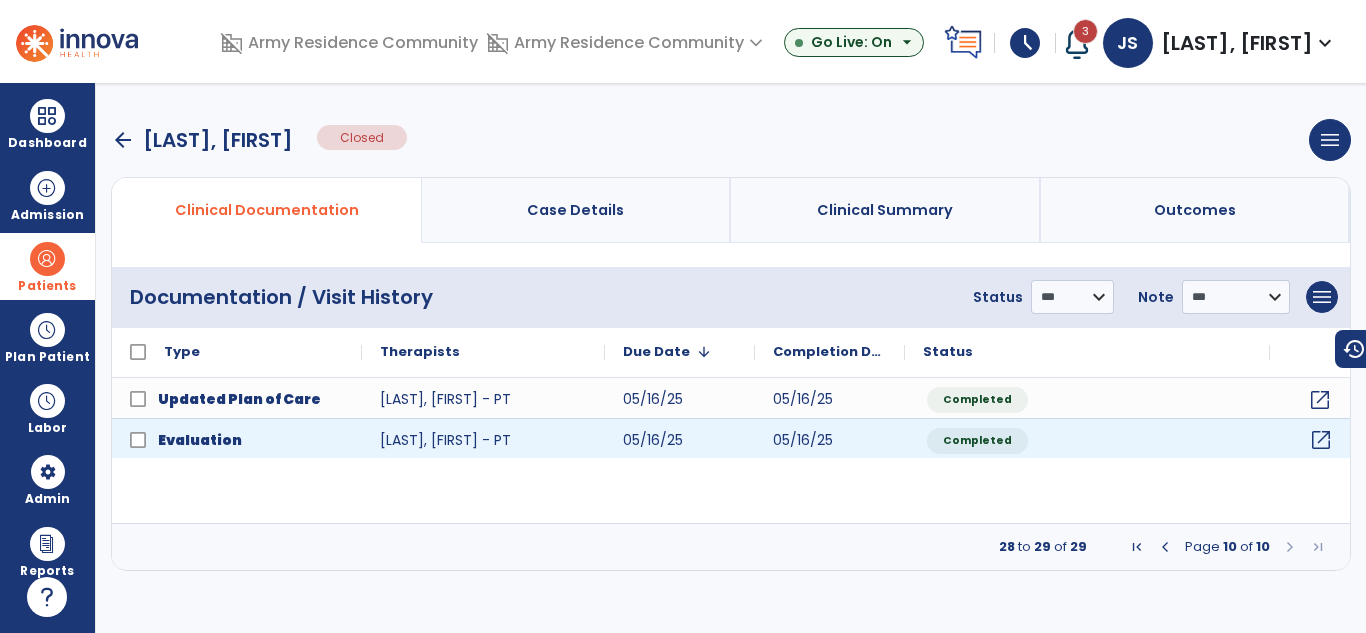 click on "open_in_new" 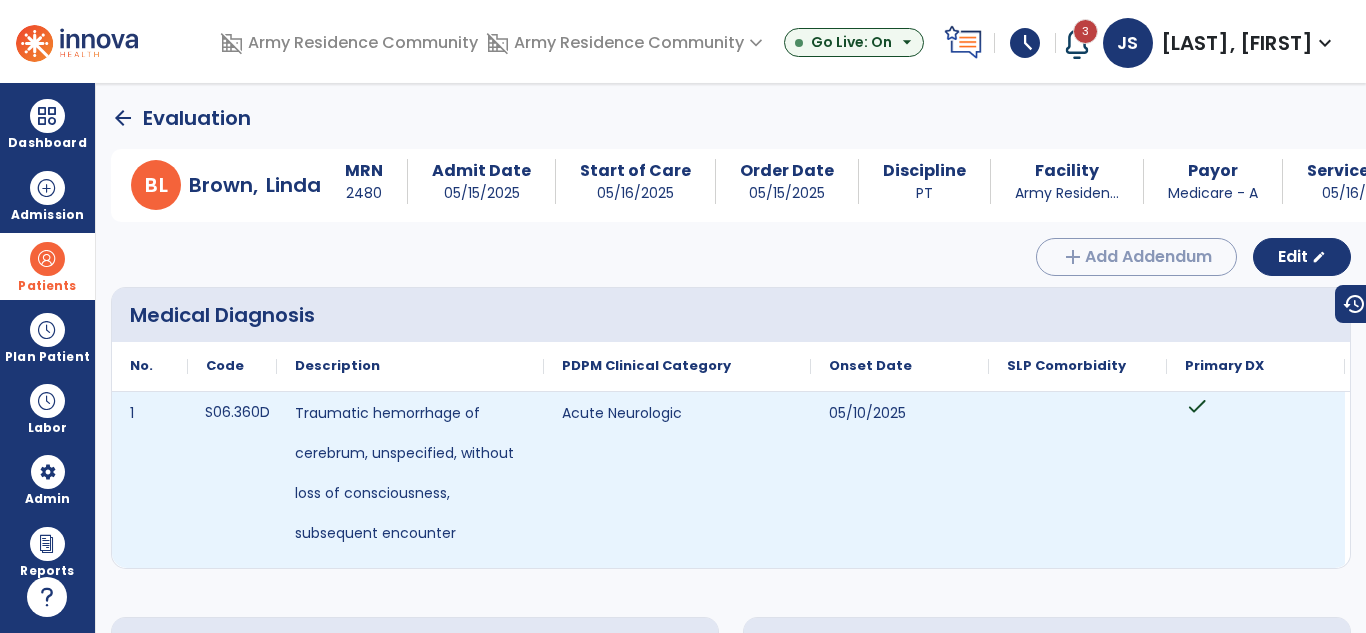 drag, startPoint x: 268, startPoint y: 408, endPoint x: 197, endPoint y: 410, distance: 71.02816 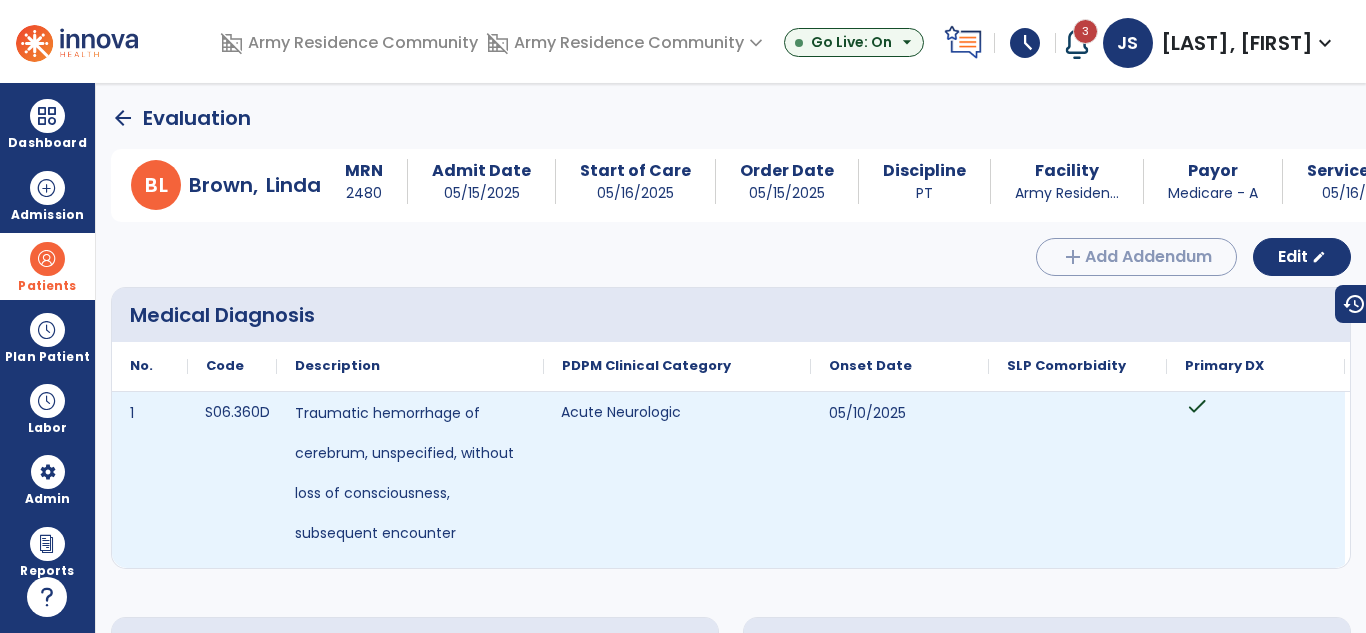 drag, startPoint x: 232, startPoint y: 416, endPoint x: 788, endPoint y: 500, distance: 562.3095 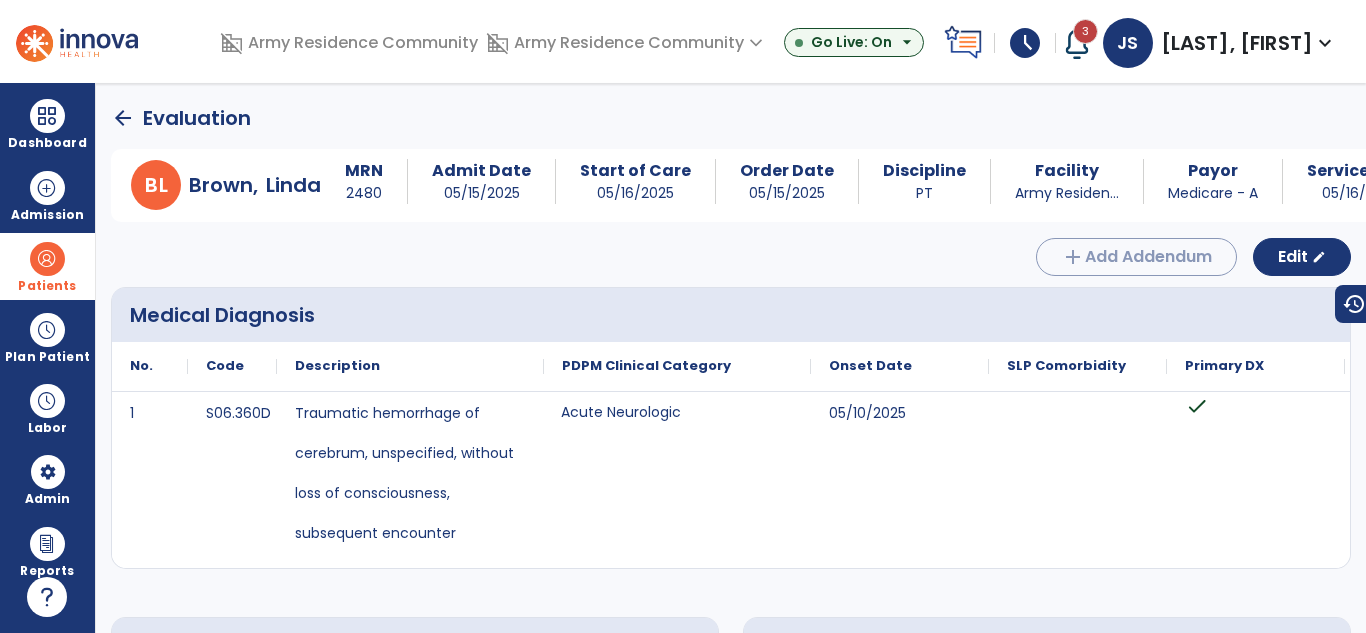click at bounding box center (1345, 366) 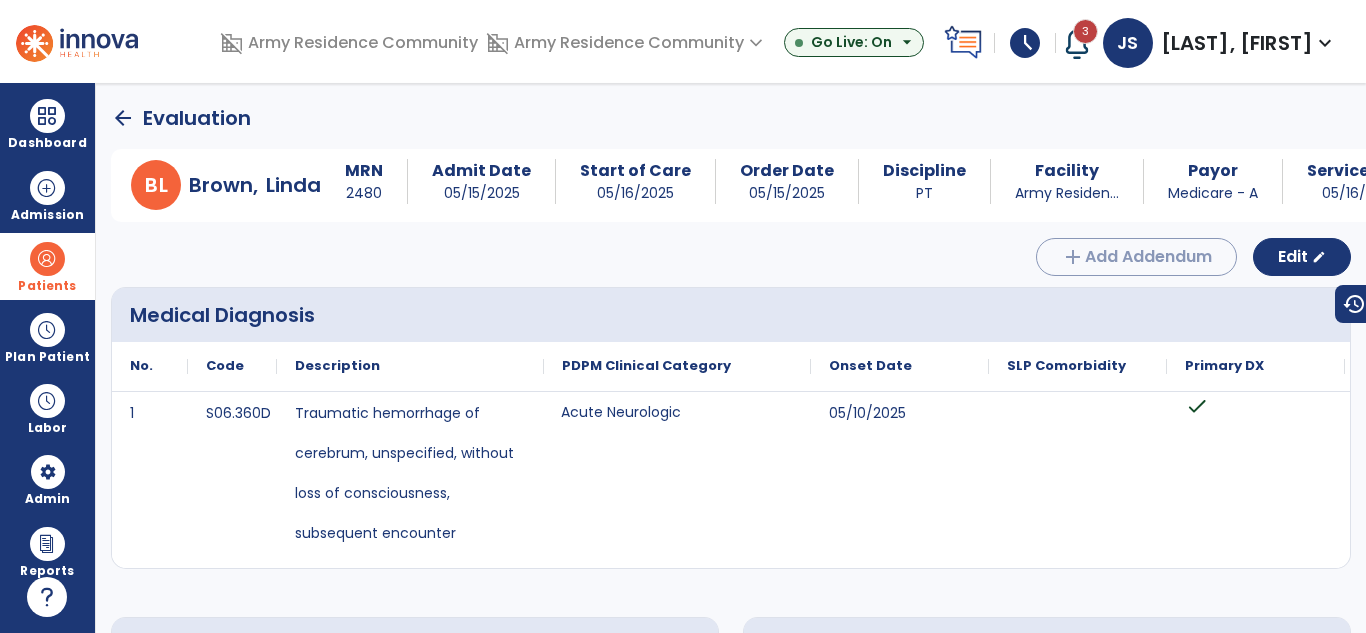 click on "arrow_back" 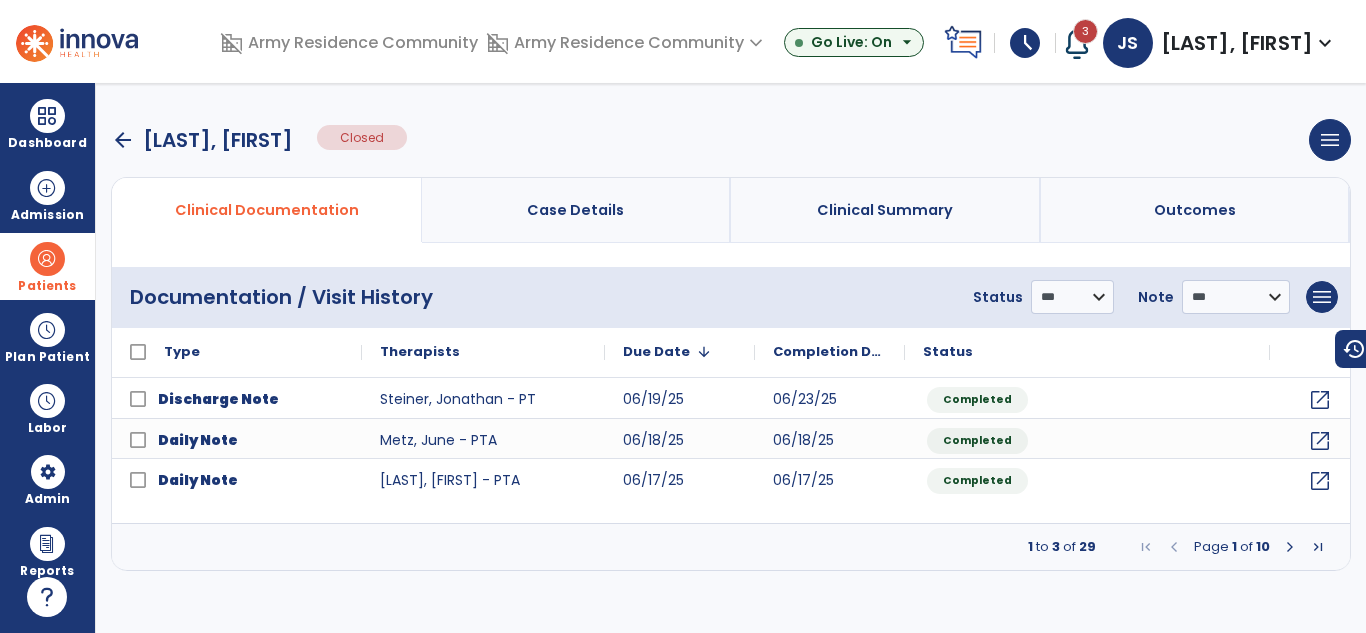 click at bounding box center (1318, 547) 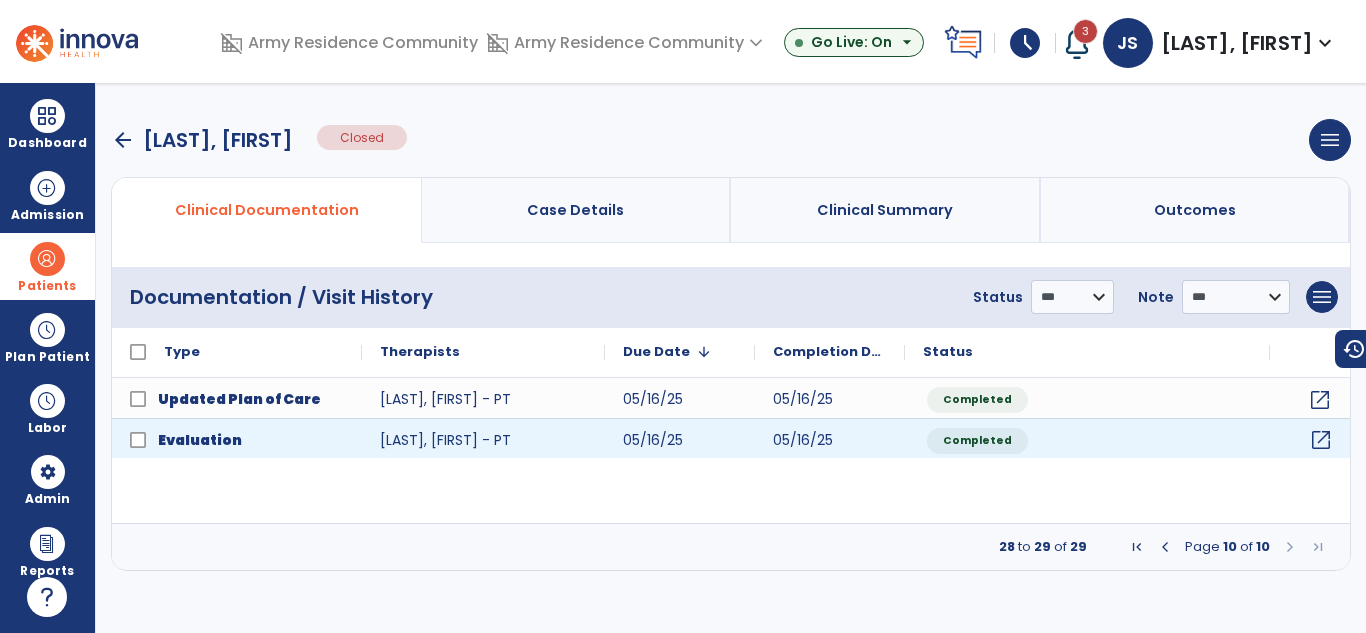 click on "open_in_new" 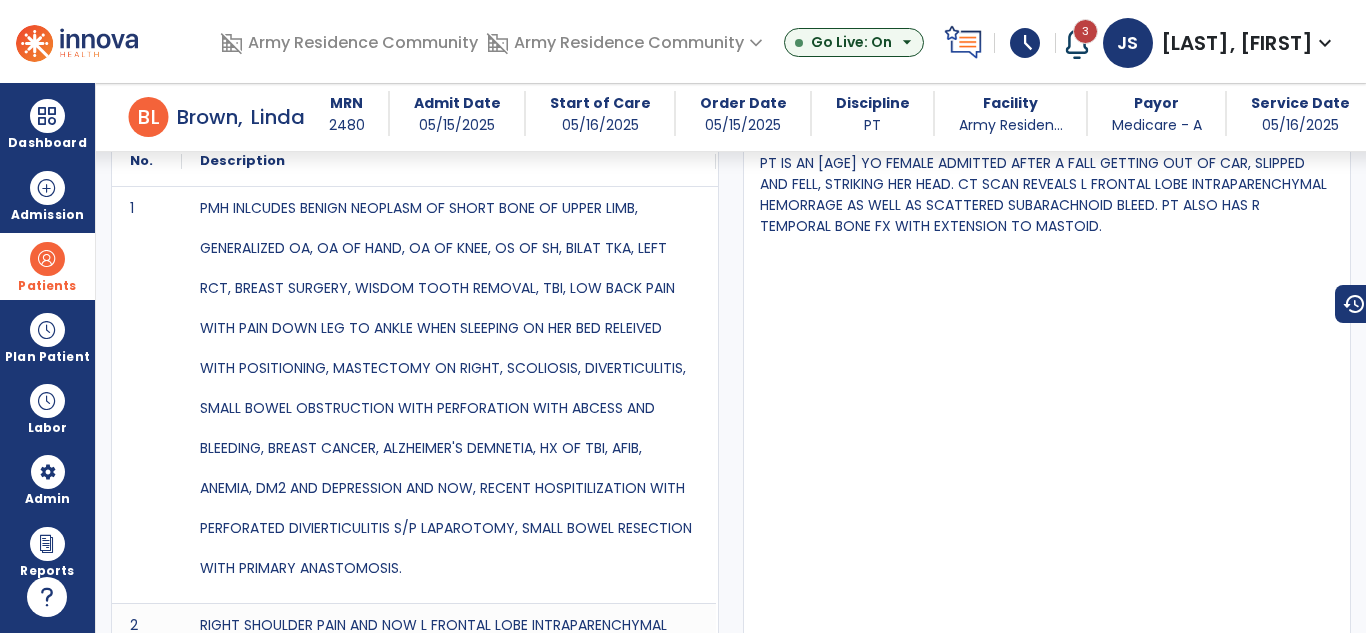 scroll, scrollTop: 804, scrollLeft: 0, axis: vertical 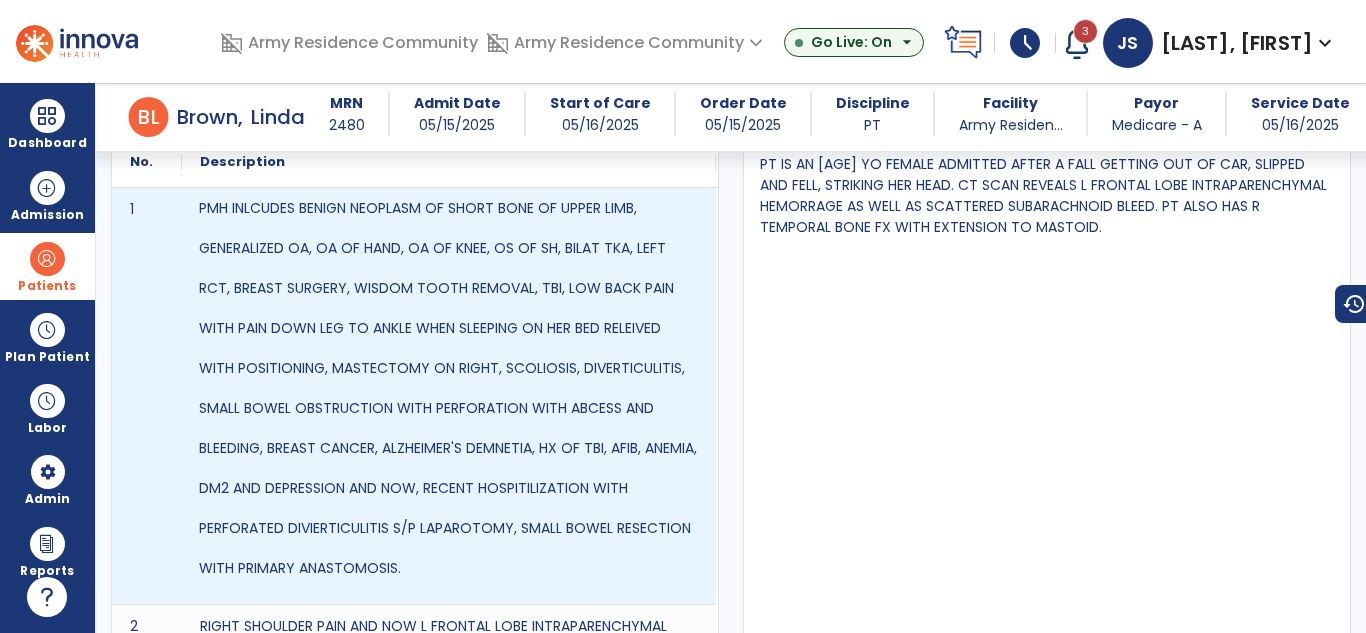 click on "PMH INLCUDES BENIGN NEOPLASM OF SHORT BONE OF UPPER LIMB, GENERALIZED OA, OA OF HAND, OA OF KNEE, OS OF SH, BILAT TKA, LEFT RCT,  BREAST SURGERY, WISDOM TOOTH REMOVAL, TBI,  LOW BACK PAIN WITH PAIN DOWN LEG TO ANKLE WHEN SLEEPING ON HER BED RELEIVED WITH POSITIONING, MASTECTOMY ON RIGHT, SCOLIOSIS, DIVERTICULITIS, SMALL BOWEL OBSTRUCTION WITH PERFORATION WITH ABCESS AND BLEEDING, BREAST CANCER, ALZHEIMER'S DEMNETIA, HX OF TBI, AFIB, ANEMIA, DM2 AND DEPRESSION AND NOW,  RECENT HOSPITILIZATION WITH PERFORATED DIVIERTICULITIS S/P LAPAROTOMY, SMALL BOWEL RESECTION WITH PRIMARY ANASTOMOSIS." at bounding box center [449, 388] 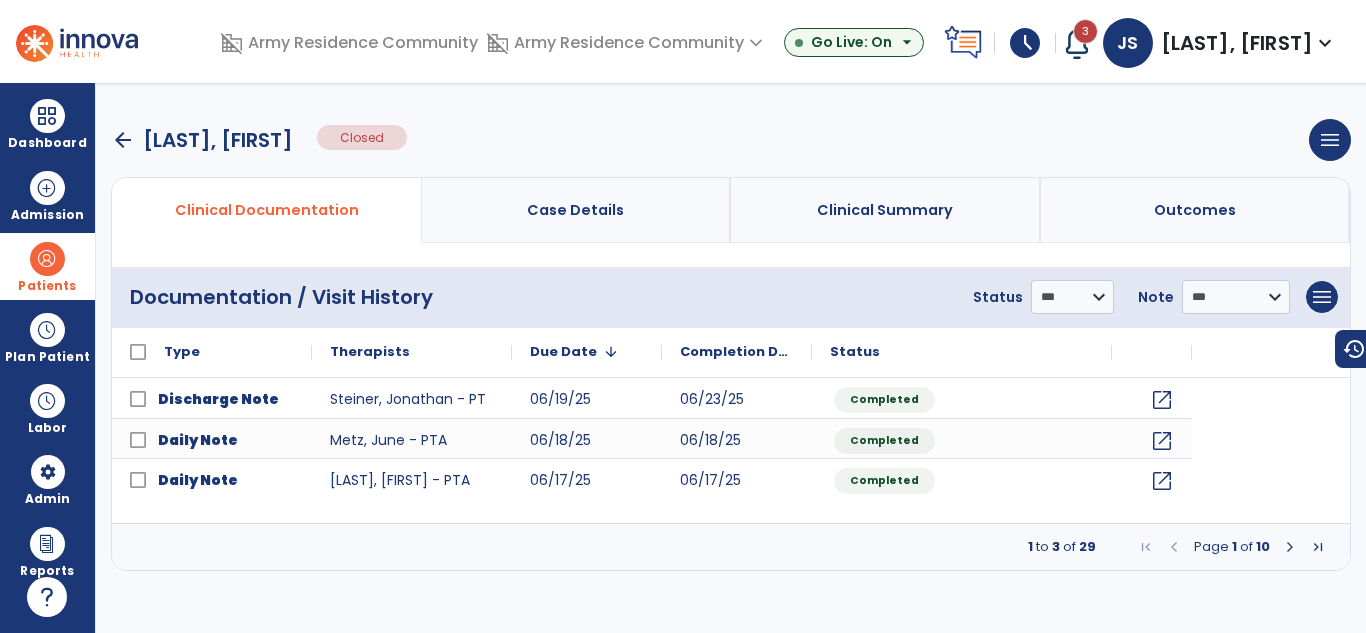 scroll, scrollTop: 0, scrollLeft: 0, axis: both 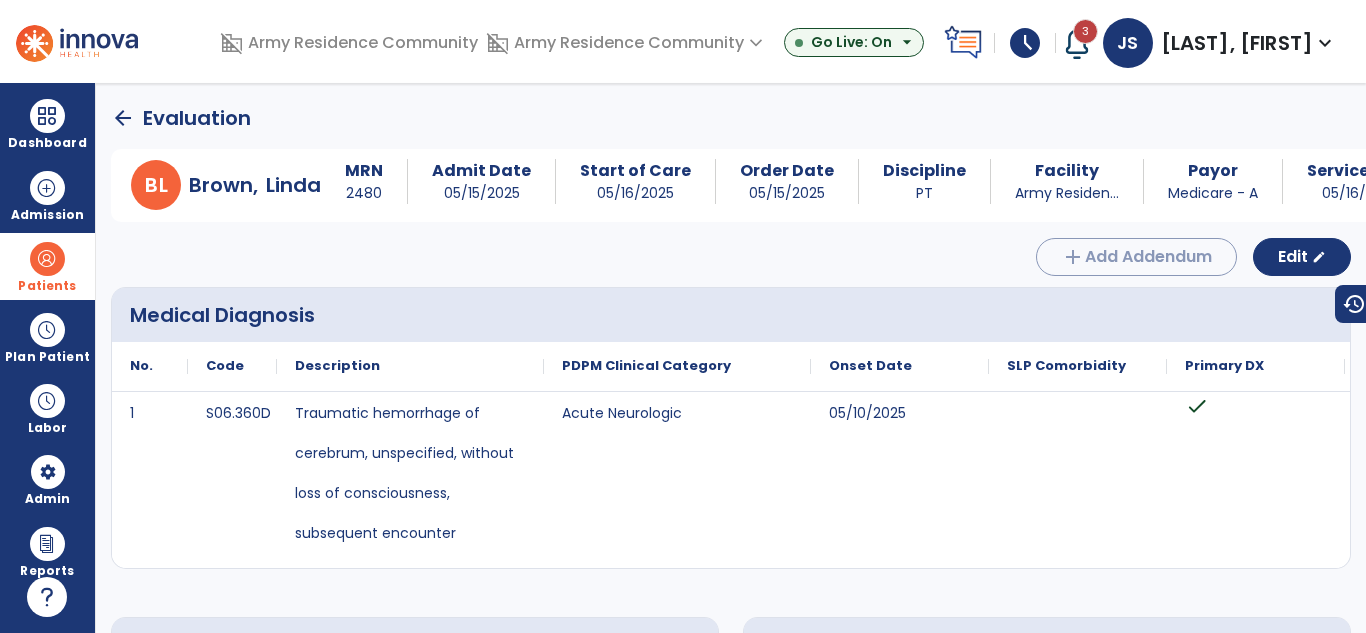 click on "arrow_back" 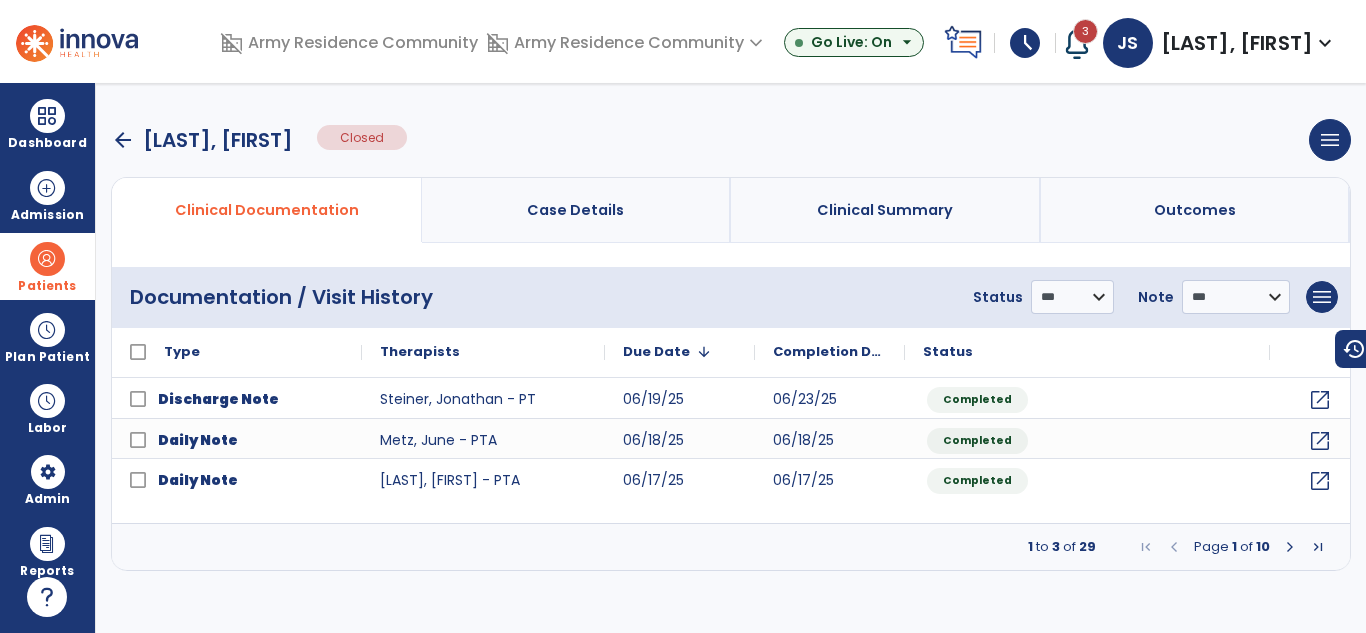 click on "arrow_back" at bounding box center [123, 140] 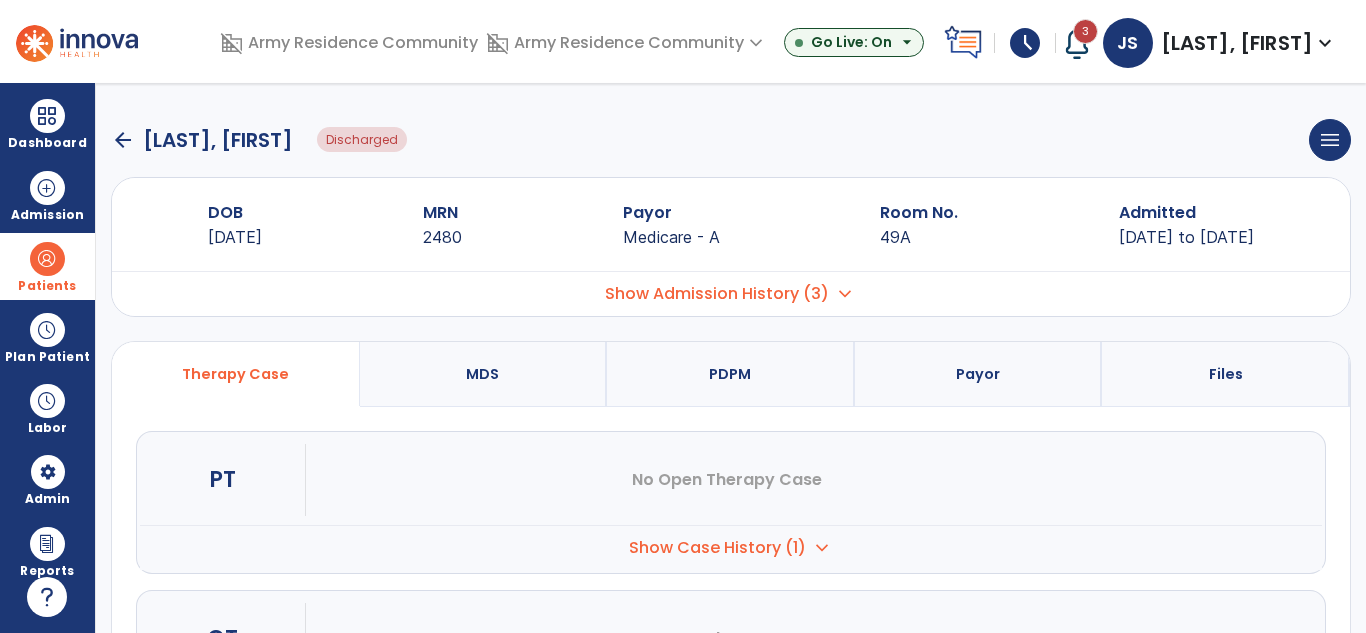 click on "arrow_back" 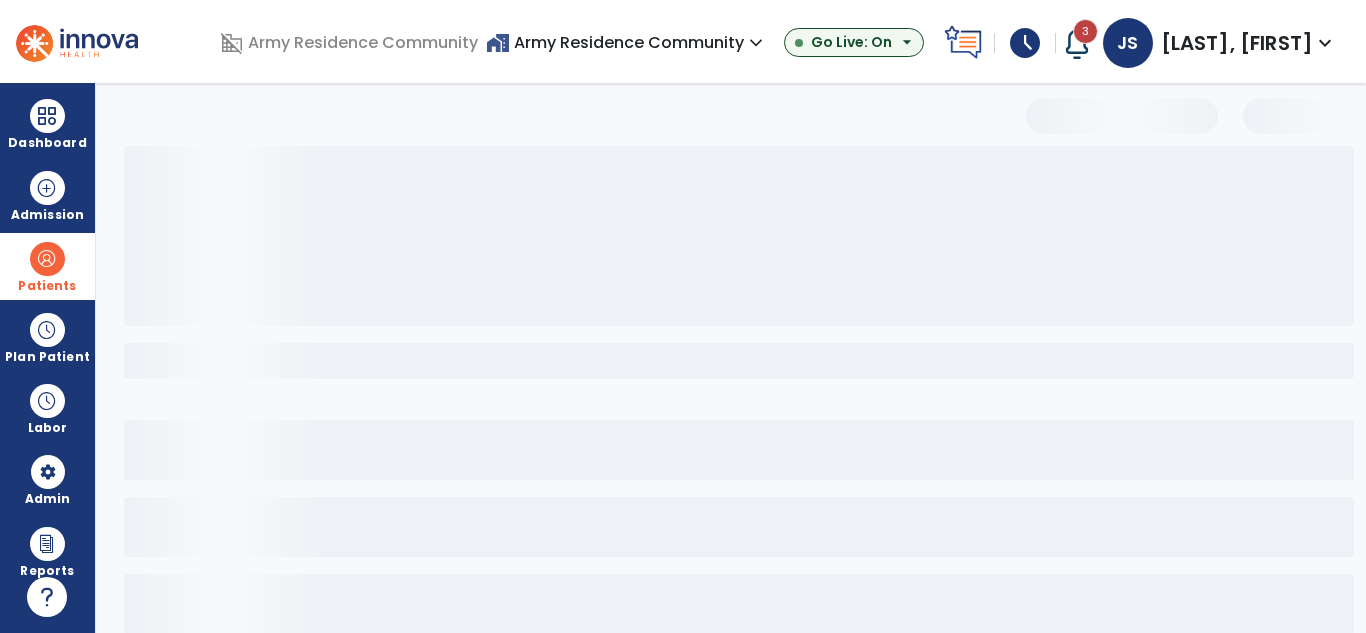select on "***" 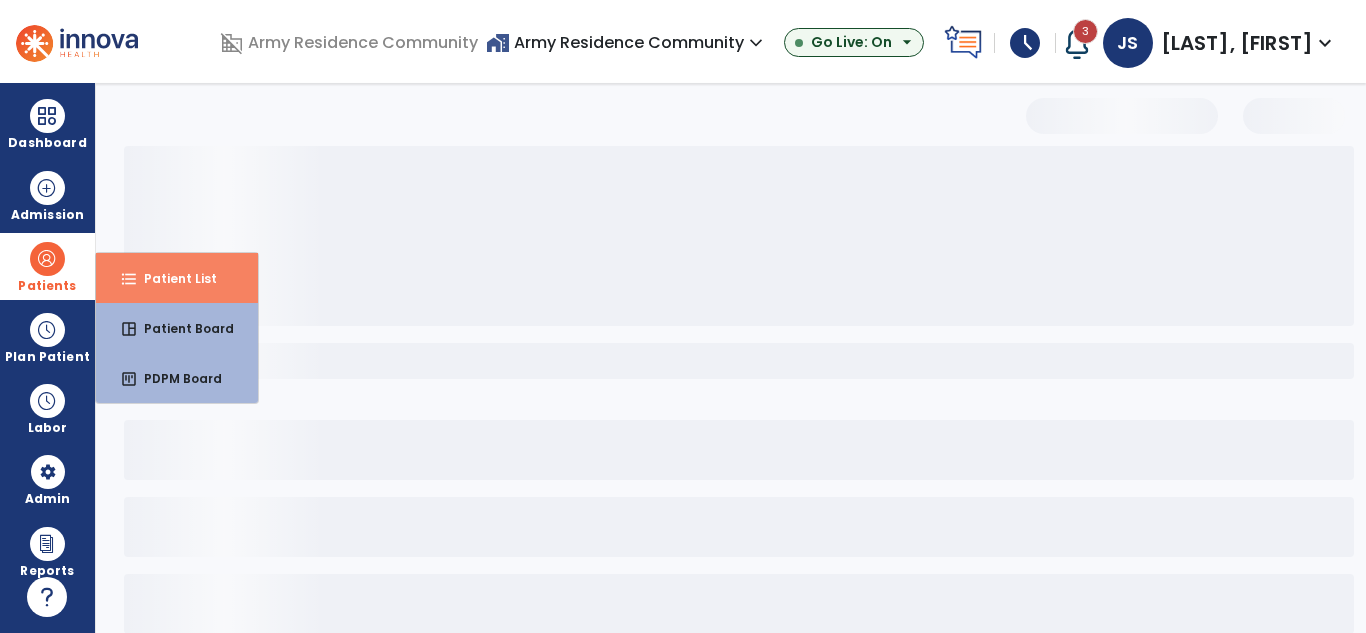 click on "format_list_bulleted  Patient List" 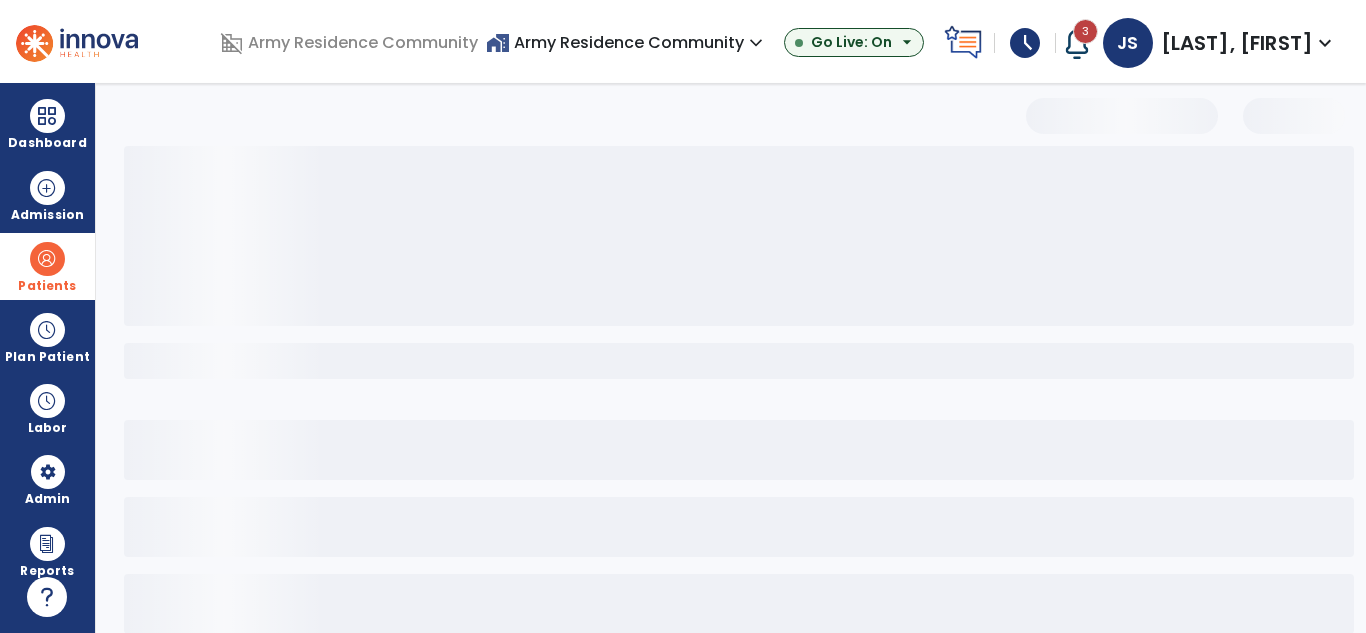 click on "Patients" at bounding box center [47, 266] 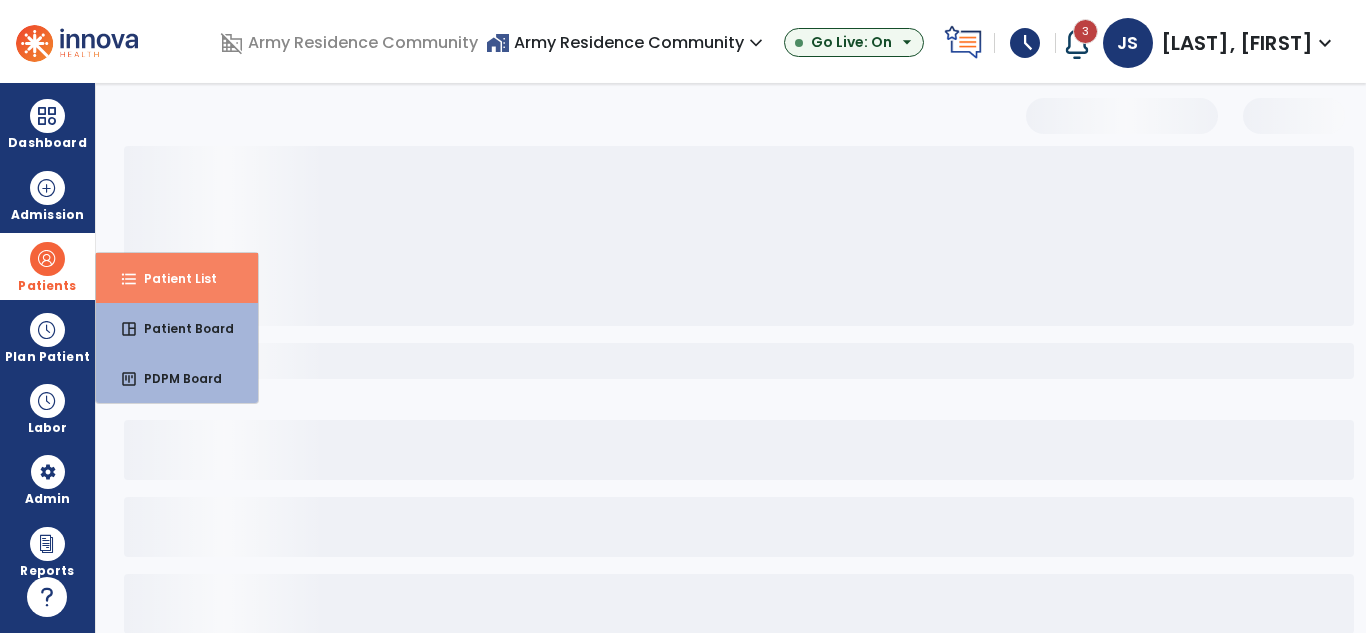 click on "Patient List" 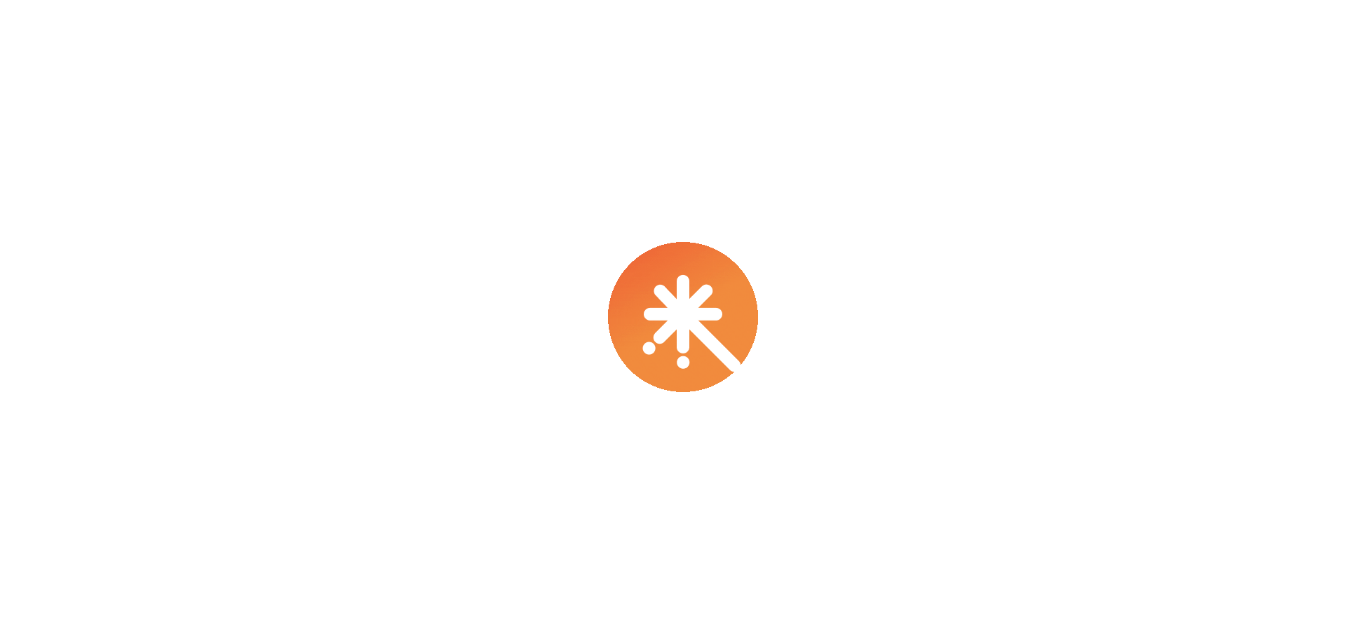 scroll, scrollTop: 0, scrollLeft: 0, axis: both 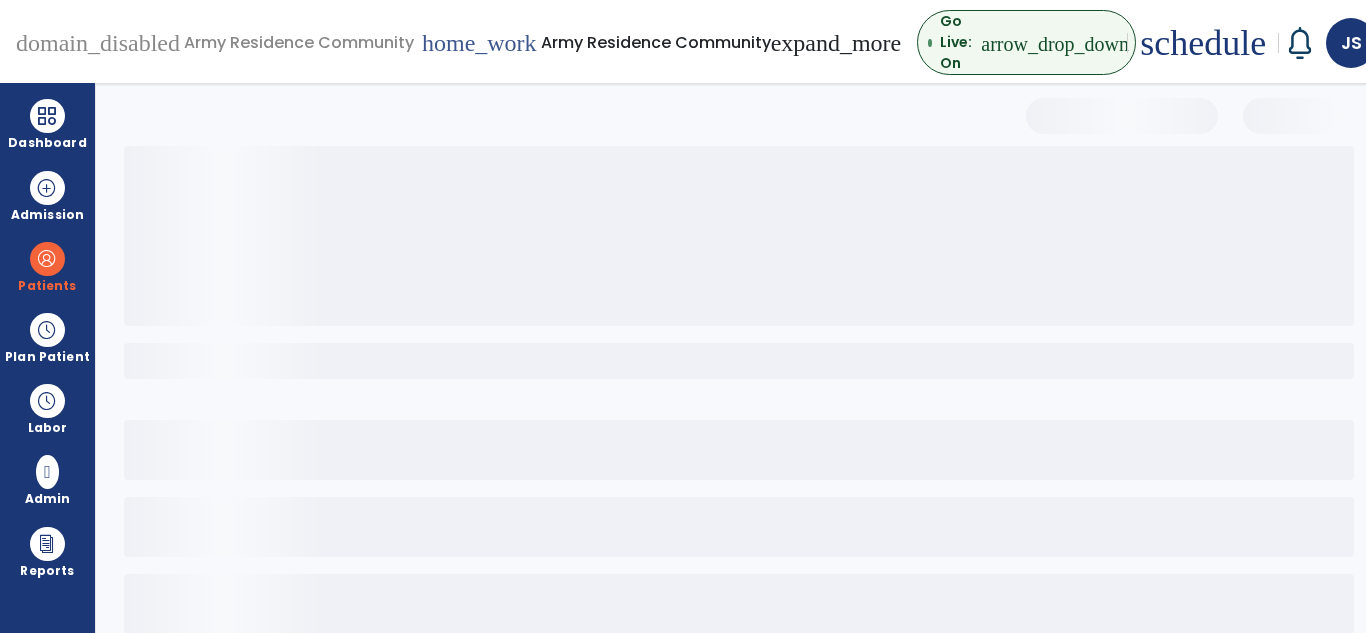 select on "***" 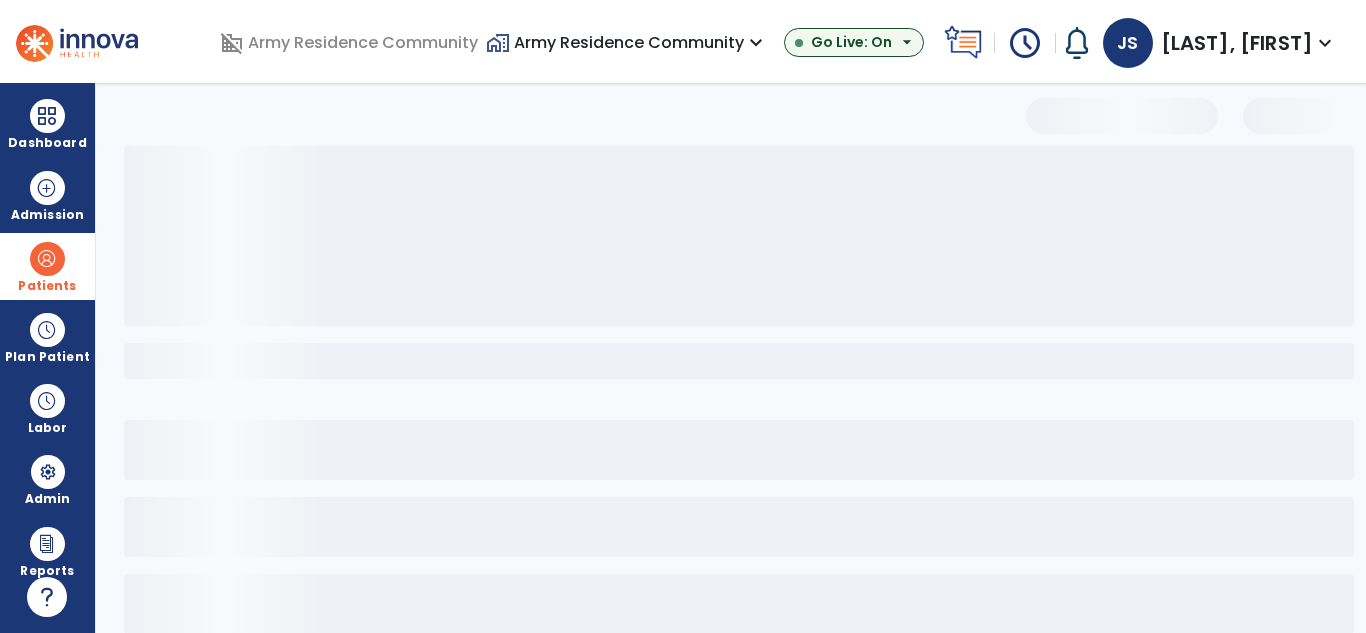 click at bounding box center (47, 259) 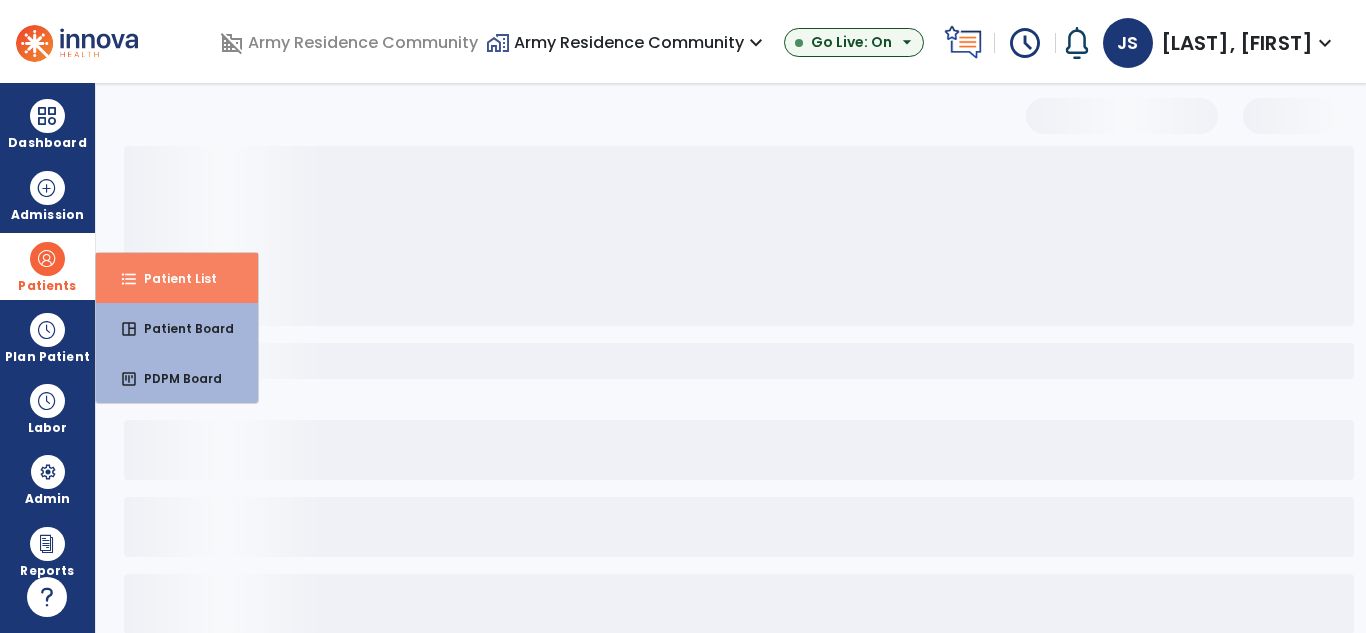click on "Patient List" 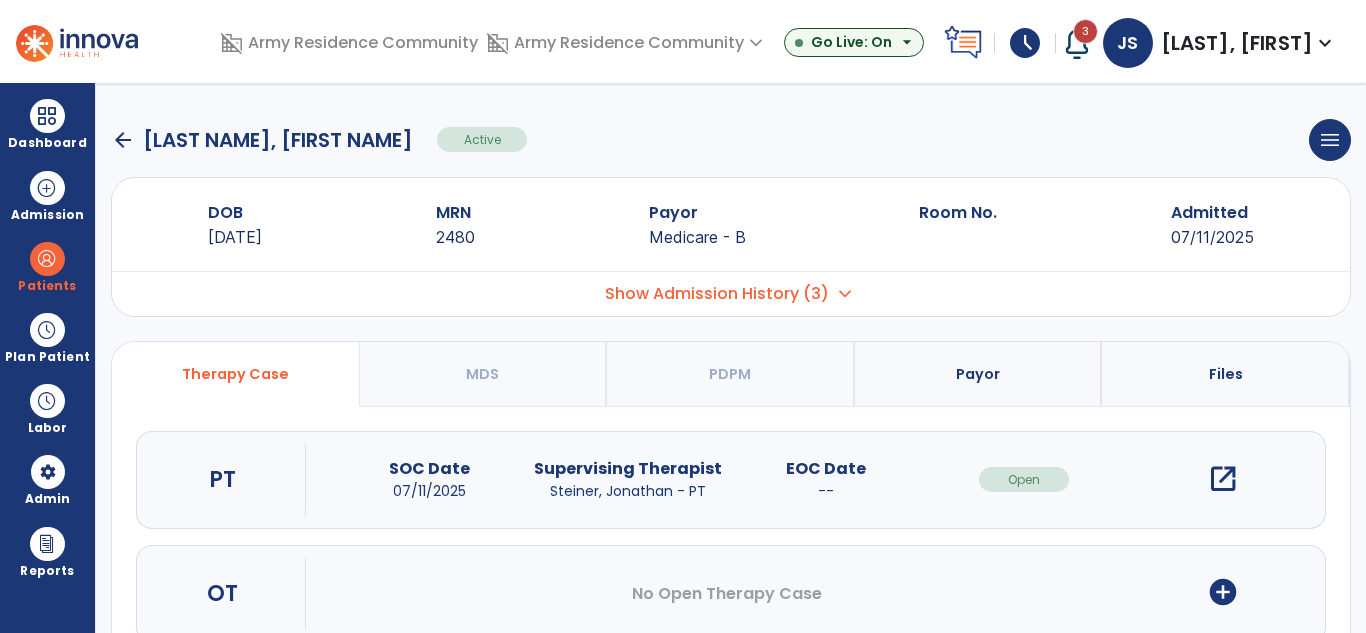 scroll, scrollTop: 0, scrollLeft: 0, axis: both 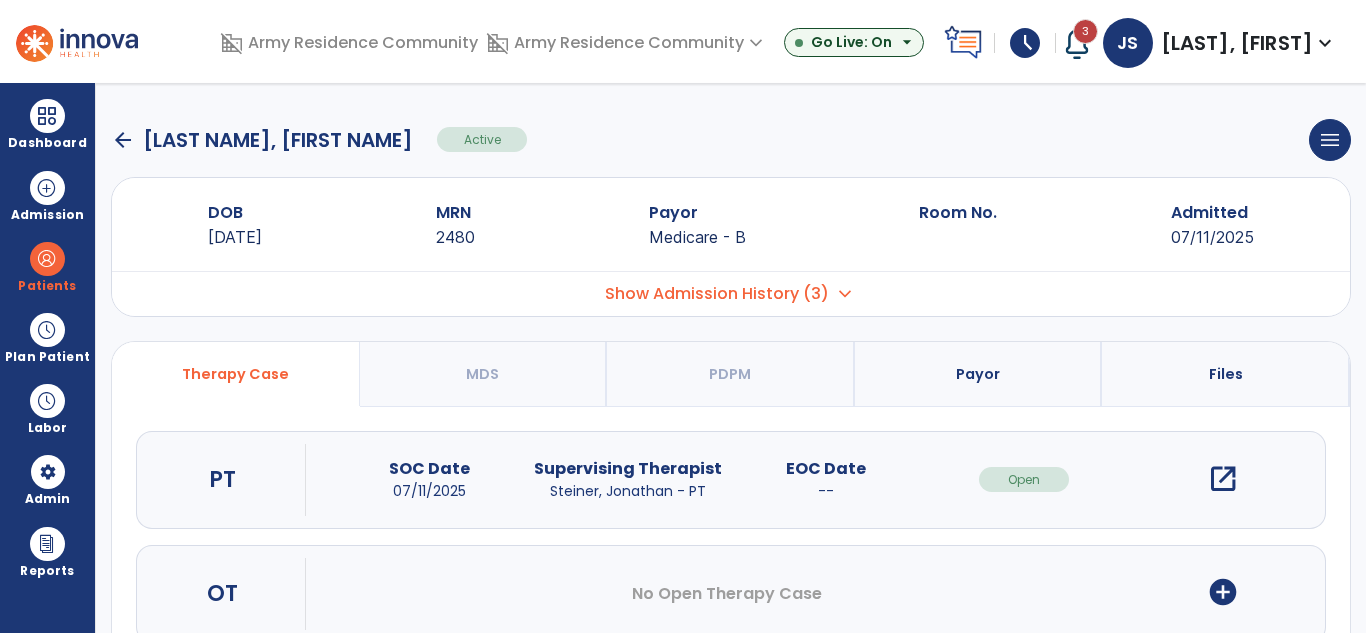 click on "open_in_new" at bounding box center [1223, 479] 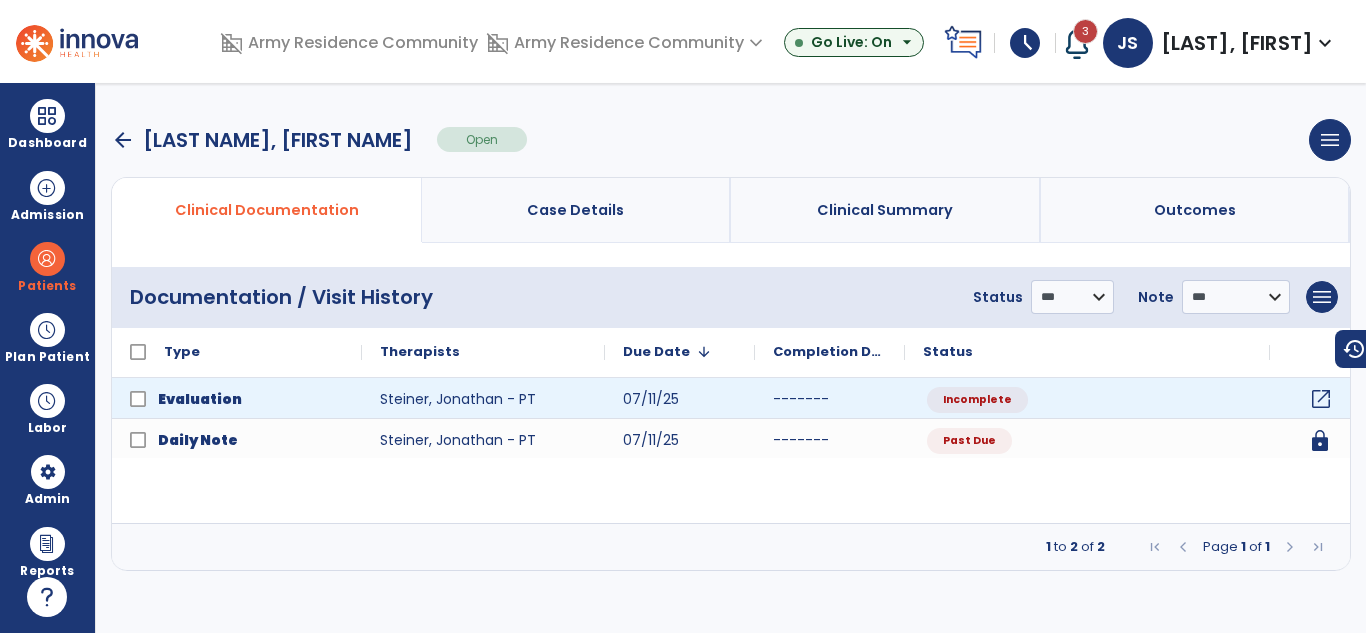 click on "open_in_new" 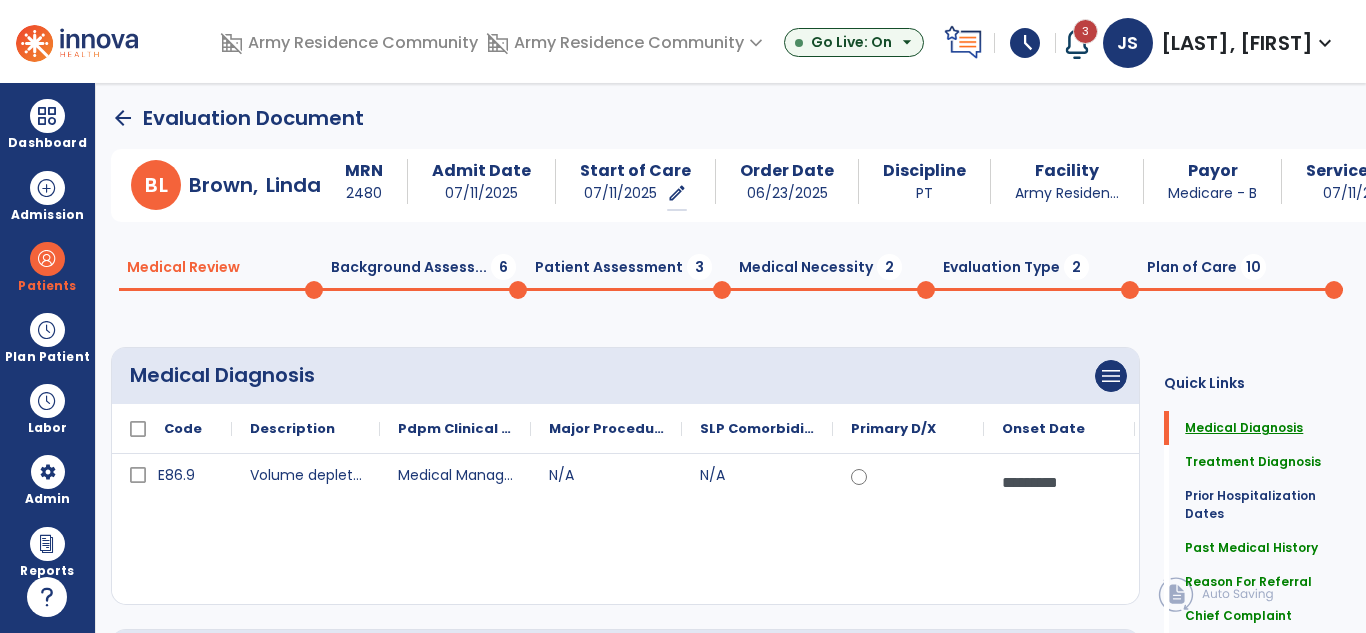click on "Medical Diagnosis" 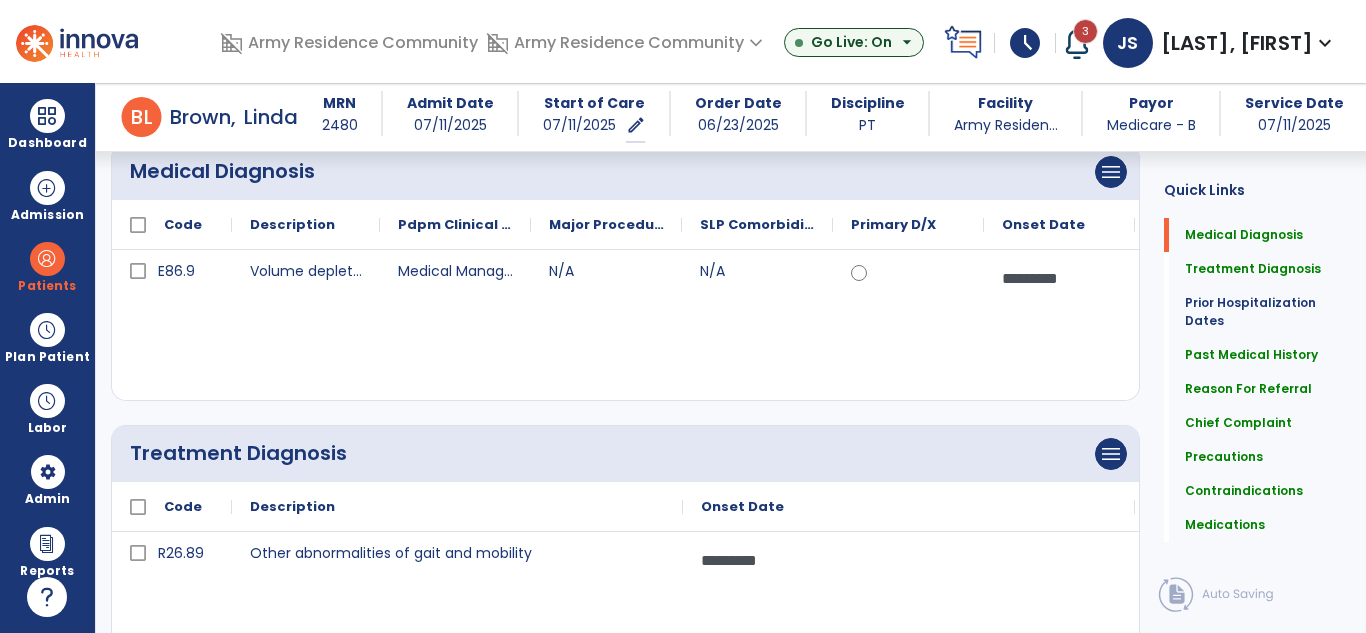 scroll, scrollTop: 145, scrollLeft: 0, axis: vertical 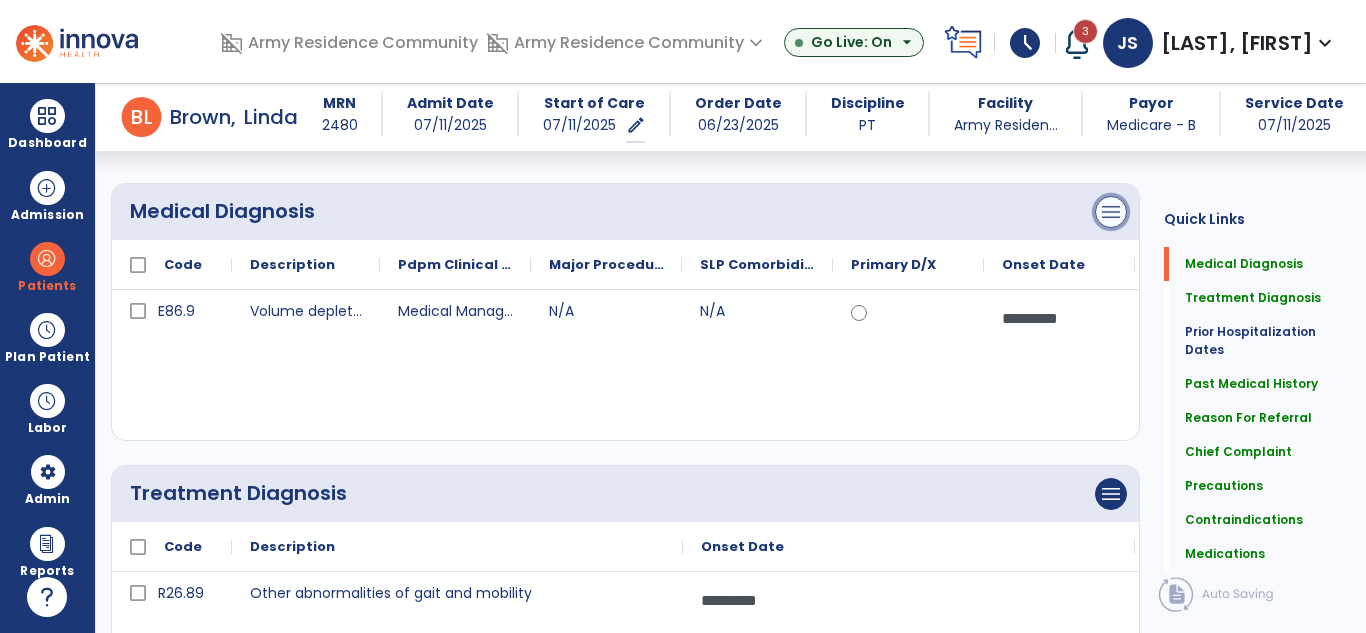 click on "menu" at bounding box center [1111, 212] 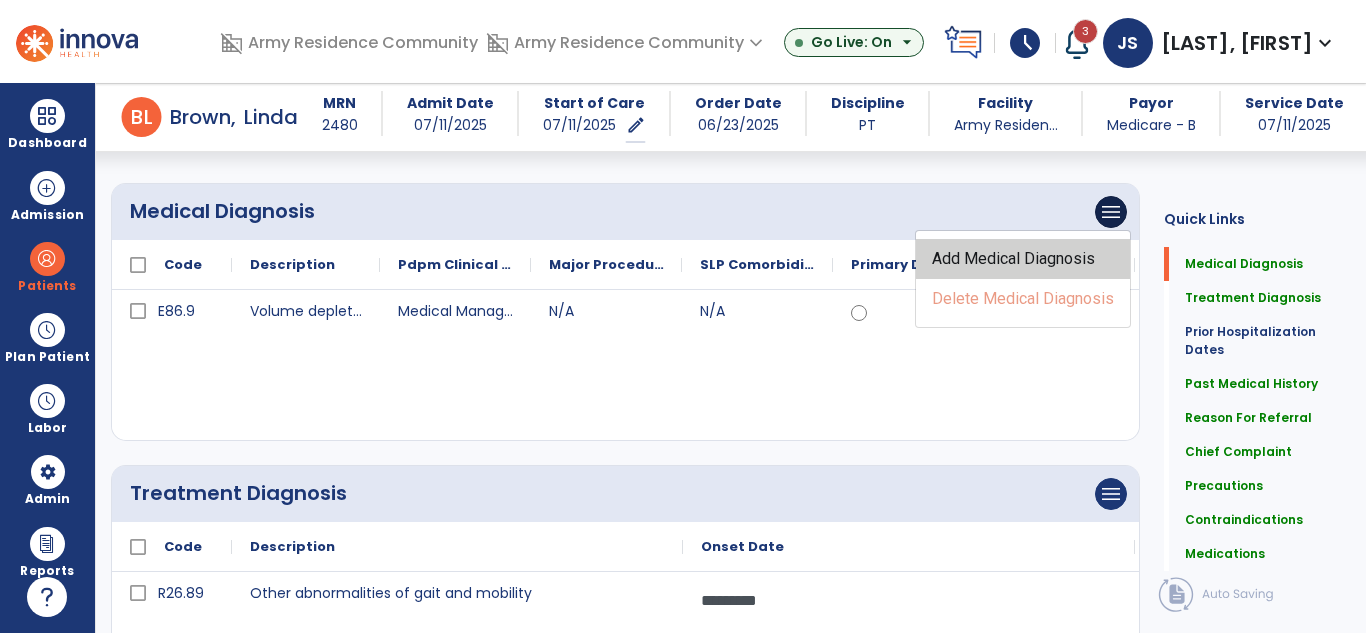 click on "Add Medical Diagnosis" 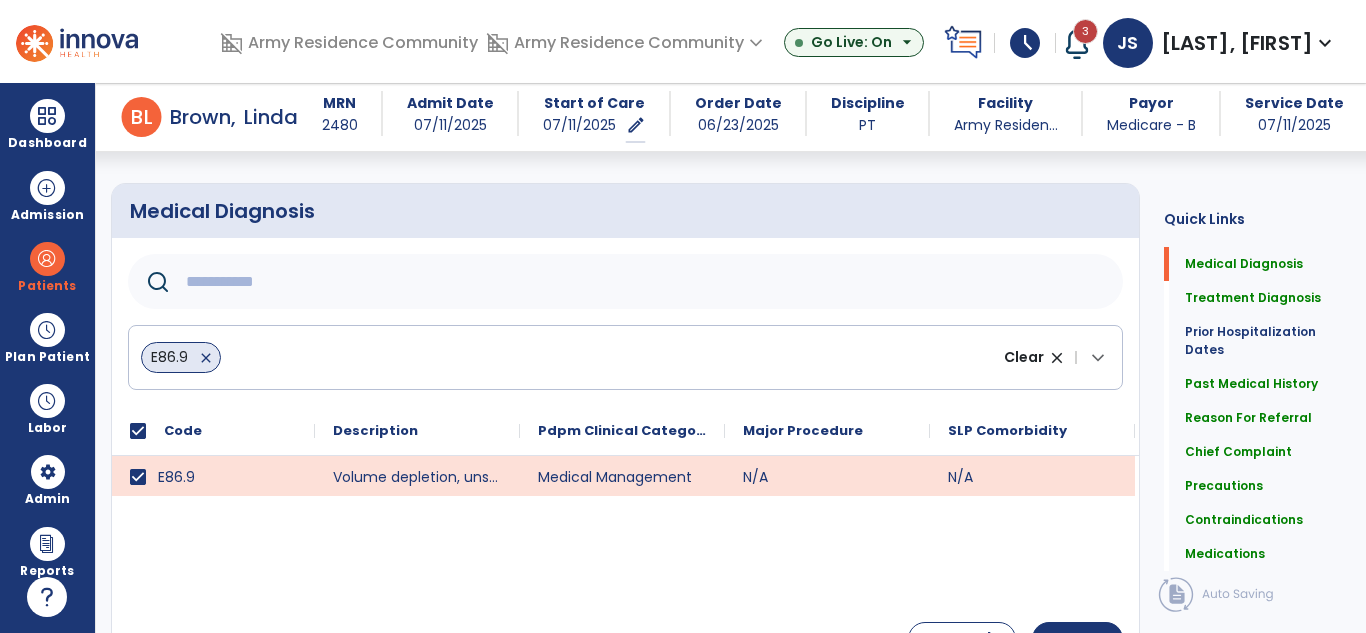 click 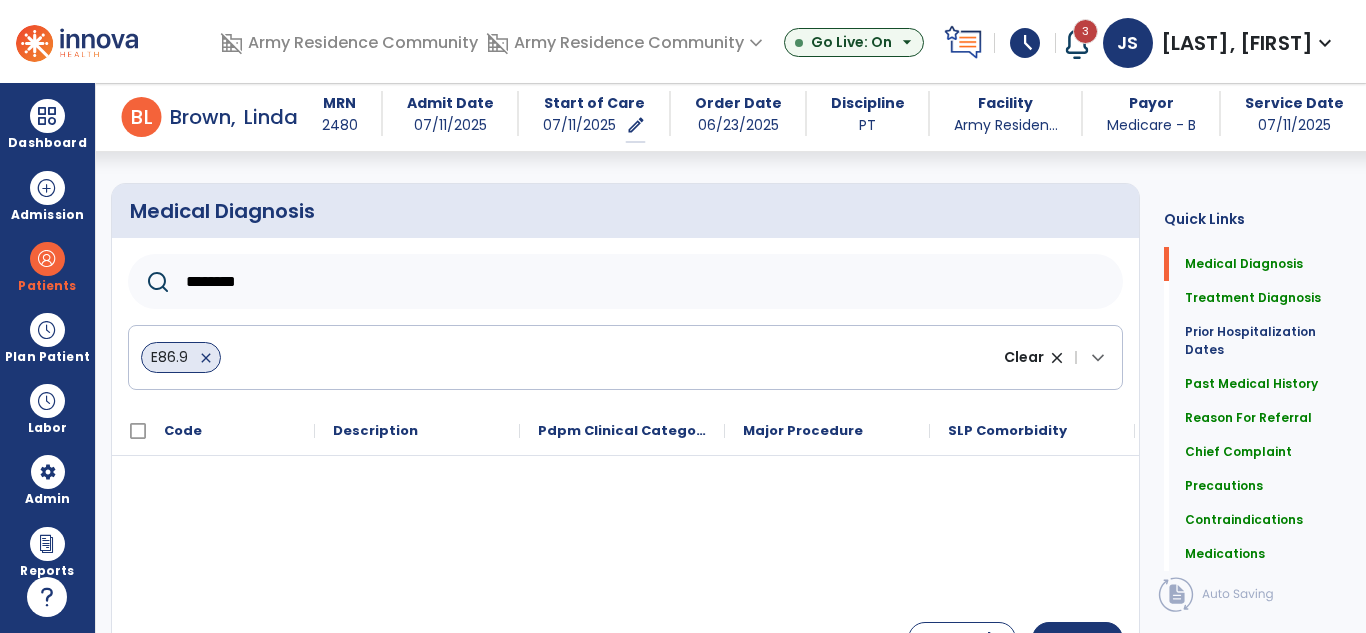 type on "********" 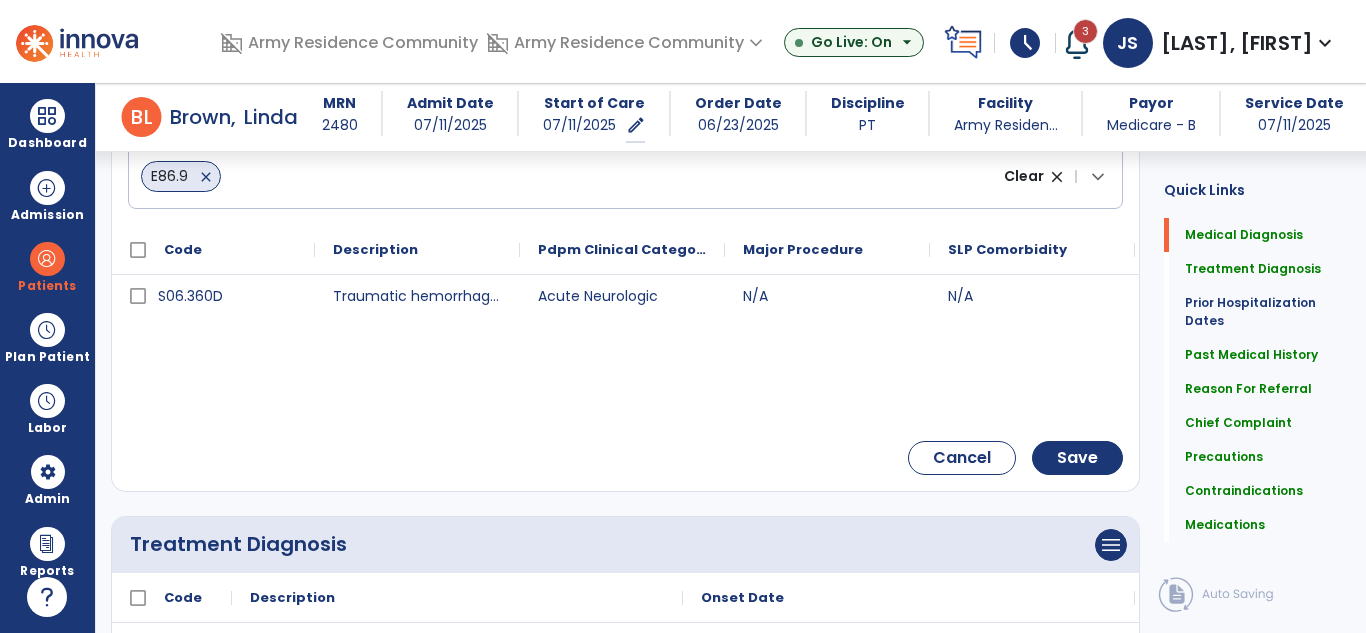 scroll, scrollTop: 332, scrollLeft: 0, axis: vertical 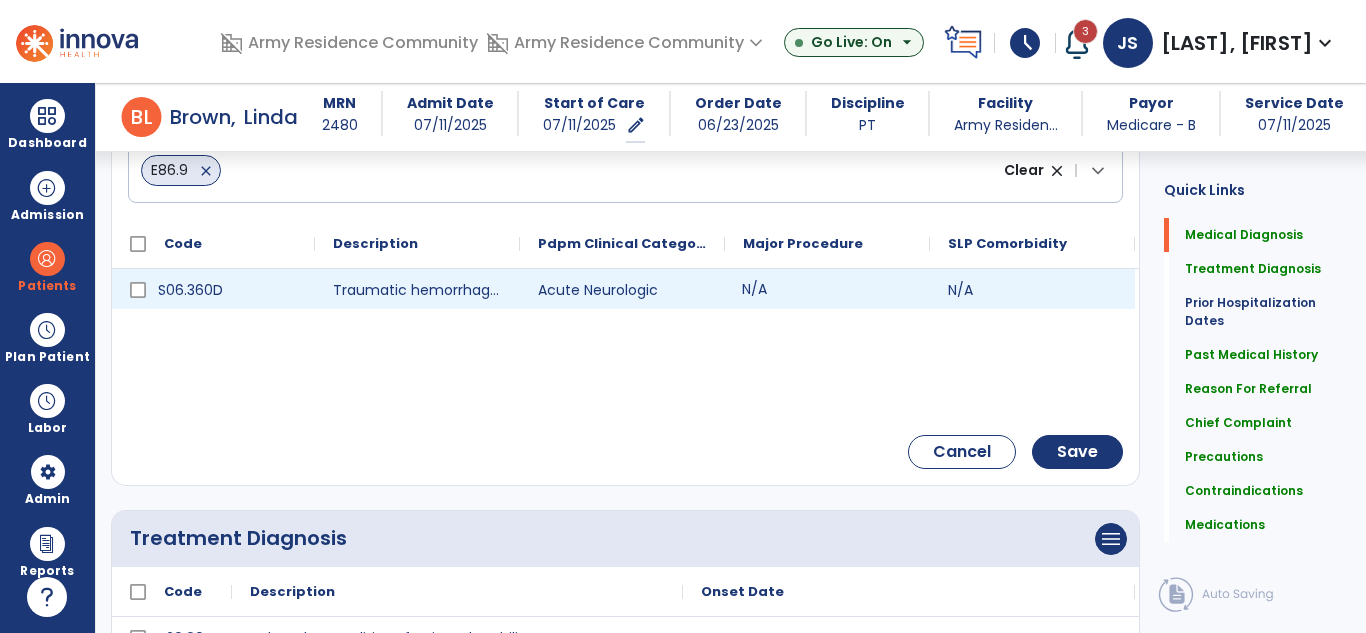 click on "N/A" 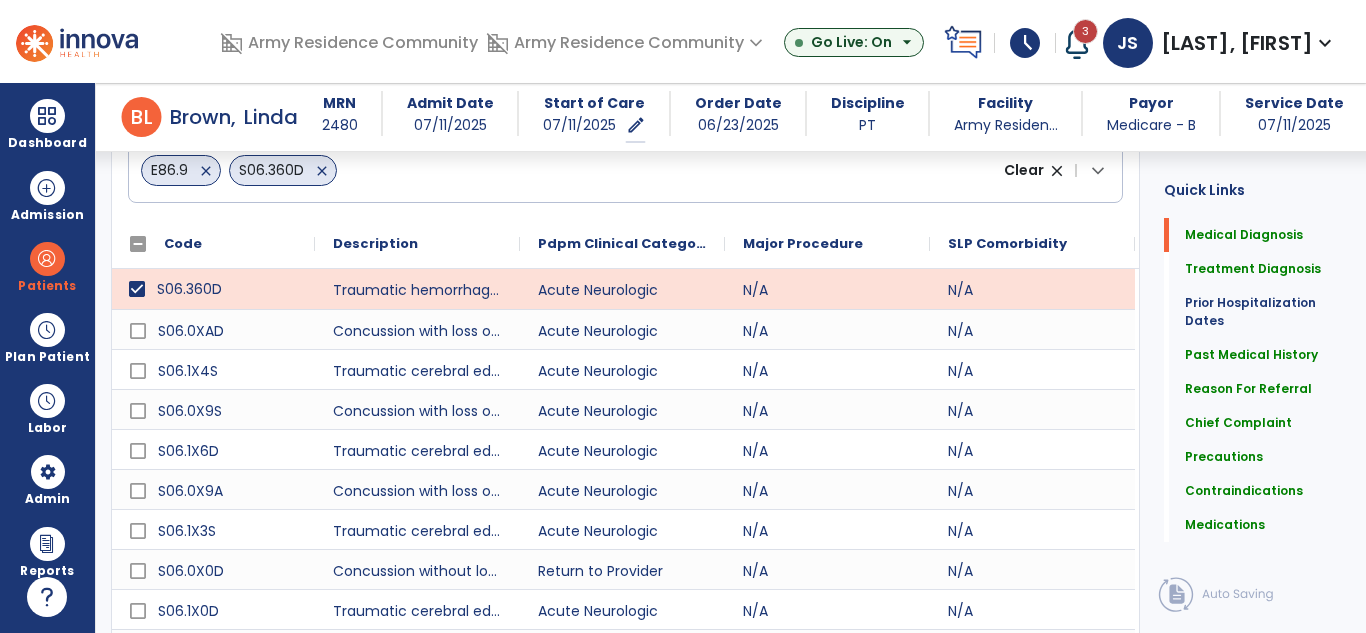 click on "close" 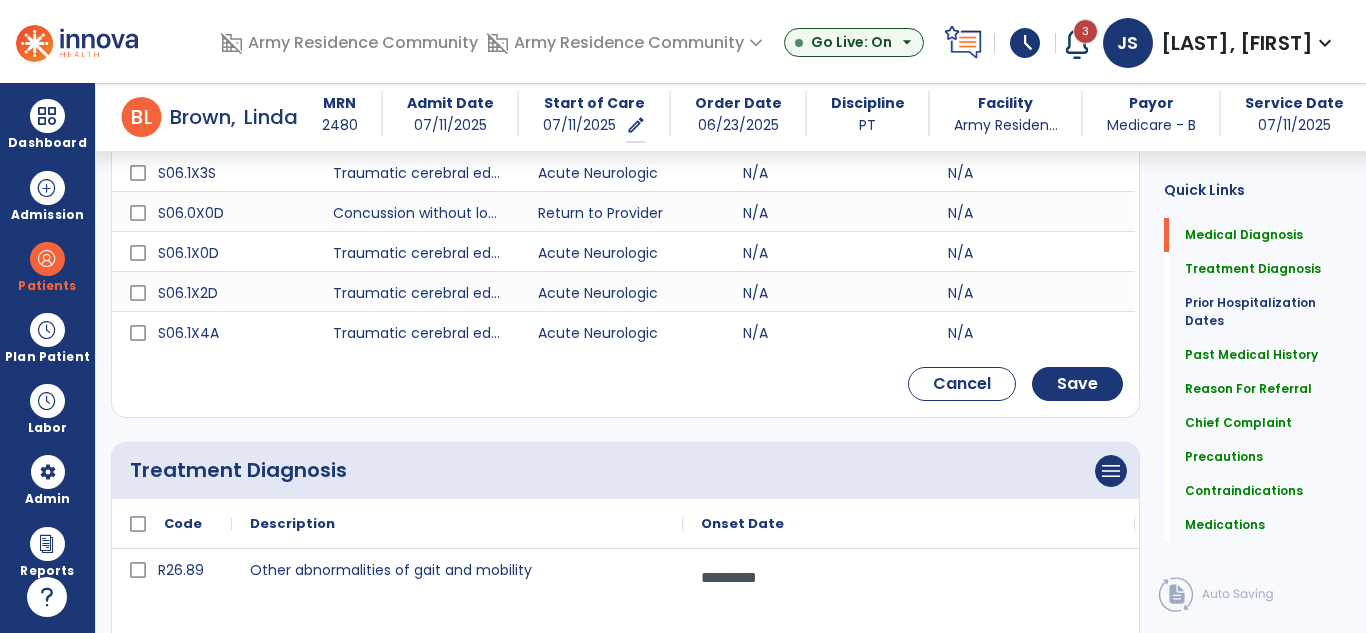 scroll, scrollTop: 692, scrollLeft: 0, axis: vertical 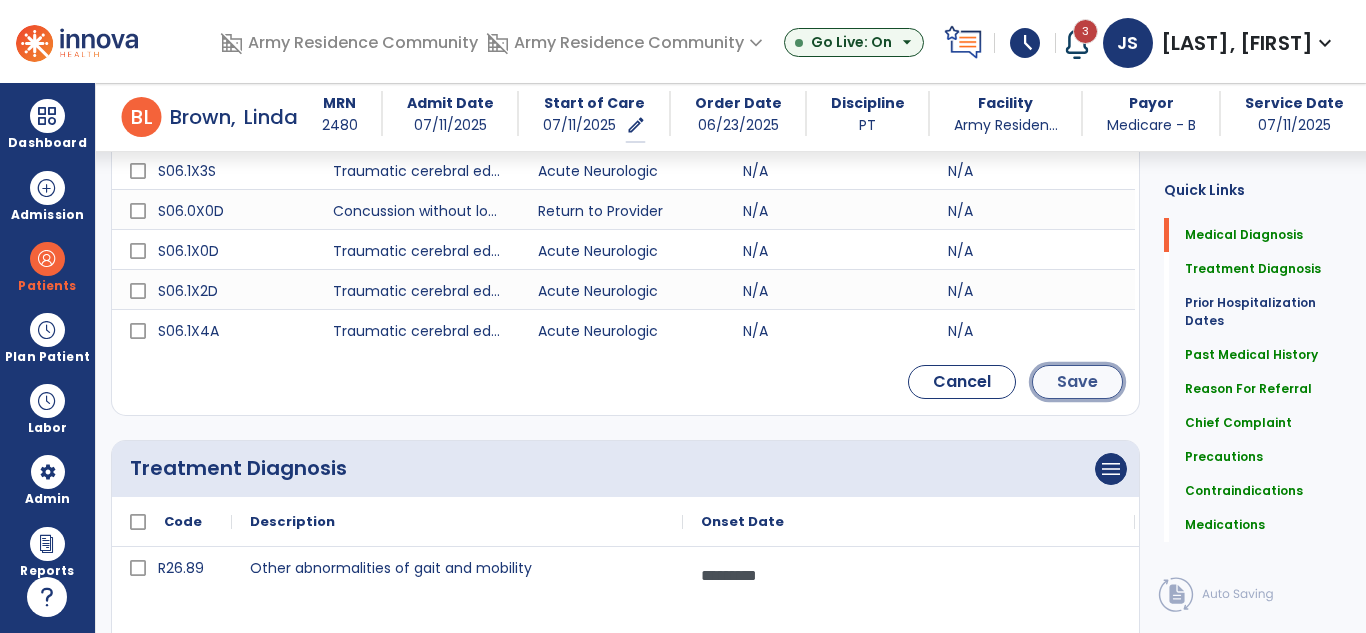 click on "Save" 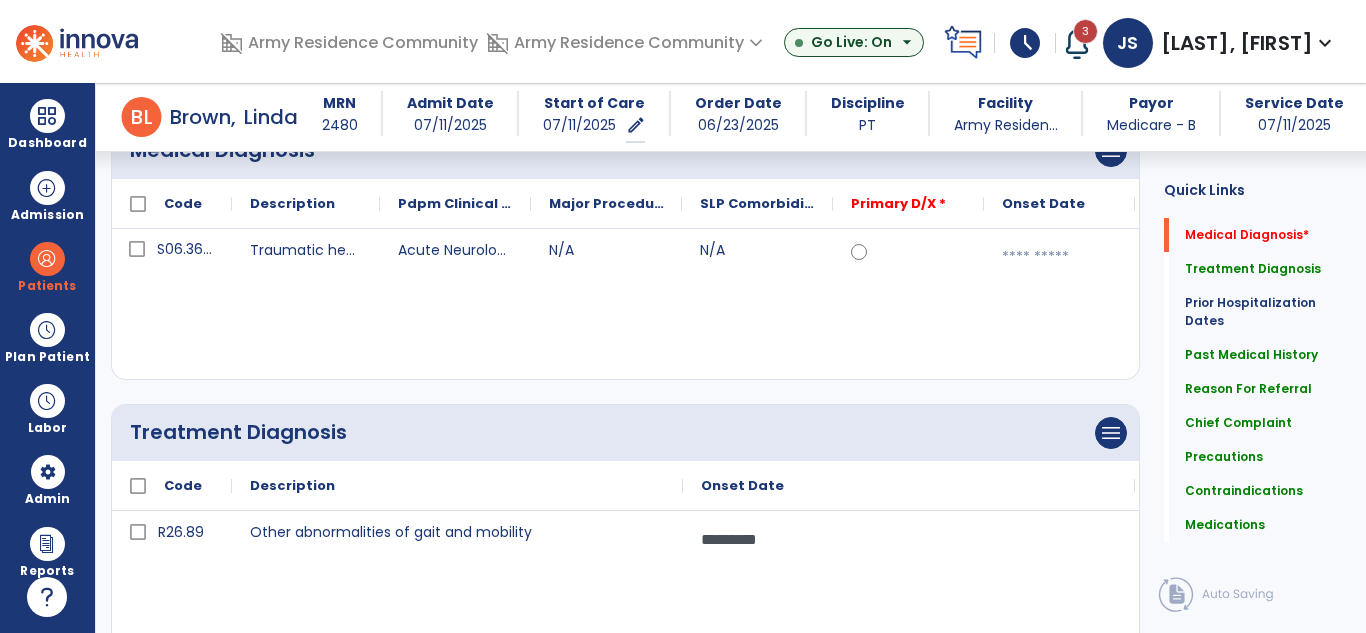 scroll, scrollTop: 166, scrollLeft: 0, axis: vertical 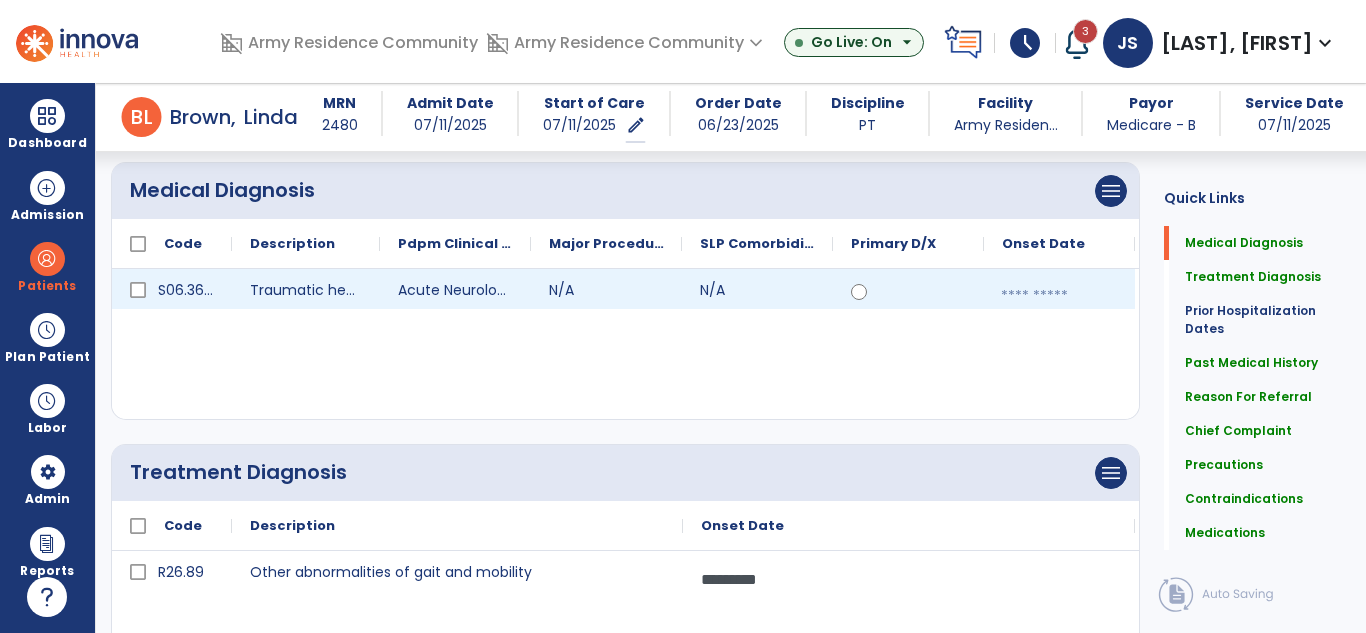click at bounding box center (1059, 296) 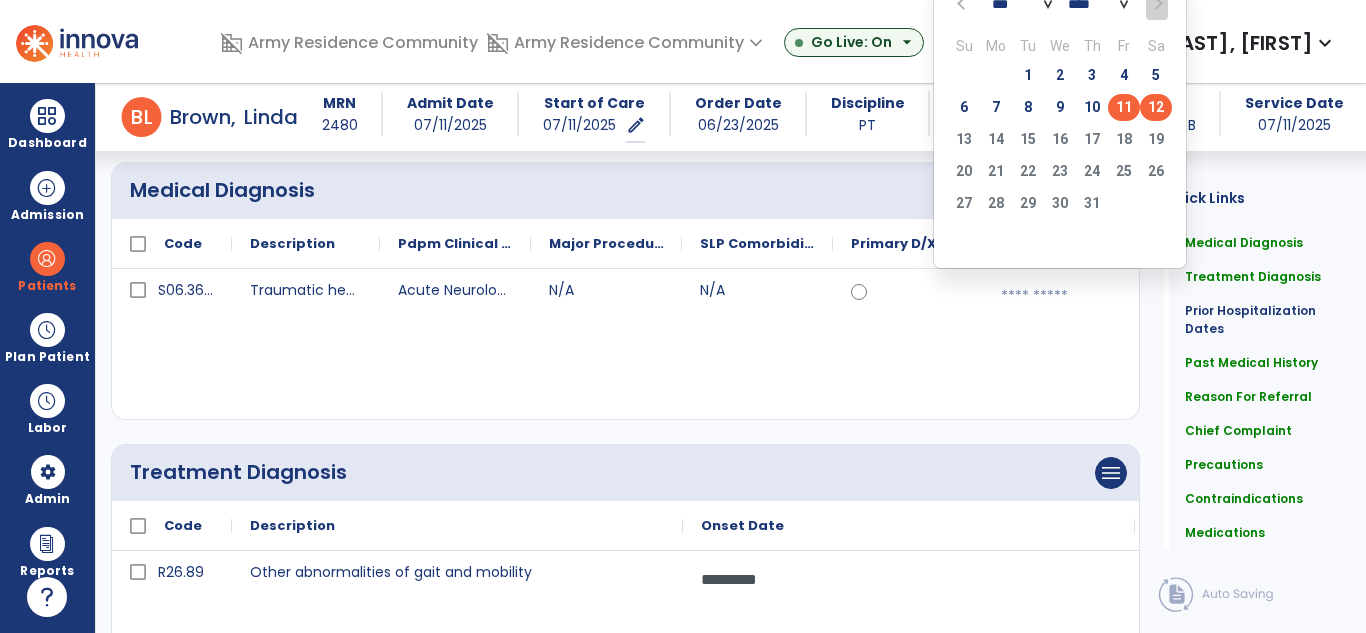 click on "11" 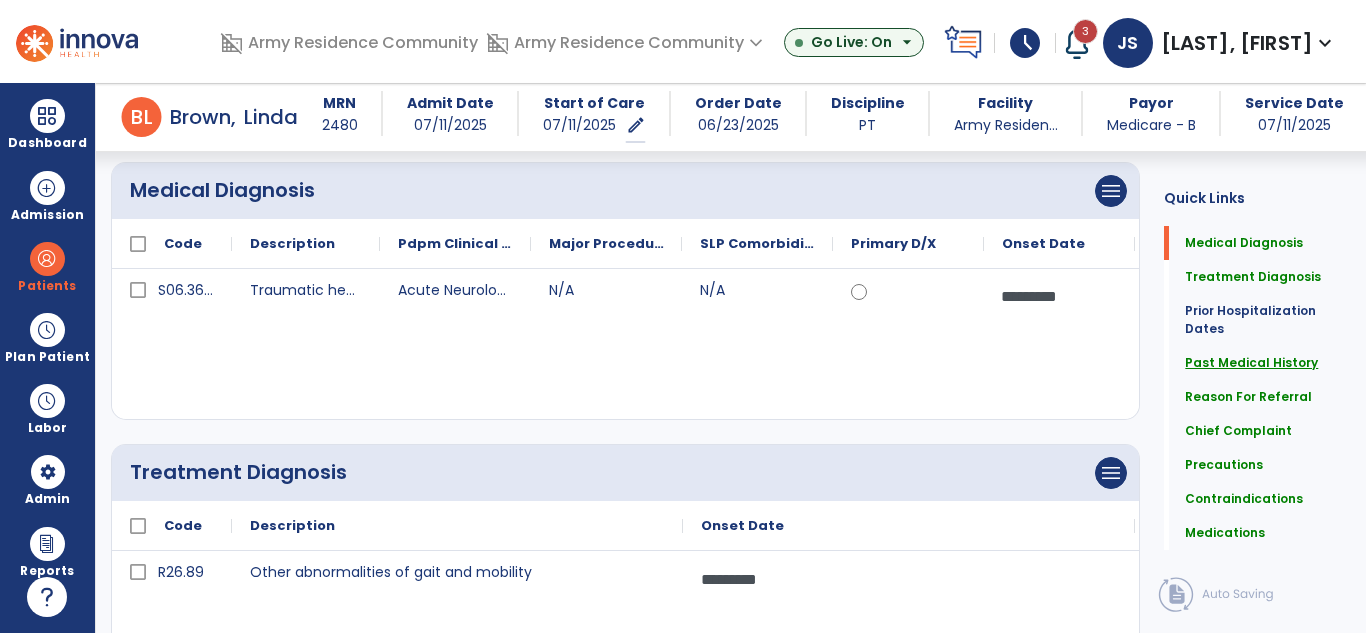 click on "Past Medical History" 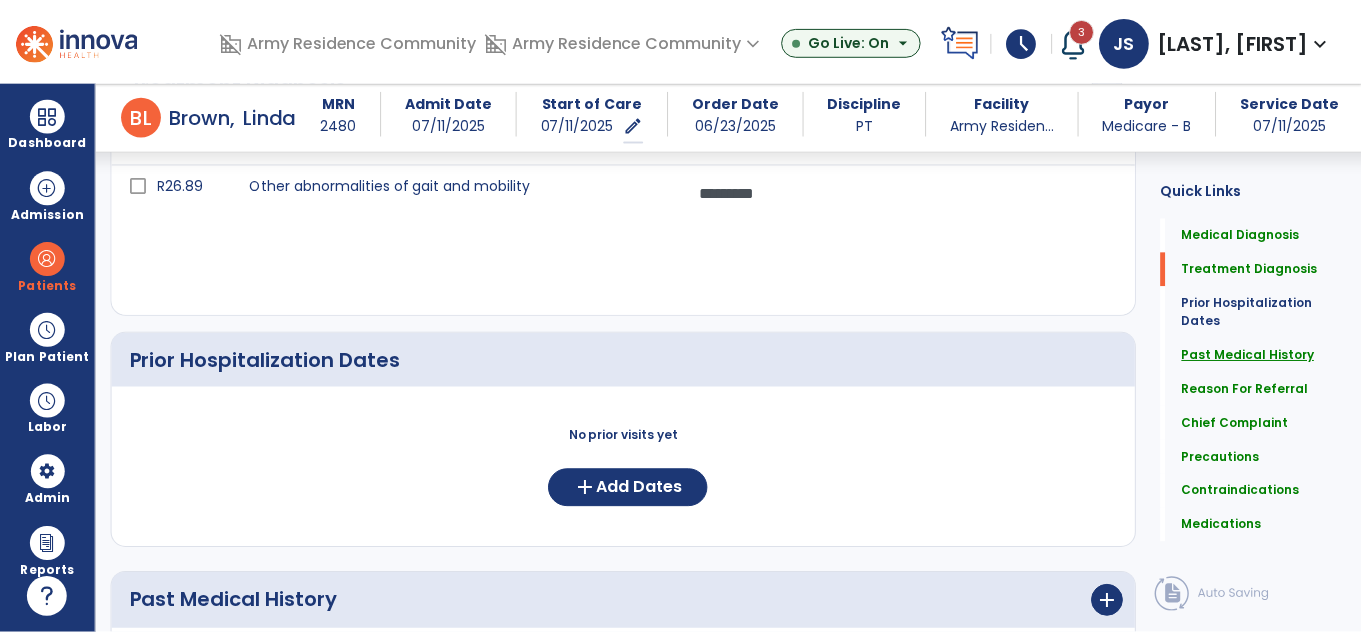 scroll, scrollTop: 904, scrollLeft: 0, axis: vertical 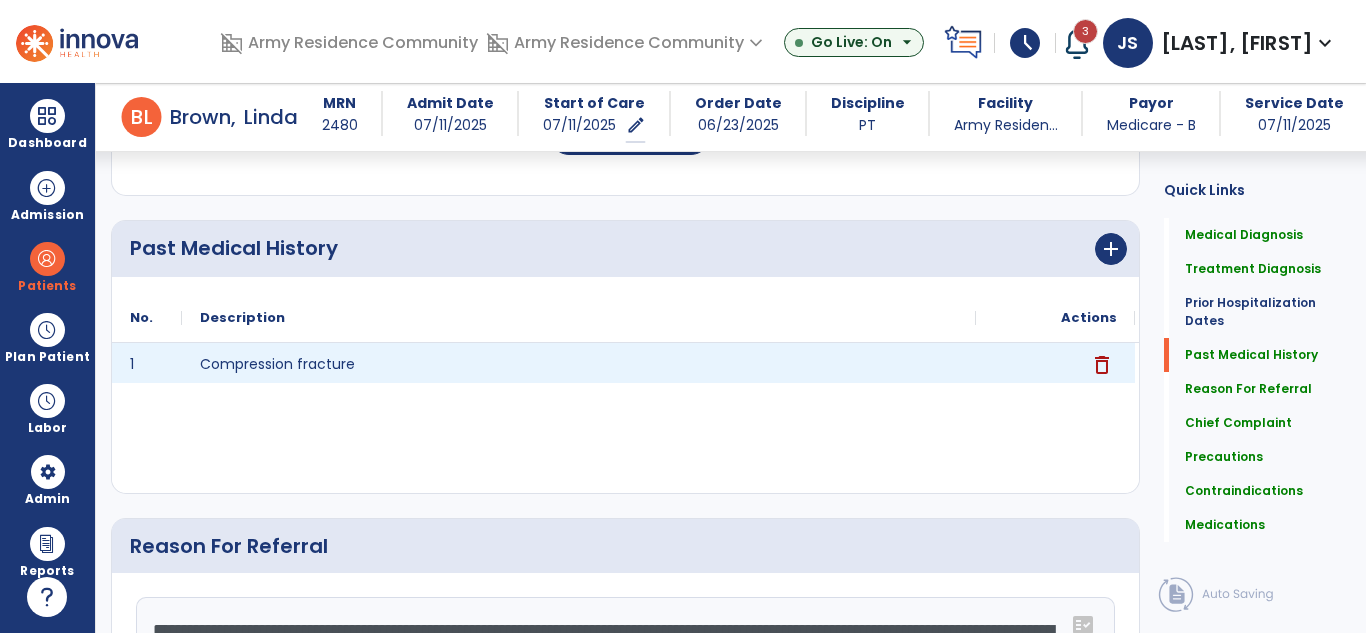 click on "delete" 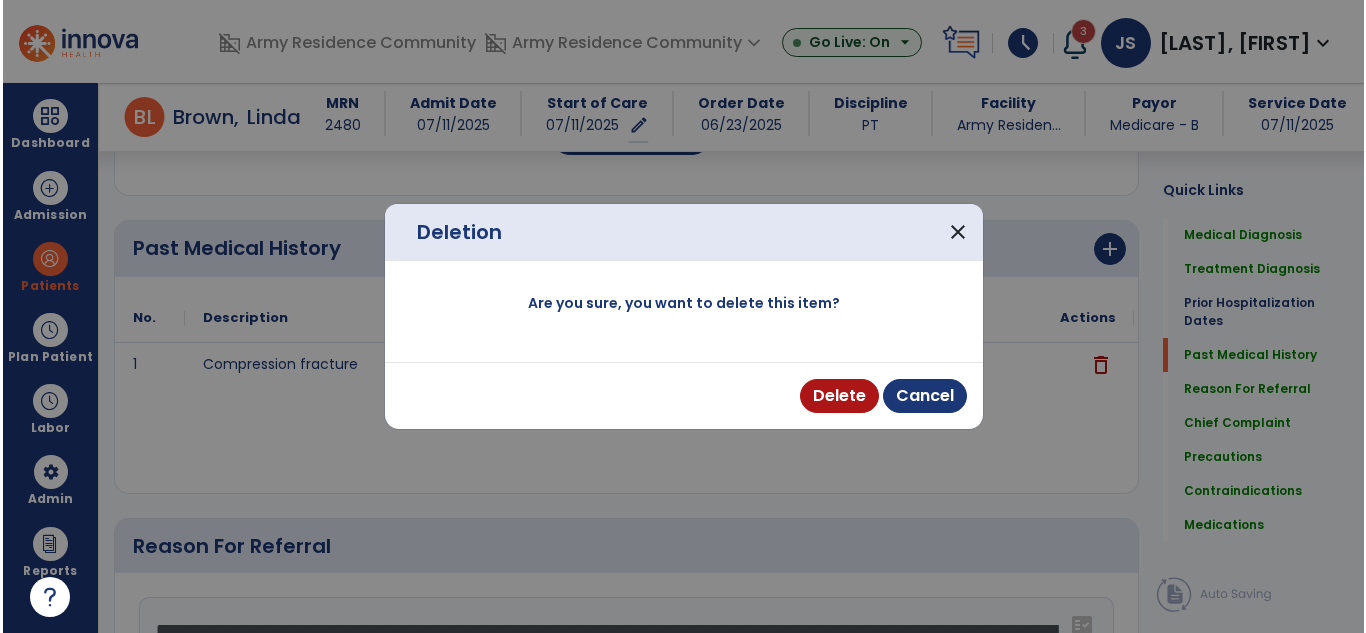 scroll, scrollTop: 904, scrollLeft: 0, axis: vertical 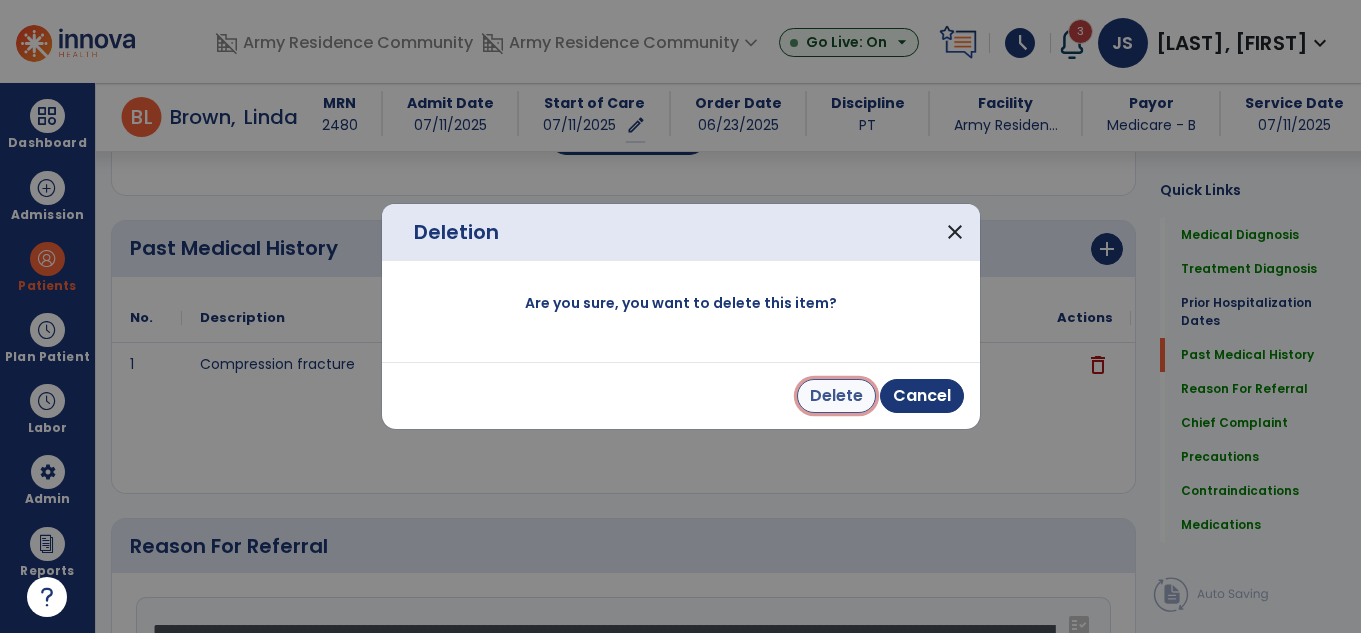 click on "Delete" at bounding box center (836, 396) 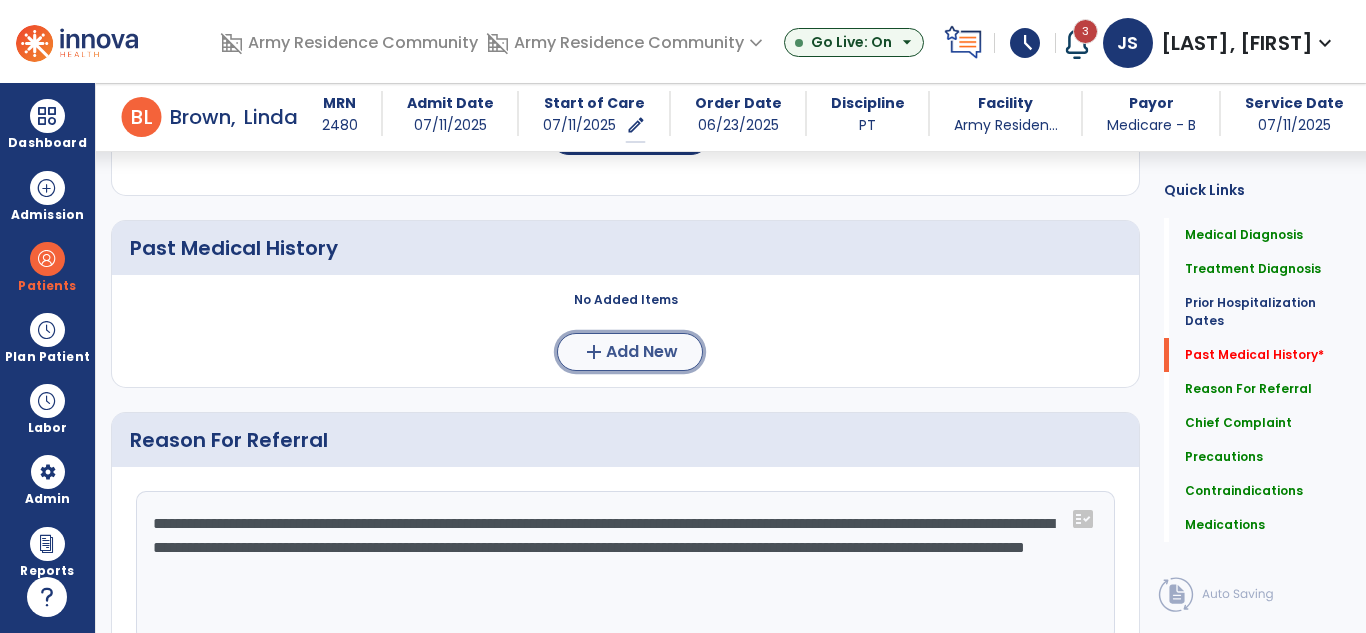 click on "Add New" 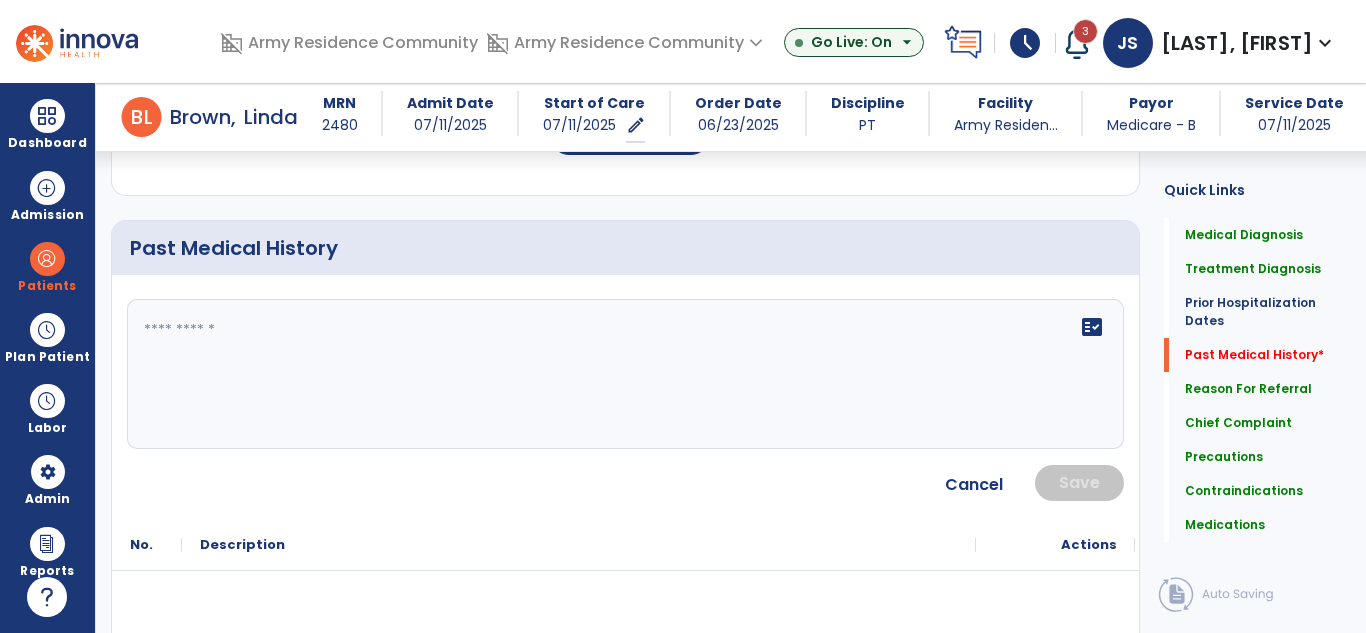 click on "fact_check" 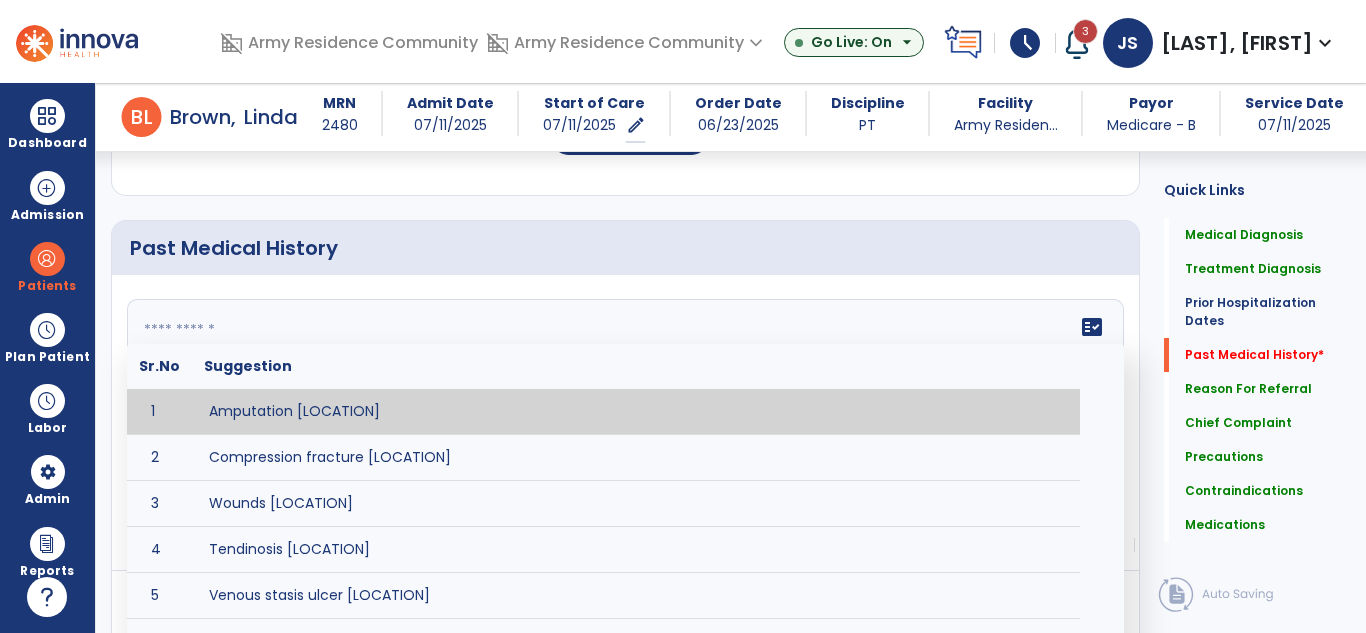 click on "fact_check  Sr.No Suggestion 1 Amputation [LOCATION] 2 Compression fracture [LOCATION] 3 Wounds [LOCATION] 4 Tendinosis [LOCATION] 5 Venous stasis ulcer [LOCATION] 6 Achilles tendon tear [LOCATION] 7 ACL tear surgically repaired [LOCATION] 8 Above knee amputation (AKA) [LOCATION] 9 Below knee amputation (BKE) [LOCATION] 10 Cancer (SITE/TYPE) 11 Surgery (TYPE) 12 AAA (Abdominal Aortic Aneurysm) 13 Achilles tendon tear [LOCATION] 14 Acute Renal Failure 15 AIDS (Acquired Immune Deficiency Syndrome) 16 Alzheimer's Disease 17 Anemia 18 Angina 19 Anxiety 20 ASHD (Arteriosclerotic Heart Disease) 21 Atrial Fibrillation 22 Bipolar Disorder 23 Bowel Obstruction 24 C-Diff 25 Coronary Artery Bypass Graft (CABG) 26 CAD (Coronary Artery Disease) 27 Carpal tunnel syndrome 28 Chronic bronchitis 29 Chronic renal failure 30 Colostomy 31 COPD (Chronic Obstructive Pulmonary Disease) 32 CRPS (Complex Regional Pain Syndrome) 33 CVA (Cerebrovascular Accident) 34 CVI (Chronic Venous Insufficiency) 35 DDD (Degenerative Disc Disease)" 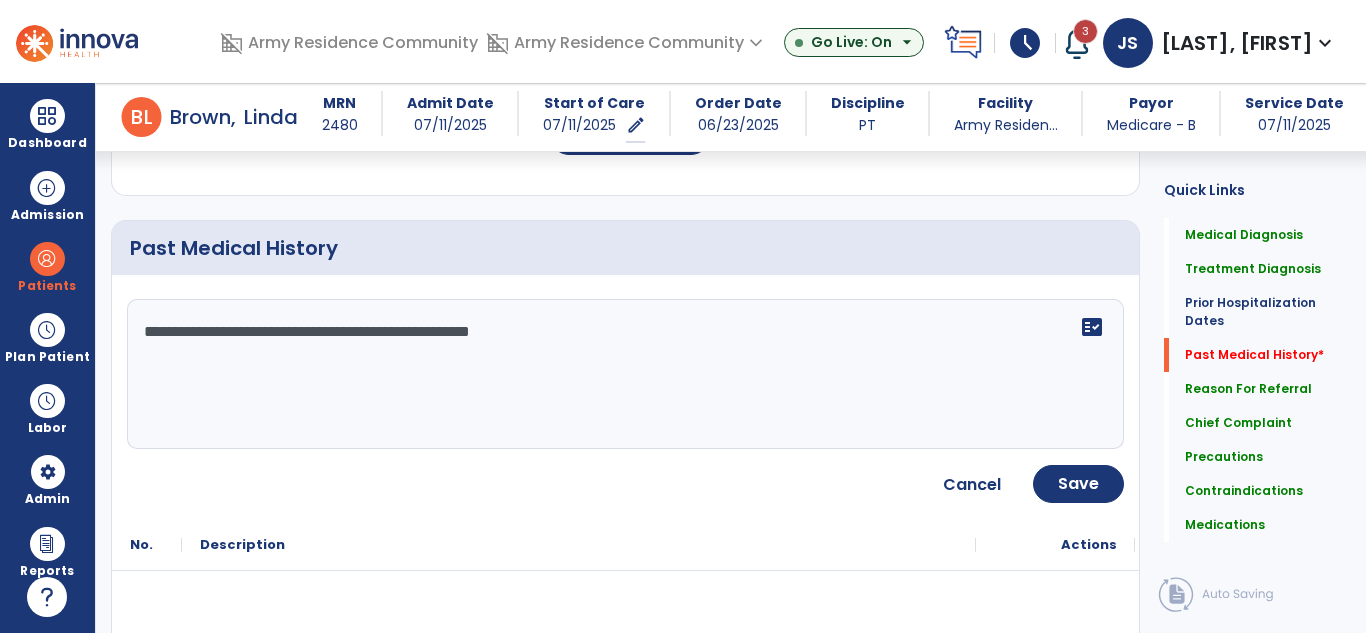click on "**********" 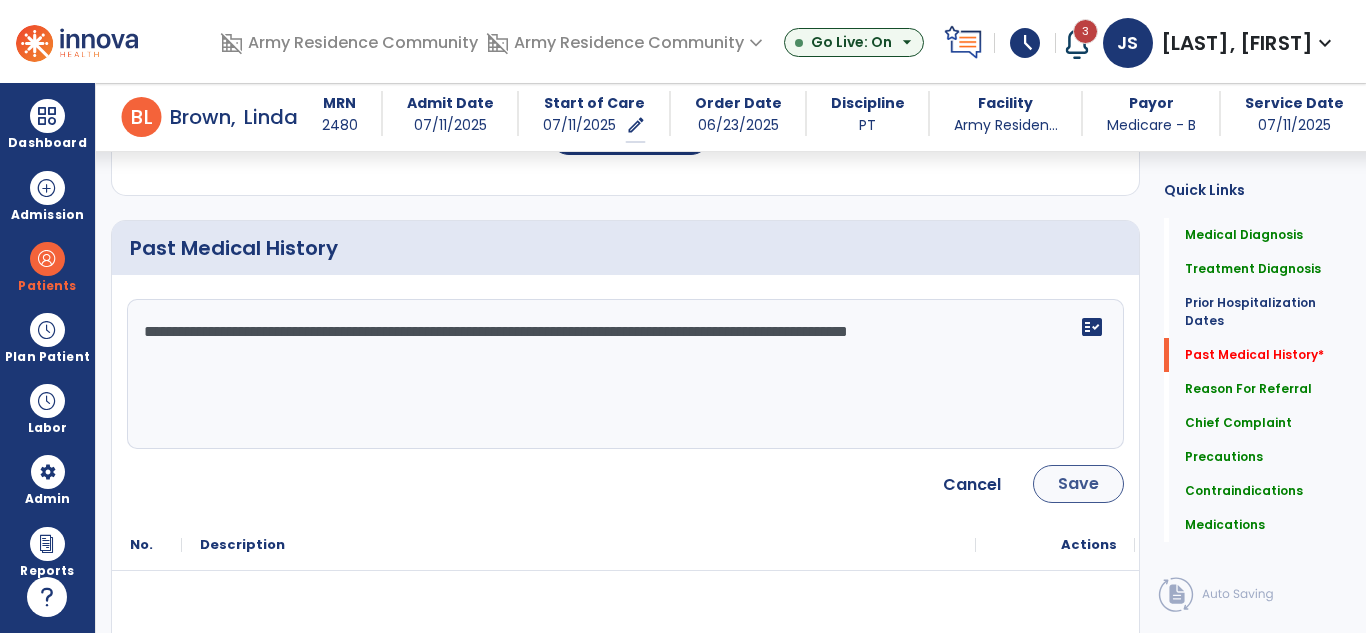 type on "**********" 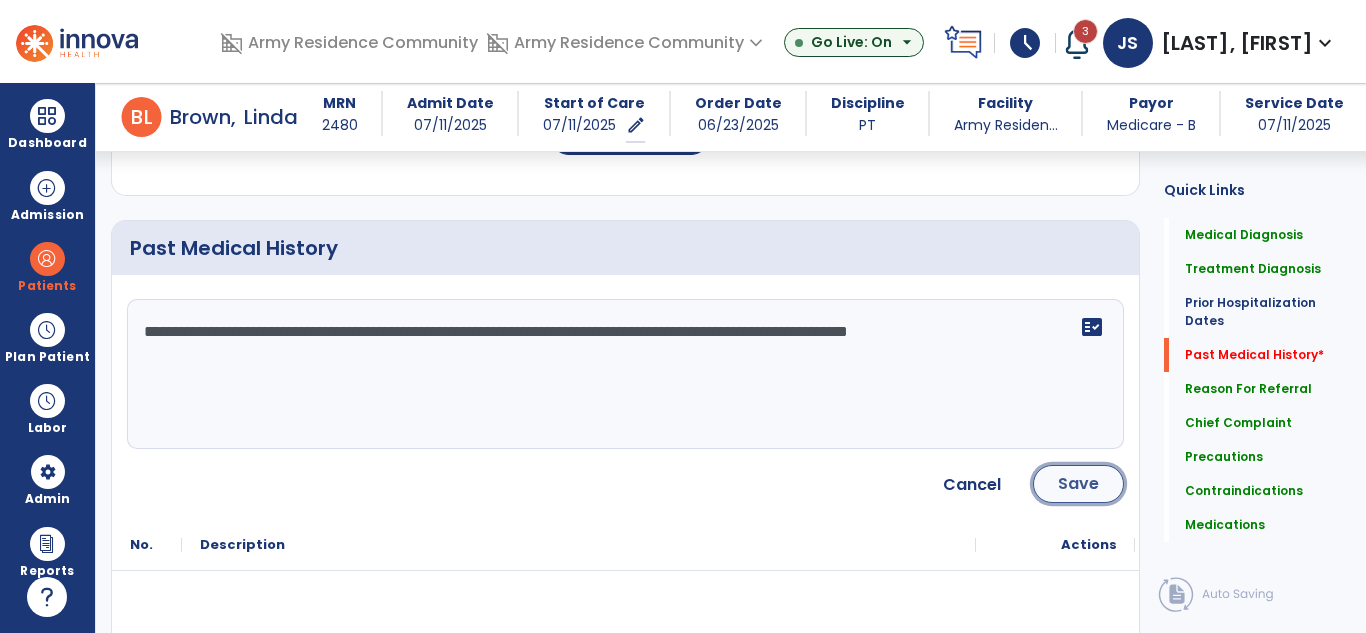click on "Save" 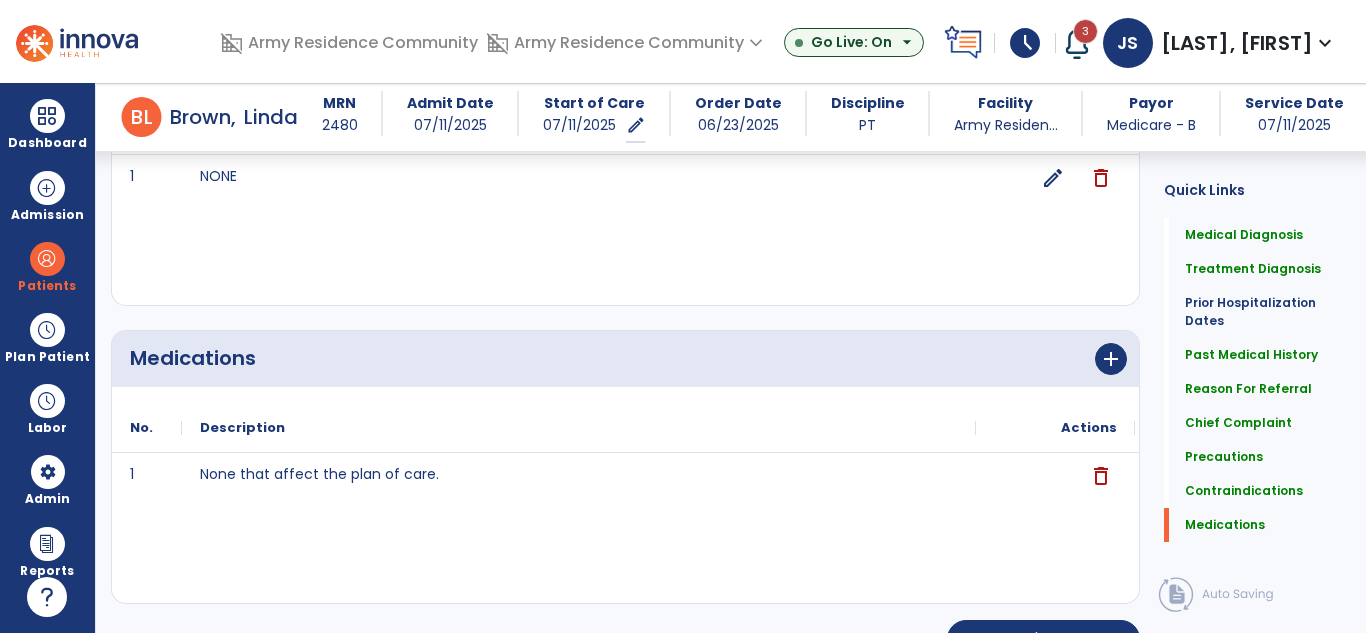 scroll, scrollTop: 2286, scrollLeft: 0, axis: vertical 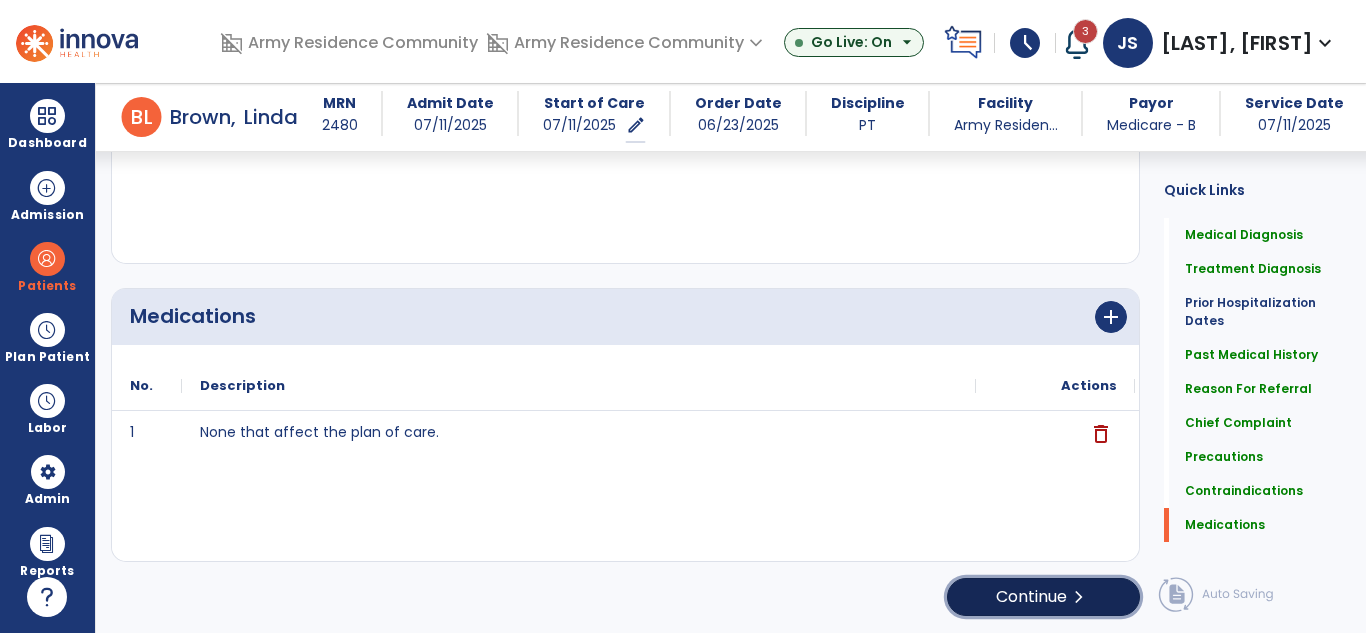 click on "Continue  chevron_right" 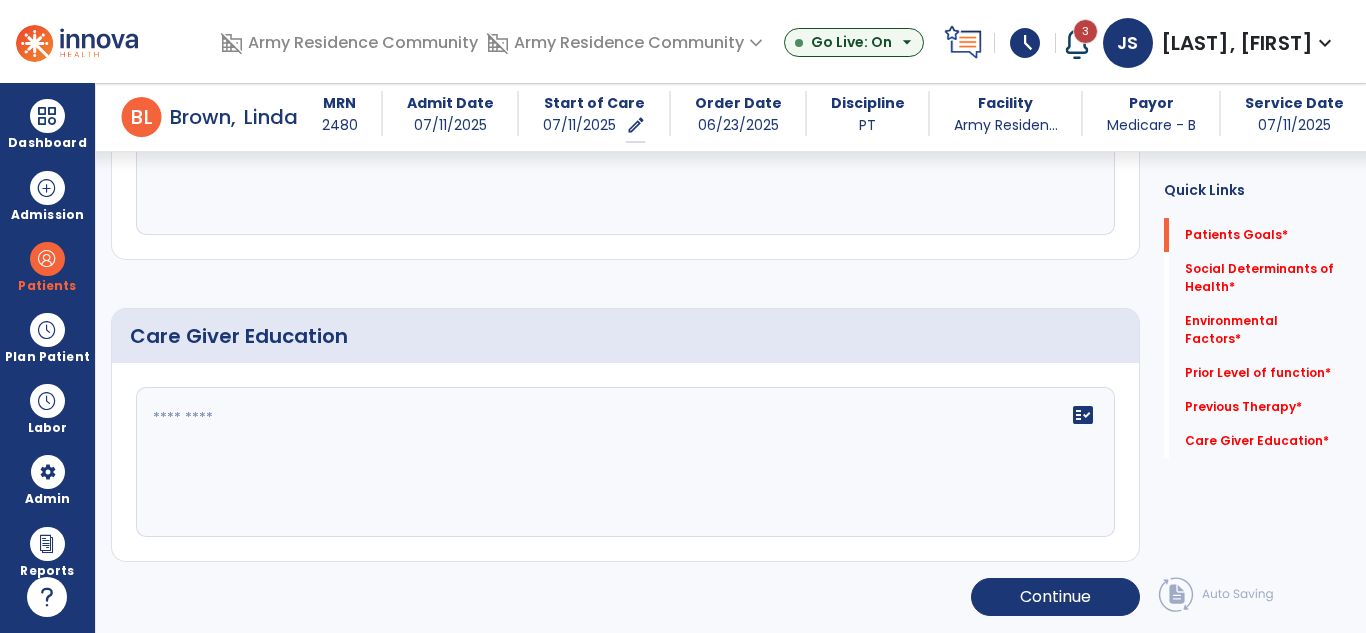 scroll, scrollTop: 72, scrollLeft: 0, axis: vertical 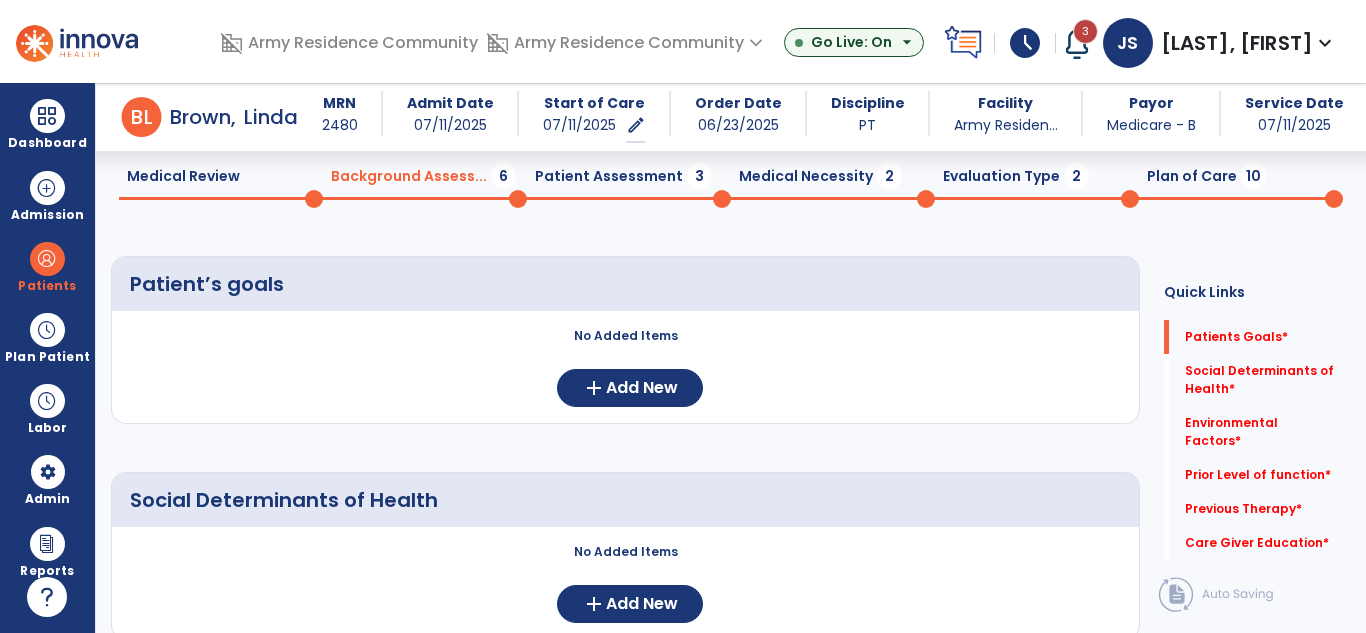 click on "No Added Items  add  Add New" 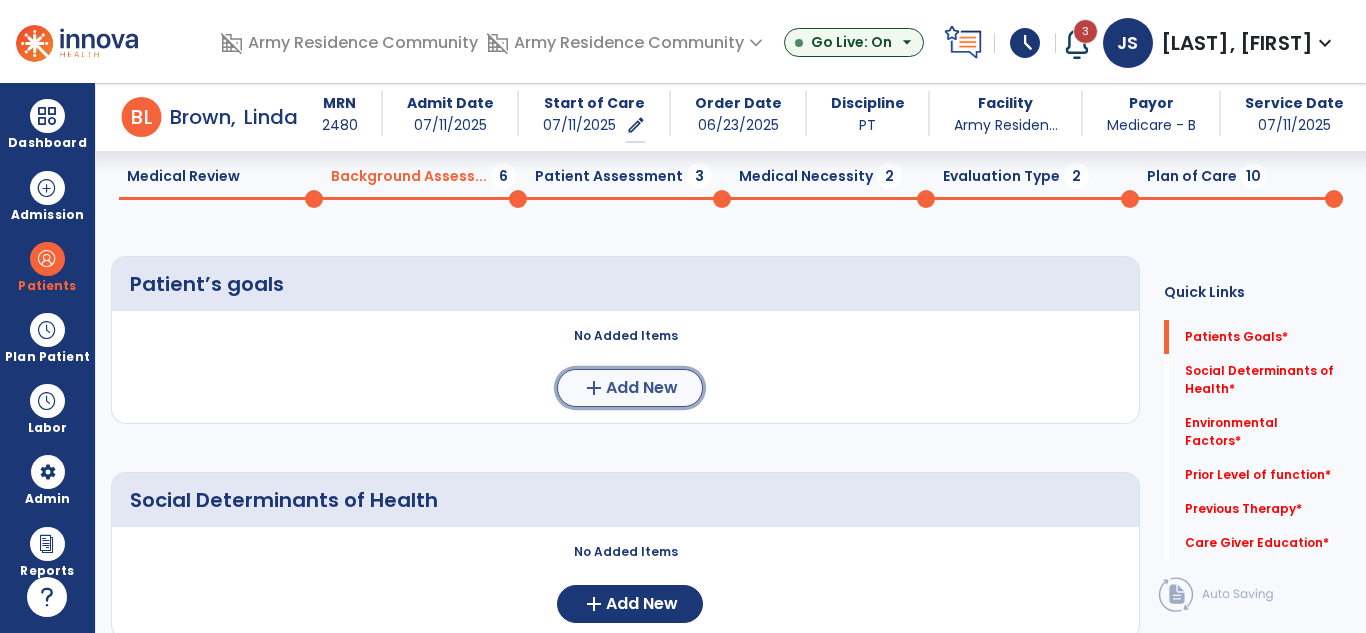 click on "Add New" 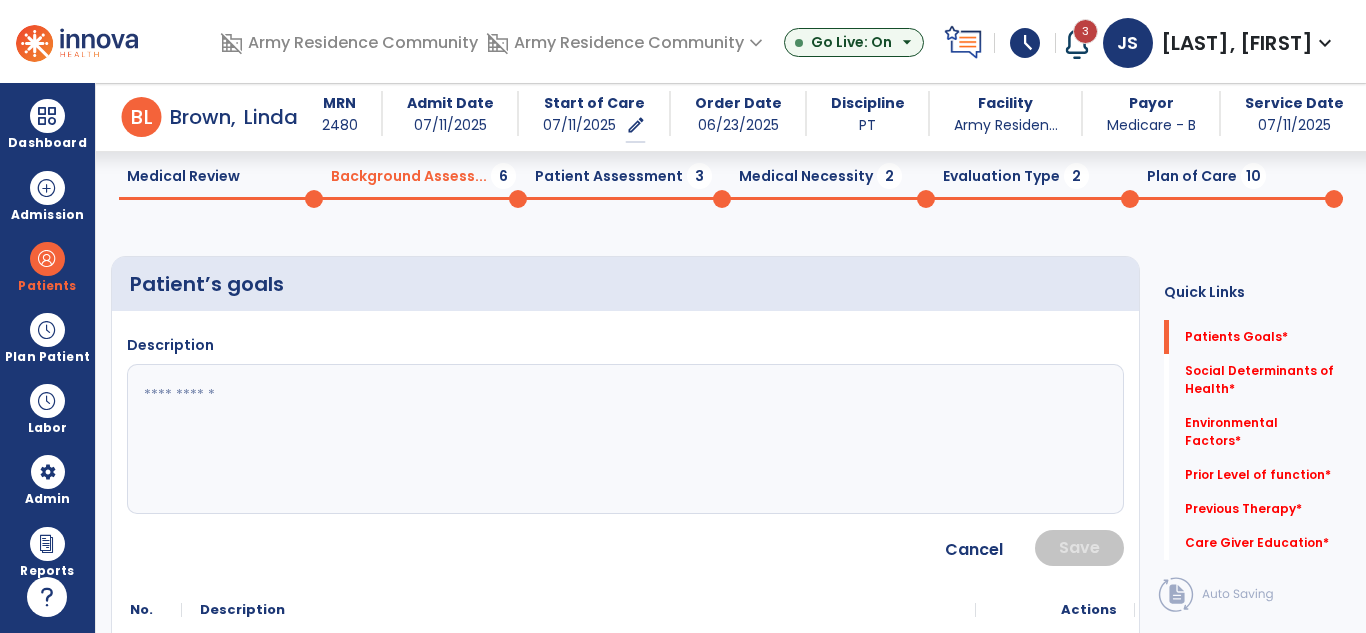 click 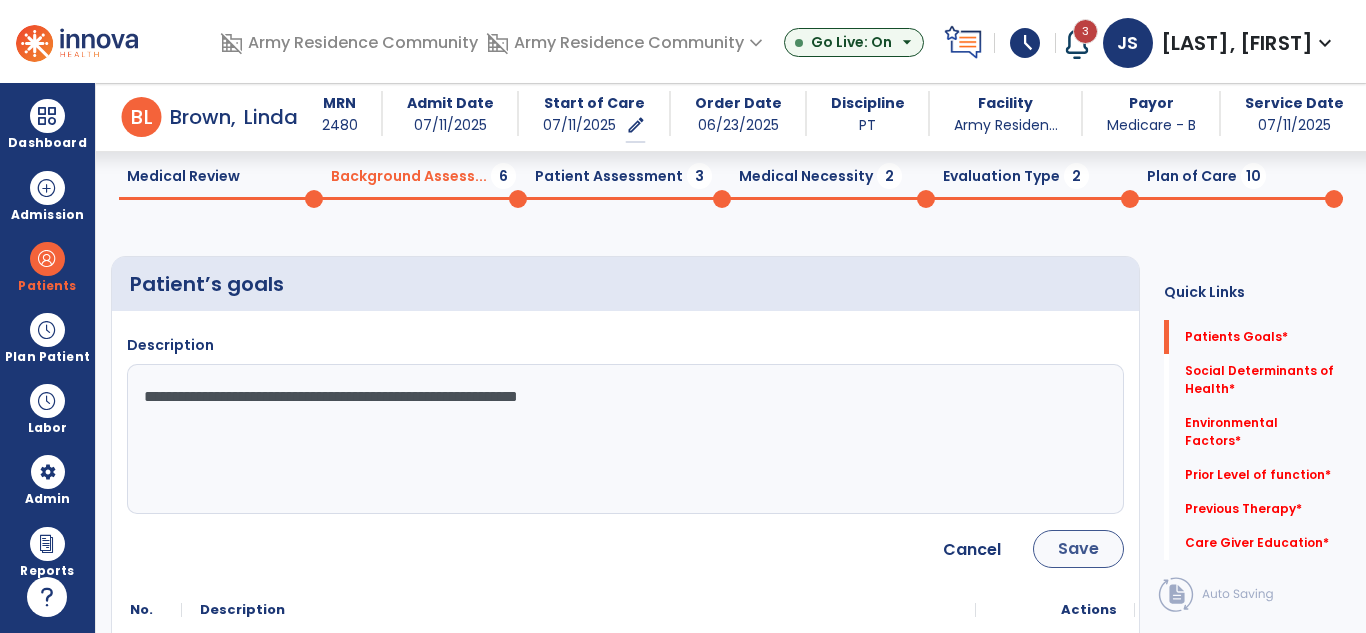 type on "**********" 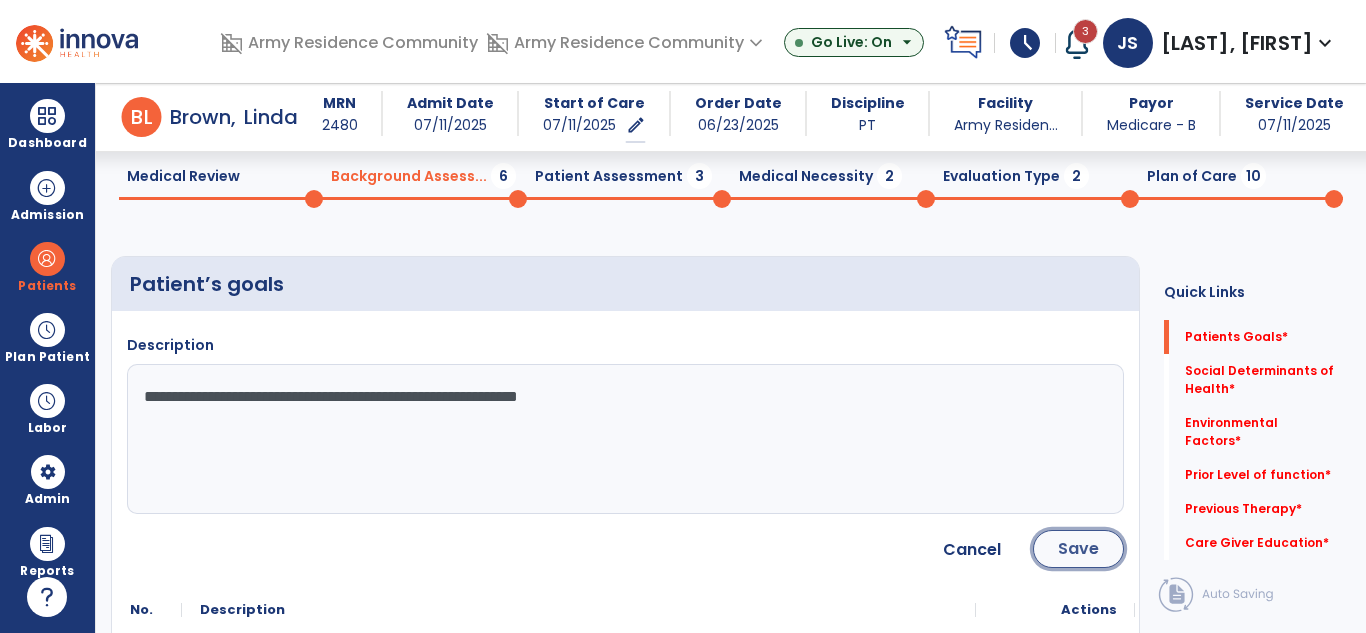 click on "Save" 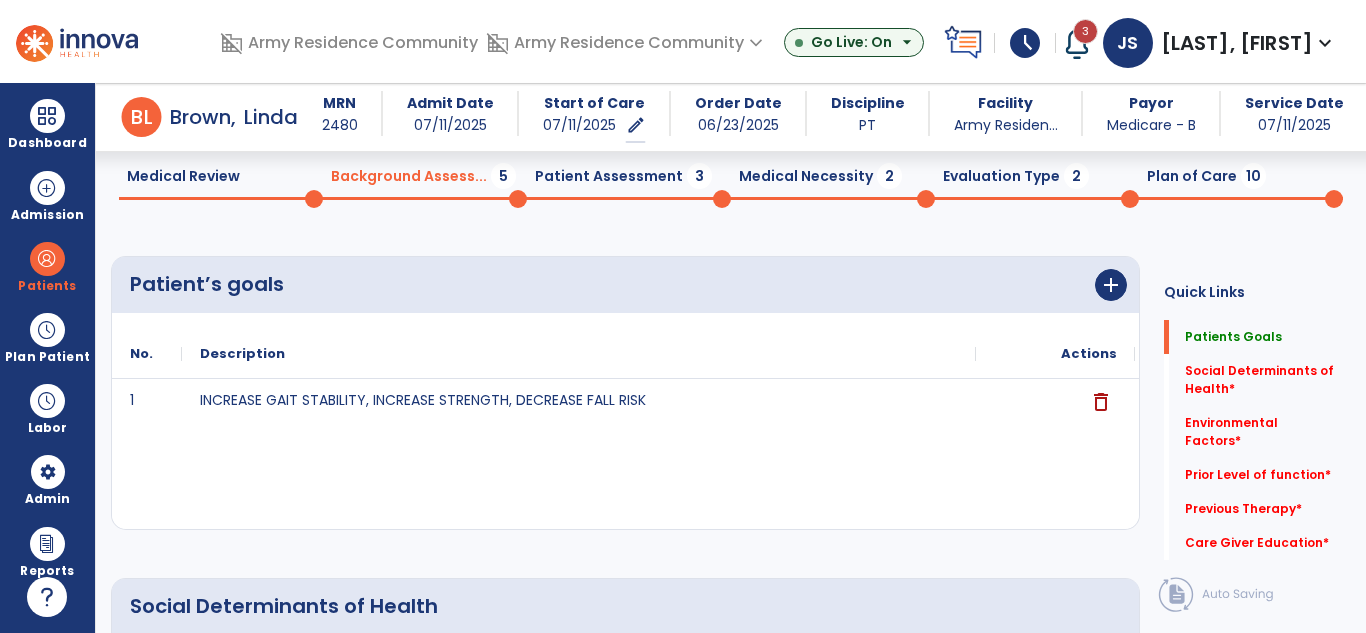 click on "Quick Links  Patients Goals   Patients Goals   Social Determinants of Health   *  Social Determinants of Health   *  Environmental Factors   *  Environmental Factors   *  Prior Level of function   *  Prior Level of function   *  Previous Therapy   *  Previous Therapy   *  Care Giver Education   *  Care Giver Education   *" 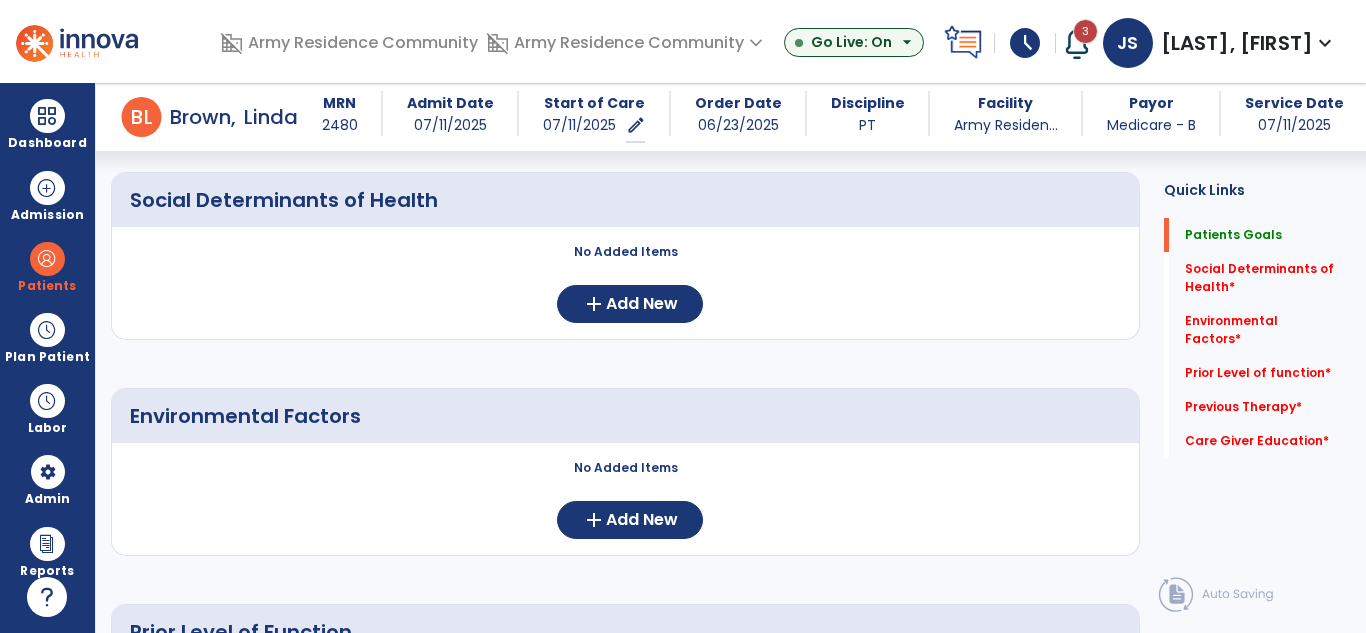 scroll, scrollTop: 512, scrollLeft: 0, axis: vertical 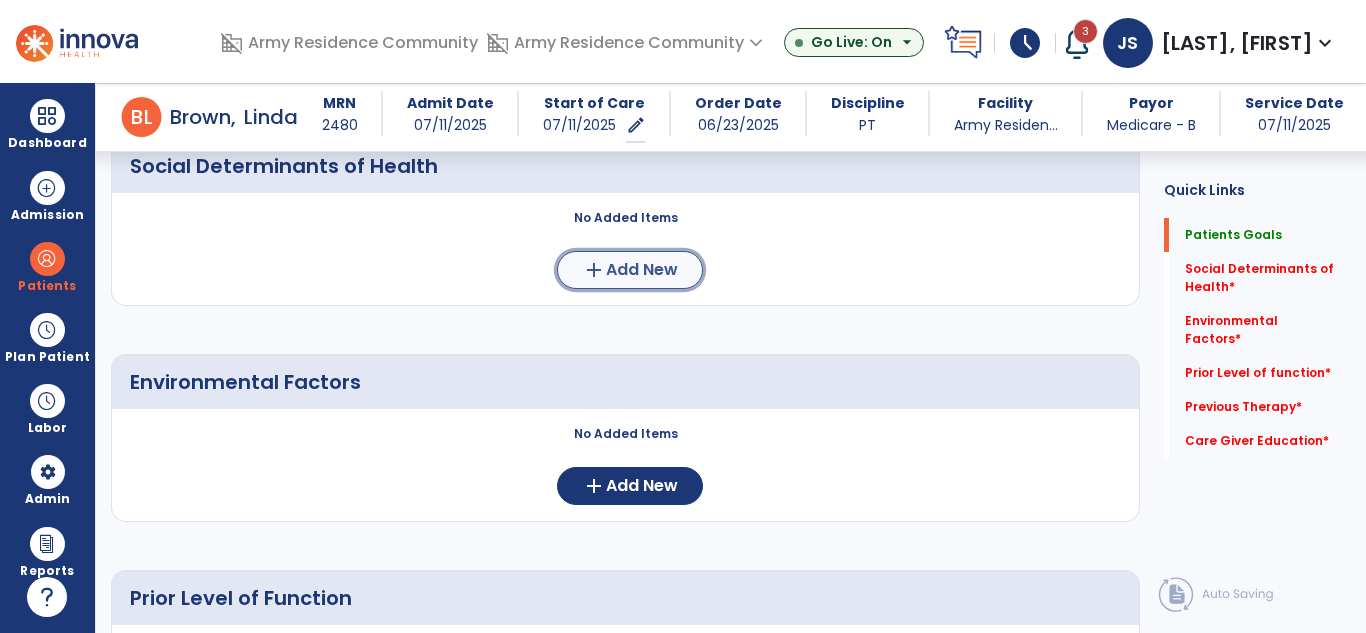 drag, startPoint x: 648, startPoint y: 266, endPoint x: 587, endPoint y: 272, distance: 61.294373 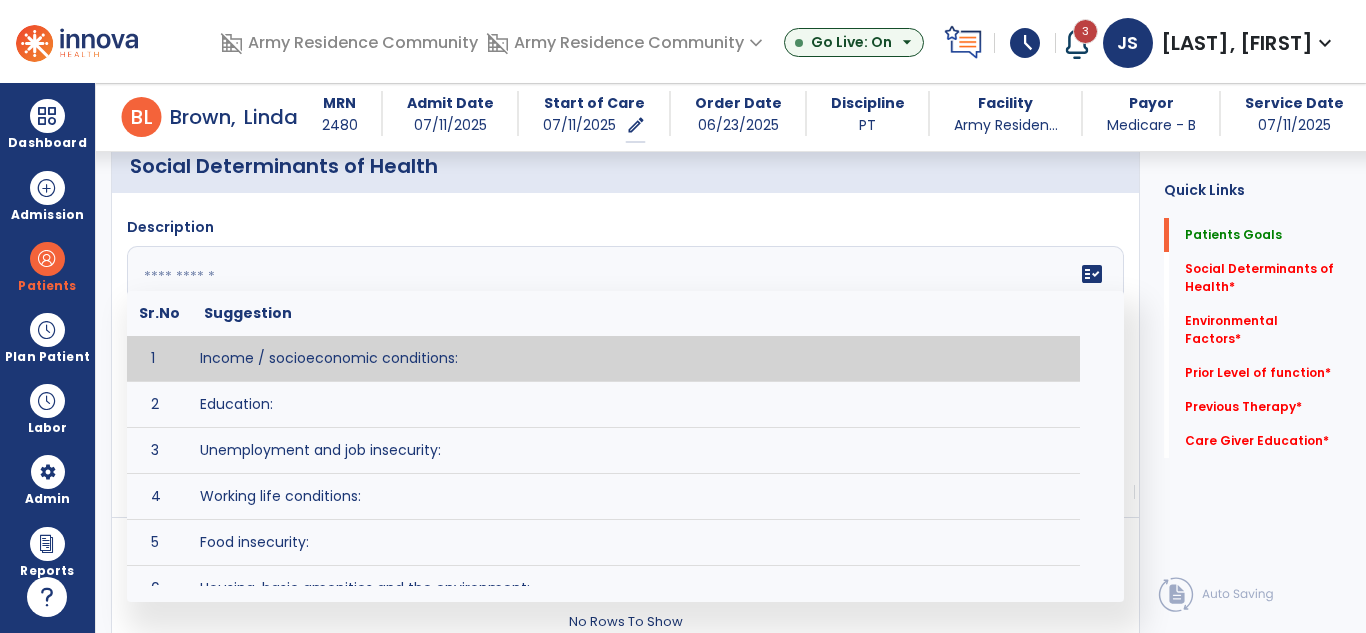 click 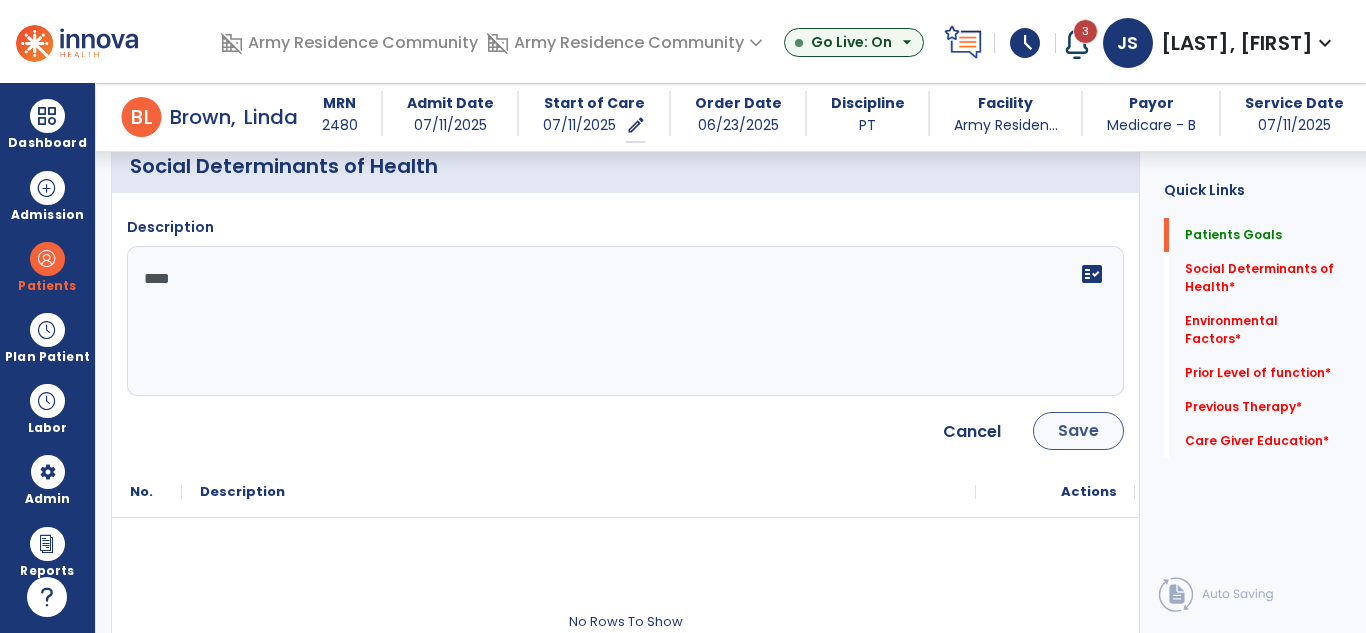 type on "****" 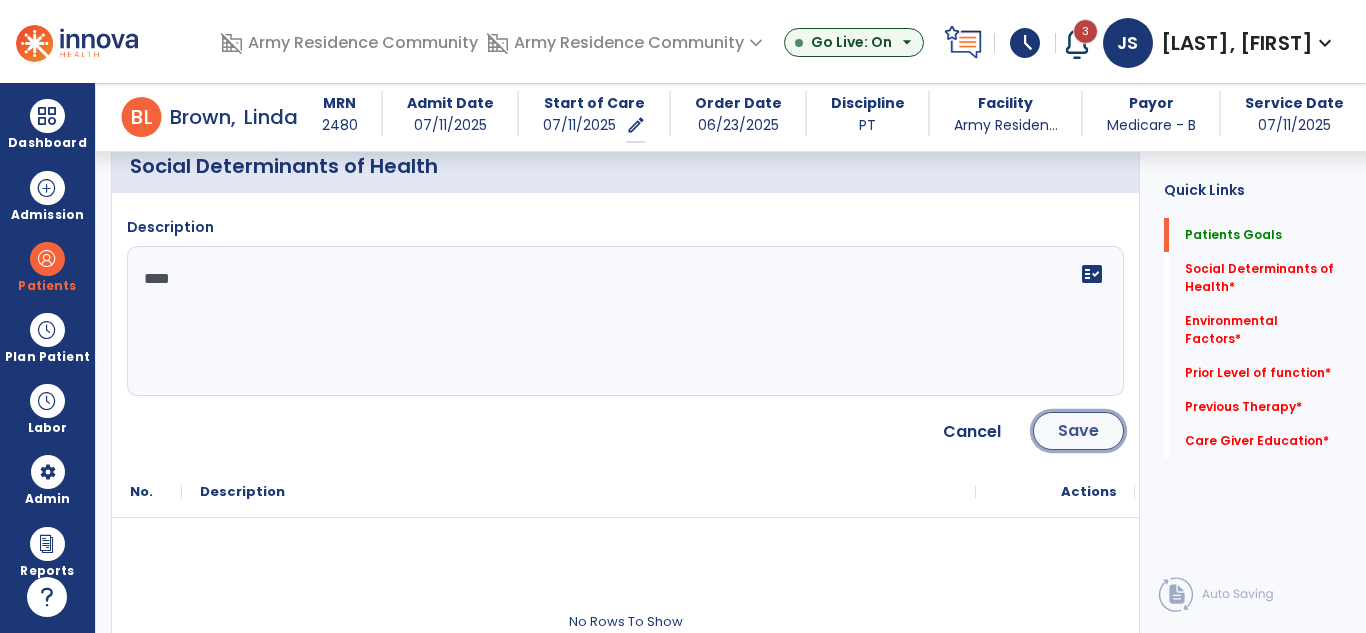 click on "Save" 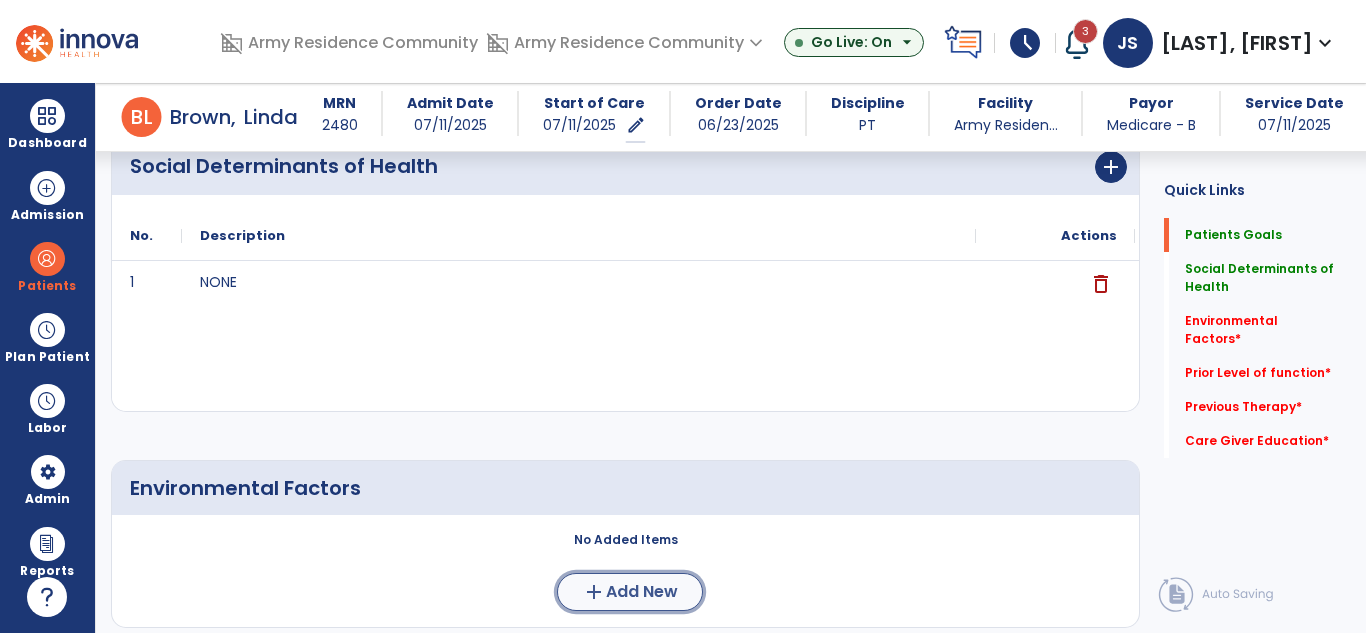 click on "add" 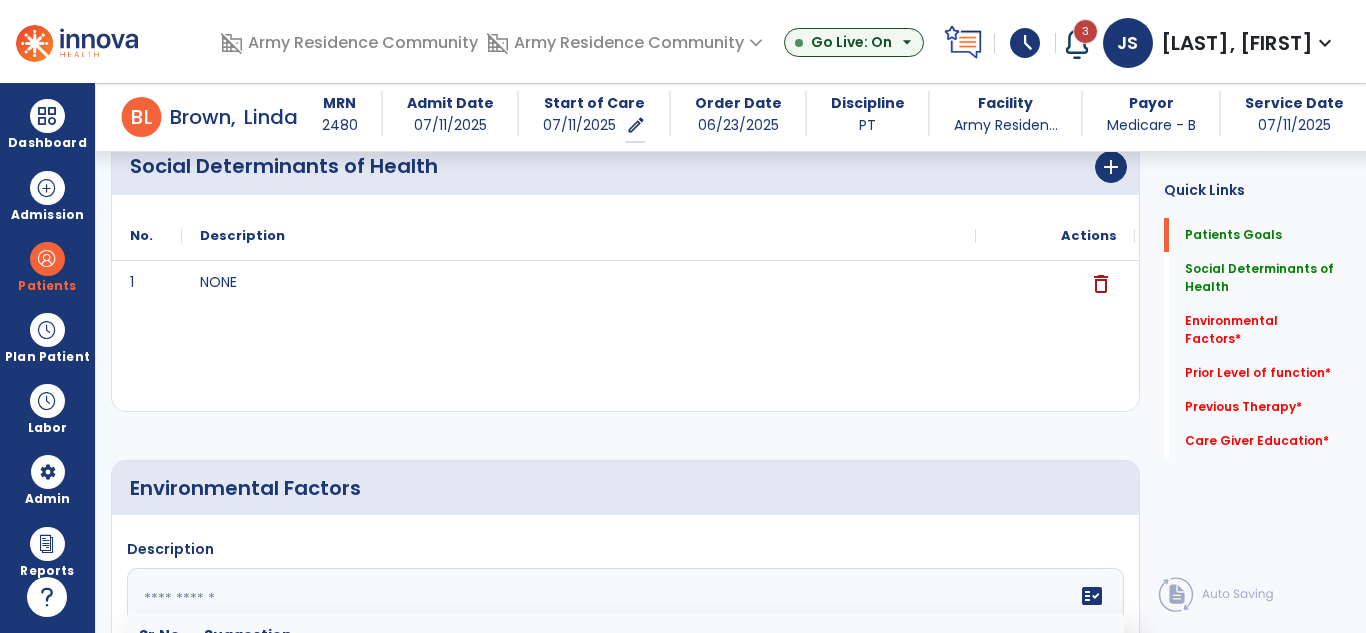 click 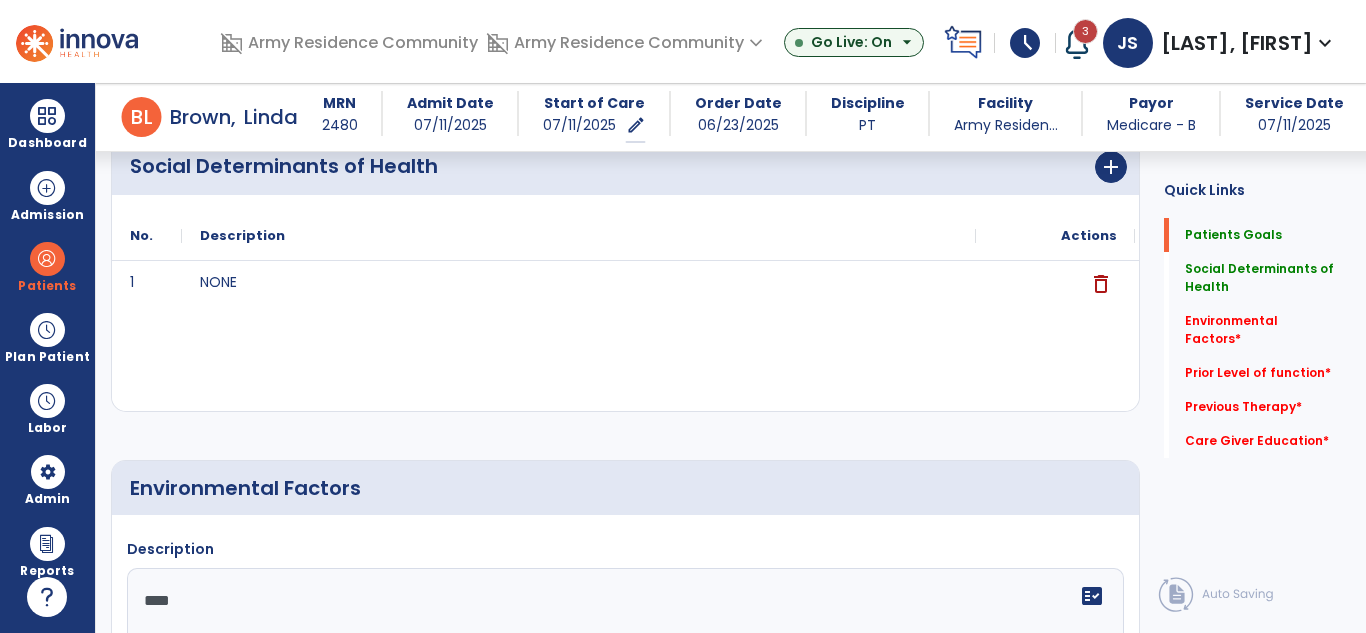 scroll, scrollTop: 993, scrollLeft: 0, axis: vertical 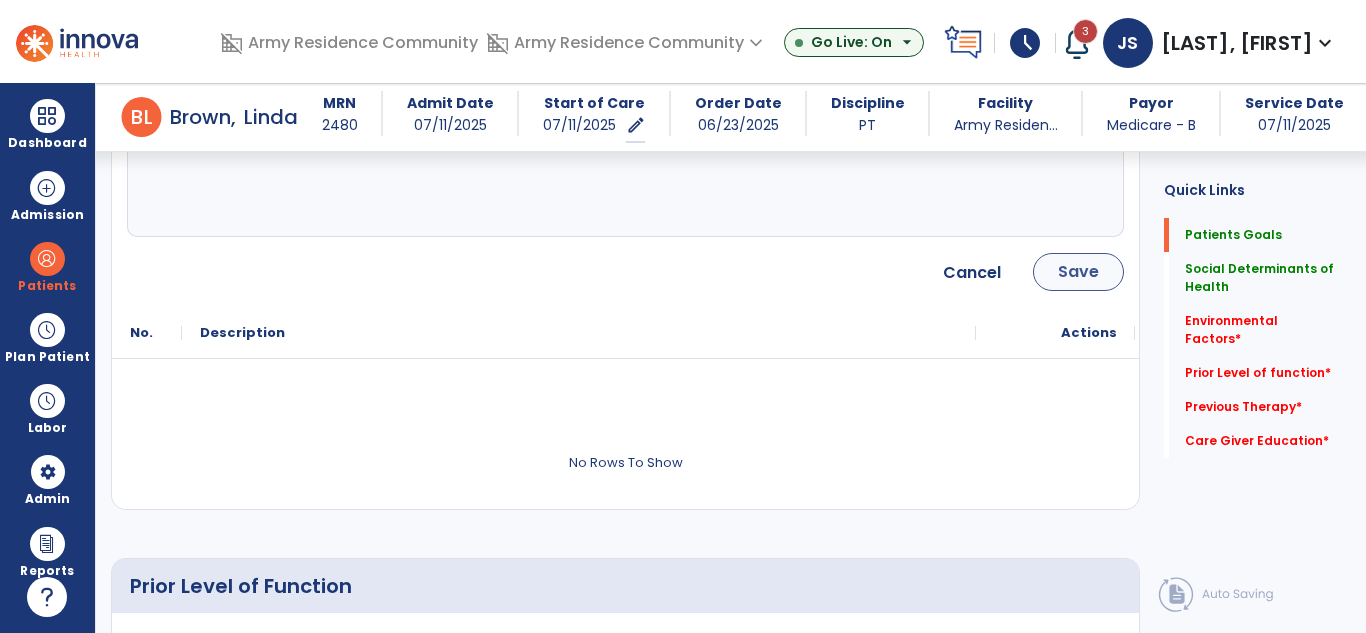 type on "****" 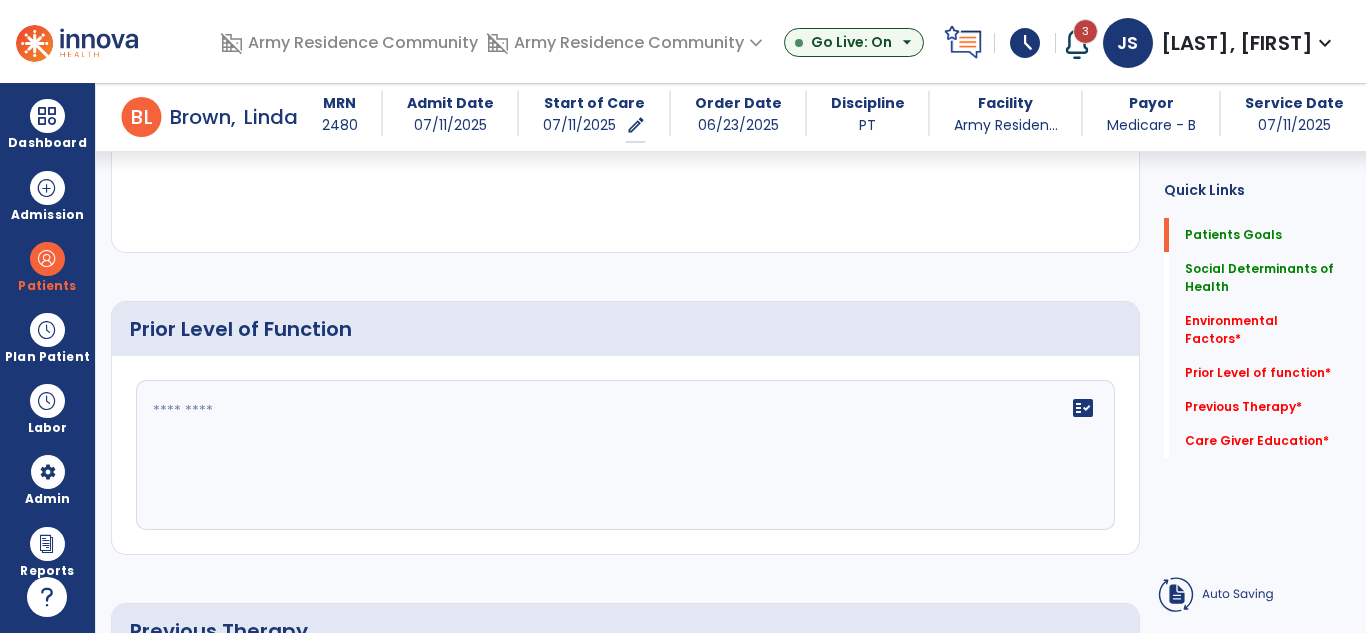scroll, scrollTop: 784, scrollLeft: 0, axis: vertical 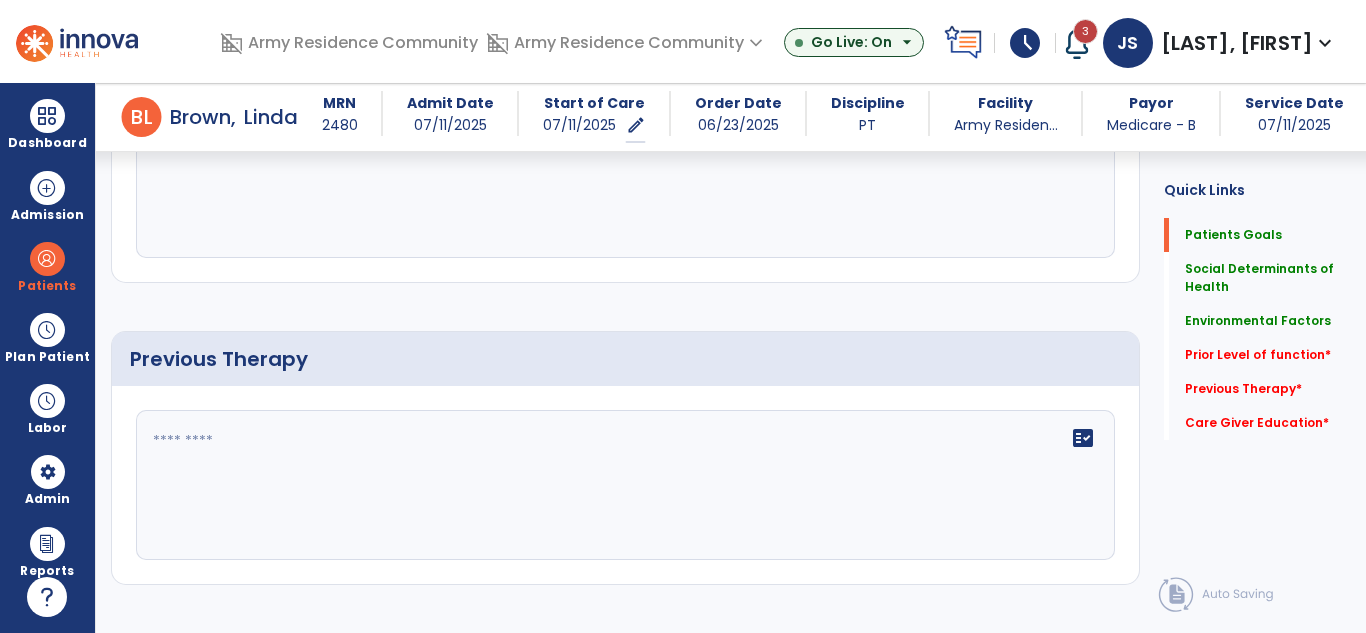 click on "fact_check" 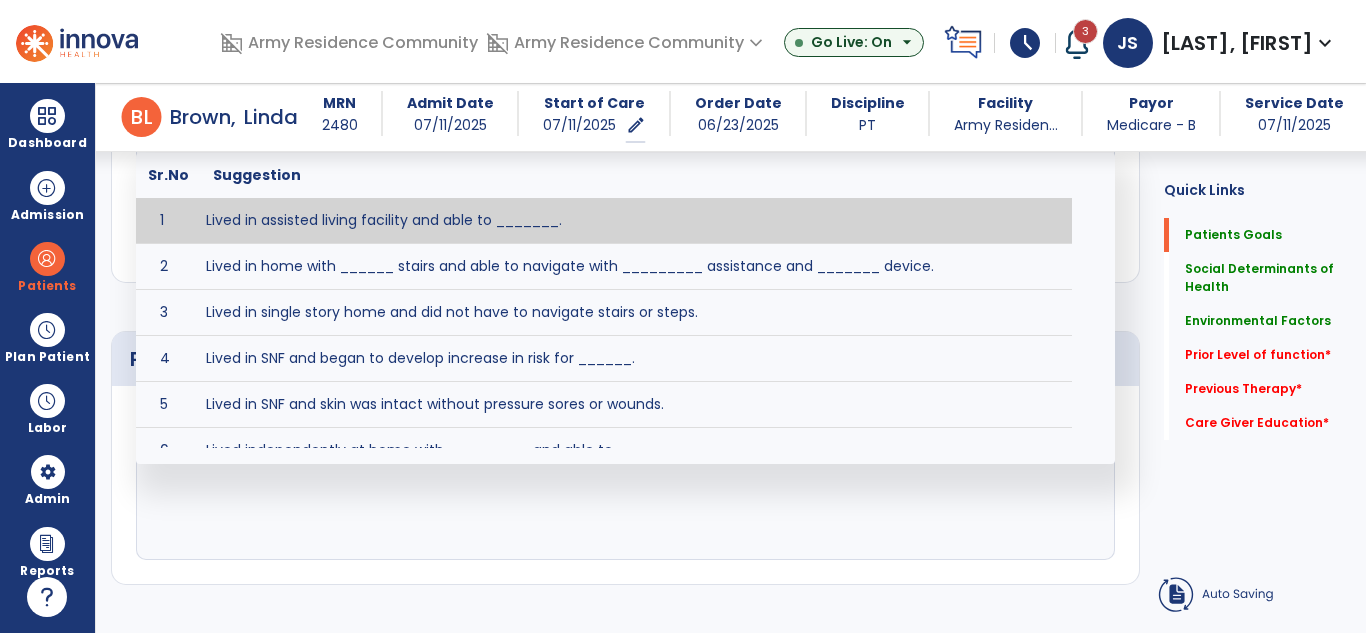 scroll, scrollTop: 784, scrollLeft: 0, axis: vertical 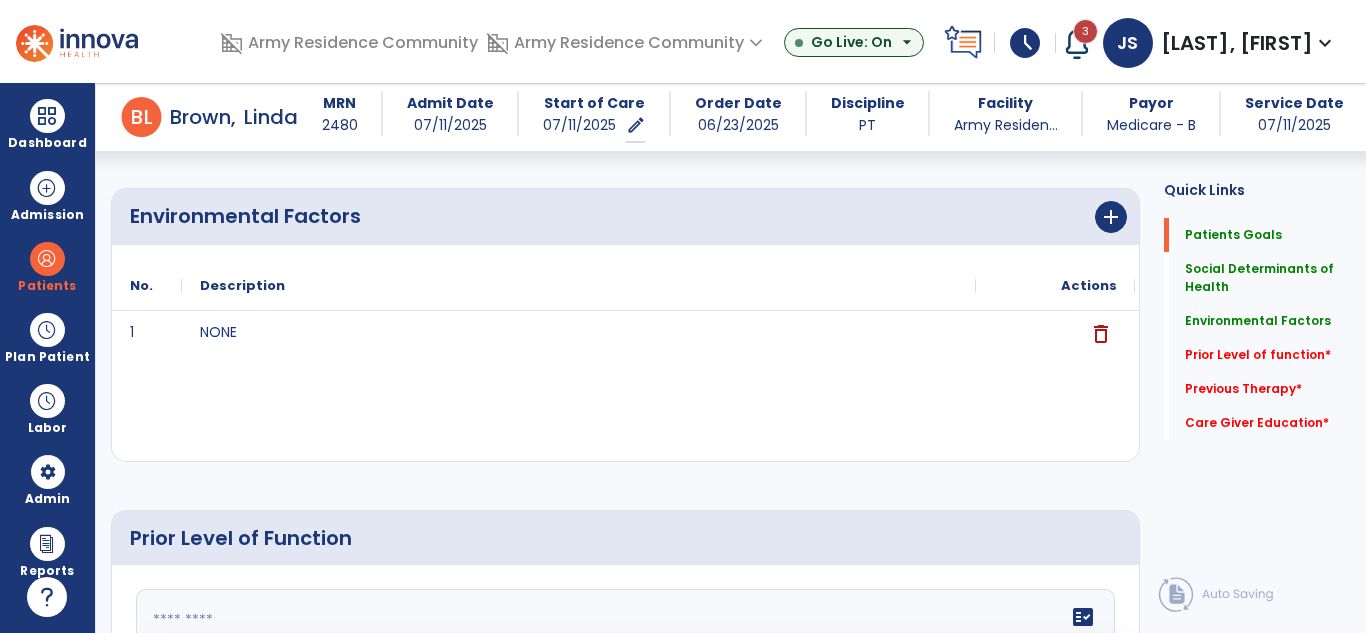 click 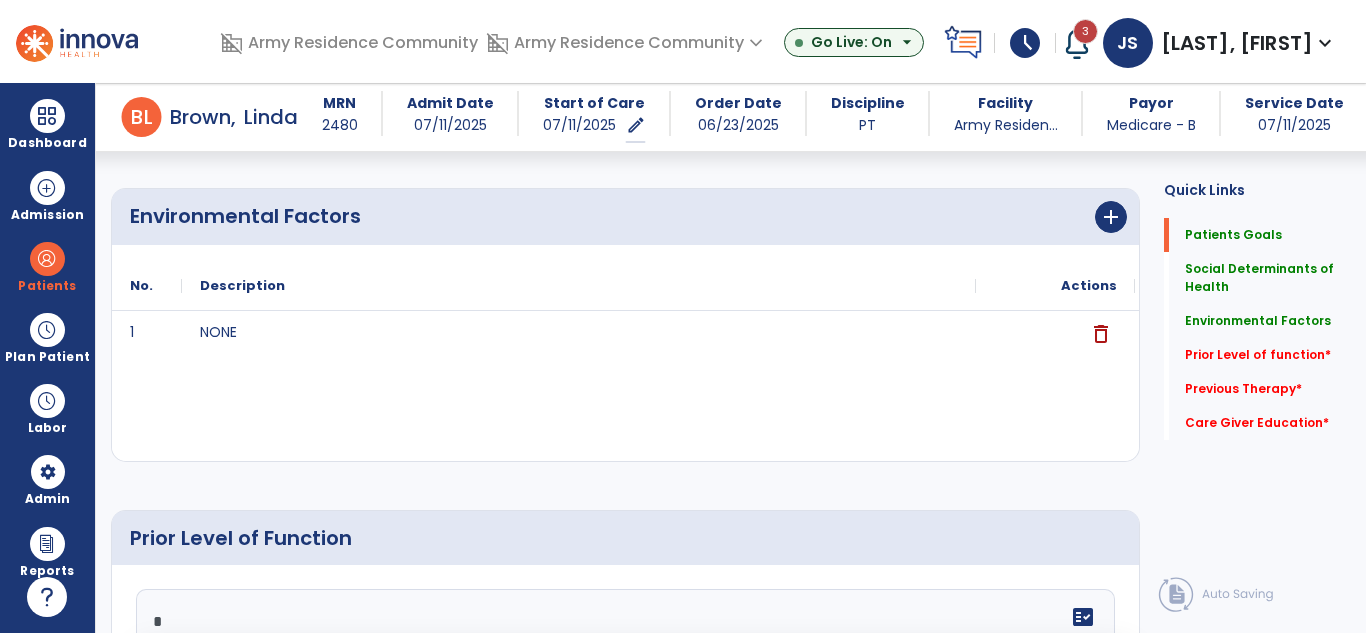 scroll, scrollTop: 785, scrollLeft: 0, axis: vertical 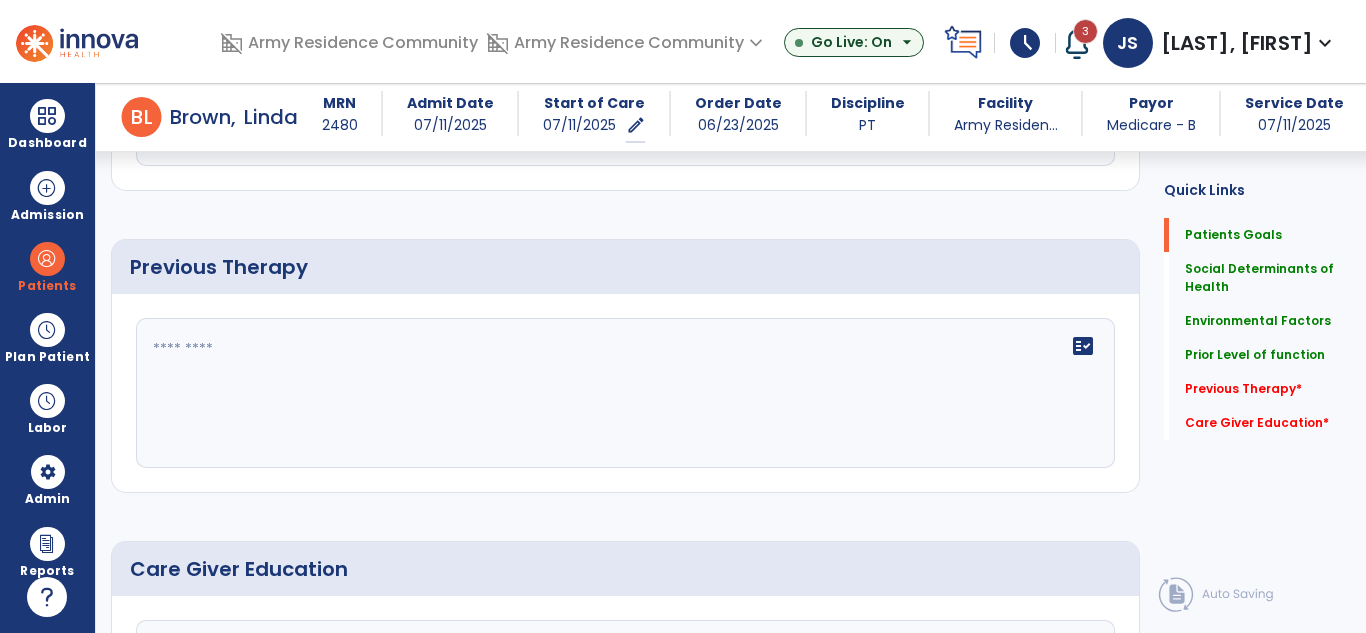type on "**********" 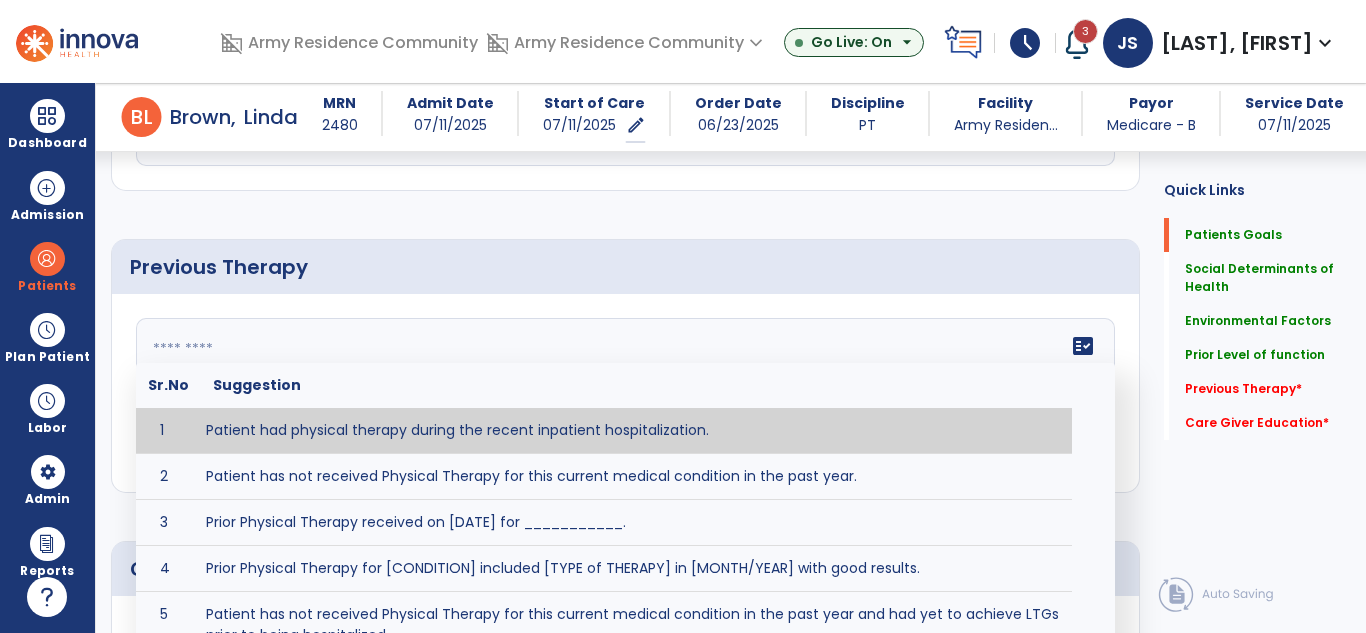 click on "fact_check  Sr.No Suggestion 1 Patient had physical therapy during the recent inpatient hospitalization. 2 Patient has not received Physical Therapy for this current medical condition in the past year. 3 Prior Physical Therapy received on [DATE] for ___________. 4 Prior Physical Therapy for [CONDITION] included [TYPE of THERAPY] in [MONTH/YEAR] with good results. 5 Patient has not received Physical Therapy for this current medical condition in the past year and had yet to achieve LTGs prior to being hospitalized. 6 Prior to this recent hospitalization, the patient had been on therapy case load for [TIME]and was still working to achieve LTGs before being hospitalized." 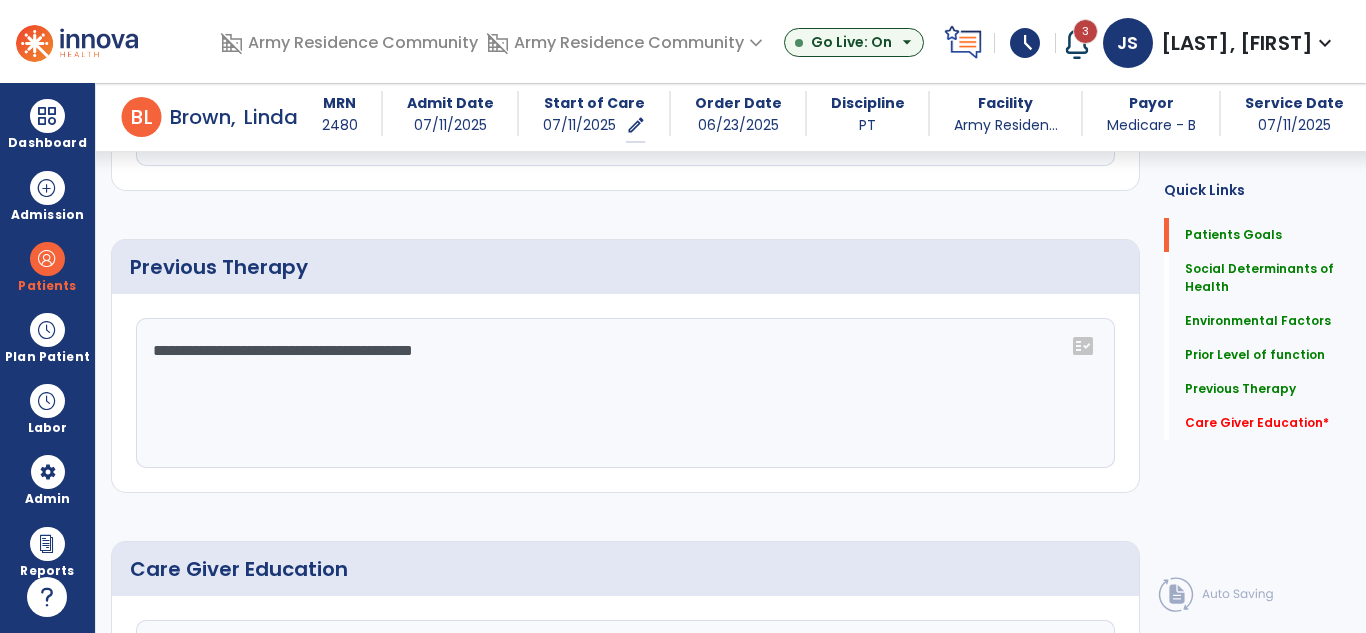 scroll, scrollTop: 1589, scrollLeft: 0, axis: vertical 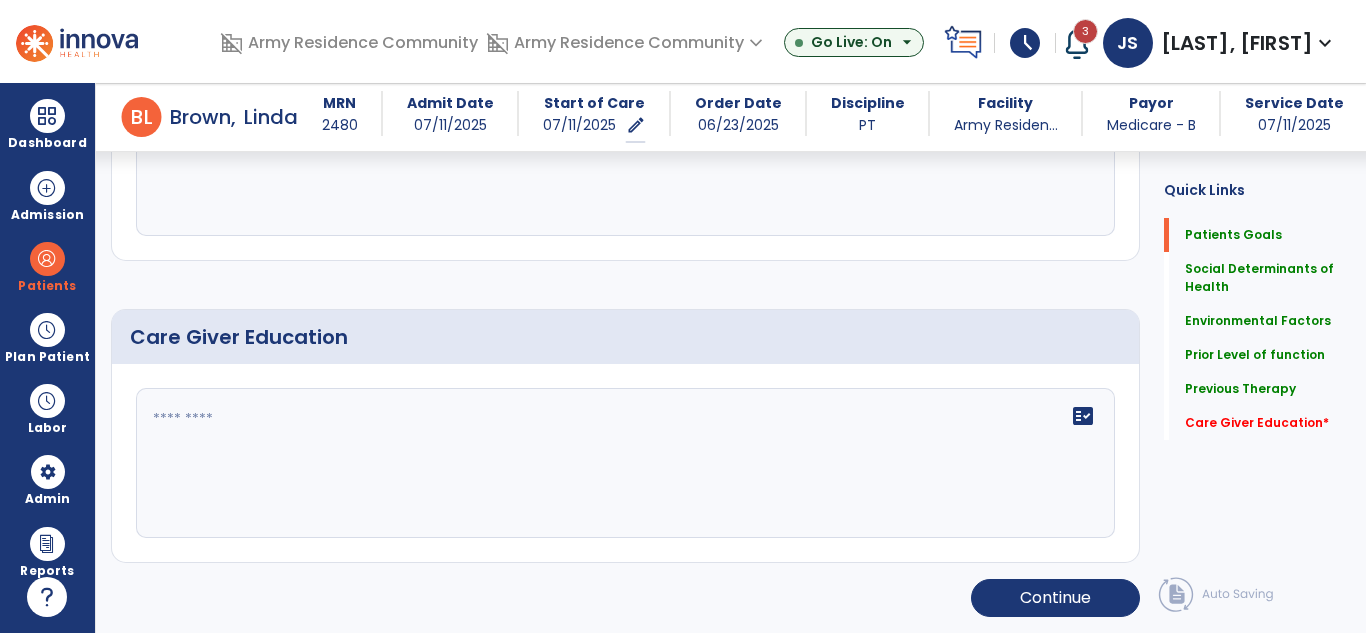 type on "**********" 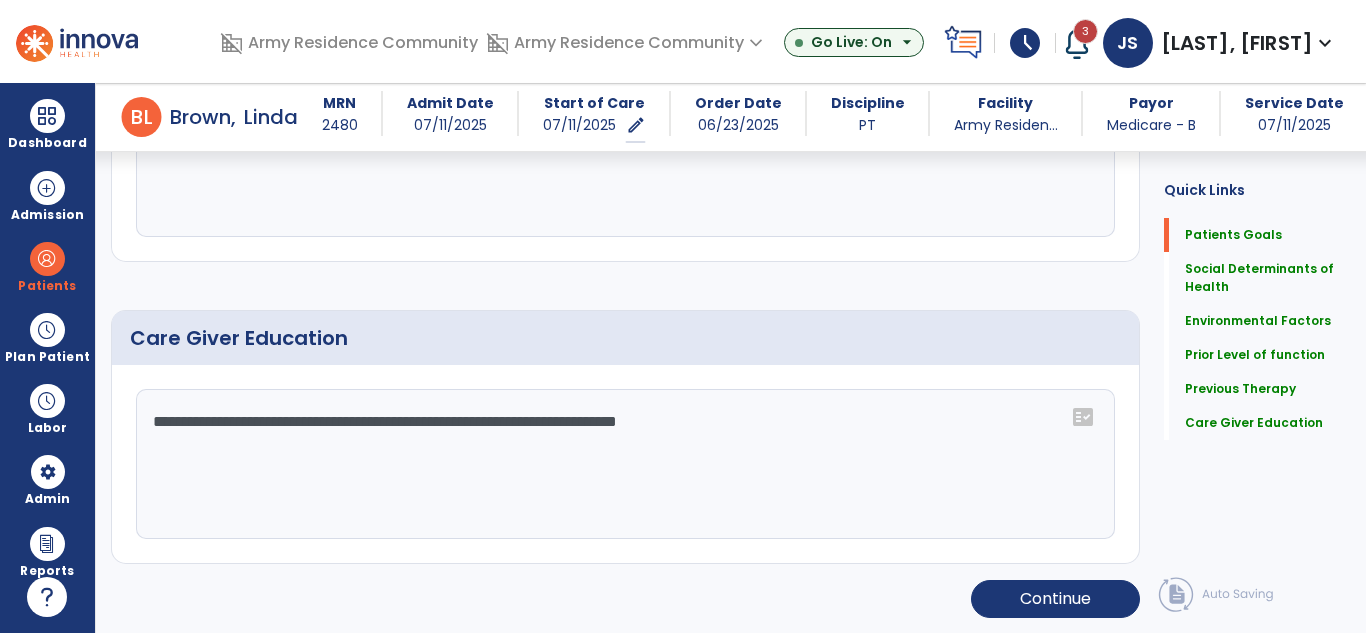 scroll, scrollTop: 1589, scrollLeft: 0, axis: vertical 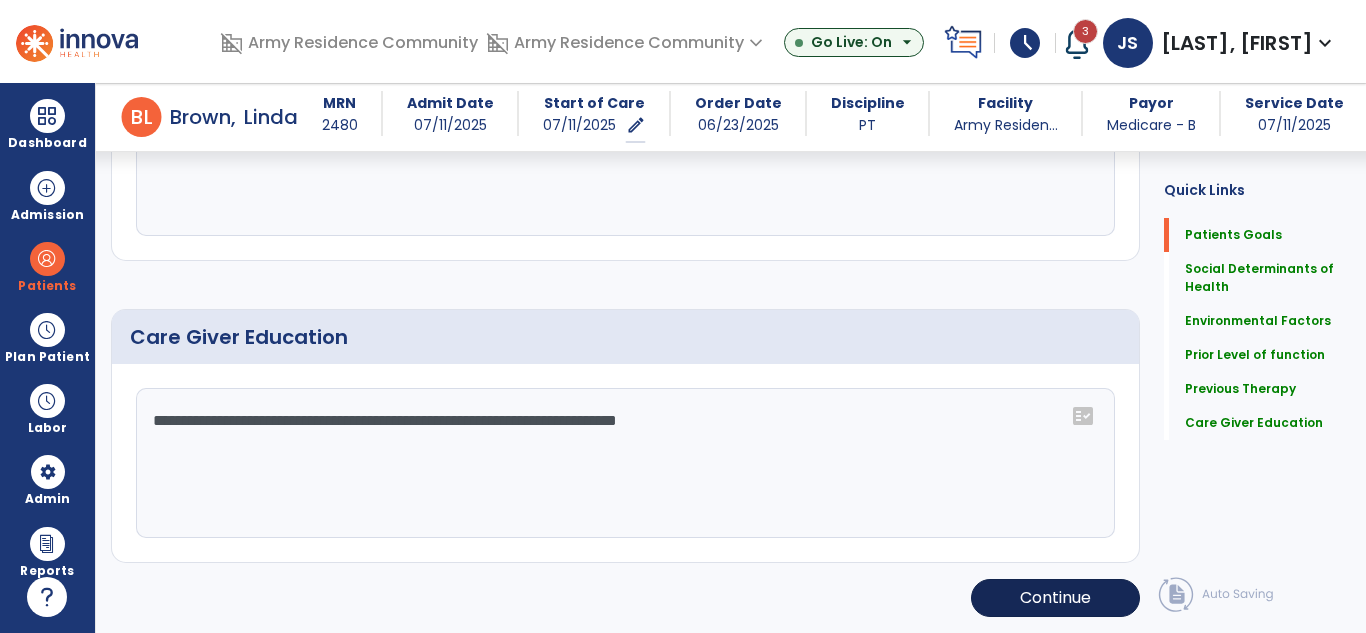type on "**********" 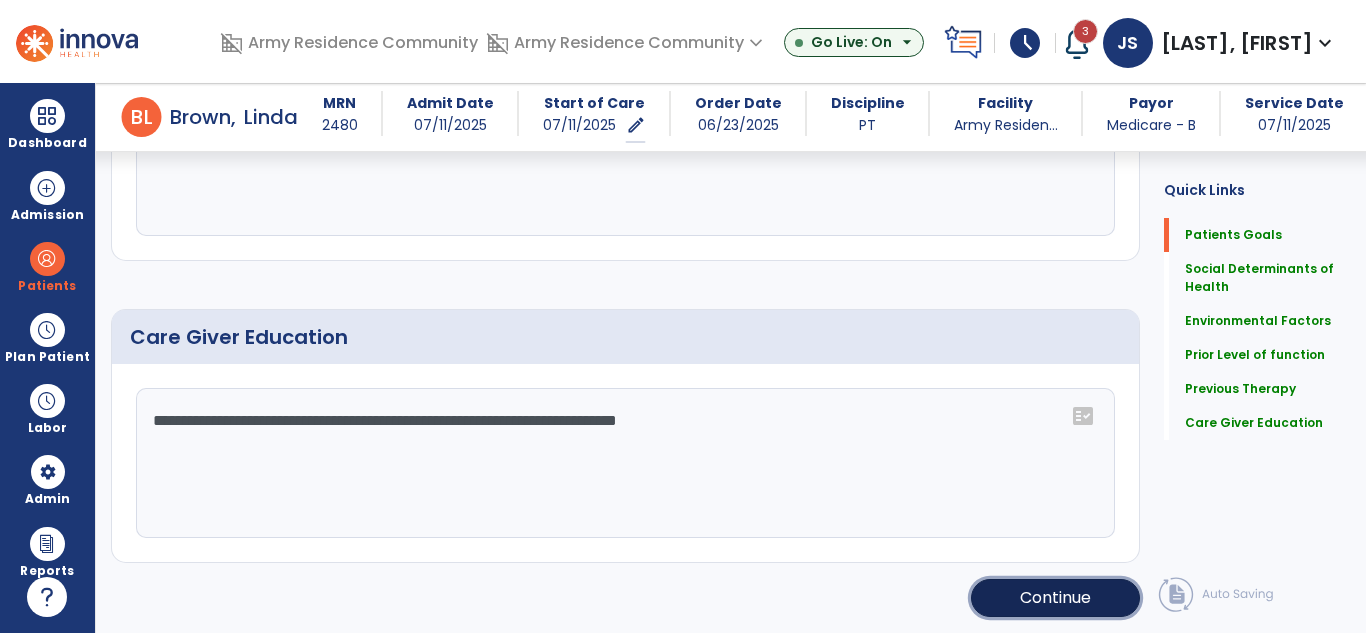 click on "Continue" 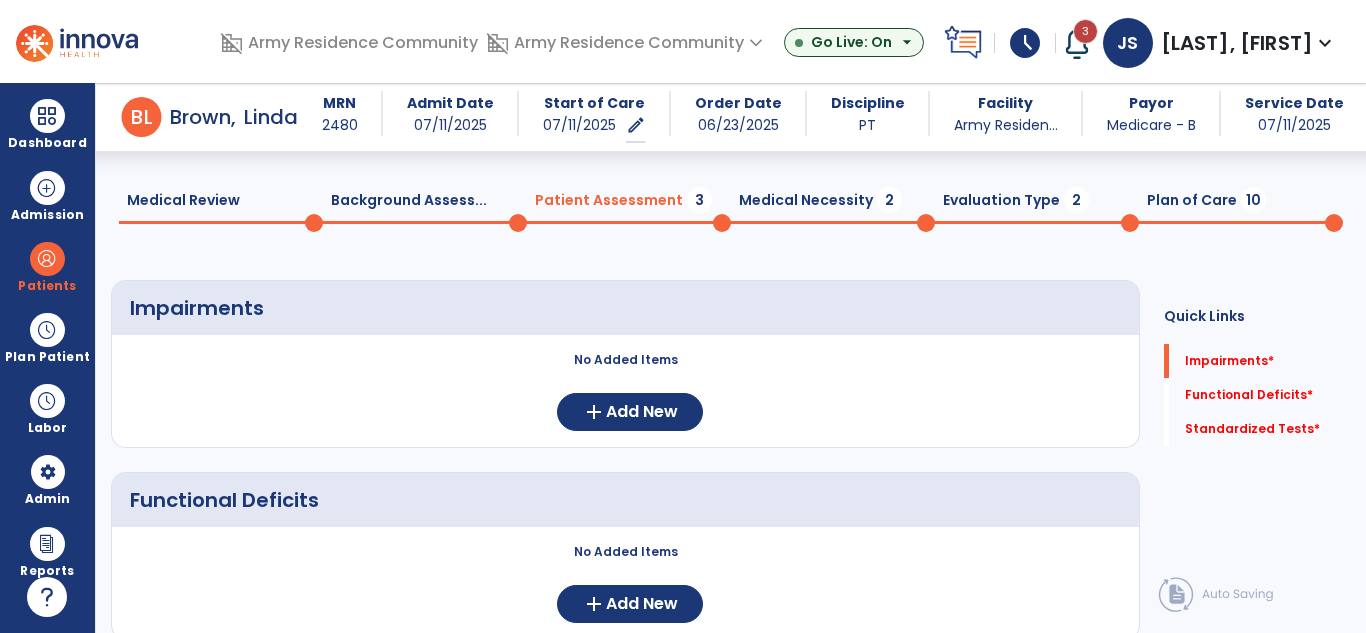 scroll, scrollTop: 38, scrollLeft: 0, axis: vertical 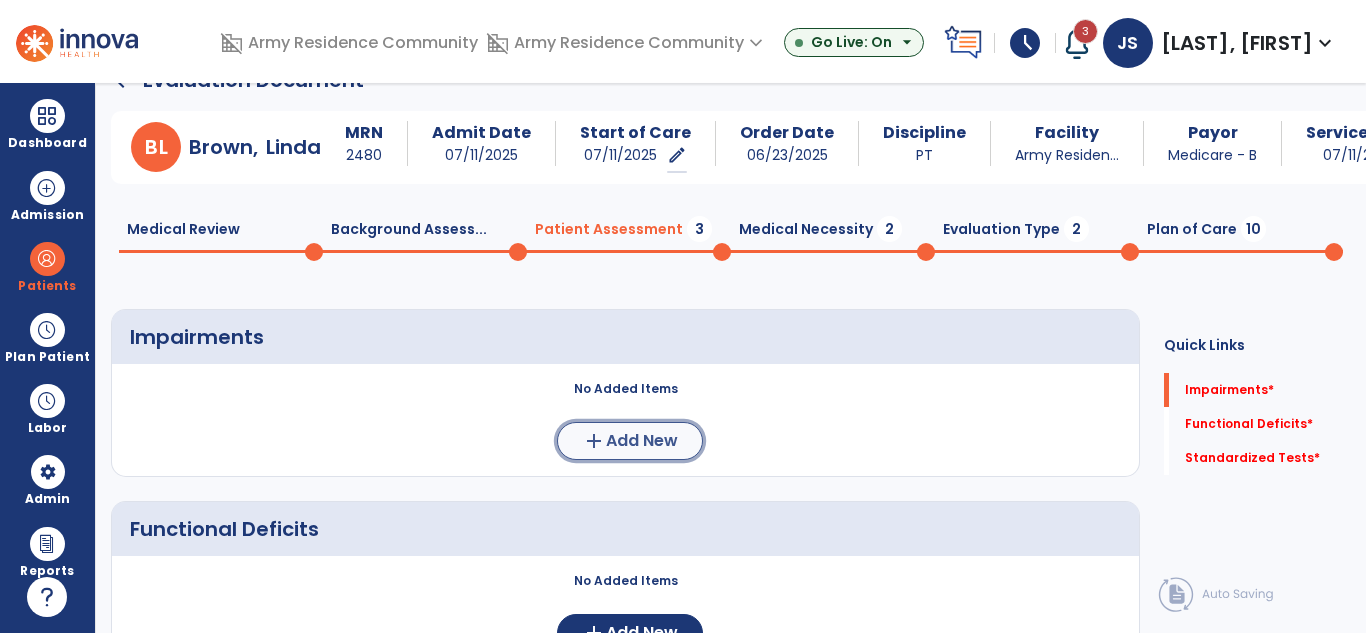 click on "Add New" 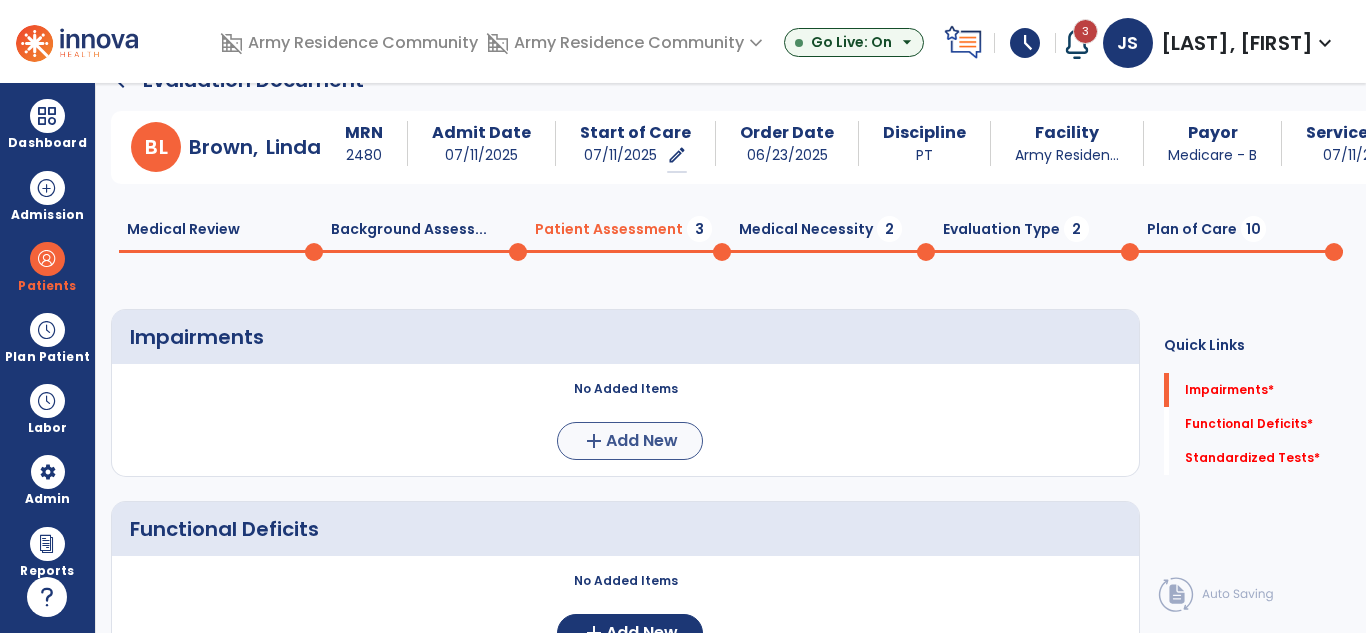 scroll, scrollTop: 0, scrollLeft: 0, axis: both 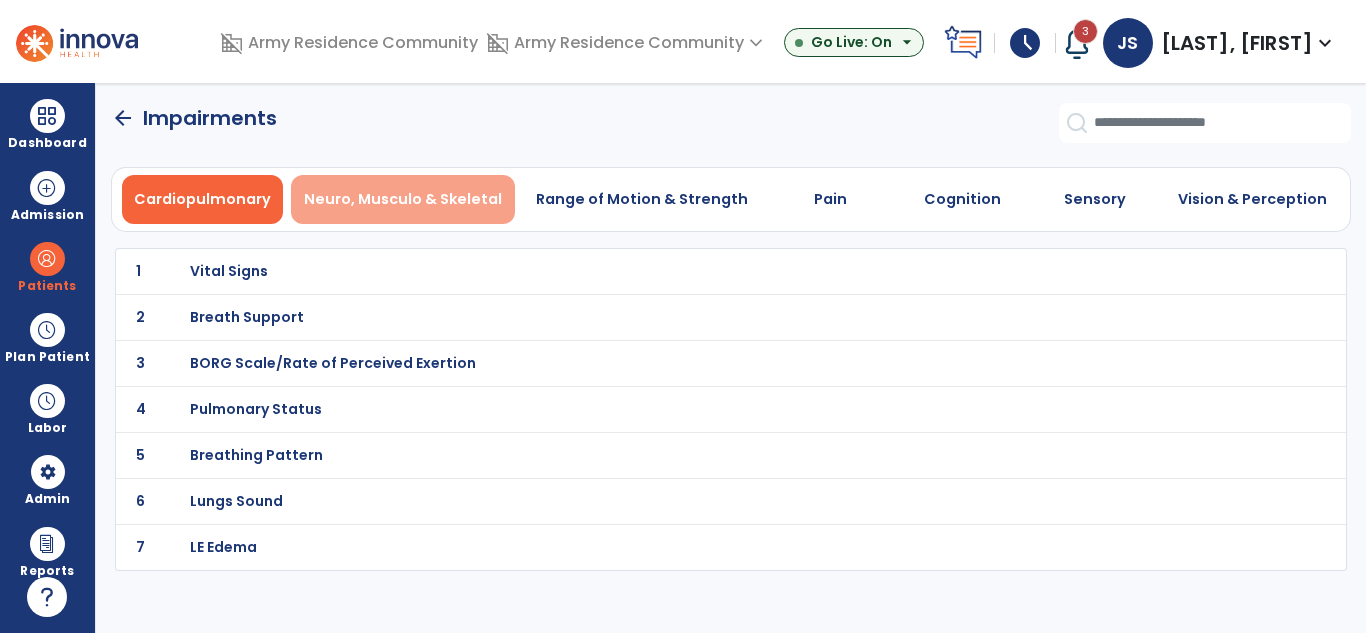 click on "Neuro, Musculo & Skeletal" at bounding box center (403, 199) 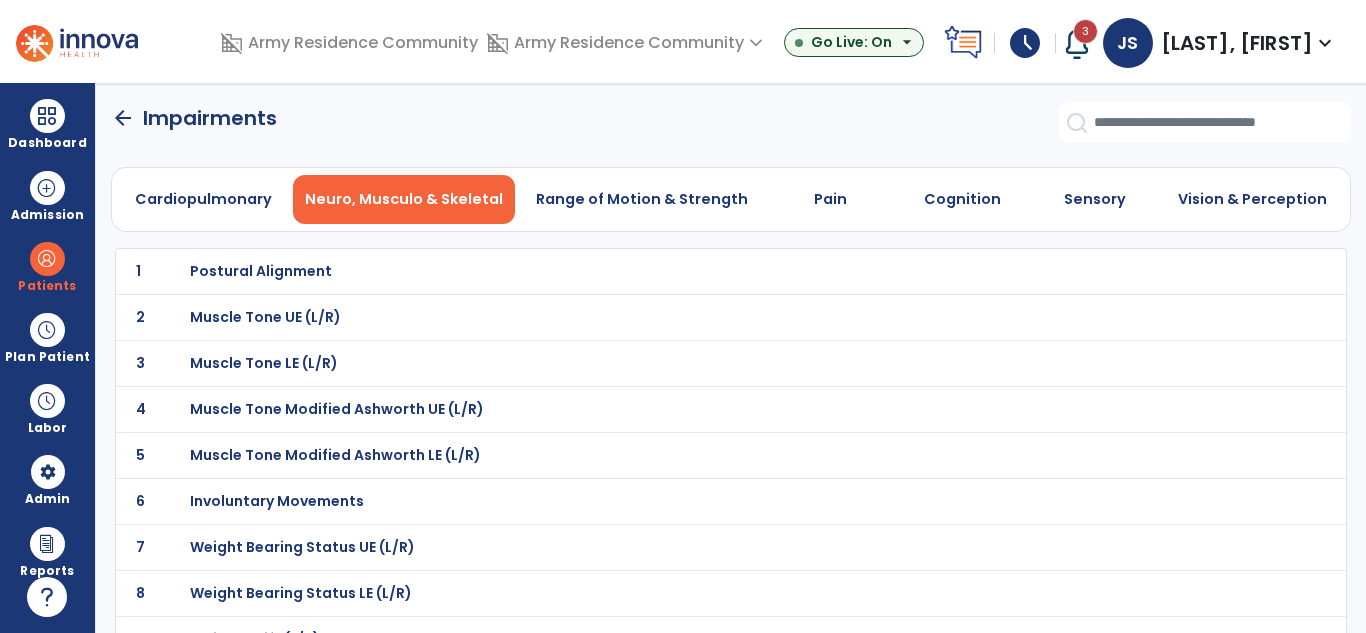 click on "1 Postural Alignment" 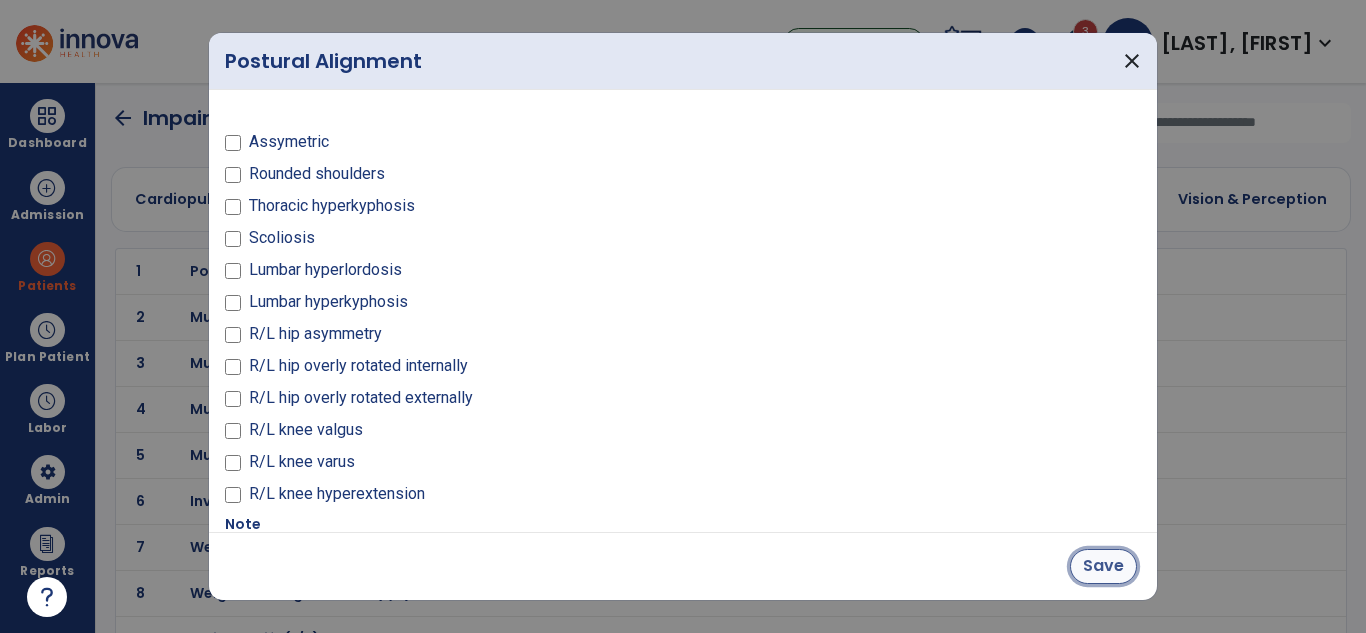 click on "Save" at bounding box center [1103, 566] 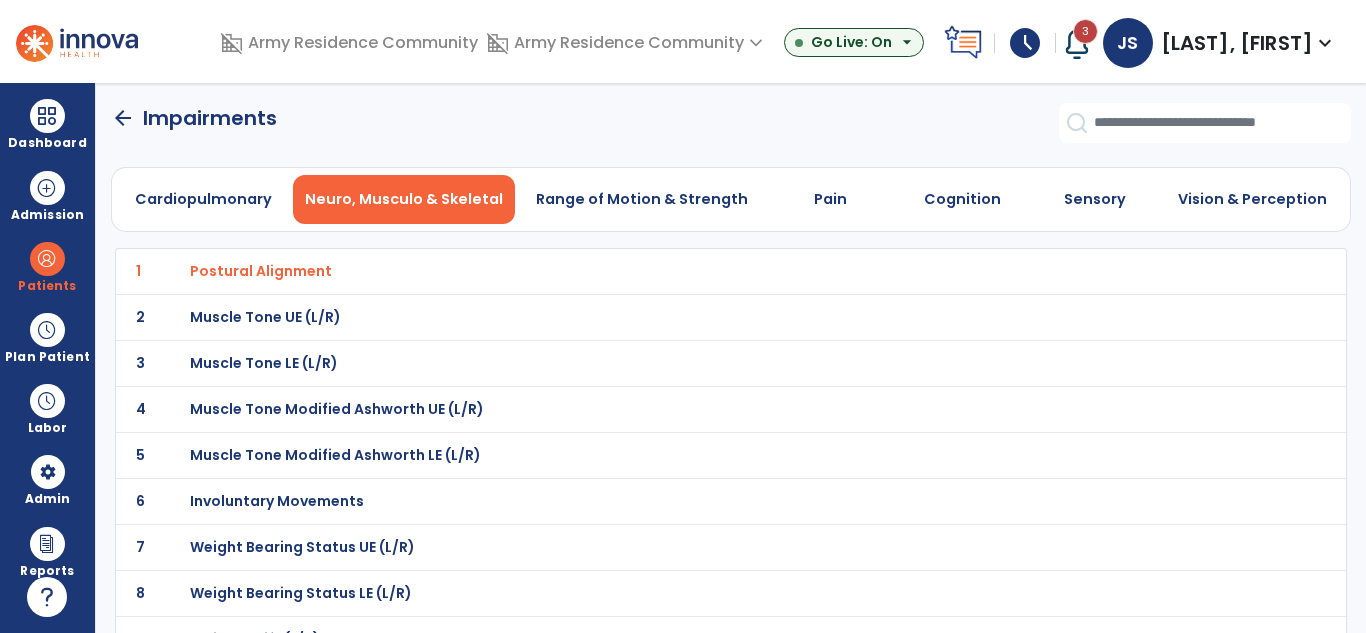 click on "Muscle Tone LE (L/R)" at bounding box center (687, 271) 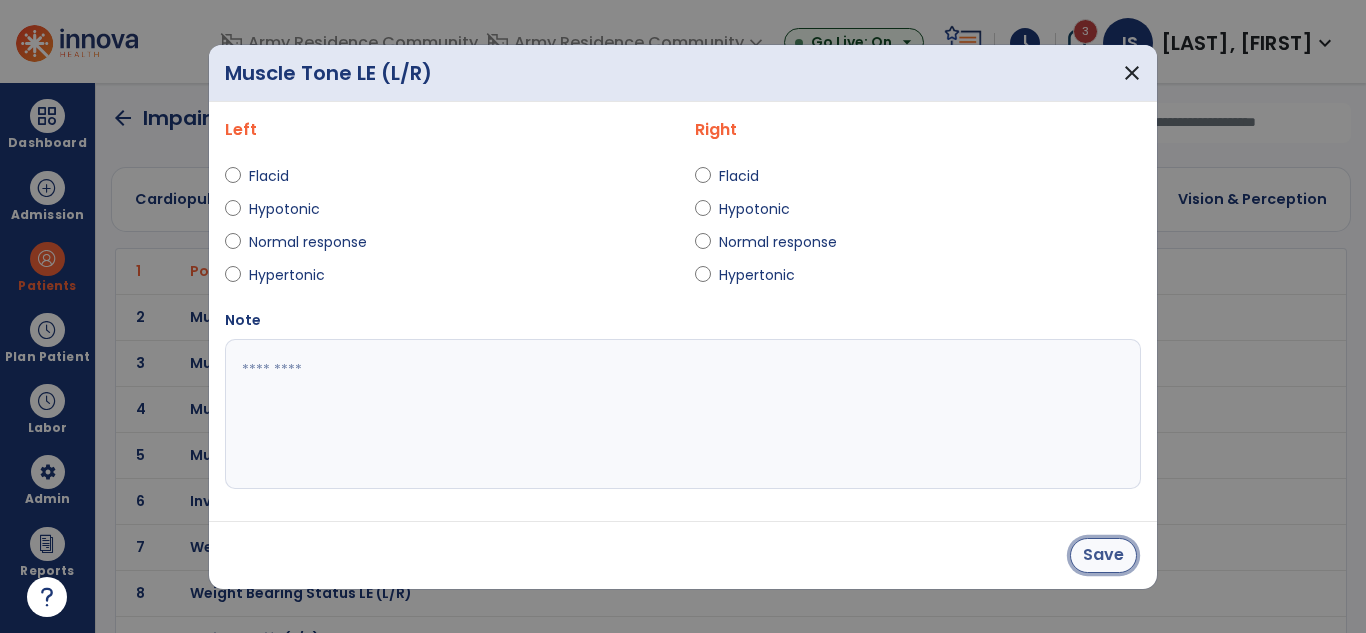 click on "Save" at bounding box center [1103, 555] 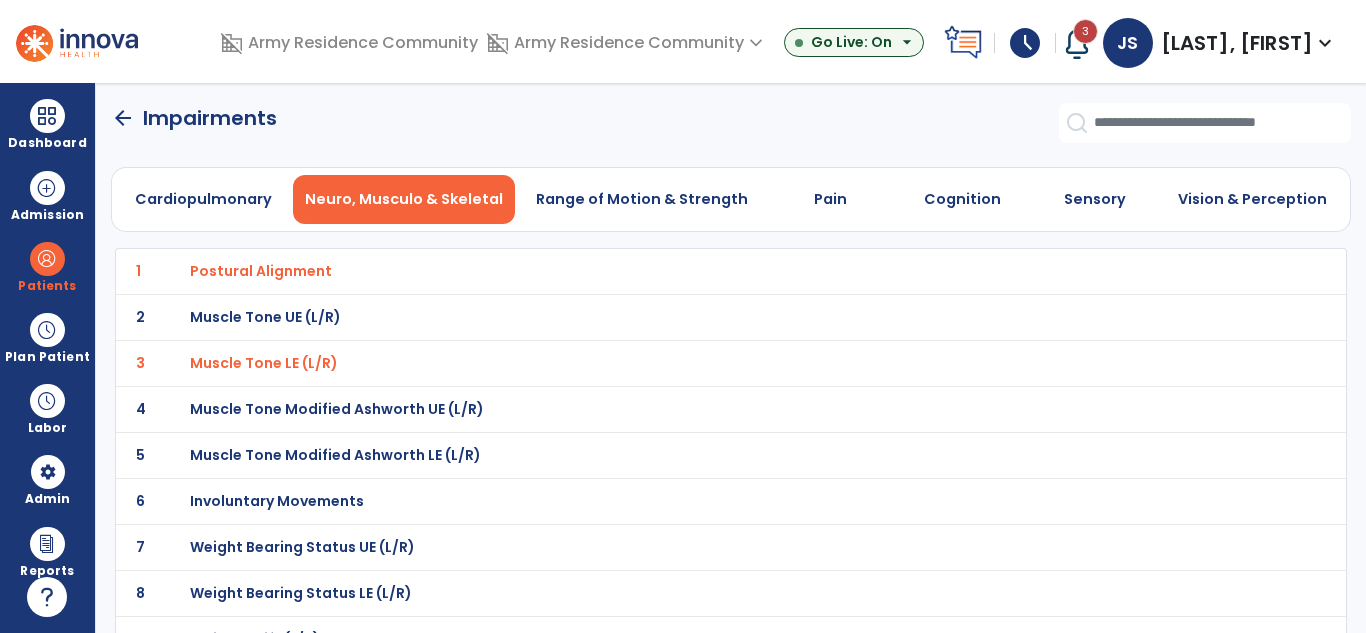 scroll, scrollTop: 481, scrollLeft: 0, axis: vertical 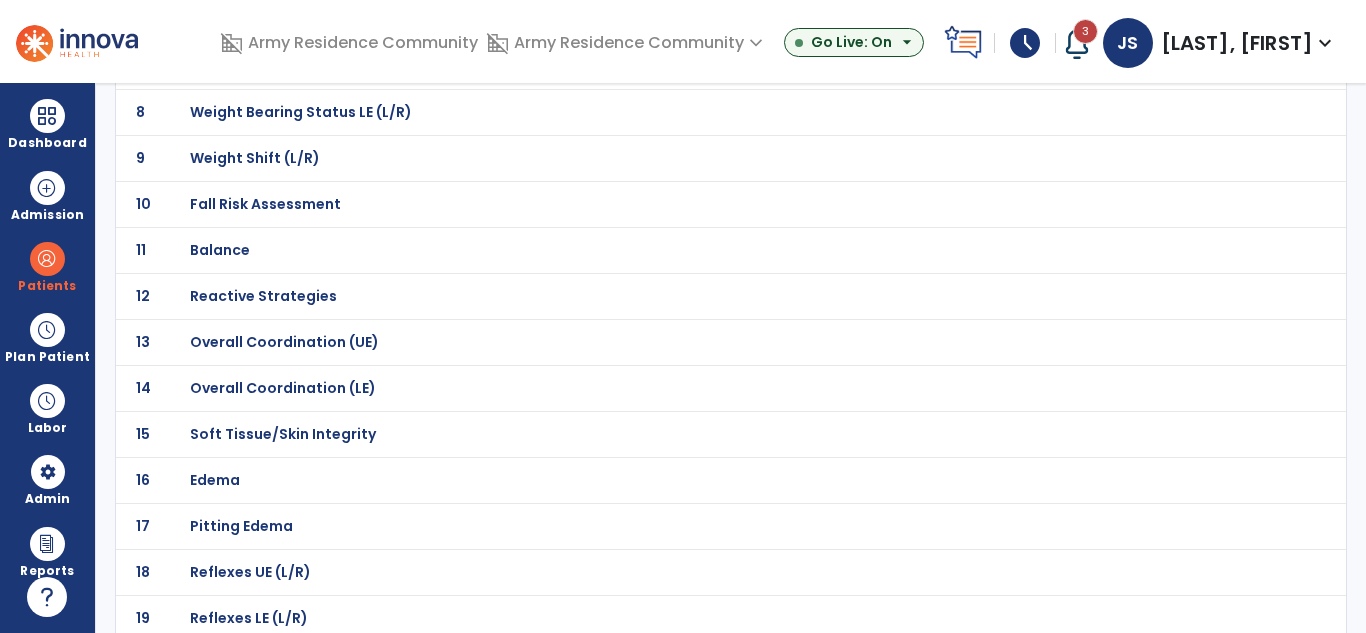 click on "Fall Risk Assessment" at bounding box center (687, -210) 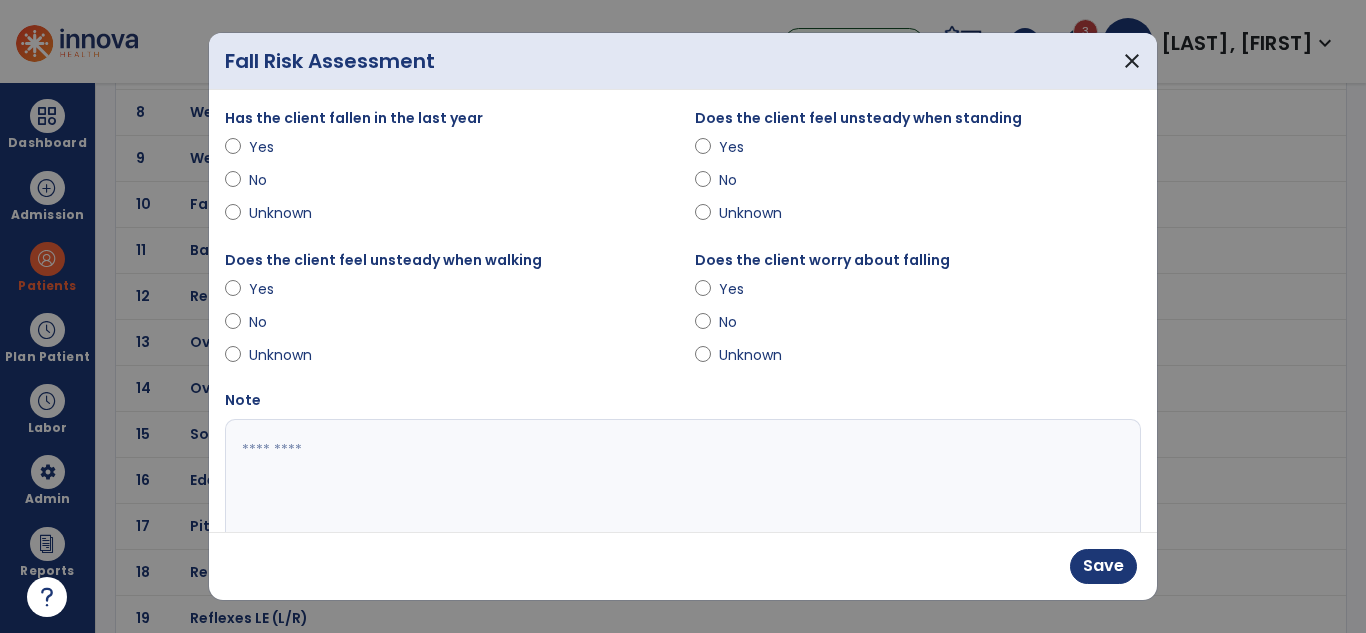 click on "Yes" at bounding box center [448, 293] 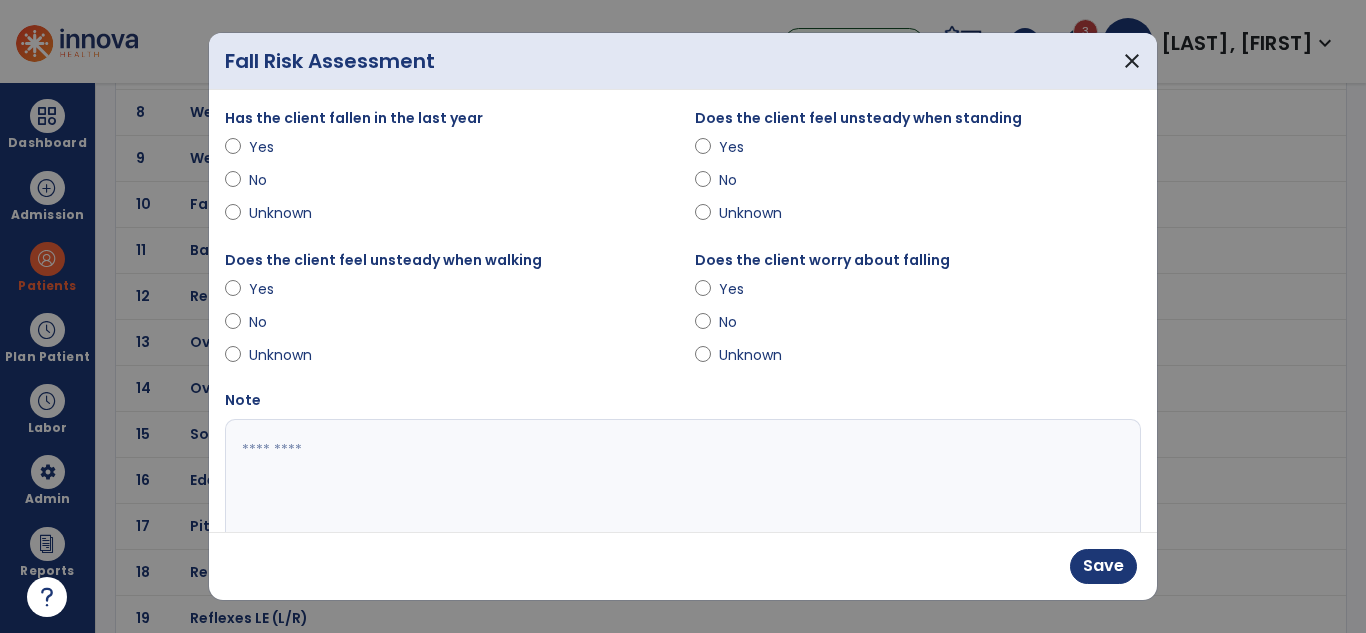 click on "Save" at bounding box center [683, 566] 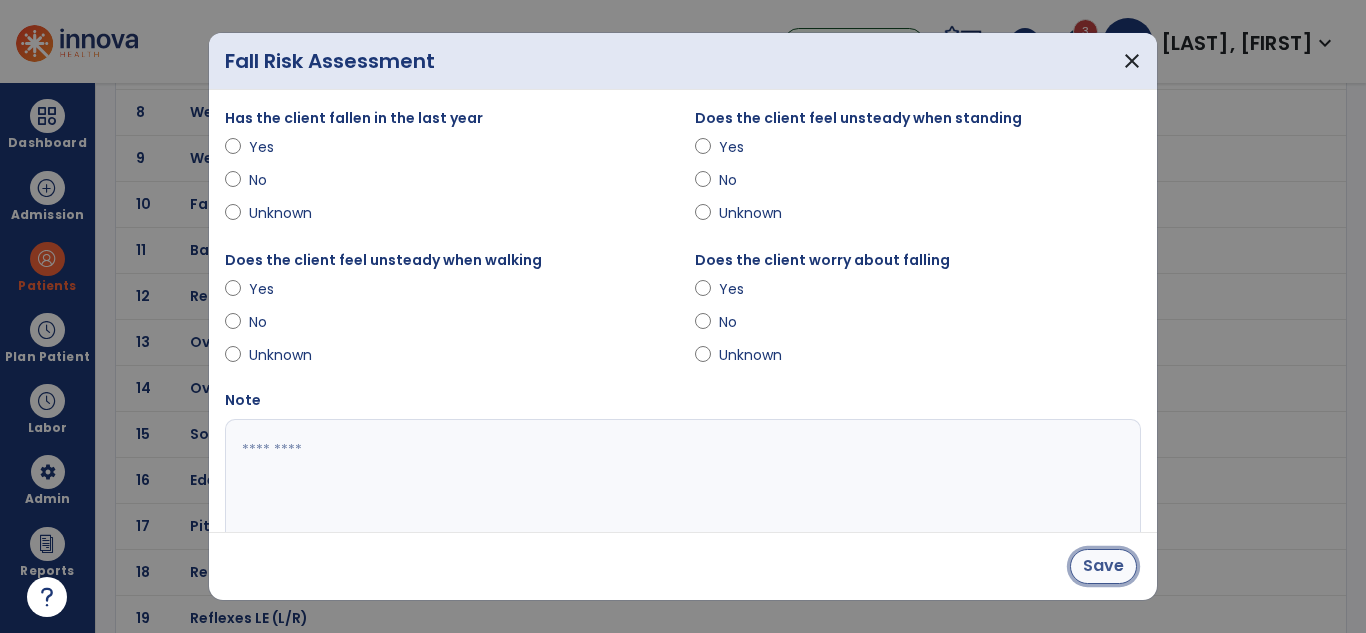 click on "Save" at bounding box center (1103, 566) 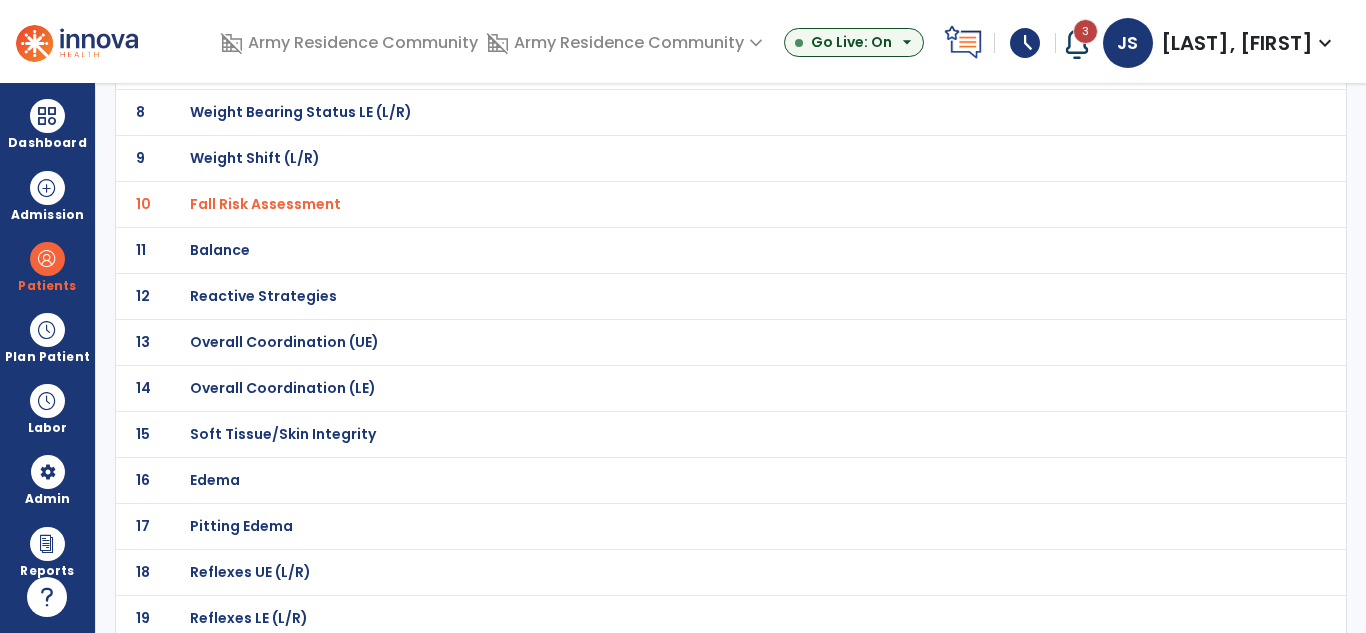click on "Balance" at bounding box center (687, -210) 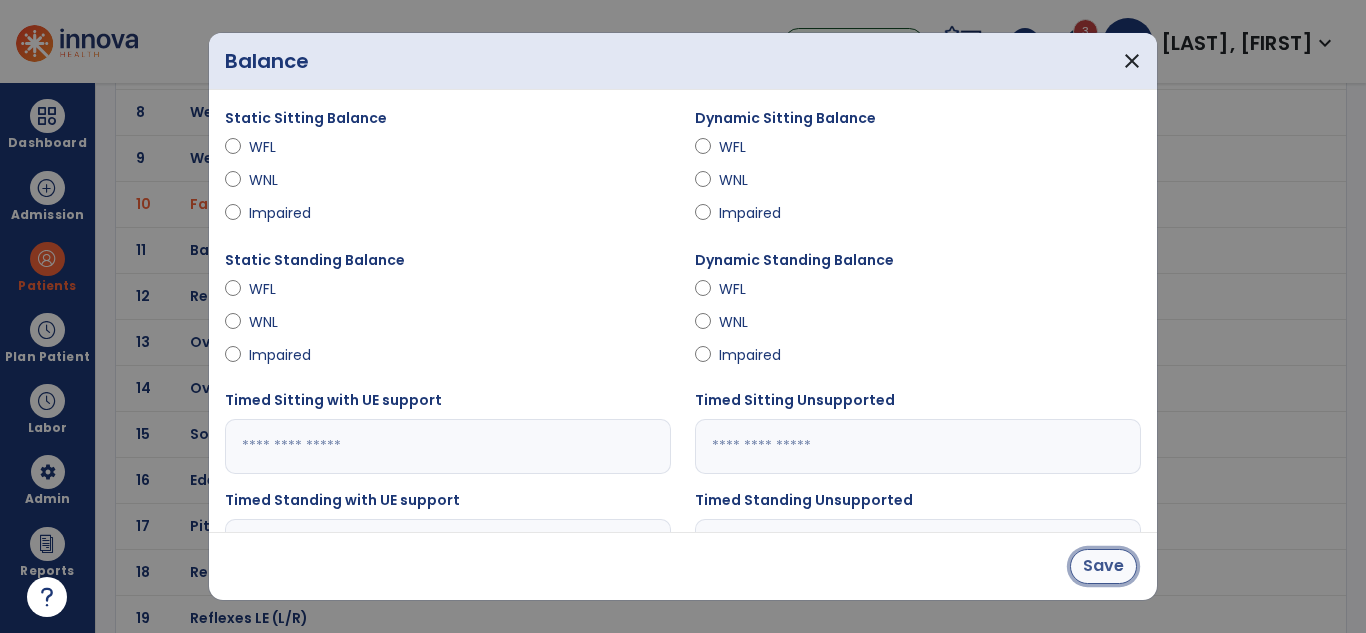 click on "Save" at bounding box center (1103, 566) 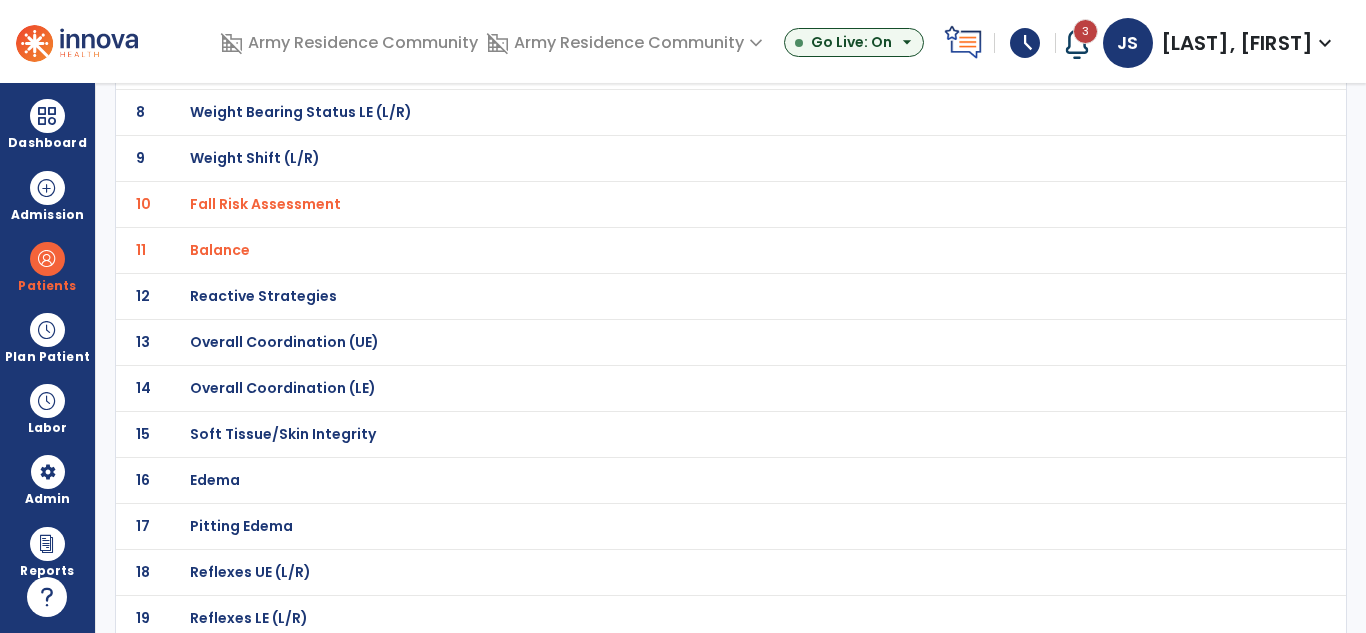 click on "Reactive Strategies" at bounding box center (687, -210) 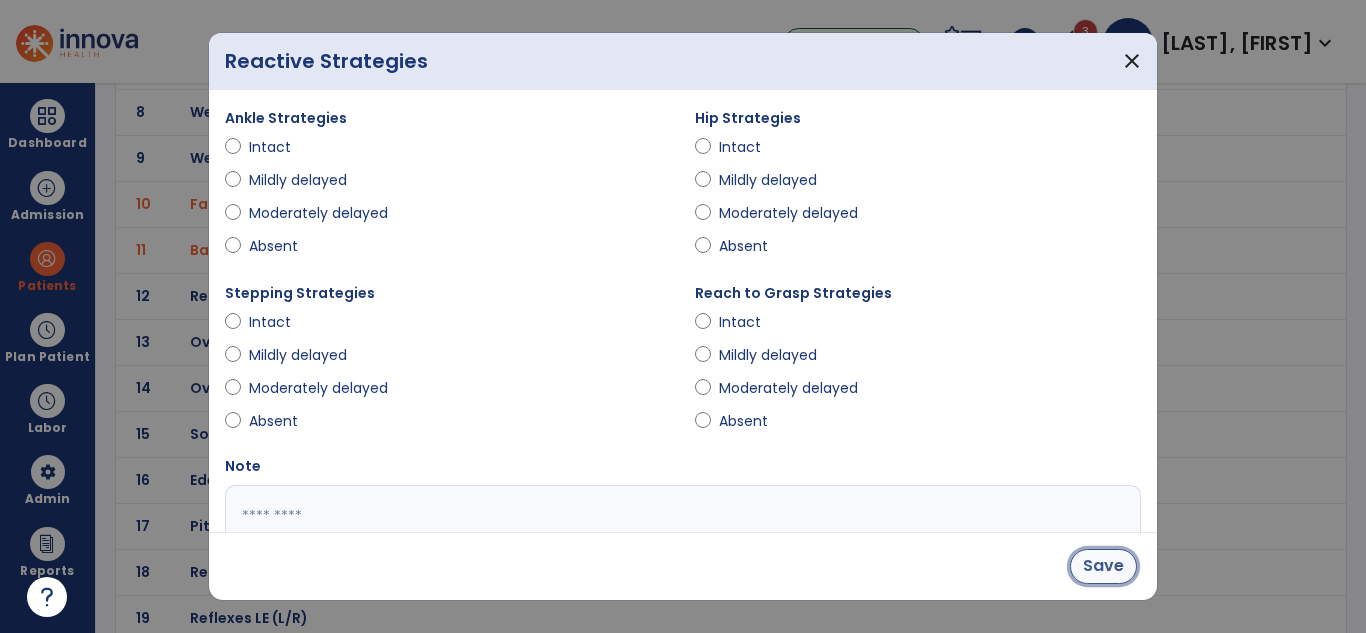 click on "Save" at bounding box center (1103, 566) 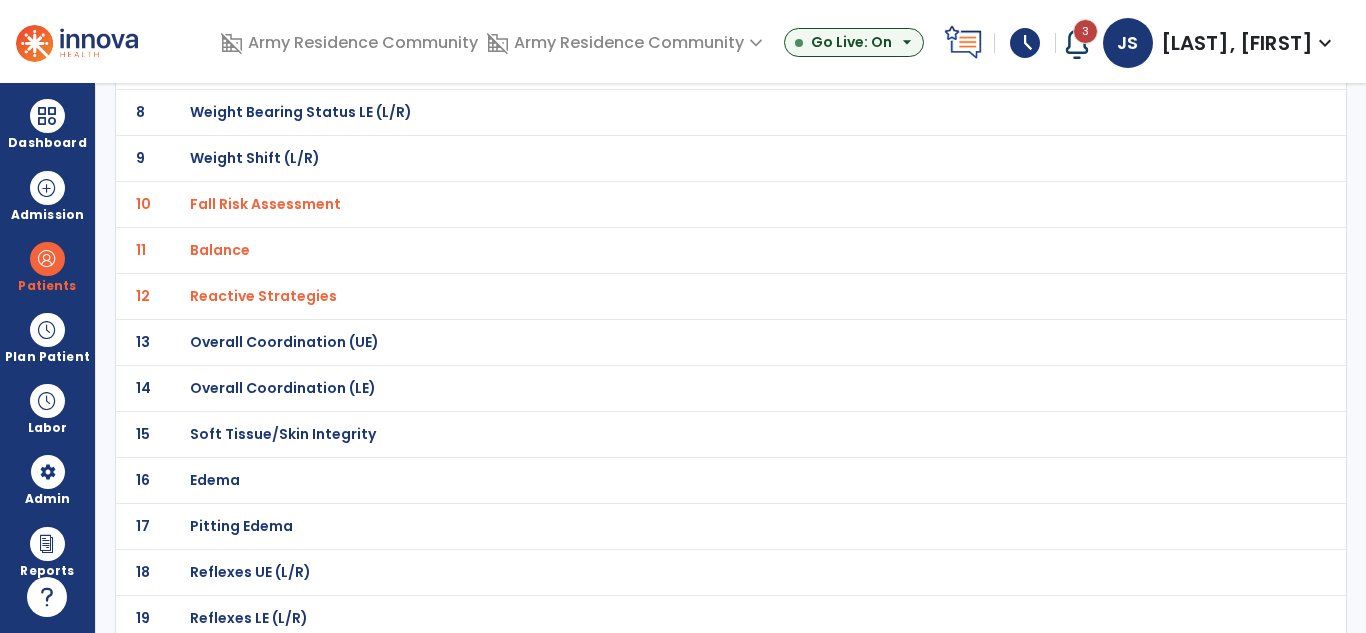 click on "Overall Coordination (LE)" at bounding box center (261, -210) 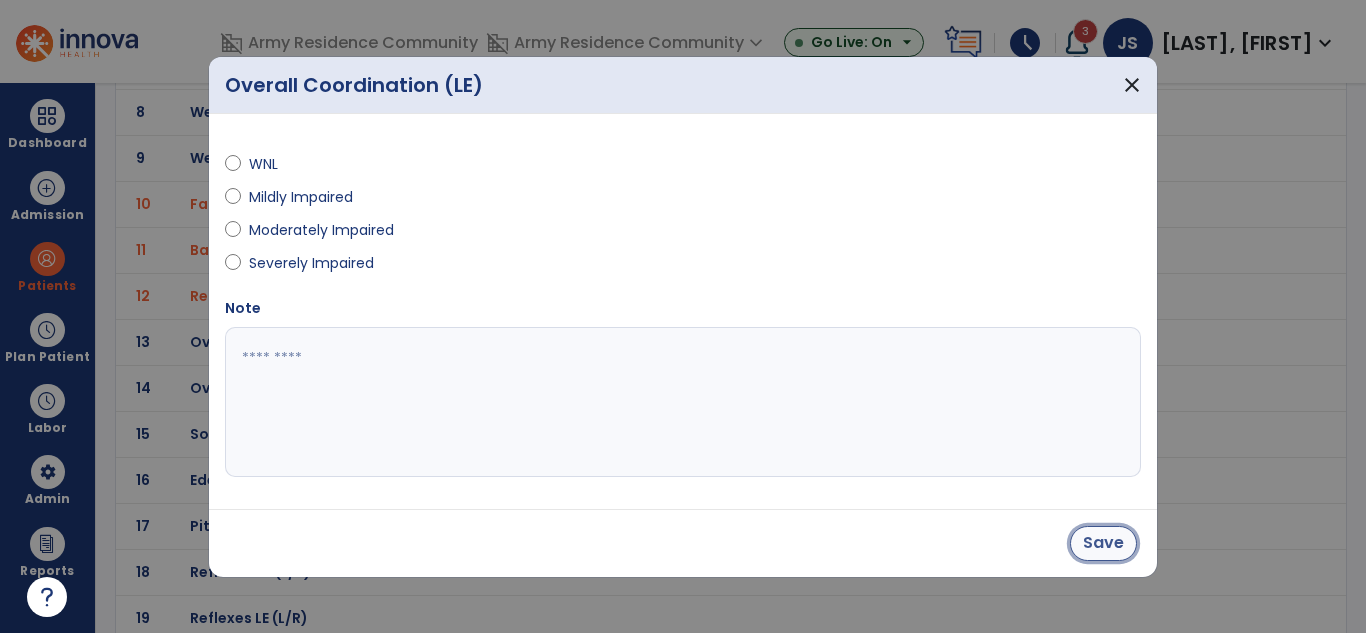 click on "Save" at bounding box center [1103, 543] 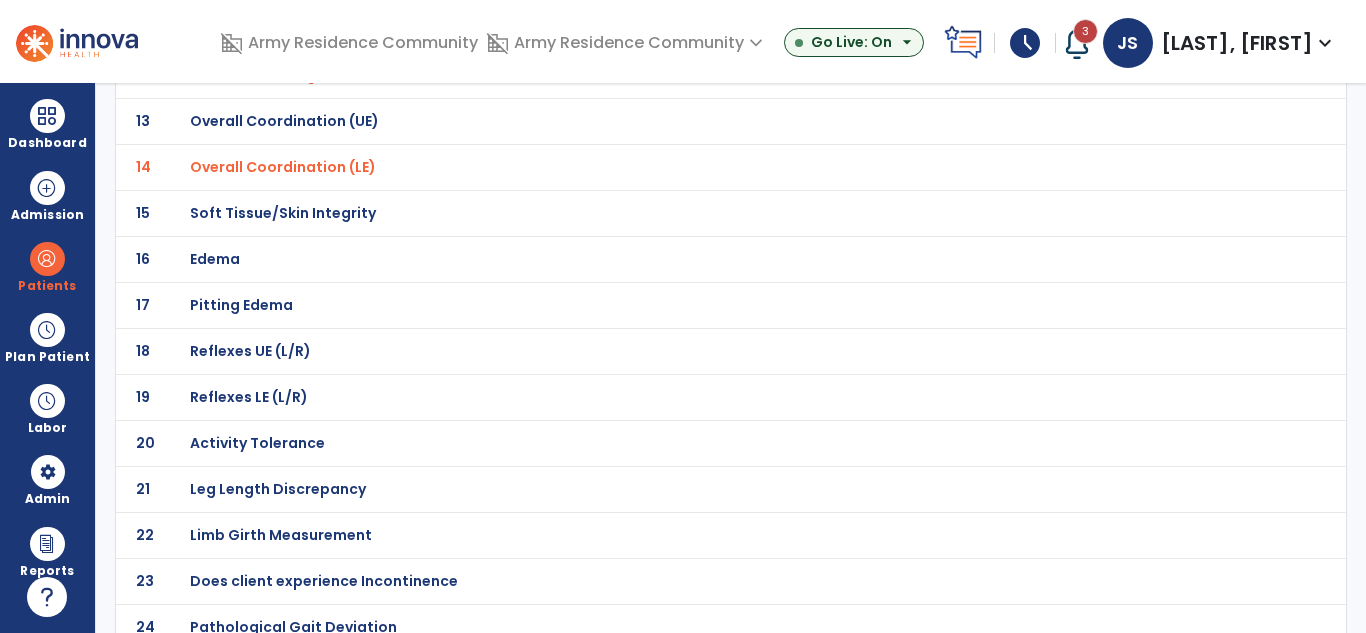 scroll, scrollTop: 766, scrollLeft: 0, axis: vertical 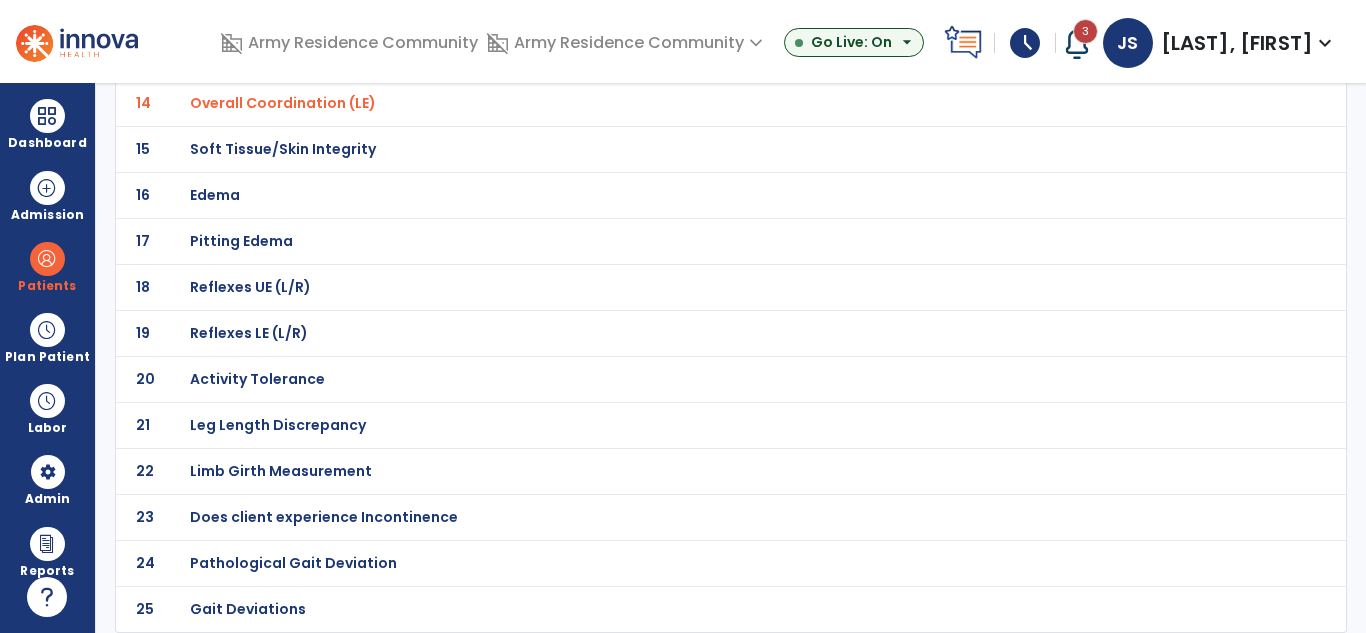 click on "Pathological Gait Deviation" at bounding box center [261, -495] 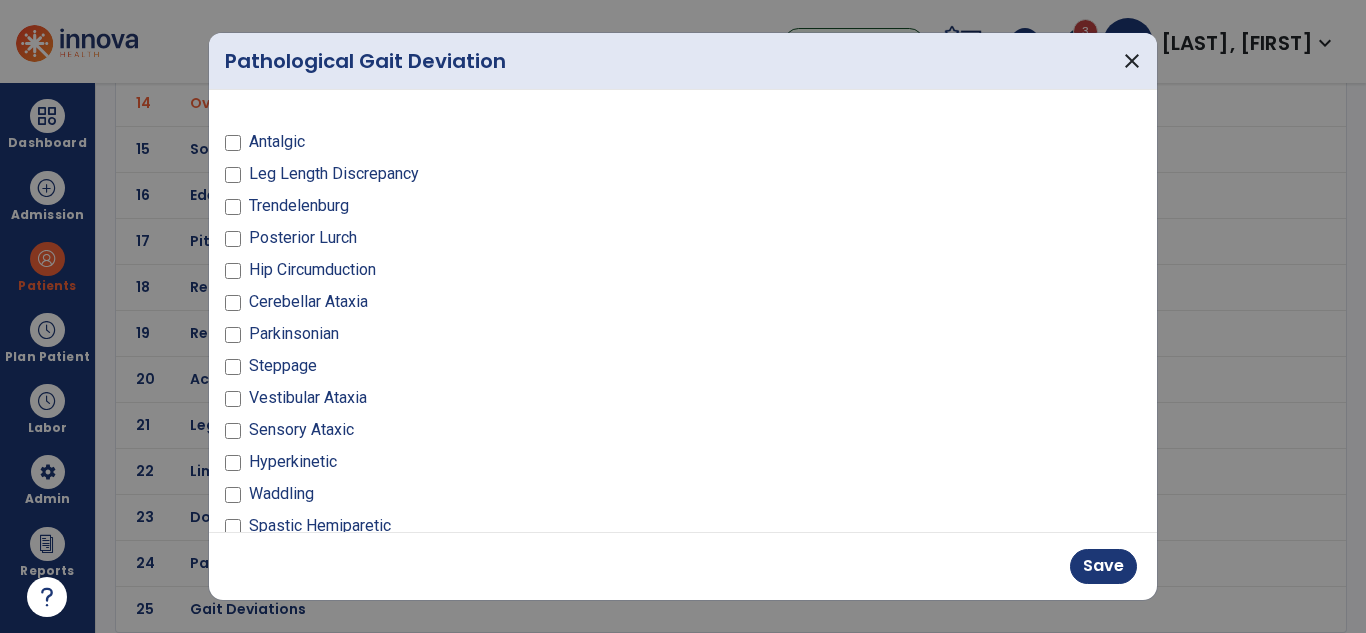 click on "Cerebellar Ataxia" at bounding box center [448, 306] 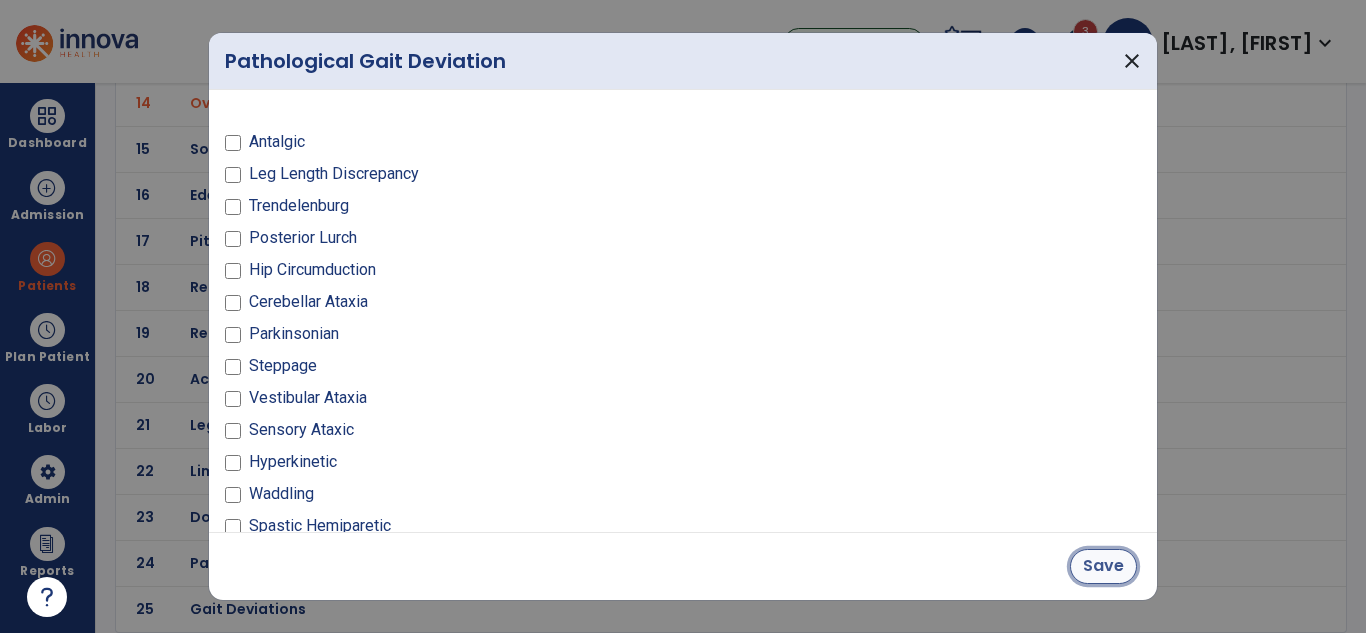 click on "Save" at bounding box center (1103, 566) 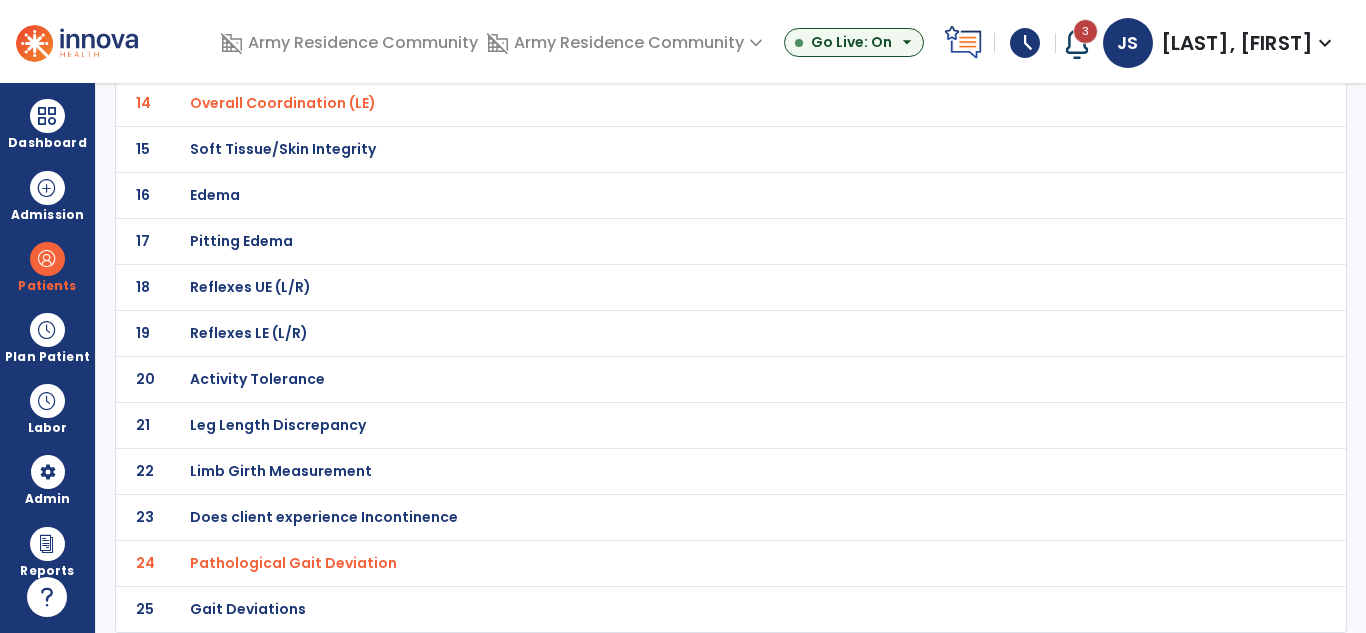click on "25 Gait Deviations" 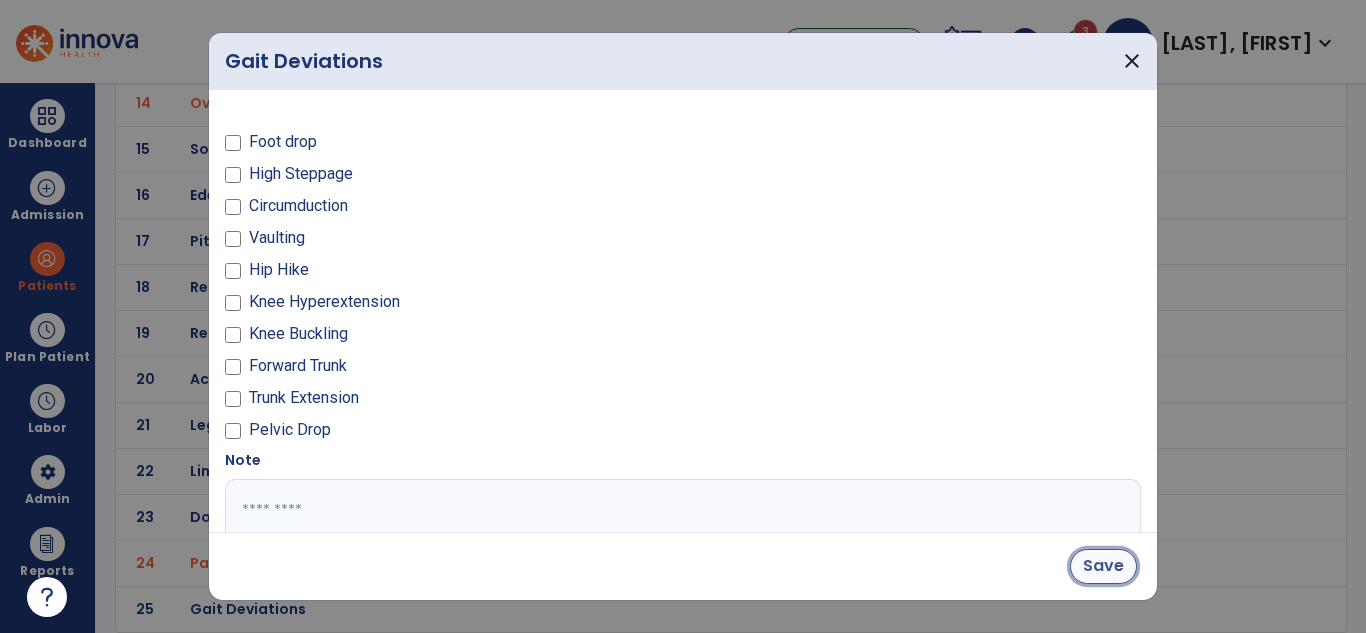 click on "Save" at bounding box center [1103, 566] 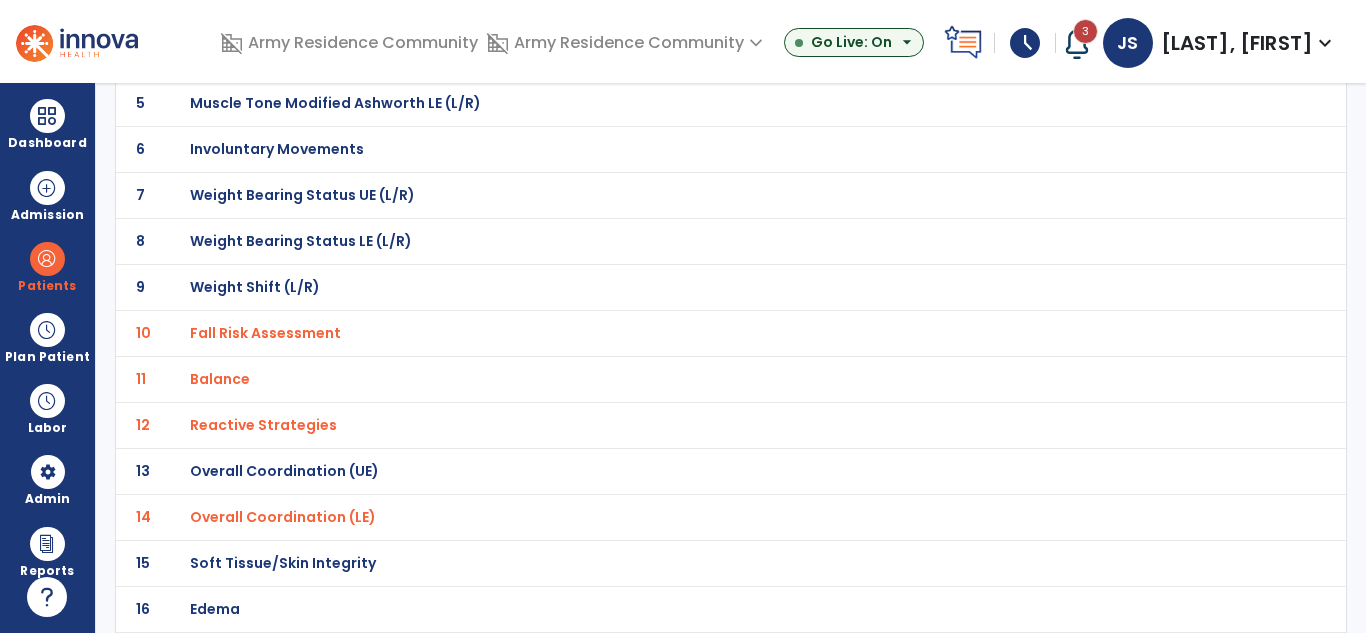 scroll, scrollTop: 227, scrollLeft: 0, axis: vertical 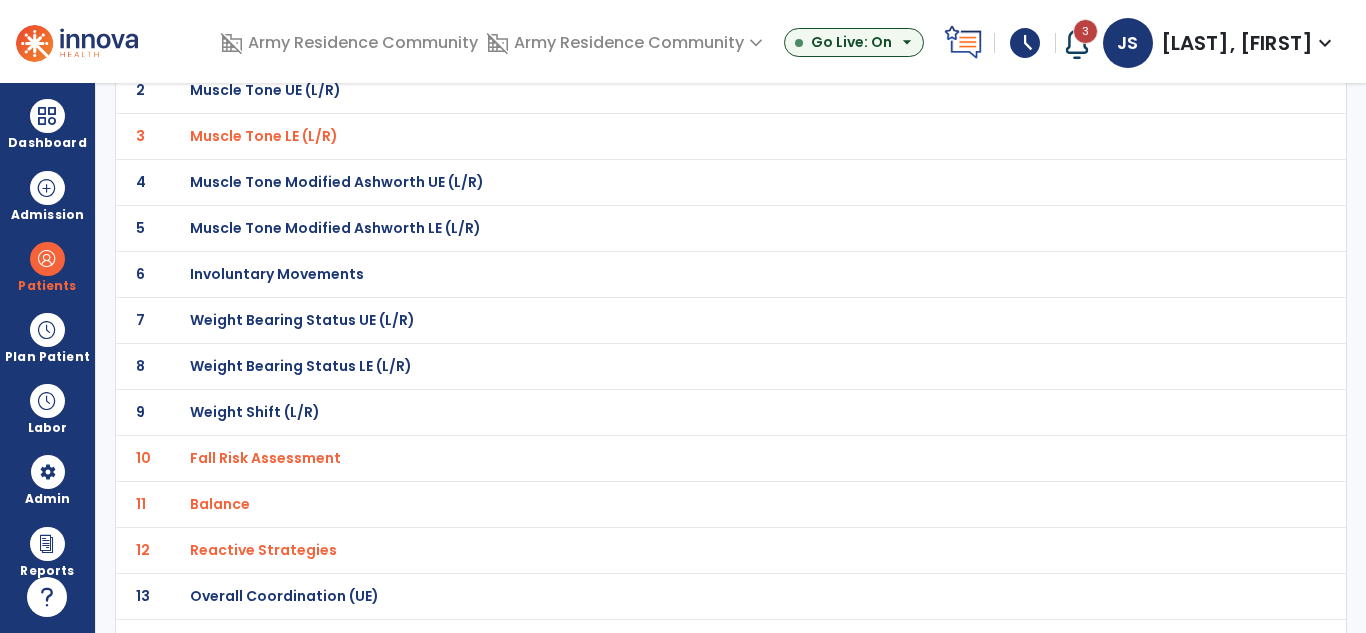 click on "arrow_back   Impairments   Cardiopulmonary   Neuro, Musculo & Skeletal   Range of Motion & Strength   Pain   Cognition   Sensory   Vision & Perception  1 Postural Alignment 2 Muscle Tone UE (L/R) 3 Muscle Tone LE (L/R) 4 Muscle Tone Modified Ashworth UE (L/R) 5 Muscle Tone Modified Ashworth LE (L/R) 6 Involuntary Movements 7 Weight Bearing Status UE (L/R) 8 Weight Bearing Status LE (L/R) 9 Weight Shift (L/R) 10 Fall Risk Assessment 11 Balance 12 Reactive Strategies 13 Overall Coordination (UE) 14 Overall Coordination (LE) 15 Soft Tissue/Skin Integrity 16 Edema 17 Pitting Edema 18 Reflexes UE (L/R) 19 Reflexes LE (L/R) 20 Activity Tolerance 21 Leg Length Discrepancy 22 Limb Girth Measurement 23 Does client experience Incontinence 24 Pathological Gait Deviation 25 Gait Deviations" at bounding box center (731, 358) 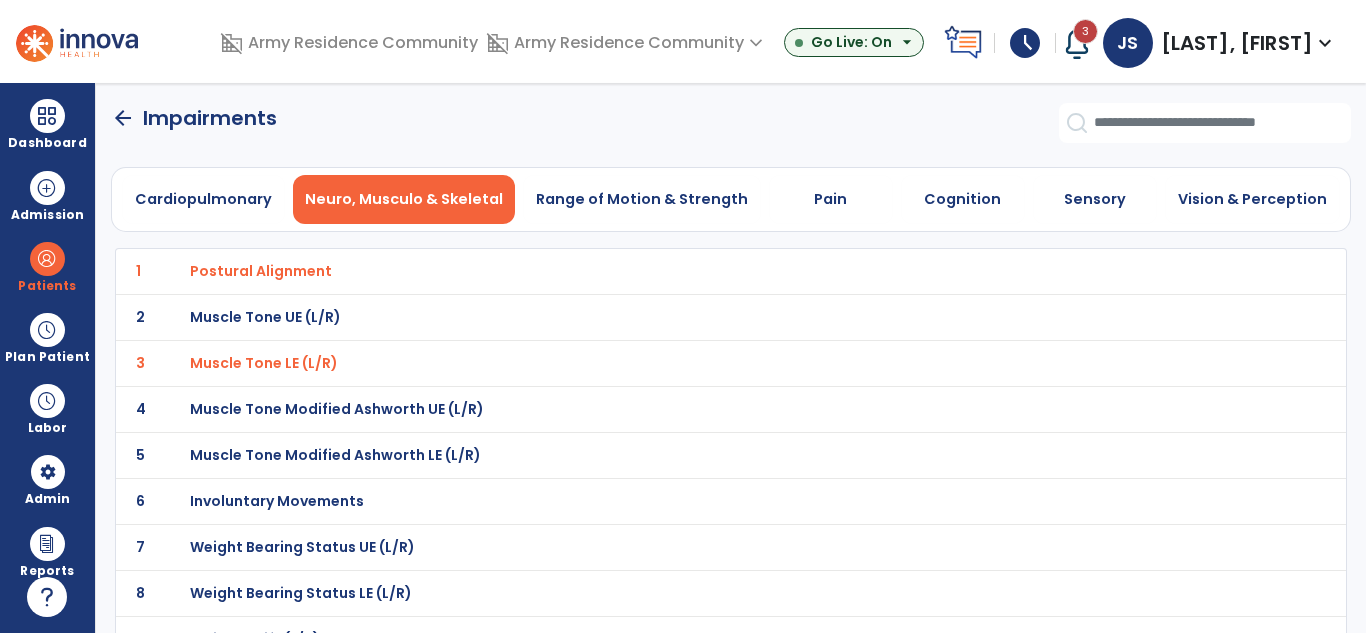 click on "arrow_back" 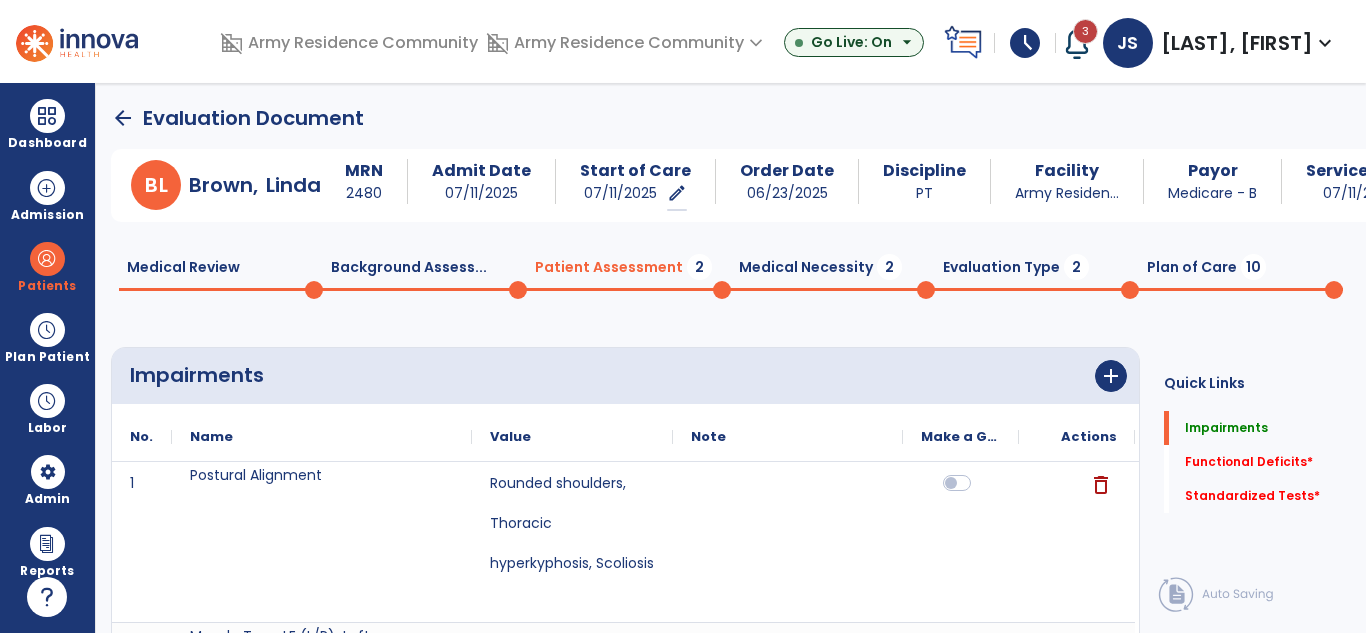 click on "Patient Assessment  2" 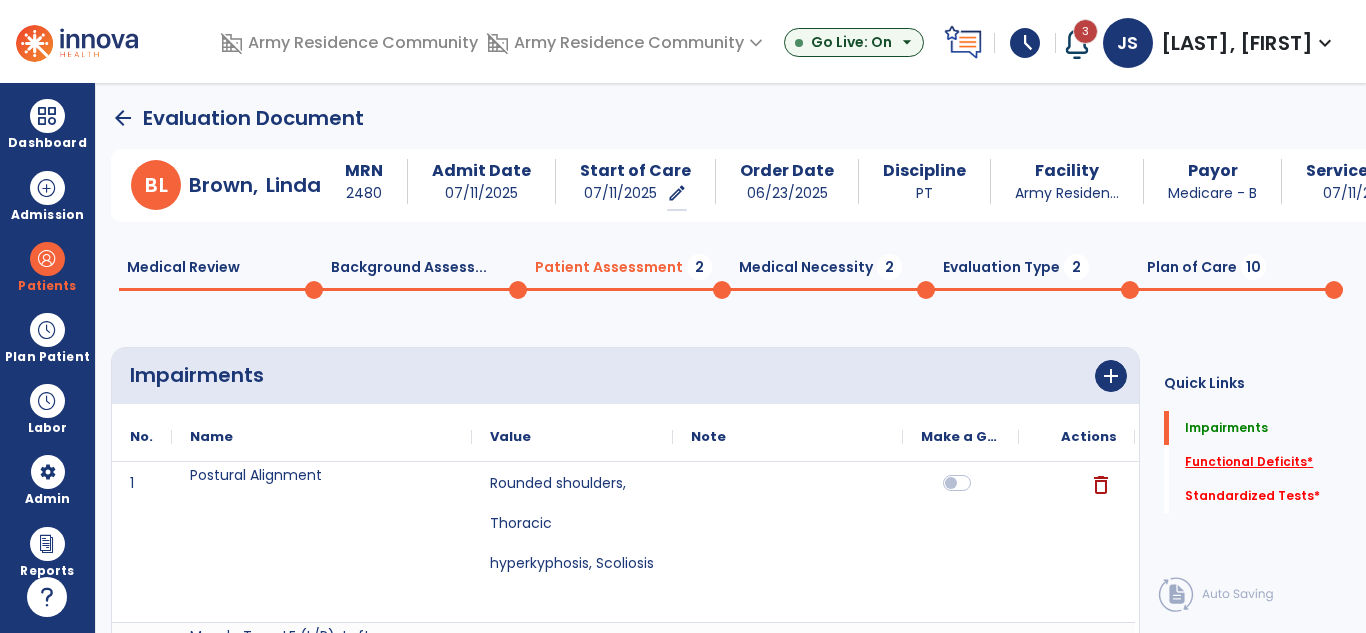 click on "Functional Deficits   *" 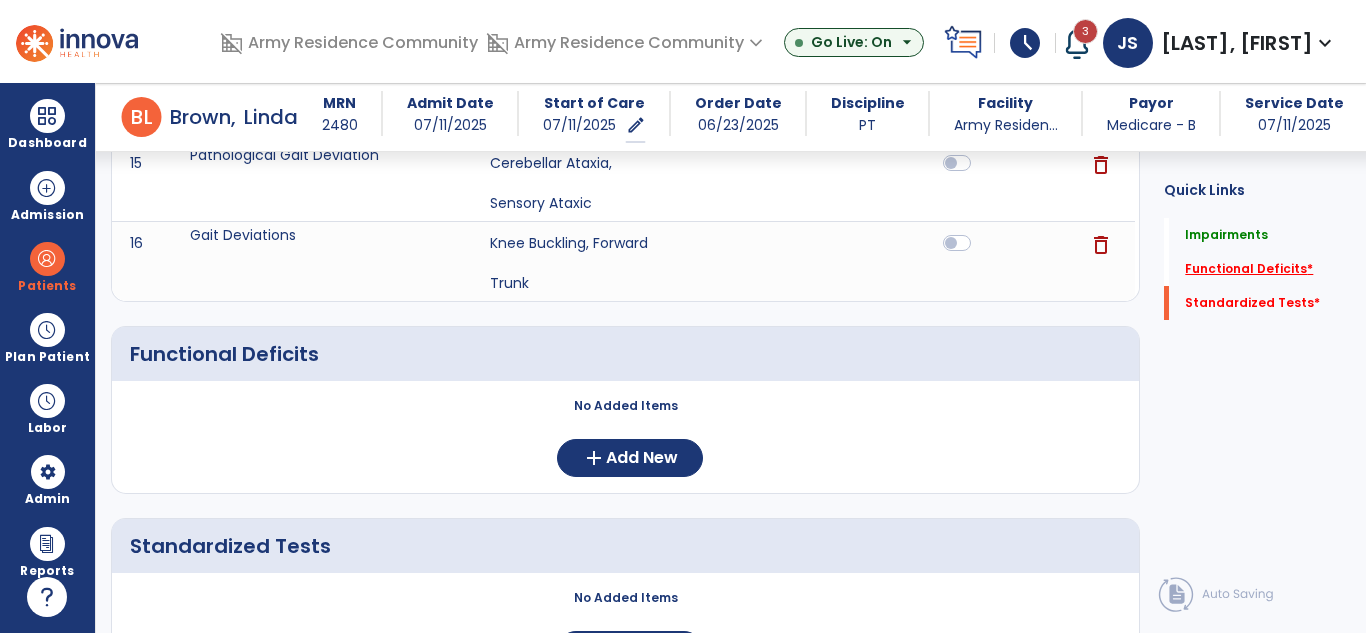 scroll, scrollTop: 1086, scrollLeft: 0, axis: vertical 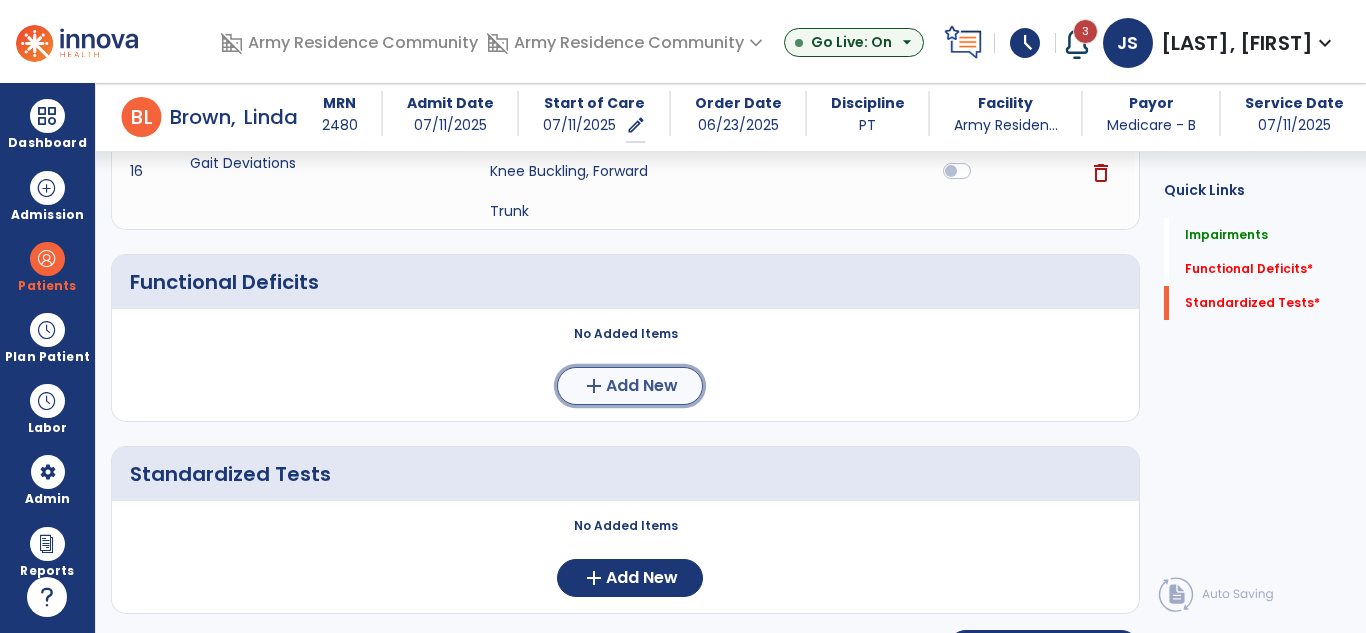 click on "add  Add New" 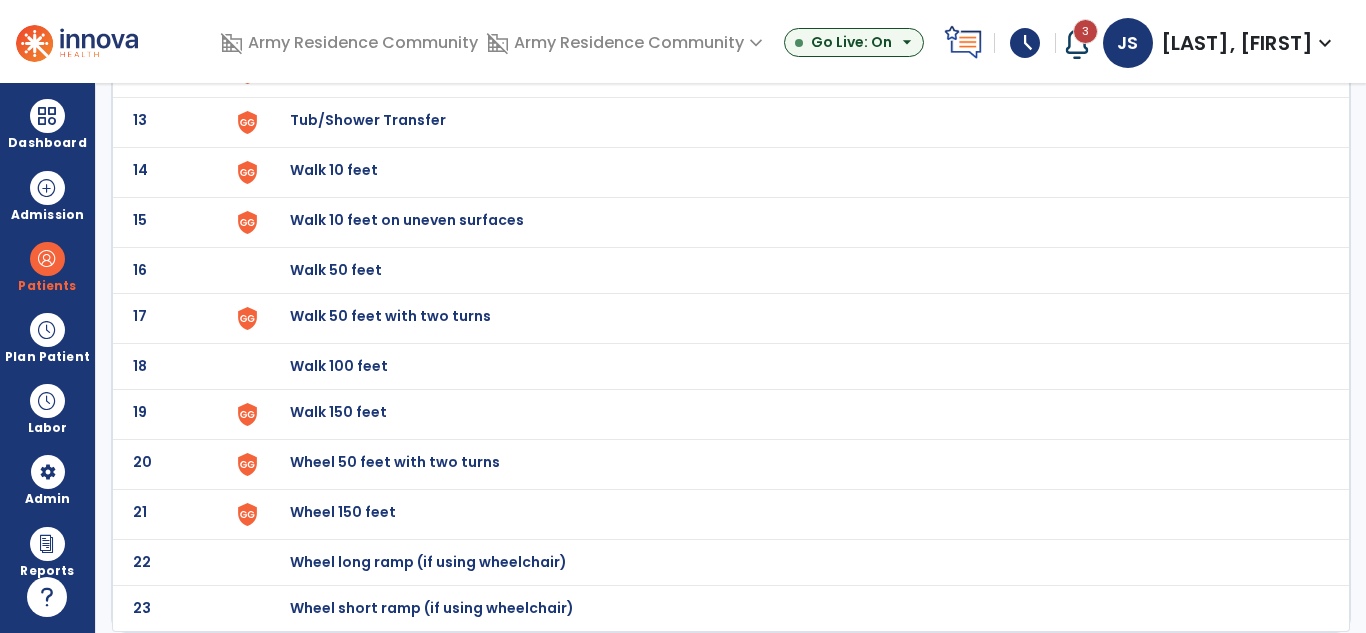 scroll, scrollTop: 0, scrollLeft: 0, axis: both 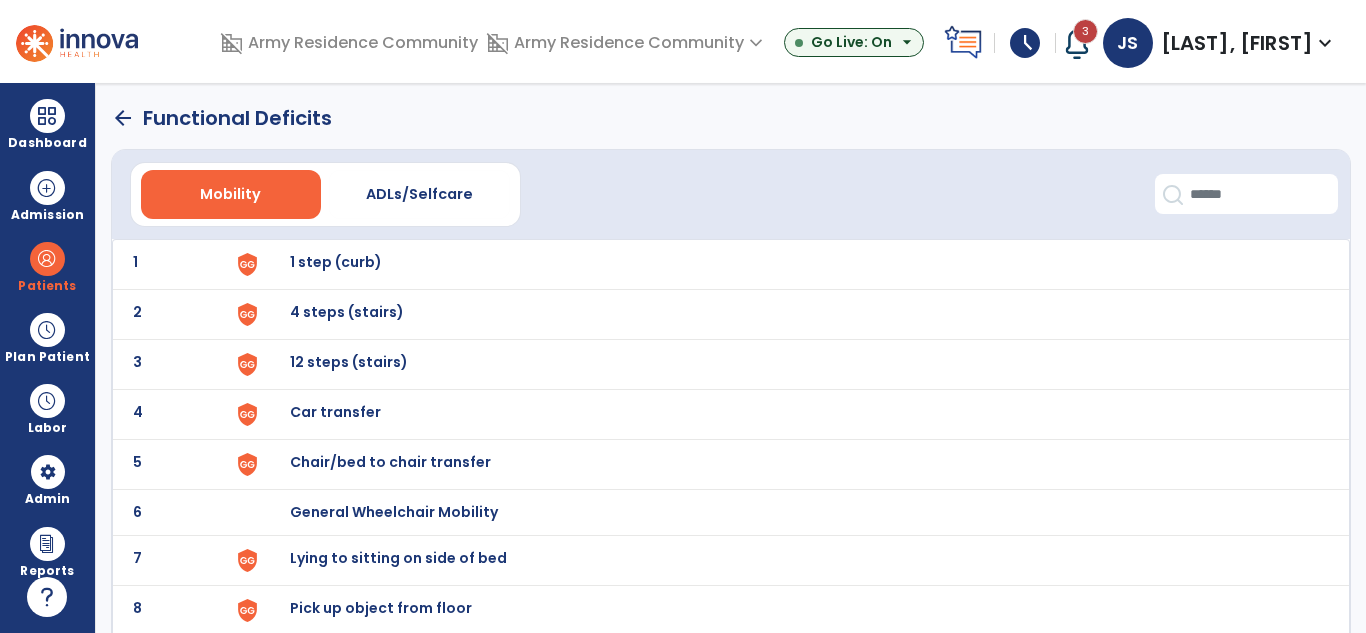 click on "5 Chair/bed to chair transfer" 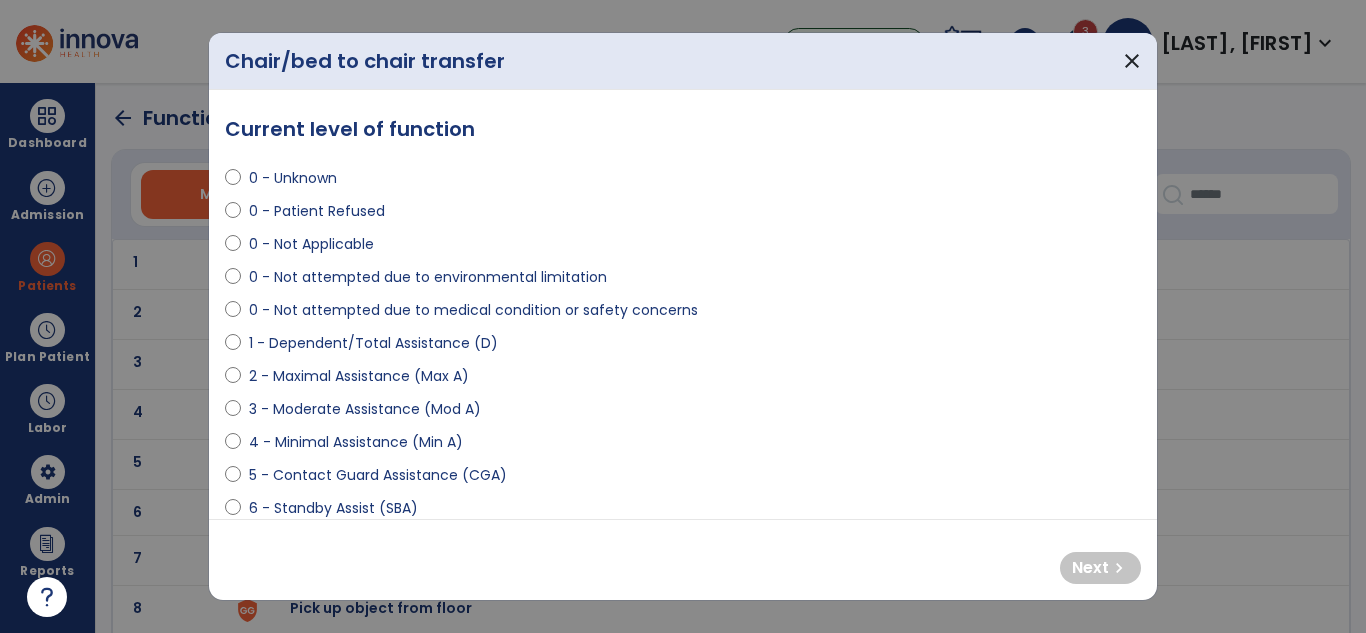 select on "**********" 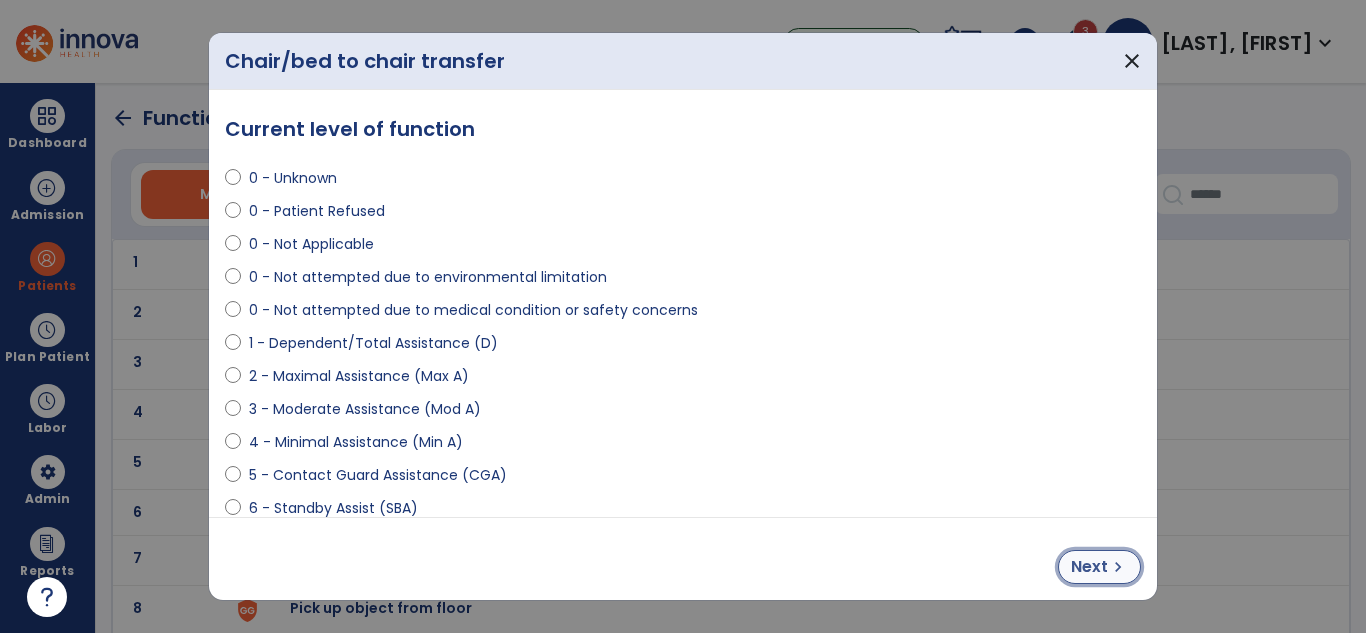click on "Next" at bounding box center [1089, 567] 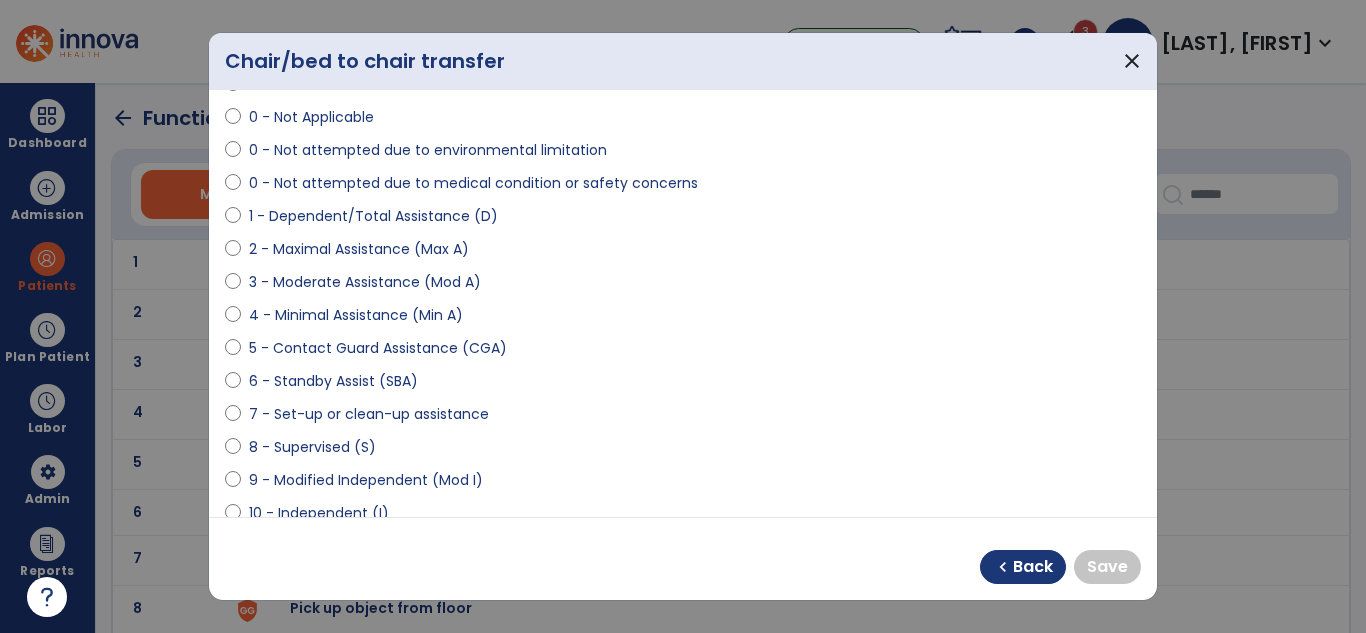 scroll, scrollTop: 154, scrollLeft: 0, axis: vertical 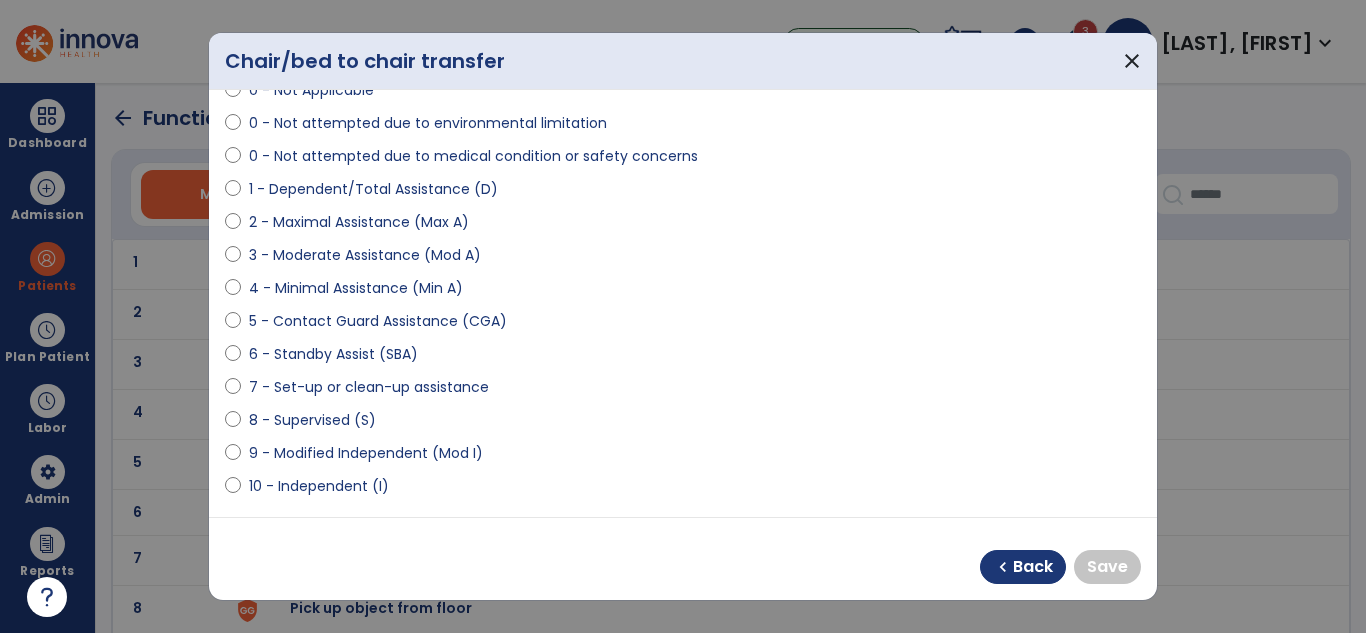 select on "**********" 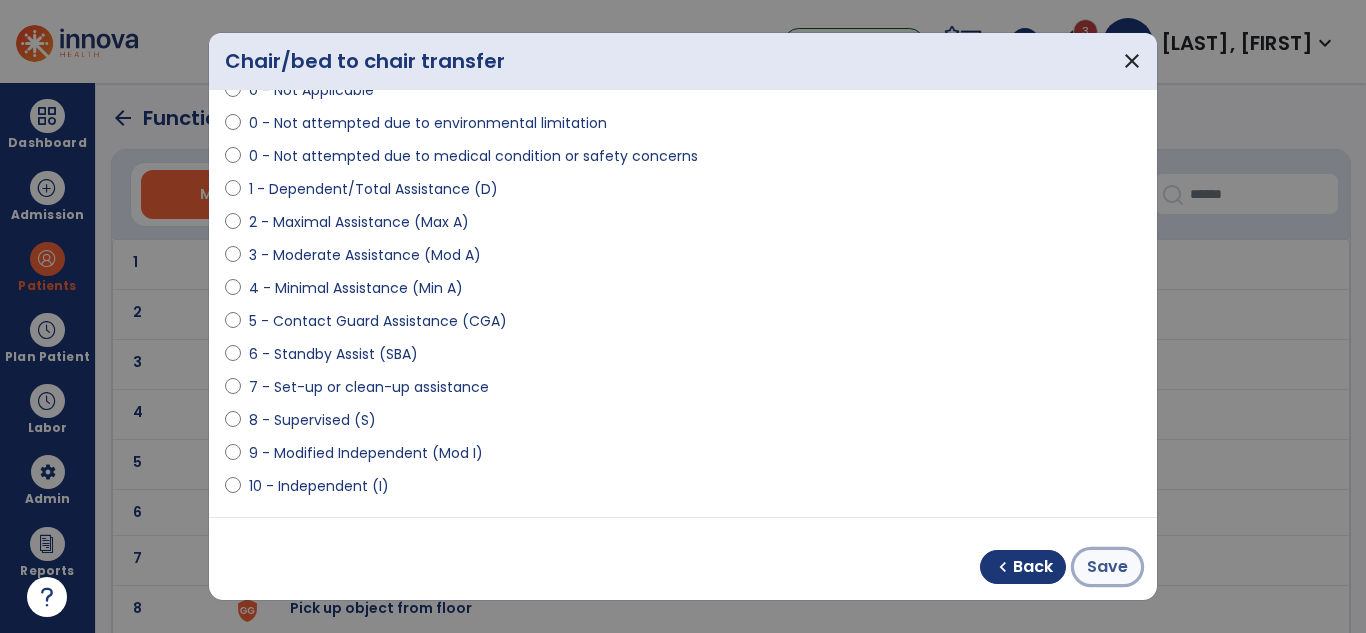 click on "Save" at bounding box center [1107, 567] 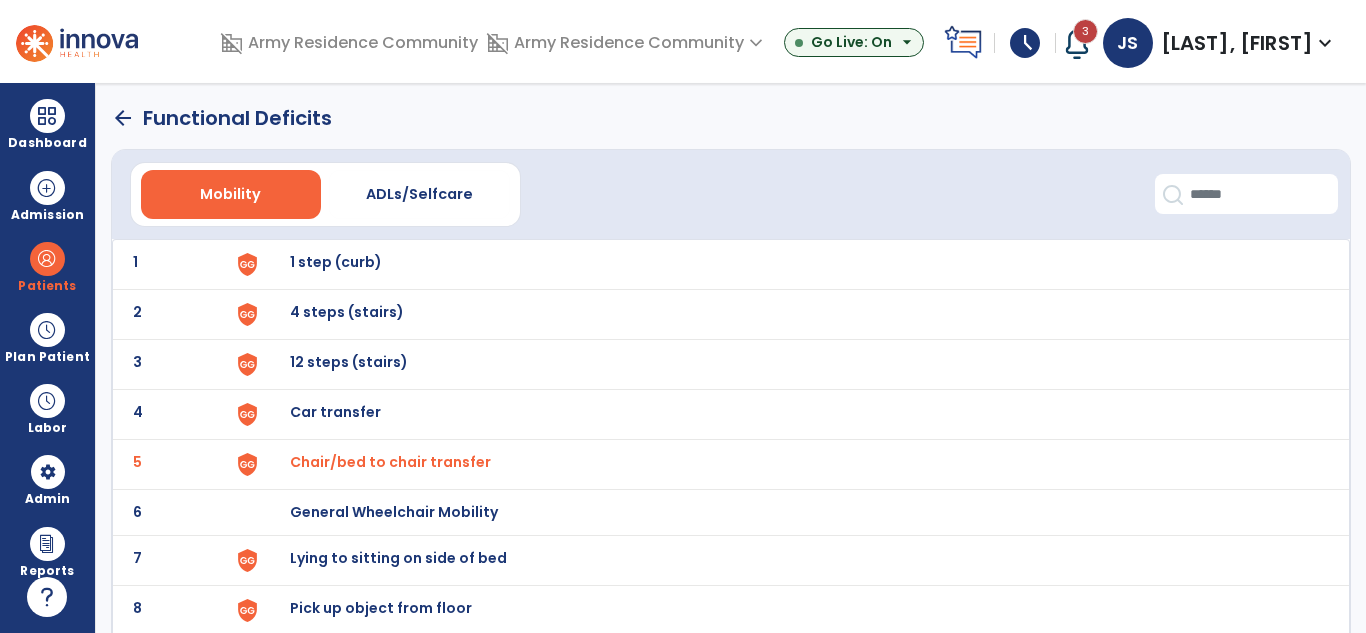 scroll, scrollTop: 34, scrollLeft: 0, axis: vertical 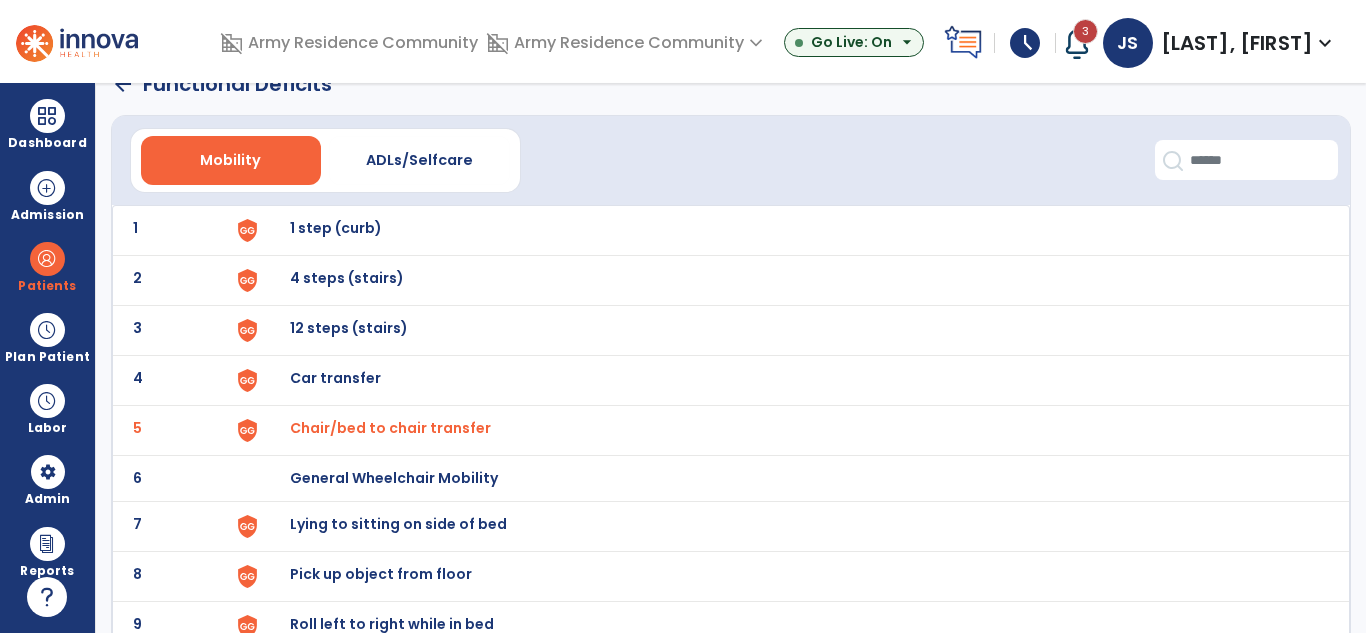 click on "Pick up object from floor" at bounding box center (336, 228) 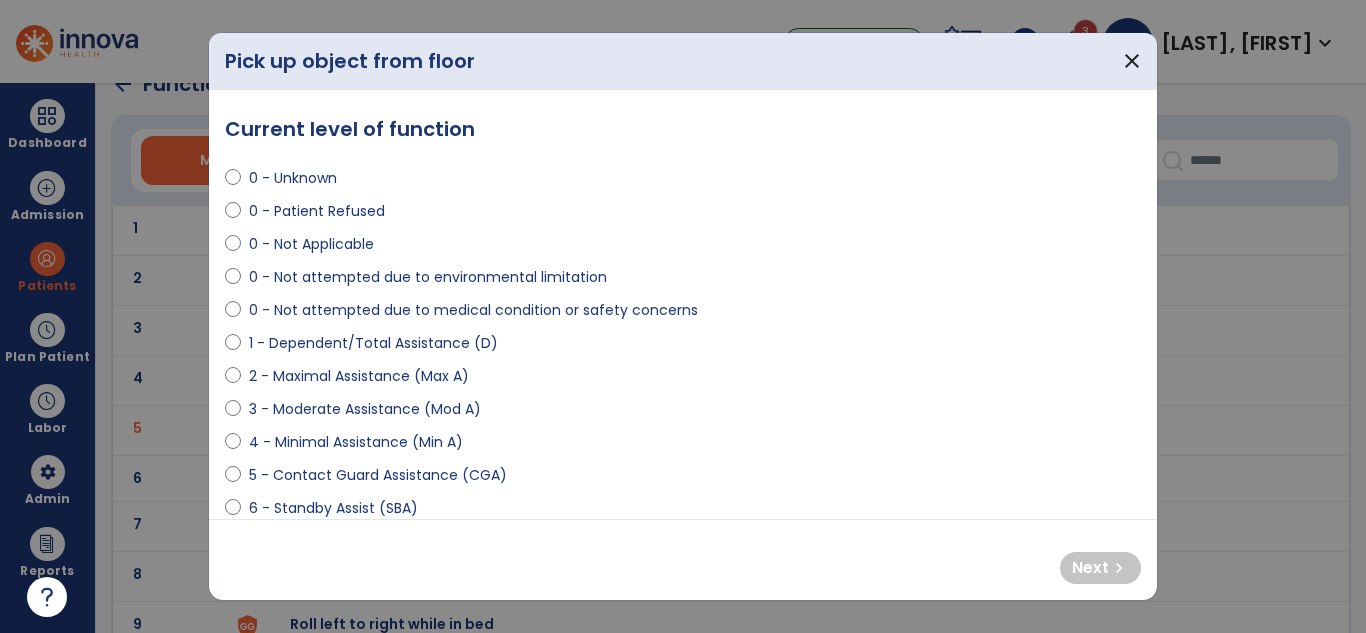 click on "4 - Minimal Assistance (Min A)" at bounding box center [683, 446] 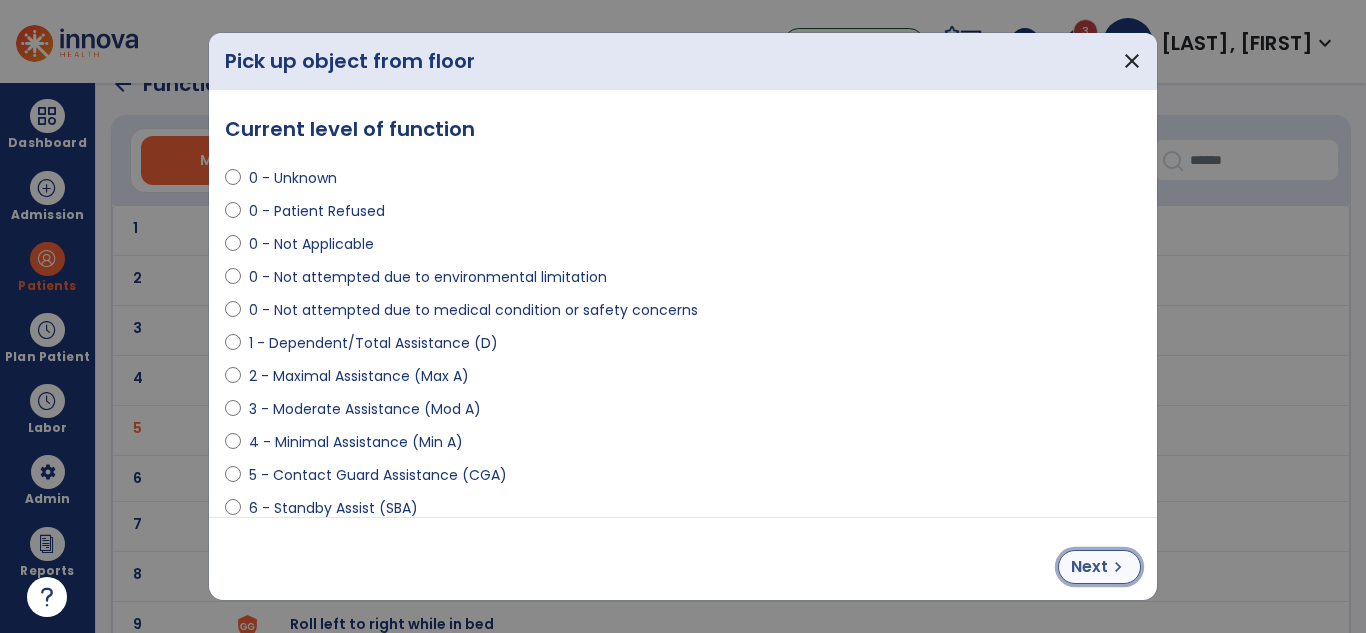 click on "Next" at bounding box center [1089, 567] 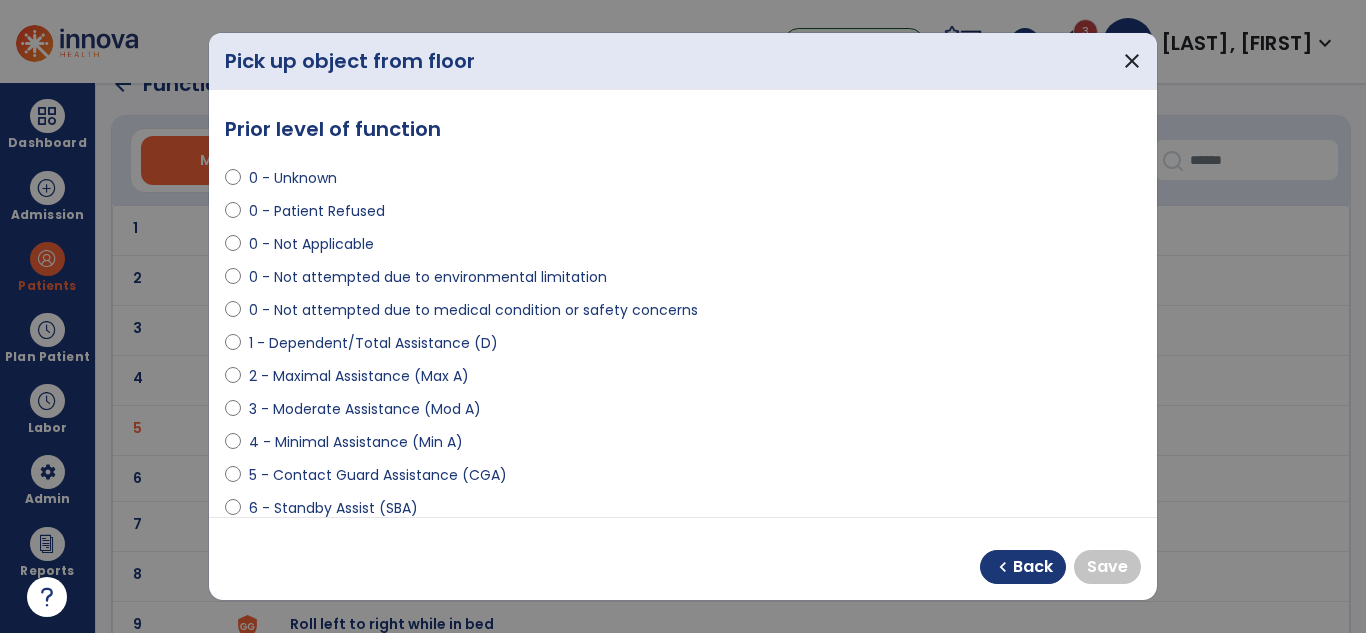 click on "**********" at bounding box center (683, 303) 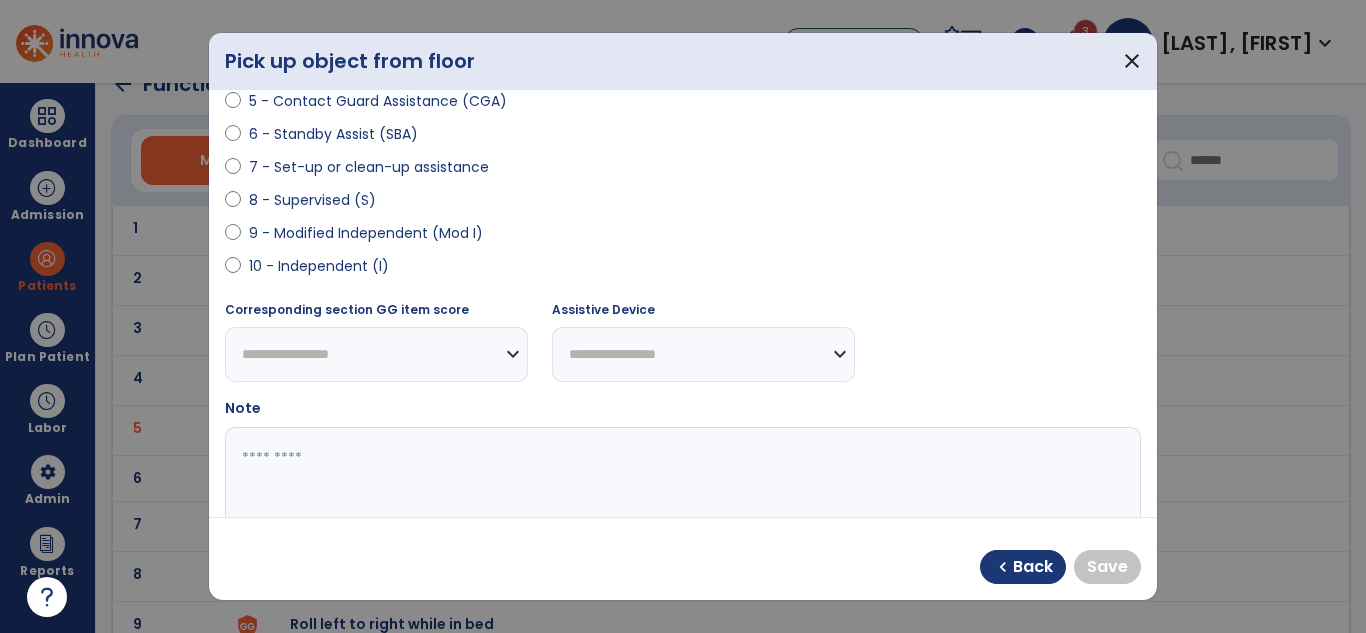 select on "**********" 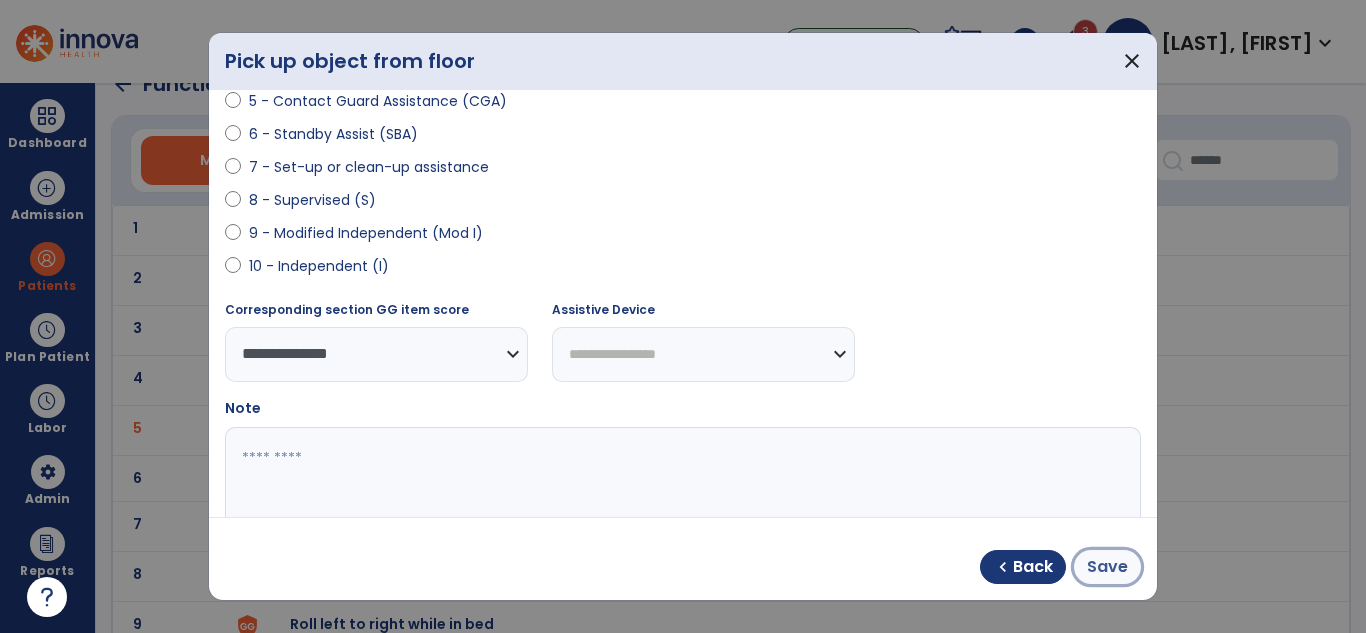 click on "Save" at bounding box center (1107, 567) 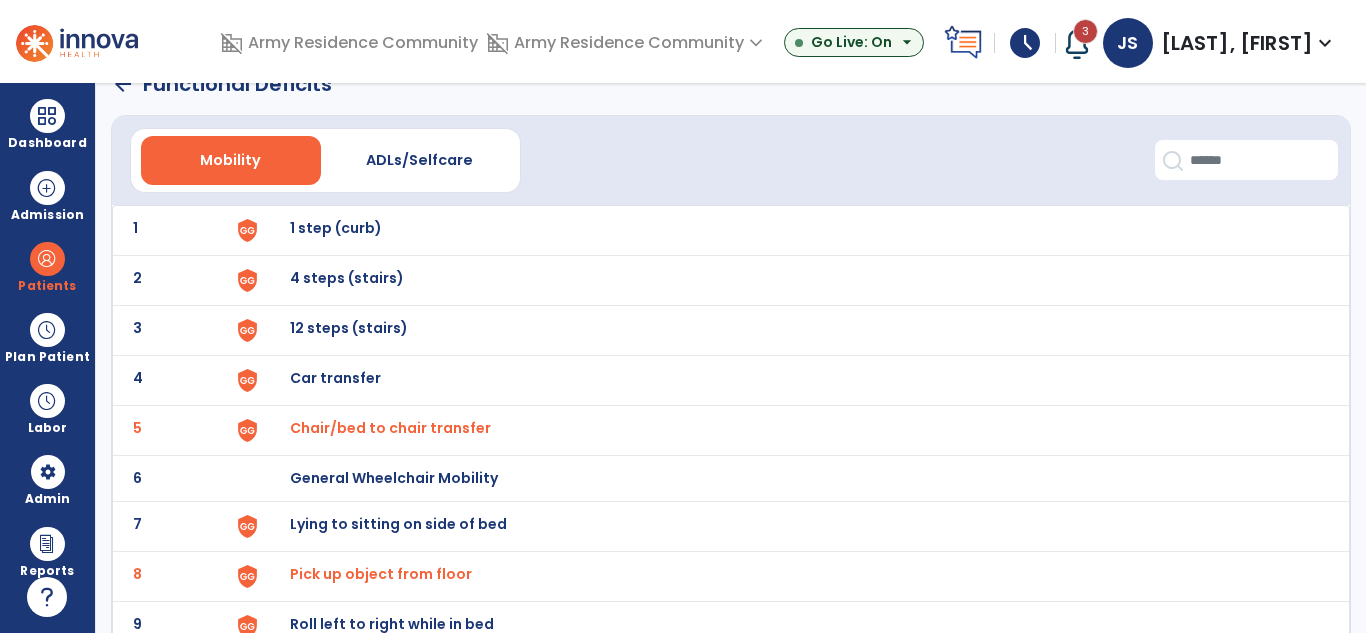 click on "Chair/bed to chair transfer" at bounding box center (390, 428) 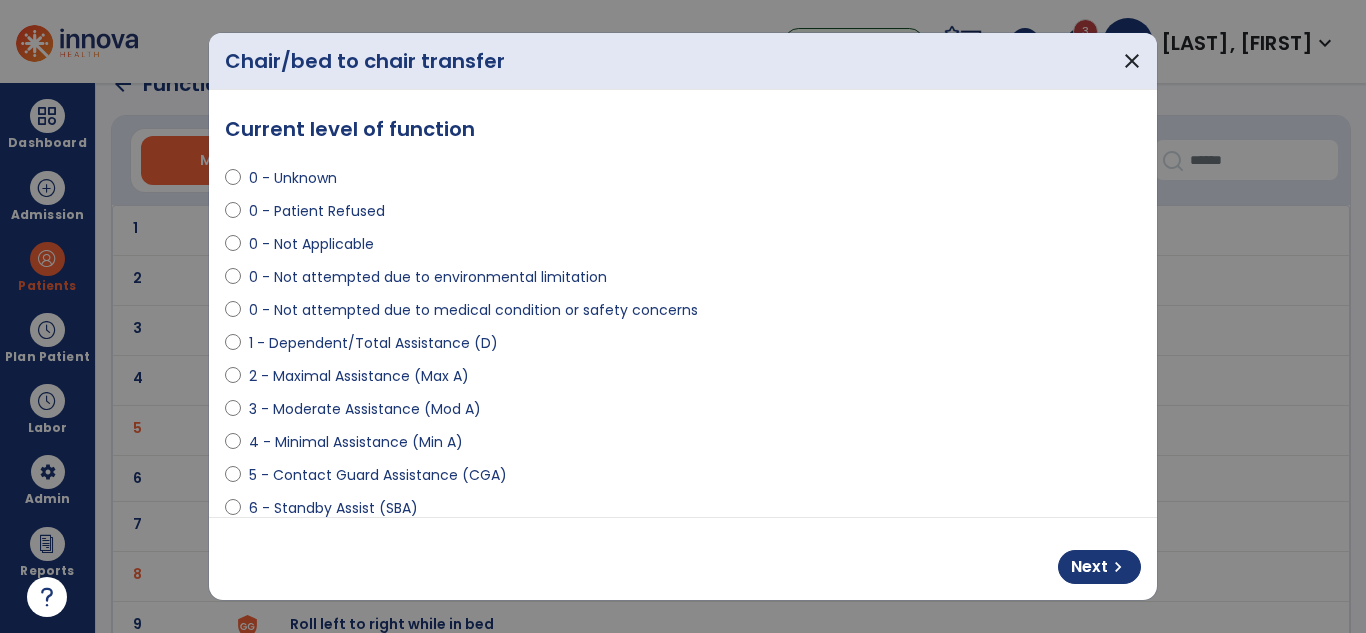 drag, startPoint x: 1365, startPoint y: 310, endPoint x: 1365, endPoint y: 355, distance: 45 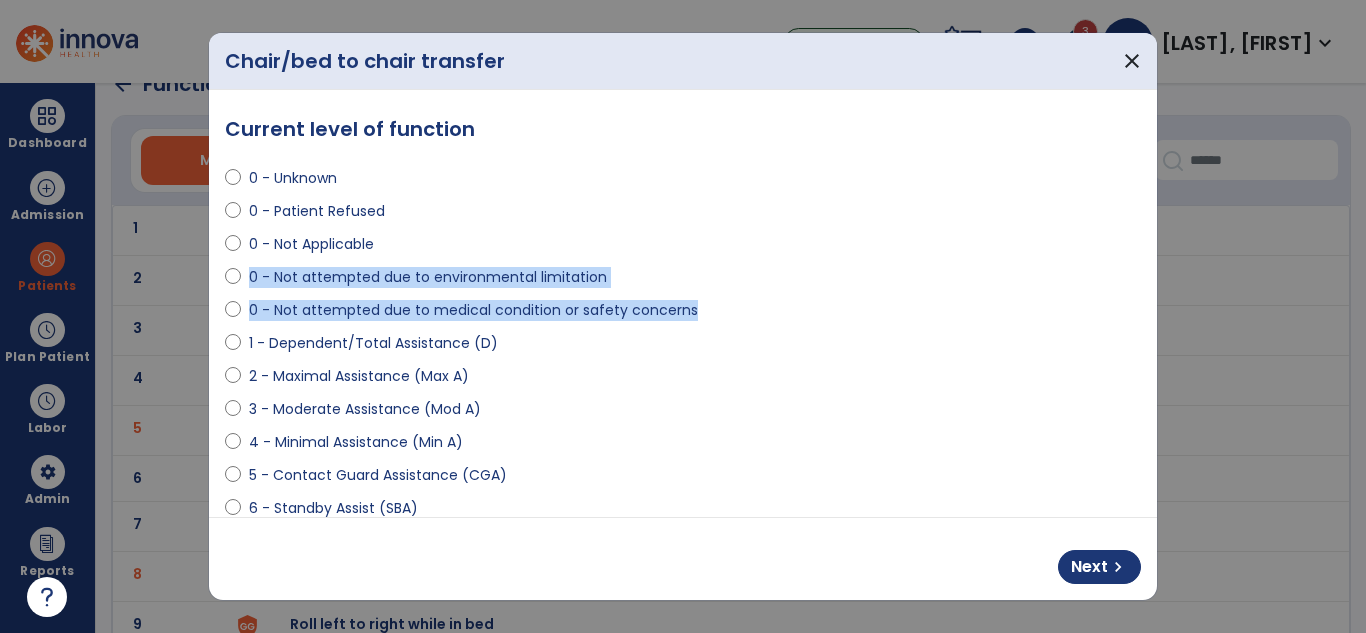 drag, startPoint x: 1150, startPoint y: 260, endPoint x: 1157, endPoint y: 306, distance: 46.52956 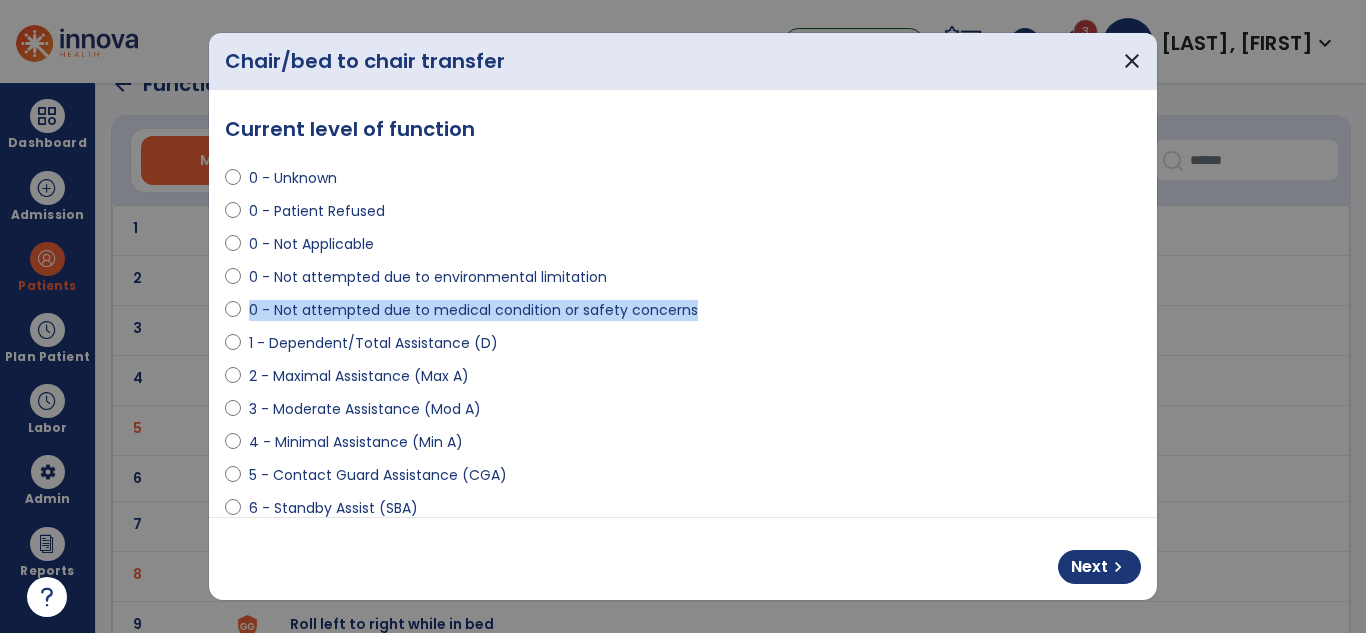 drag, startPoint x: 1149, startPoint y: 285, endPoint x: 1154, endPoint y: 327, distance: 42.296574 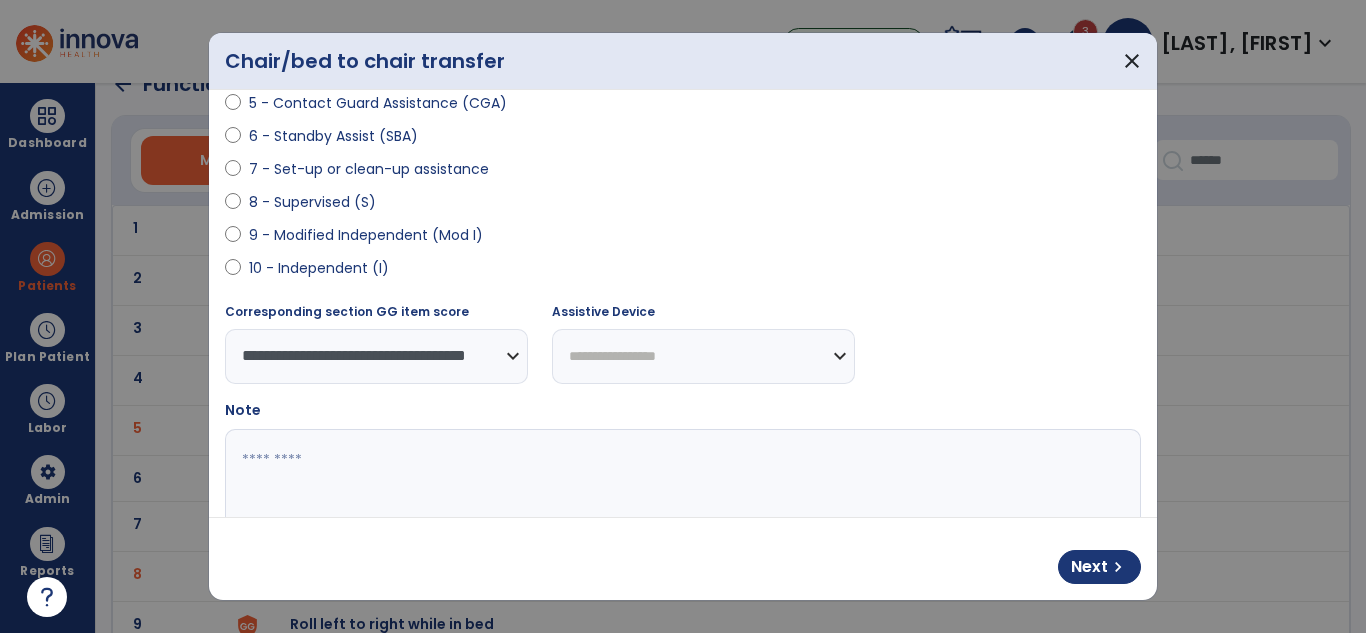 scroll, scrollTop: 374, scrollLeft: 0, axis: vertical 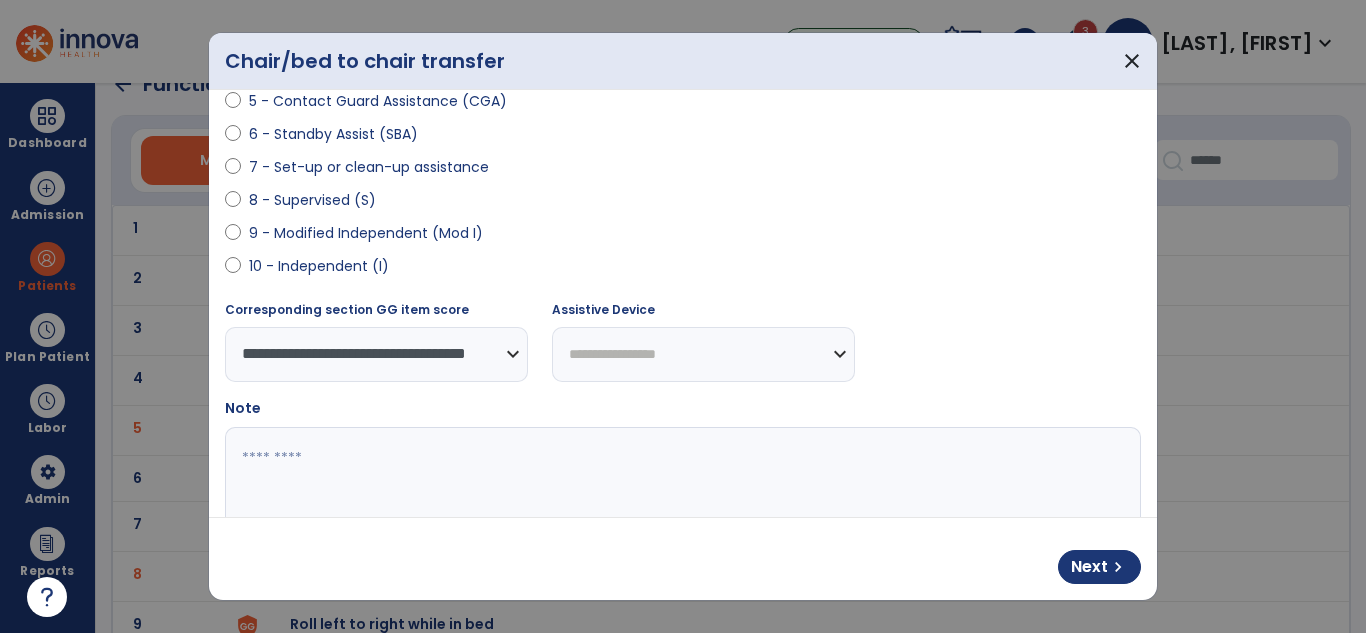 click on "**********" at bounding box center [703, 354] 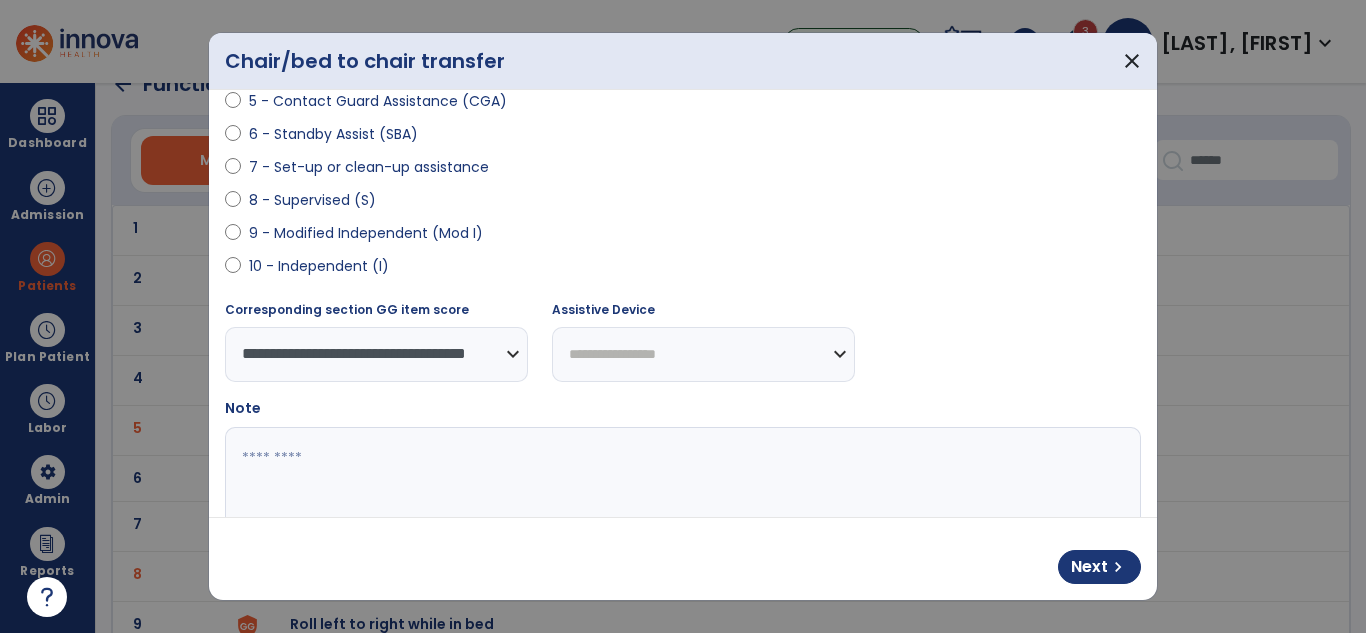 select on "**********" 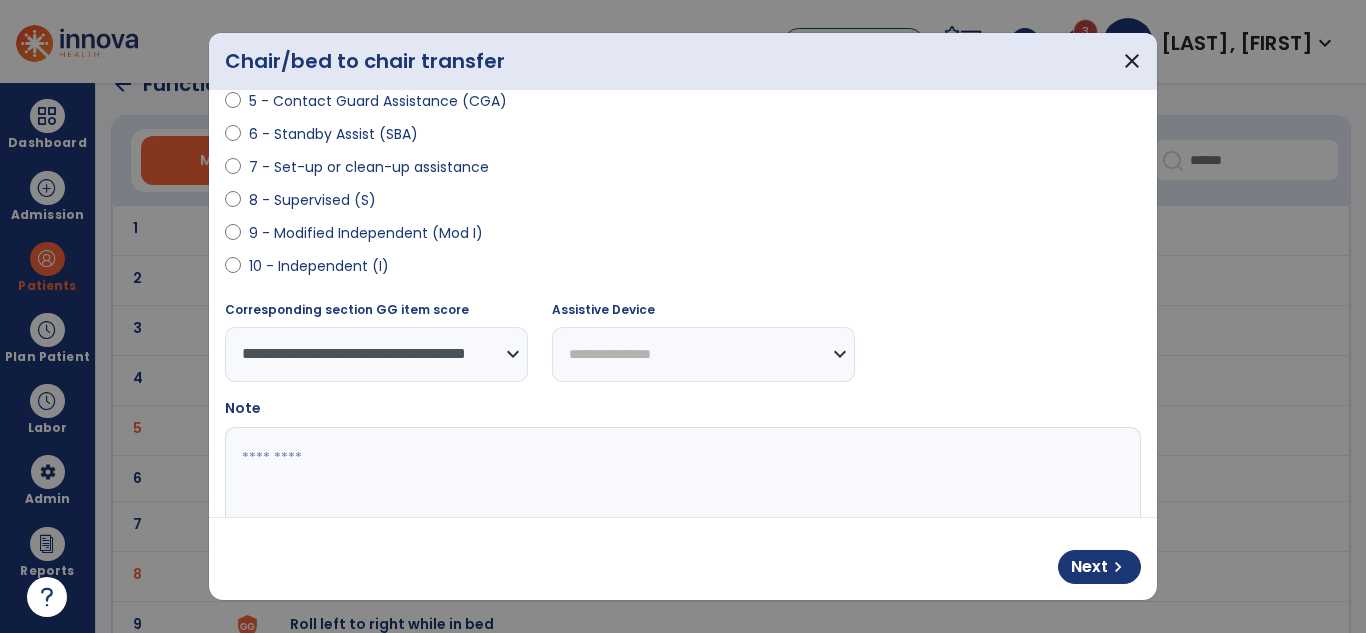 click on "**********" at bounding box center [703, 354] 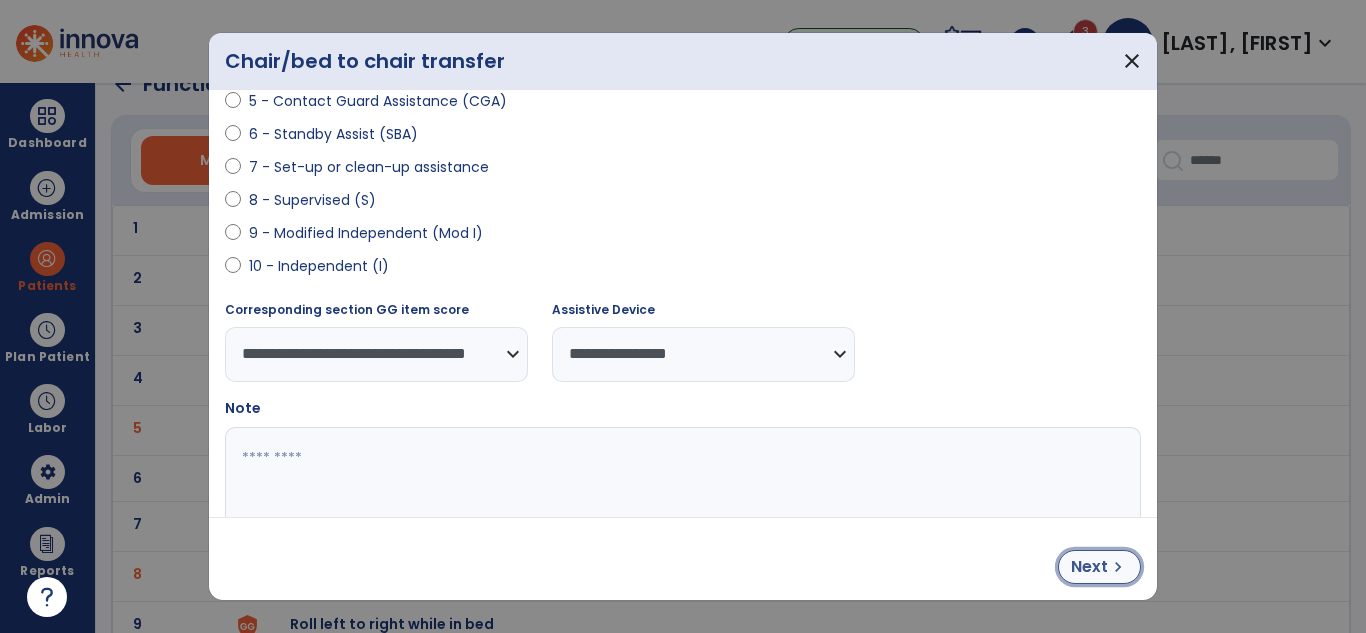 click on "Next" at bounding box center (1089, 567) 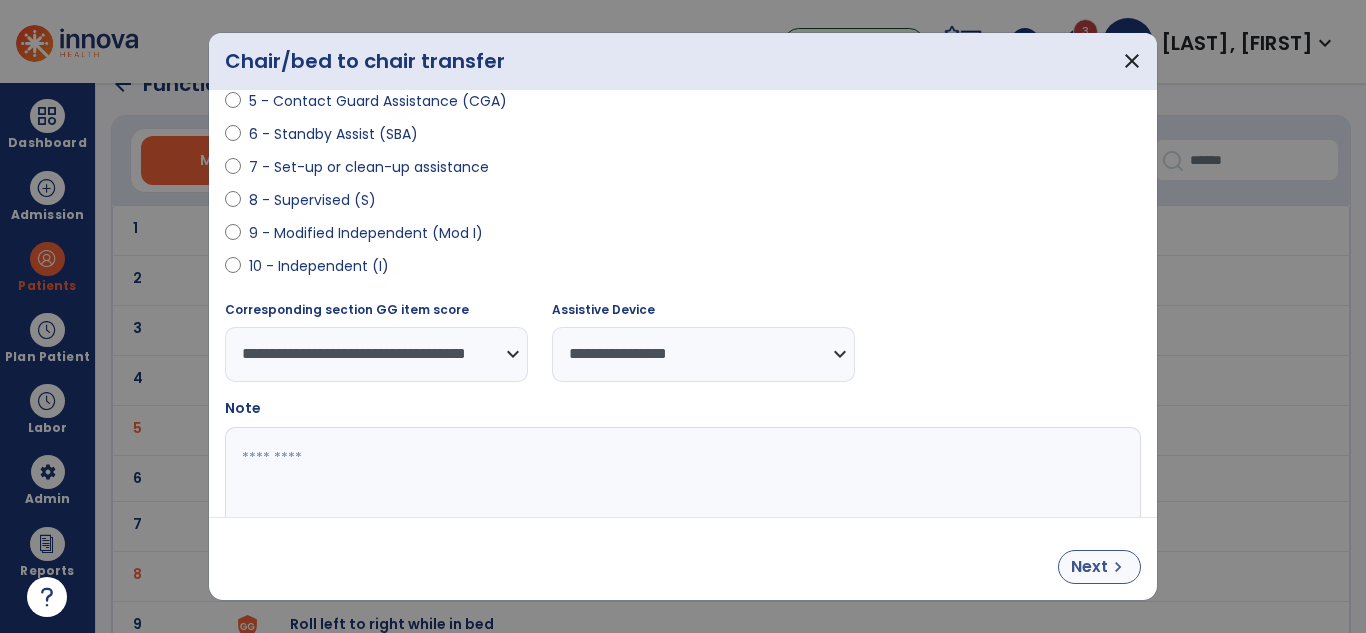 select on "**********" 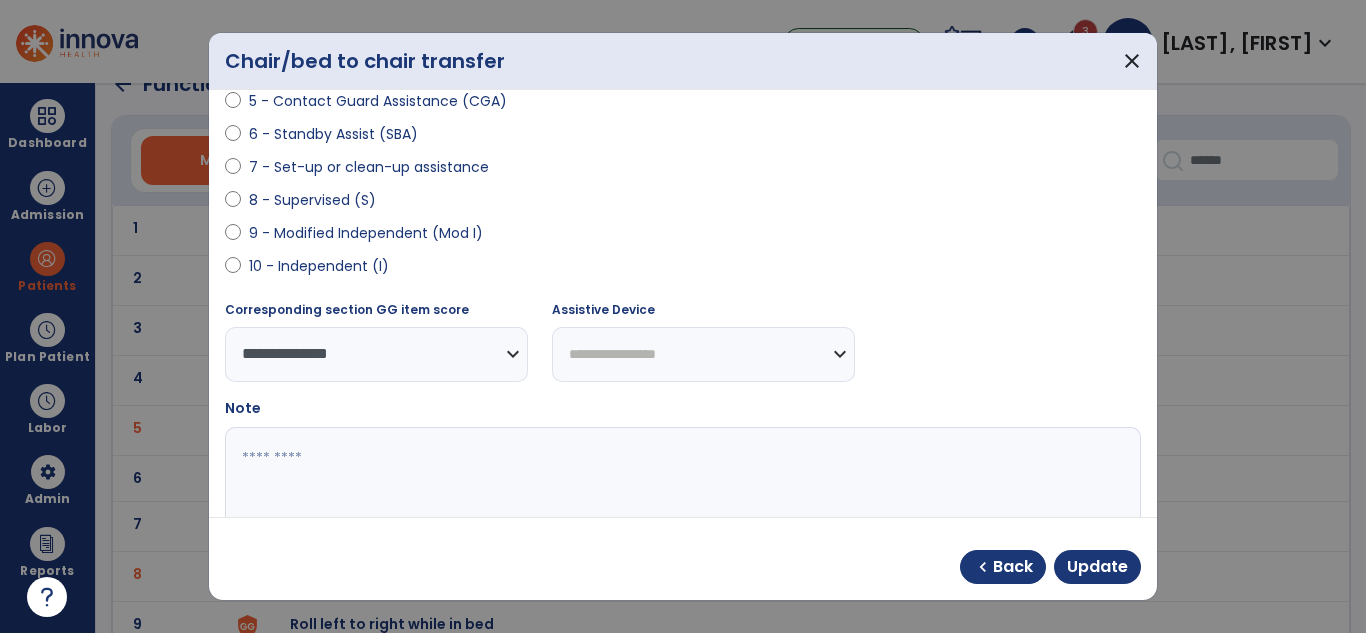 click on "**********" at bounding box center [703, 354] 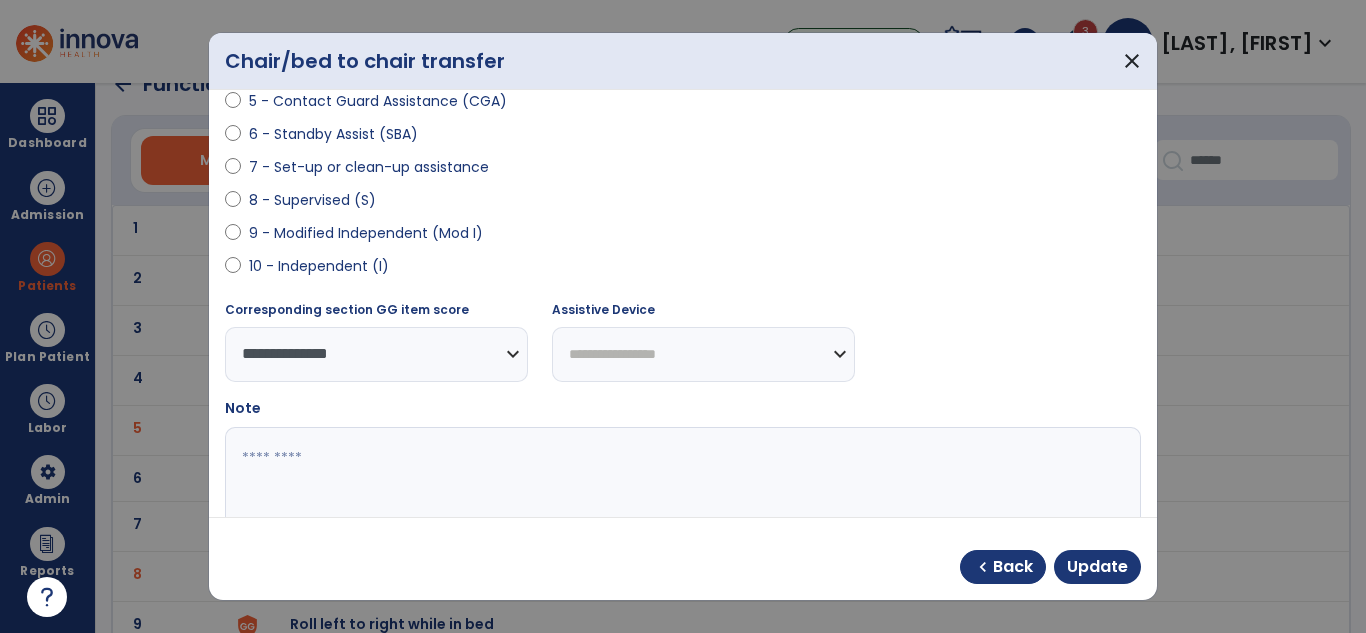 select on "**********" 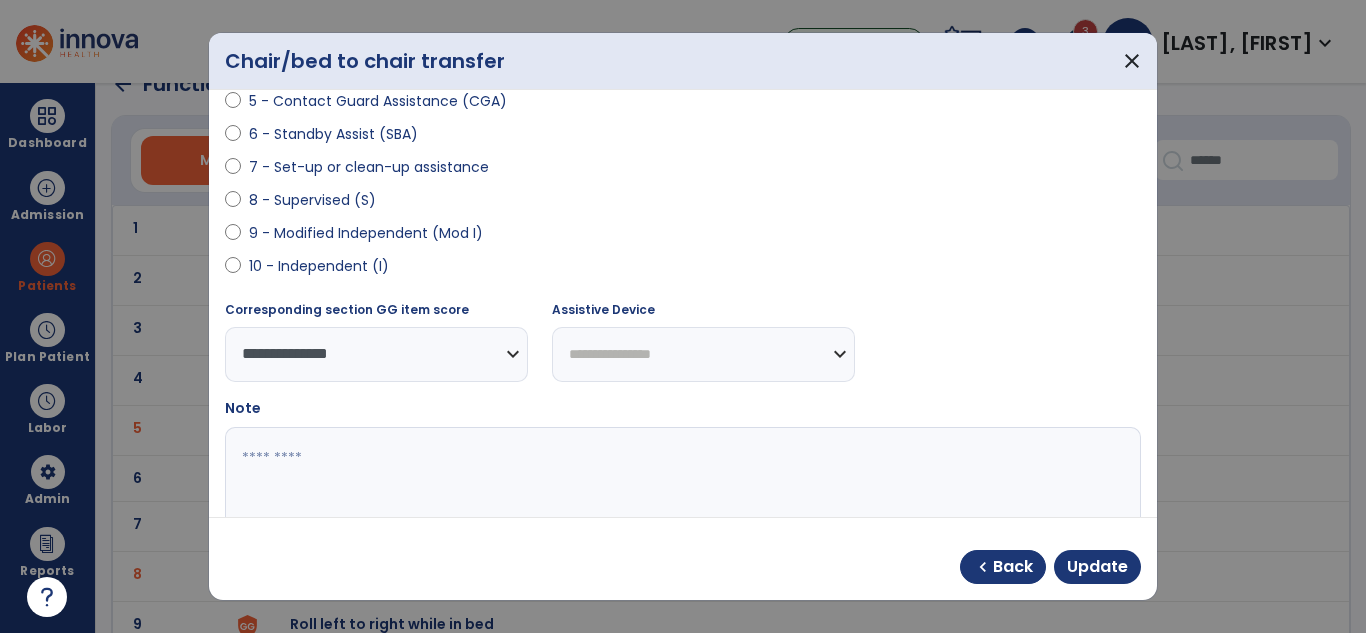 click on "**********" at bounding box center [703, 354] 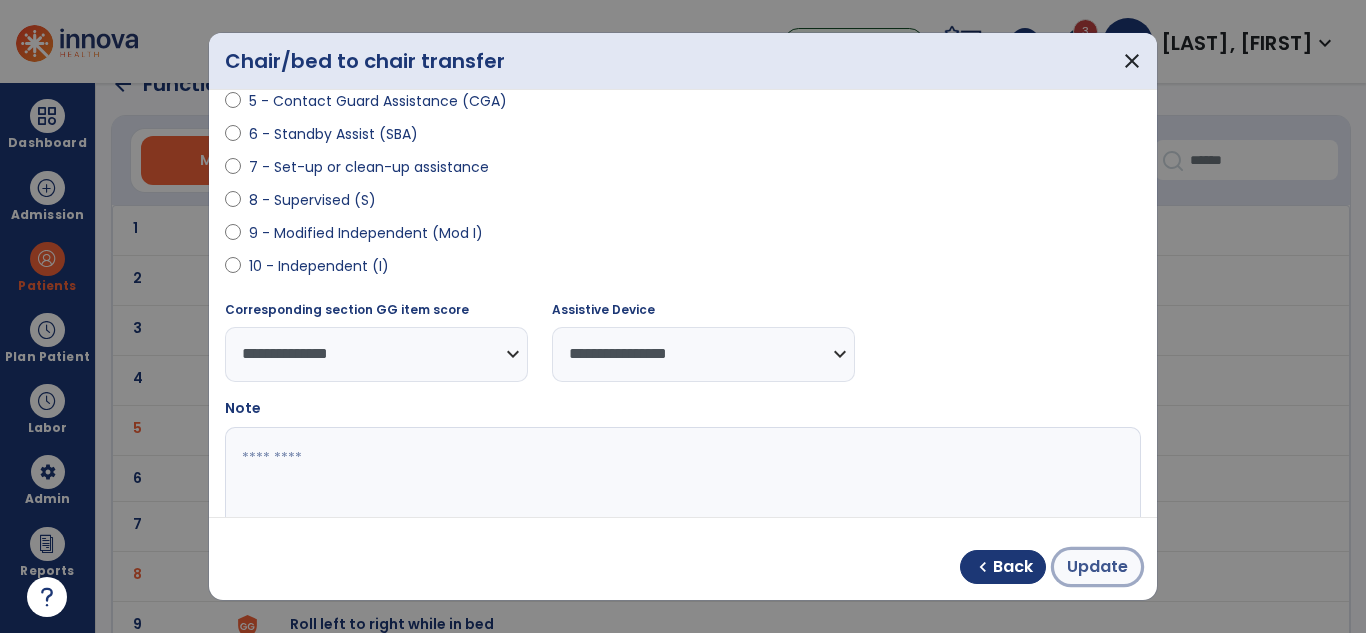 click on "Update" at bounding box center [1097, 567] 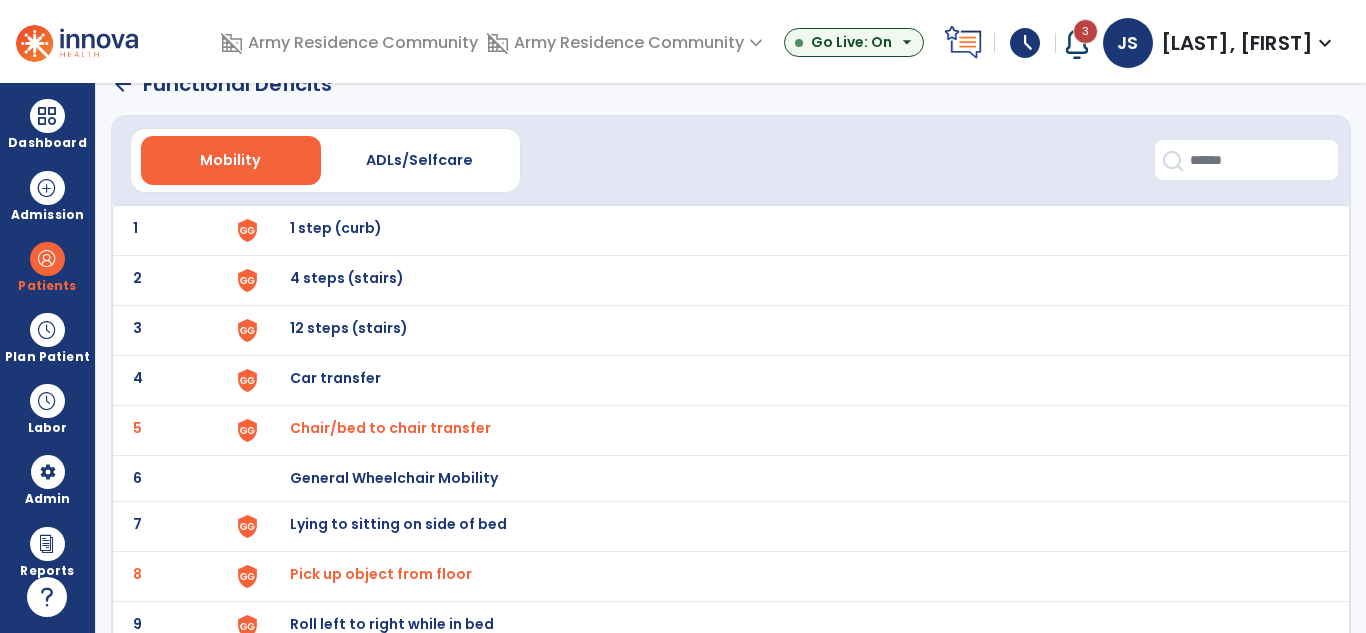scroll, scrollTop: 516, scrollLeft: 0, axis: vertical 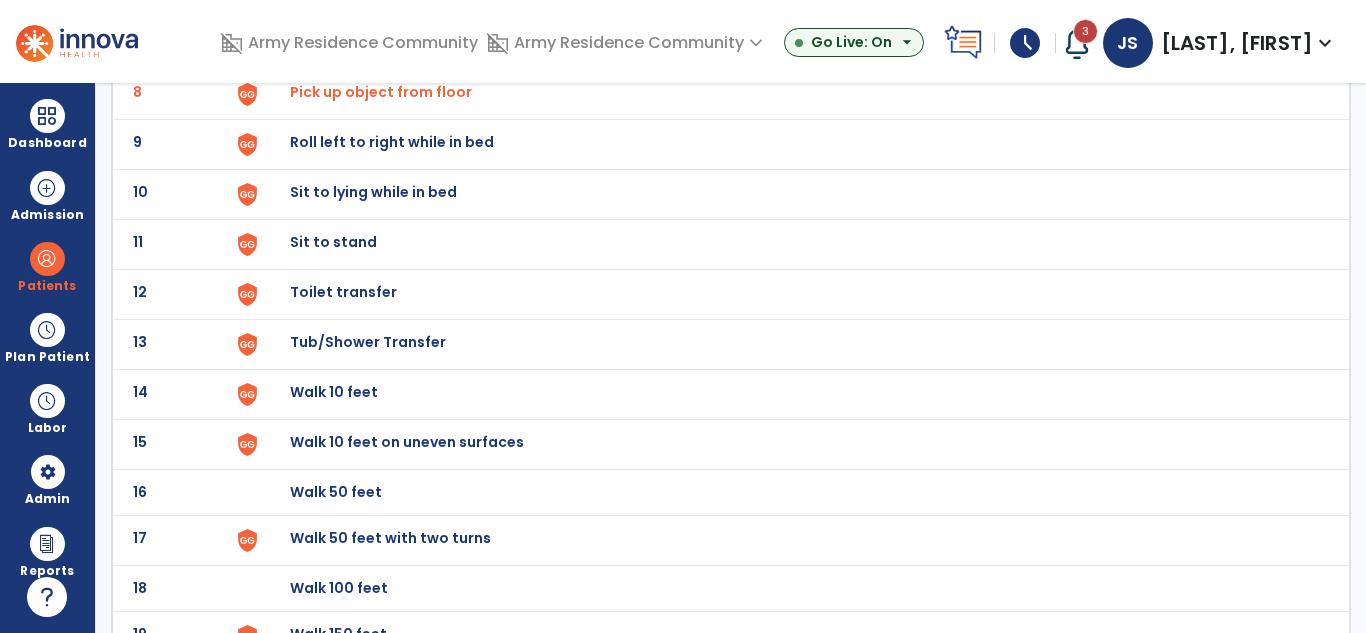 drag, startPoint x: 546, startPoint y: 402, endPoint x: 445, endPoint y: 443, distance: 109.004585 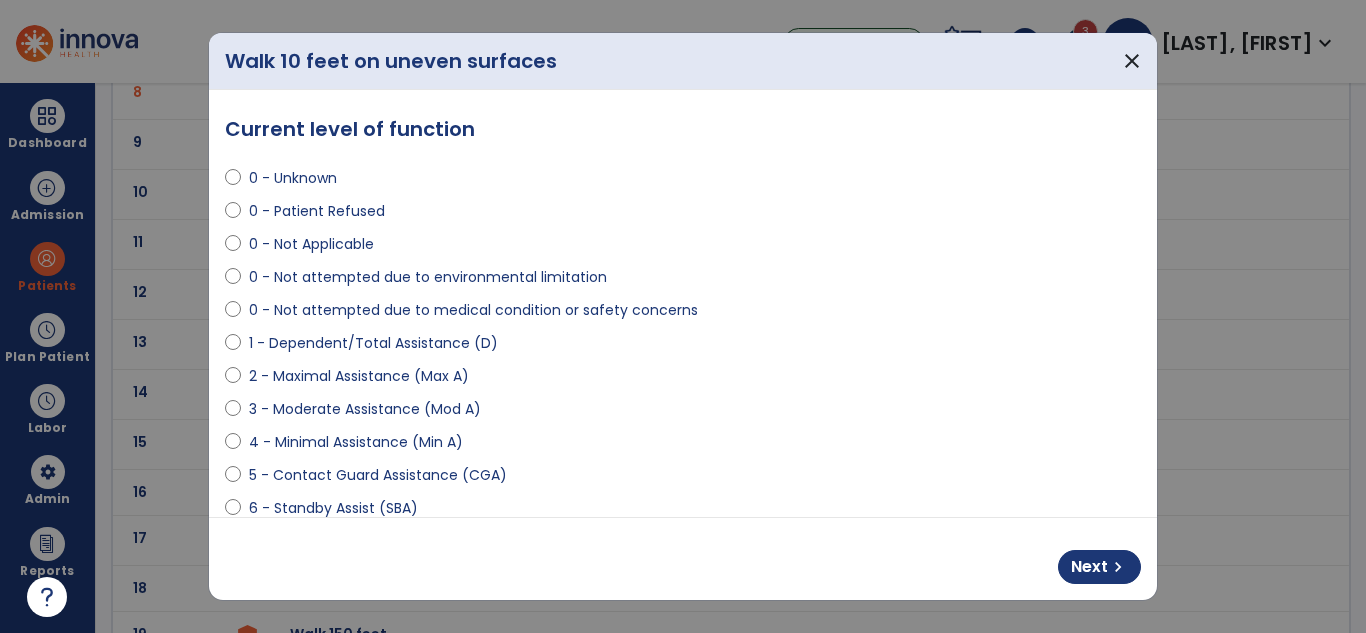 drag, startPoint x: 1361, startPoint y: 510, endPoint x: 1365, endPoint y: 559, distance: 49.162994 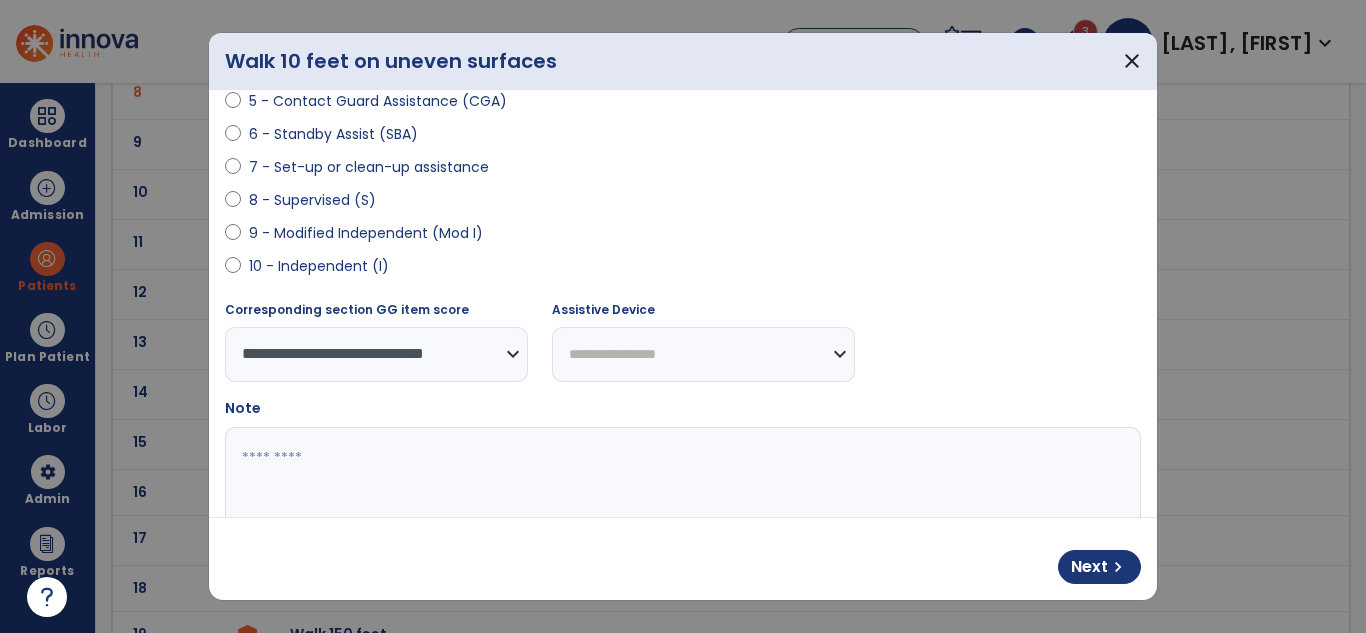 click on "9 - Modified Independent (Mod I)" at bounding box center (366, 233) 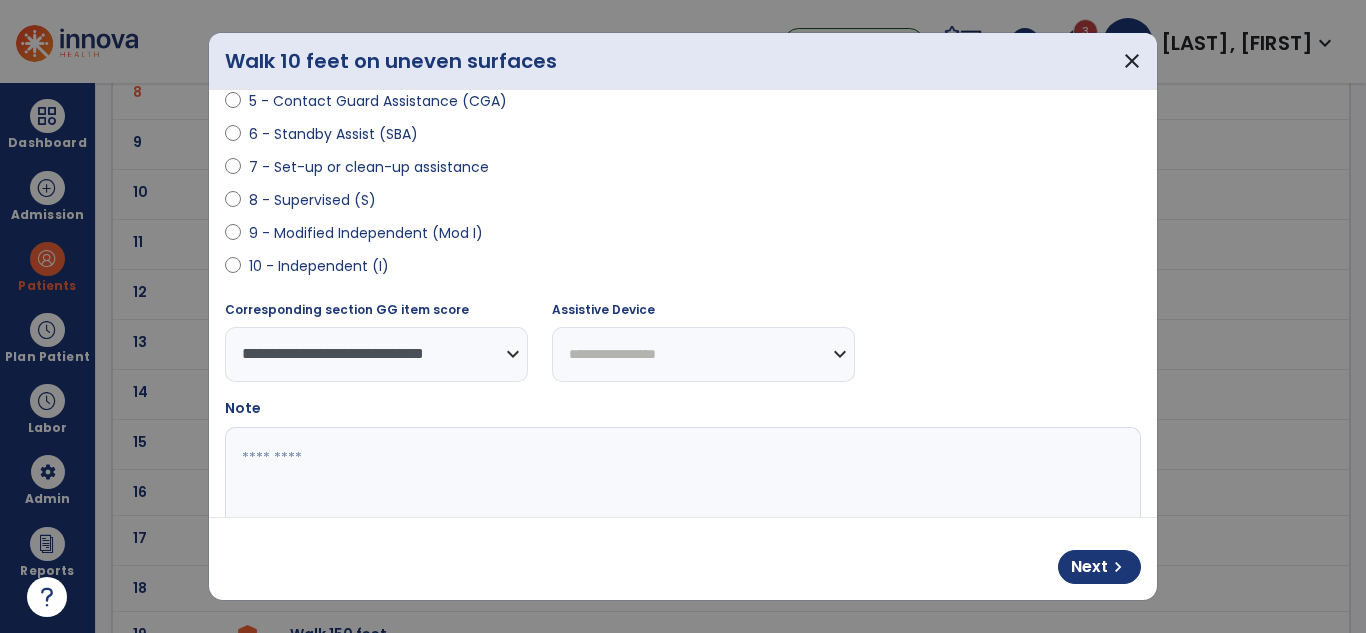 select on "**********" 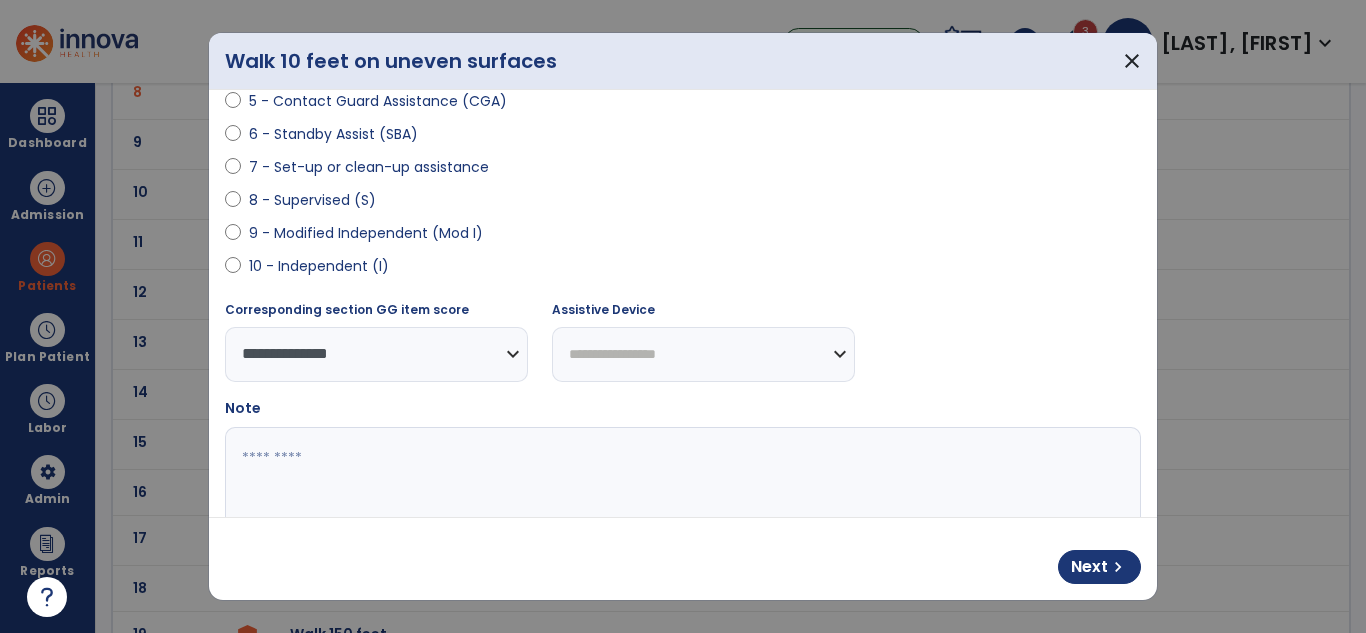 click on "**********" at bounding box center (703, 354) 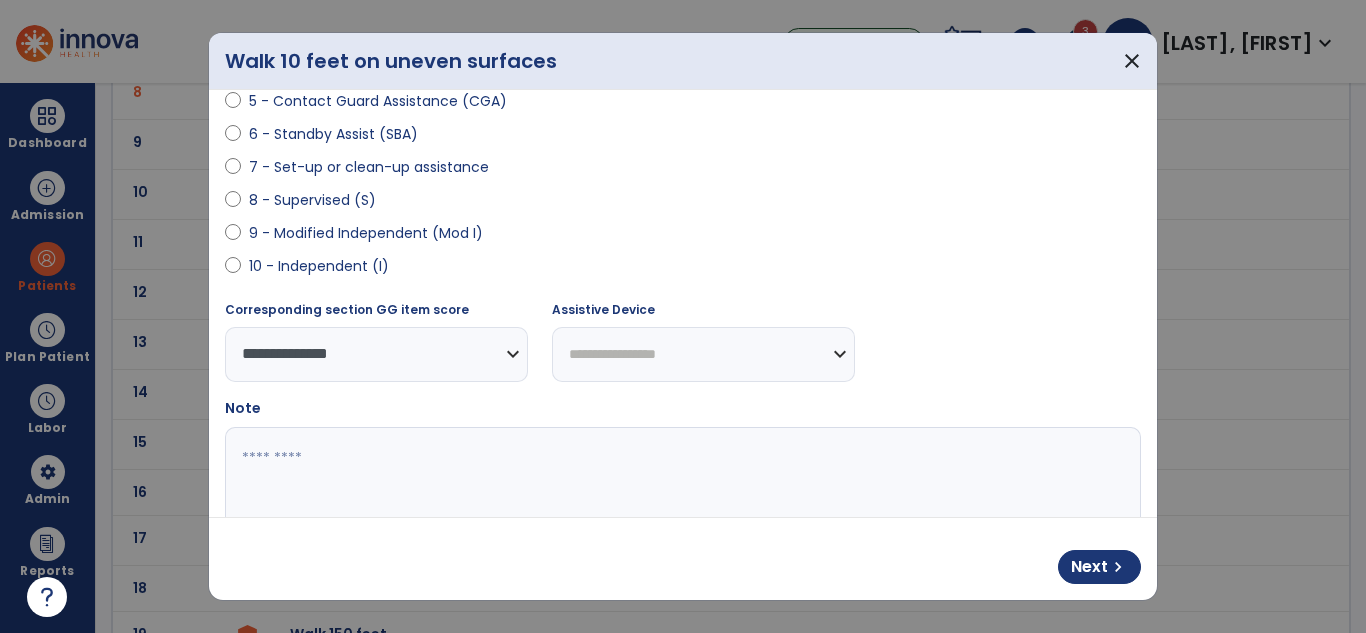 select on "**********" 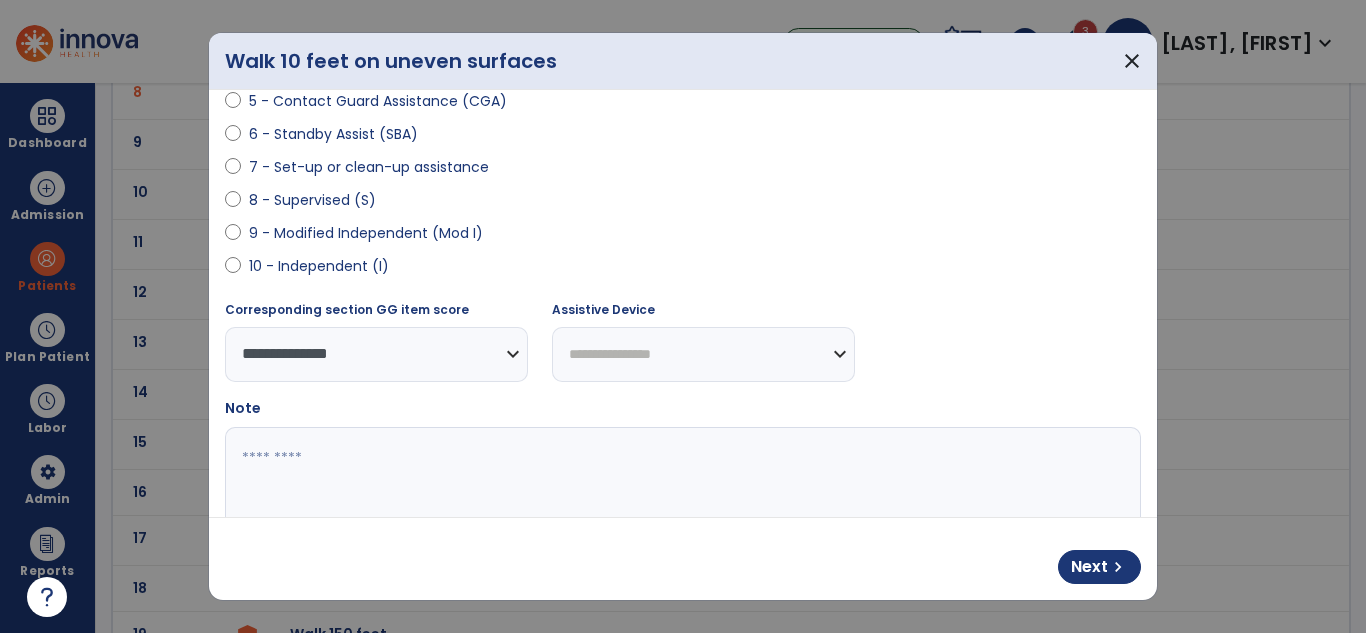 click on "**********" at bounding box center (703, 354) 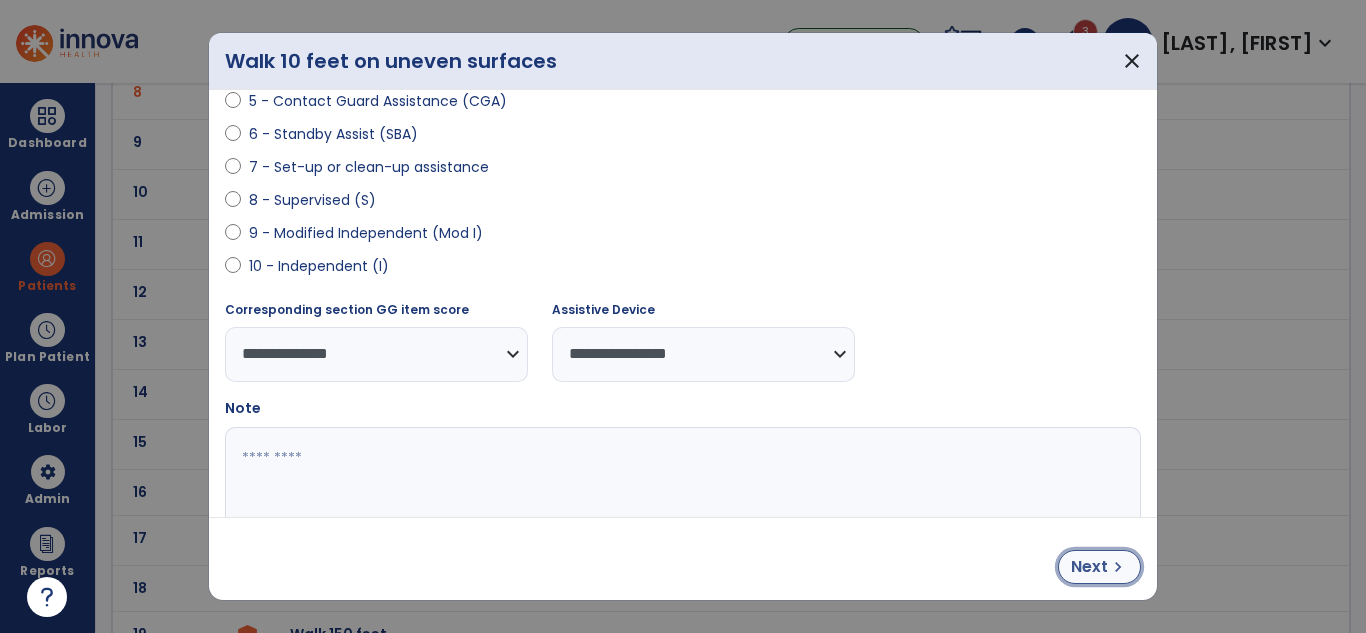 click on "Next" at bounding box center [1089, 567] 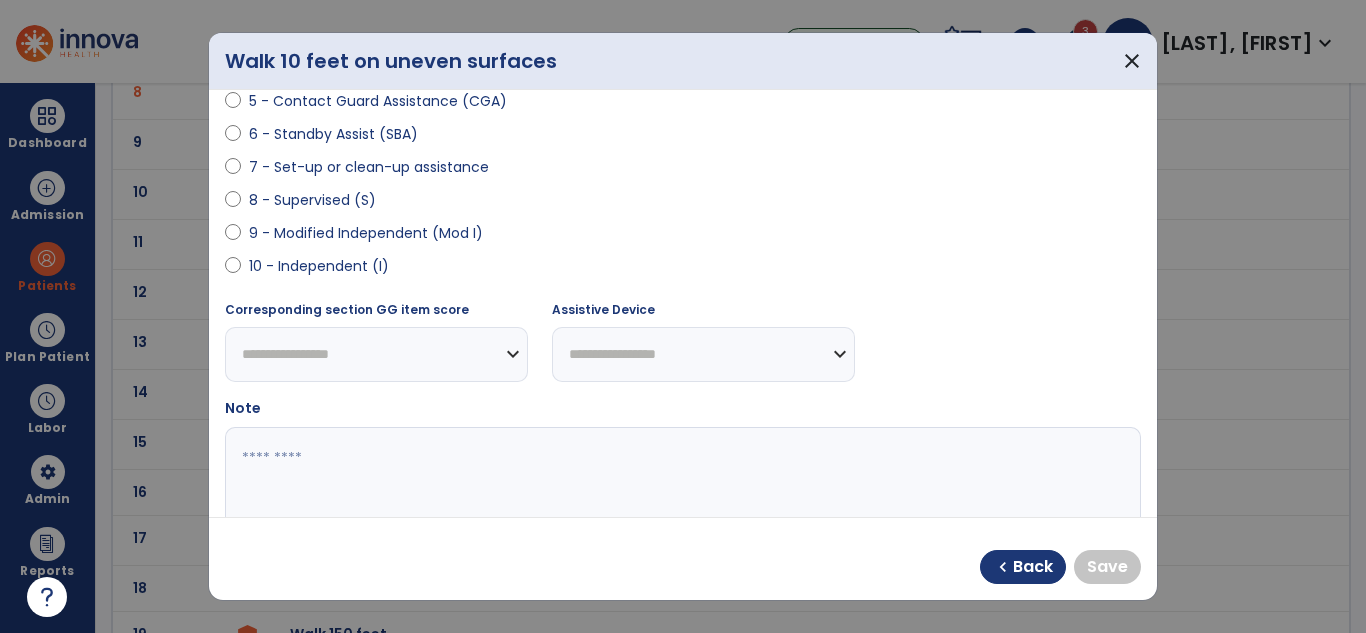 select on "**********" 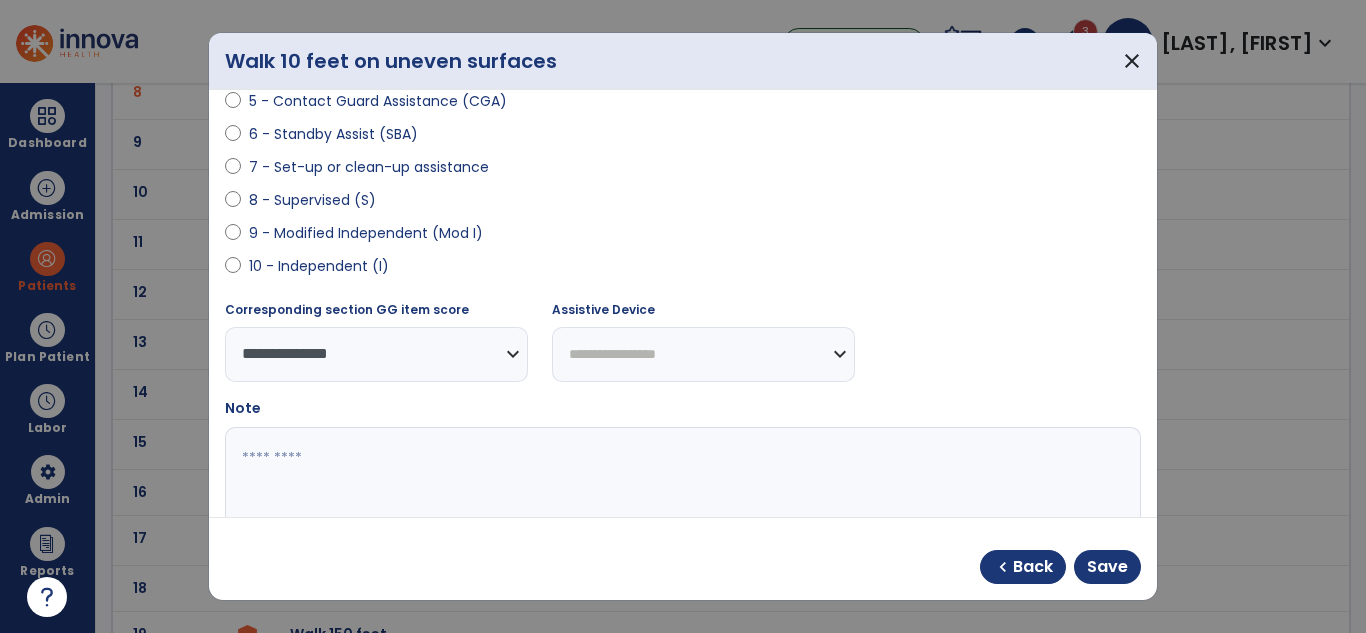click on "**********" at bounding box center (703, 354) 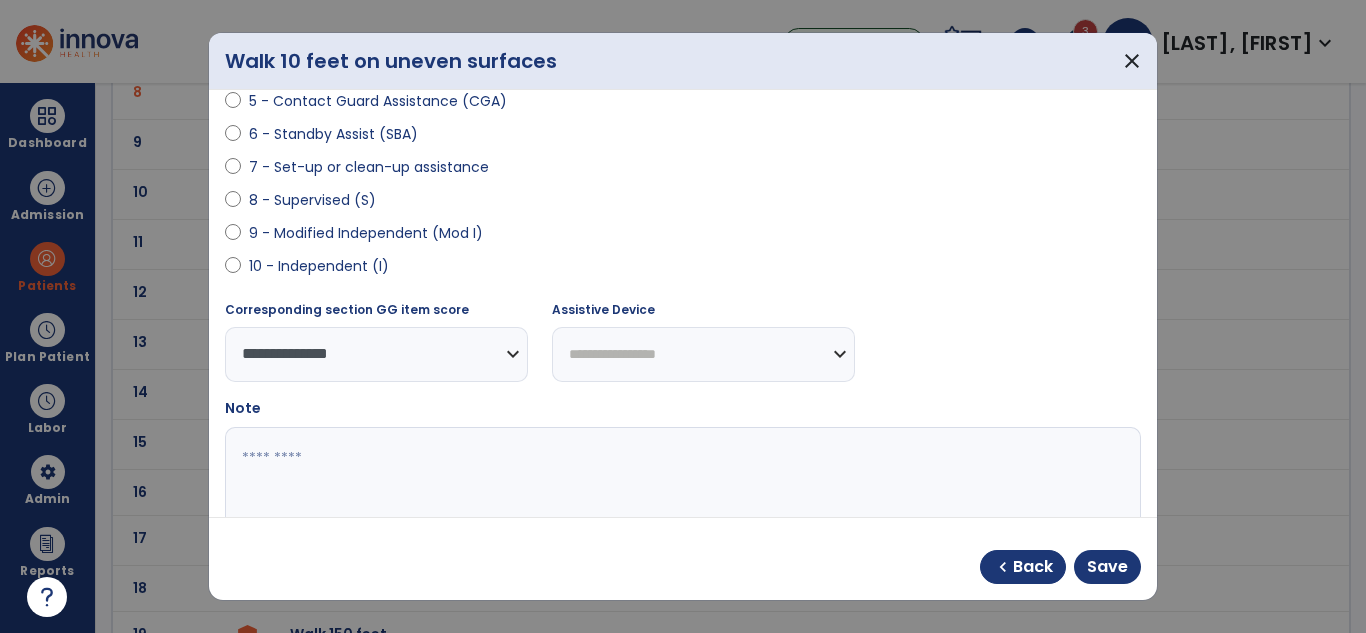 select on "**********" 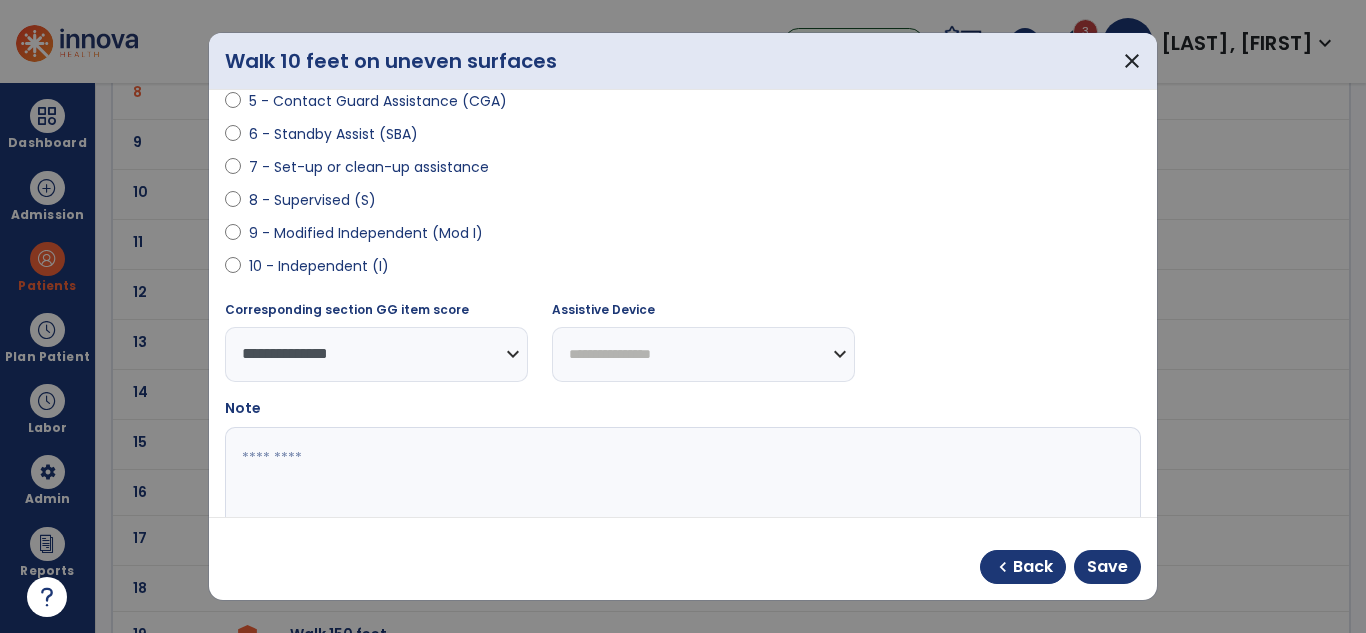 click on "**********" at bounding box center (703, 354) 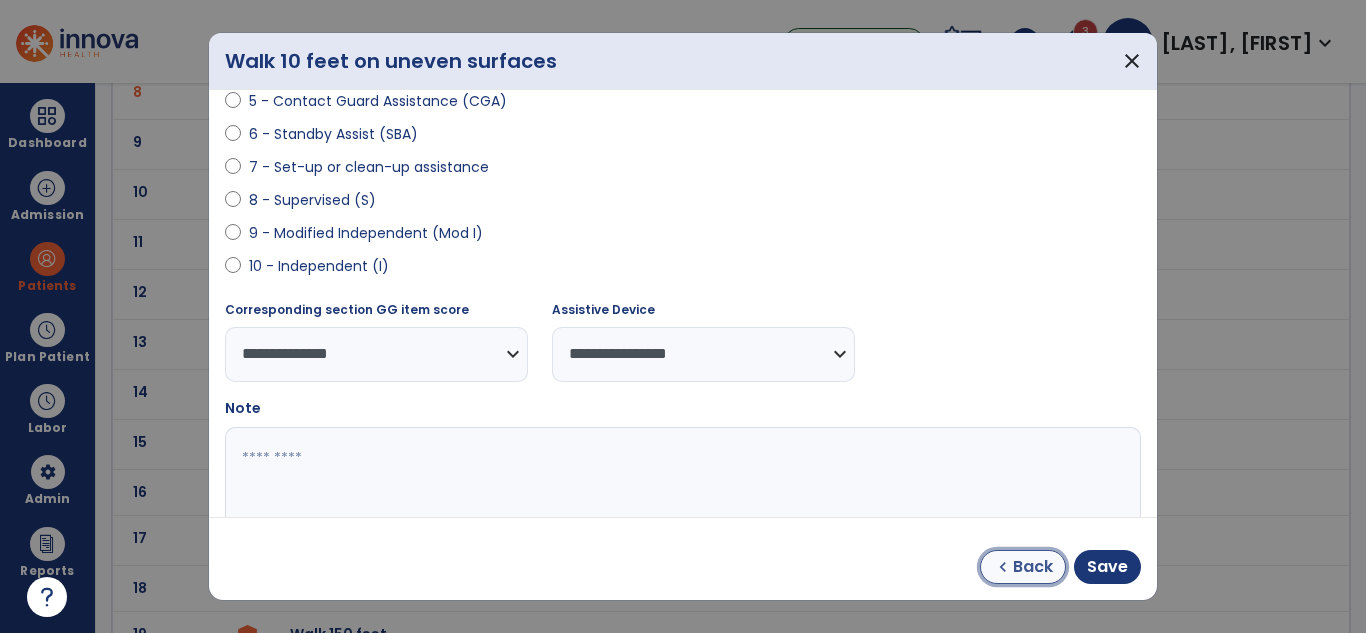 click on "Back" at bounding box center [1033, 567] 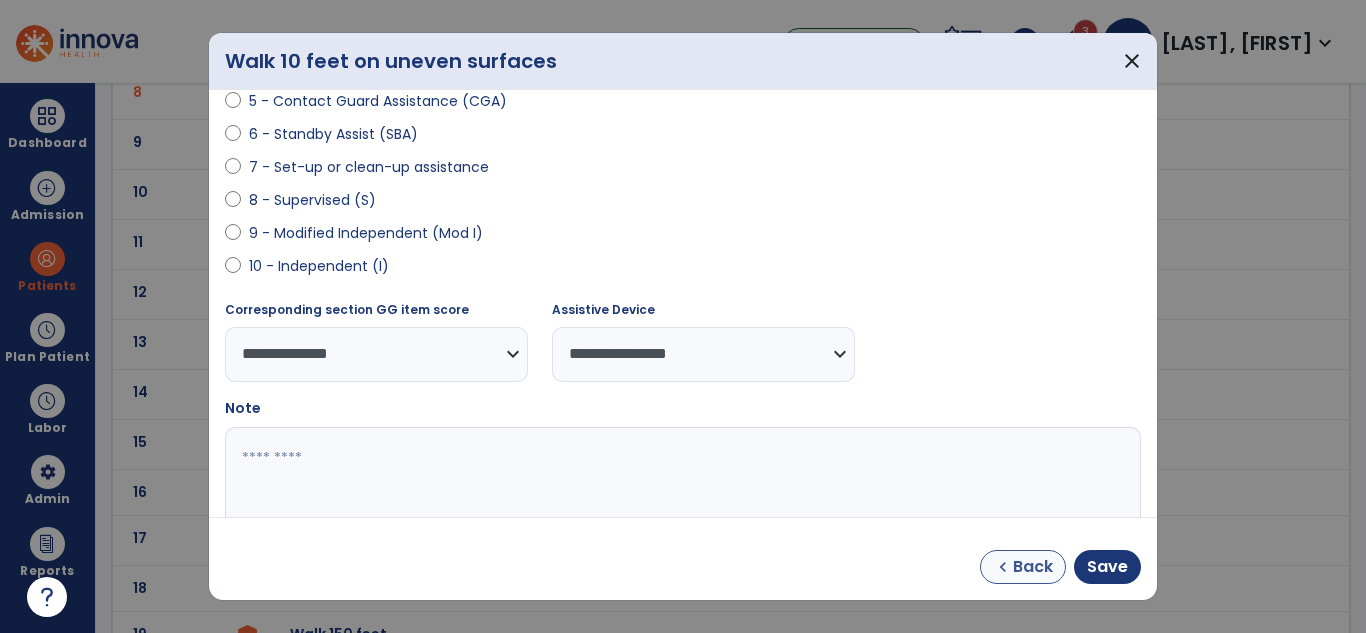 select on "**********" 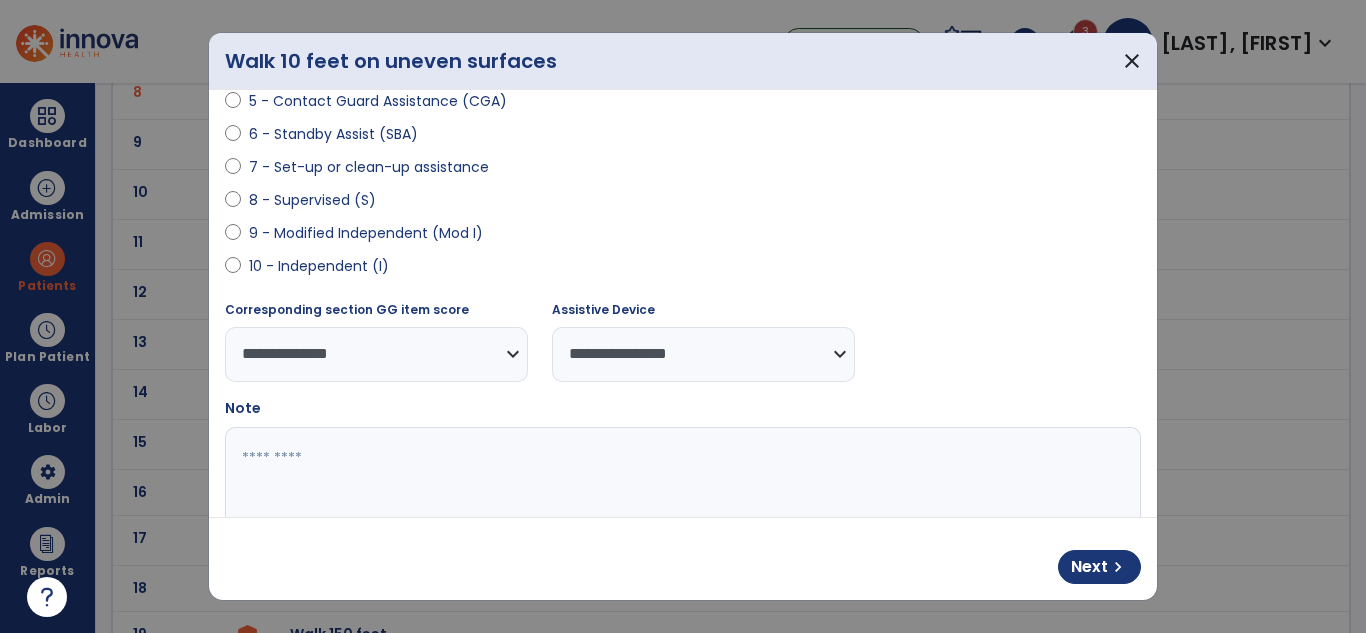 click on "Next  chevron_right" at bounding box center (683, 559) 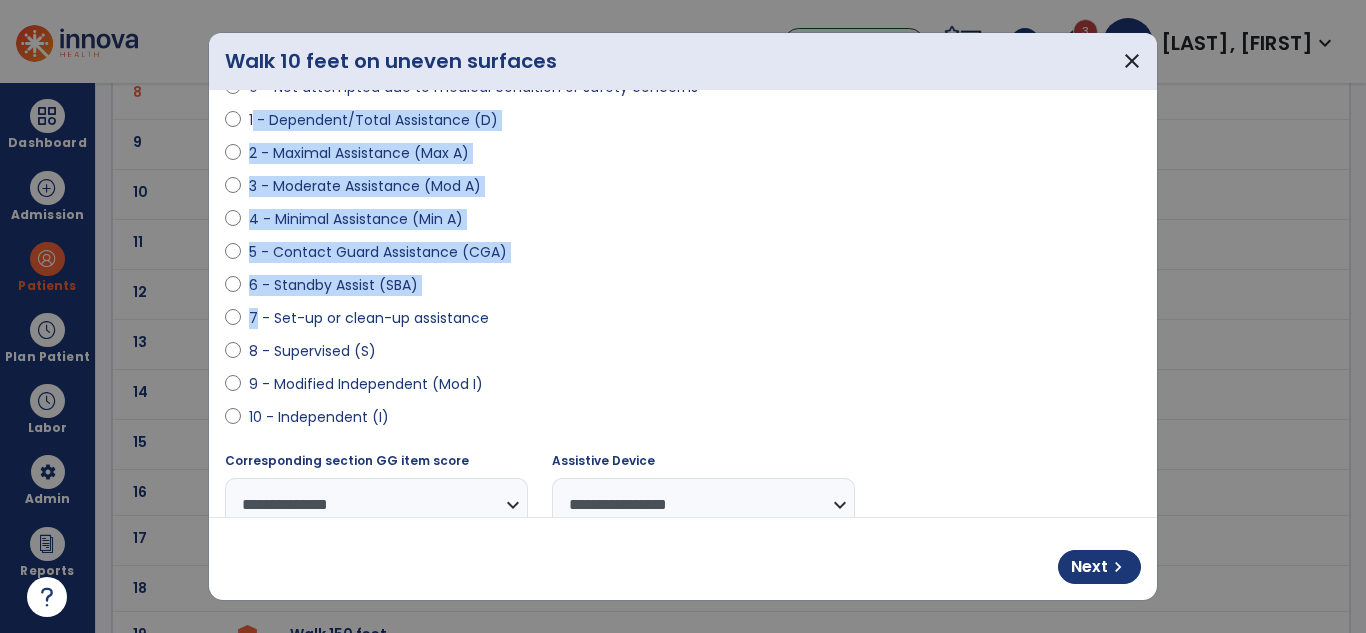 scroll, scrollTop: 214, scrollLeft: 0, axis: vertical 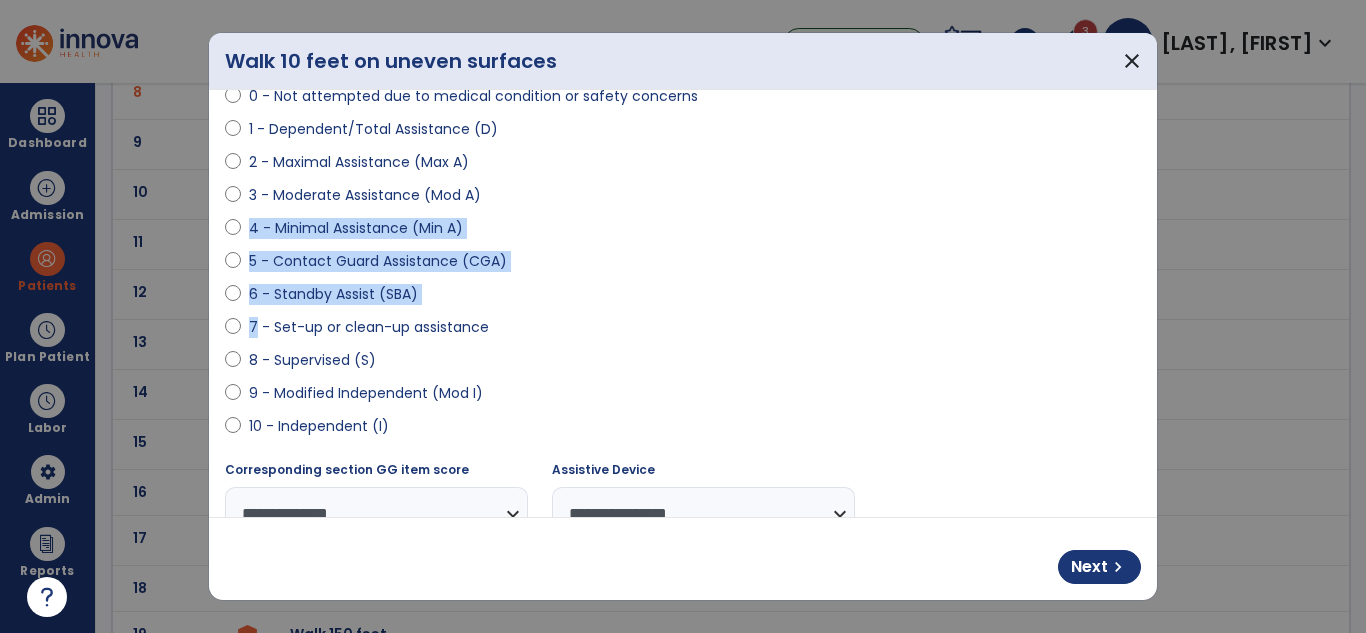drag, startPoint x: 253, startPoint y: 158, endPoint x: 226, endPoint y: 237, distance: 83.48653 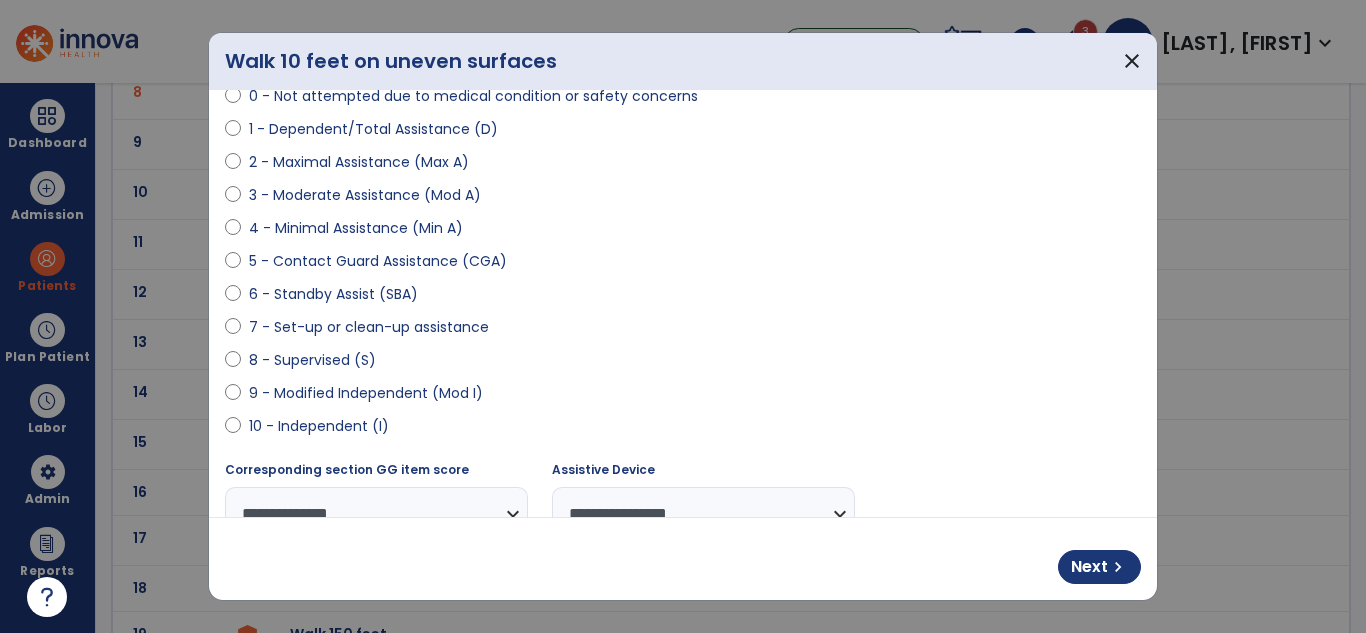 select on "**********" 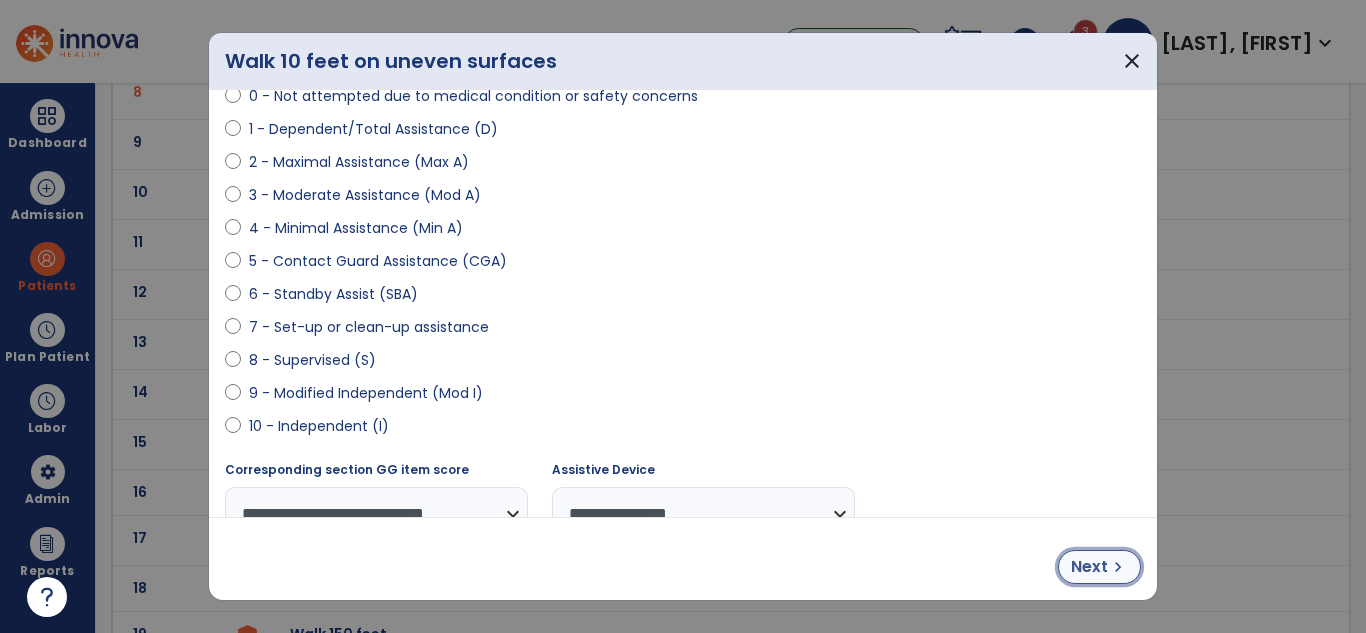 click on "Next" at bounding box center [1089, 567] 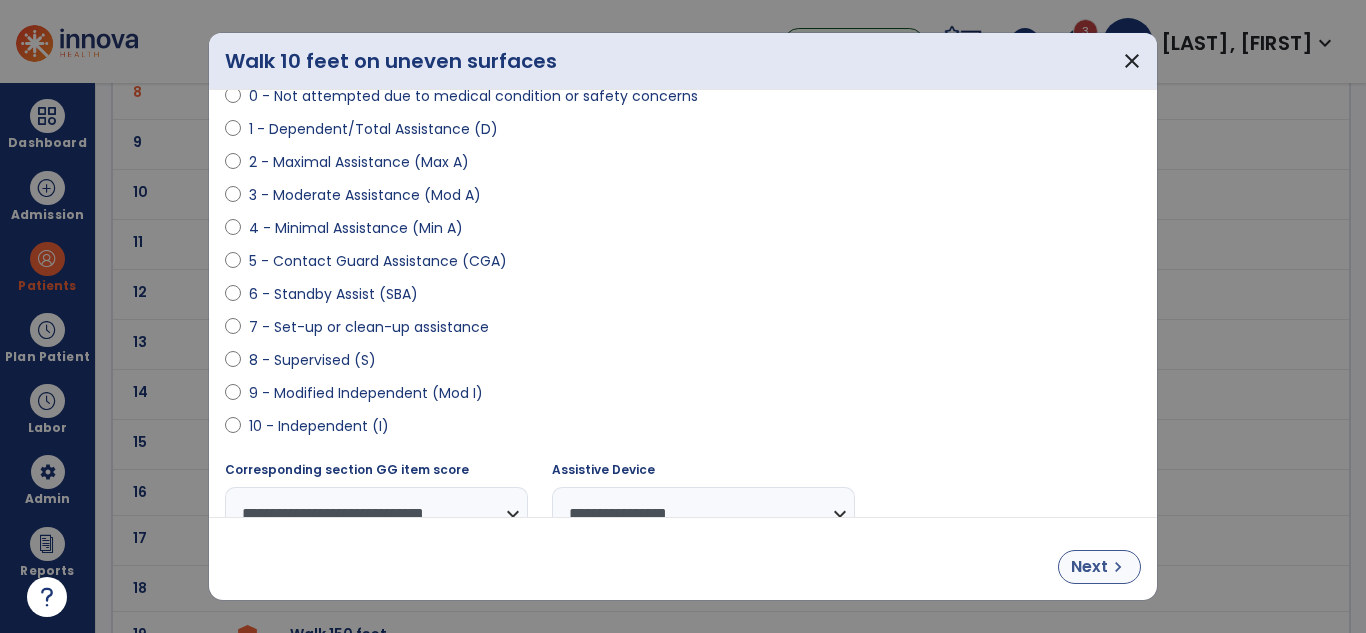 select on "**********" 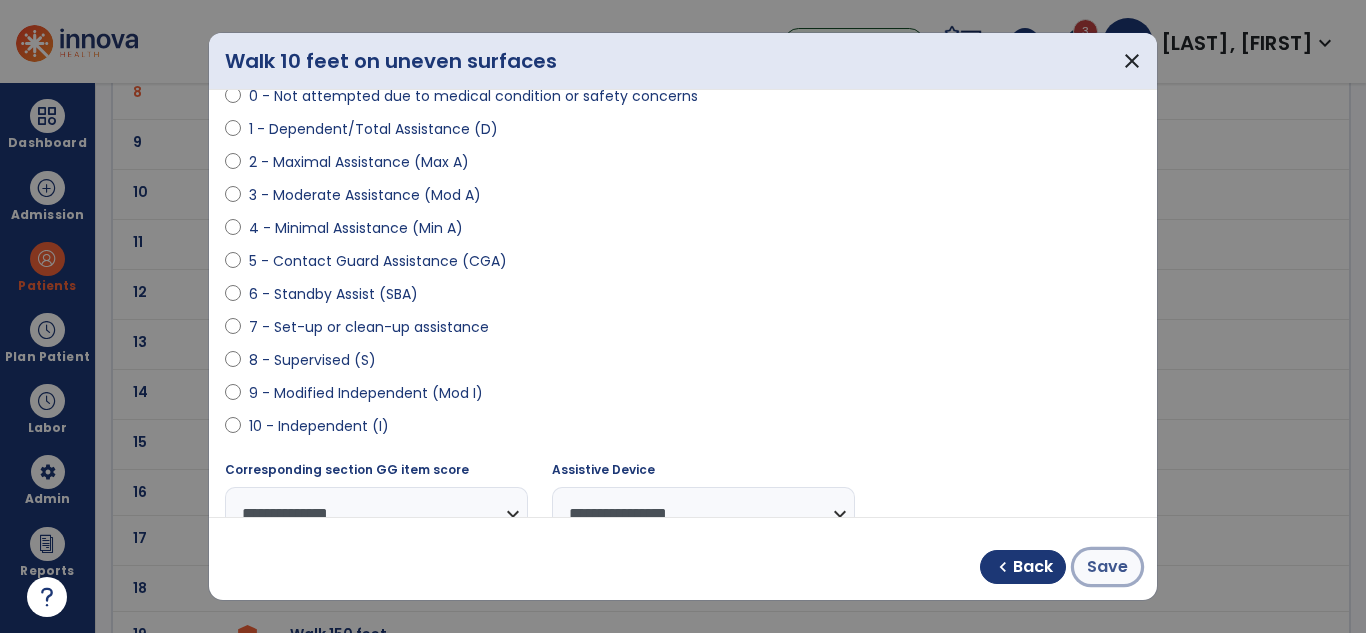 click on "Save" at bounding box center (1107, 567) 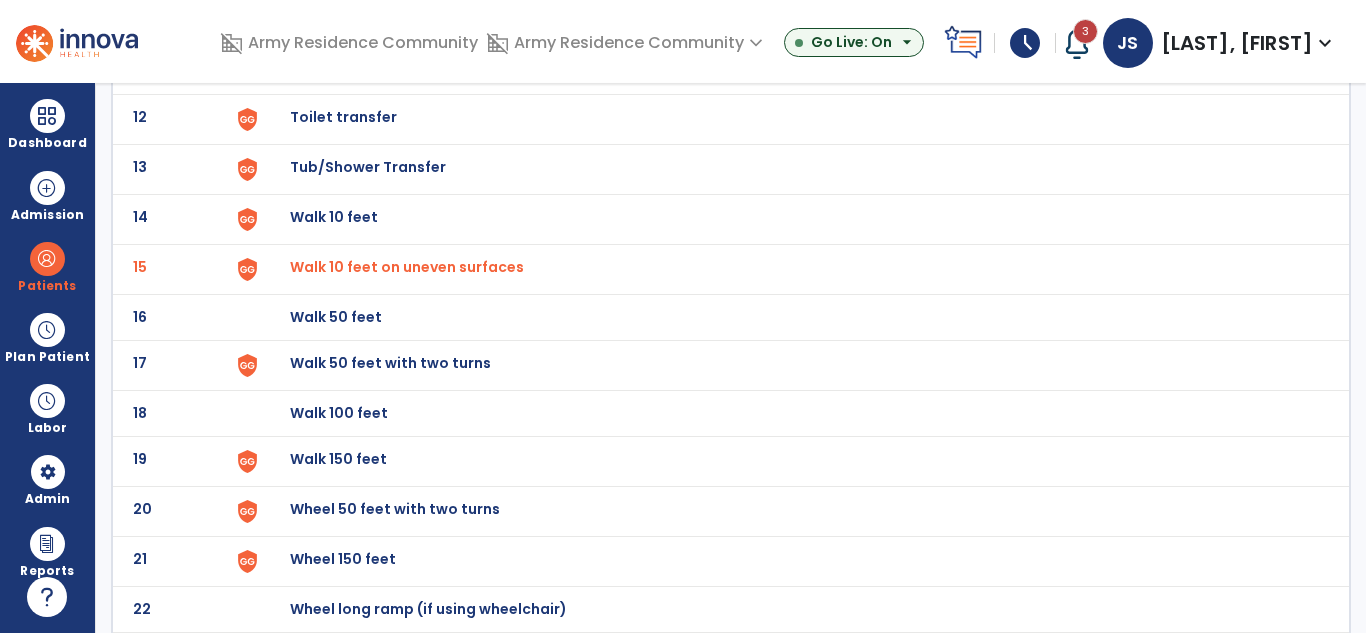 scroll, scrollTop: 738, scrollLeft: 0, axis: vertical 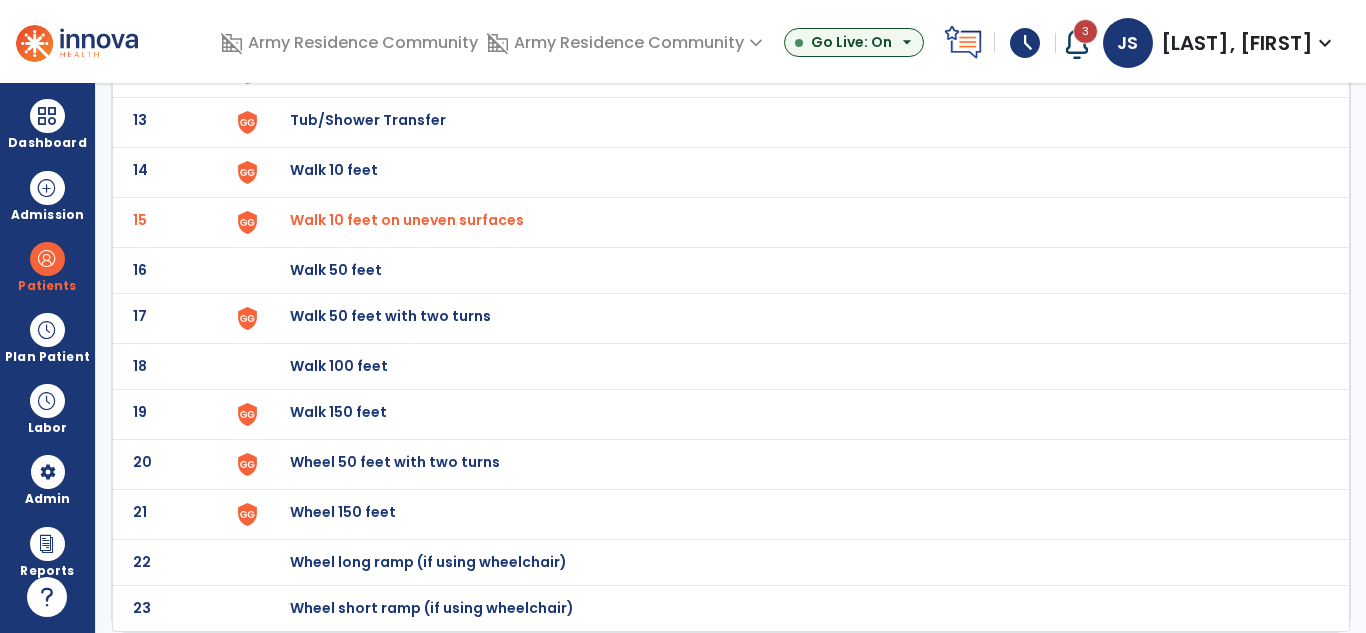 click on "Walk 150 feet" at bounding box center [789, -474] 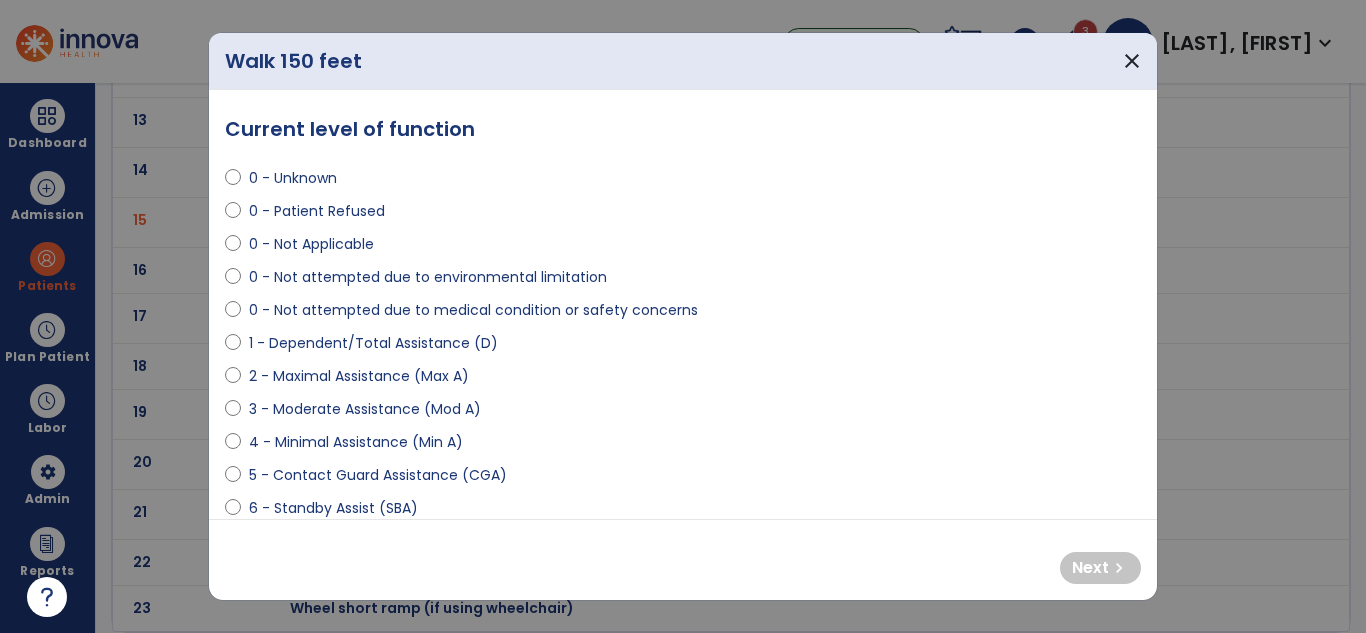 select on "**********" 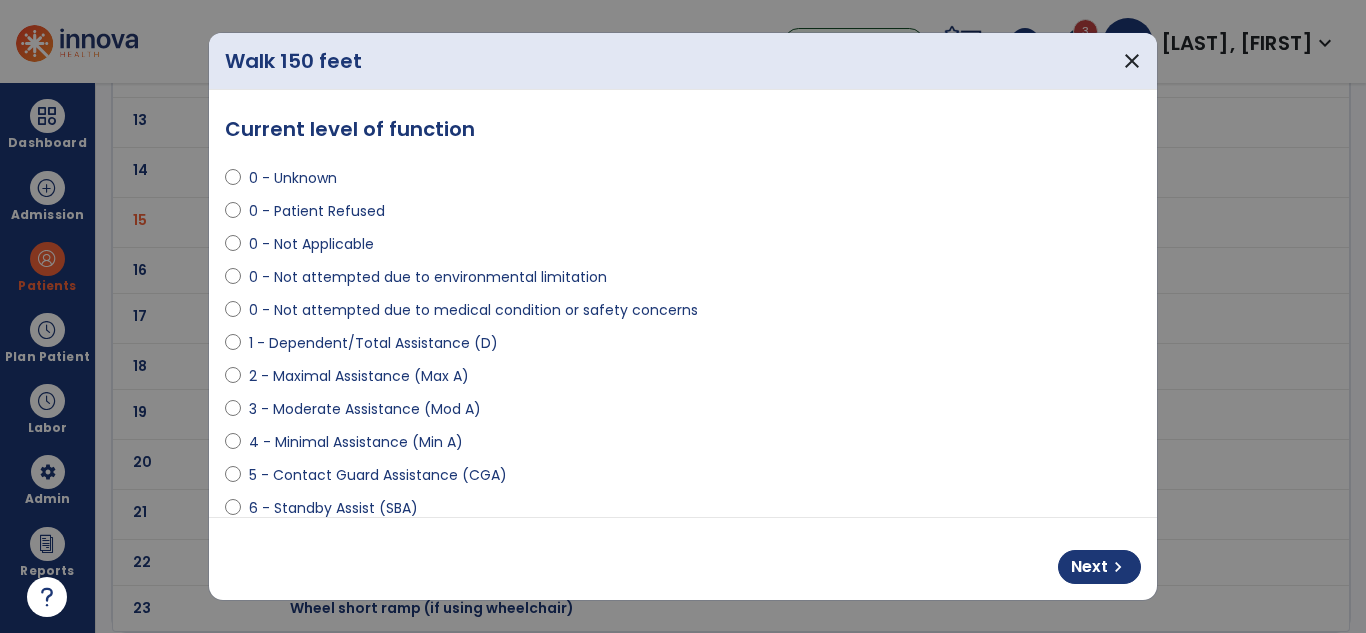 click on "Next  chevron_right" at bounding box center [683, 559] 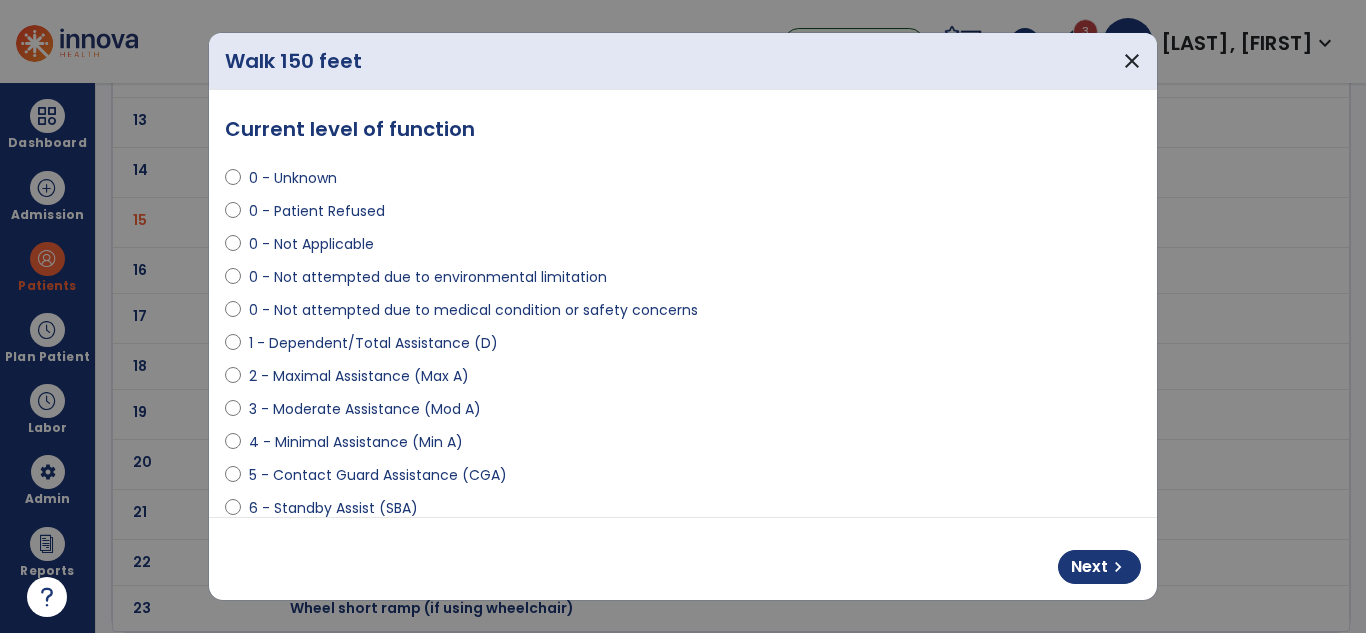 click on "**********" at bounding box center (683, 303) 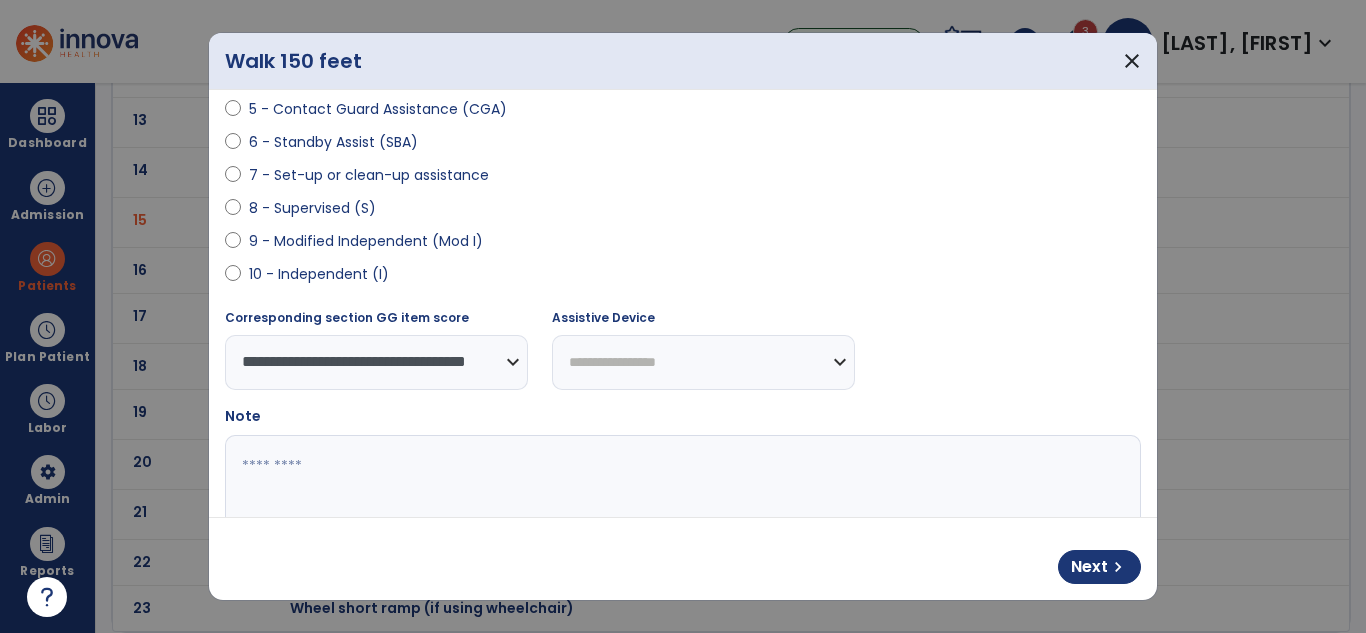 scroll, scrollTop: 374, scrollLeft: 0, axis: vertical 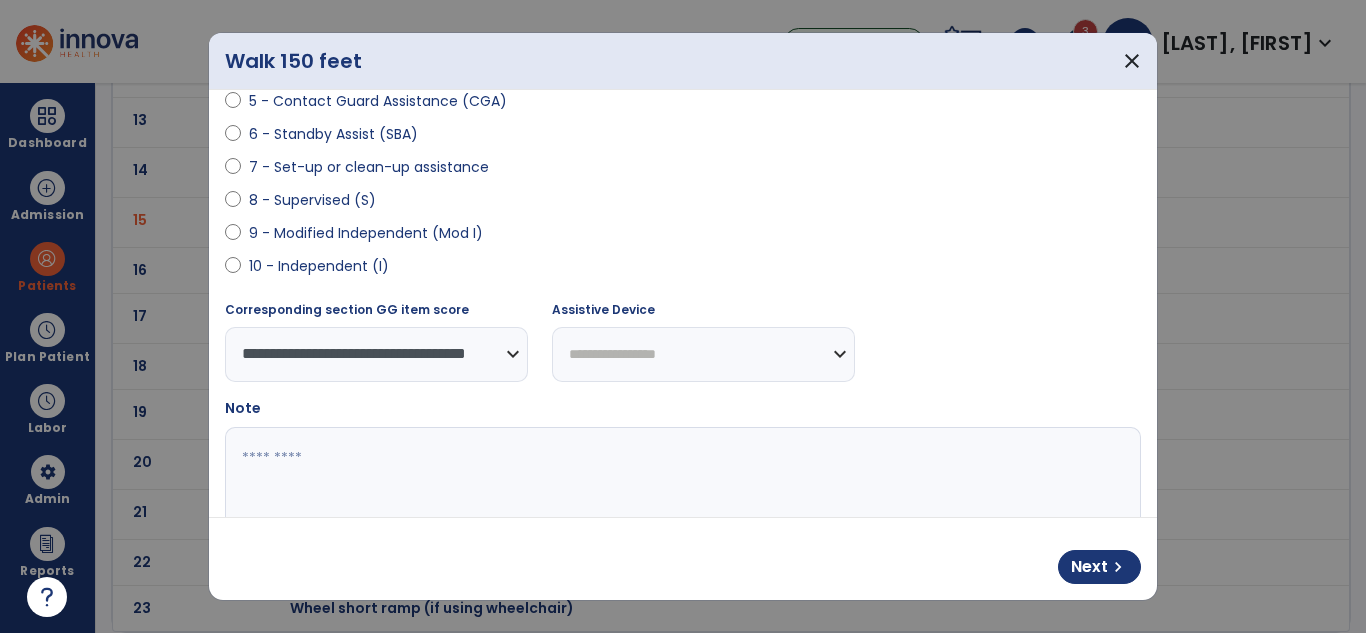click on "**********" at bounding box center (703, 354) 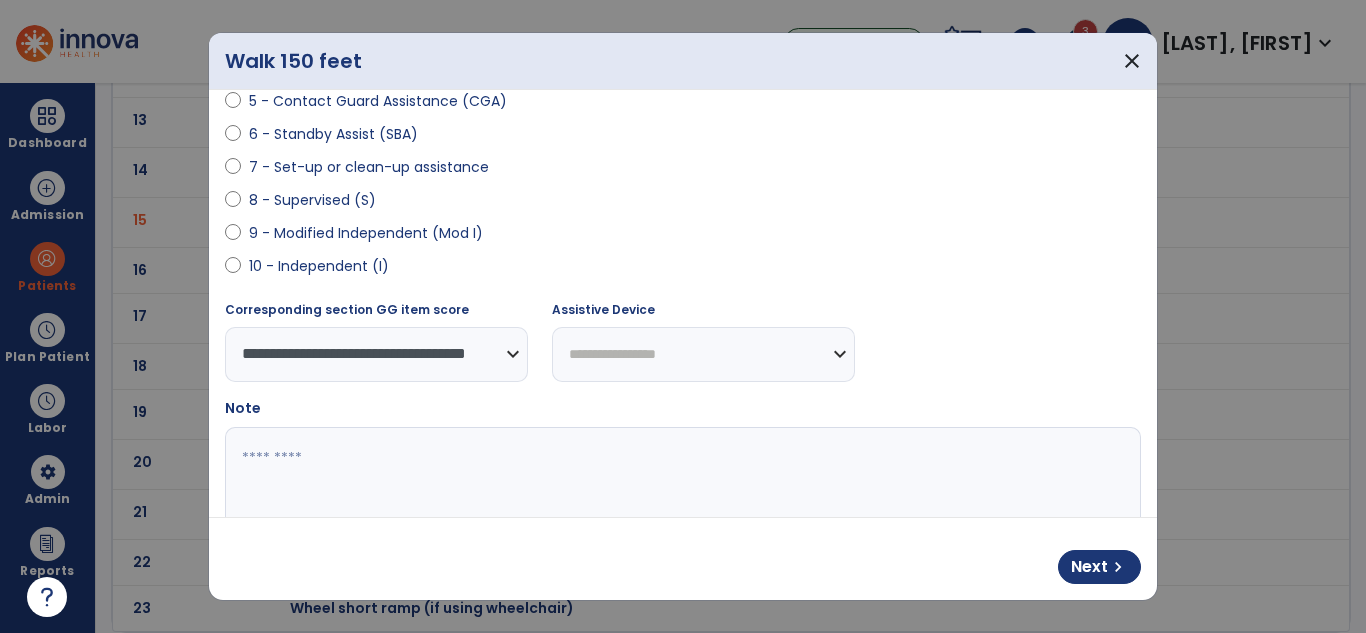 select on "**********" 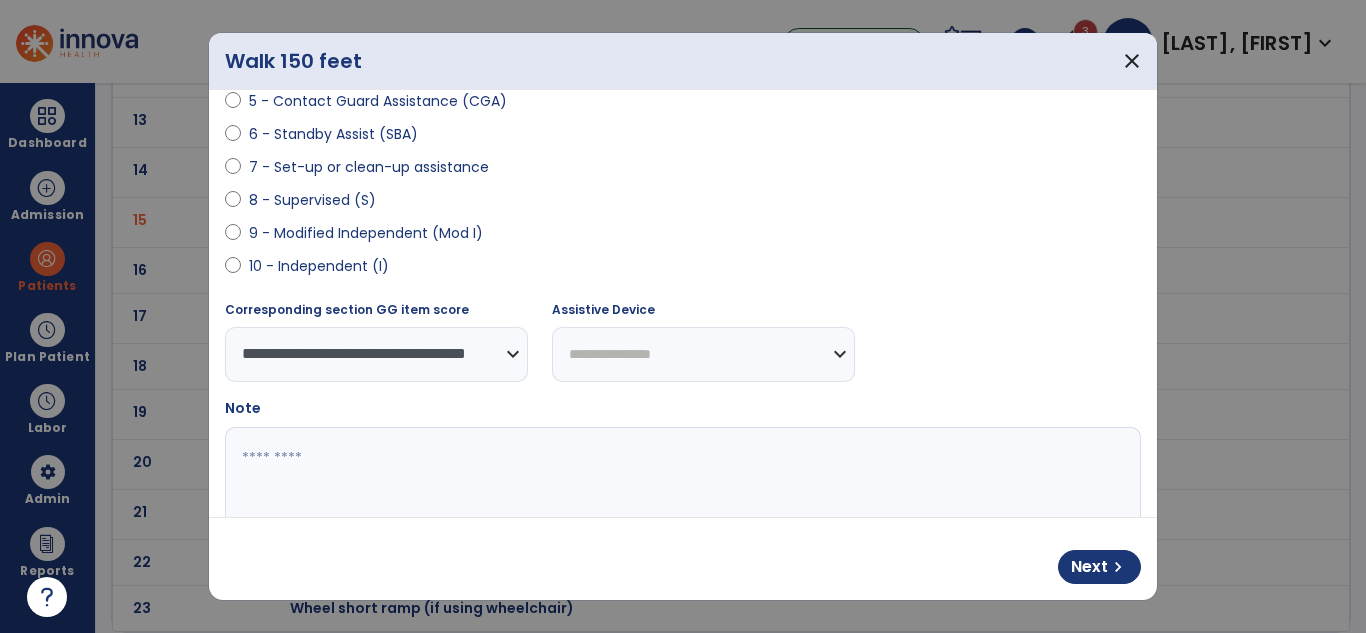 click on "**********" at bounding box center [703, 354] 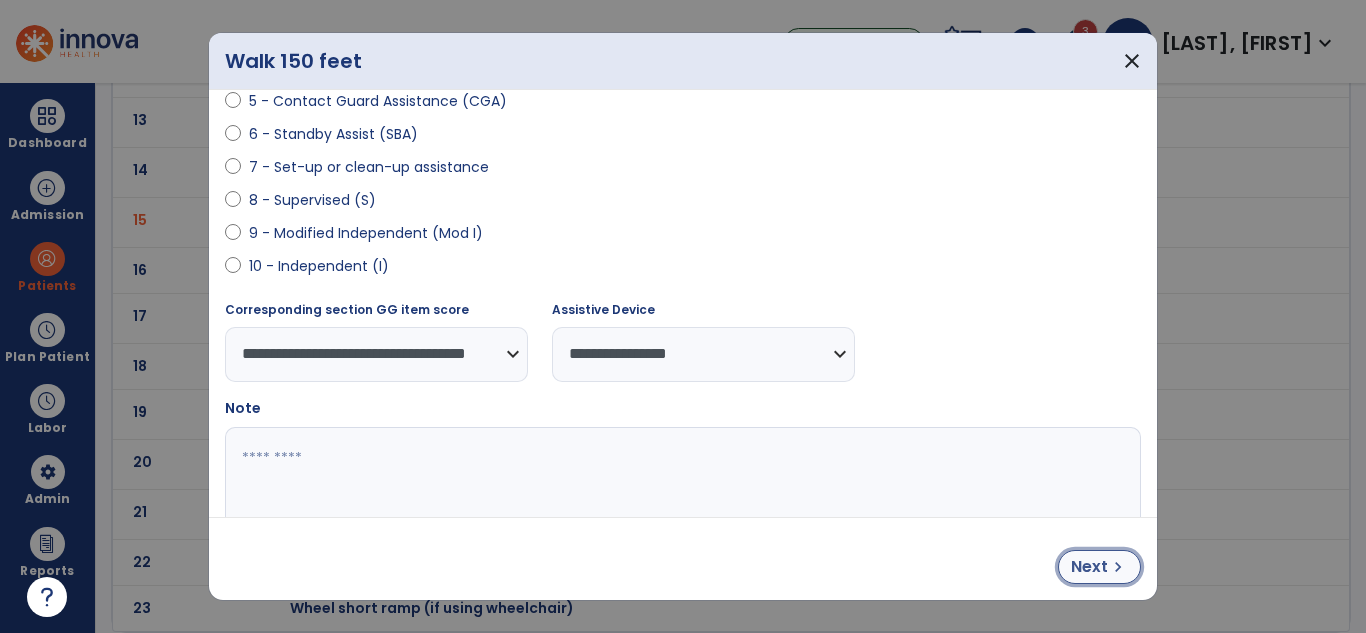 click on "chevron_right" at bounding box center [1118, 567] 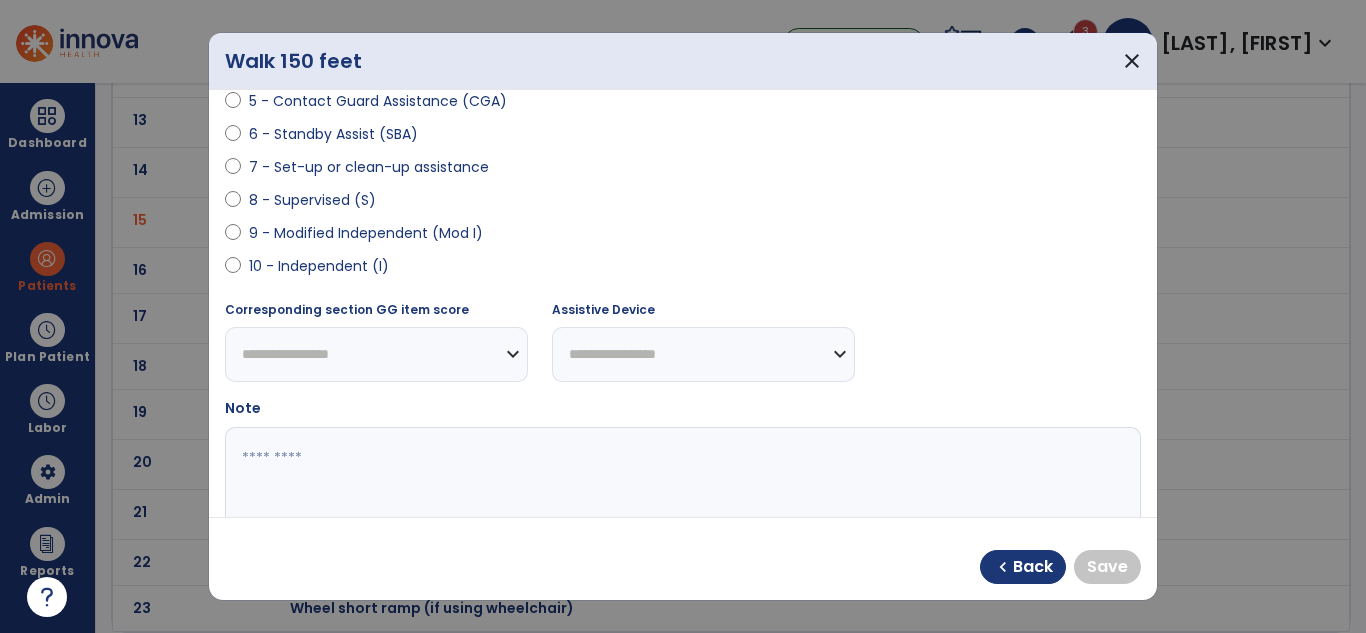 select on "**********" 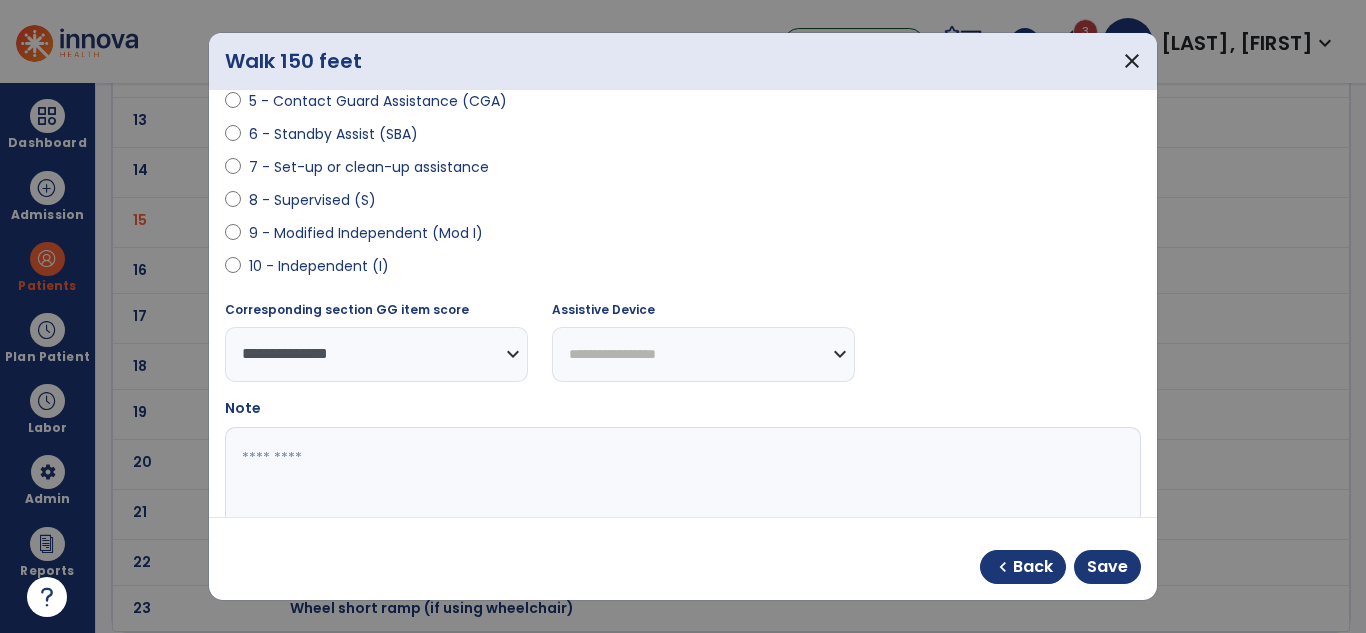 click on "**********" at bounding box center (703, 354) 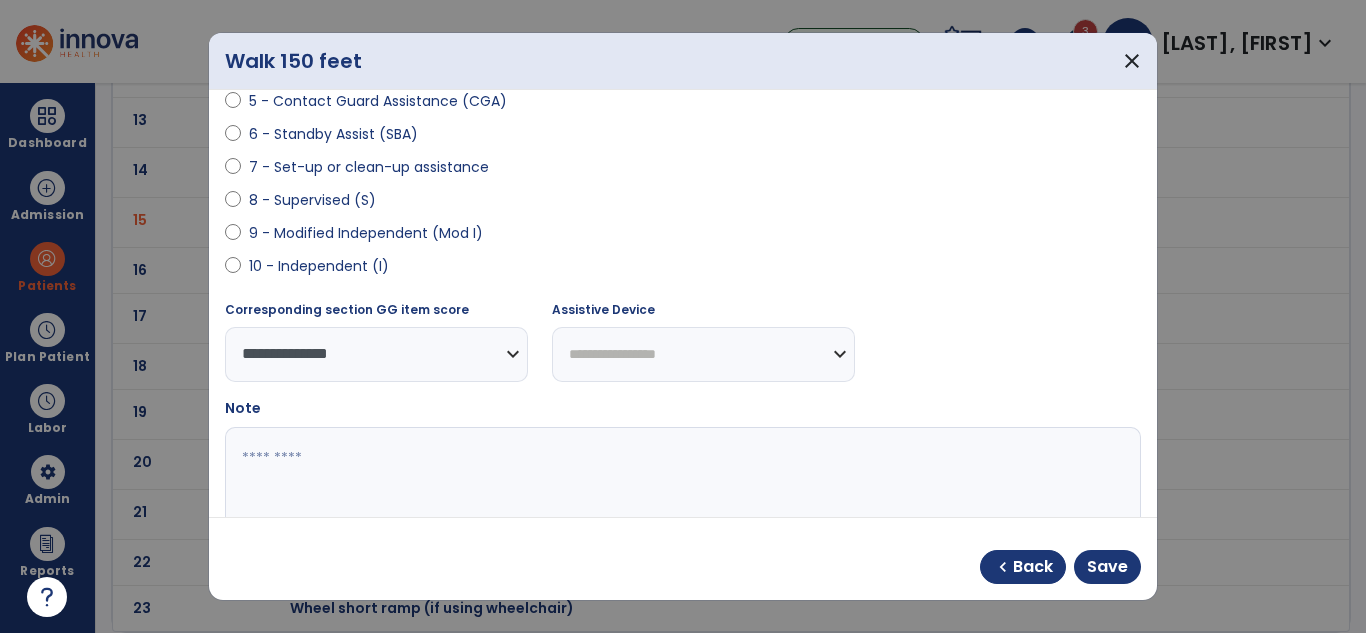 select on "**********" 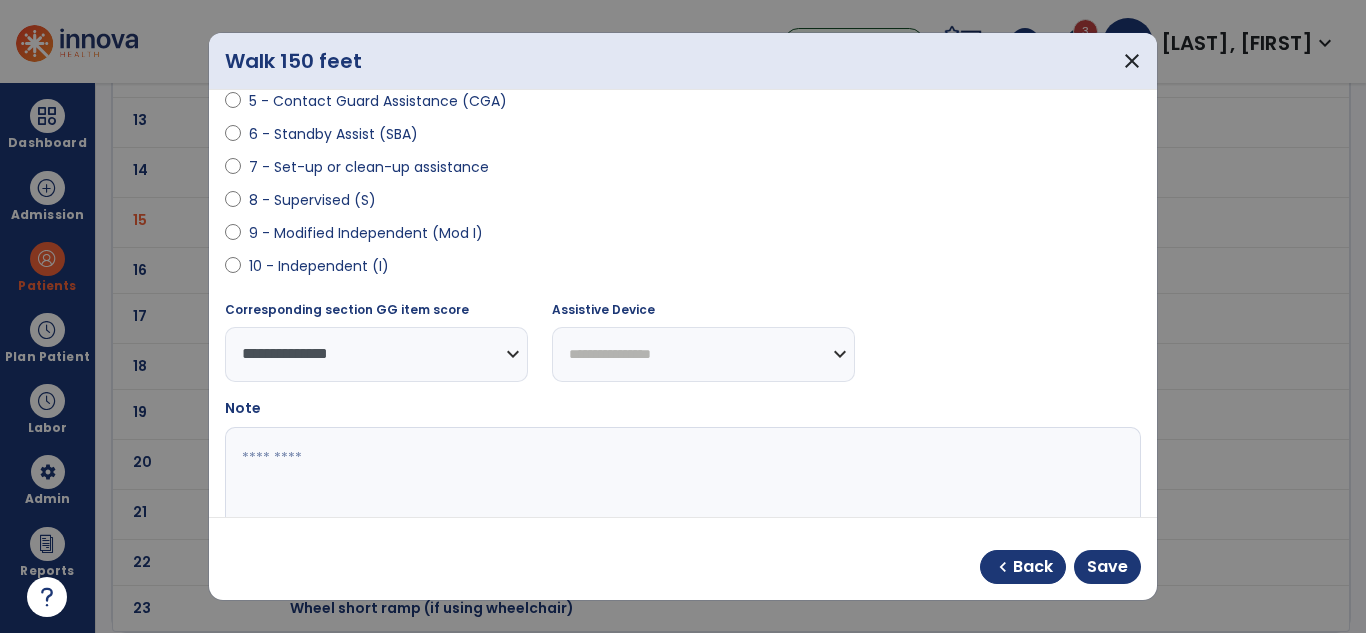 click on "**********" at bounding box center (703, 354) 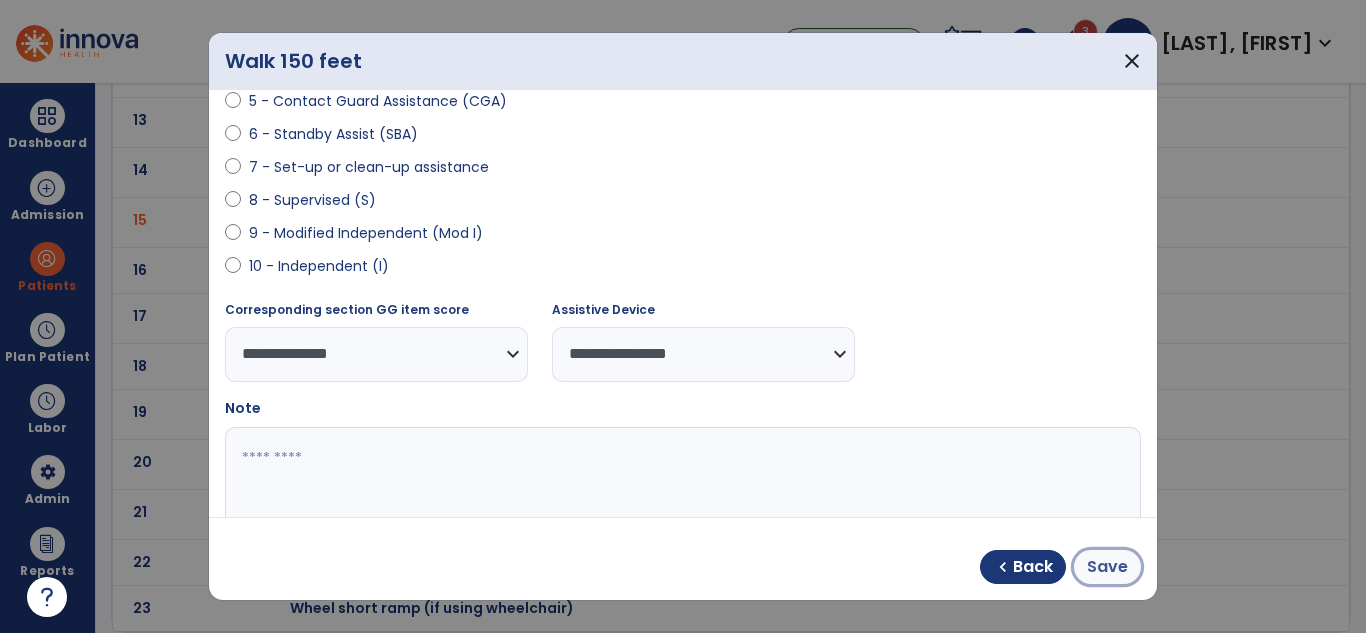 click on "Save" at bounding box center [1107, 567] 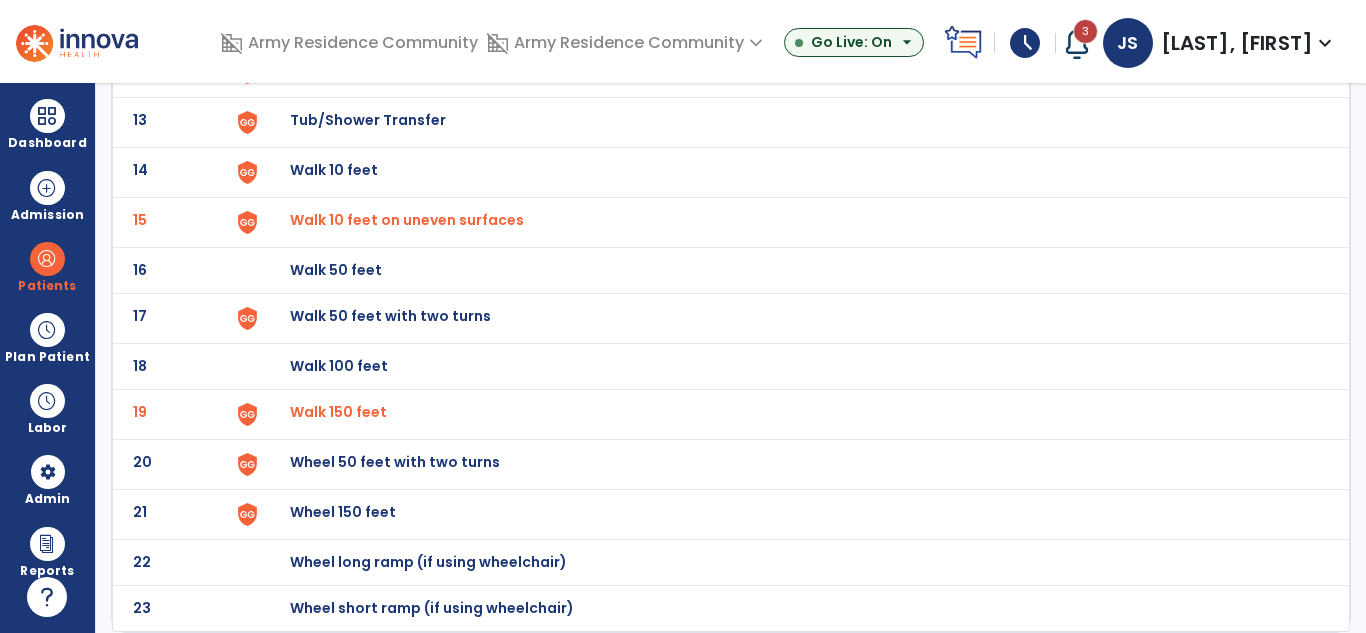 click on "domain_disabled   Army Residence Community   domain_disabled   Army Residence Community   expand_more   Army Residence Community   Sandbox  Go Live: On  arrow_drop_down  schedule My Time:   Saturday, Jul 12   Open your timecard  arrow_right 3 Notifications Mark as read Planner Update Required due to UPOC for Patient: ECOPPI, JOSEPH, in ST Discipline Tue Jun 24 2025 at 5:04 PM | Army Residence Community Planner Update Required due to Recertification for Patient: ECOPPI, JOSEPH, in ST Discipline Tue Jun 24 2025 at 5:00 PM | Army Residence Community Planner Update Required due to Recertification for Patient: Klar, James, in PT Discipline Tue Jun 17 2025 at 5:13 PM | Army Residence Community Planner Update Required due to Recertification for Patient: Bagg, Raymond, in PT Discipline Sun Jun 08 2025 at 7:25 AM | Army Residence Community Planner Update Required due to Recertification for Patient: BETHKE, HARRIETT, in PT Discipline Sat May 31 2025 at 6:31 PM | Army Residence Community See all Notifications  JS" at bounding box center [683, 41] 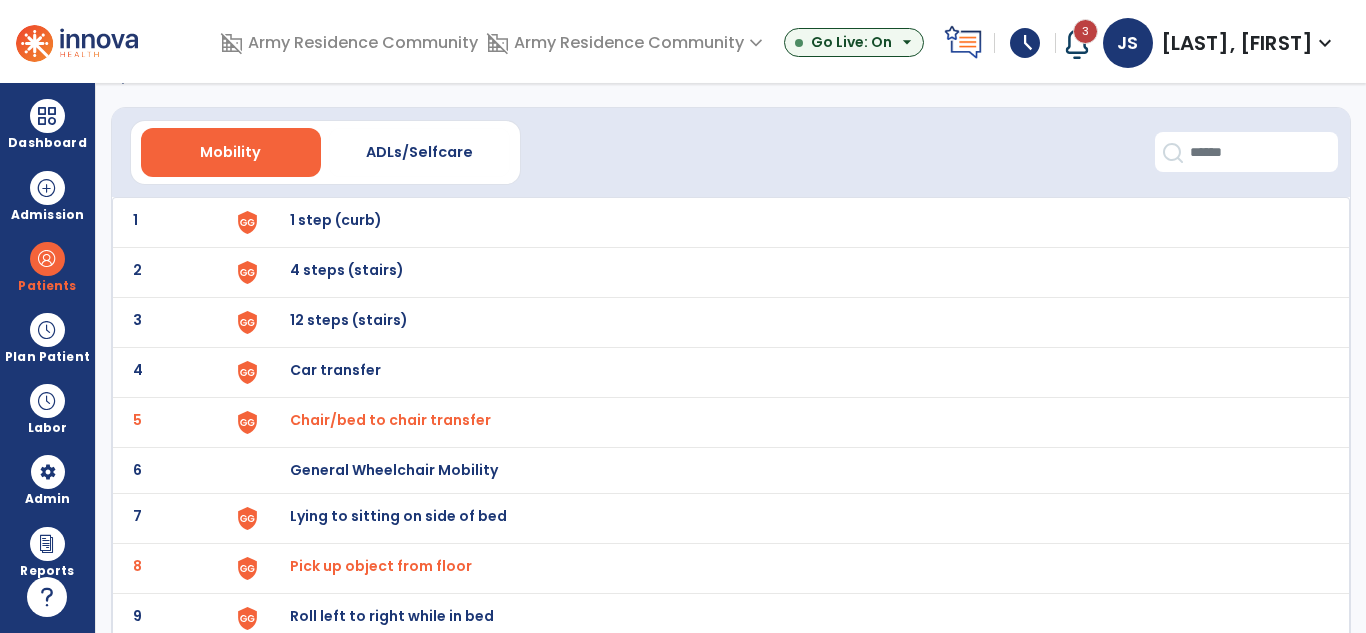 scroll, scrollTop: 0, scrollLeft: 0, axis: both 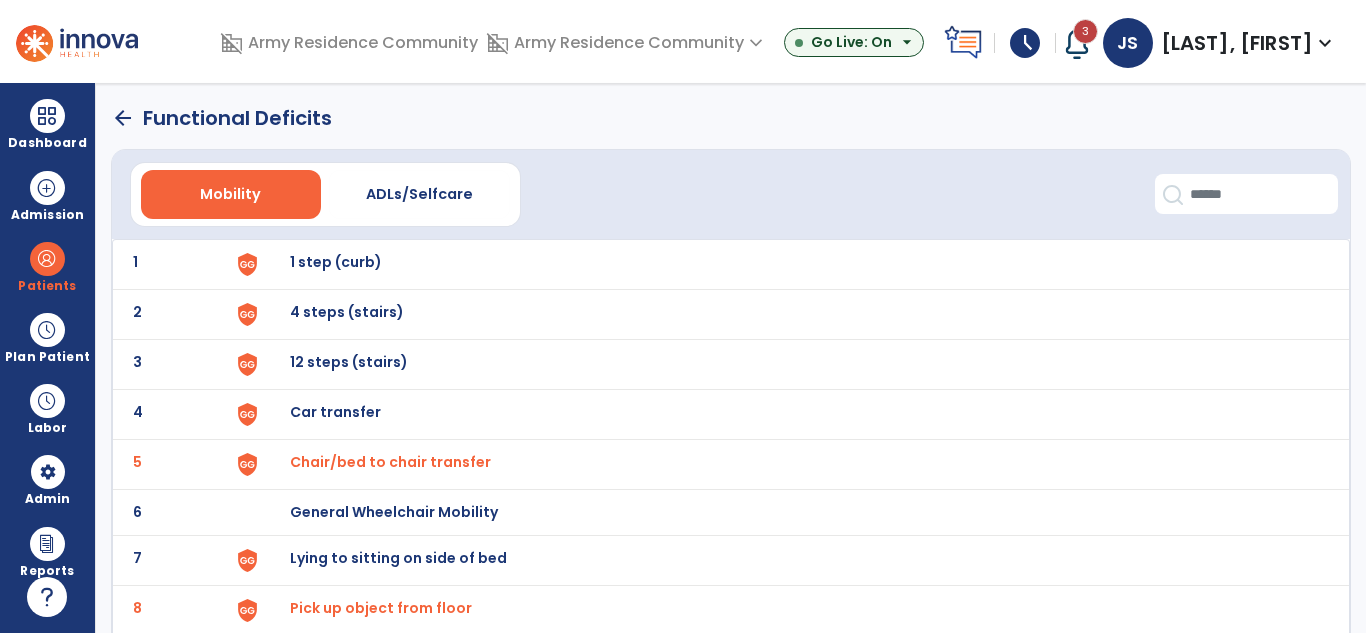 click on "arrow_back" 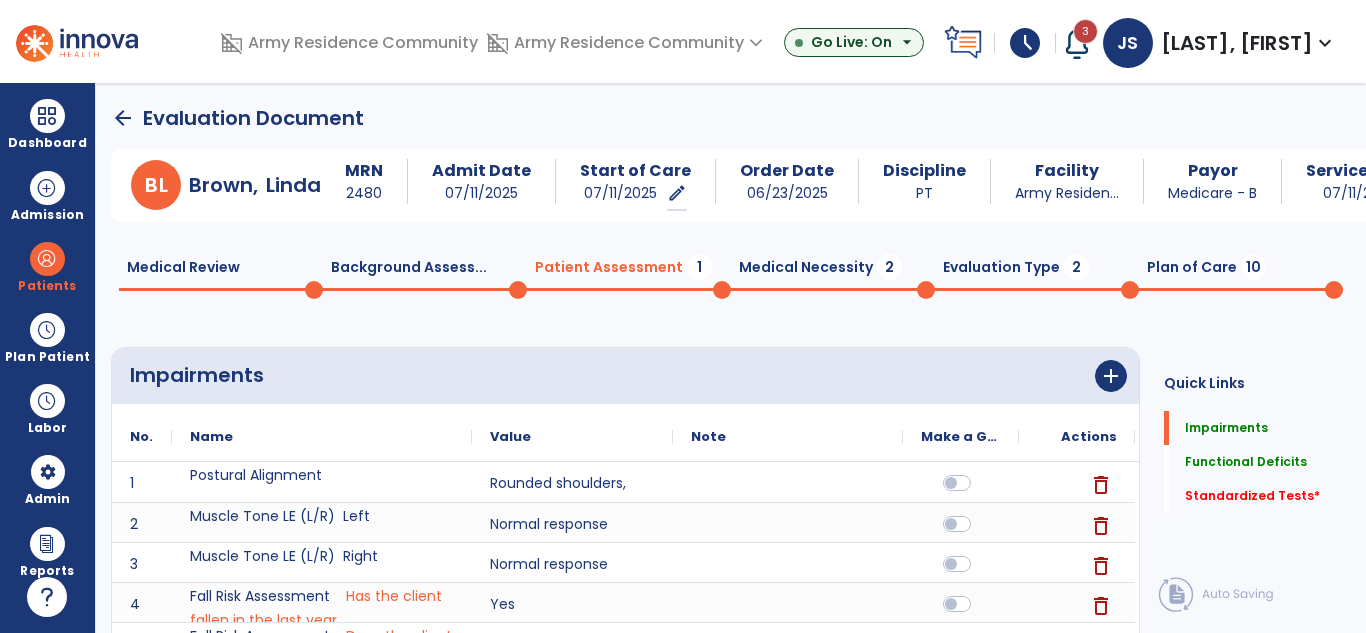 scroll, scrollTop: 20, scrollLeft: 0, axis: vertical 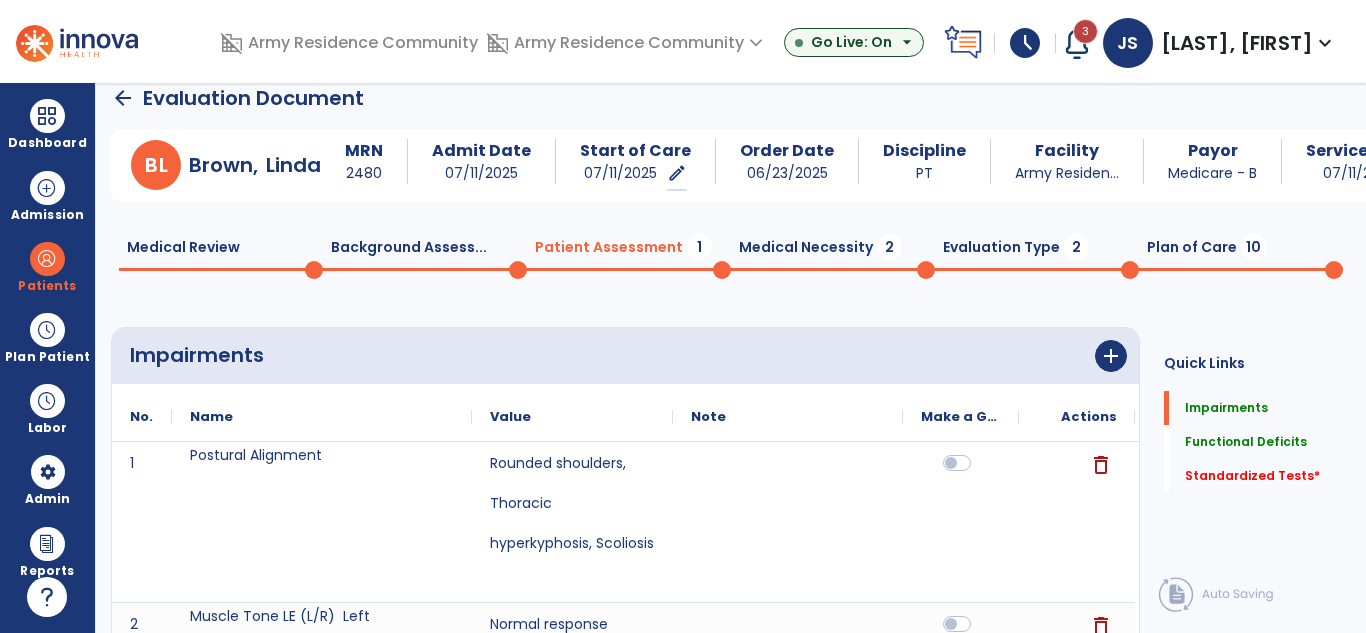 click on "Quick Links  Impairments   Impairments   Functional Deficits   Functional Deficits   Standardized Tests   *  Standardized Tests   *" 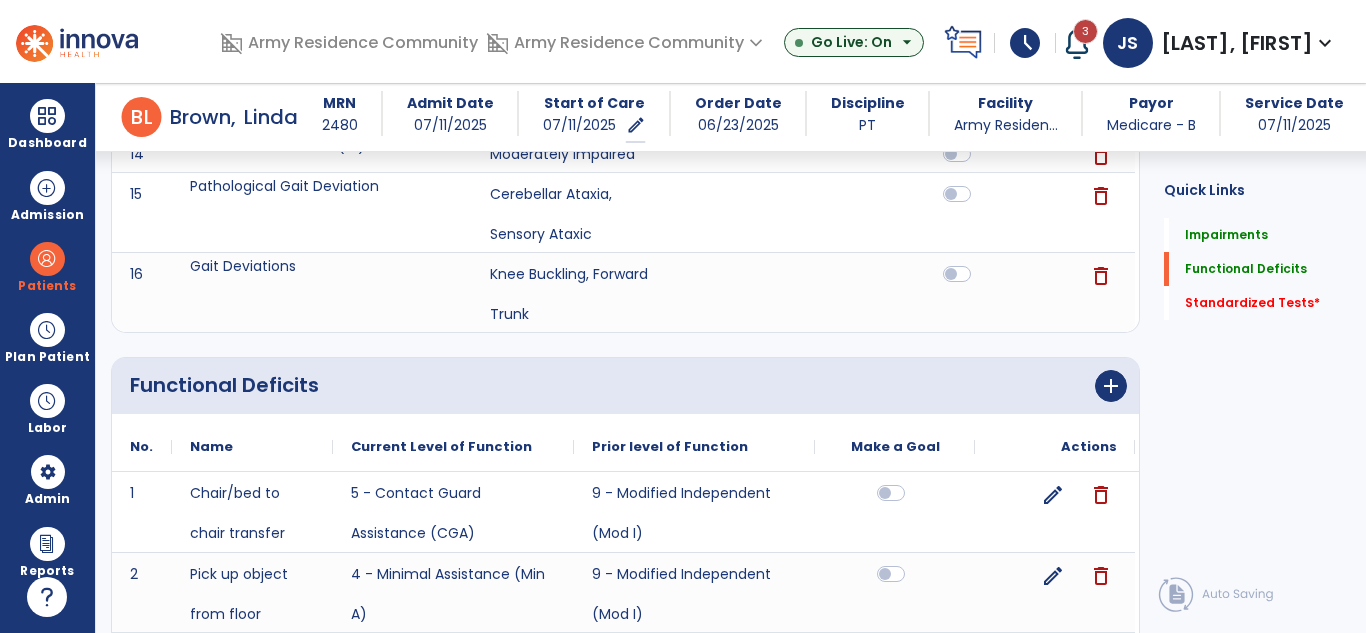 scroll, scrollTop: 1405, scrollLeft: 0, axis: vertical 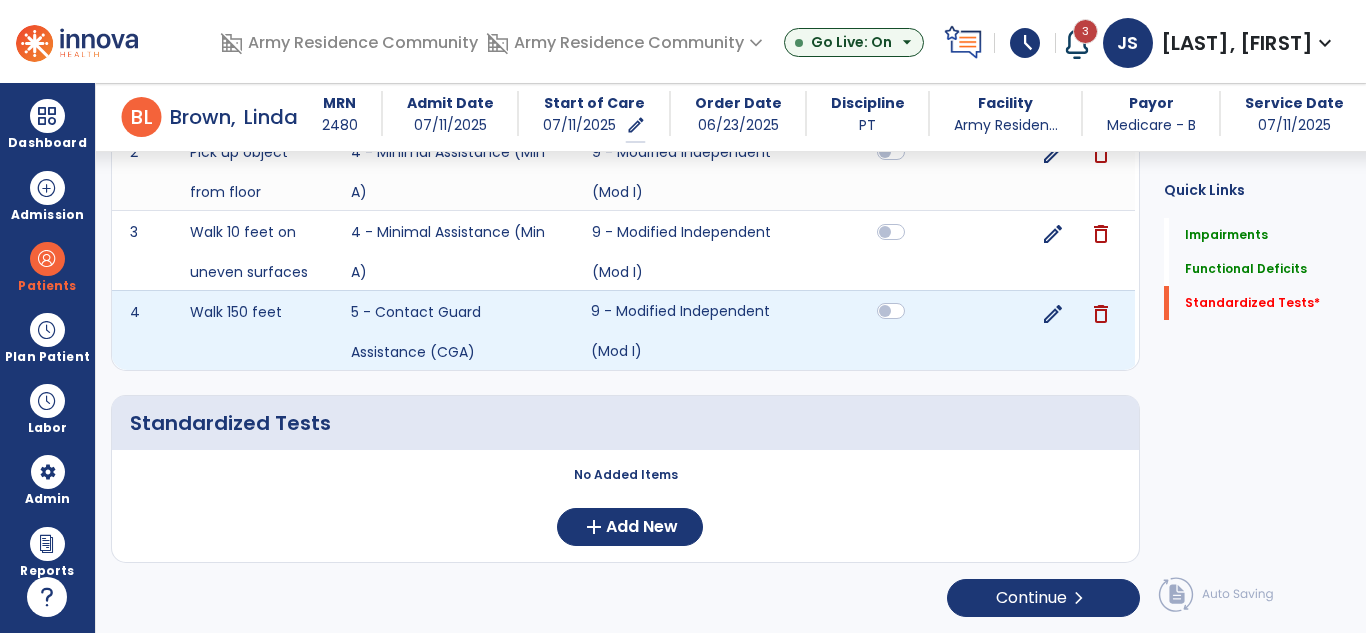 drag, startPoint x: 899, startPoint y: 309, endPoint x: 813, endPoint y: 296, distance: 86.977005 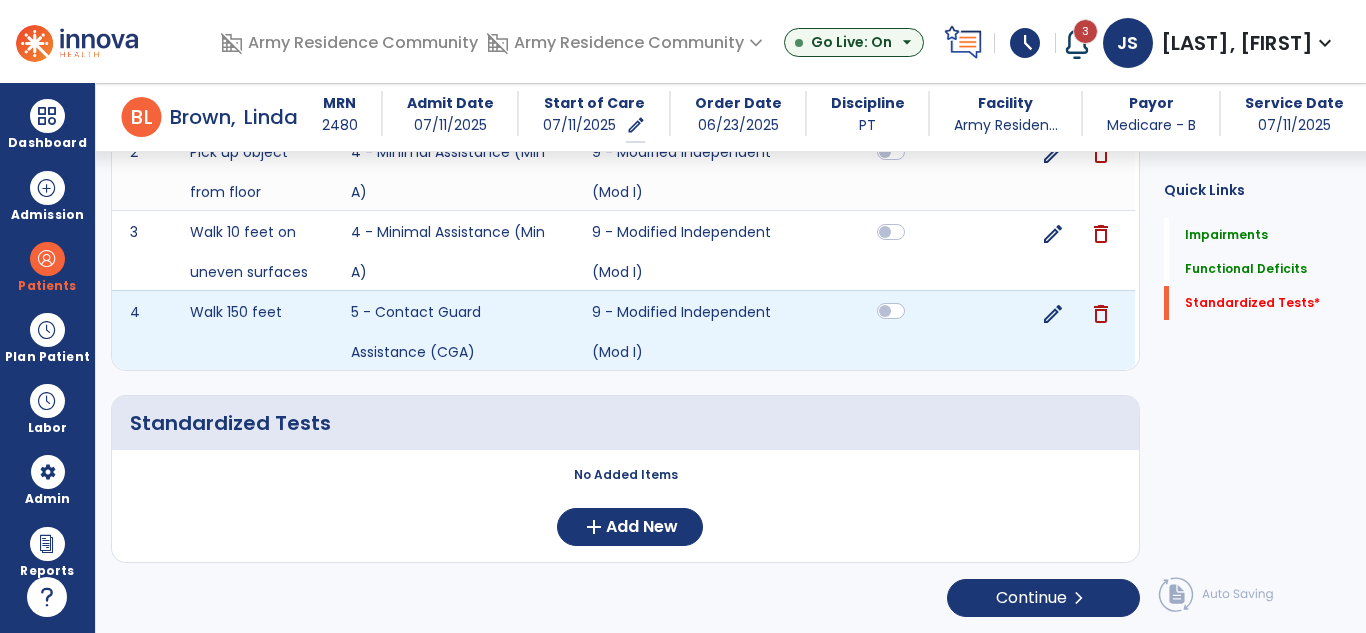 click 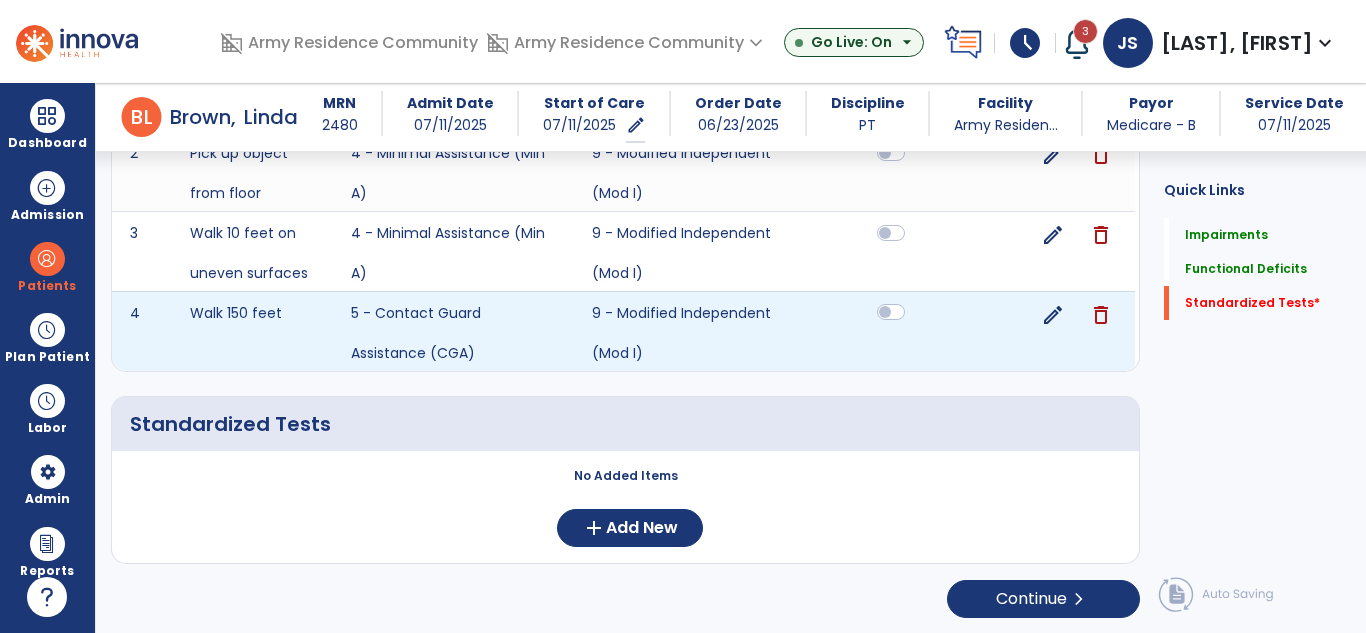 scroll, scrollTop: 1405, scrollLeft: 0, axis: vertical 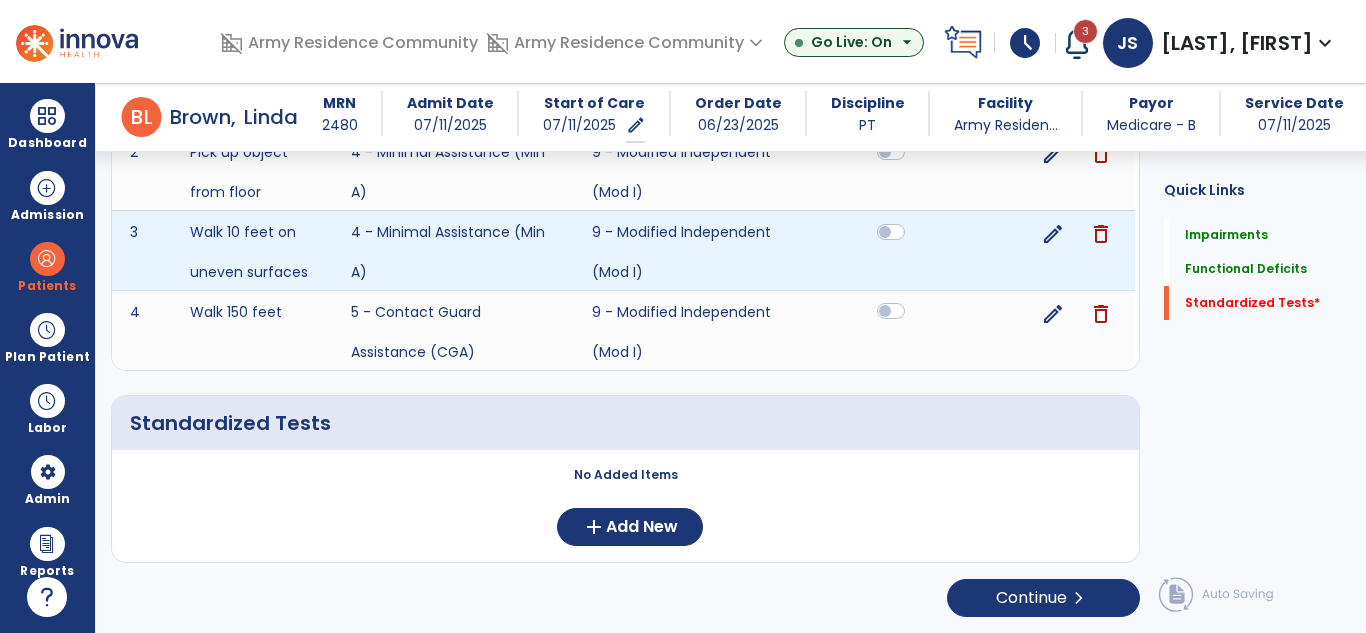 click on "1 Chair/bed to chair transfer 5 - Contact Guard Assistance (CGA) 9 - Modified Independent (Mod I) edit delete 2 Pick up object from floor 4 - Minimal Assistance (Min A) 9 - Modified Independent (Mod I) edit delete 3 Walk 10 feet on uneven surfaces 4 - Minimal Assistance (Min A) 9 - Modified Independent (Mod I) edit delete 4 Walk 150 feet 5 - Contact Guard Assistance (CGA) 9 - Modified Independent (Mod I) edit delete" 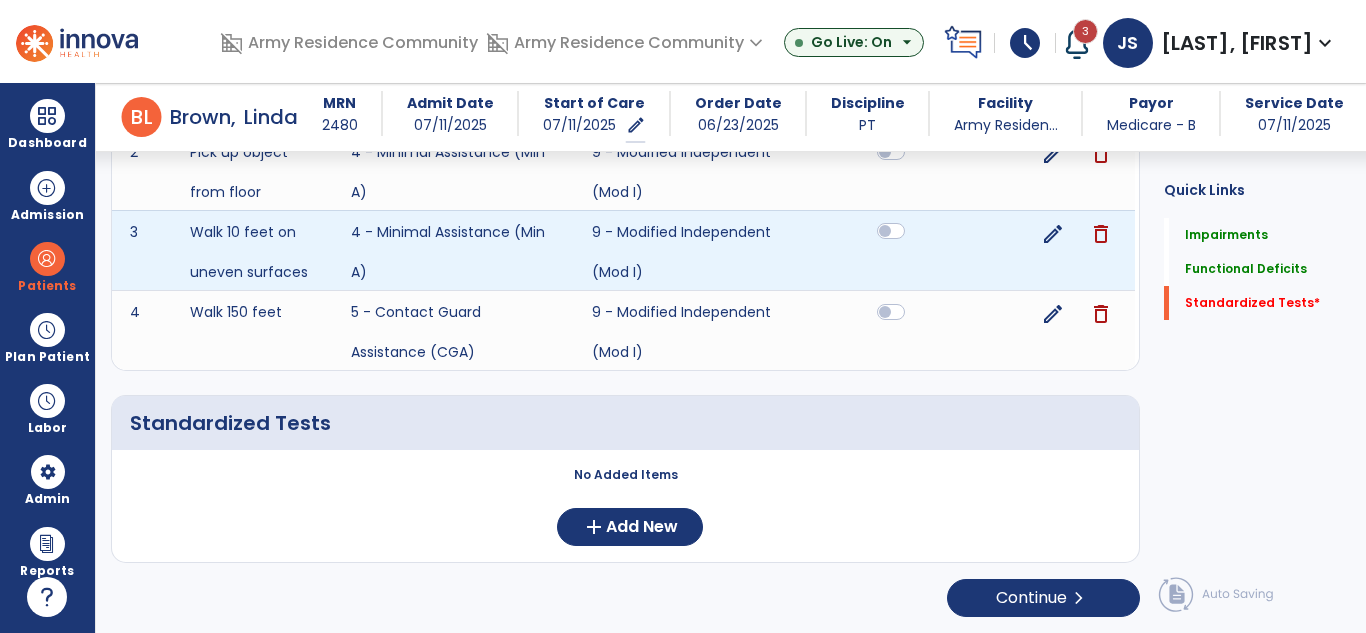 click 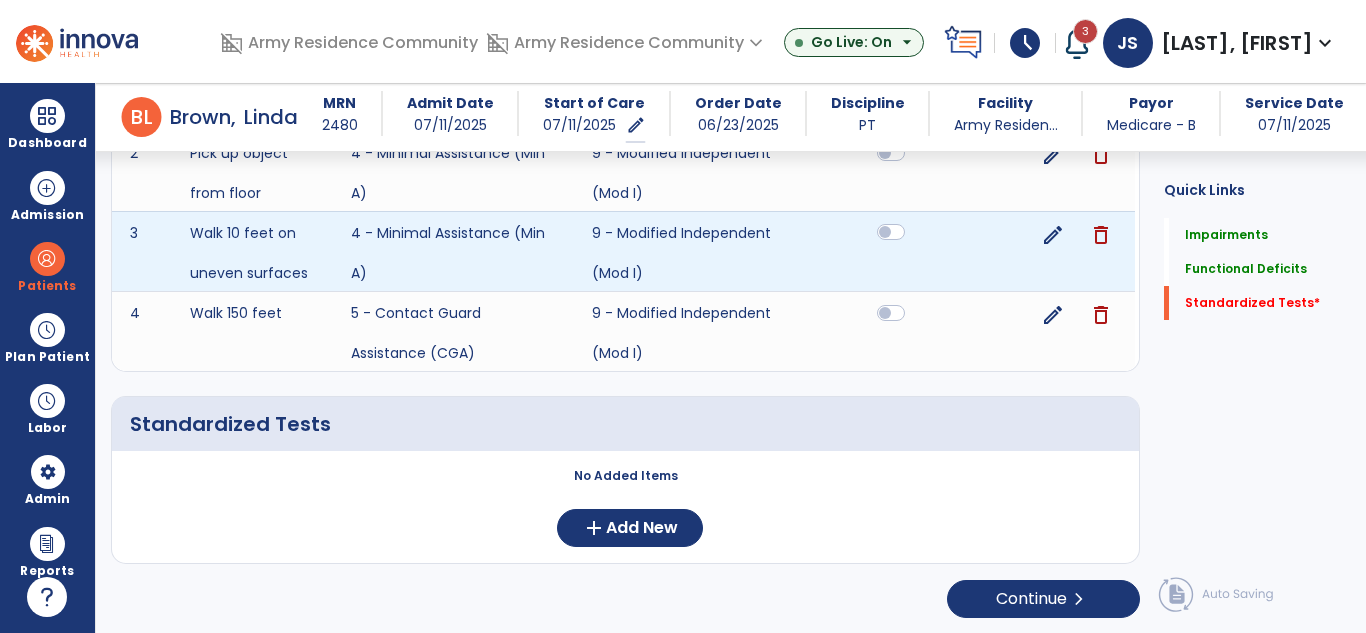 scroll, scrollTop: 1405, scrollLeft: 0, axis: vertical 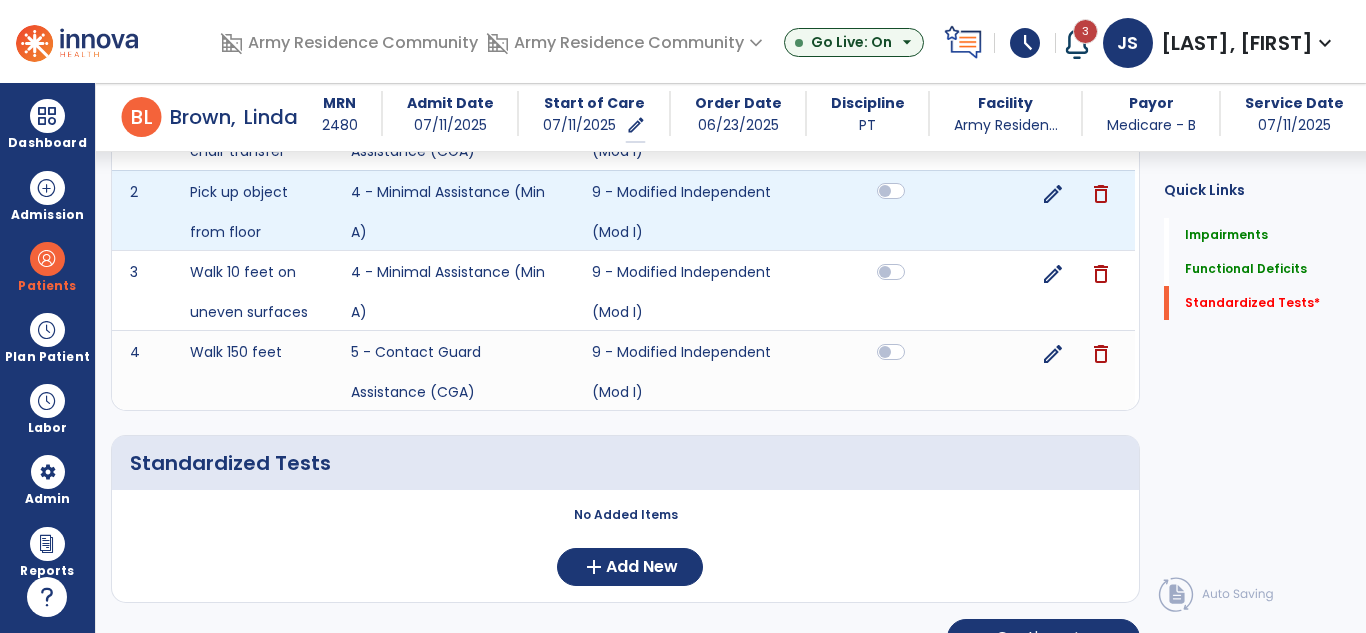 click 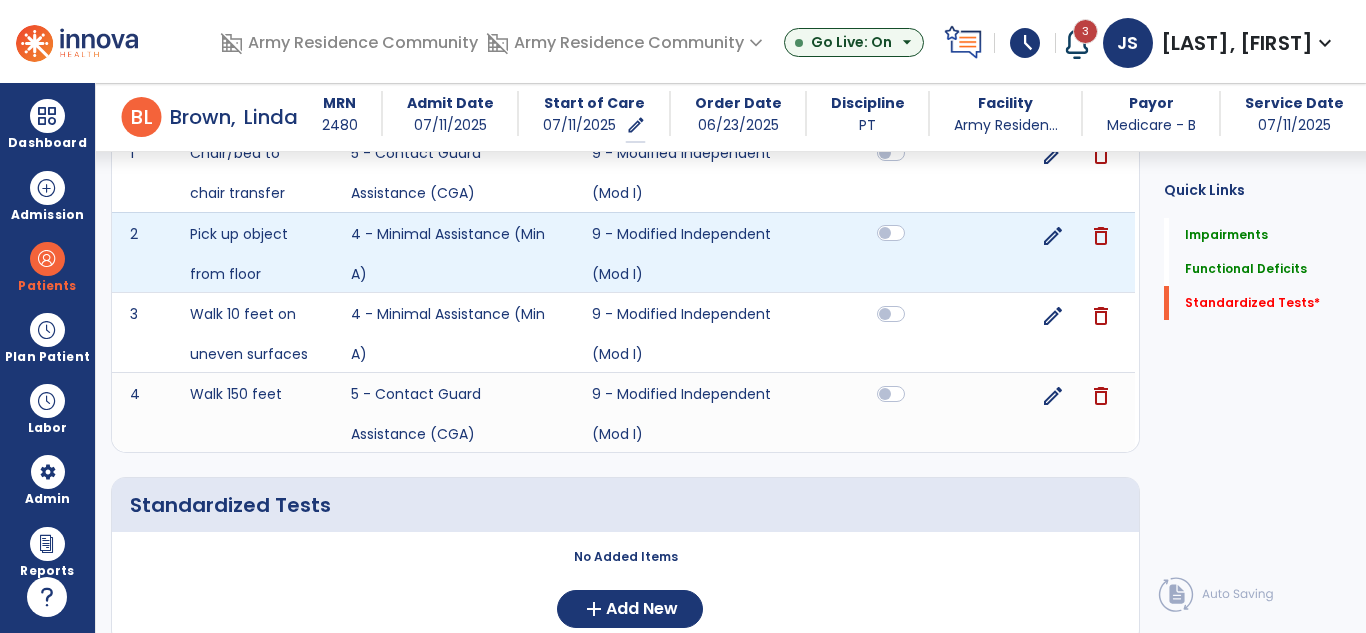 click 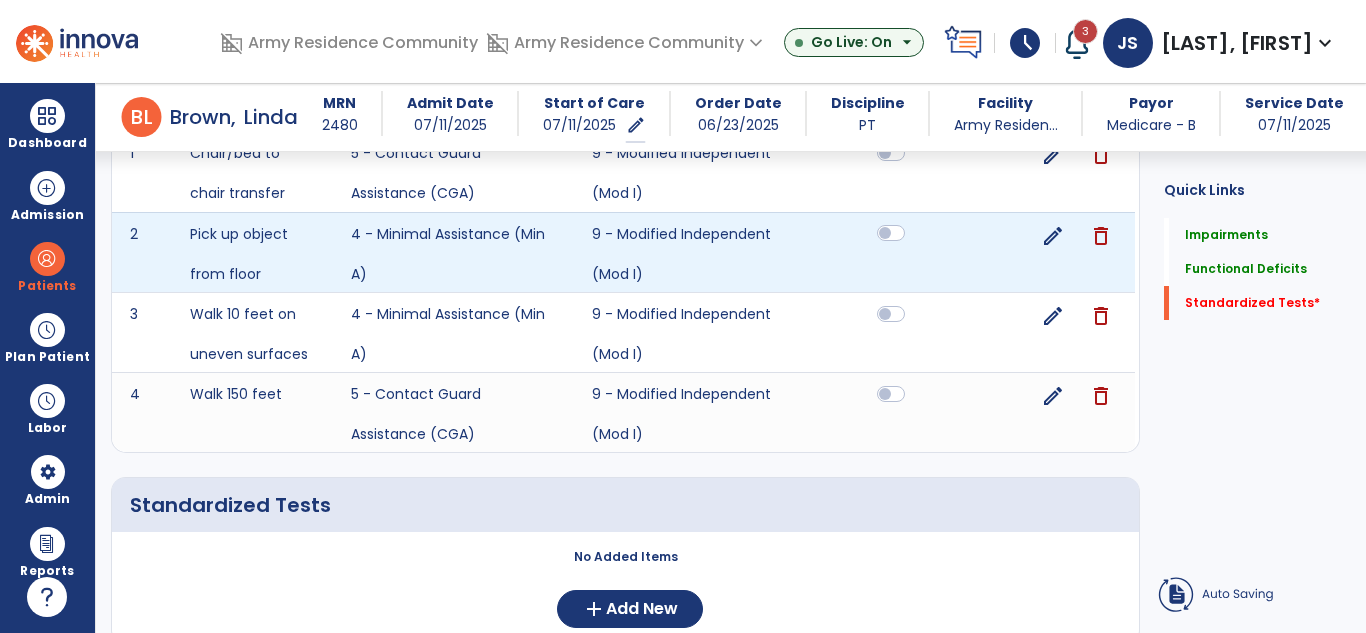 click 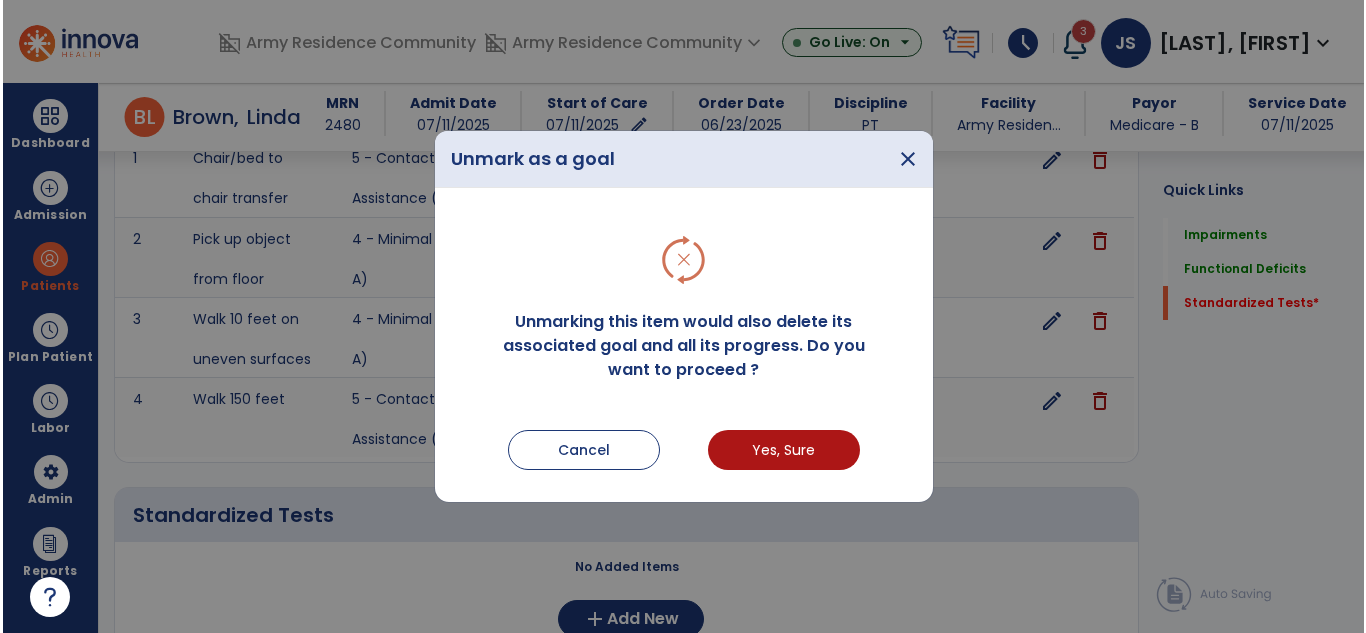 scroll, scrollTop: 1328, scrollLeft: 0, axis: vertical 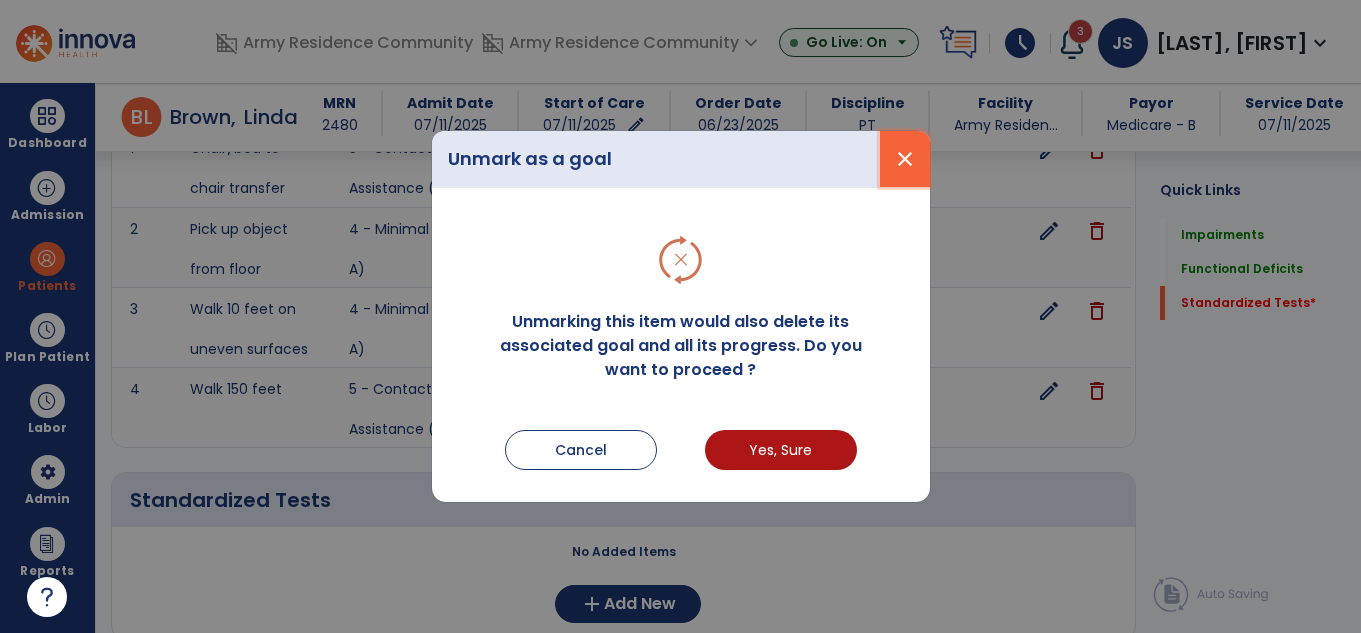 click on "close" at bounding box center [905, 159] 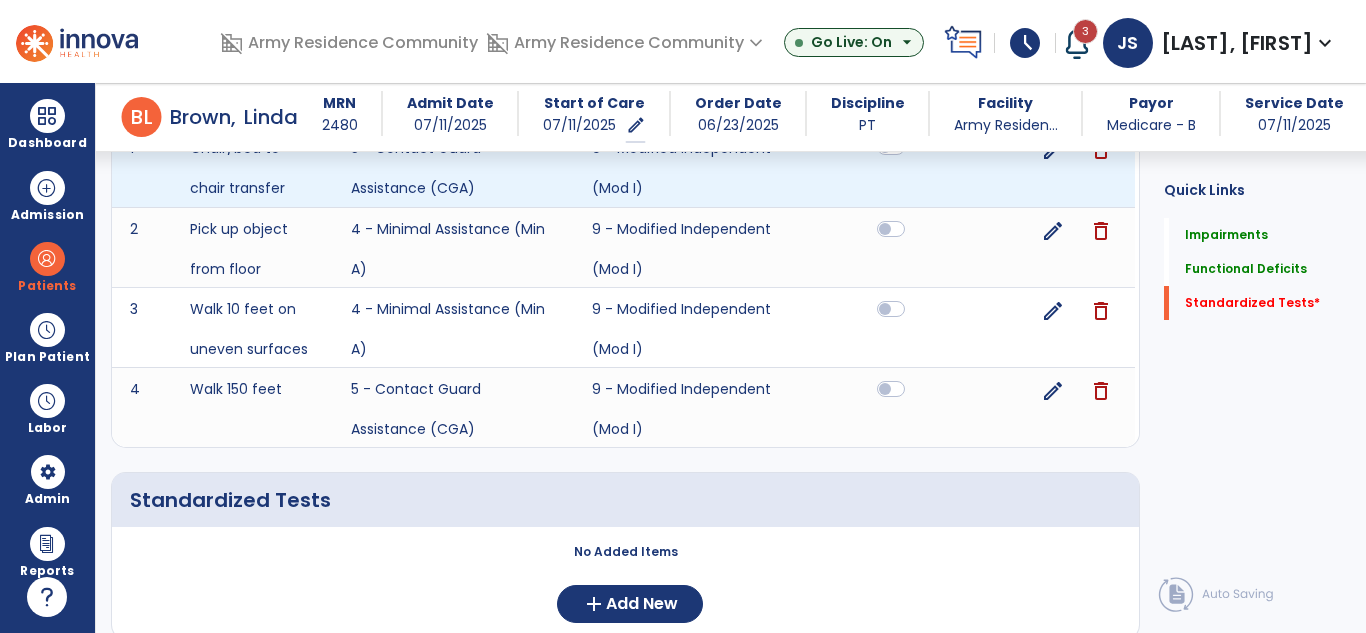 click 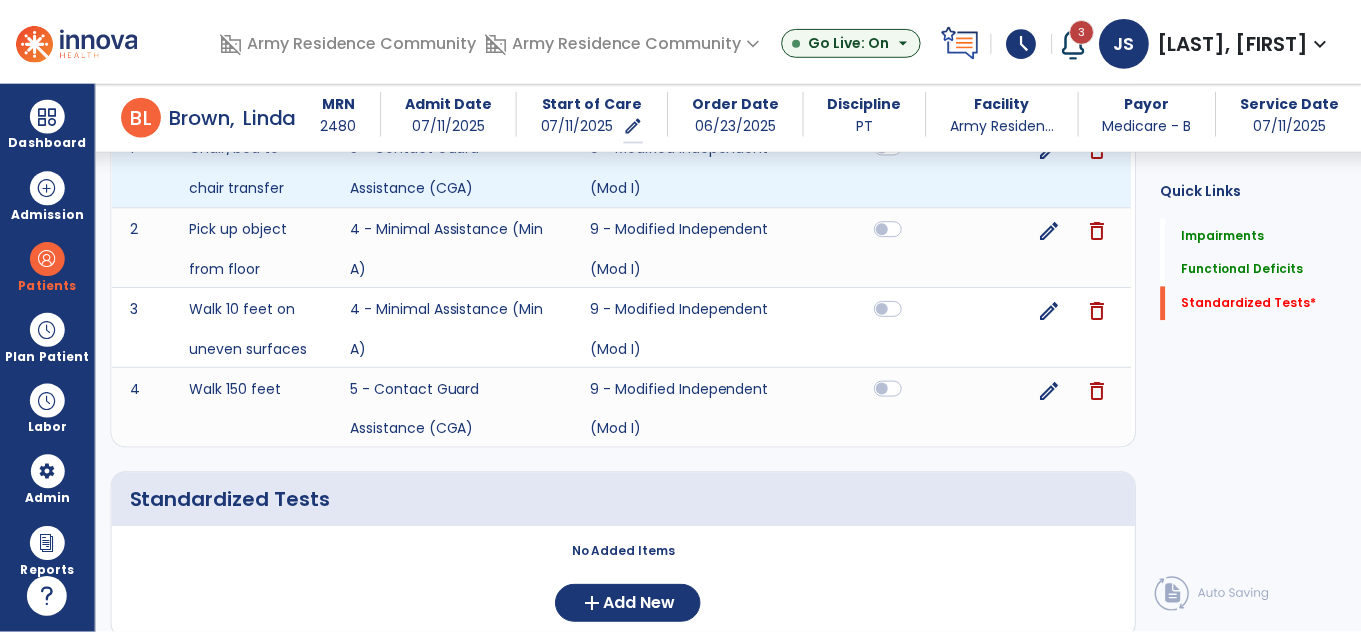 scroll, scrollTop: 1323, scrollLeft: 0, axis: vertical 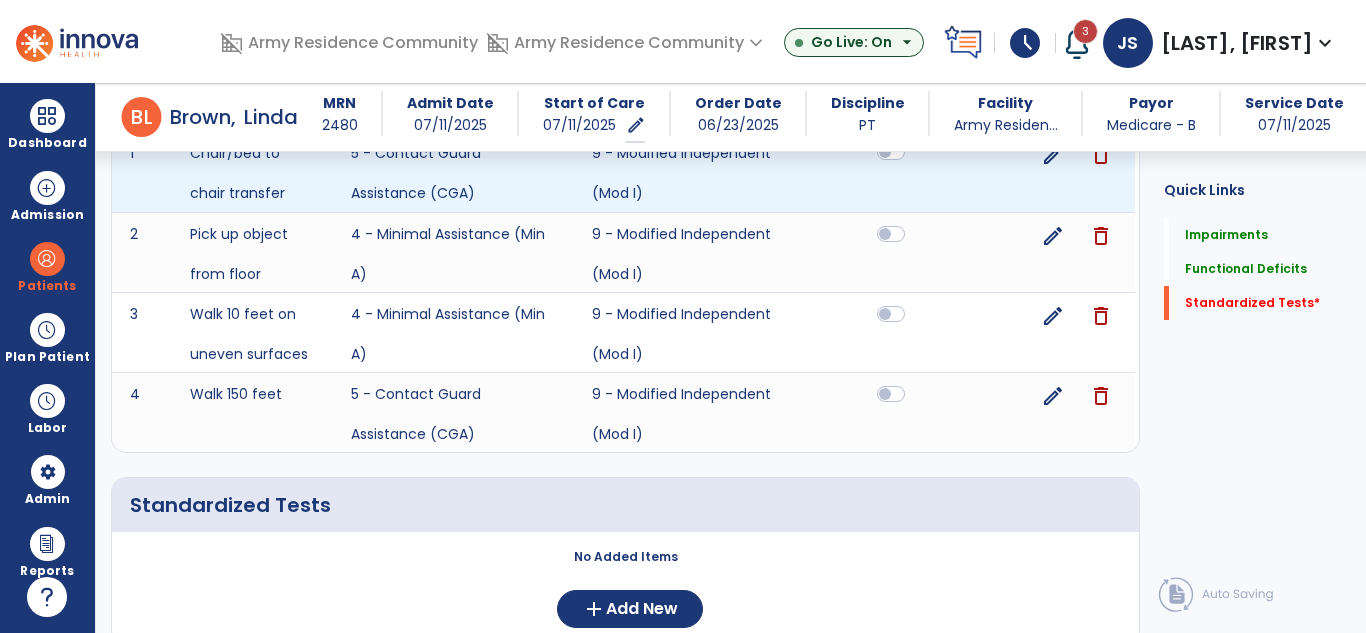 click 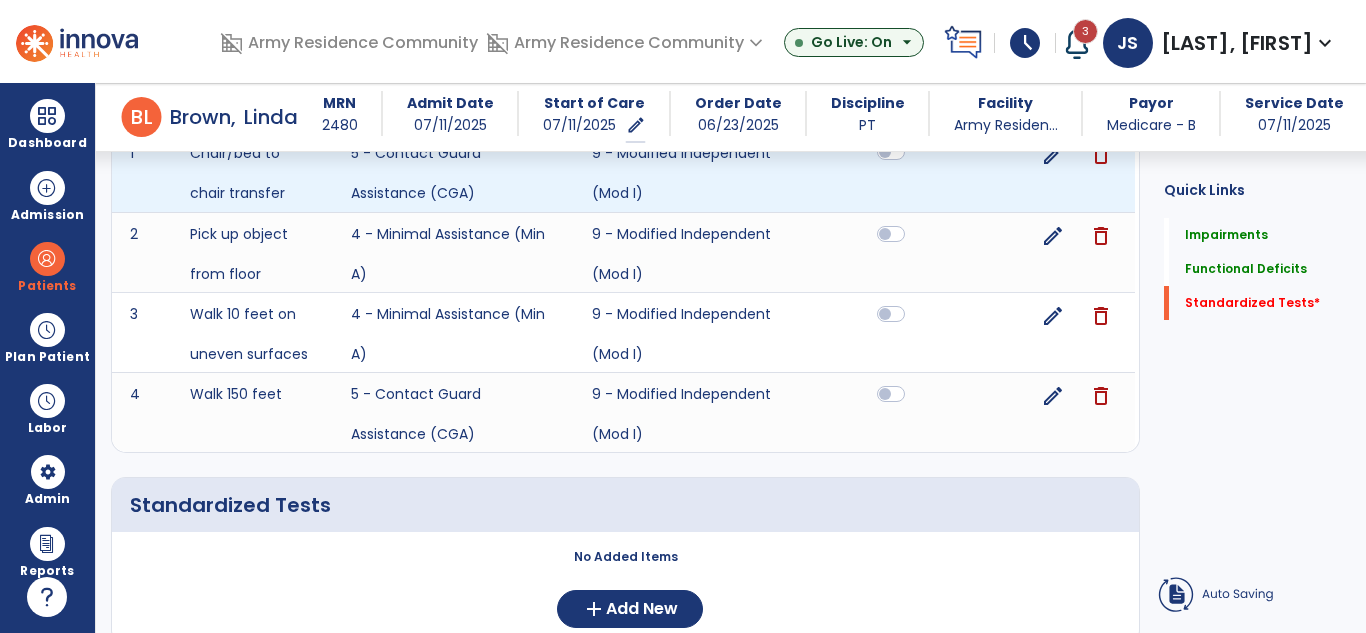 click 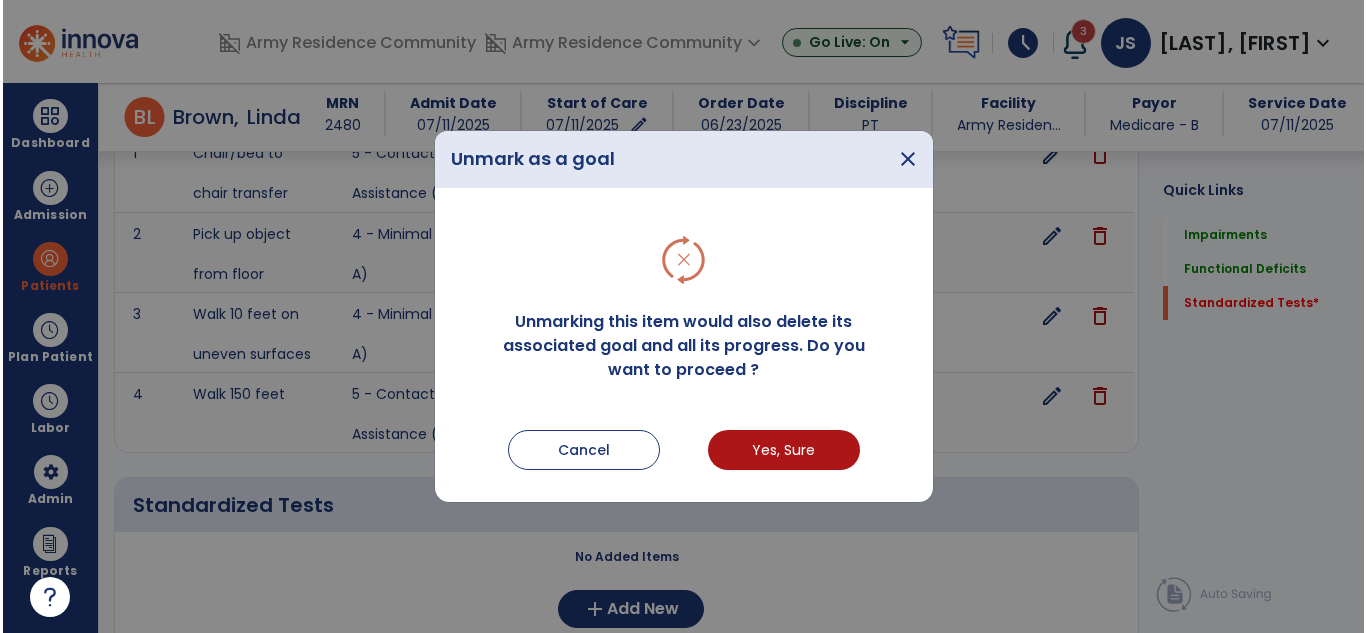 scroll, scrollTop: 1318, scrollLeft: 0, axis: vertical 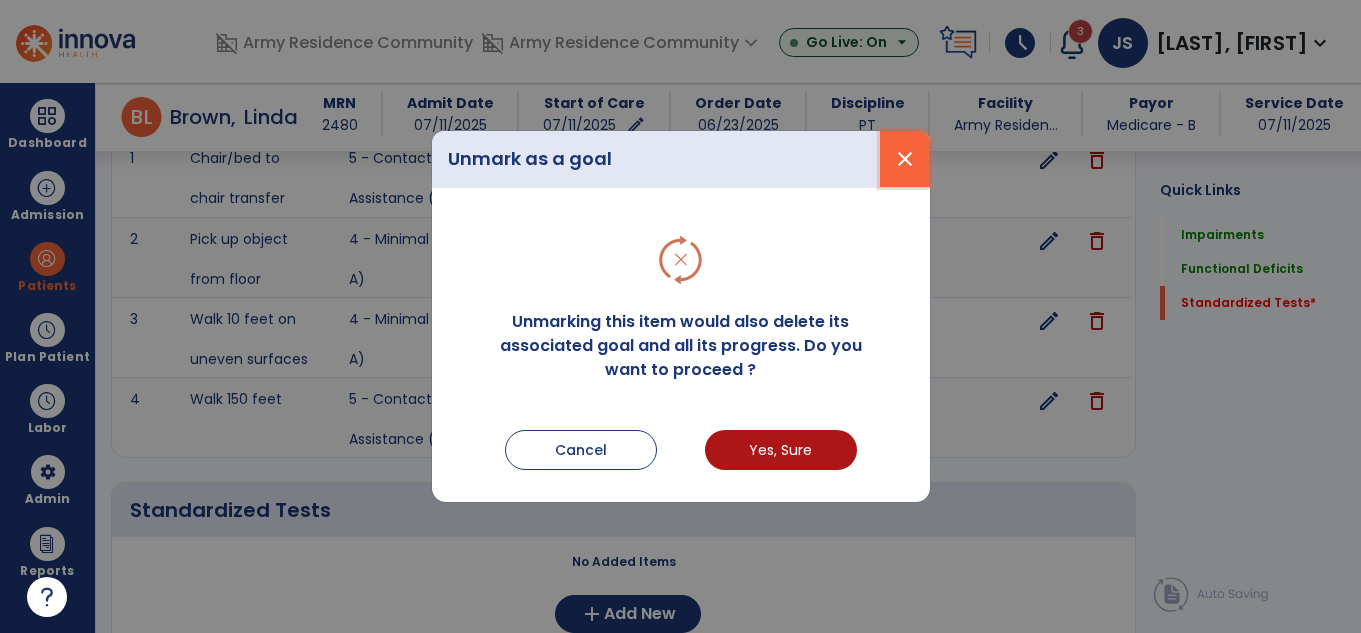 click on "close" at bounding box center (905, 159) 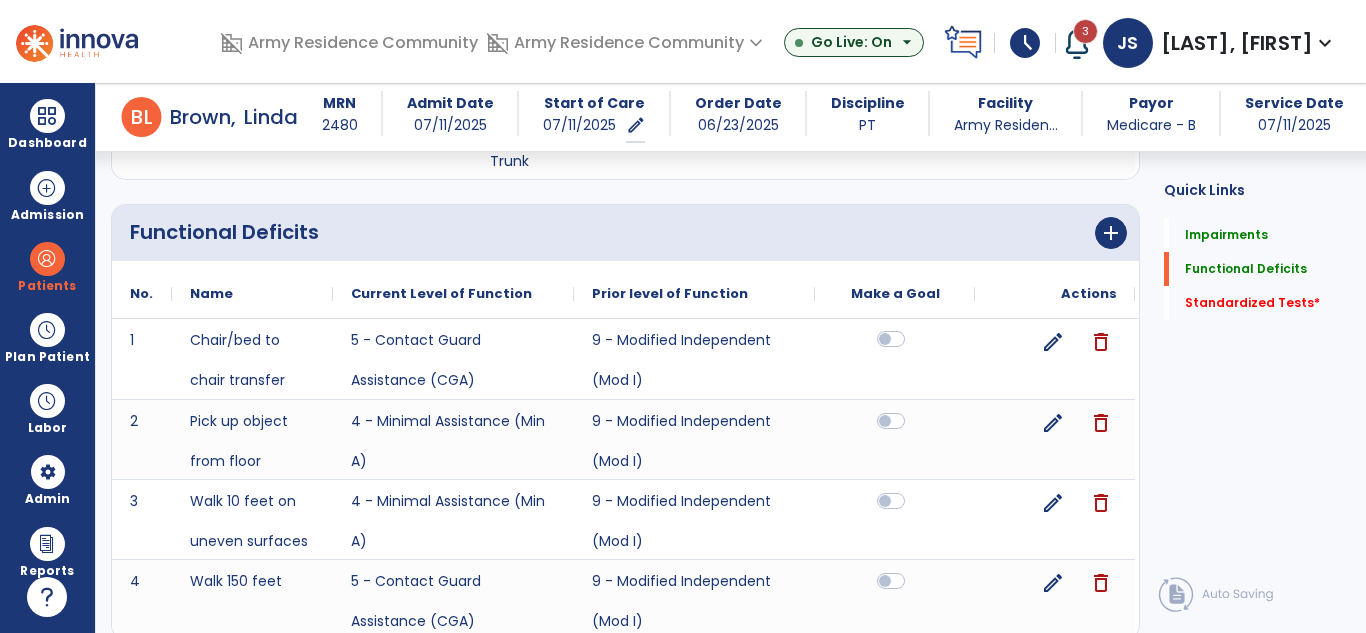 scroll, scrollTop: 1164, scrollLeft: 0, axis: vertical 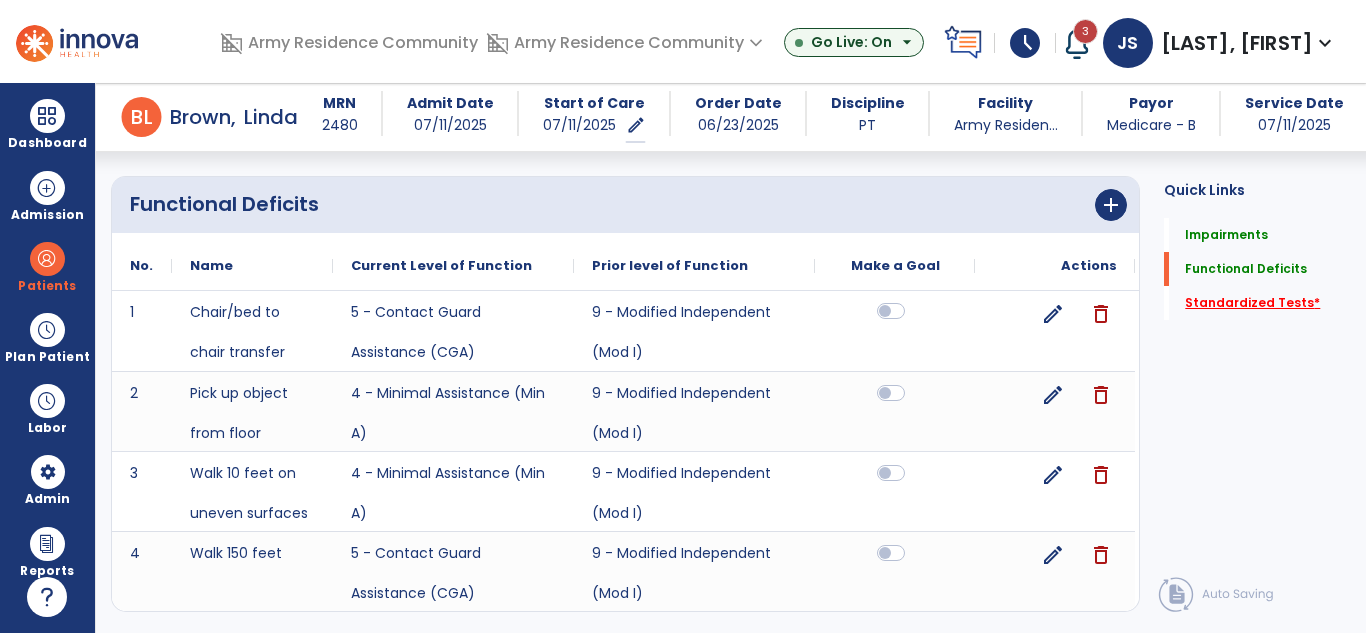 click on "Standardized Tests   *" 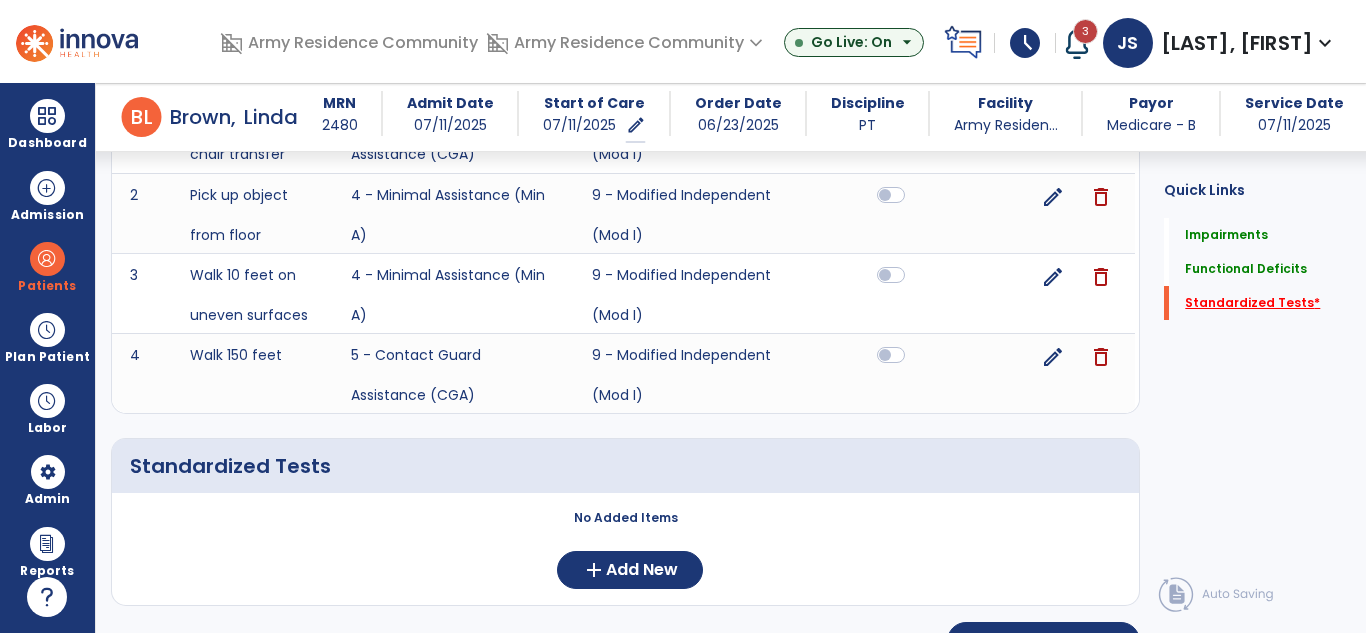scroll, scrollTop: 1406, scrollLeft: 0, axis: vertical 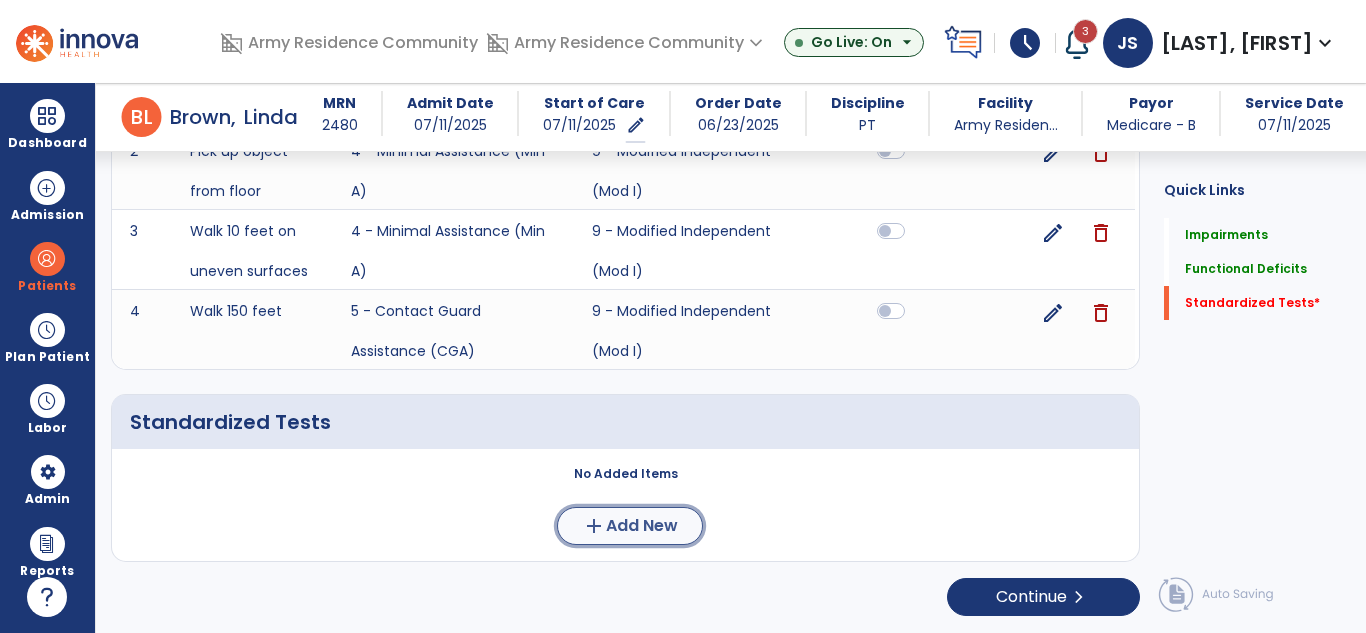 click on "add" 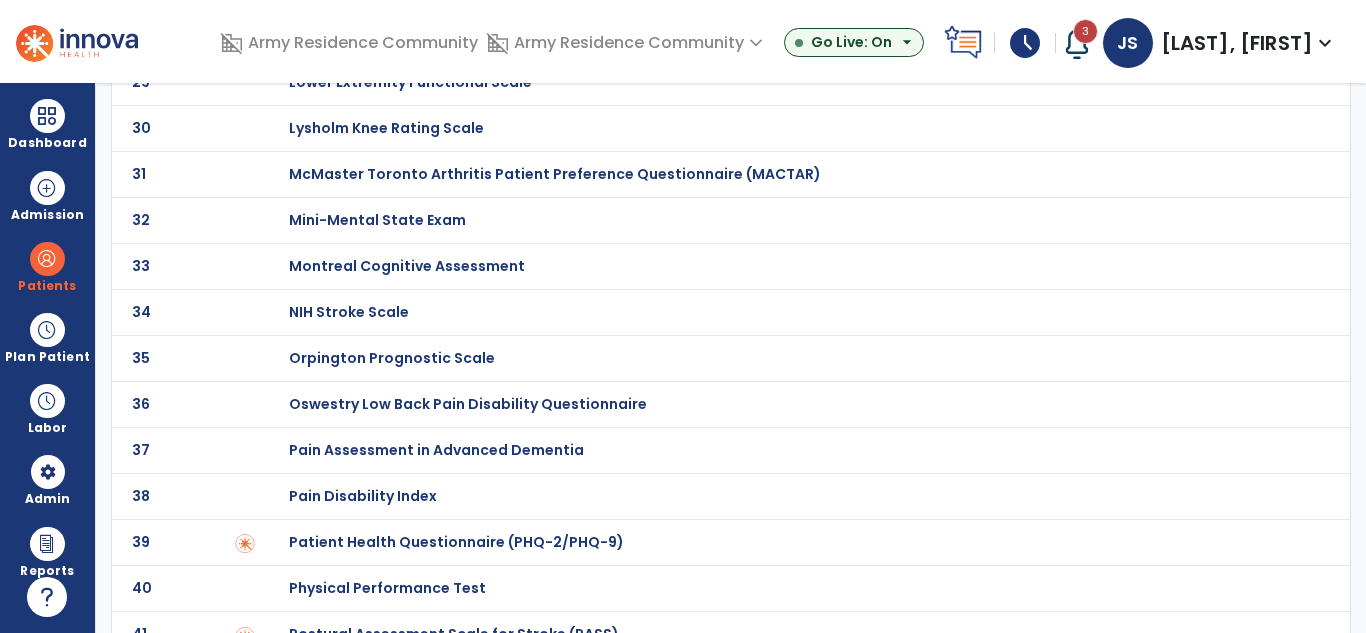 scroll, scrollTop: 0, scrollLeft: 0, axis: both 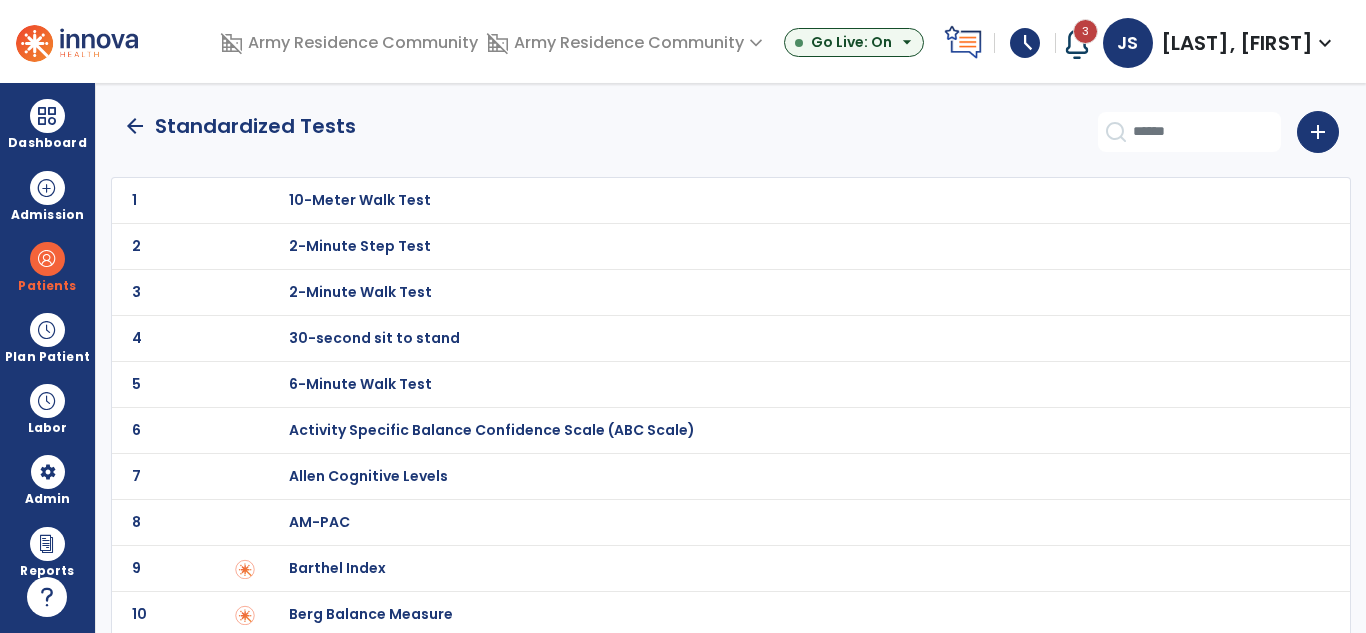 click on "30-second sit to stand" at bounding box center (789, 200) 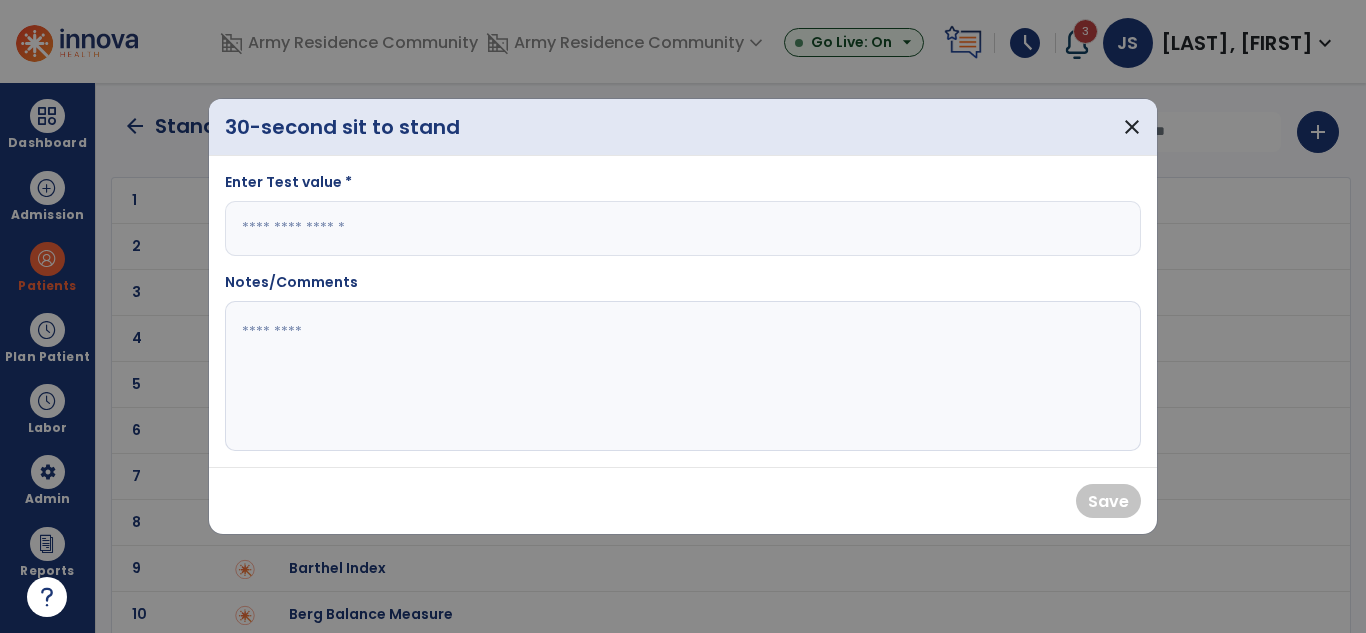 click at bounding box center (683, 228) 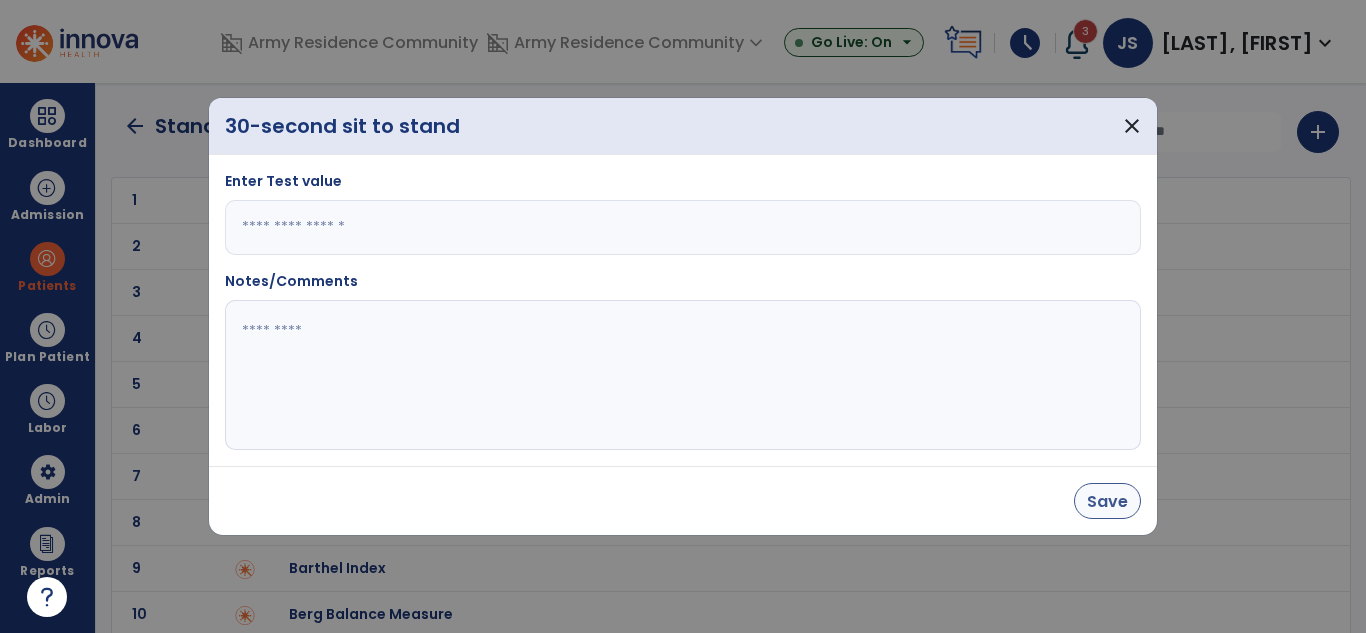 type on "*" 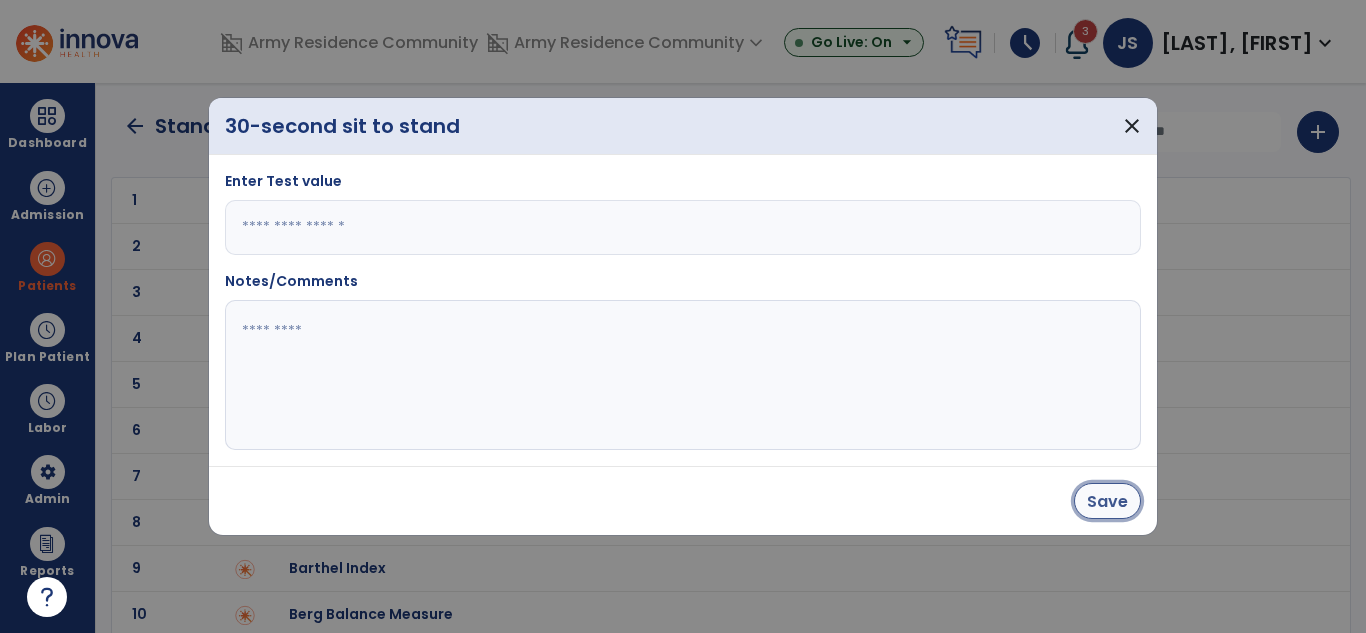 click on "Save" at bounding box center (1107, 501) 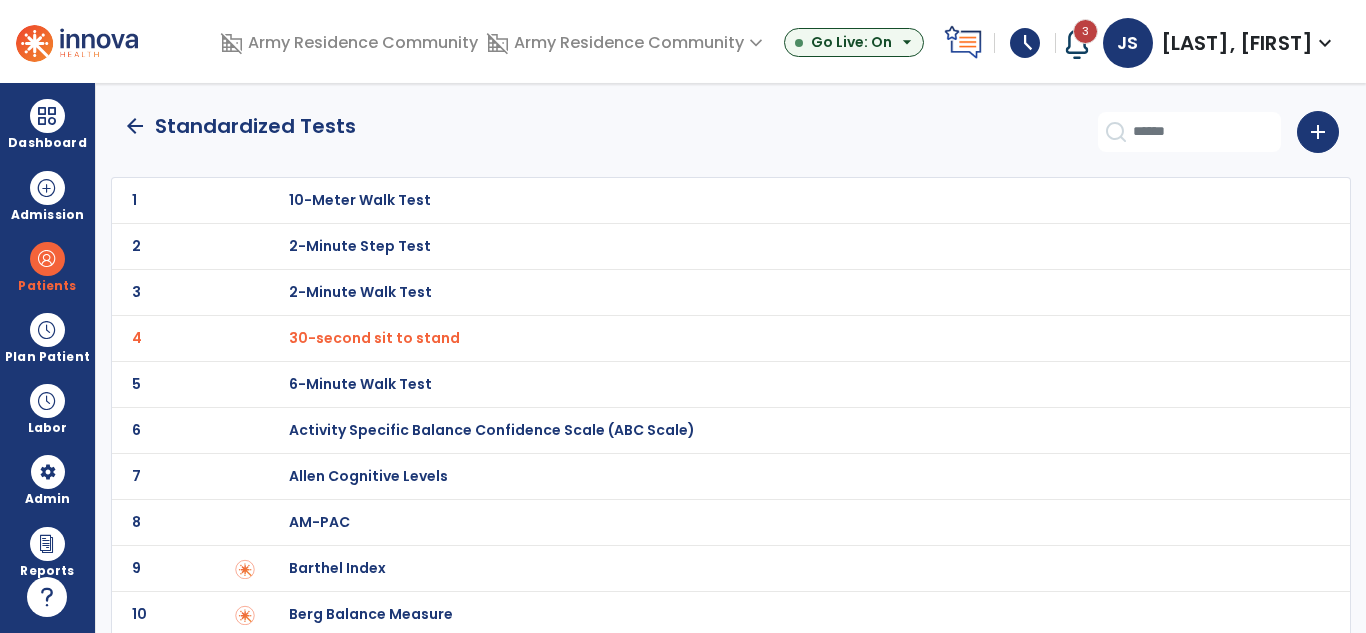 click on "arrow_back" 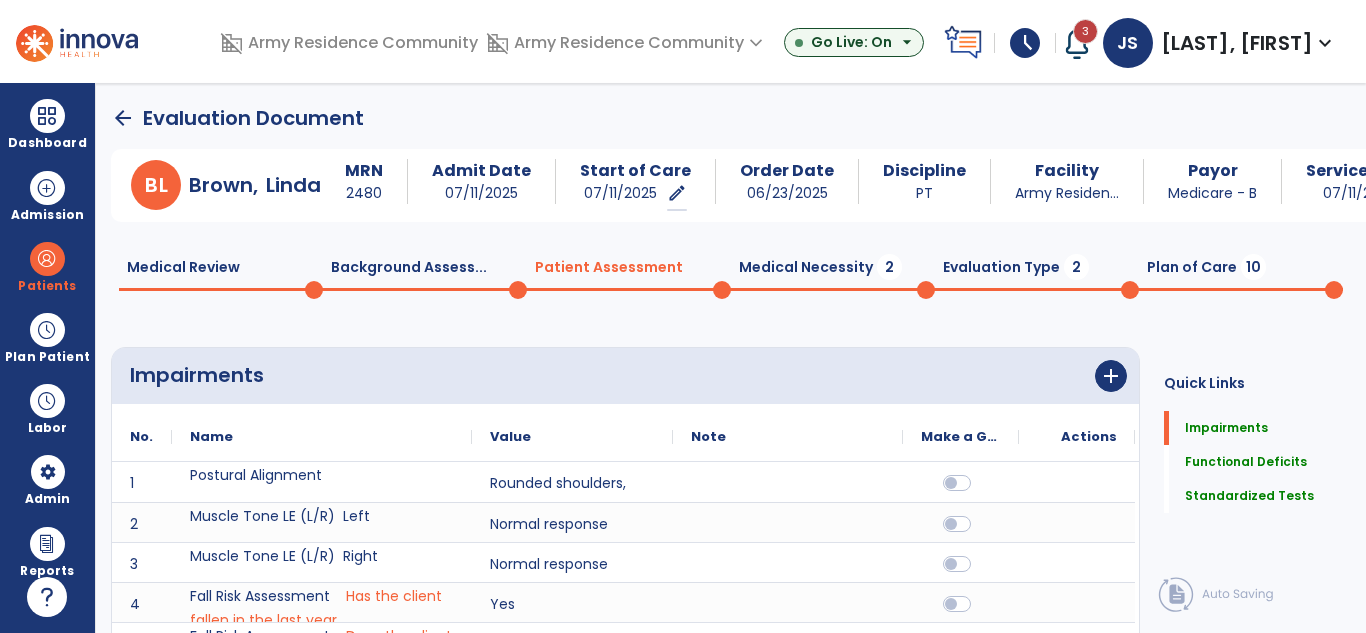 scroll, scrollTop: 20, scrollLeft: 0, axis: vertical 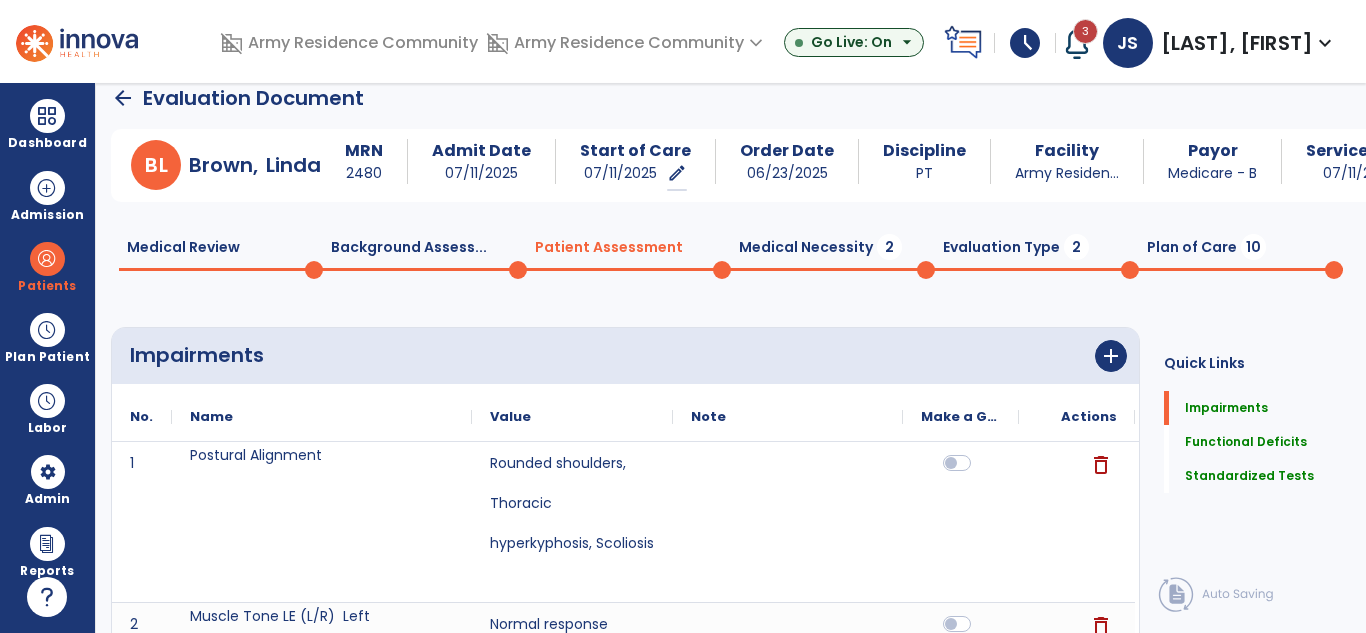 click on "Medical Necessity  2" 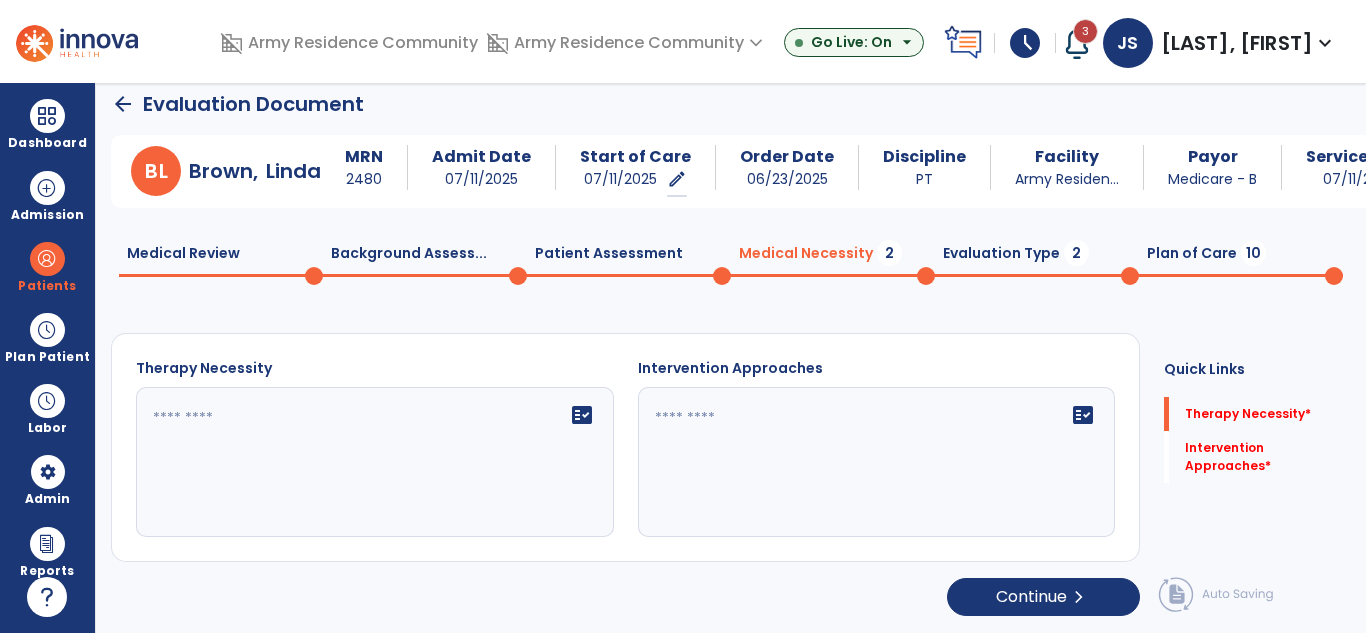 scroll, scrollTop: 14, scrollLeft: 0, axis: vertical 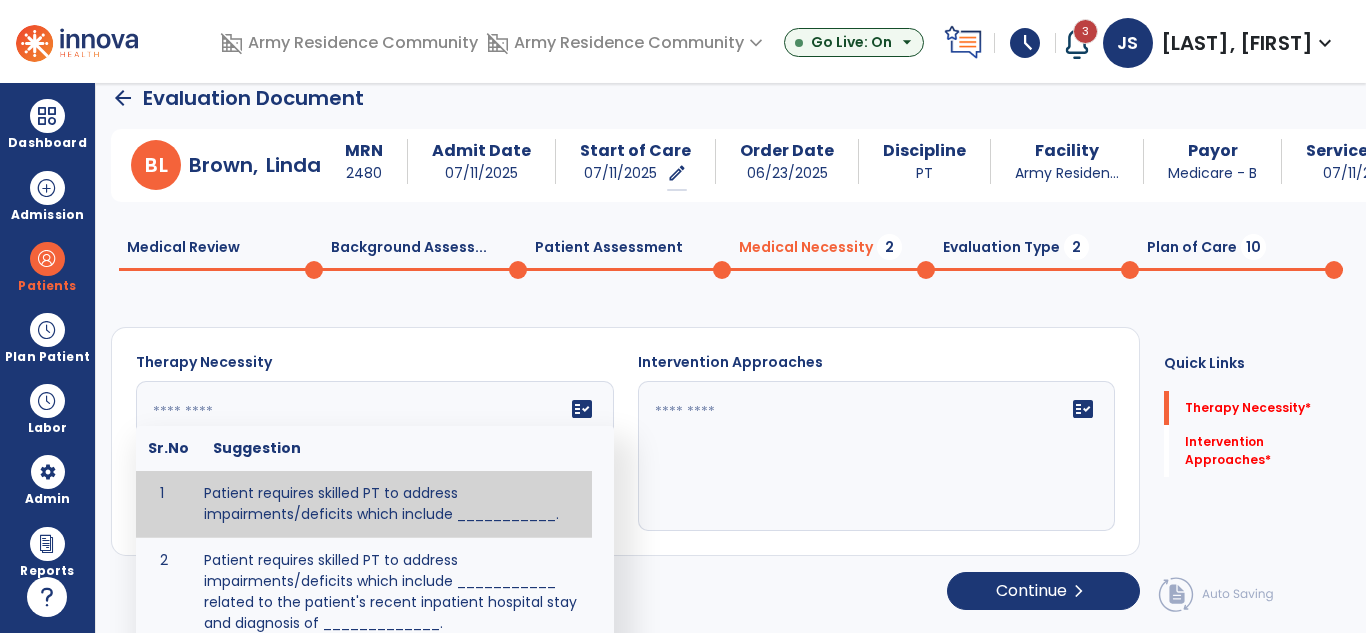 click 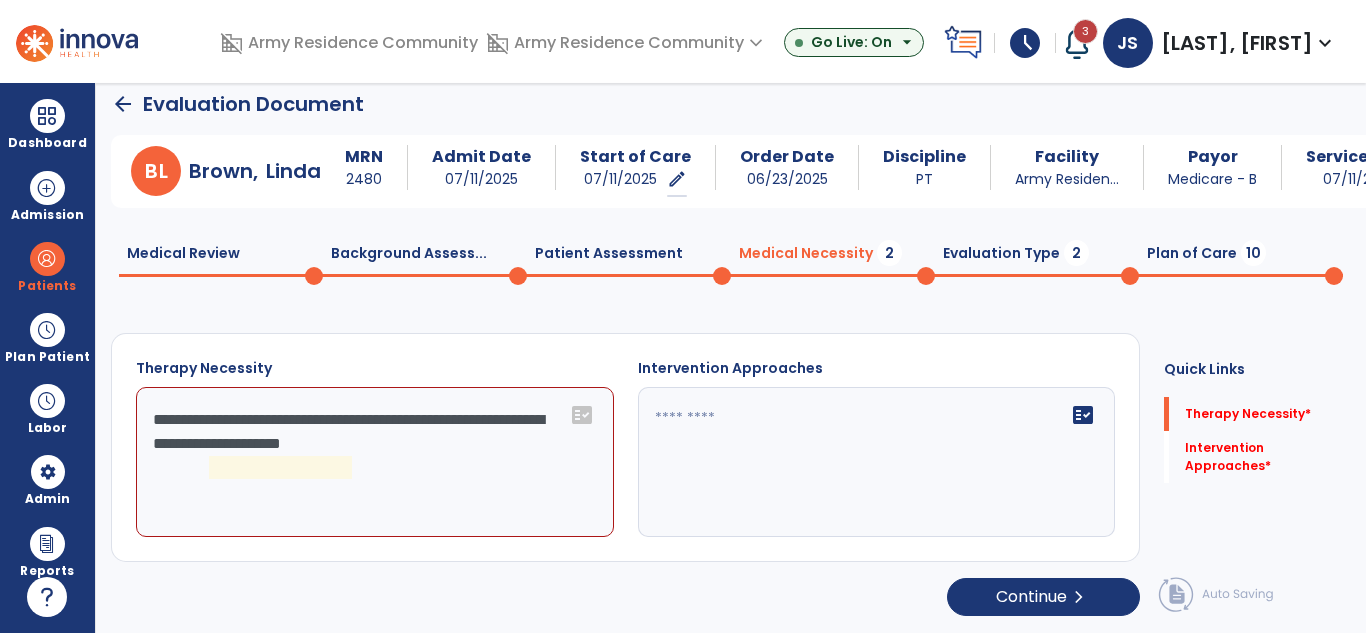 scroll, scrollTop: 14, scrollLeft: 0, axis: vertical 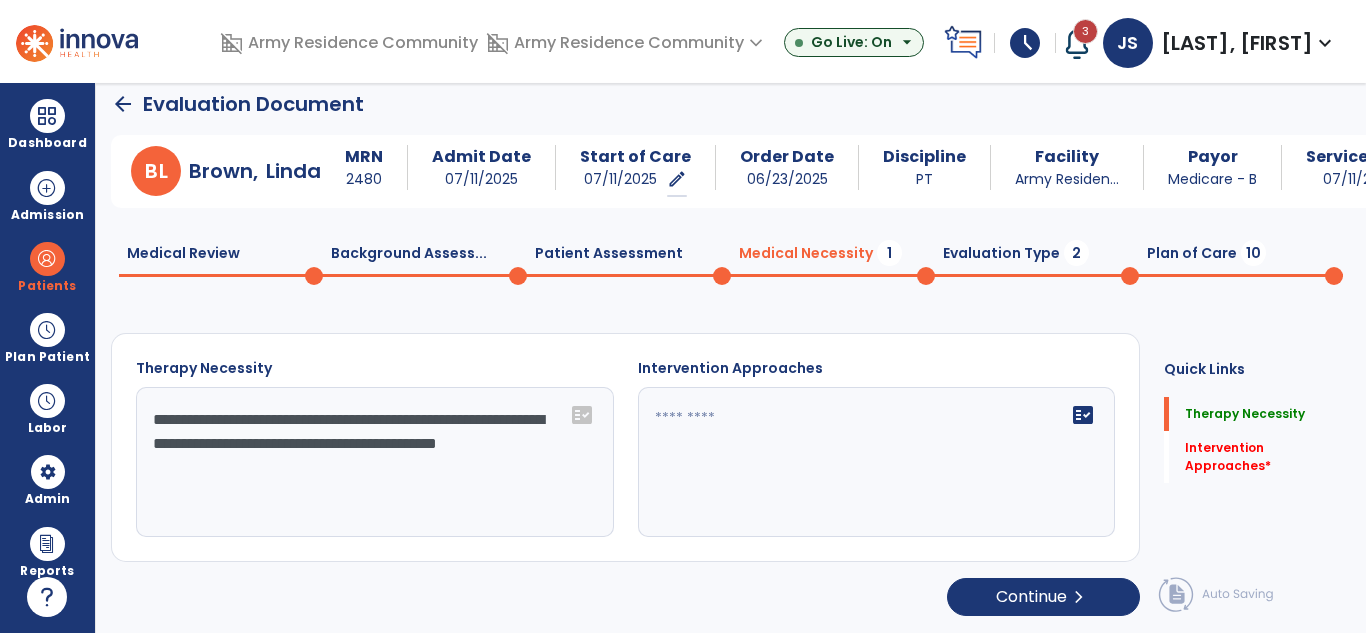 click on "**********" 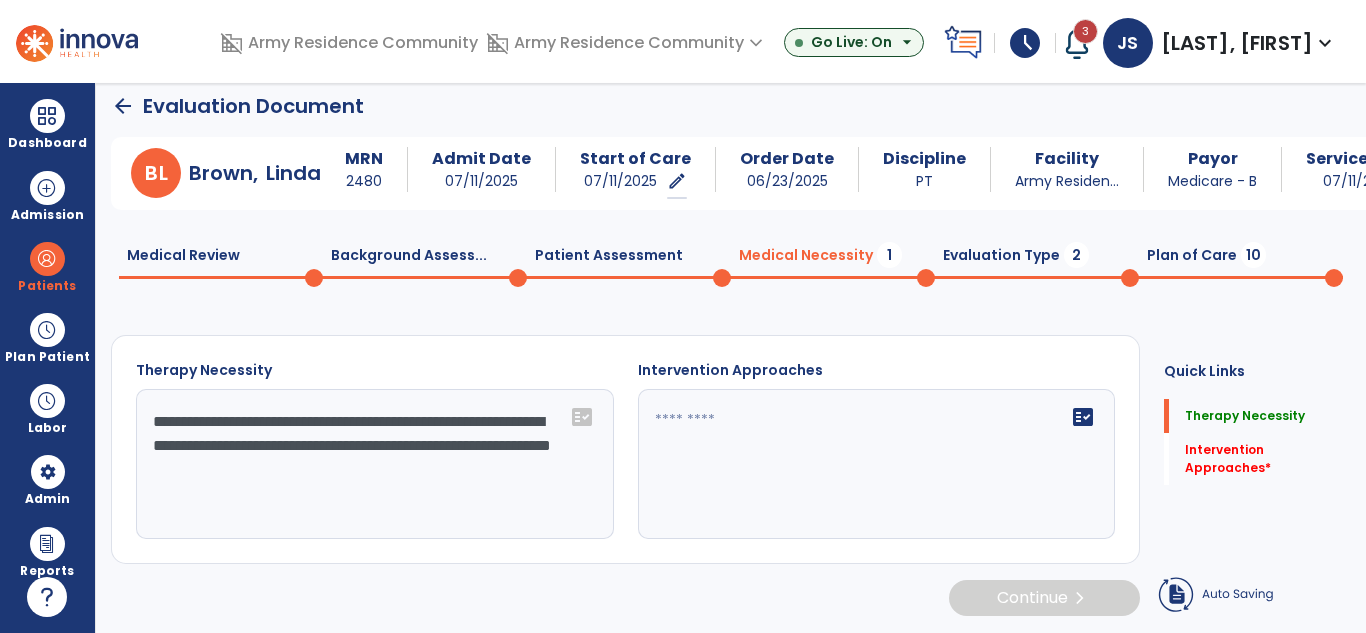 scroll, scrollTop: 14, scrollLeft: 0, axis: vertical 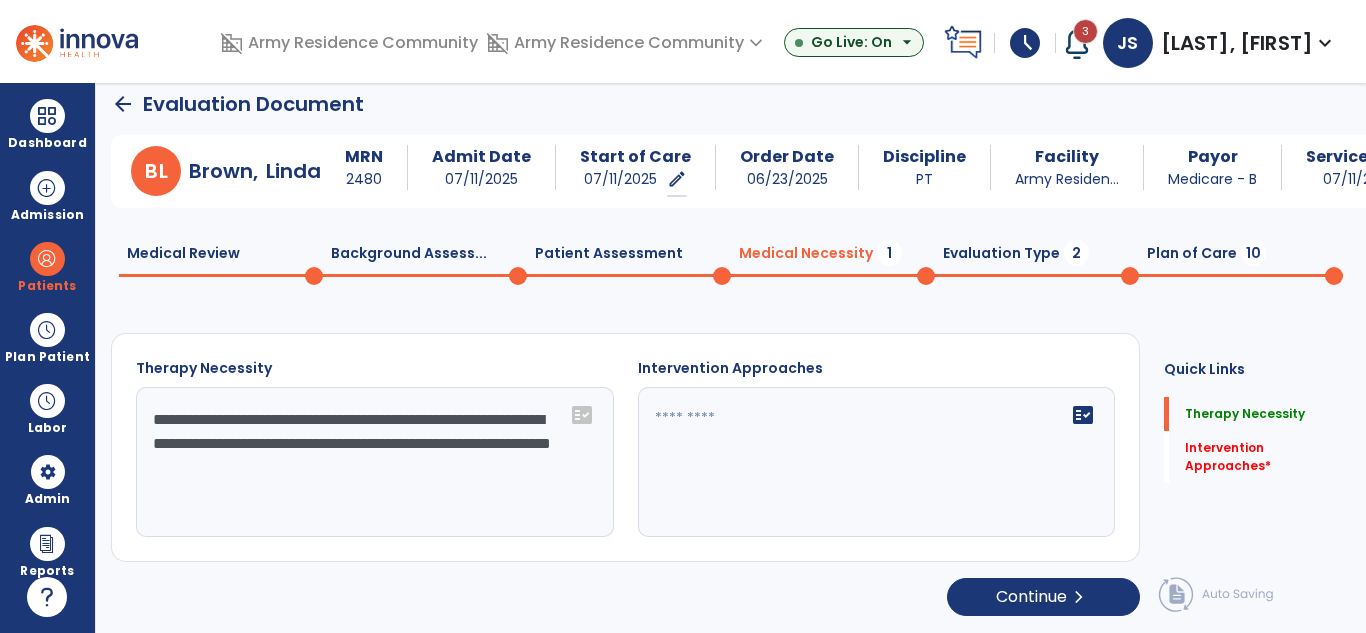 click on "**********" 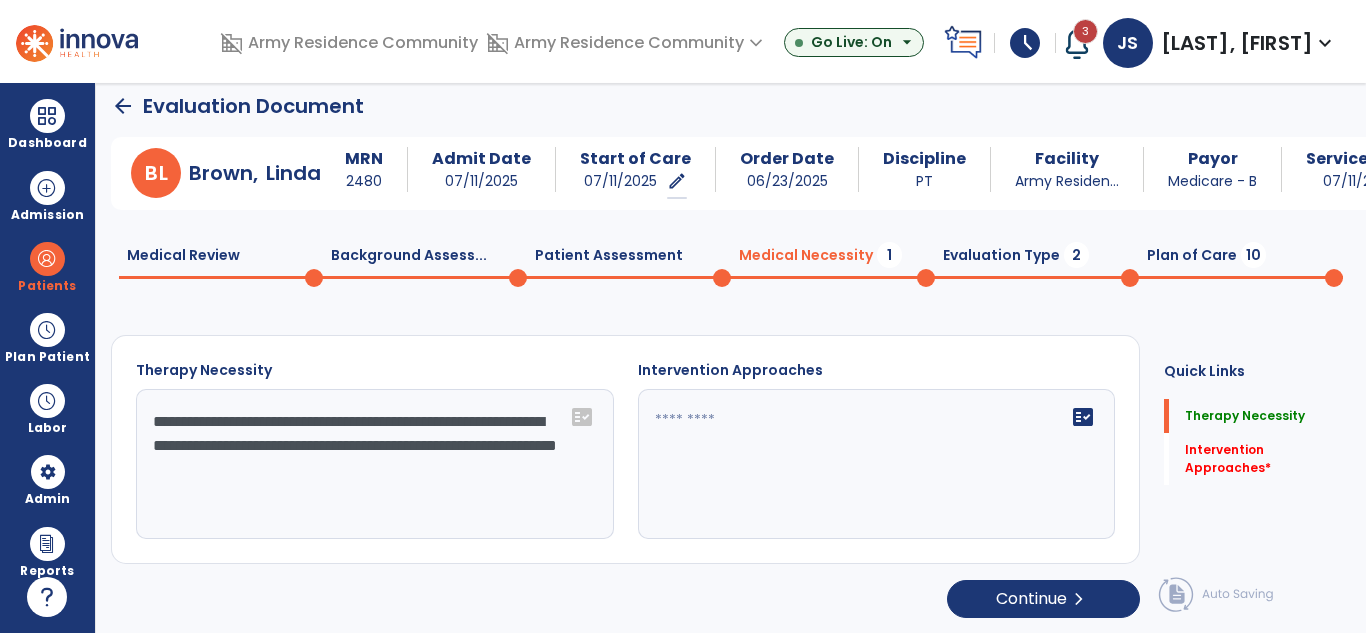 scroll, scrollTop: 14, scrollLeft: 0, axis: vertical 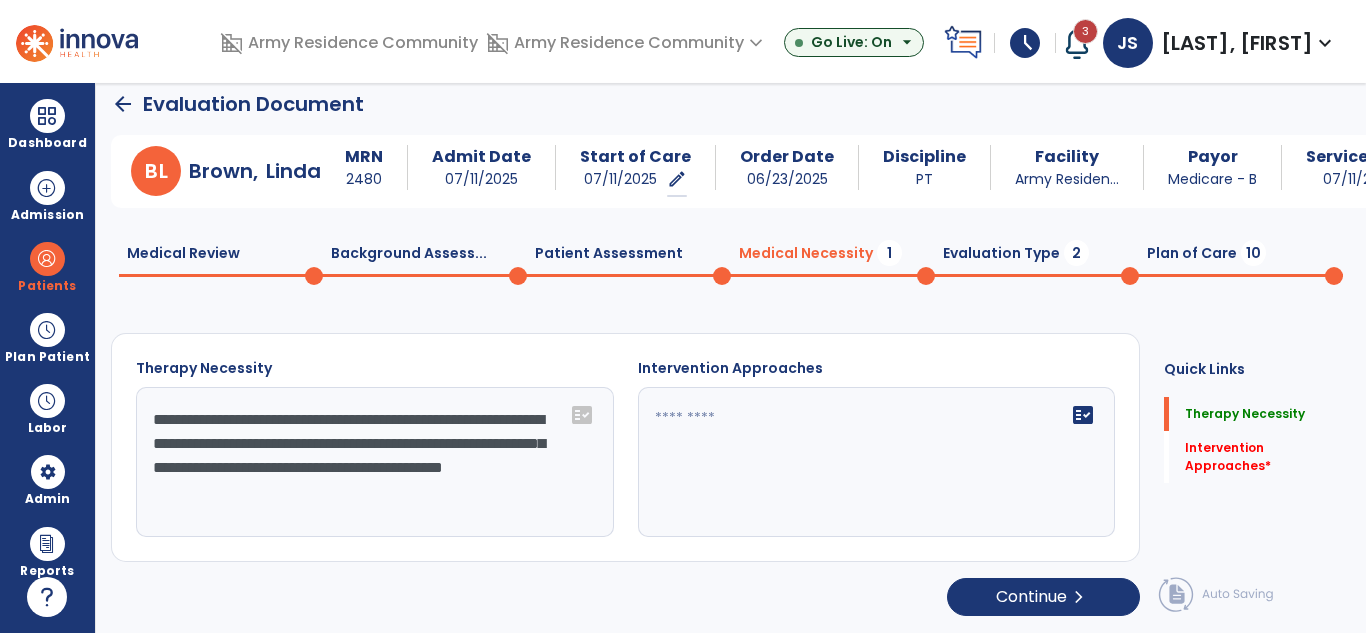 type on "**********" 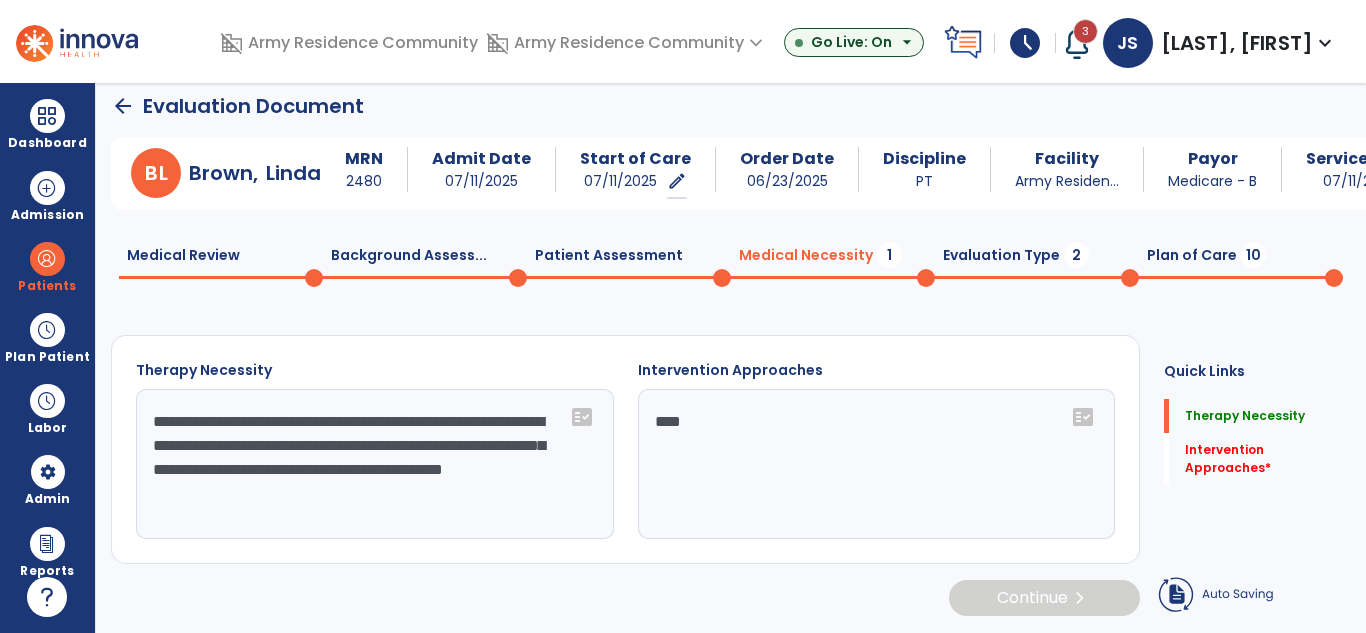 scroll, scrollTop: 14, scrollLeft: 0, axis: vertical 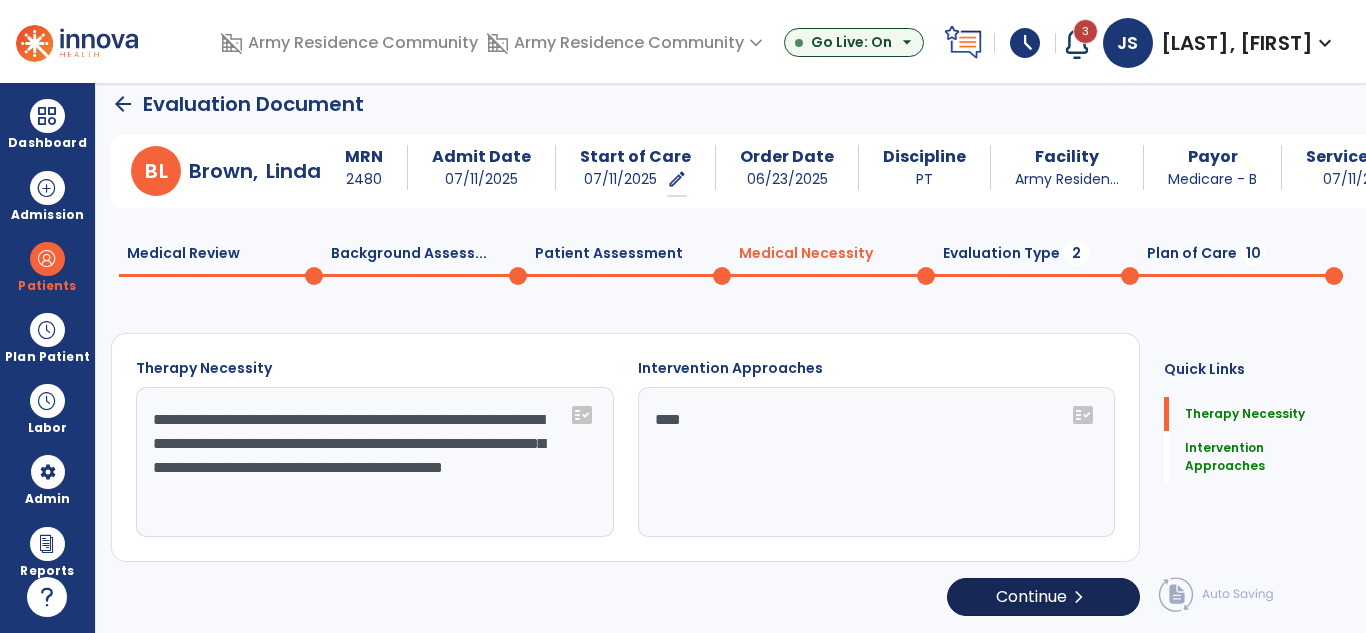 type on "****" 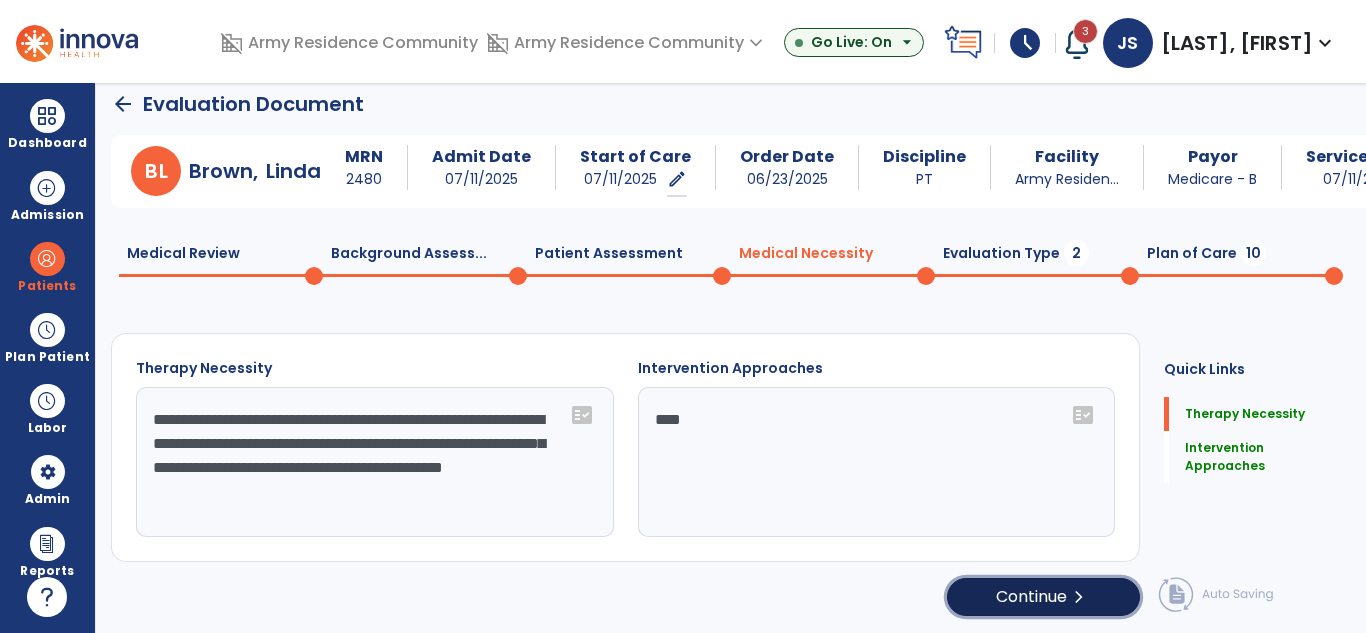 drag, startPoint x: 1033, startPoint y: 589, endPoint x: 967, endPoint y: 602, distance: 67.26812 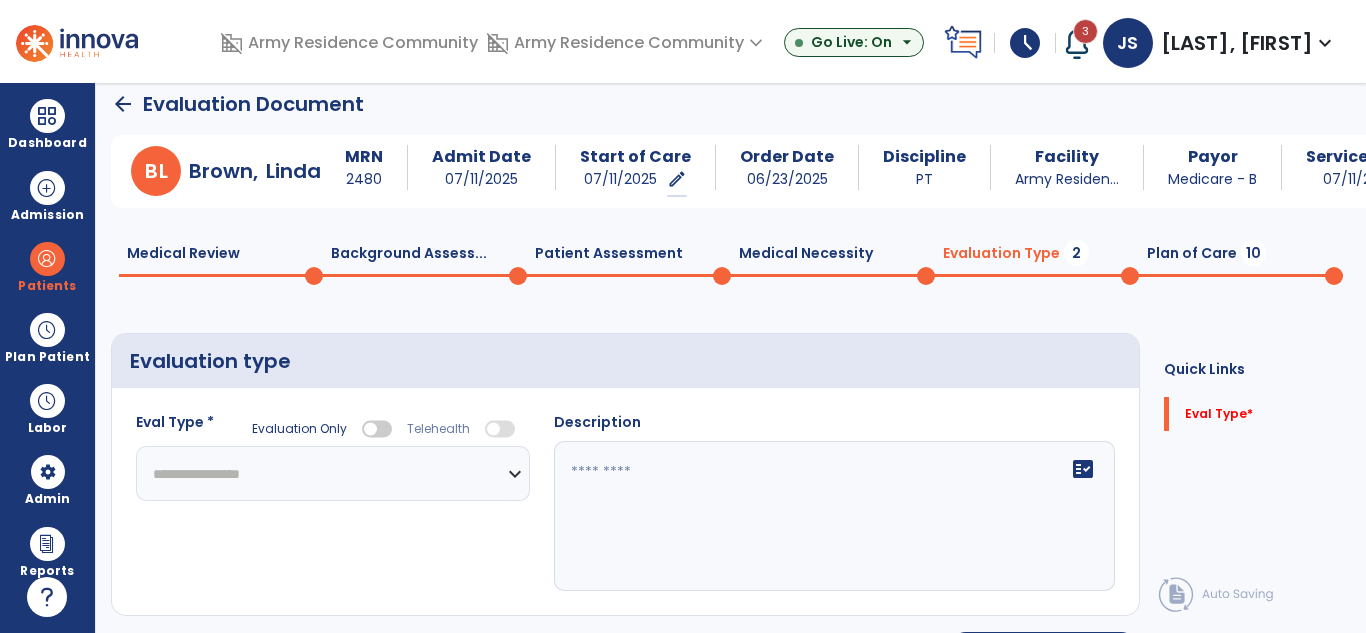 drag, startPoint x: 403, startPoint y: 496, endPoint x: 266, endPoint y: 470, distance: 139.44533 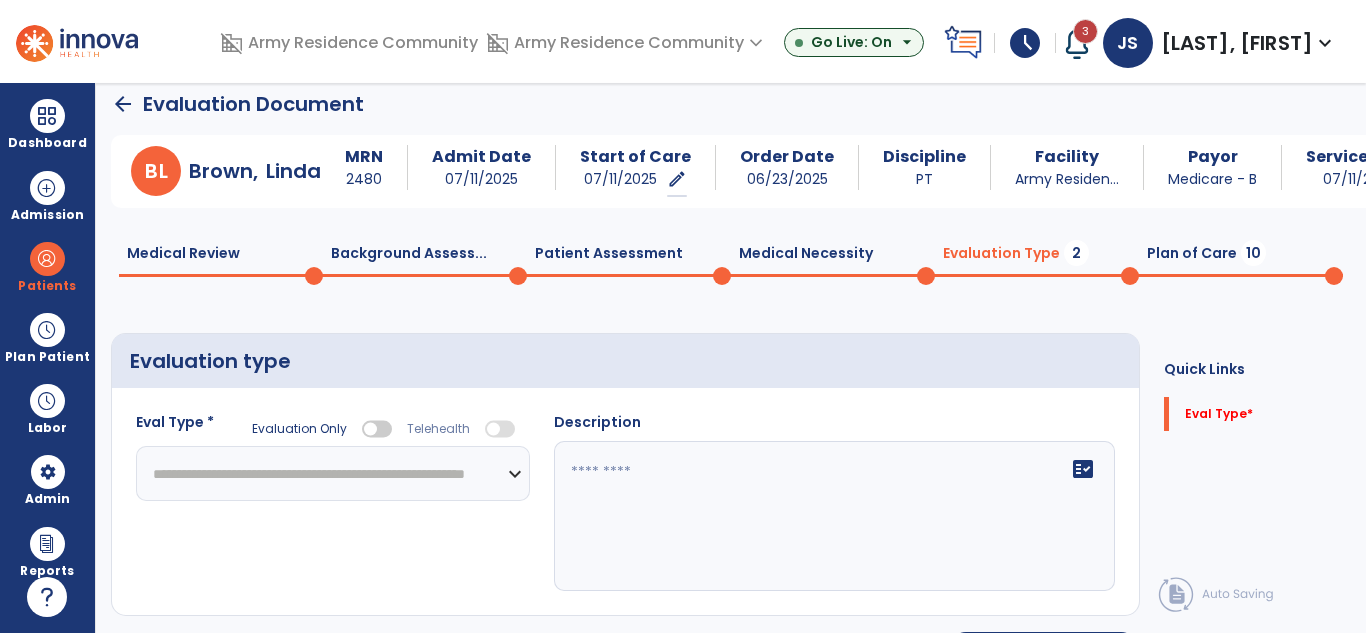 click on "**********" 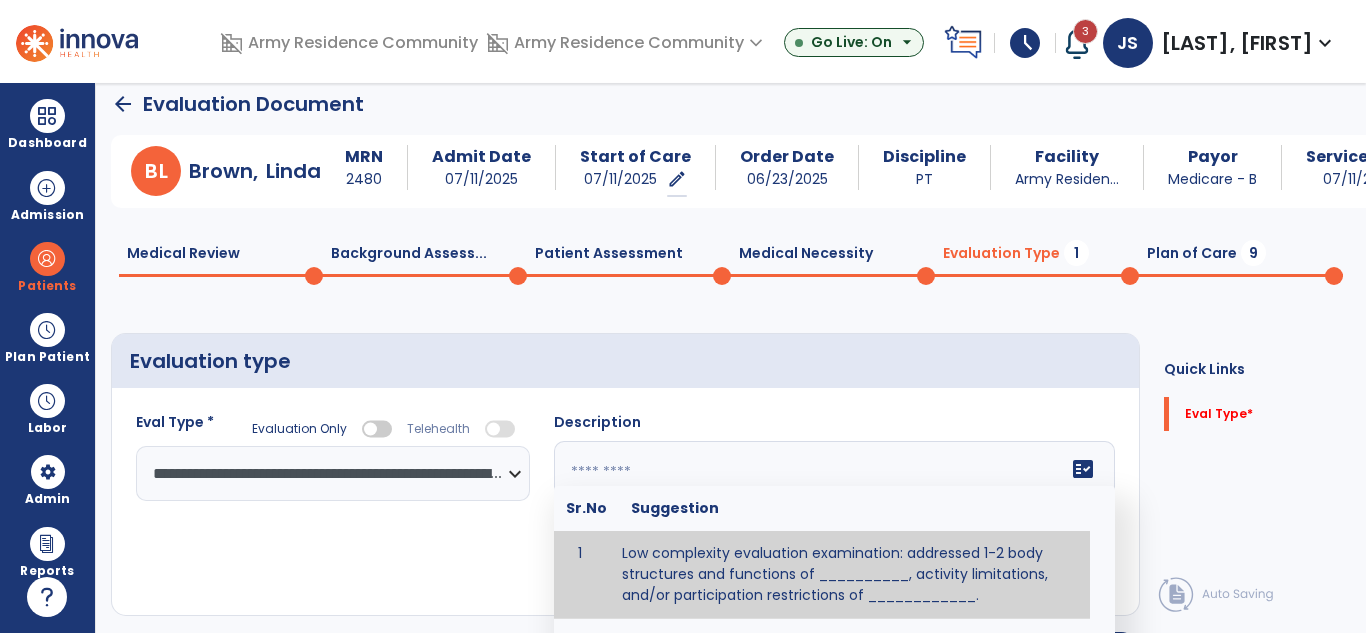 click 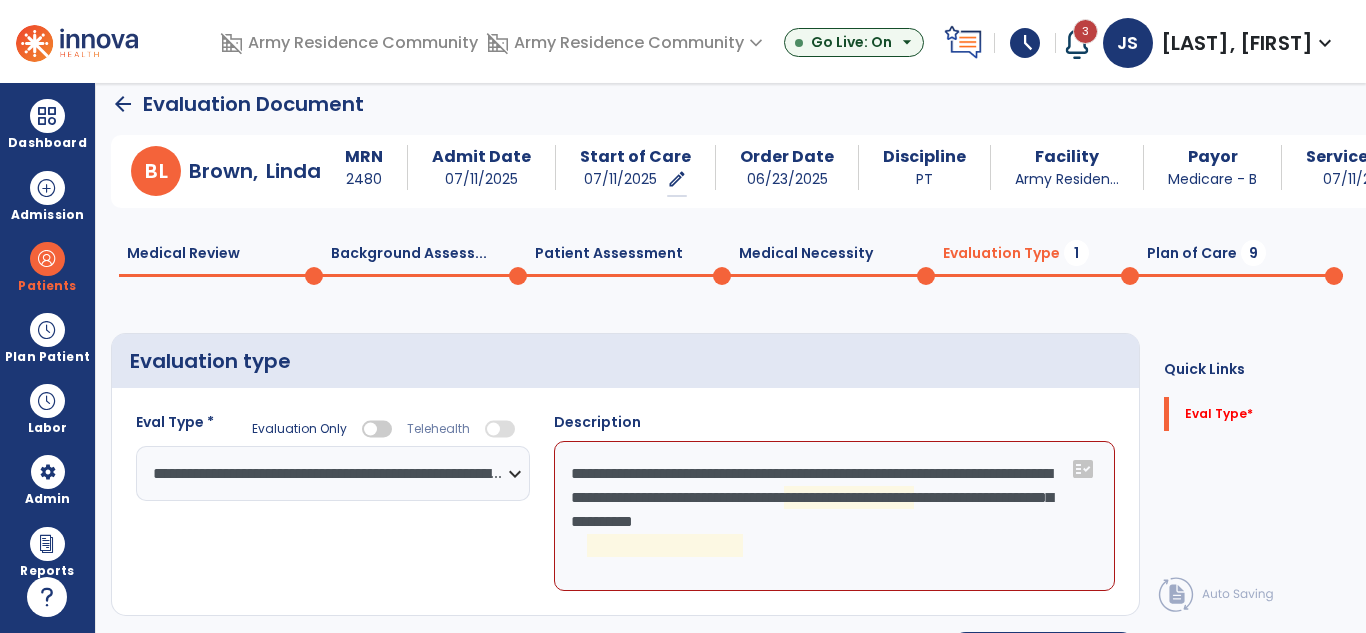 click on "**********" 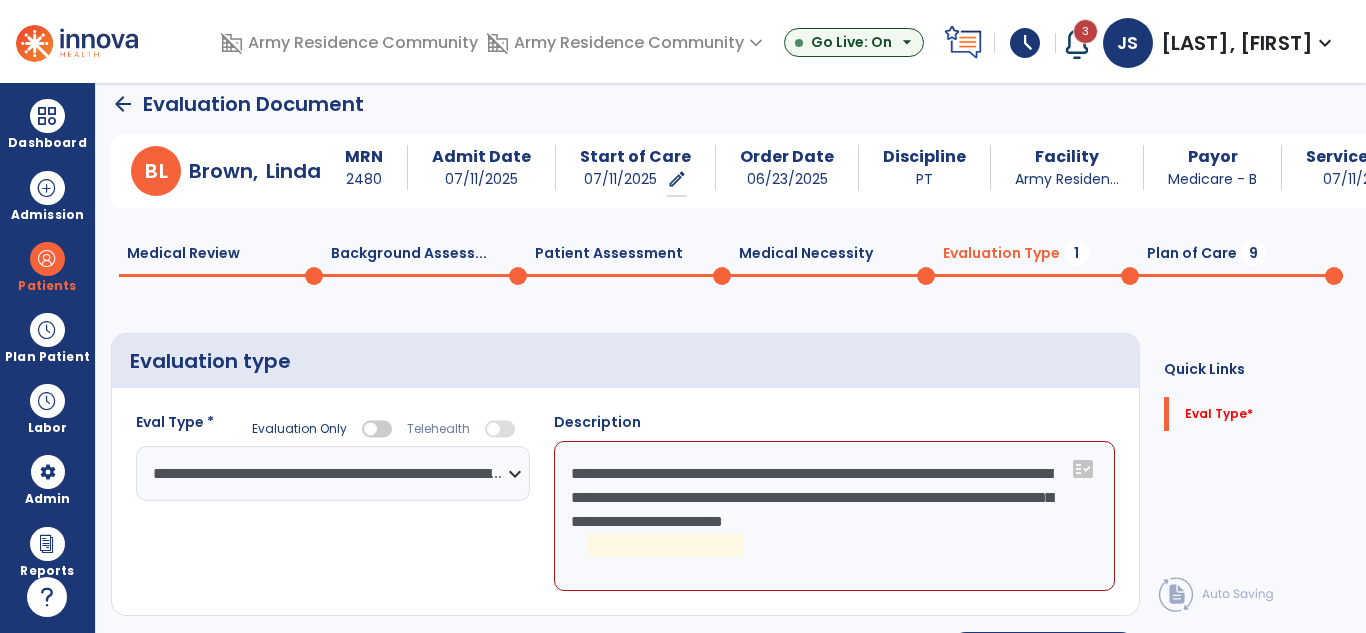 click on "**********" 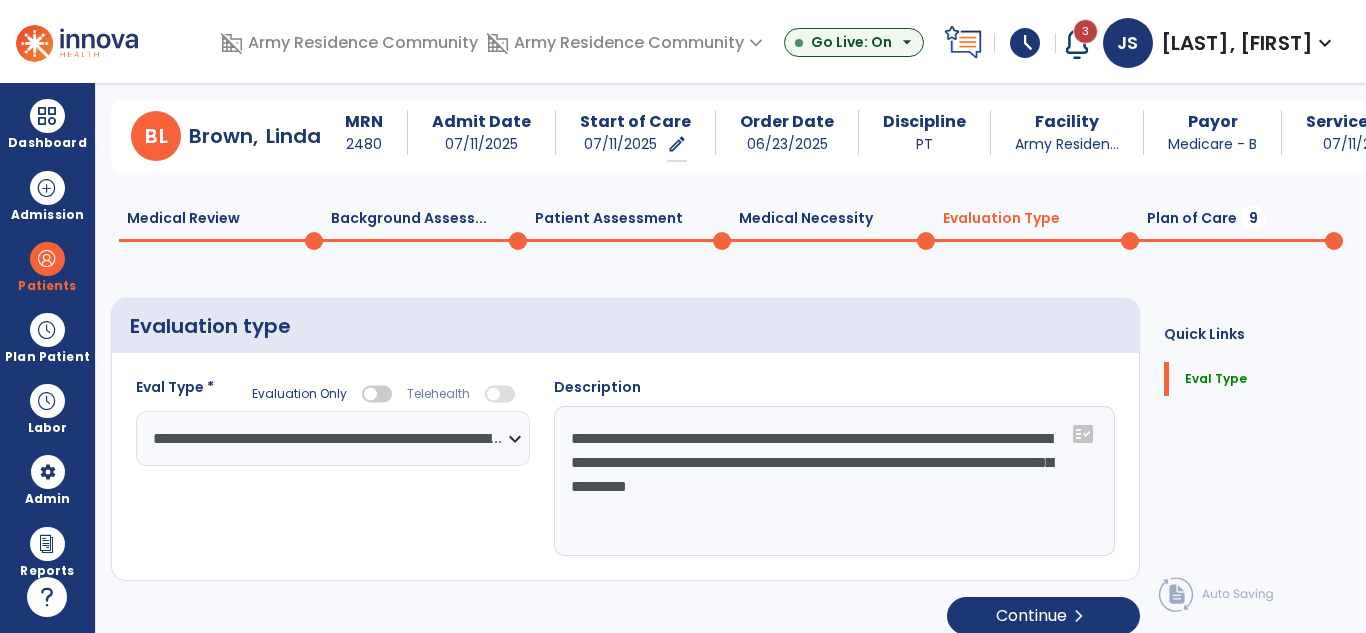 scroll, scrollTop: 49, scrollLeft: 0, axis: vertical 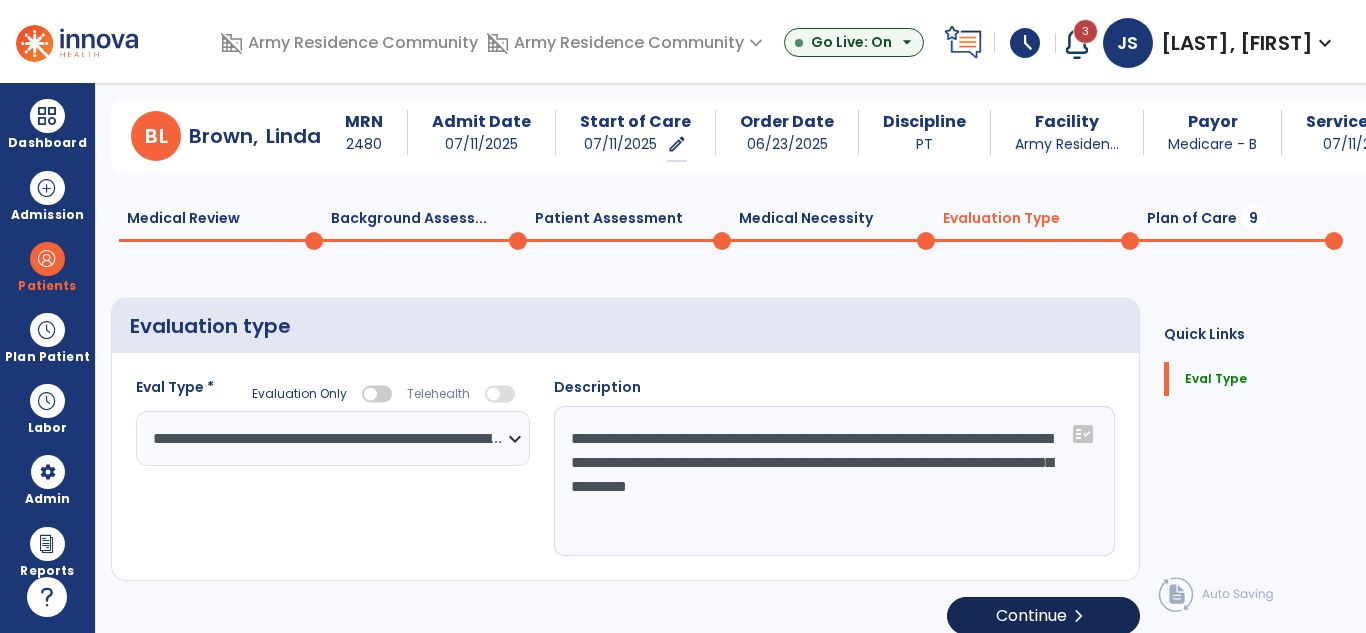 type on "**********" 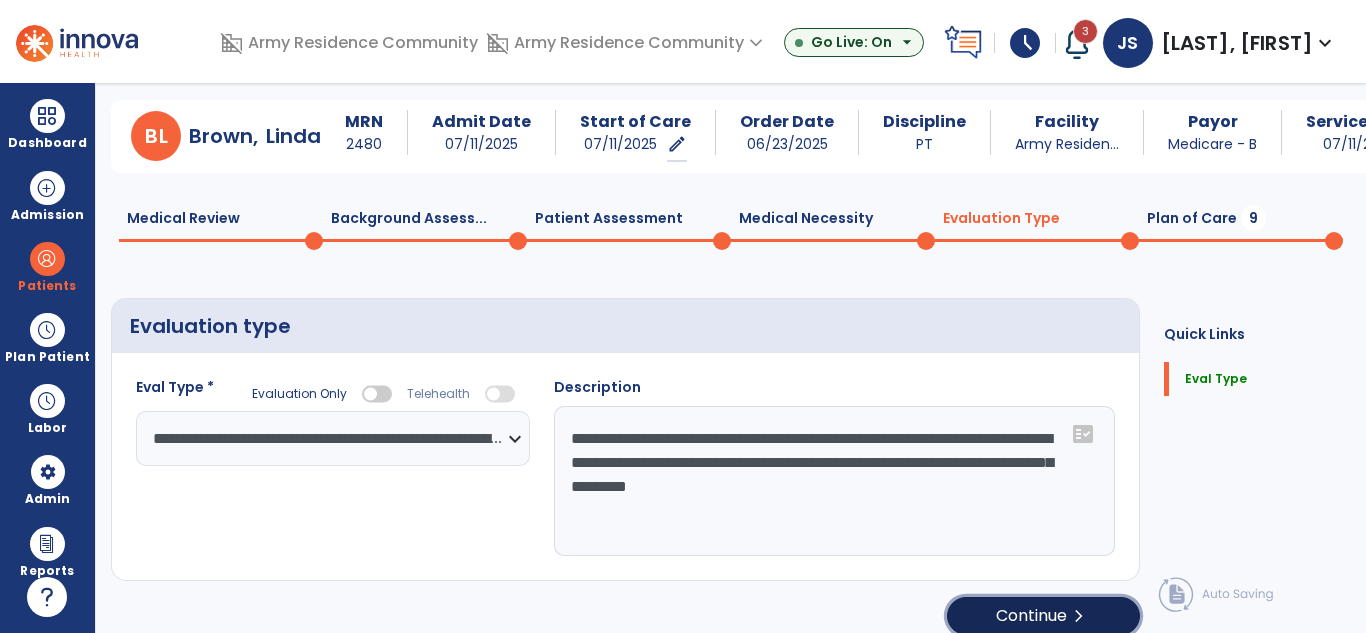 click on "chevron_right" 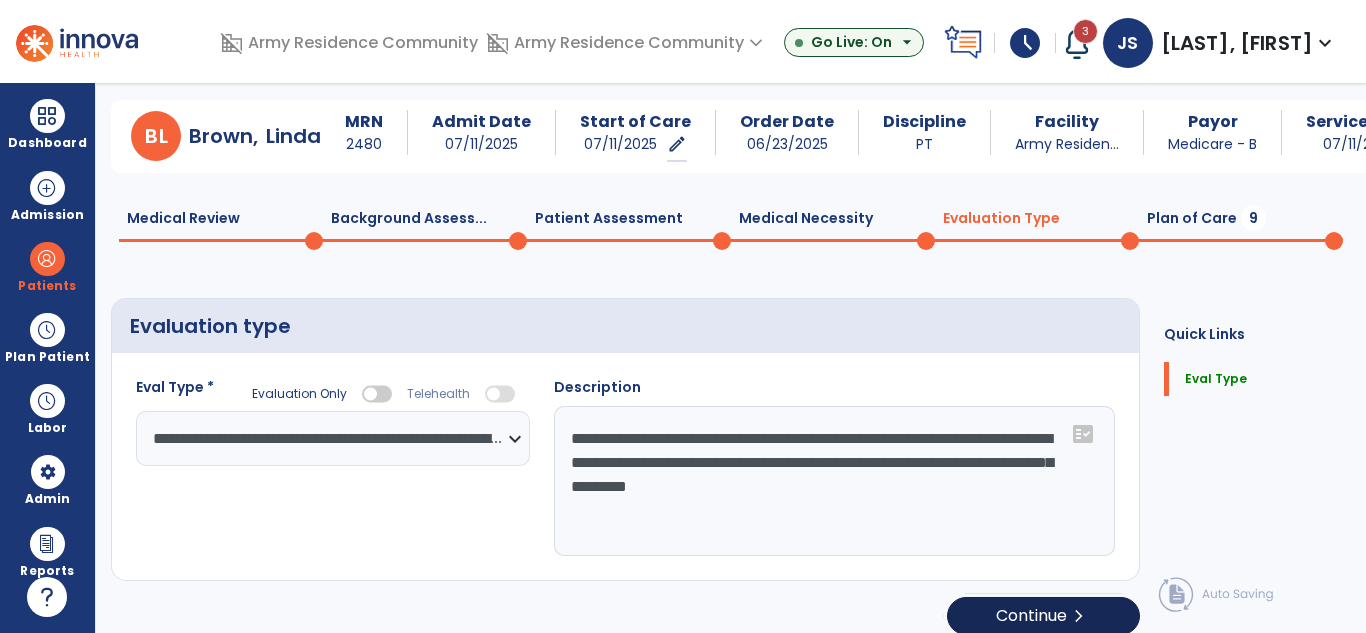 select on "*****" 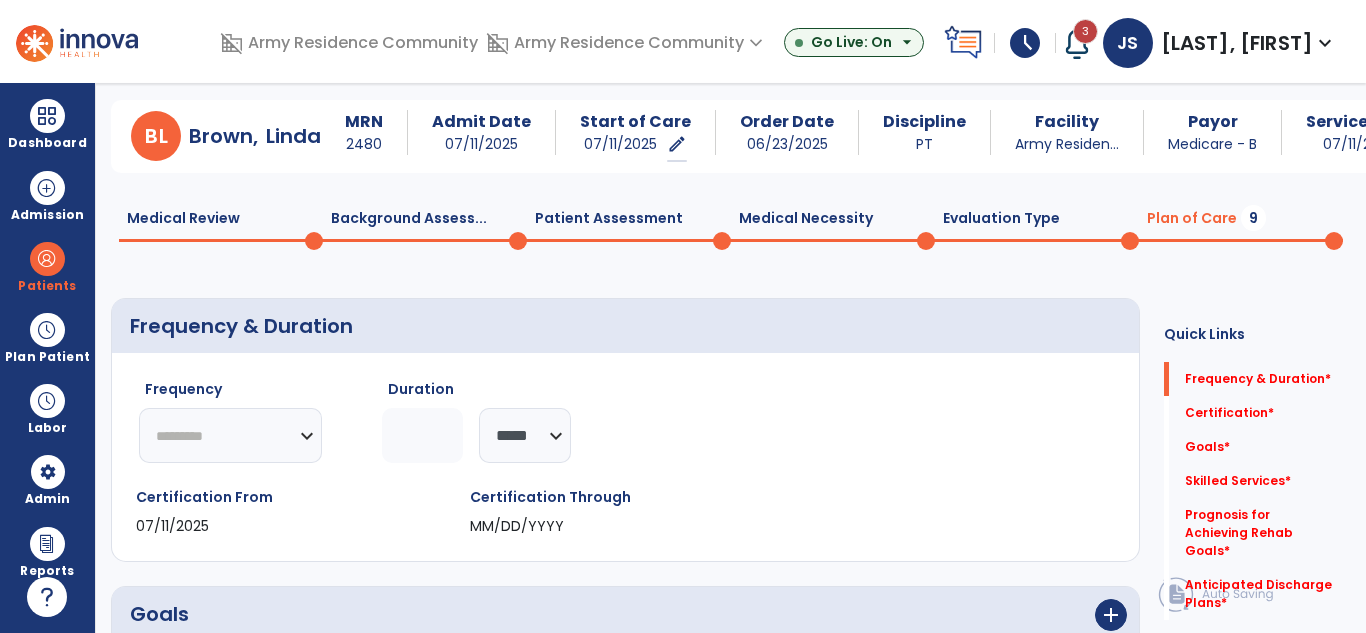 click on "********* ** ** ** ** ** ** **" 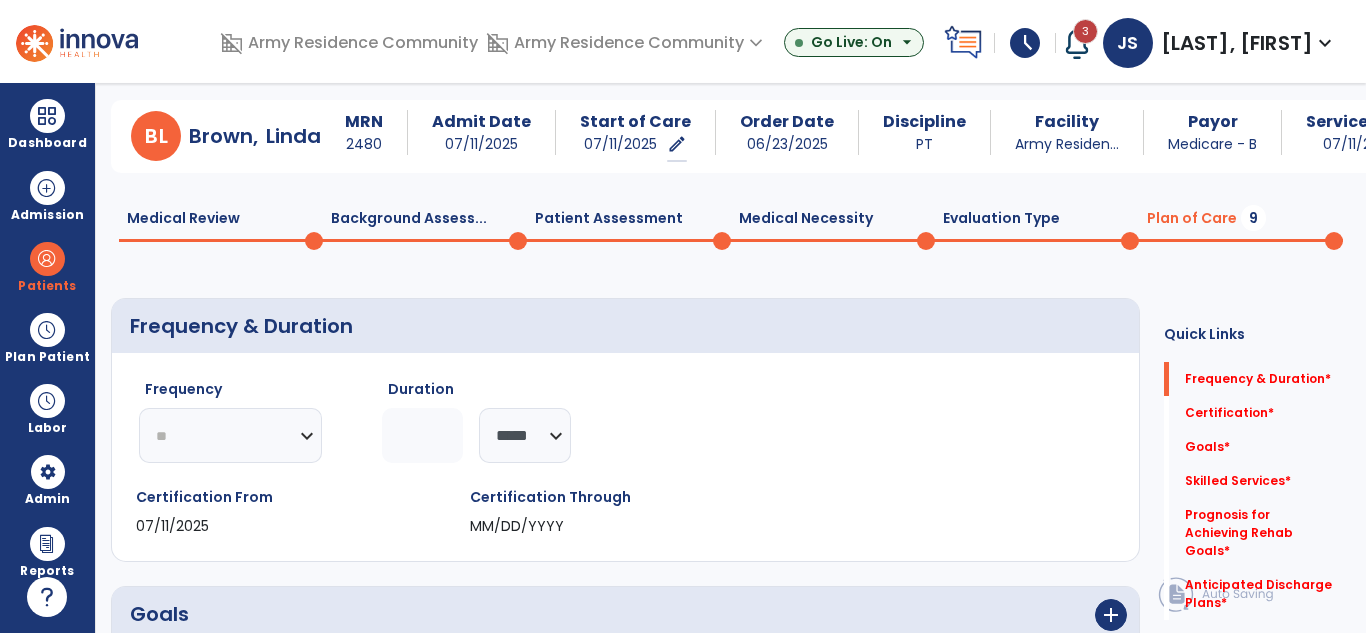 click on "********* ** ** ** ** ** ** **" 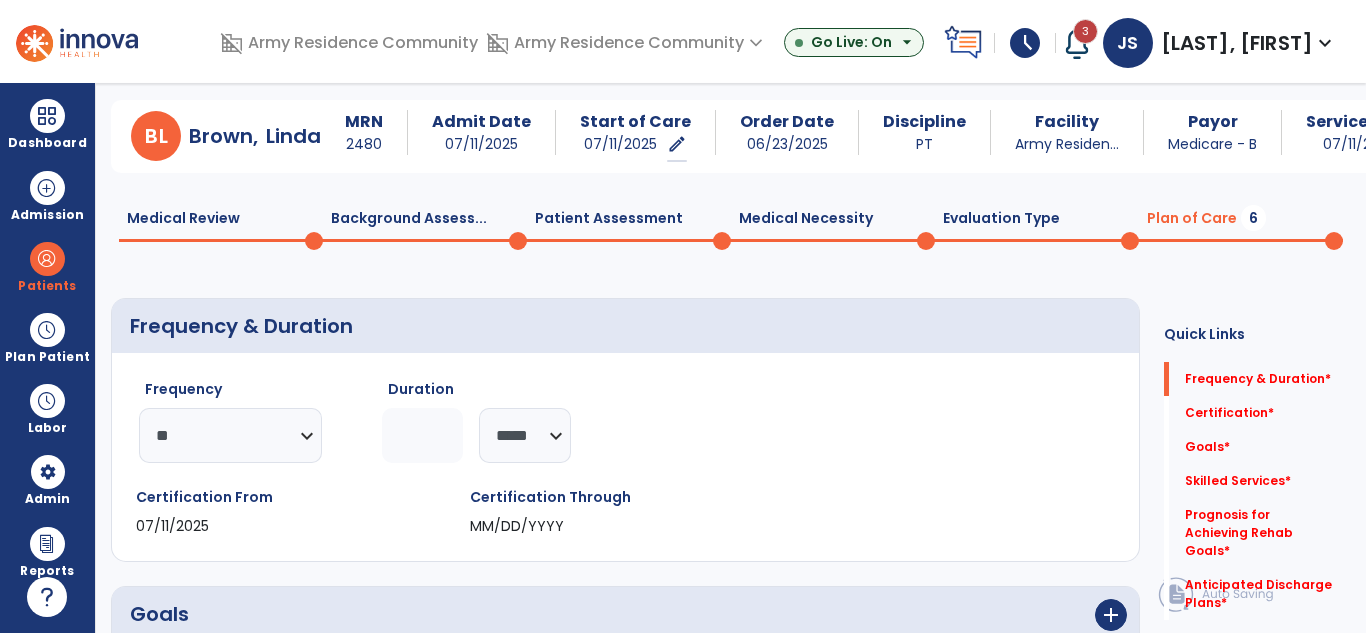 click on "******** *****" 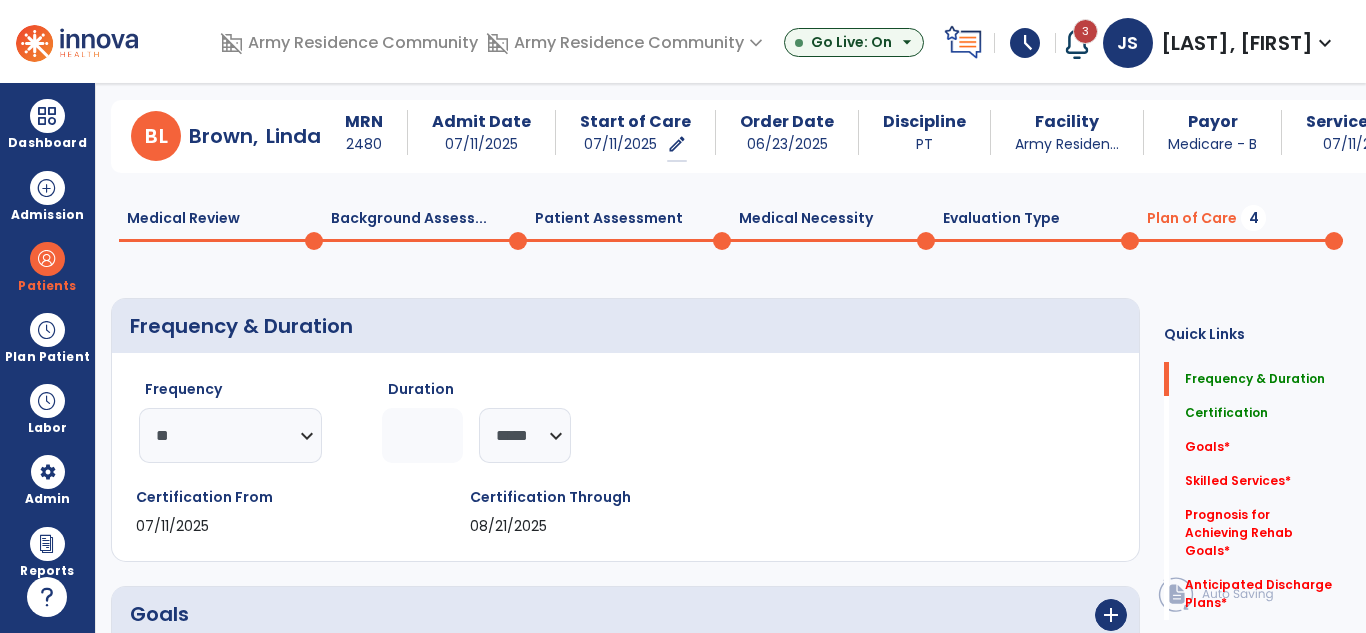 type on "*" 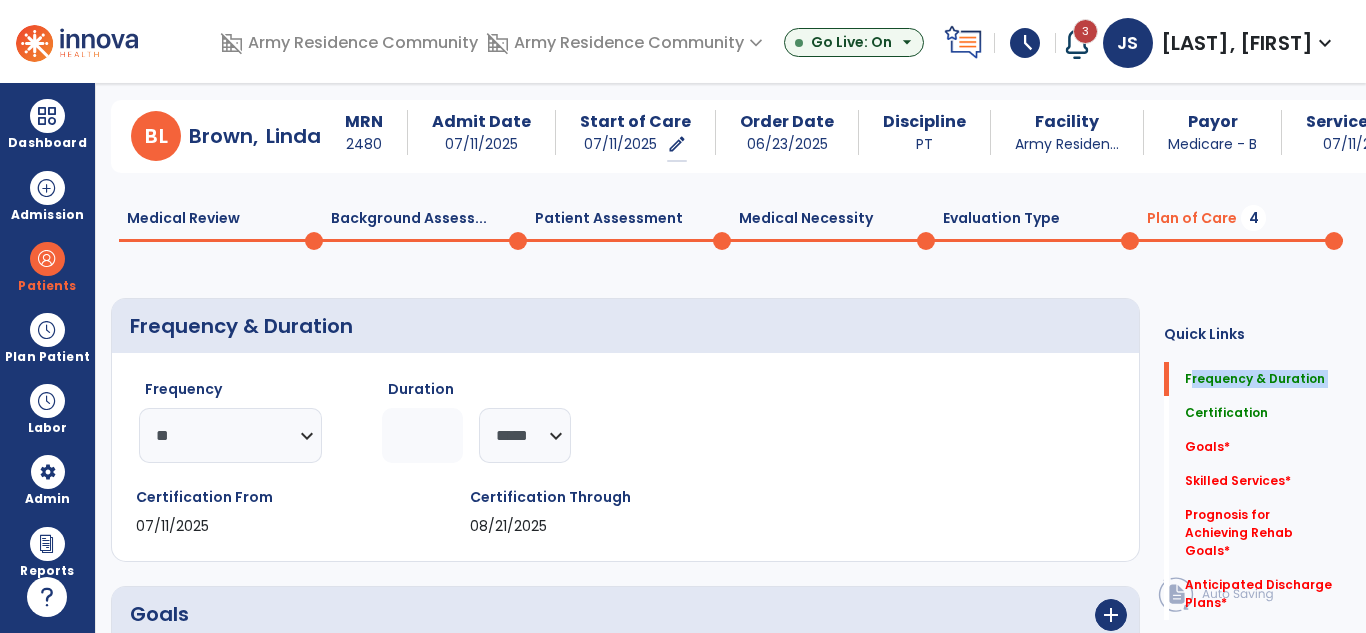 drag, startPoint x: 1159, startPoint y: 377, endPoint x: 1162, endPoint y: 396, distance: 19.235384 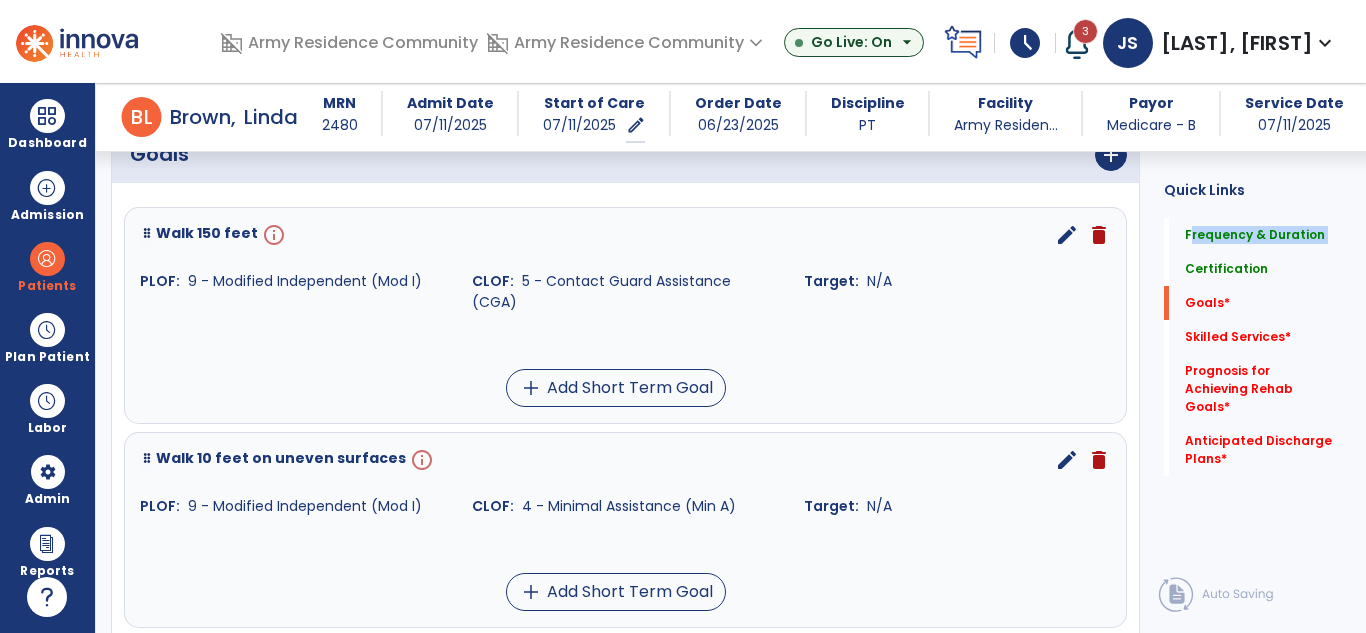 scroll, scrollTop: 529, scrollLeft: 0, axis: vertical 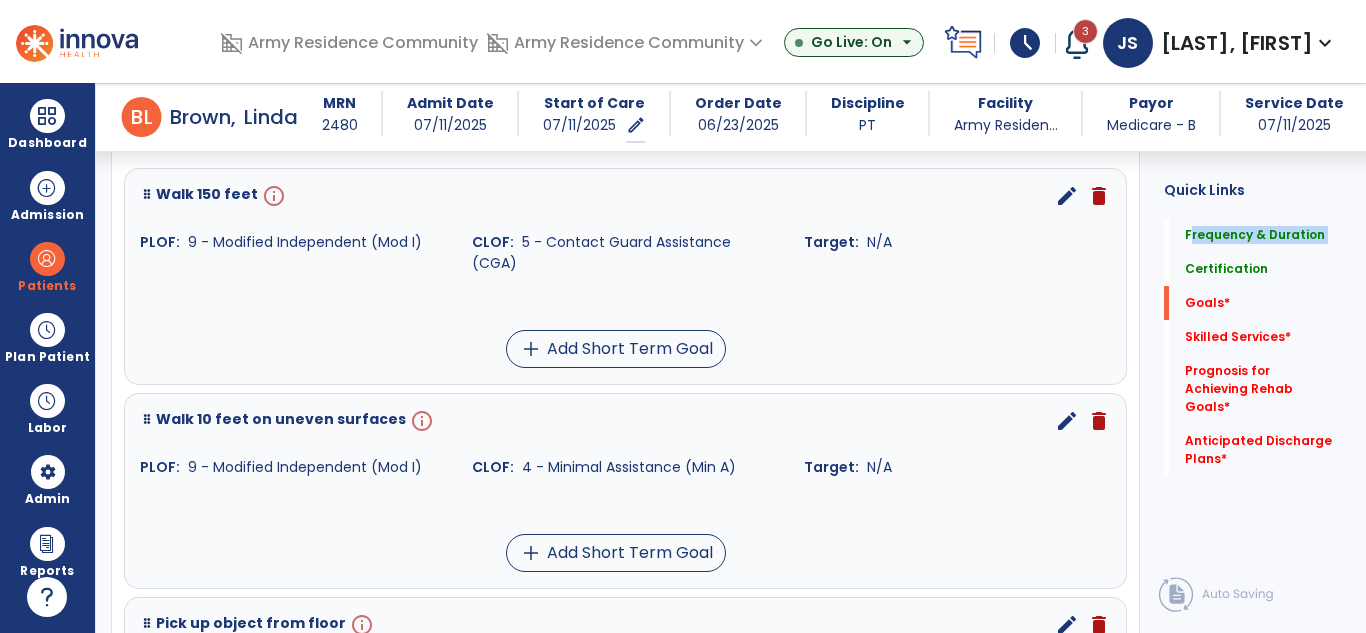 click on "edit" at bounding box center (1067, 196) 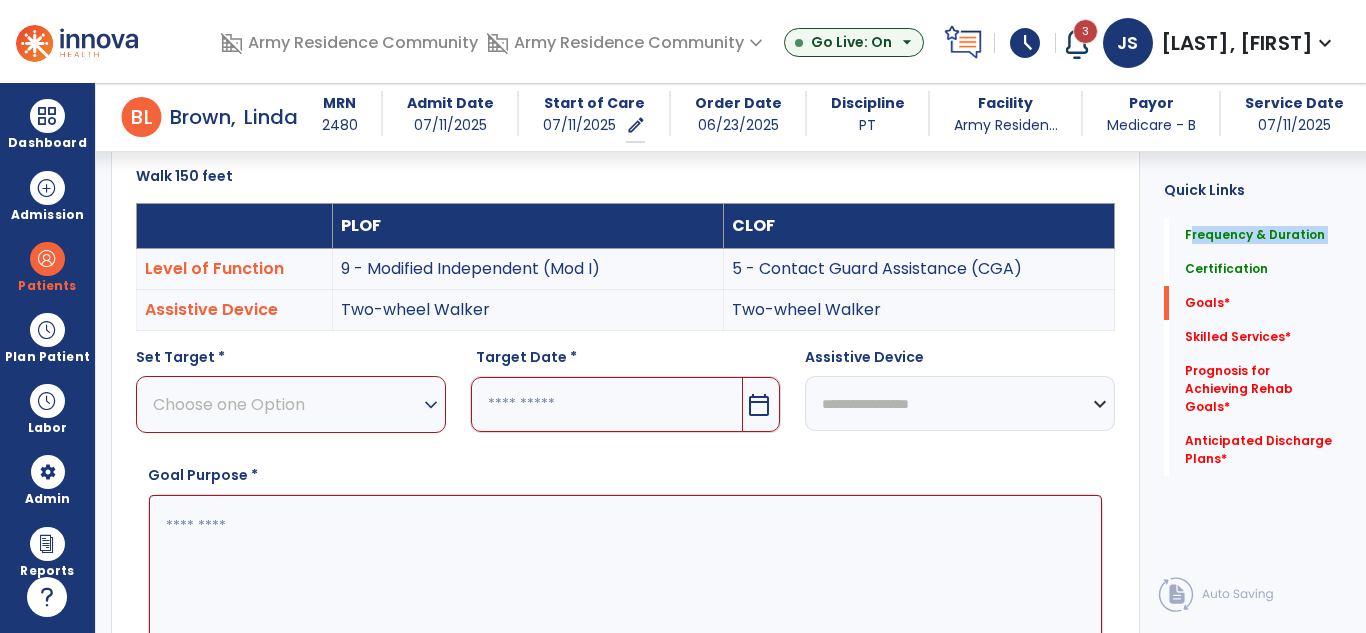 scroll, scrollTop: 83, scrollLeft: 0, axis: vertical 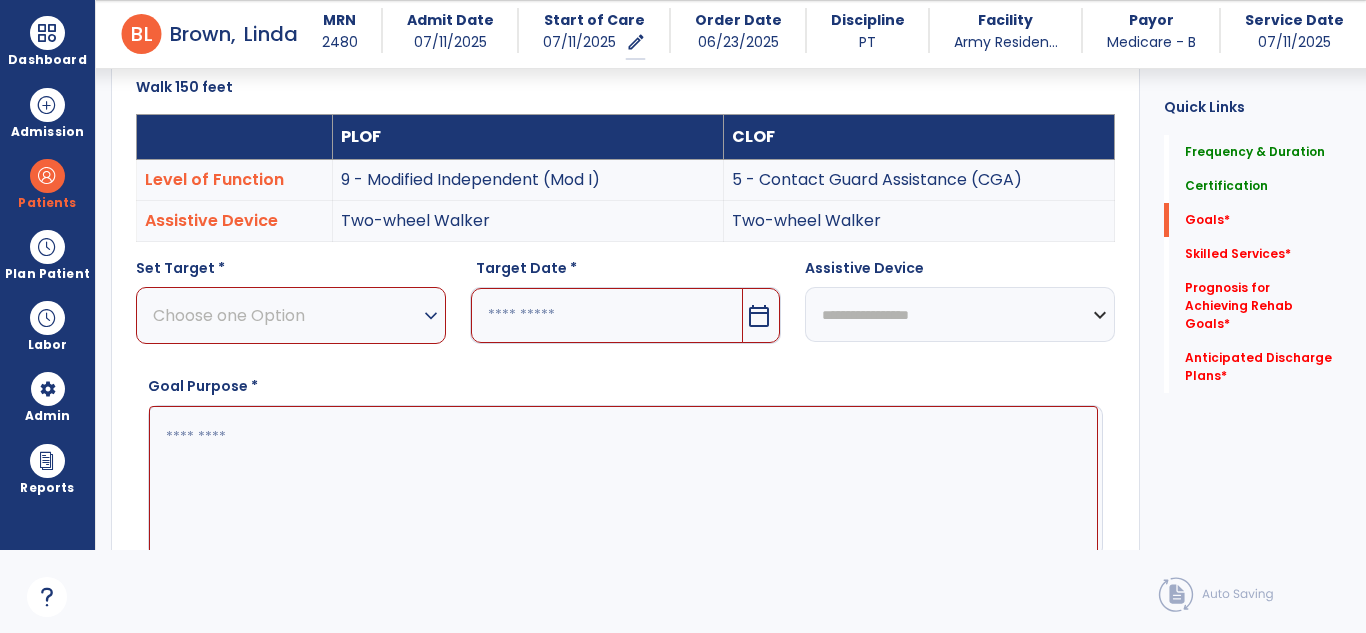 click on "Choose one Option" at bounding box center [286, 315] 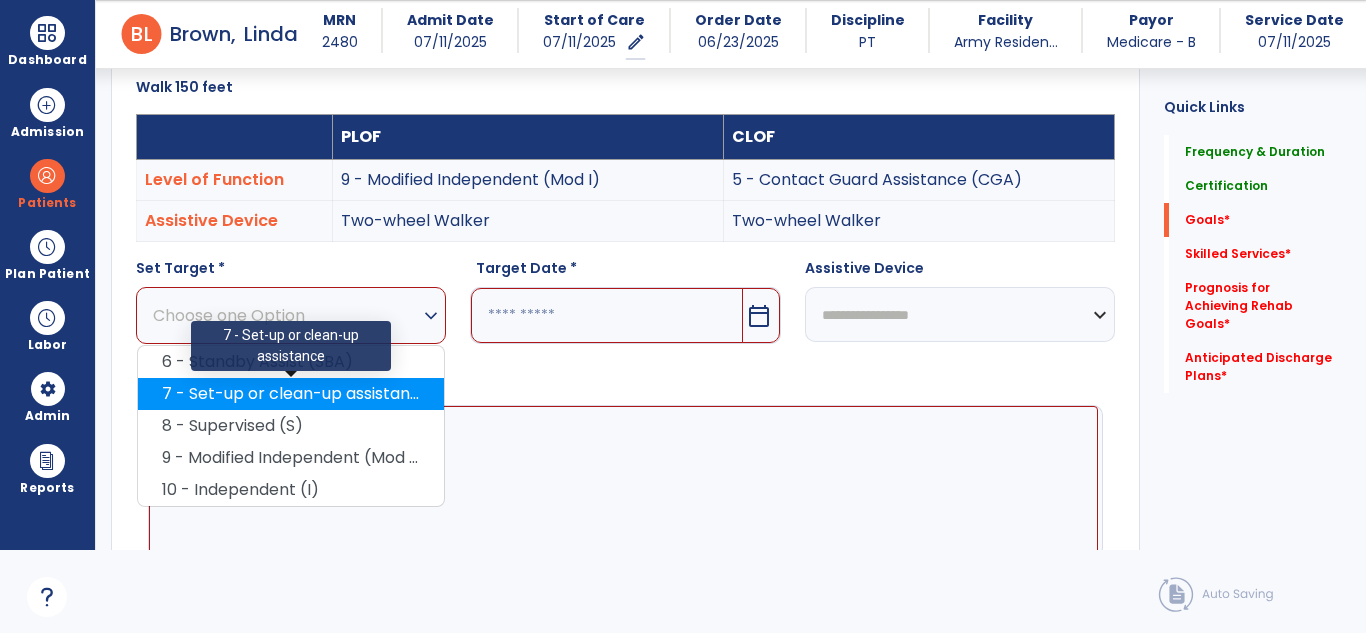 click on "7 - Set-up or clean-up assistance" at bounding box center [291, 394] 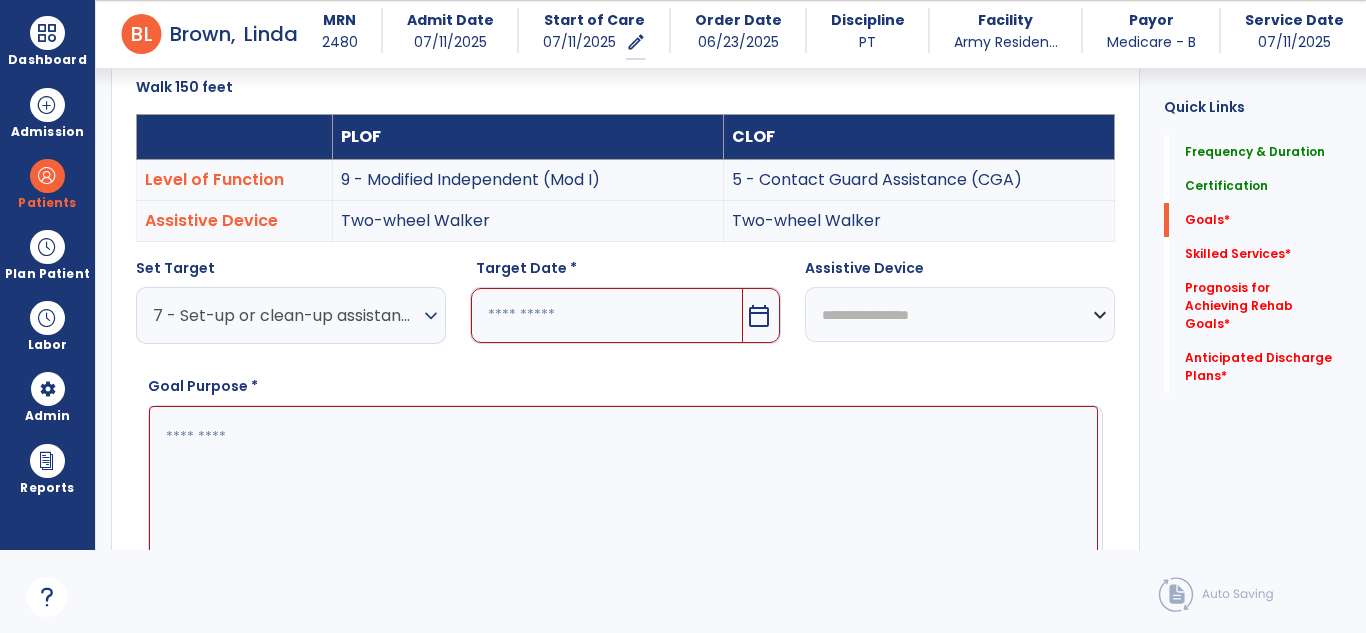 click on "calendar_today" at bounding box center (759, 316) 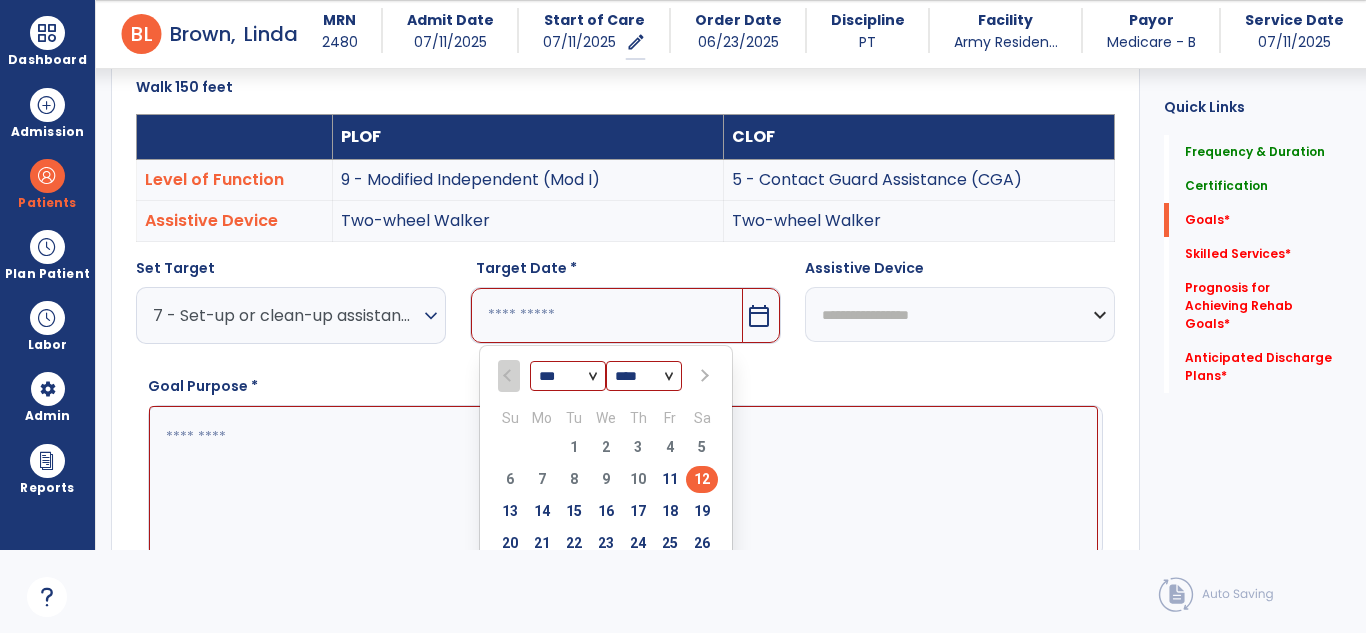 click at bounding box center (704, 376) 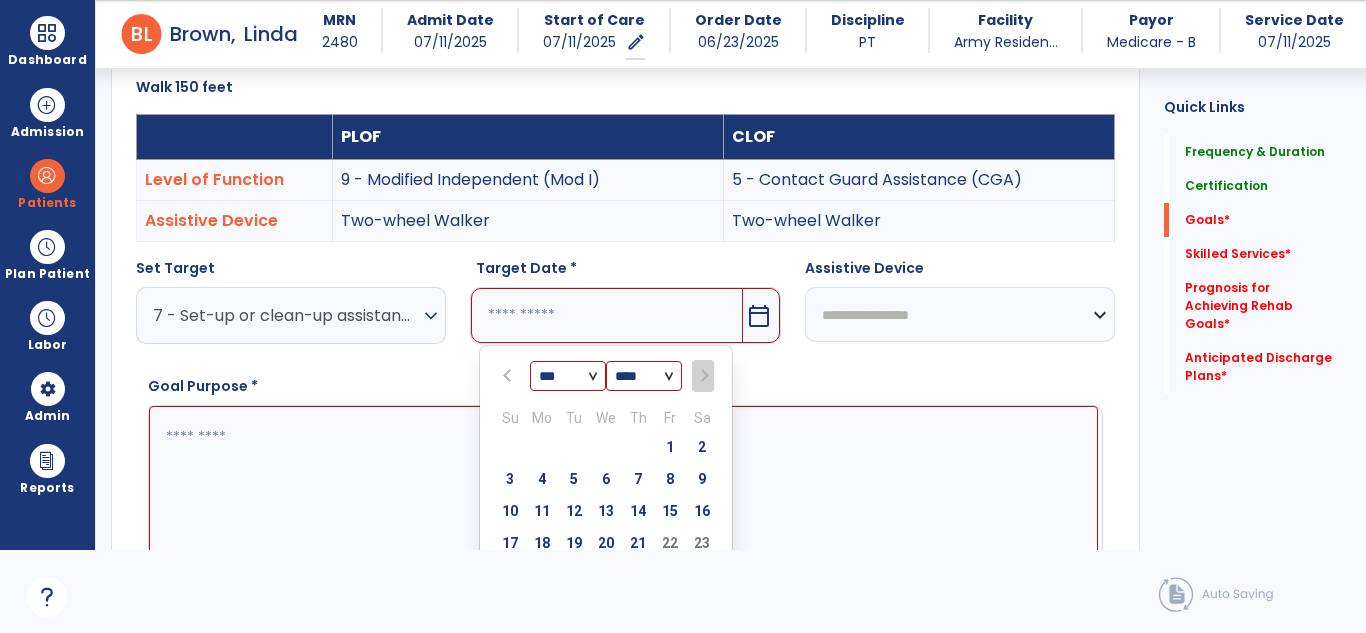 click on "17   18   19   20   21   22   23" at bounding box center (606, 546) 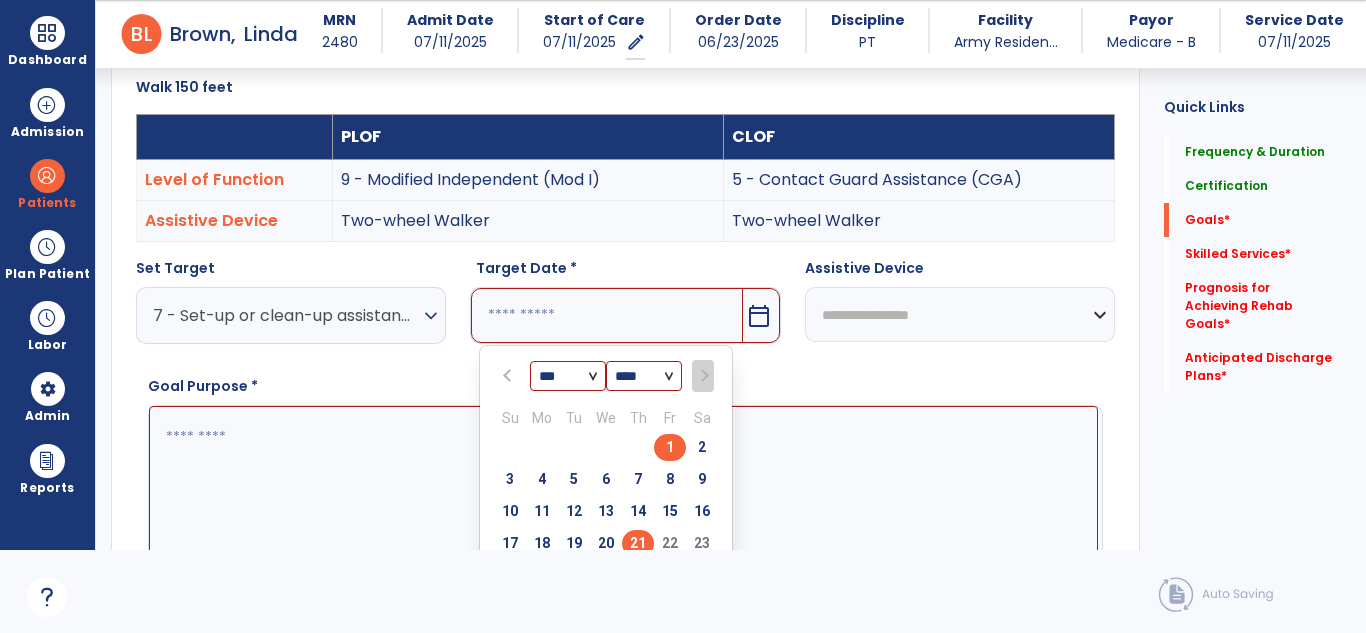 click on "21" at bounding box center [638, 543] 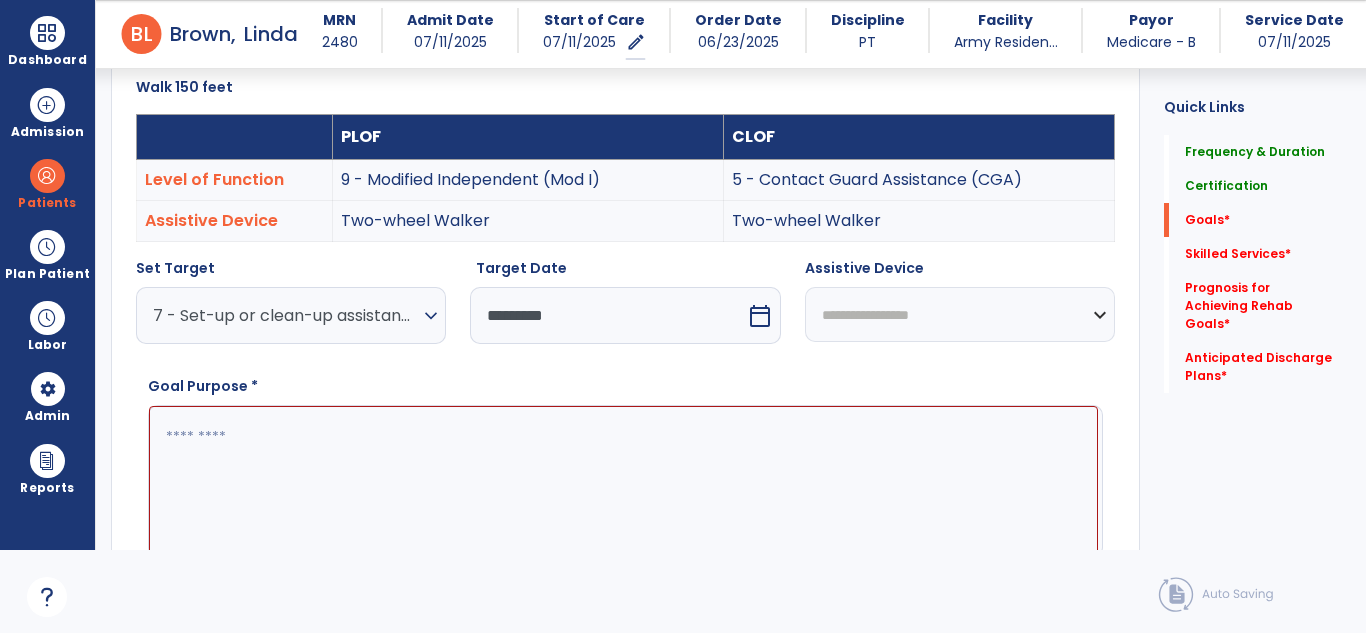click at bounding box center [623, 481] 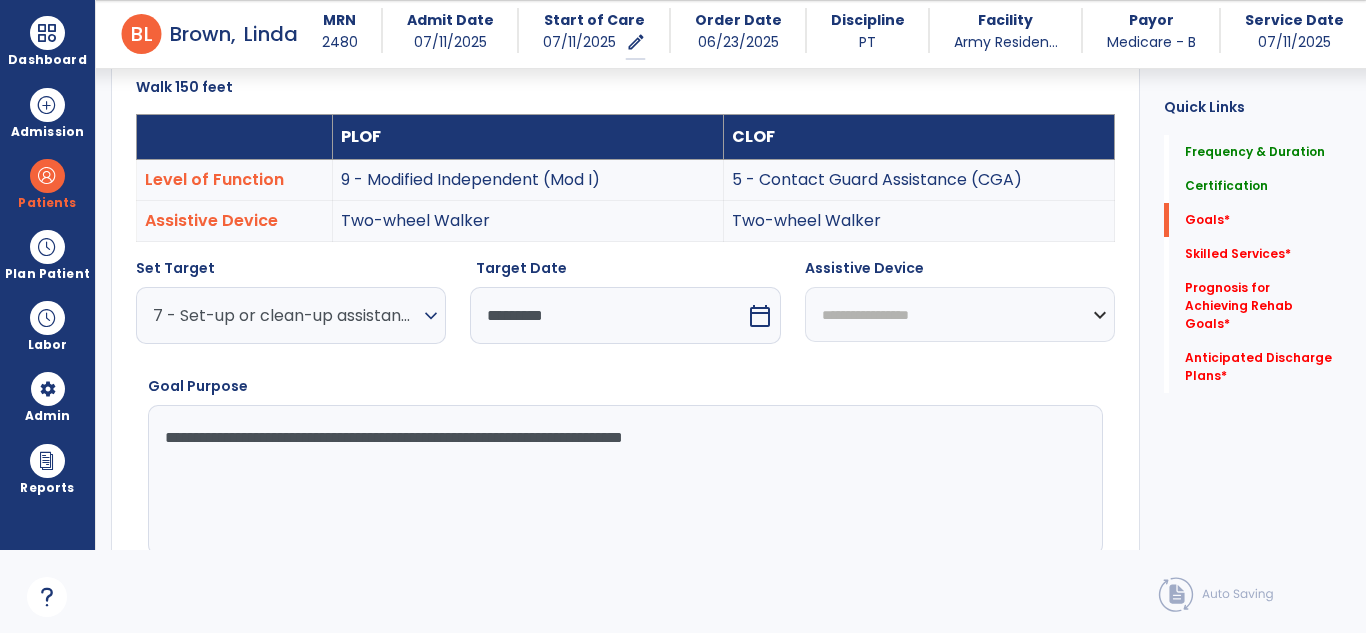 scroll, scrollTop: 1016, scrollLeft: 0, axis: vertical 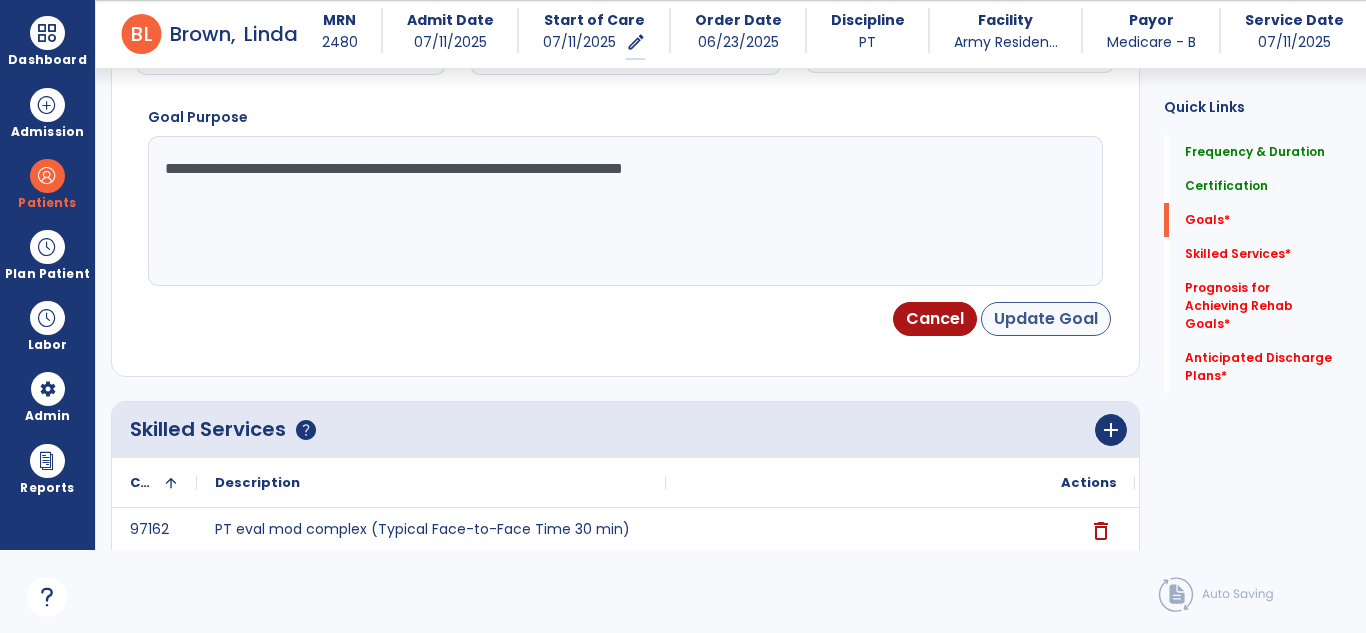 type on "**********" 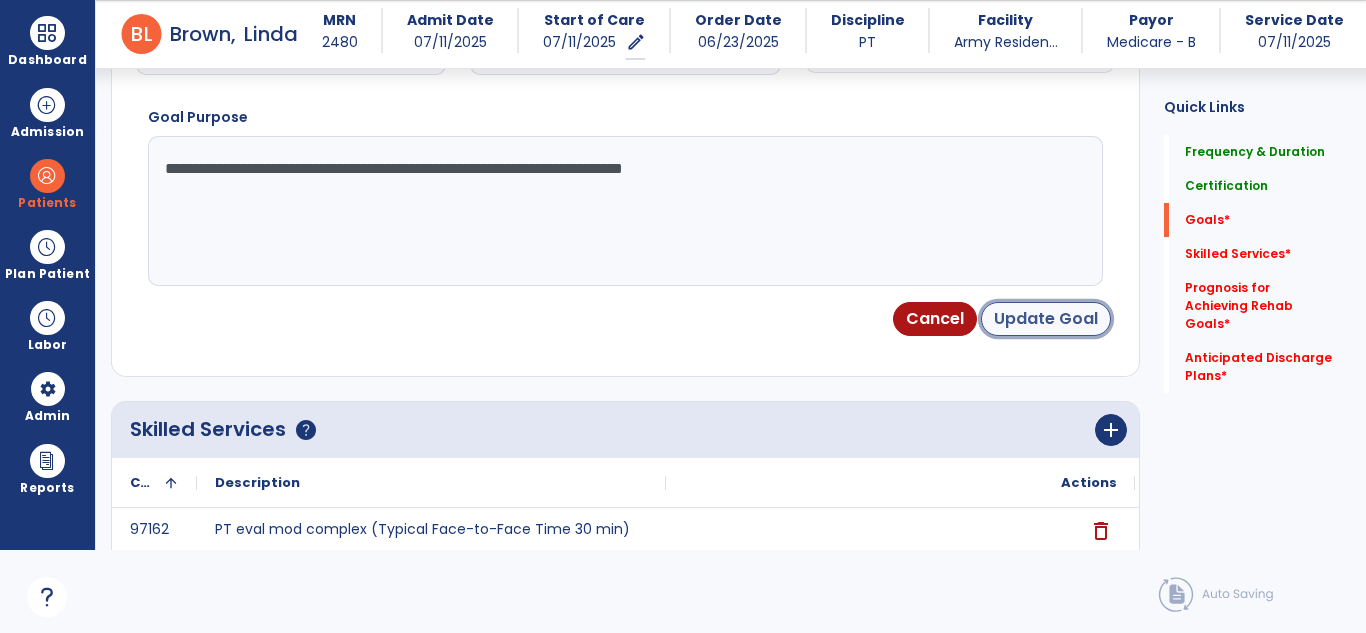click on "Update Goal" at bounding box center [1046, 319] 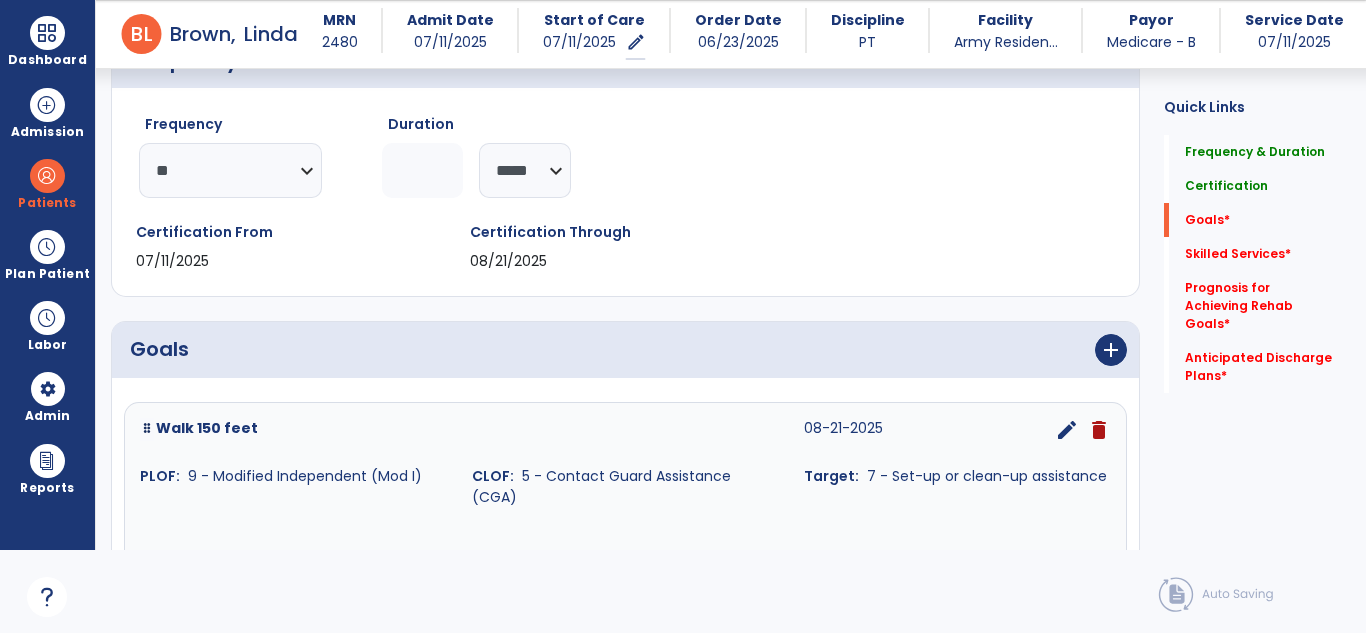 scroll, scrollTop: 214, scrollLeft: 0, axis: vertical 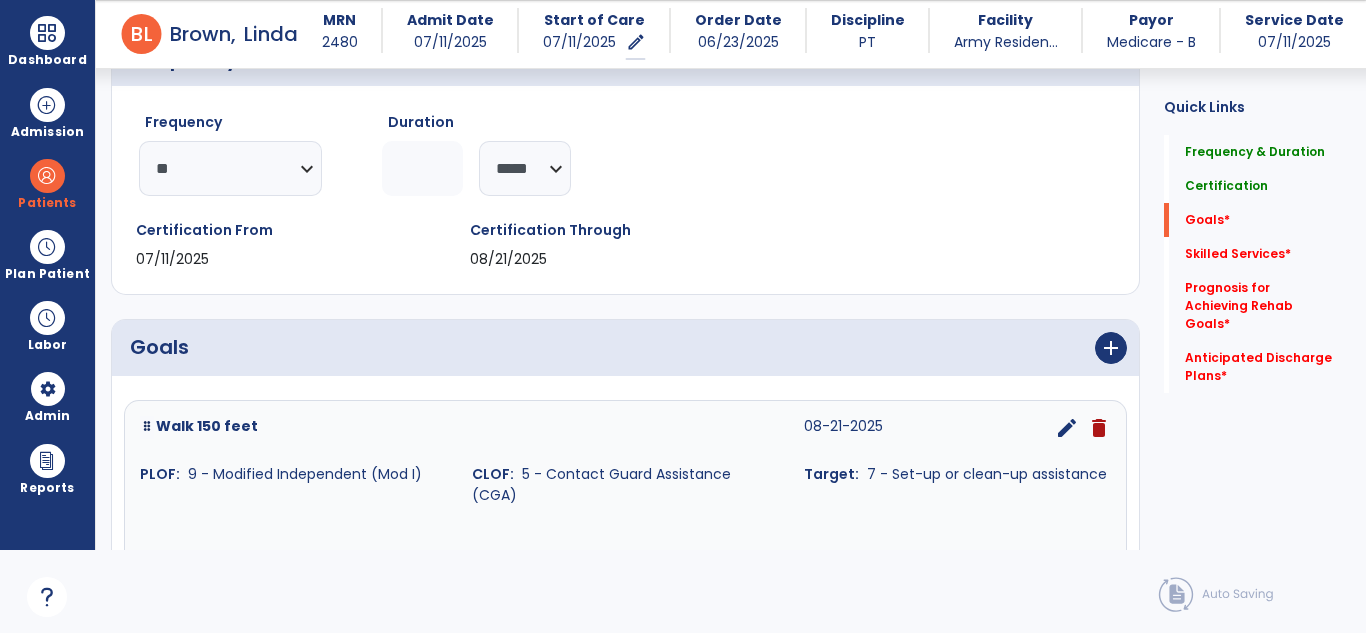 click on "arrow_back   Evaluation Document   arrow_back      B  L  [LAST], [FIRST] MRN [NUMBER] Admit Date [DATE] Start of Care [DATE]   edit  ********* Order Date [DATE] Discipline PT Facility Army Residen... Payor Medicare - B Service Date [DATE]  Medical Review  0  Background Assess...  0  Patient Assessment  0  Medical Necessity  0  Evaluation Type  0  Plan of Care  4 Frequency & Duration  Frequency  ********* ** ** ** ** ** ** **  Duration  * ******** ***** Certification From [DATE] Certification Through [DATE] Goals      add  Walk 150 feet [DATE]  edit delete PLOF:    9 - Modified Independent (Mod I) CLOF:    5 - Contact Guard Assistance (CGA) Target:    7 - Set-up or clean-up assistance add  Add Short Term Goal  Walk 10 feet on uneven surfaces  info    edit delete PLOF:    9 - Modified Independent (Mod I) CLOF:    4 - Minimal Assistance (Min A) Target:    N/A add  Add Short Term Goal  Pick up object from floor  info    edit delete PLOF:    CLOF:    Target:    N/A 1" at bounding box center [731, 275] 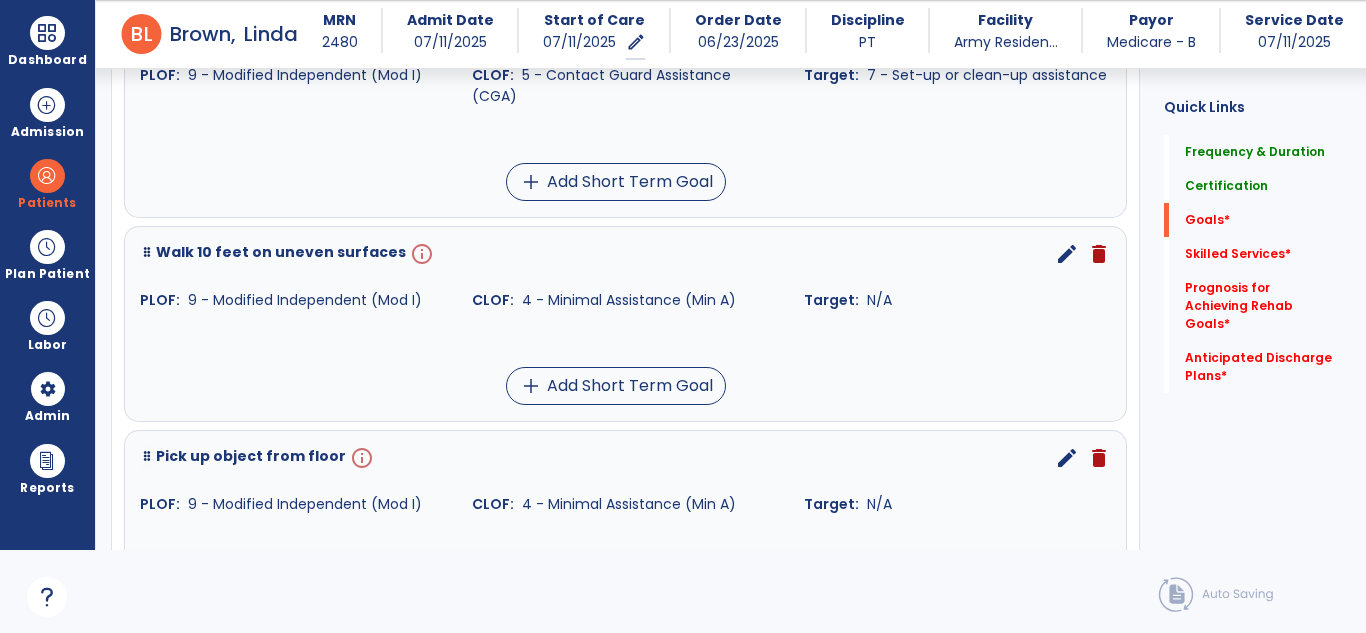 scroll, scrollTop: 617, scrollLeft: 0, axis: vertical 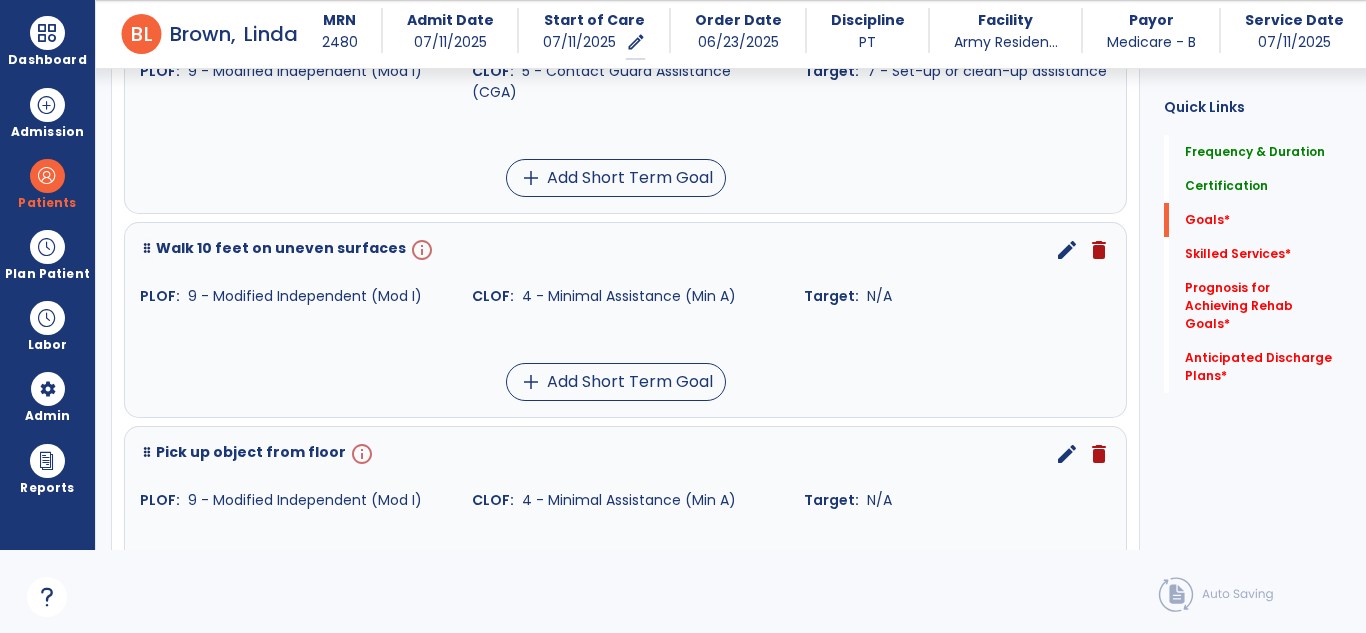 click on "edit" at bounding box center (1067, 250) 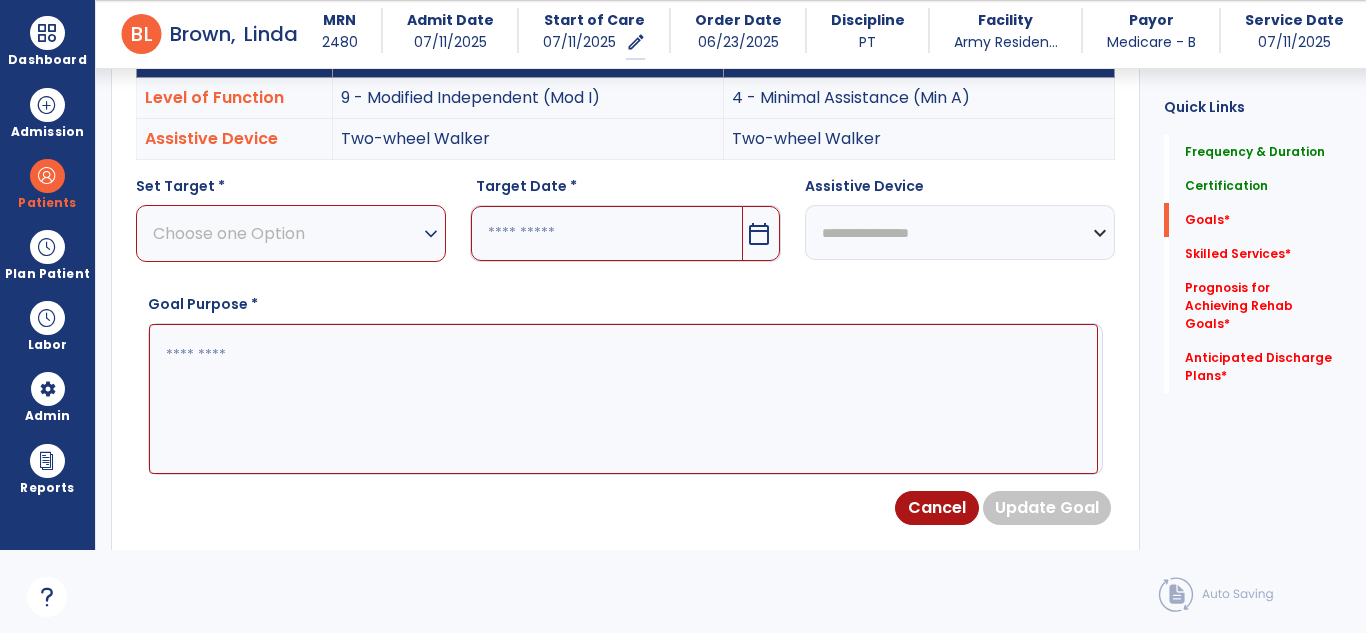 scroll, scrollTop: 535, scrollLeft: 0, axis: vertical 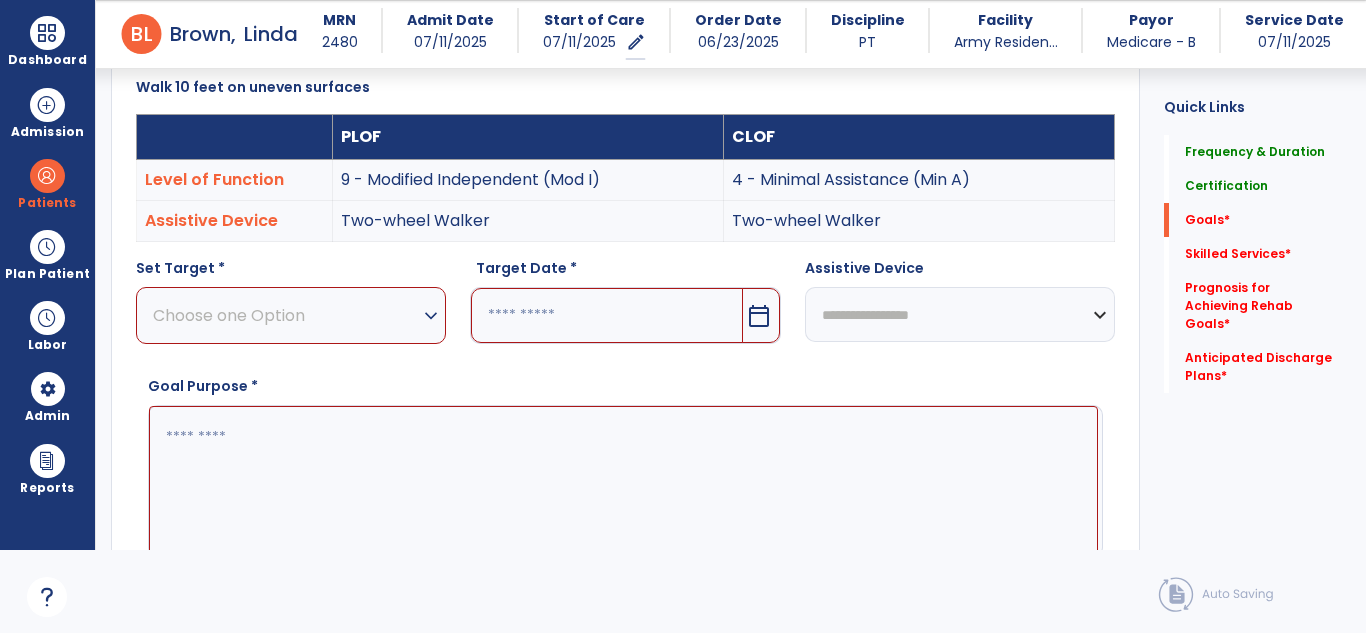 click on "expand_more" at bounding box center [431, 316] 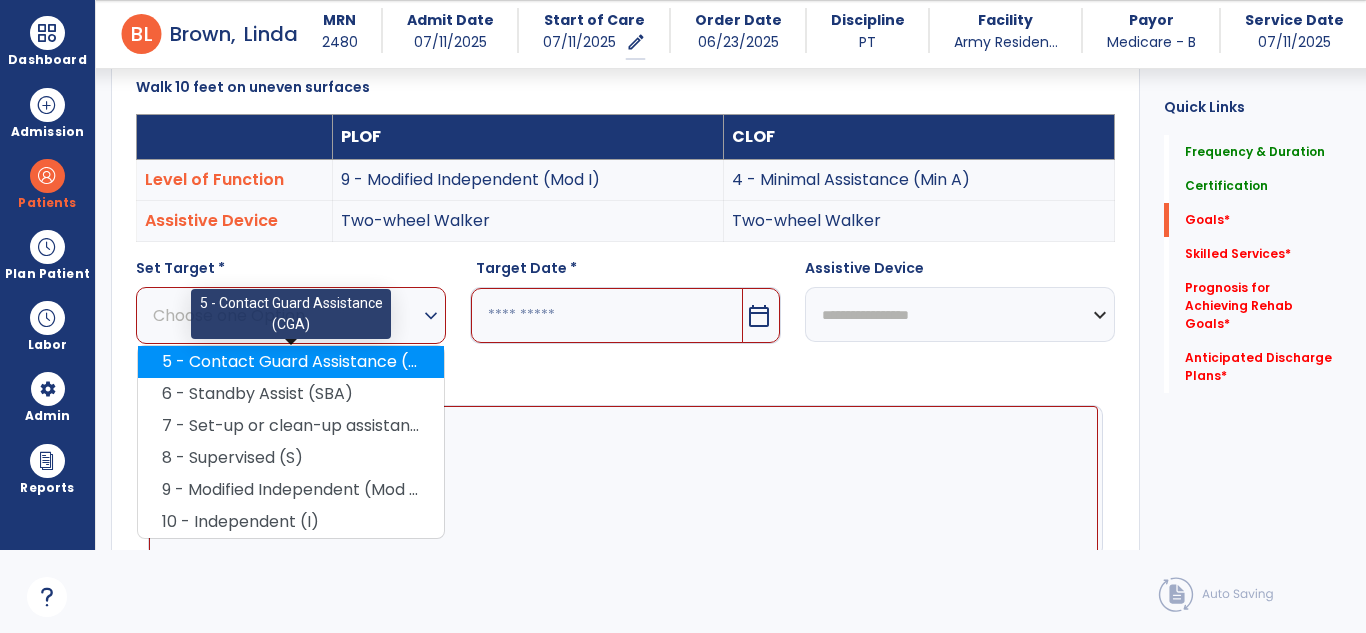 click on "5 - Contact Guard Assistance (CGA)" at bounding box center (291, 362) 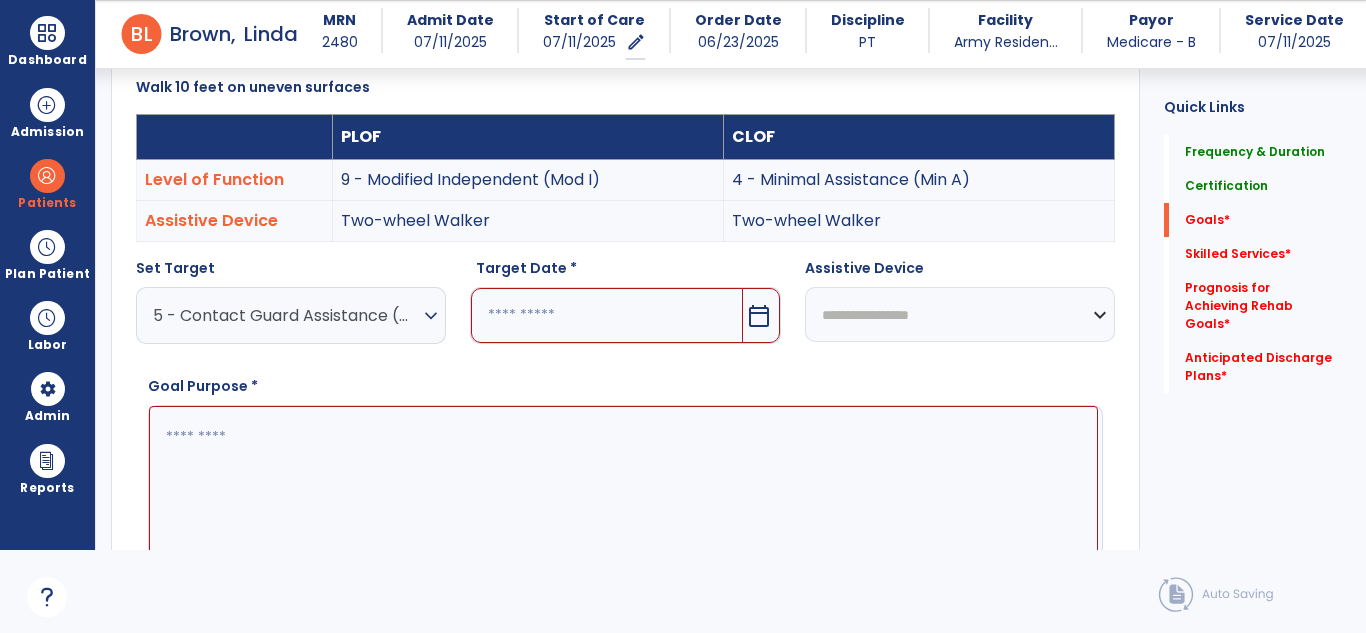 click on "calendar_today" at bounding box center [759, 316] 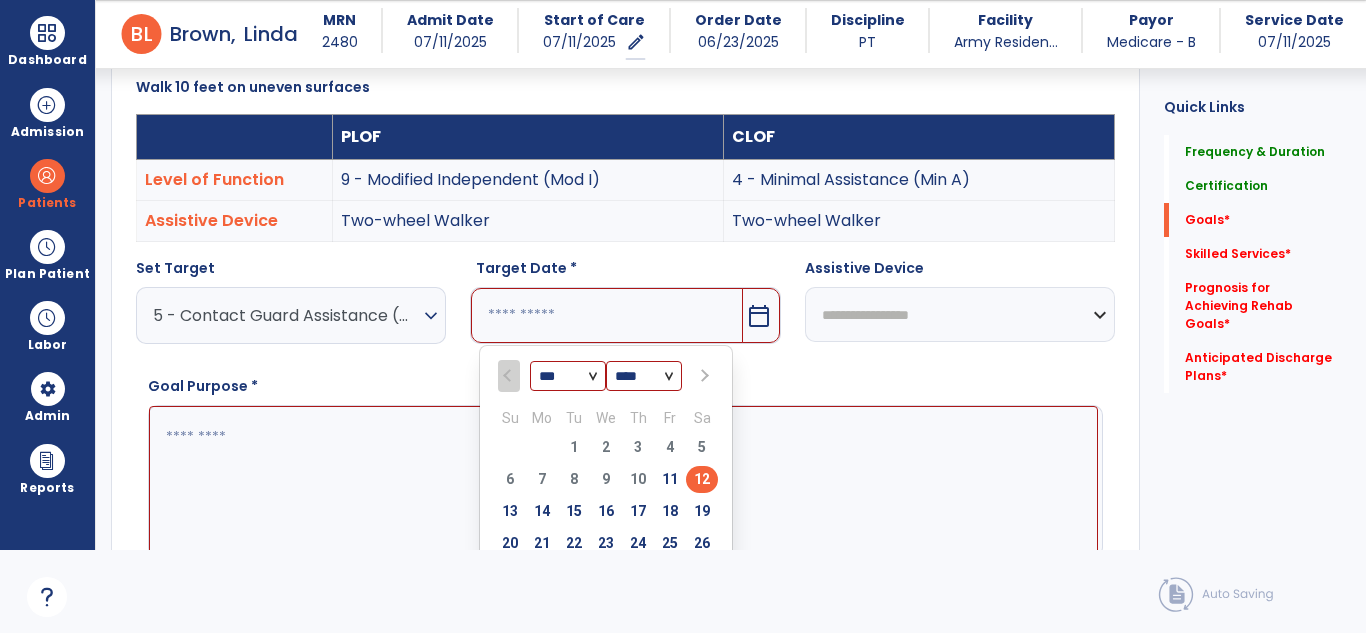 click at bounding box center (703, 376) 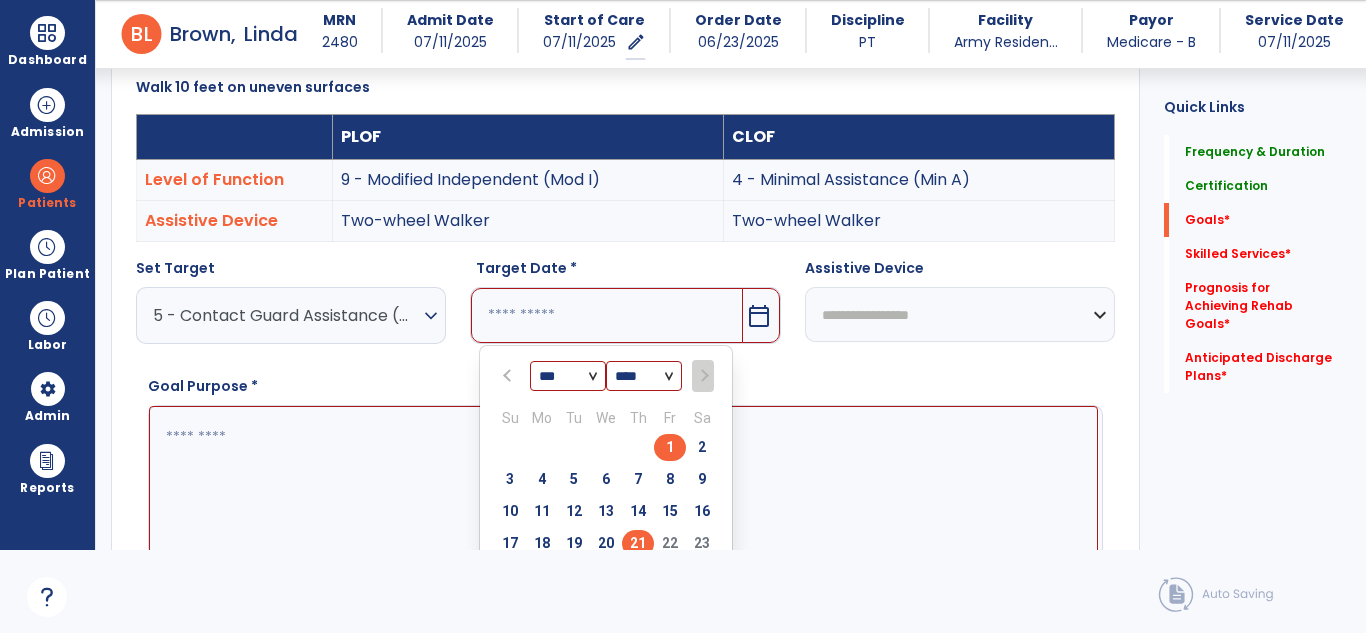 click on "21" at bounding box center [638, 543] 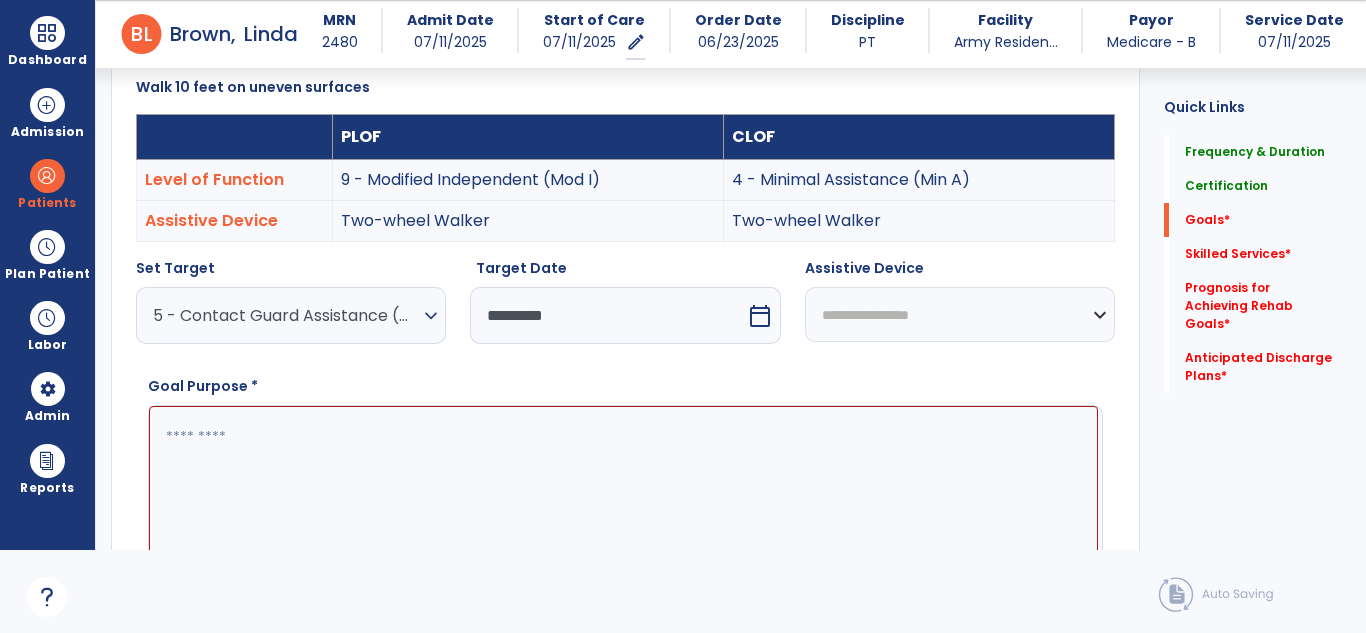 click on "**********" at bounding box center [960, 314] 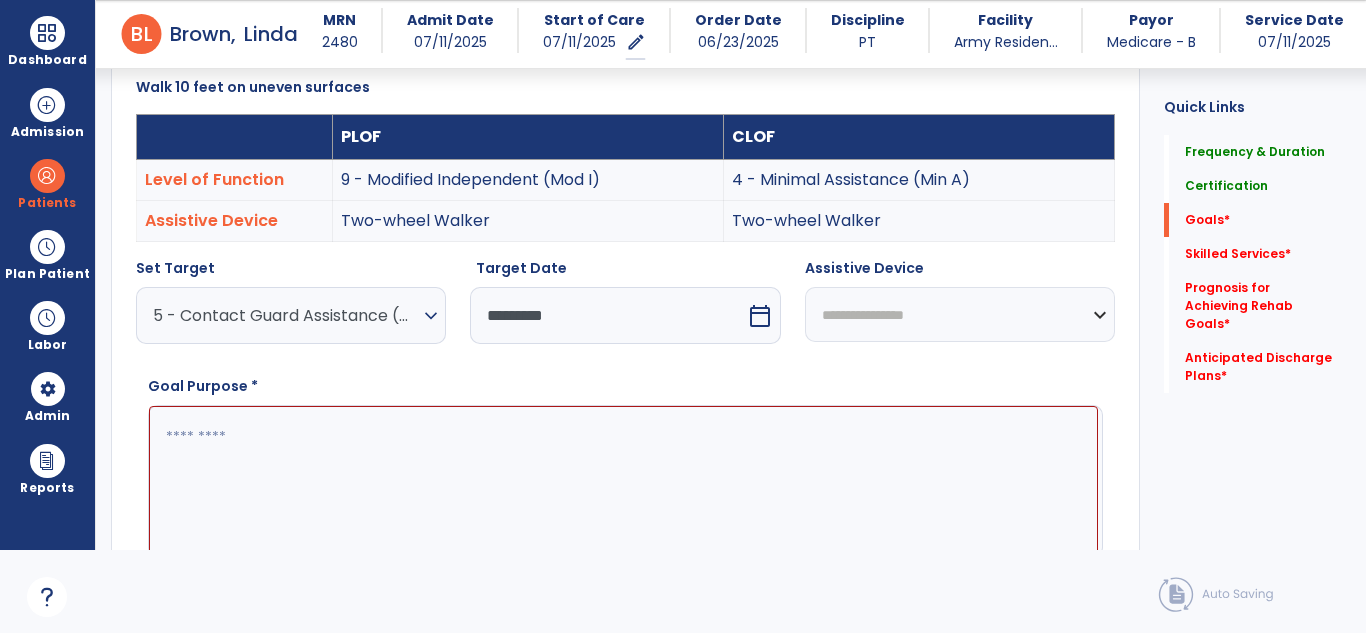 click on "**********" at bounding box center (960, 314) 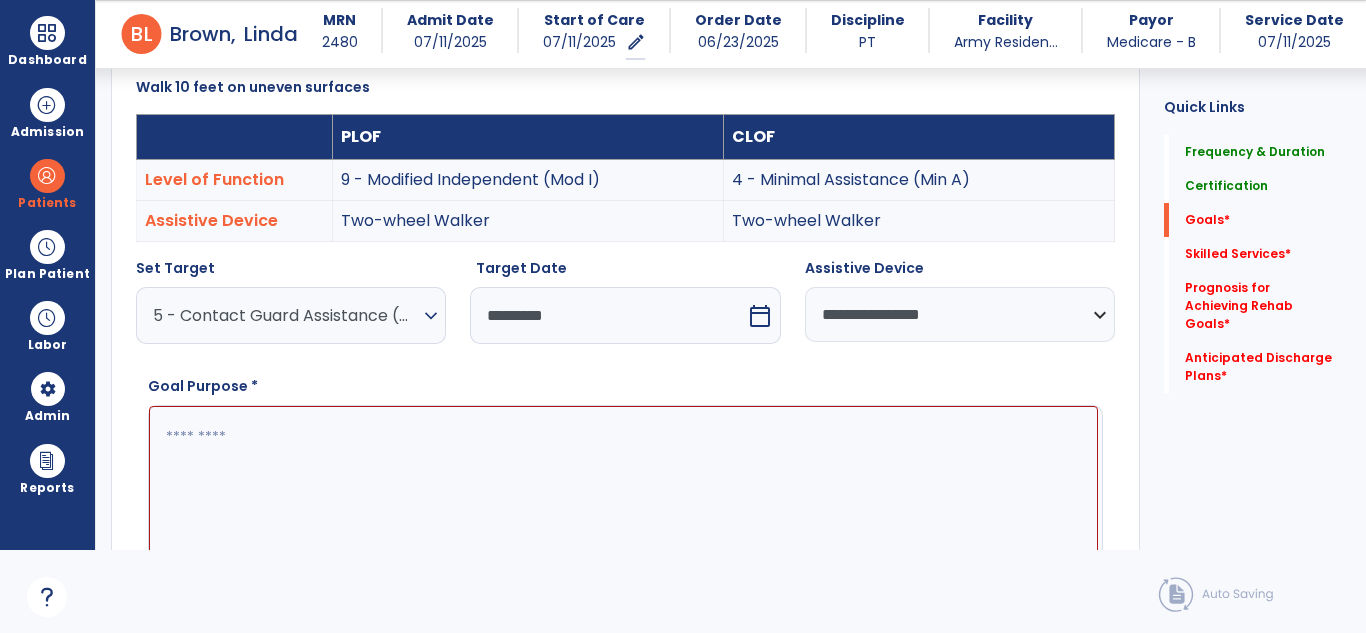 click at bounding box center (623, 481) 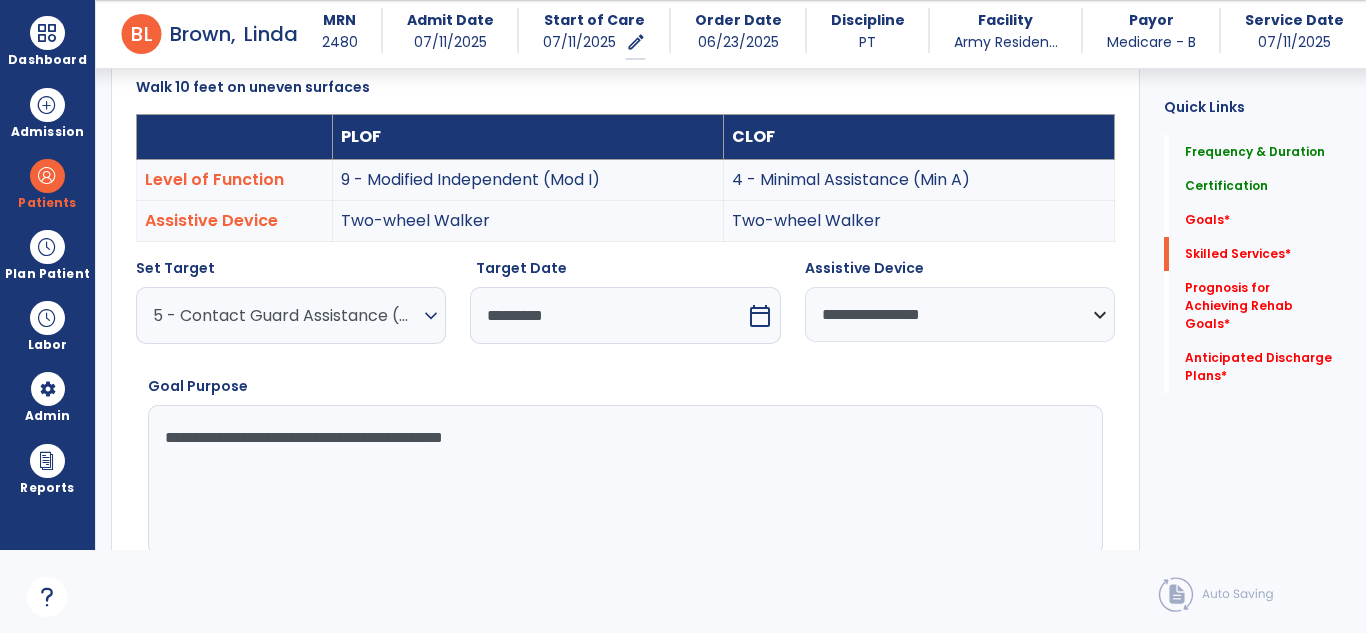 scroll, scrollTop: 1016, scrollLeft: 0, axis: vertical 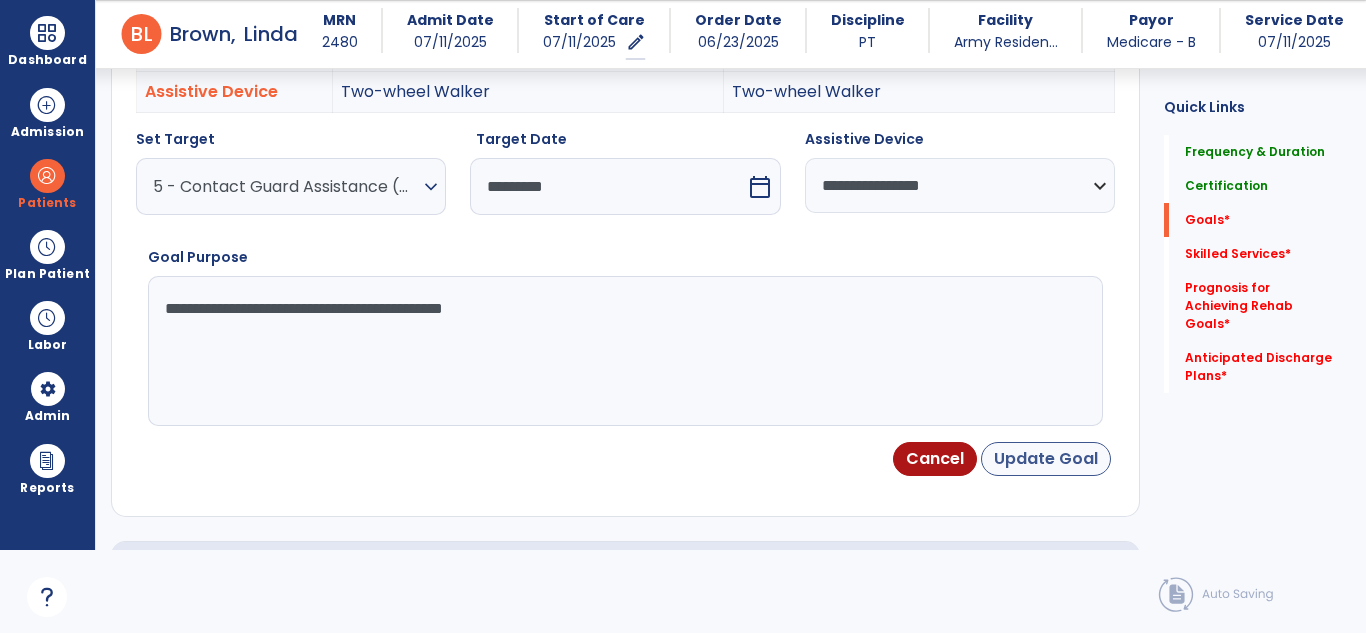 type on "**********" 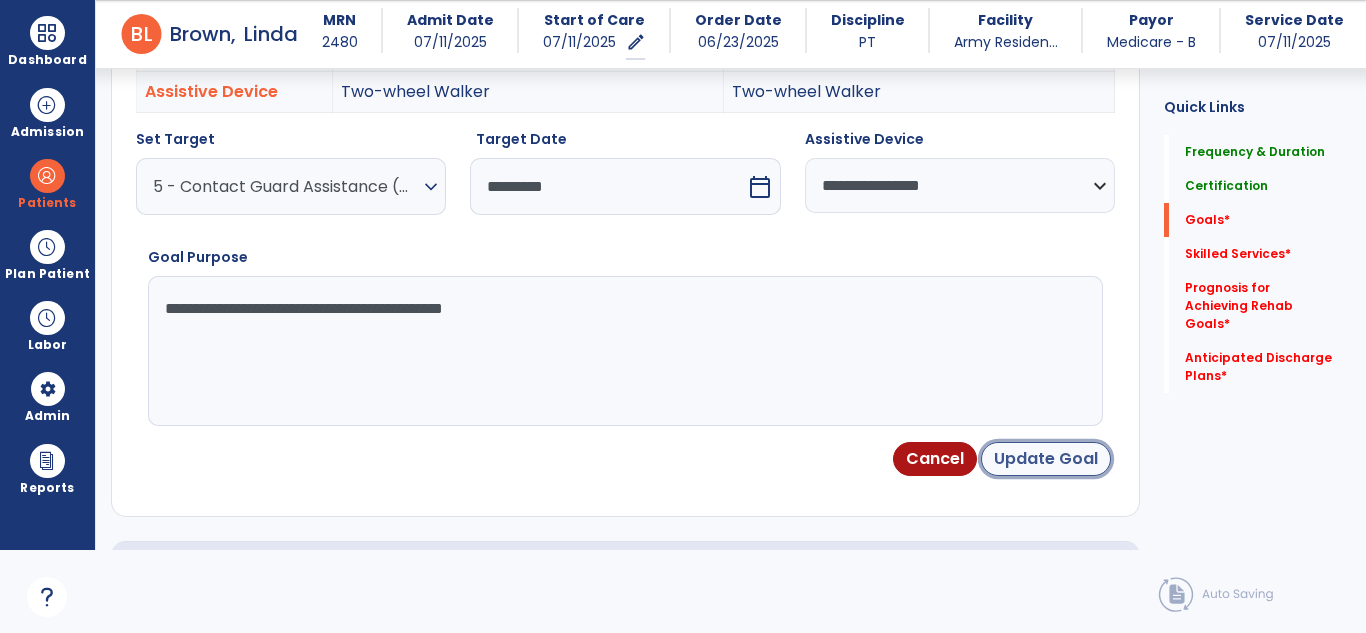 click on "Update Goal" at bounding box center (1046, 459) 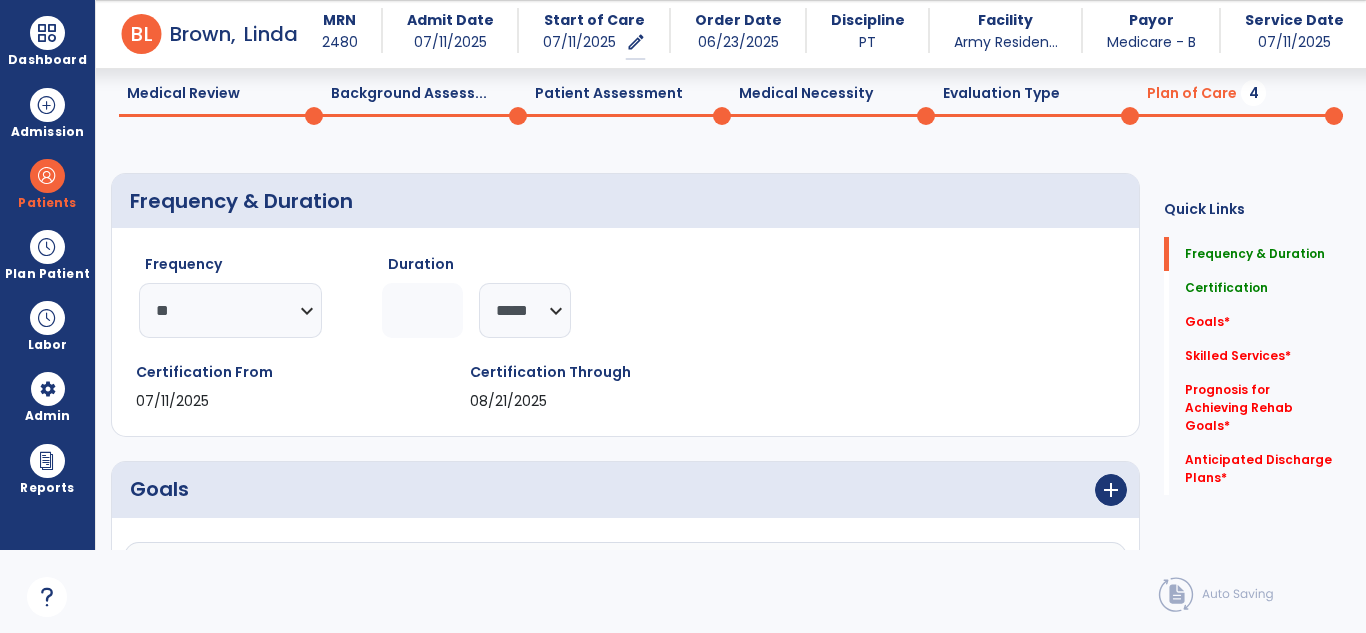 scroll, scrollTop: 74, scrollLeft: 0, axis: vertical 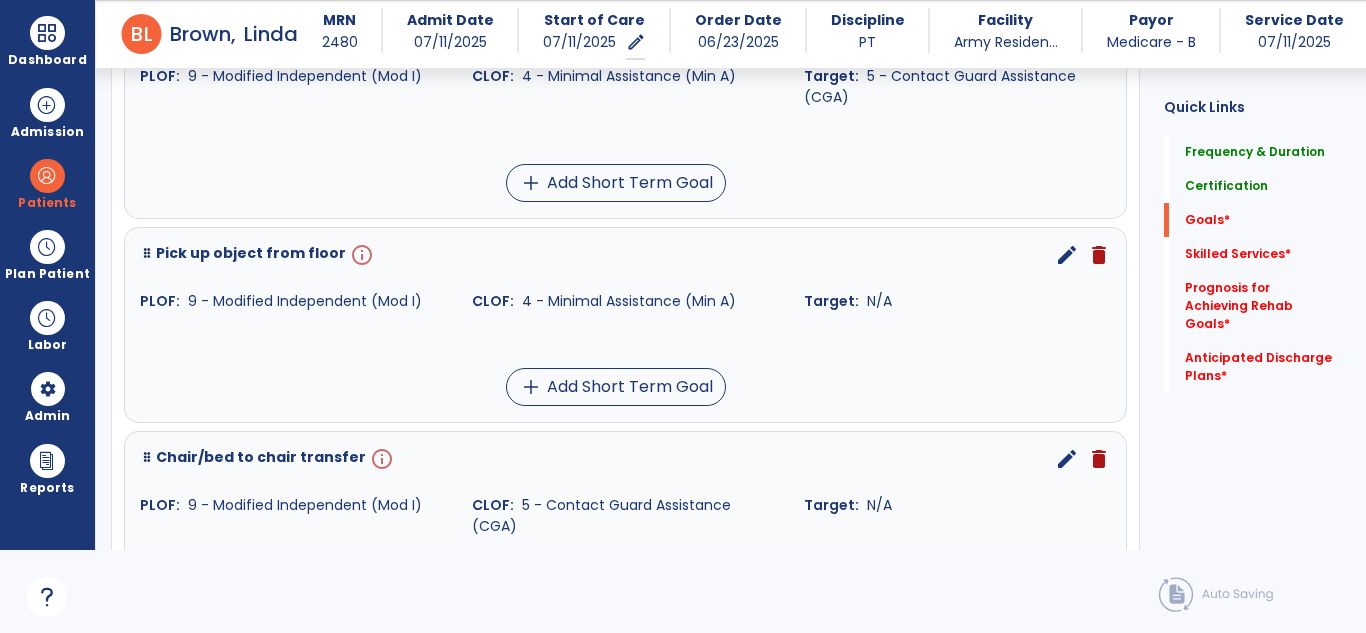 click on "edit" at bounding box center (1067, 255) 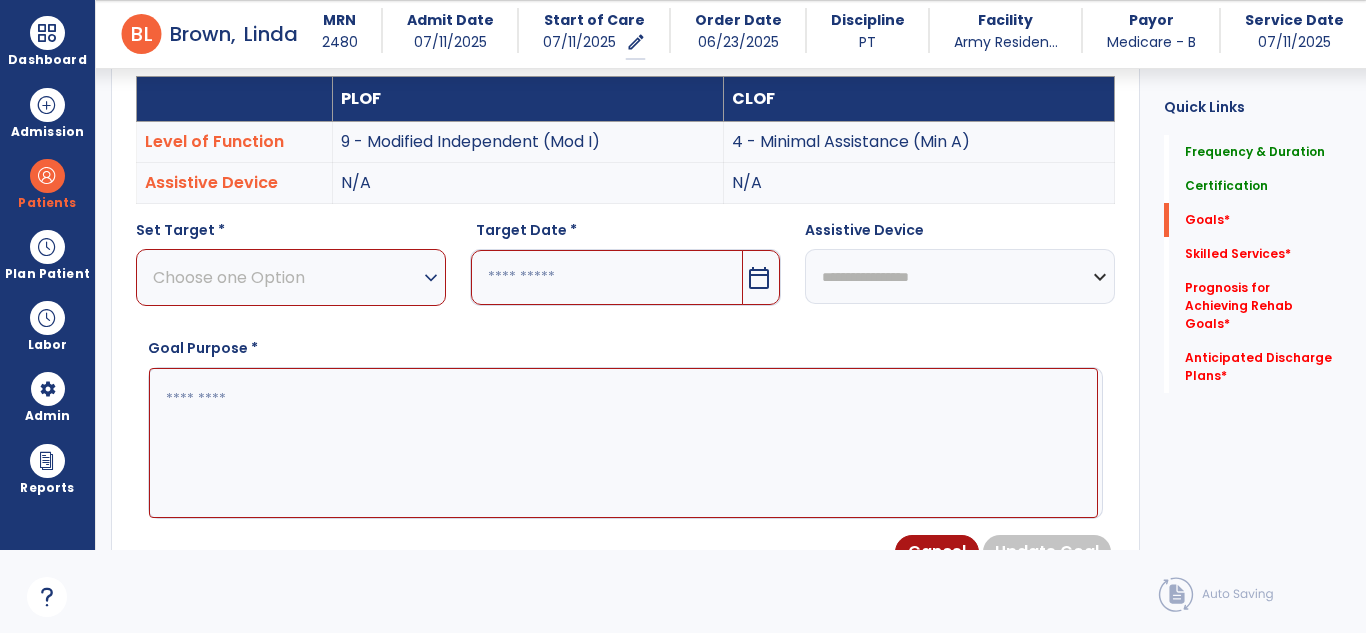 scroll, scrollTop: 535, scrollLeft: 0, axis: vertical 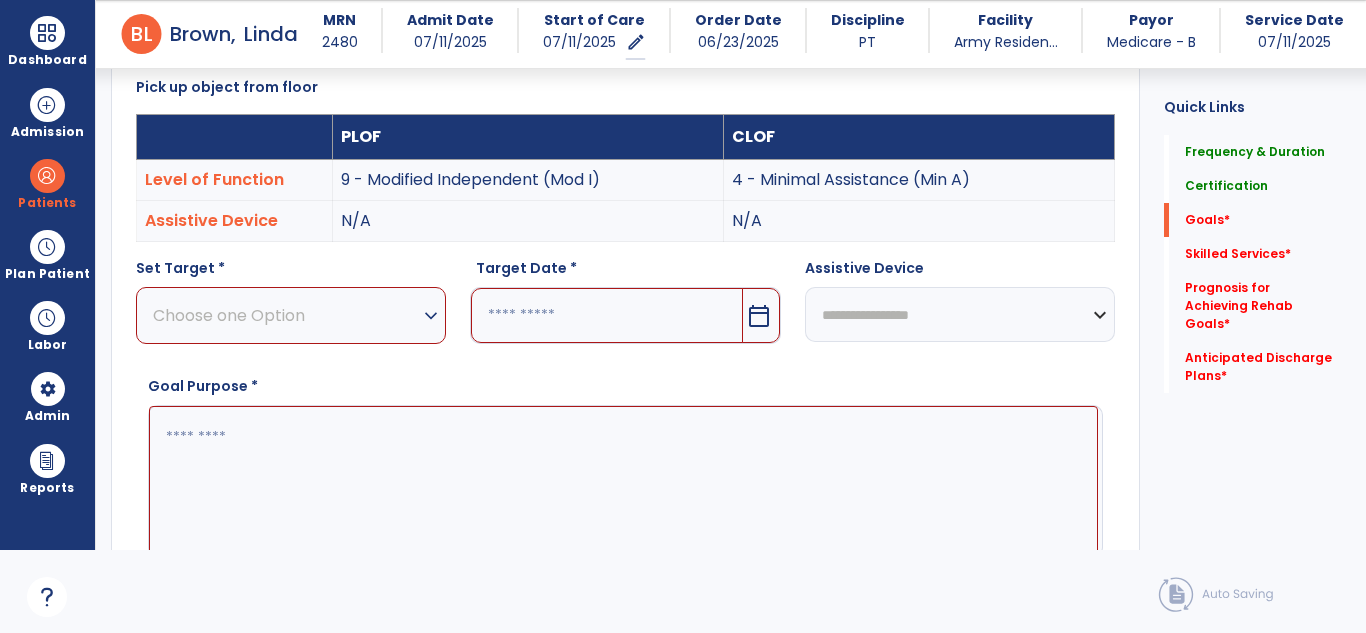 click at bounding box center [623, 481] 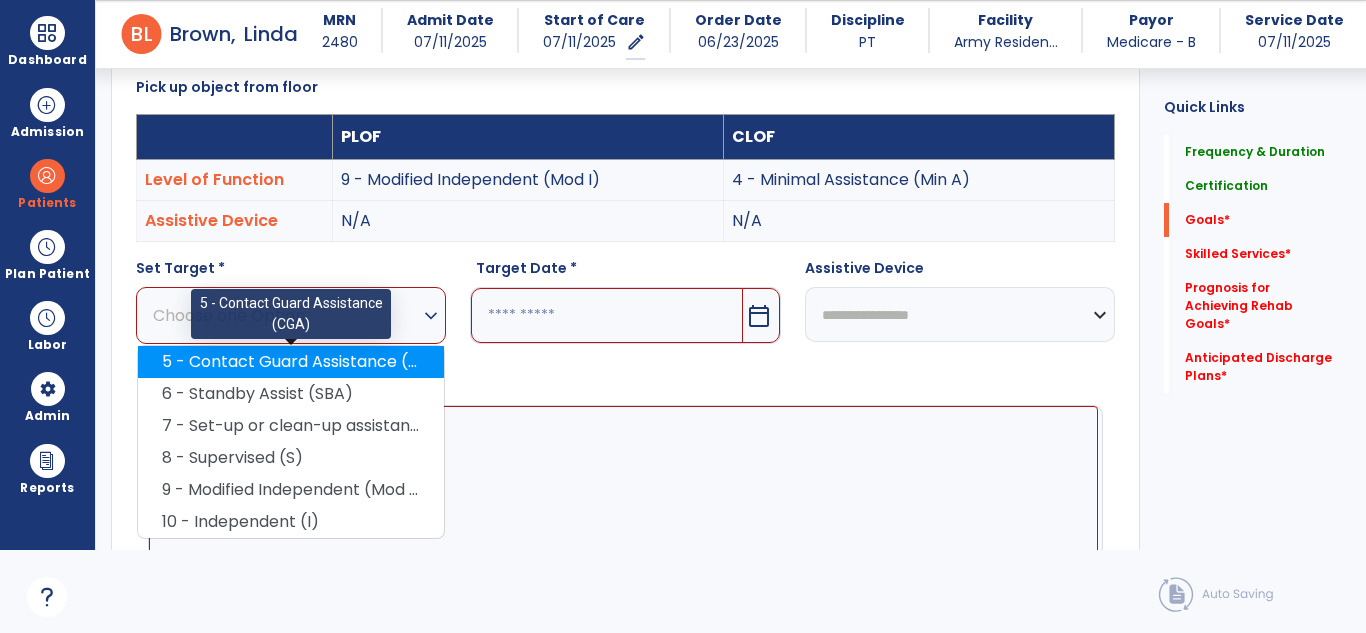 click on "5 - Contact Guard Assistance (CGA)" at bounding box center [291, 362] 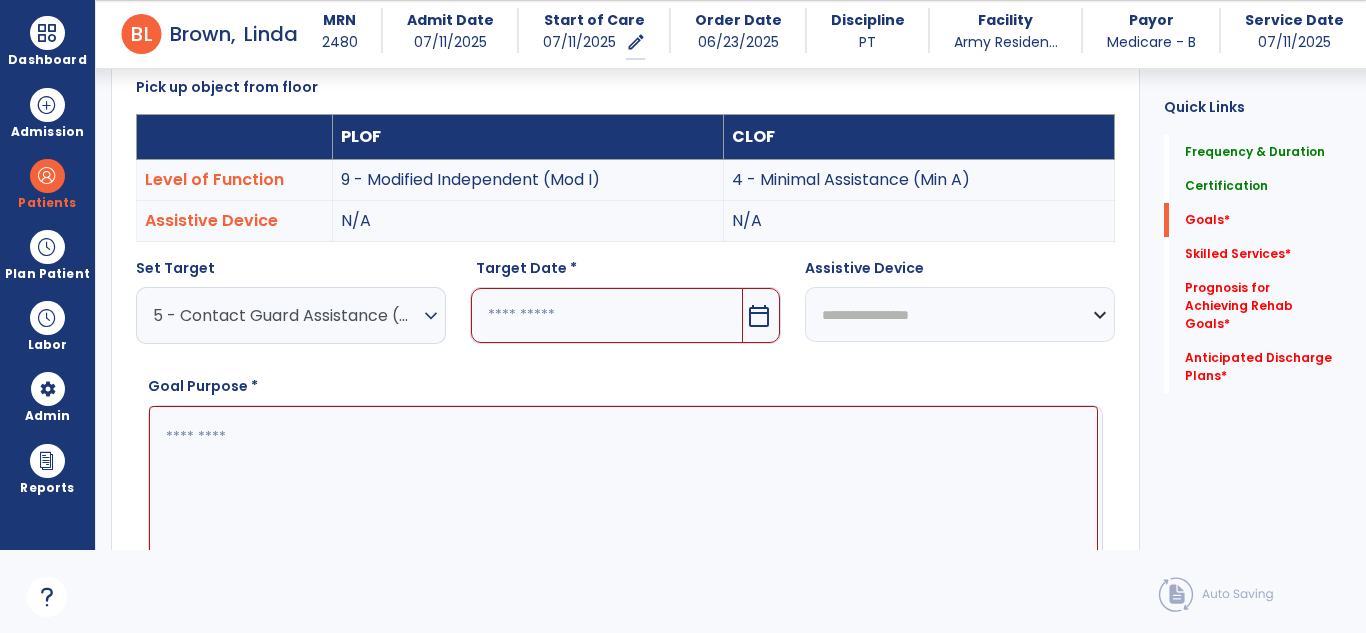 click on "calendar_today" at bounding box center [759, 316] 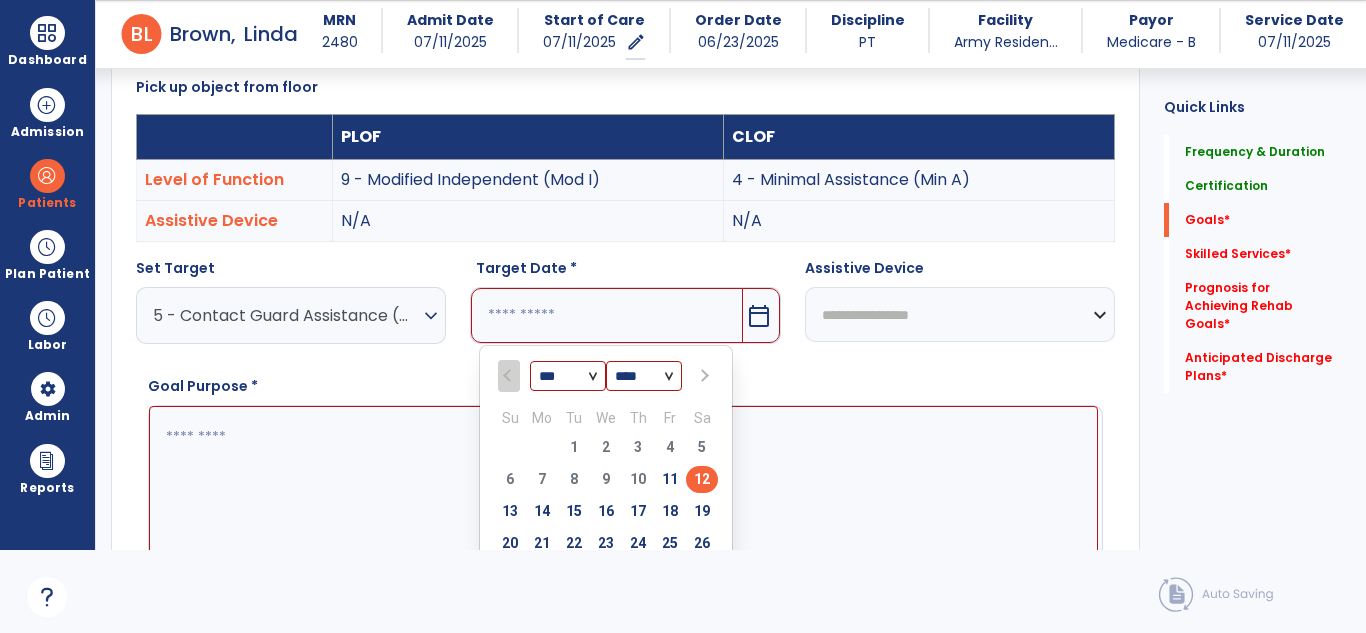 click at bounding box center [702, 376] 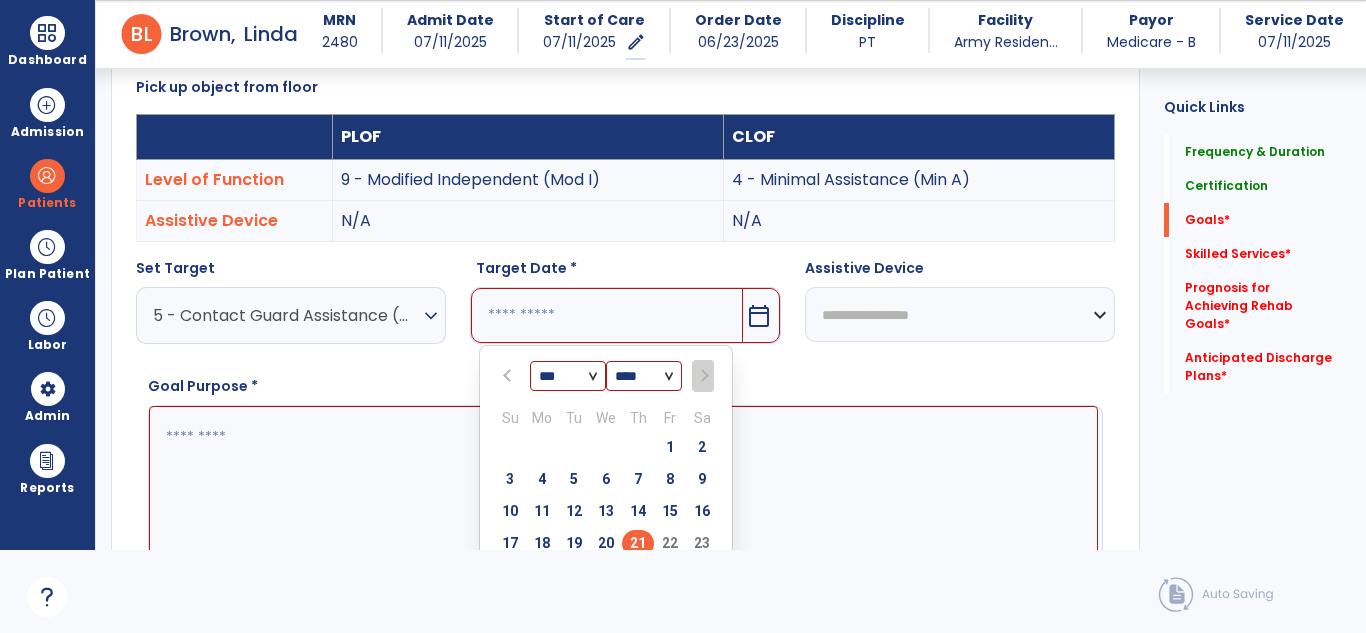click on "21" at bounding box center (638, 543) 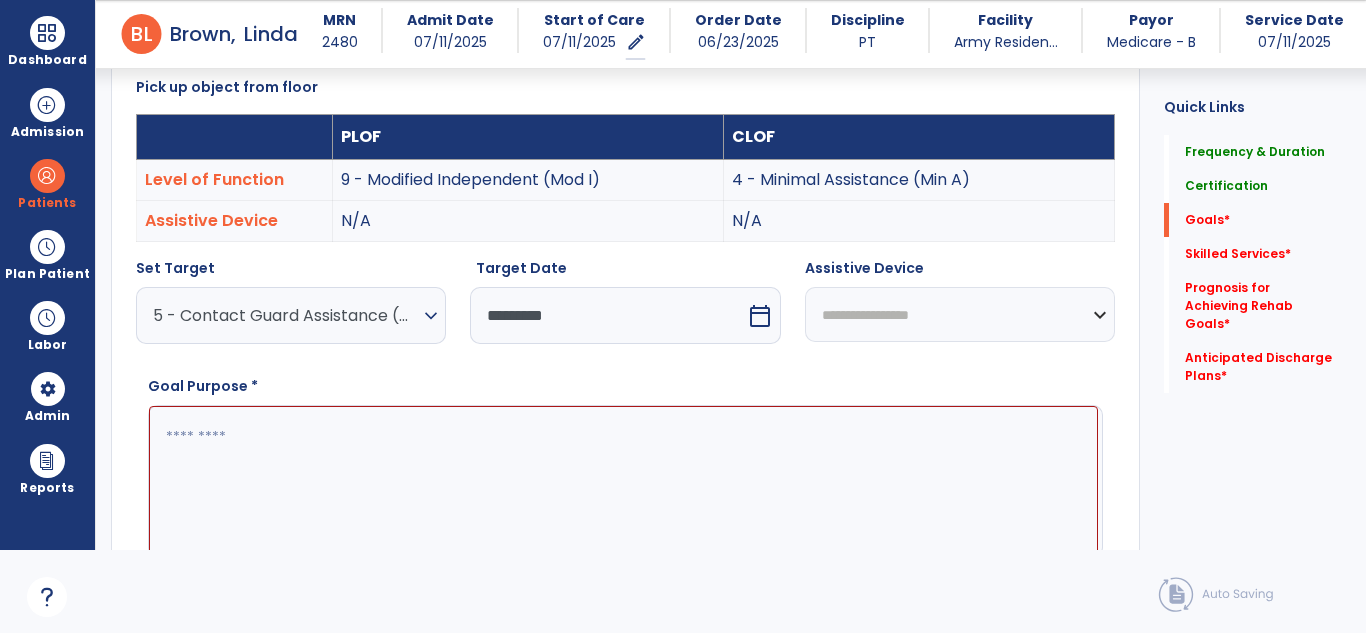 click on "**********" at bounding box center (960, 314) 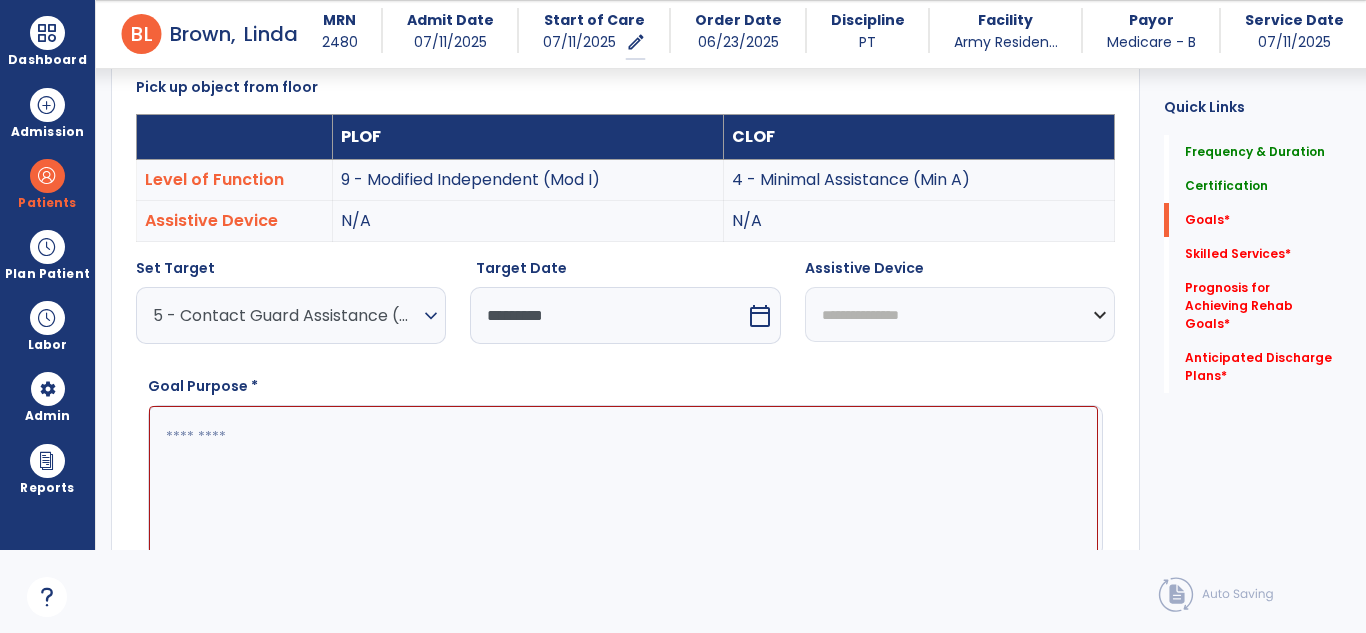 click on "**********" at bounding box center [960, 314] 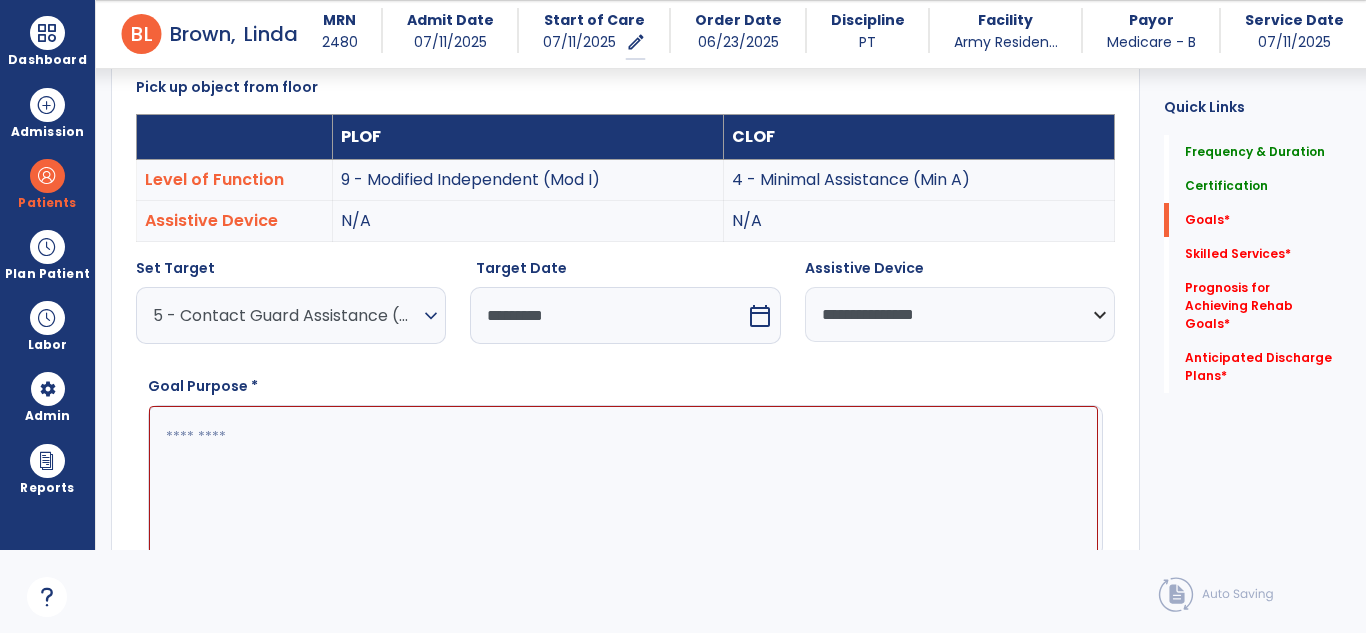 click on "**********" at bounding box center [960, 314] 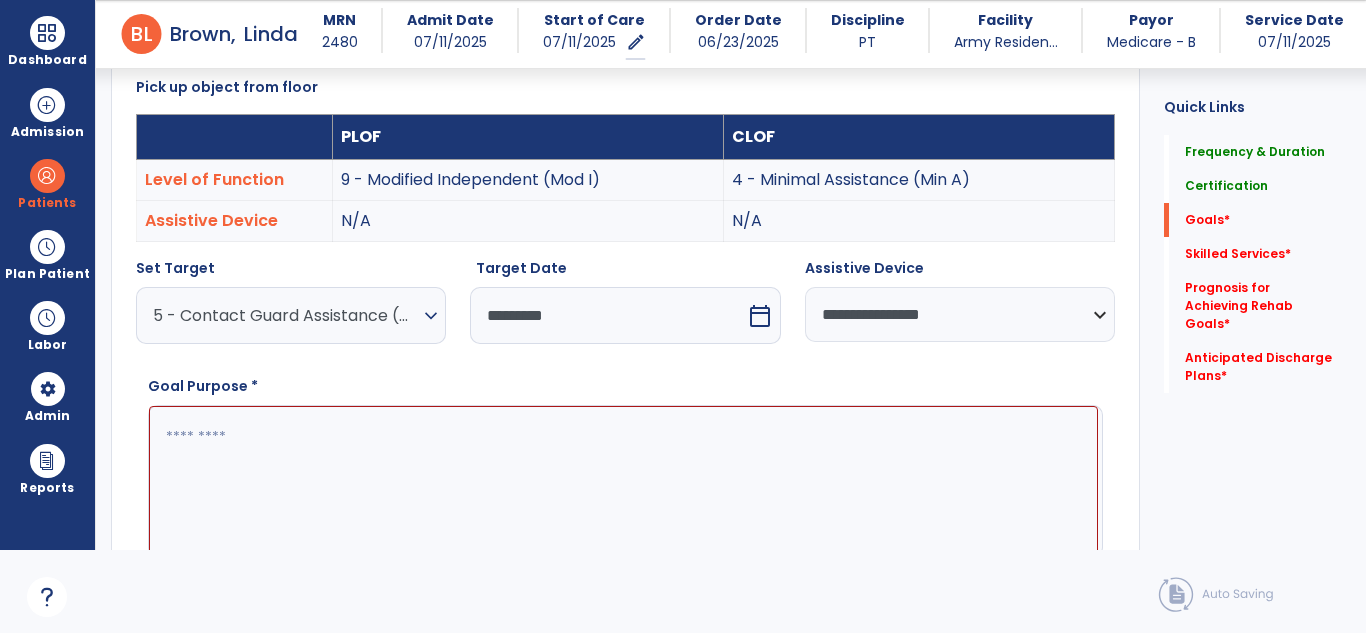 click on "**********" at bounding box center (960, 314) 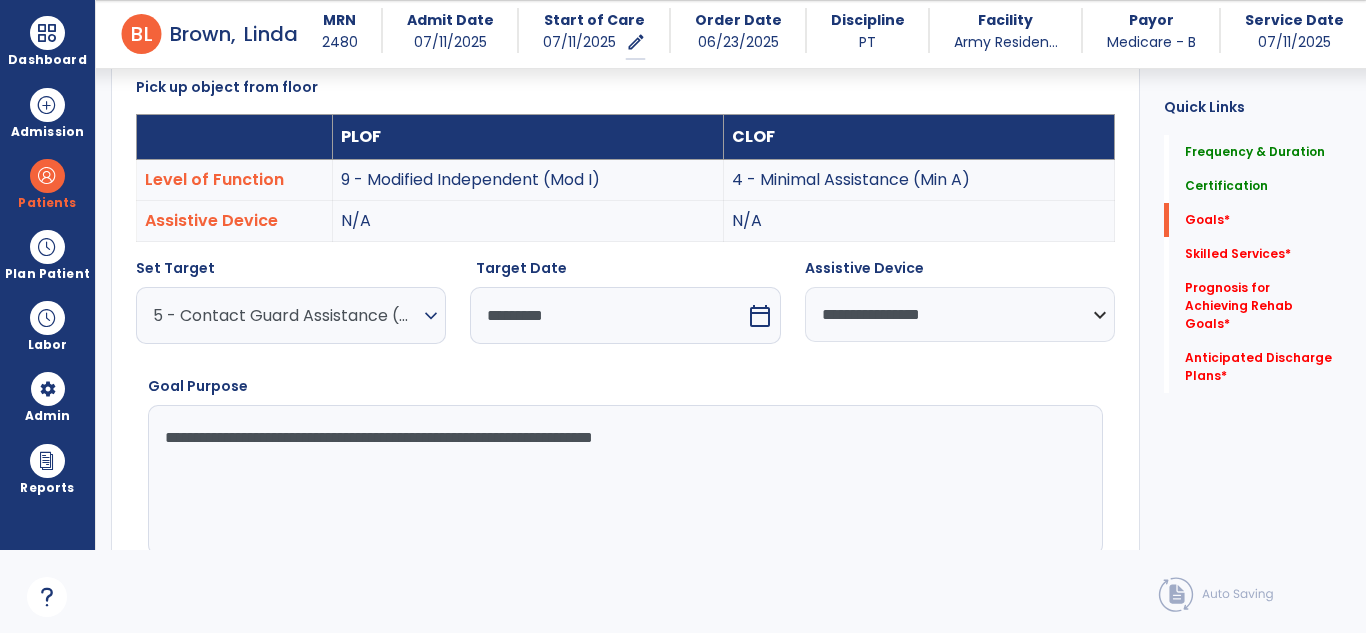scroll, scrollTop: 1017, scrollLeft: 0, axis: vertical 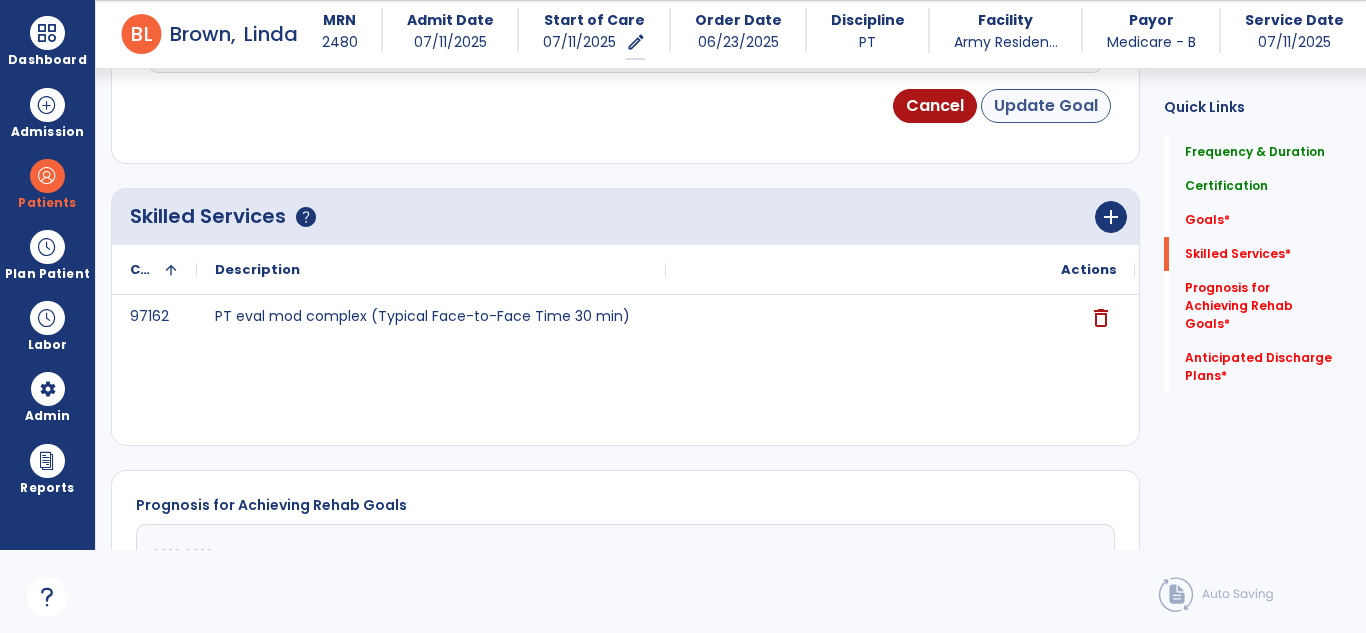 type on "**********" 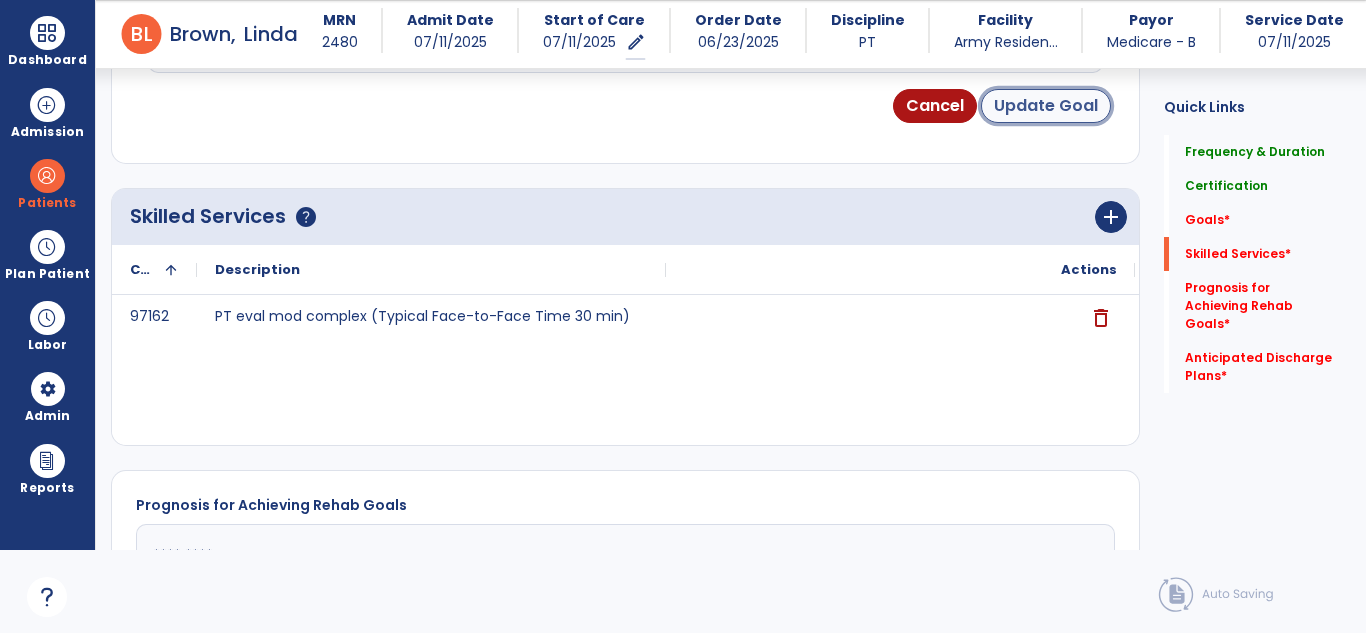 click on "Update Goal" at bounding box center [1046, 106] 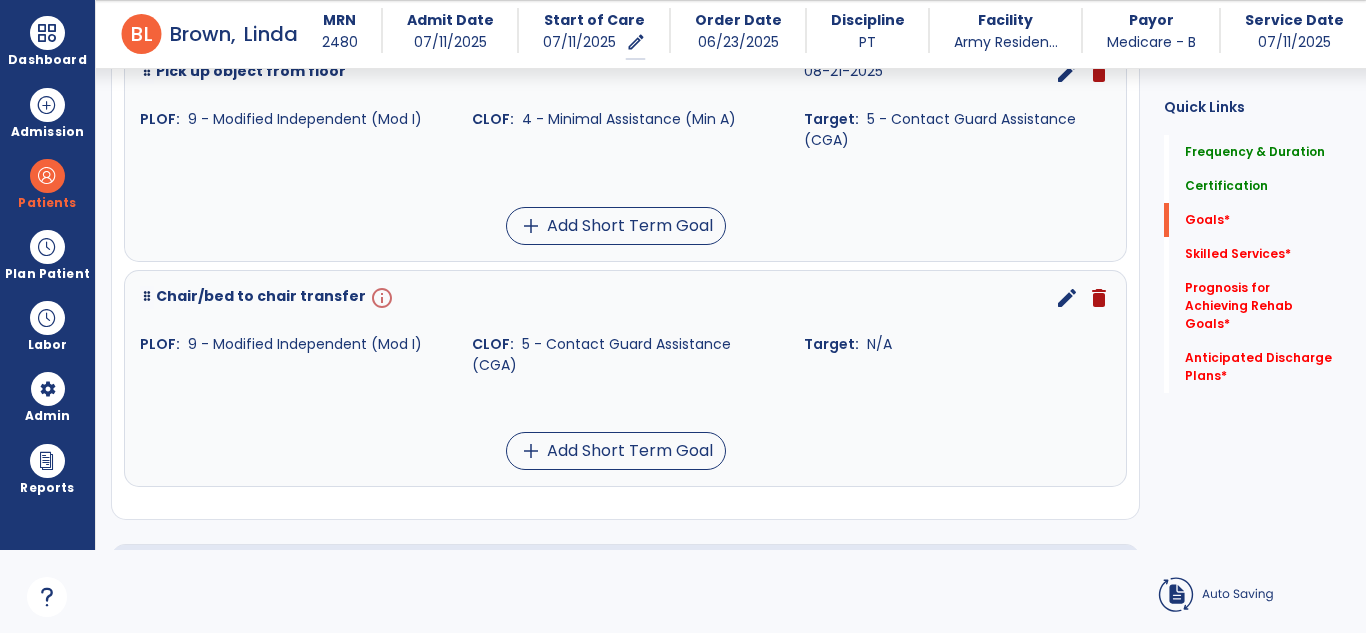 scroll, scrollTop: 425, scrollLeft: 0, axis: vertical 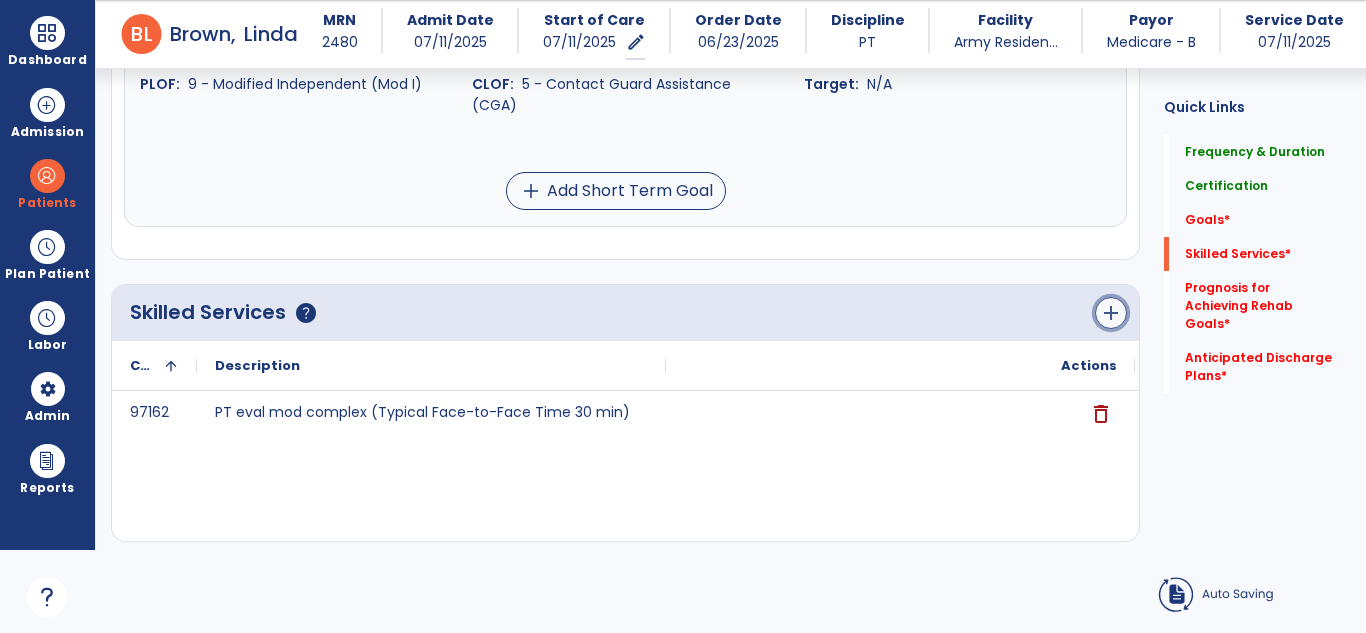 click on "add" 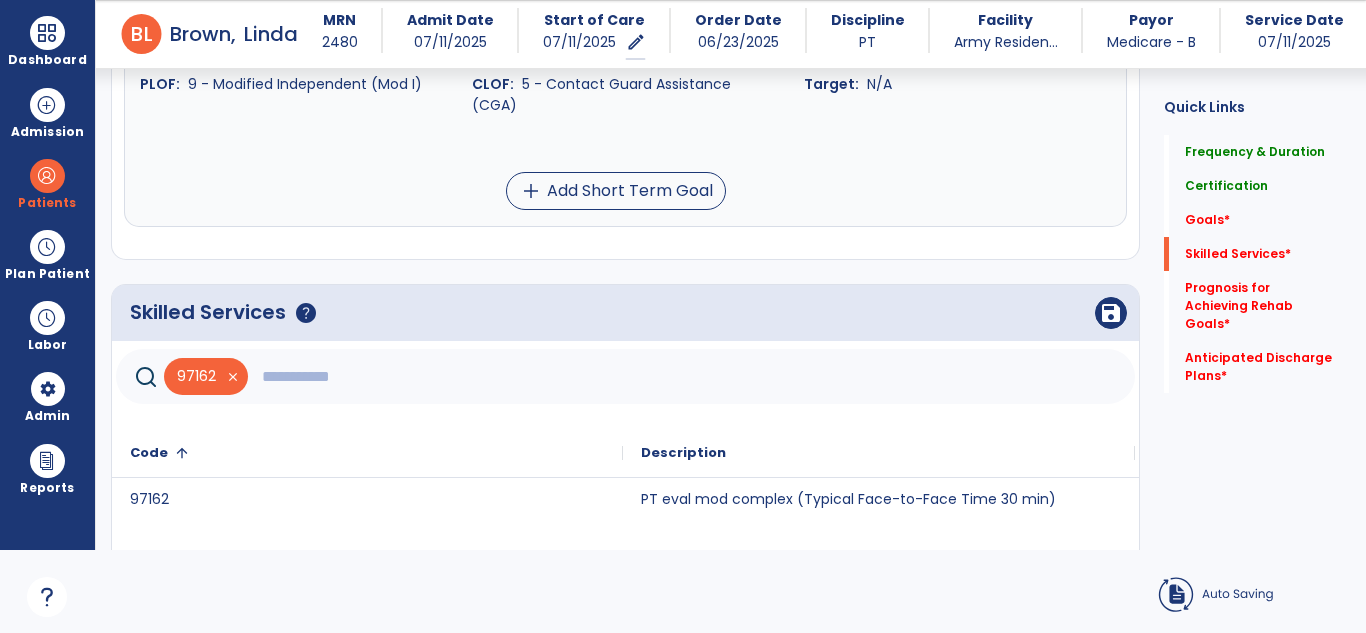 click 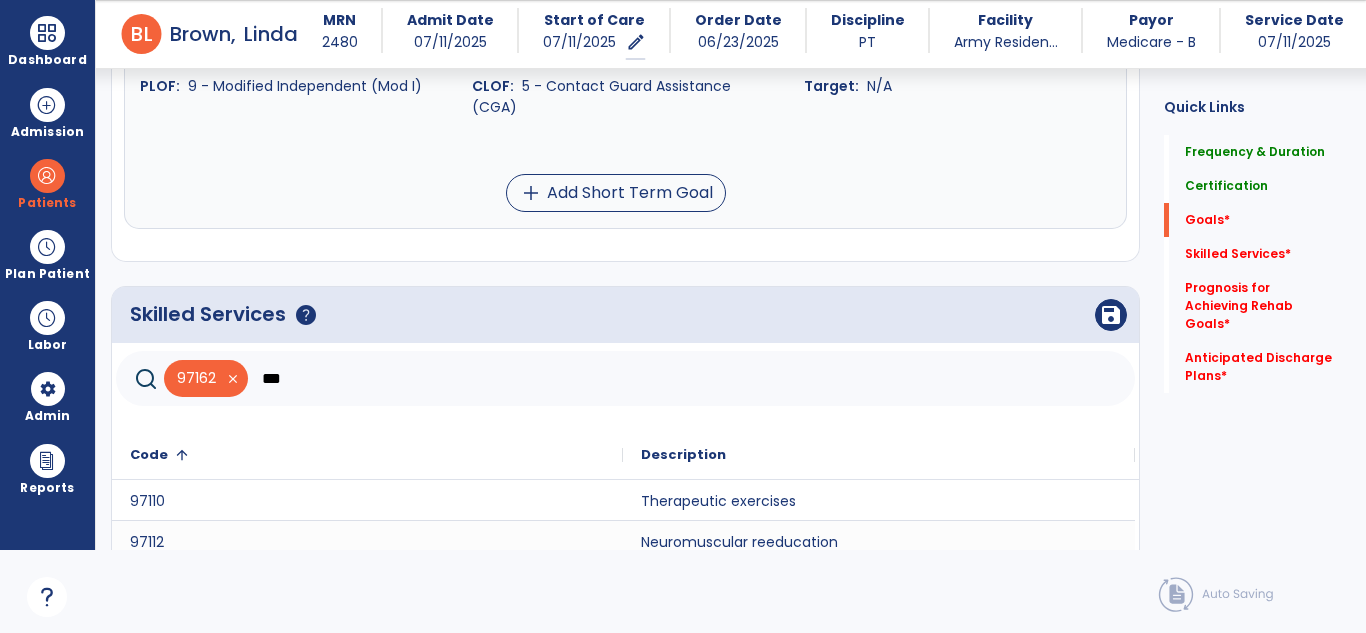 scroll, scrollTop: 421, scrollLeft: 0, axis: vertical 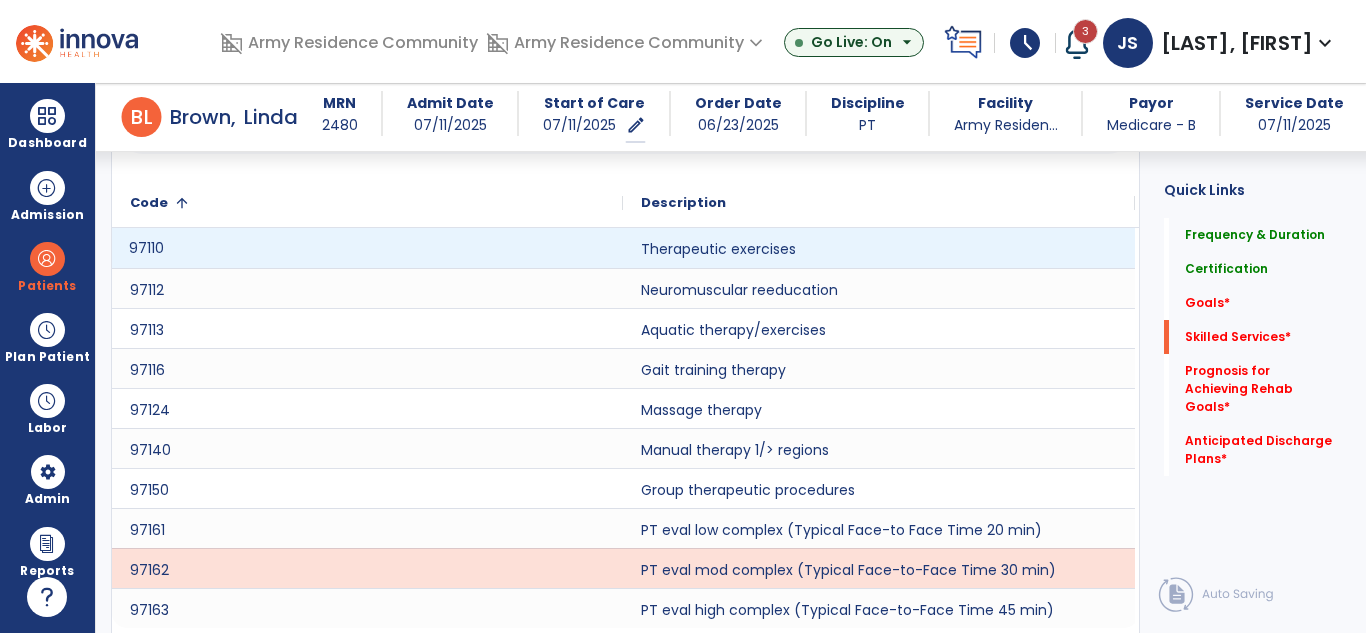 click on "97110" 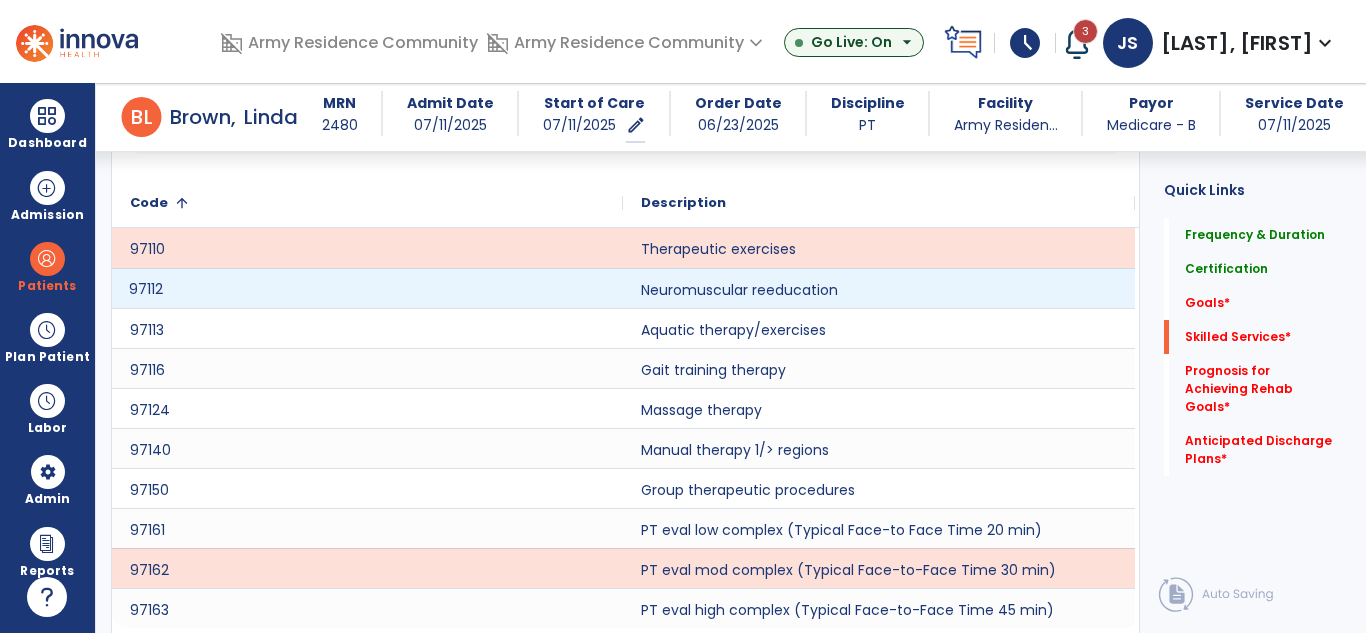 click on "97112" 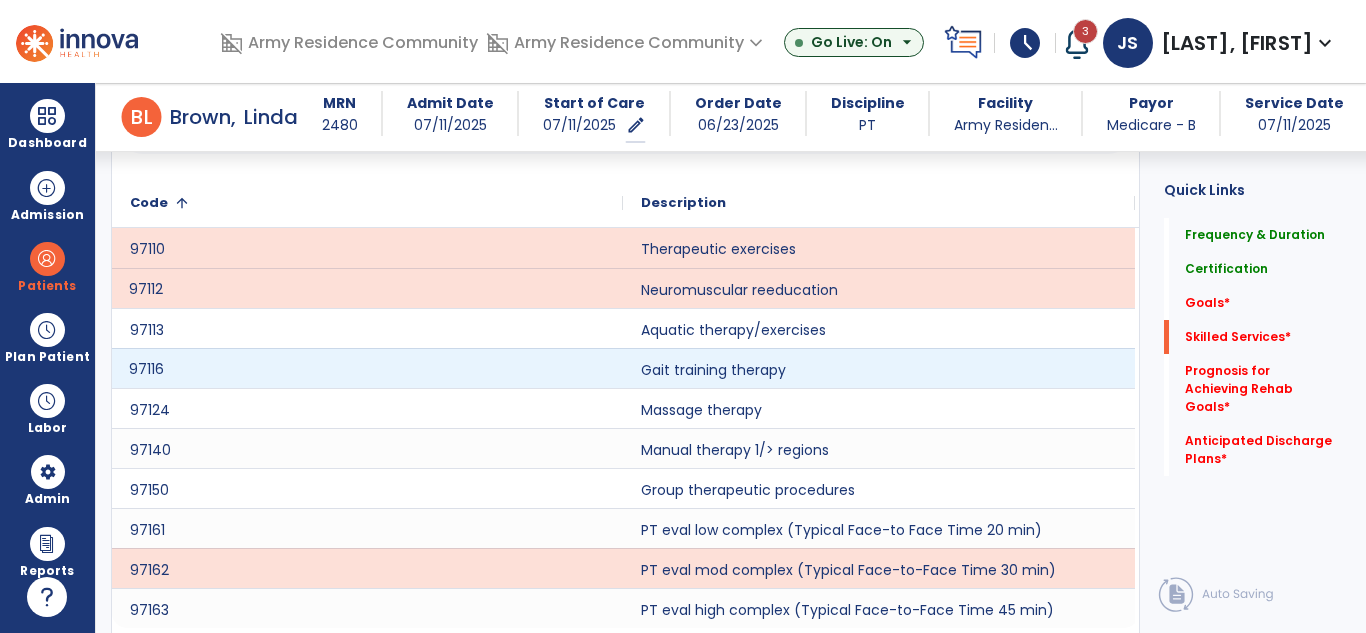 click on "97116" 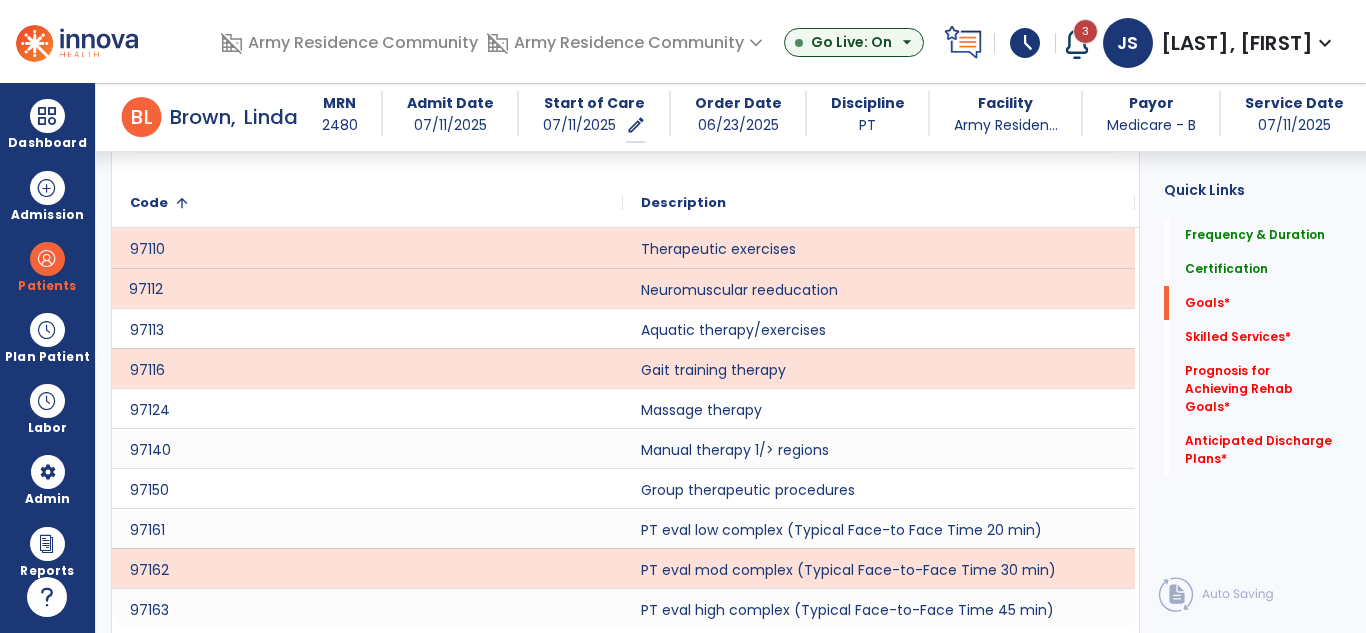 scroll, scrollTop: 1131, scrollLeft: 0, axis: vertical 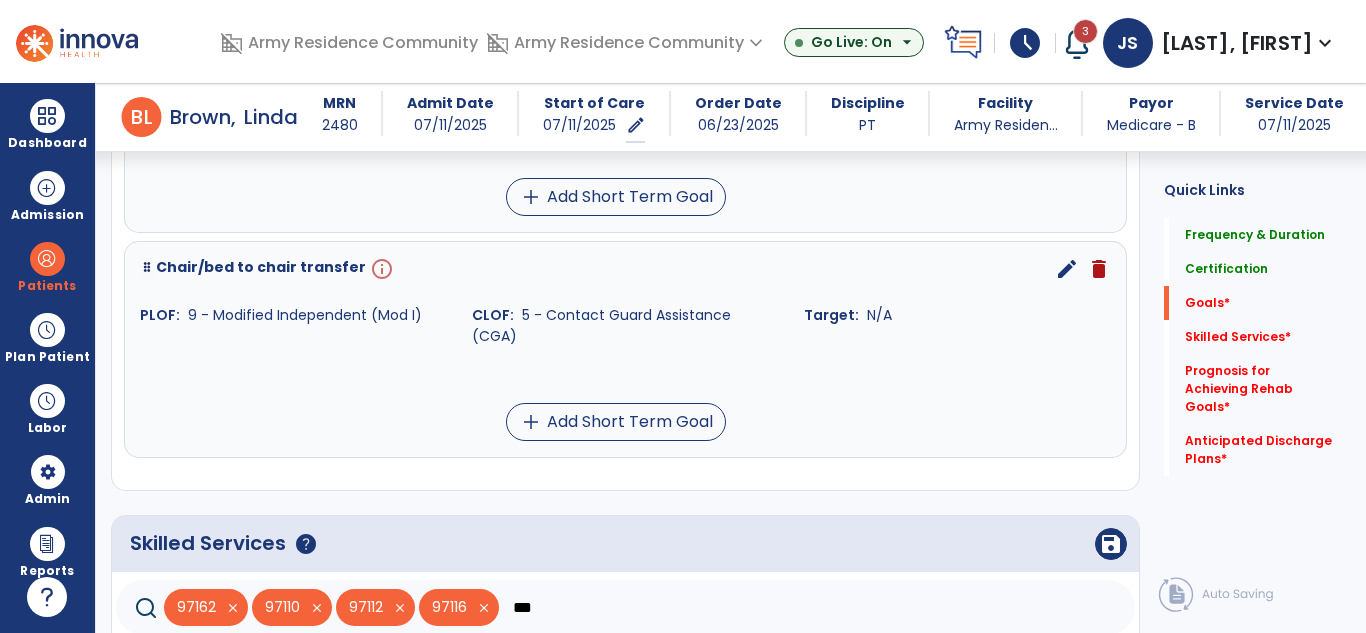 click on "***" 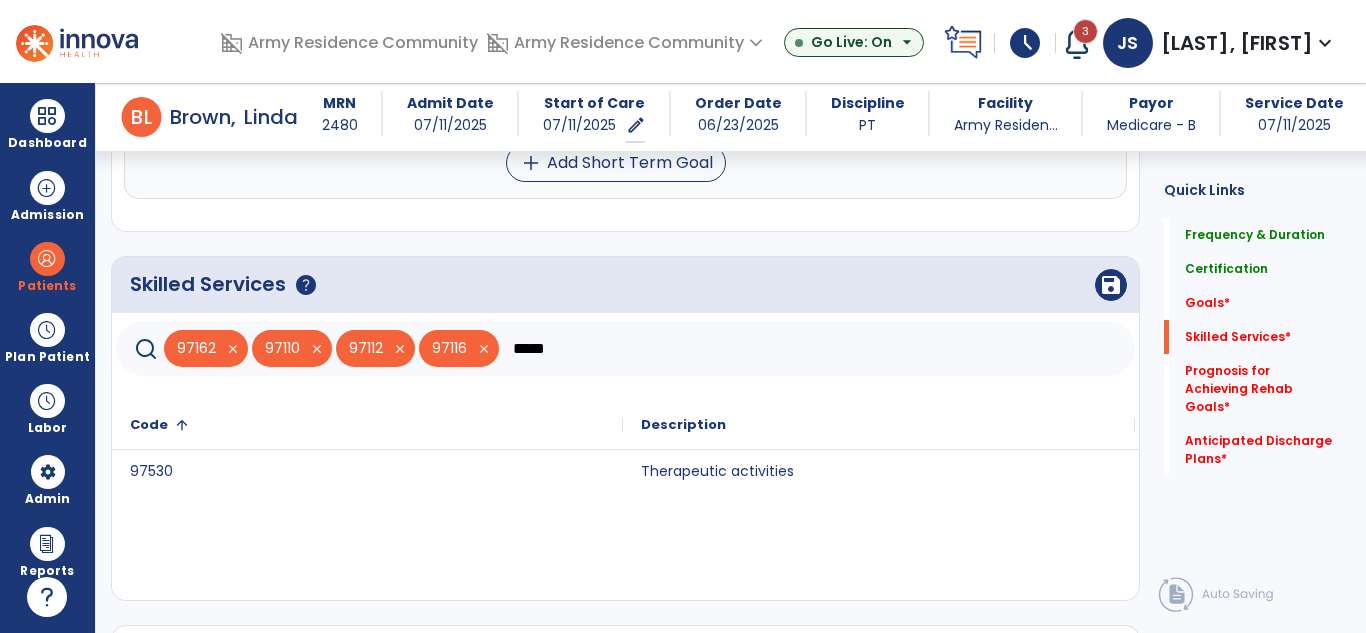 scroll, scrollTop: 1391, scrollLeft: 0, axis: vertical 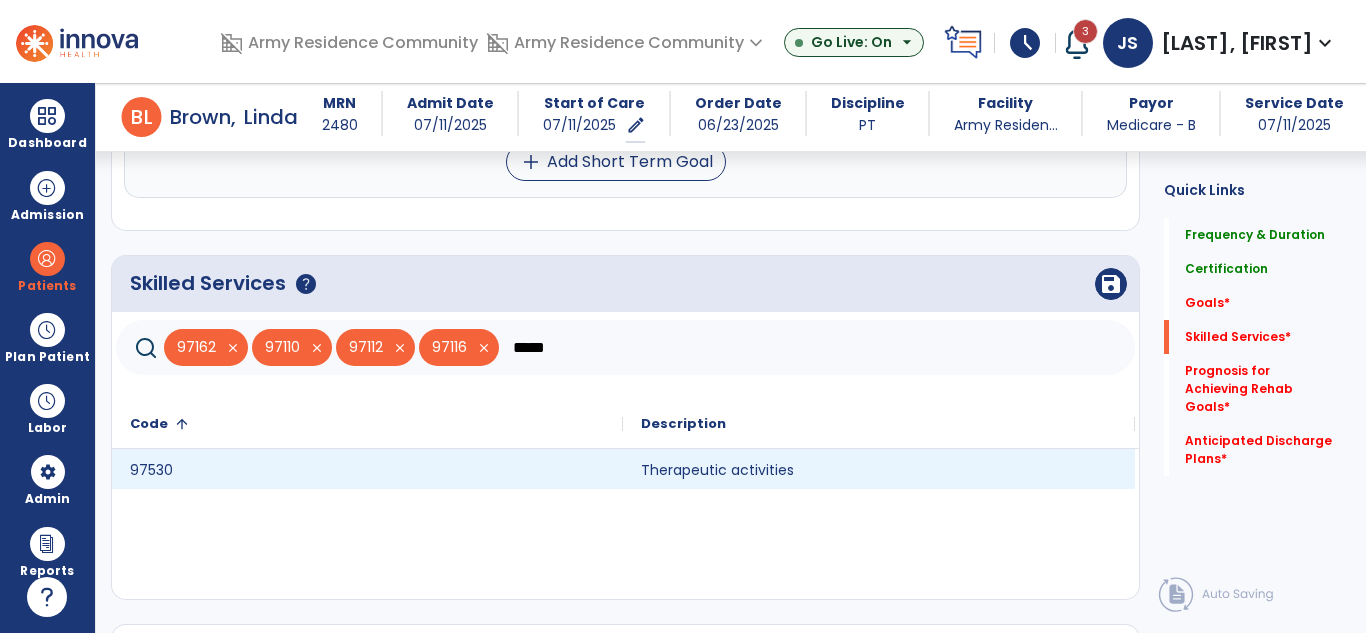 type on "*****" 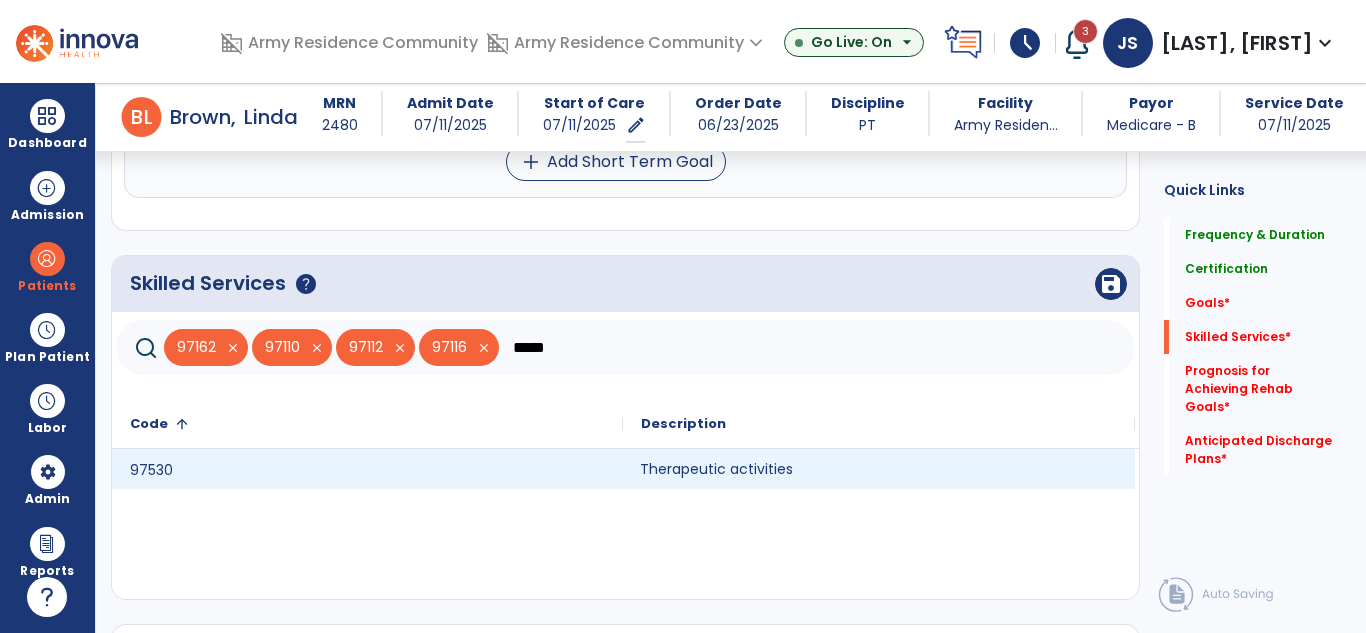 click on "Therapeutic activities" 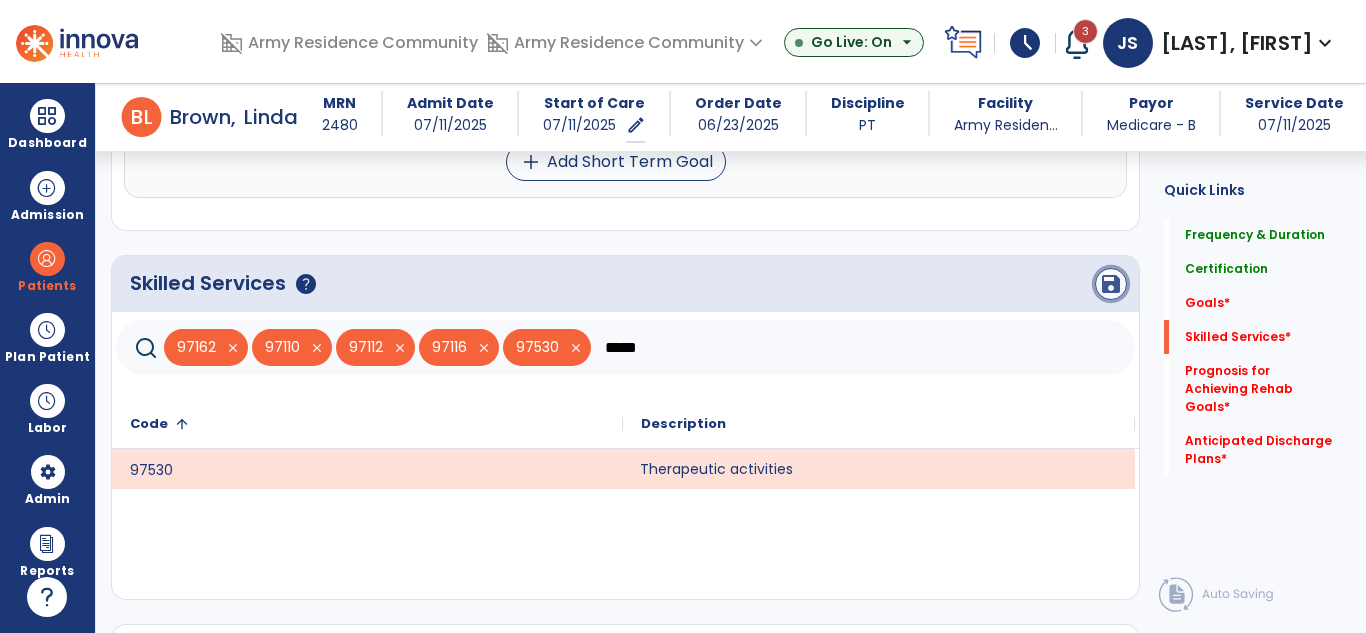 click on "save" 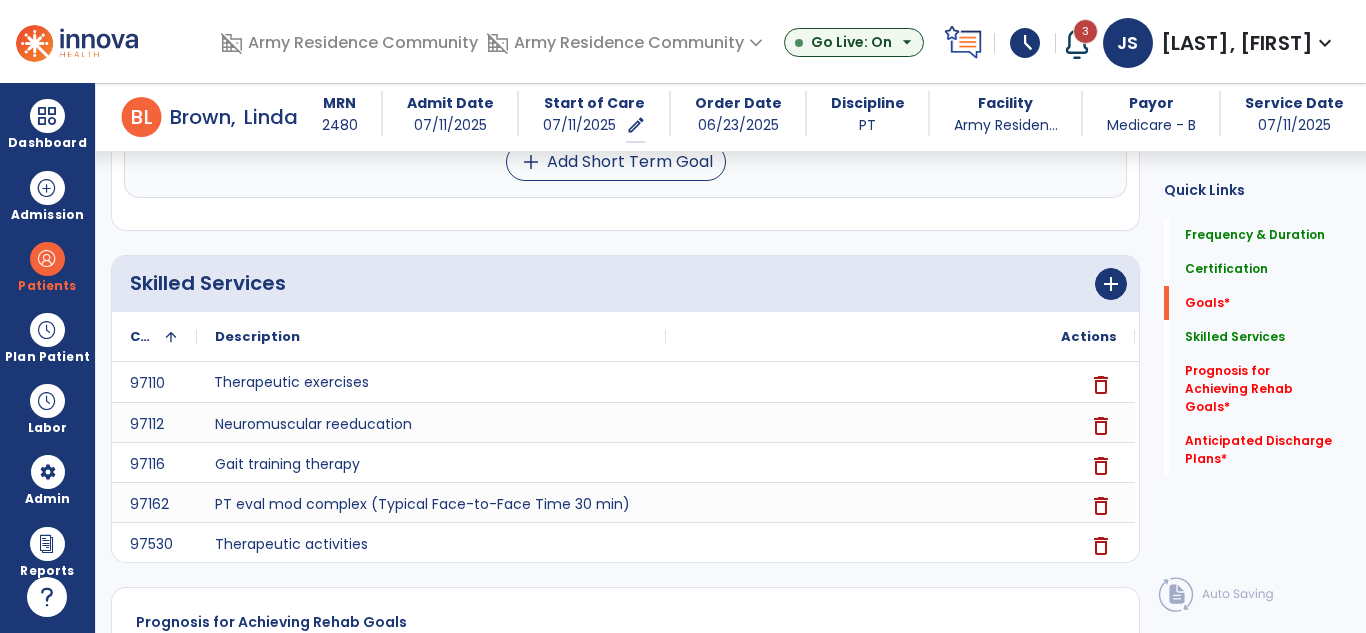 scroll, scrollTop: 533, scrollLeft: 0, axis: vertical 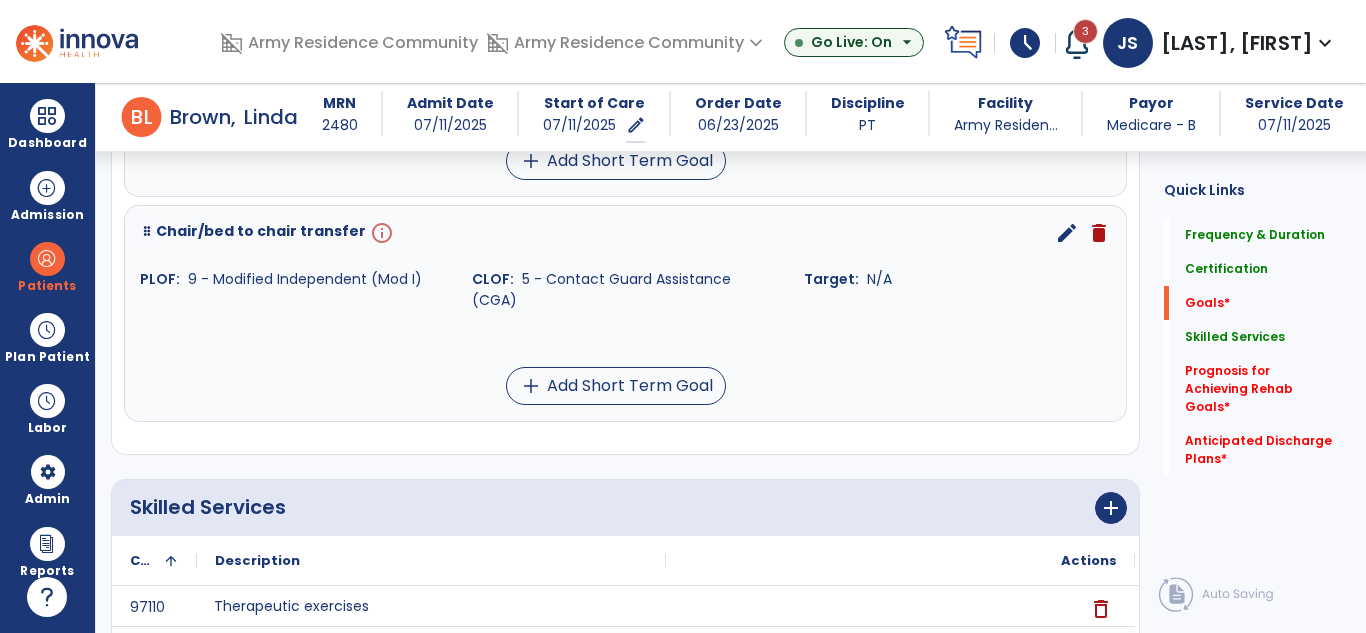 click on "edit" at bounding box center [1067, 233] 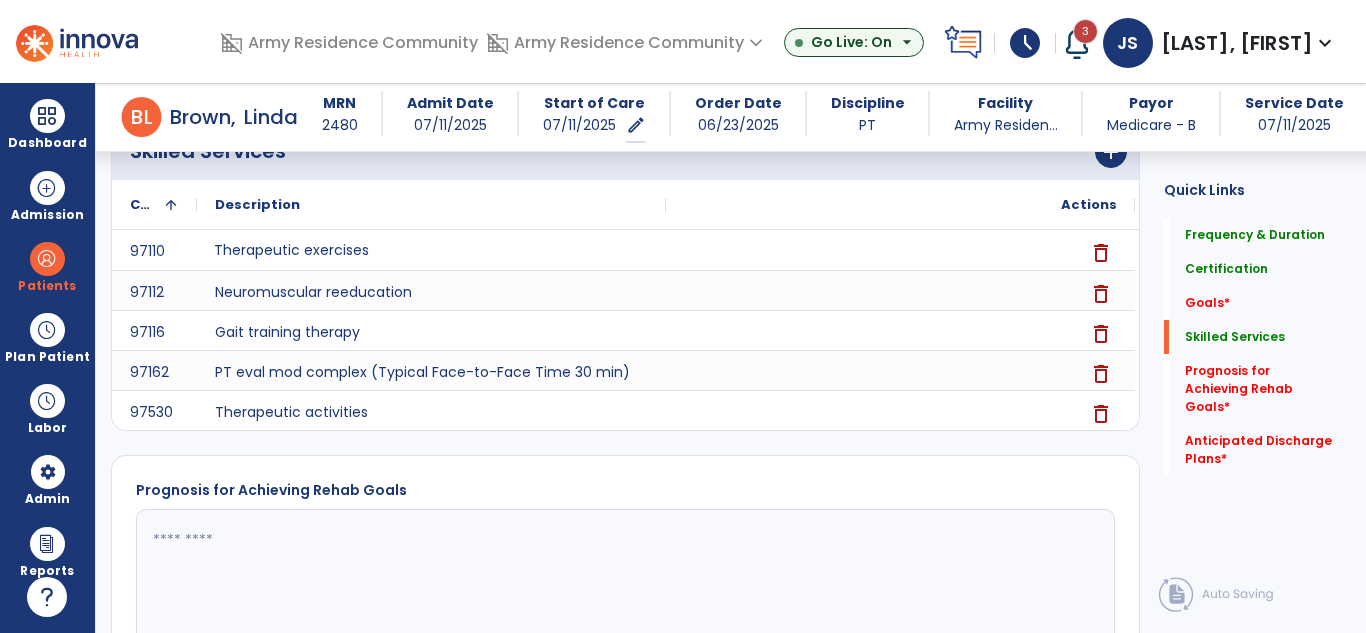 scroll, scrollTop: 788, scrollLeft: 0, axis: vertical 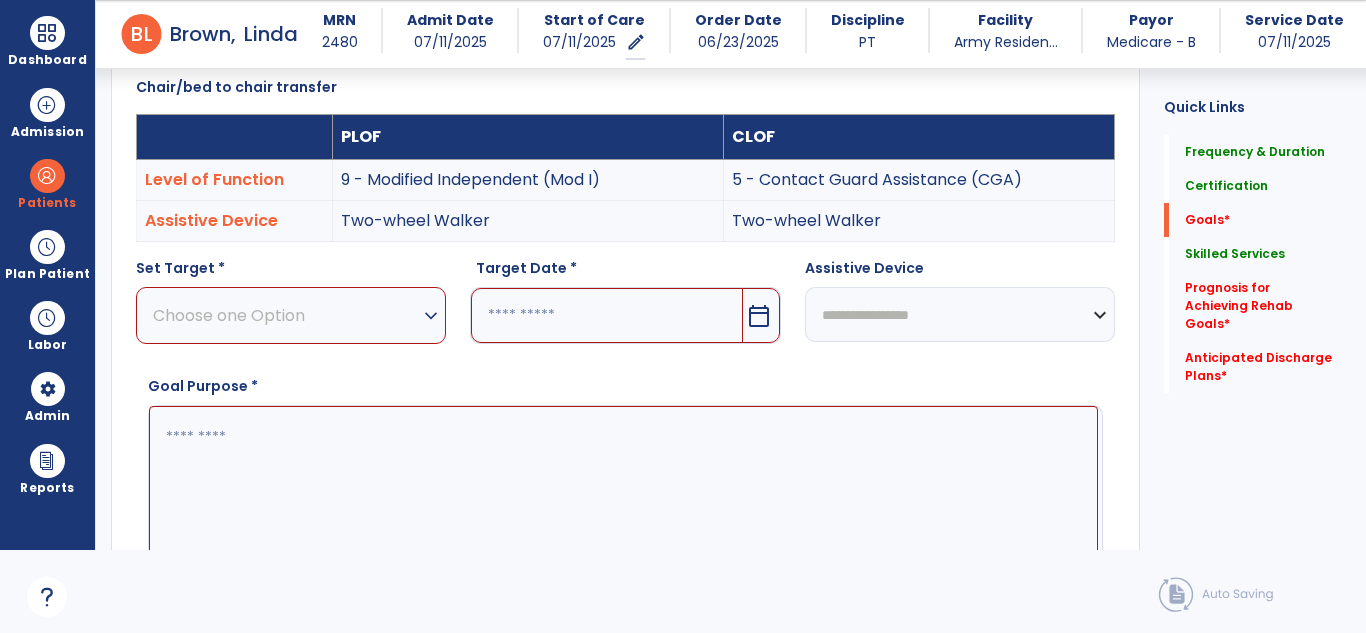 click on "Choose one Option" at bounding box center (286, 315) 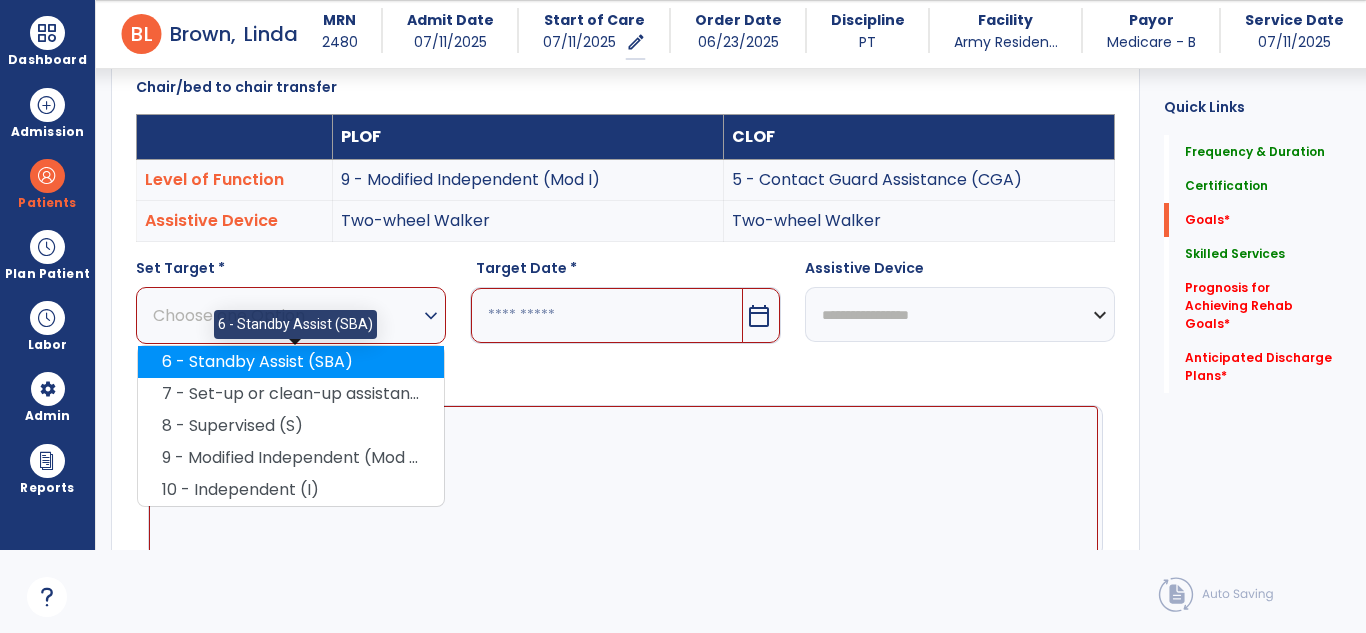 click on "6 - Standby Assist (SBA)" at bounding box center [291, 362] 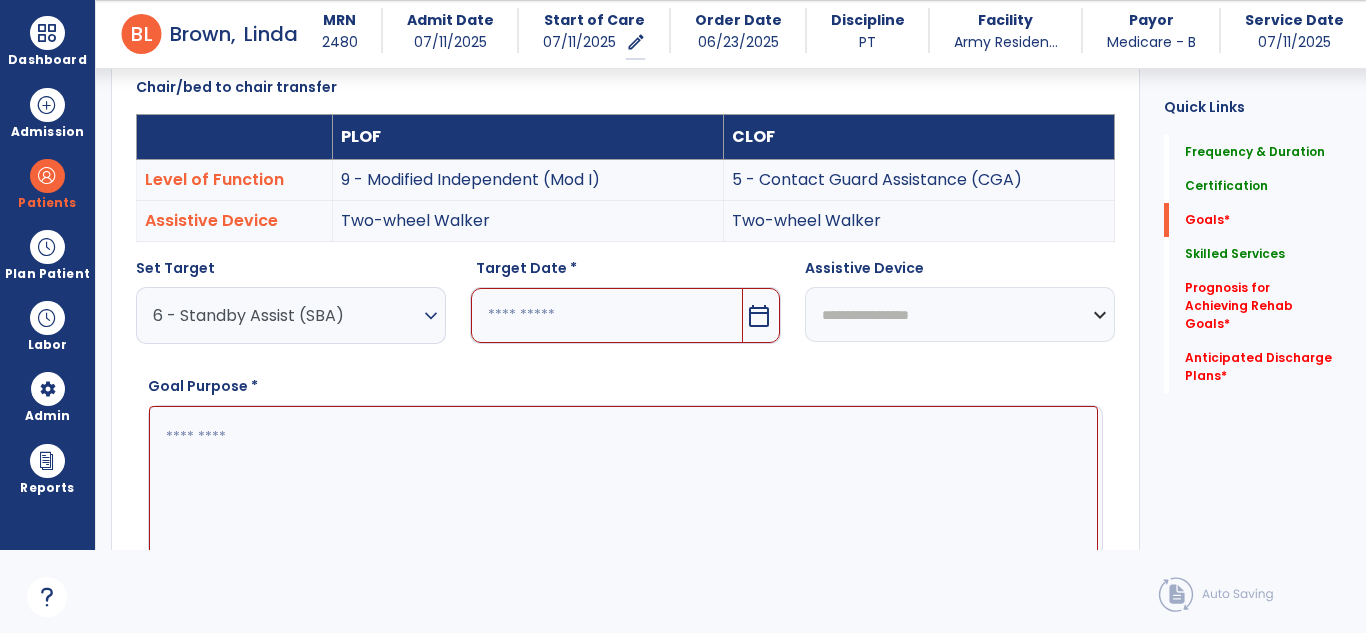 click on "calendar_today" at bounding box center (759, 316) 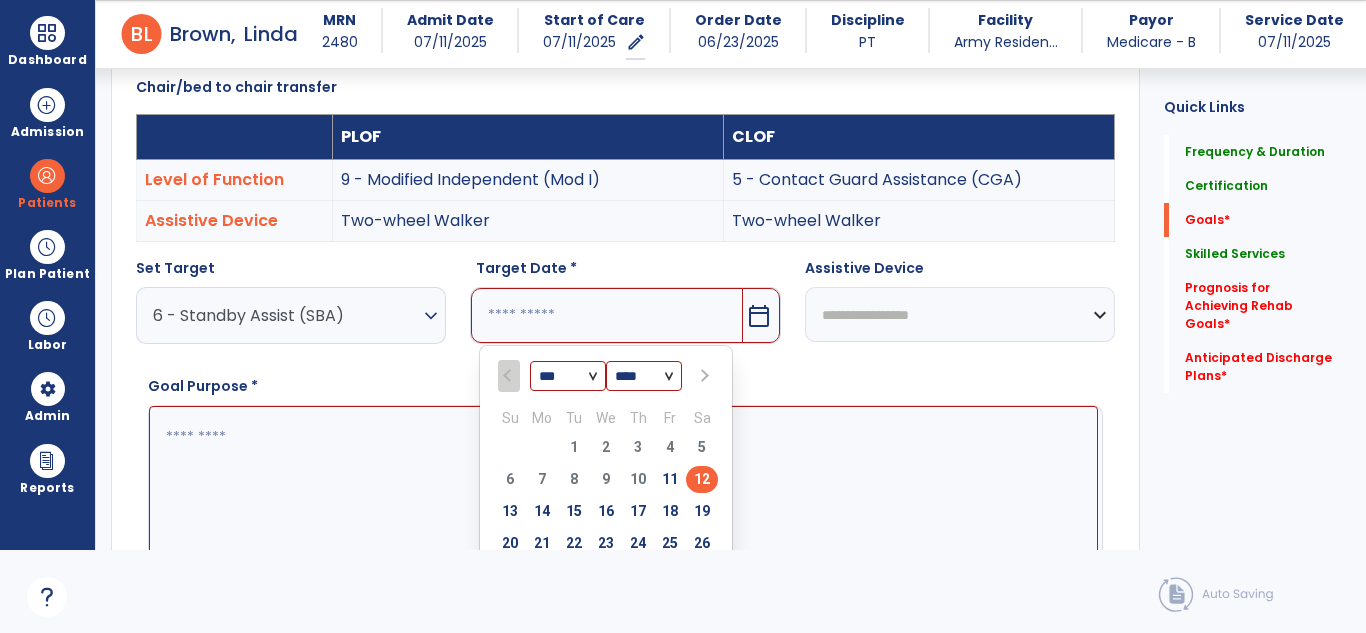 click at bounding box center [703, 376] 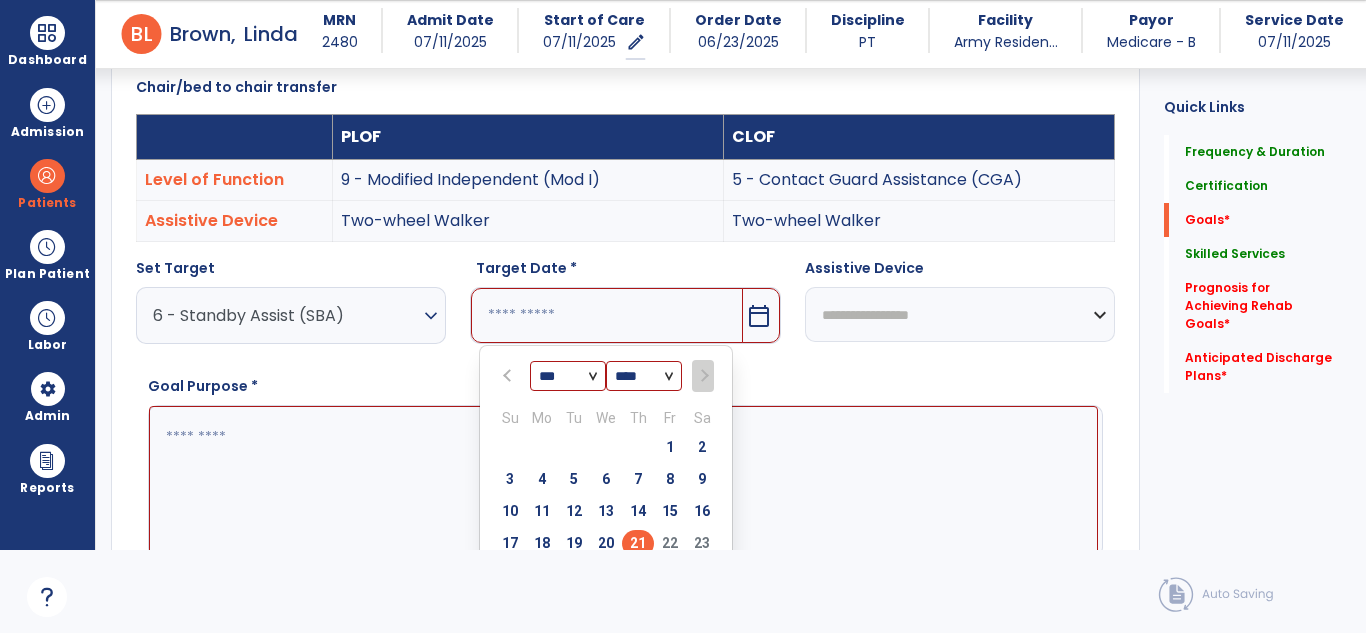 click on "21" at bounding box center [638, 543] 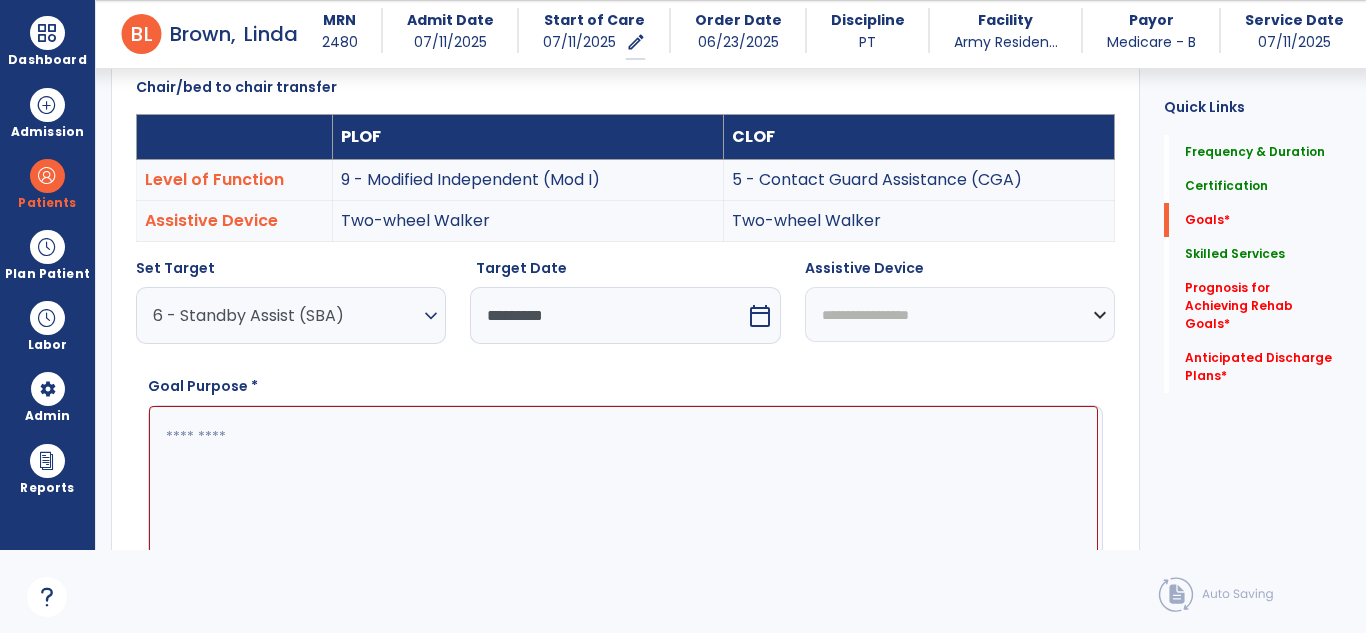 click on "**********" at bounding box center (960, 314) 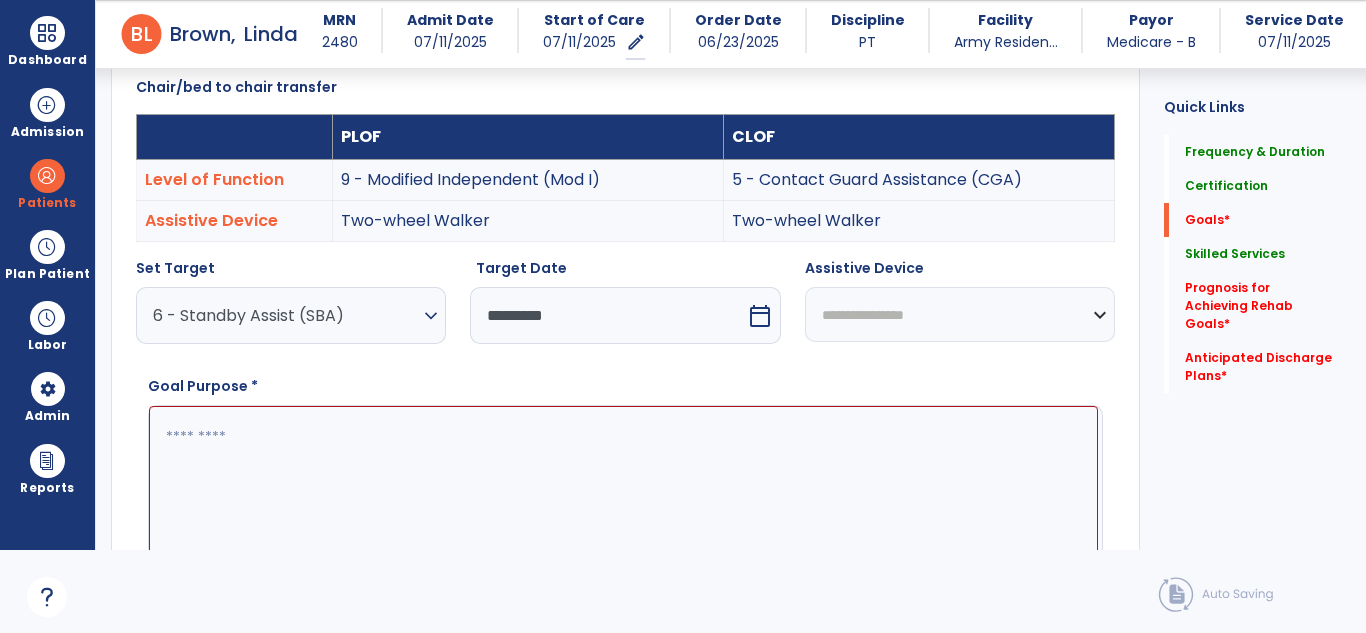 click on "**********" at bounding box center [960, 314] 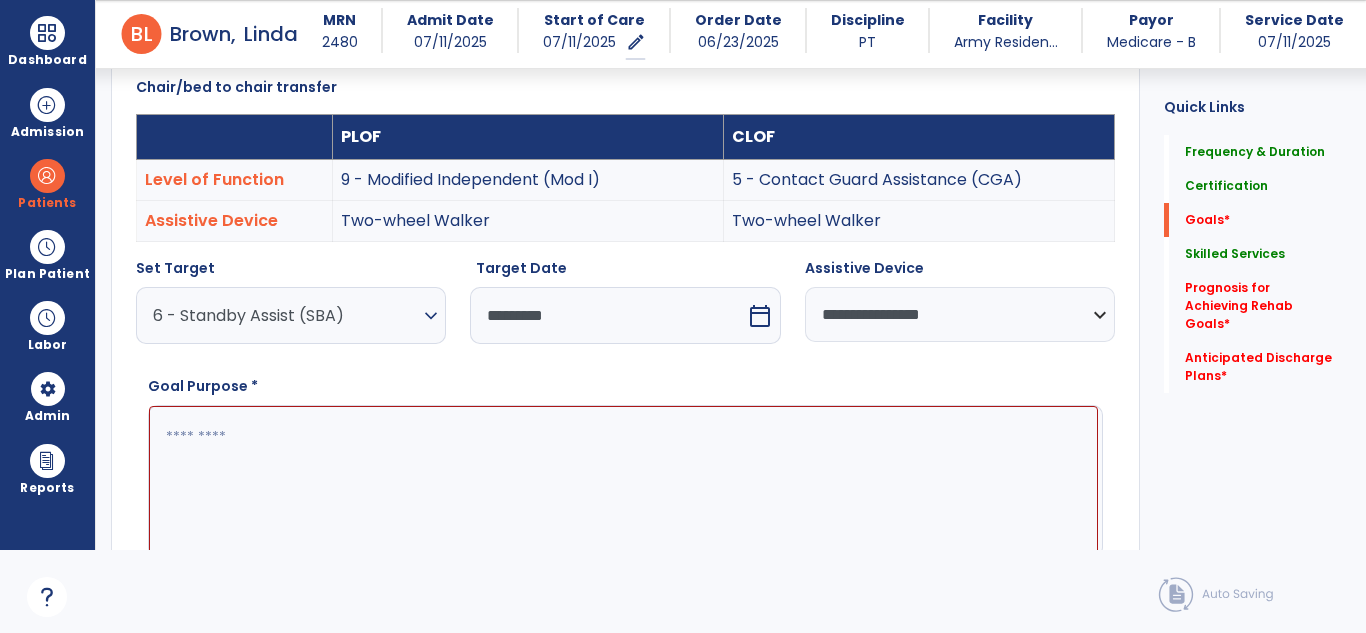 click at bounding box center [623, 481] 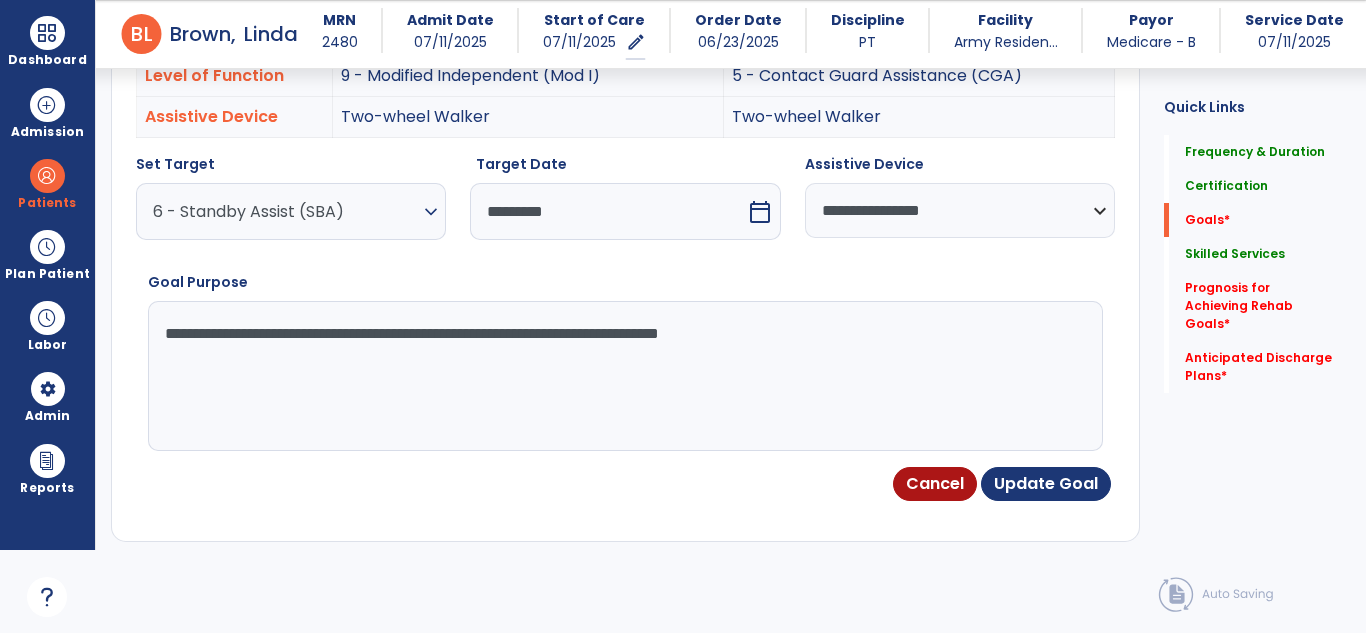 scroll, scrollTop: 647, scrollLeft: 0, axis: vertical 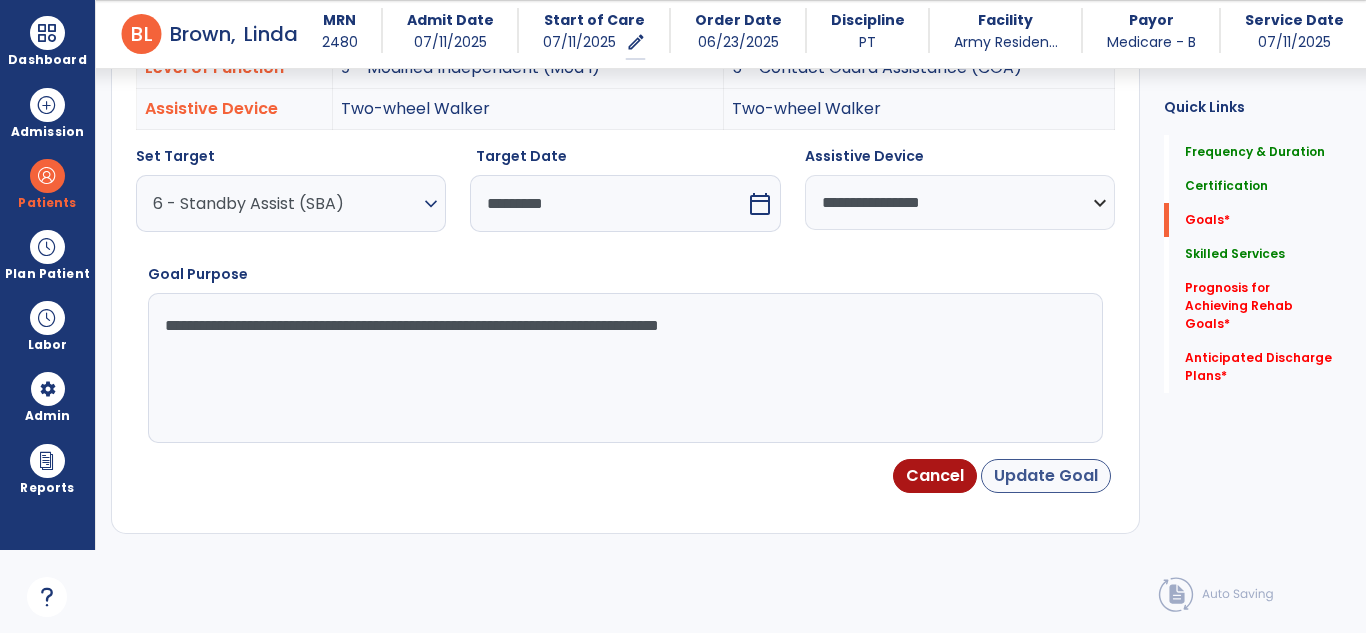 type on "**********" 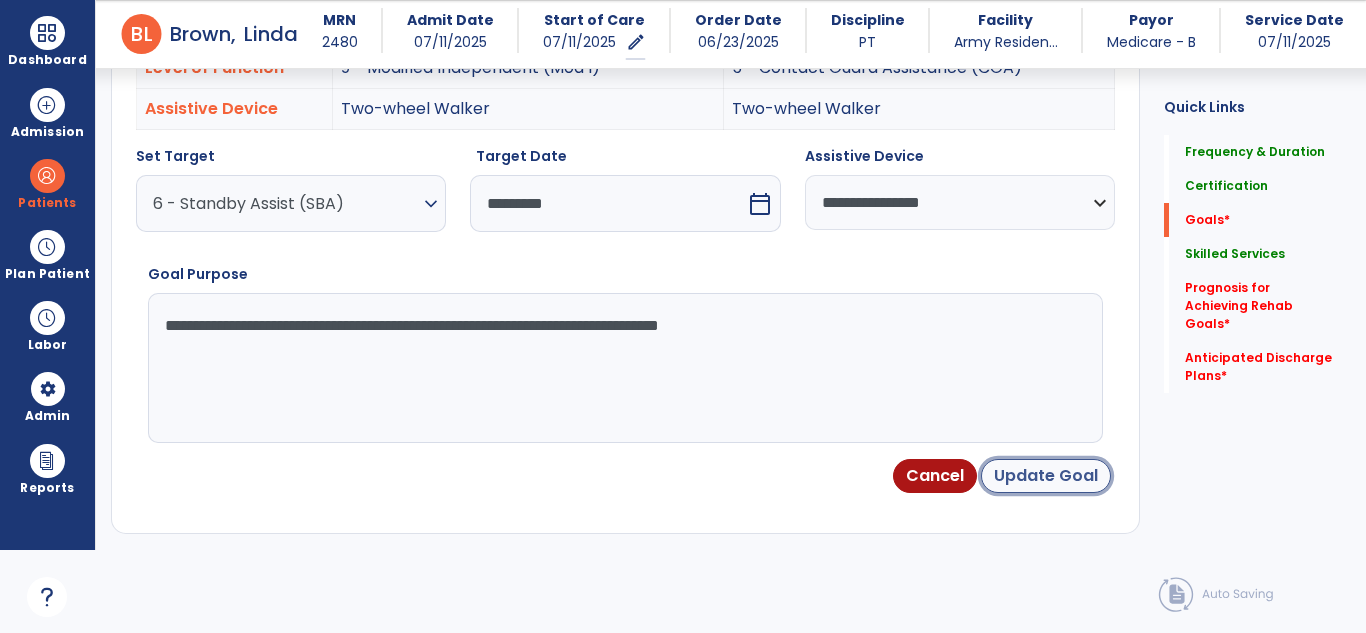 click on "Update Goal" at bounding box center (1046, 476) 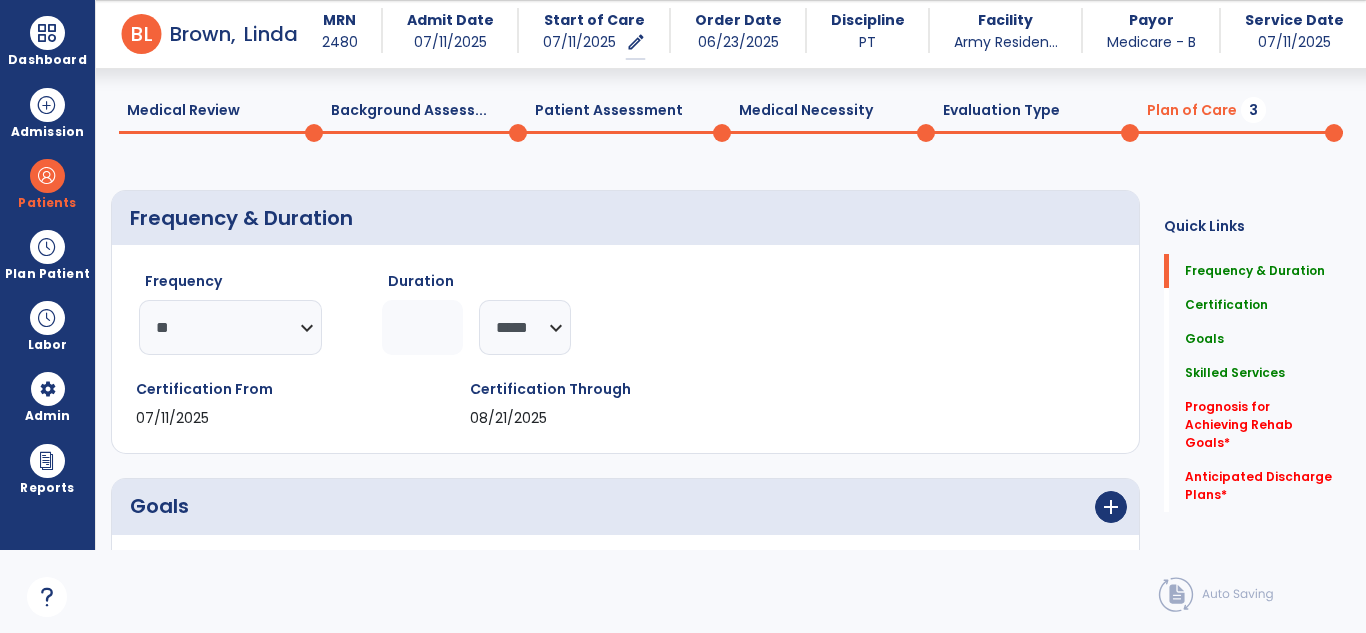 scroll, scrollTop: 57, scrollLeft: 0, axis: vertical 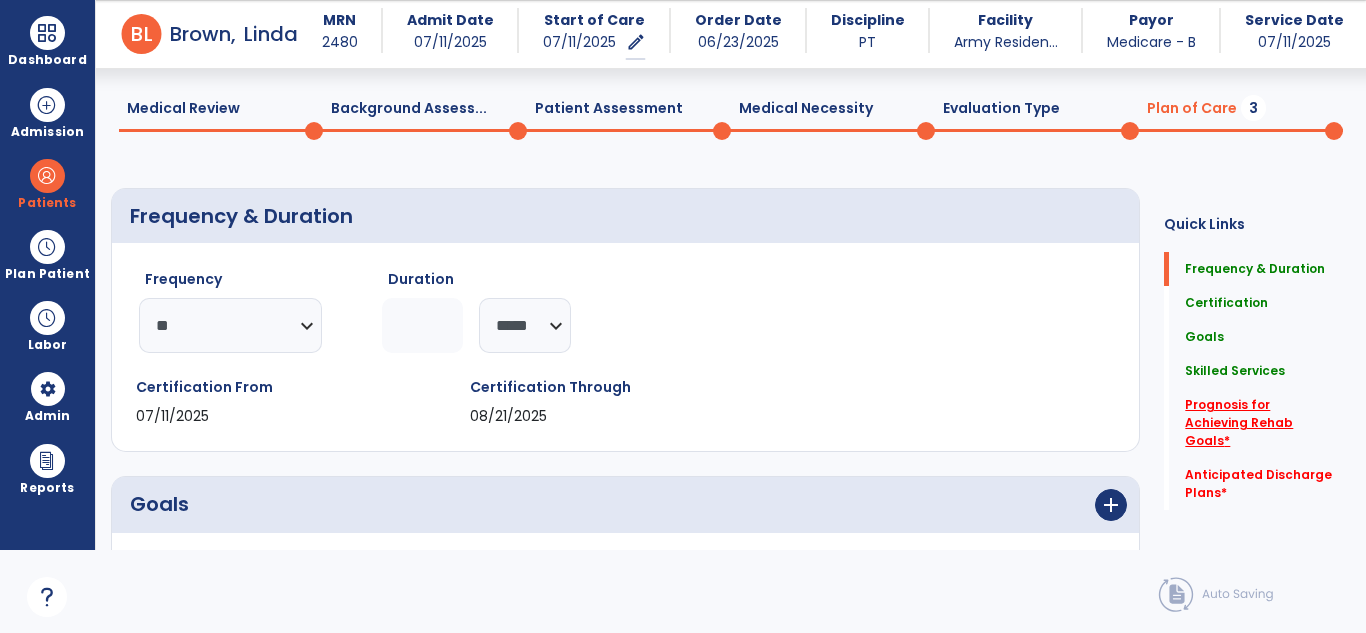 click on "Prognosis for Achieving Rehab Goals   *" 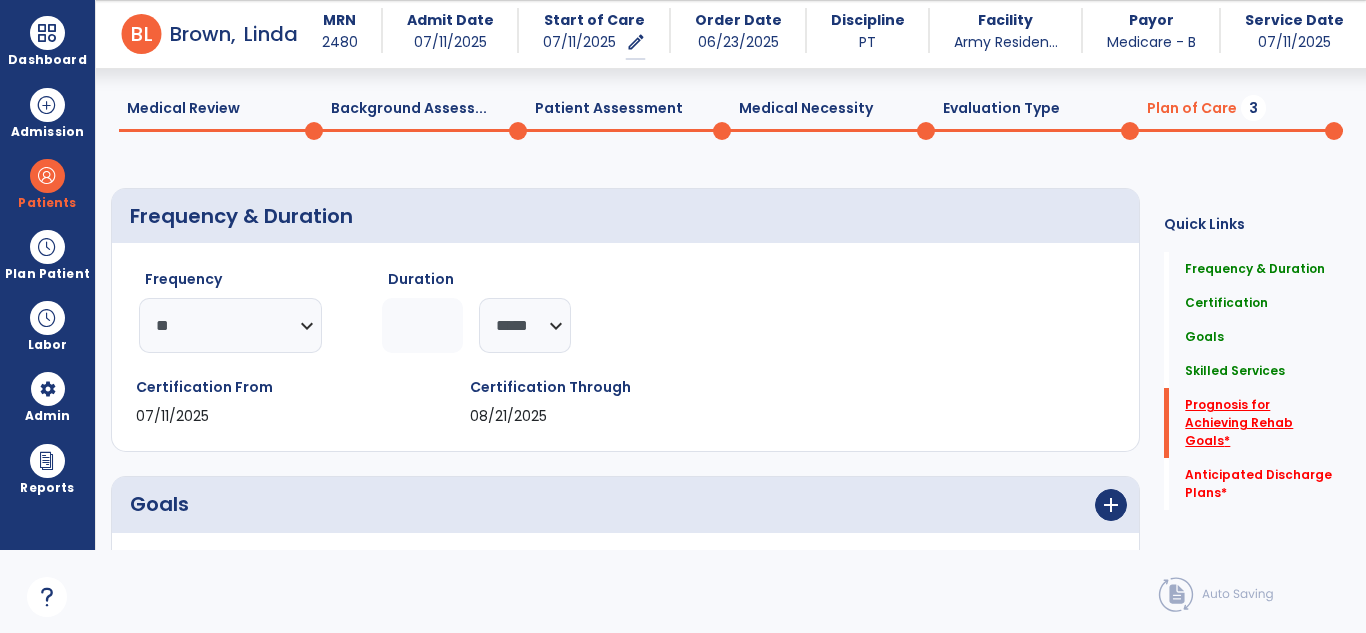 scroll, scrollTop: 41, scrollLeft: 0, axis: vertical 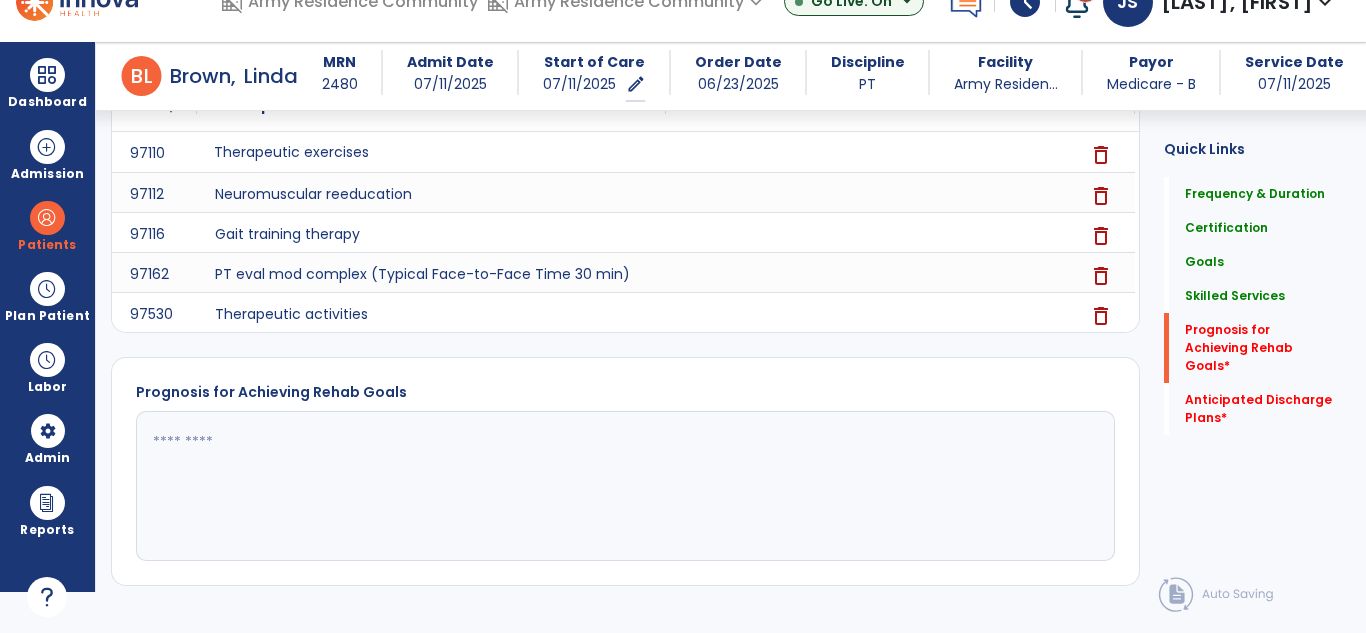 click 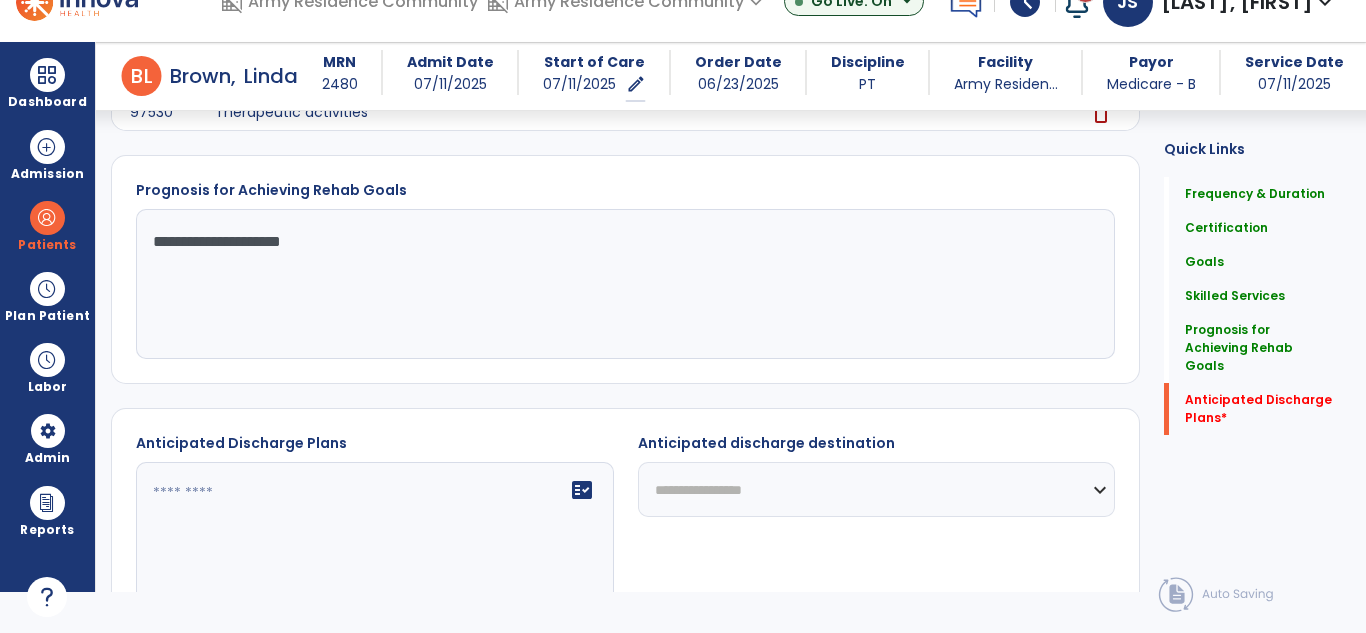 scroll, scrollTop: 1821, scrollLeft: 0, axis: vertical 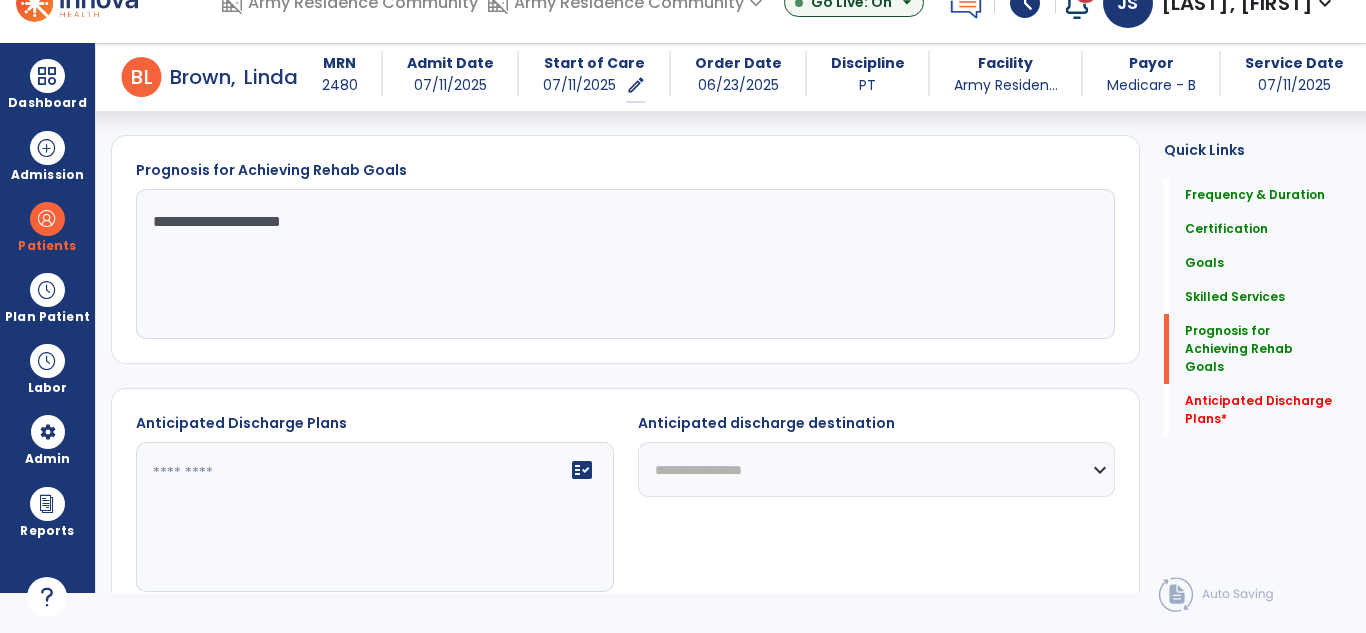 type on "**********" 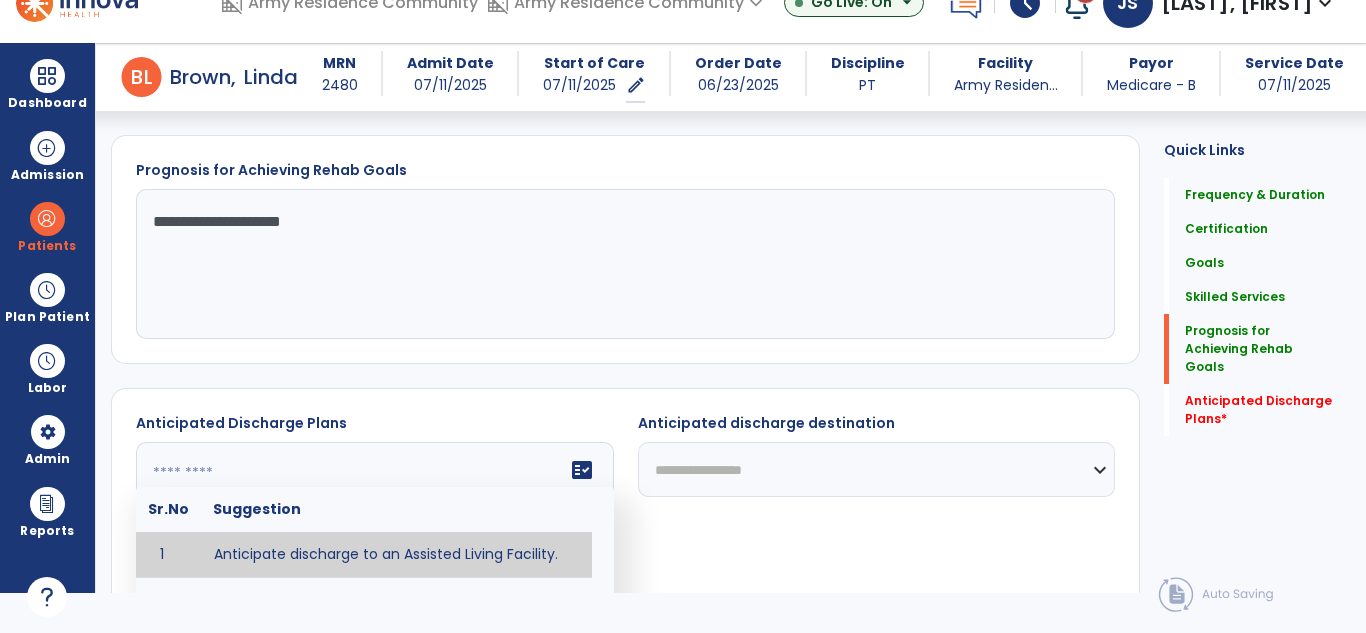 click 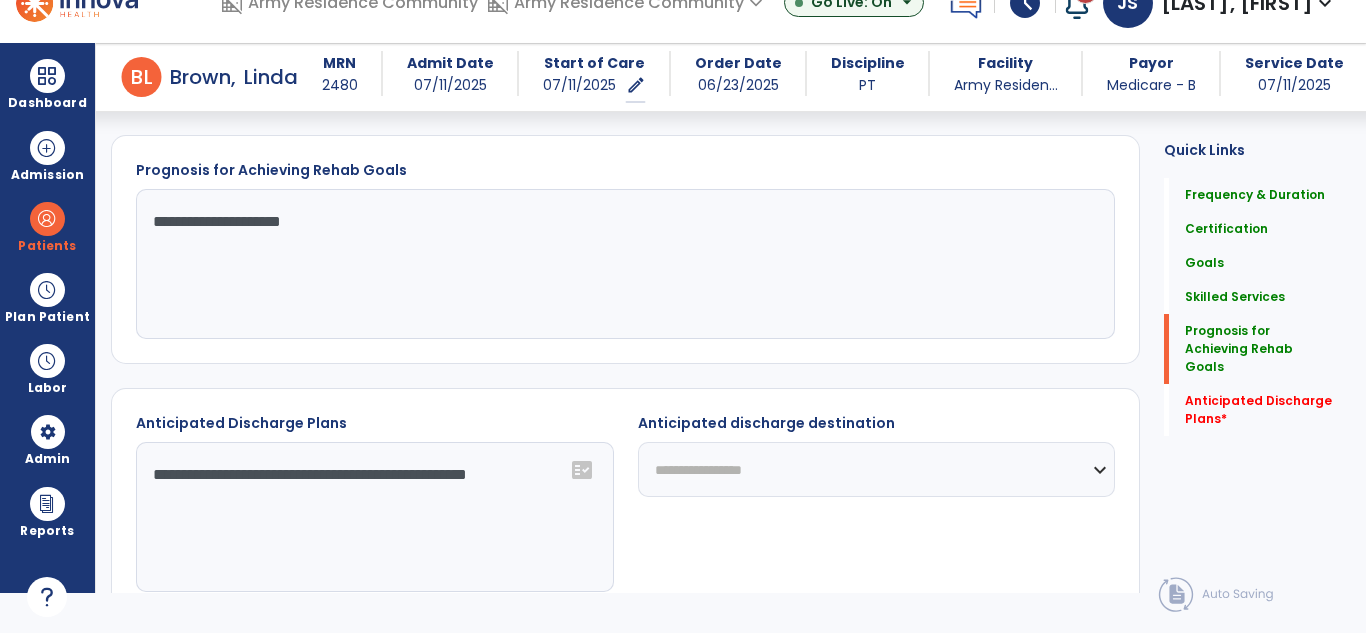 click on "**********" 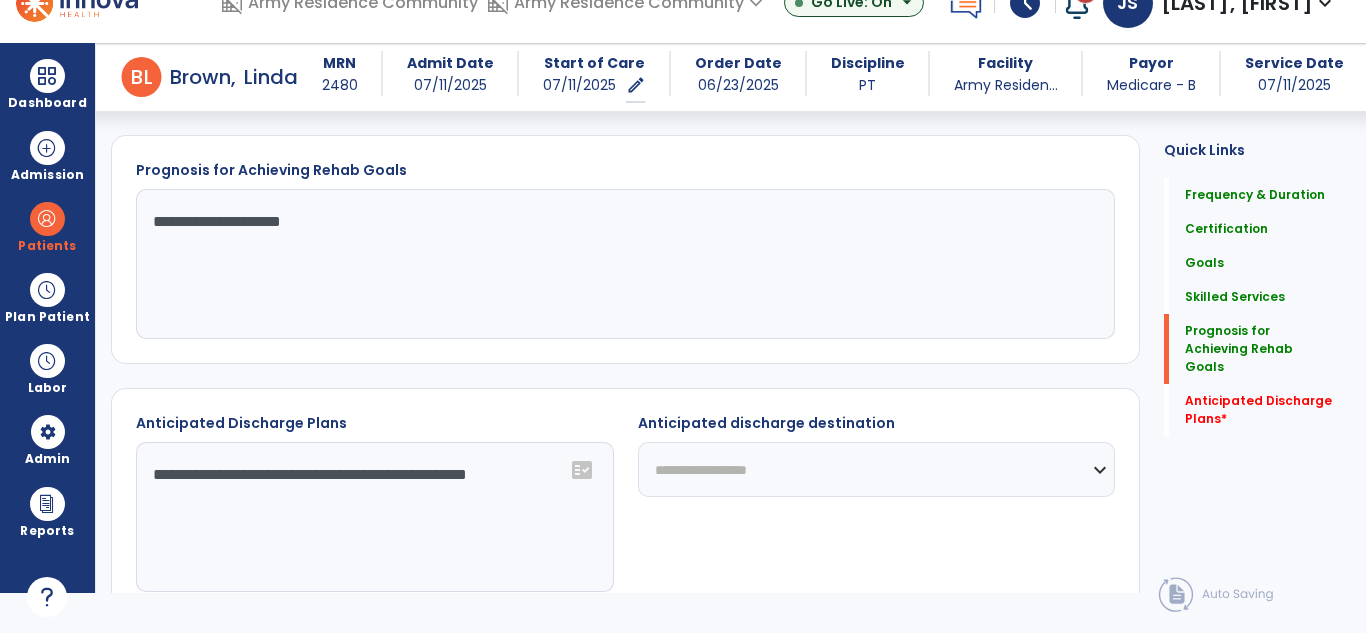 click on "**********" 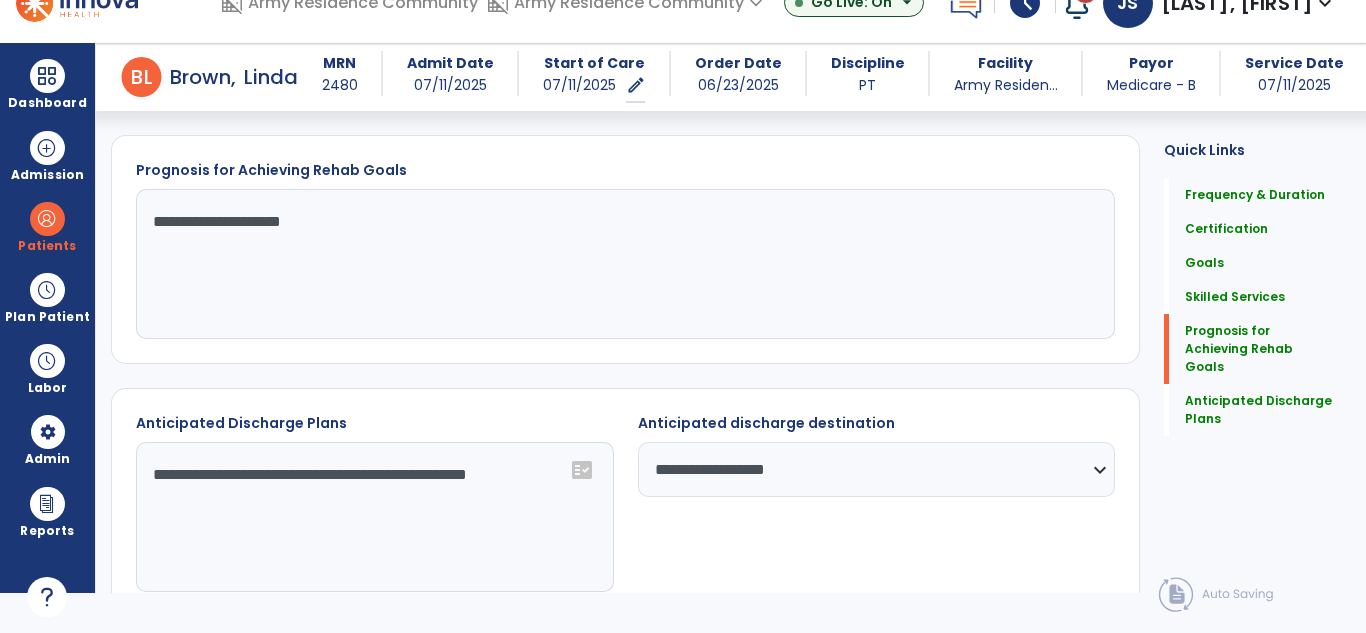 click on "**********" 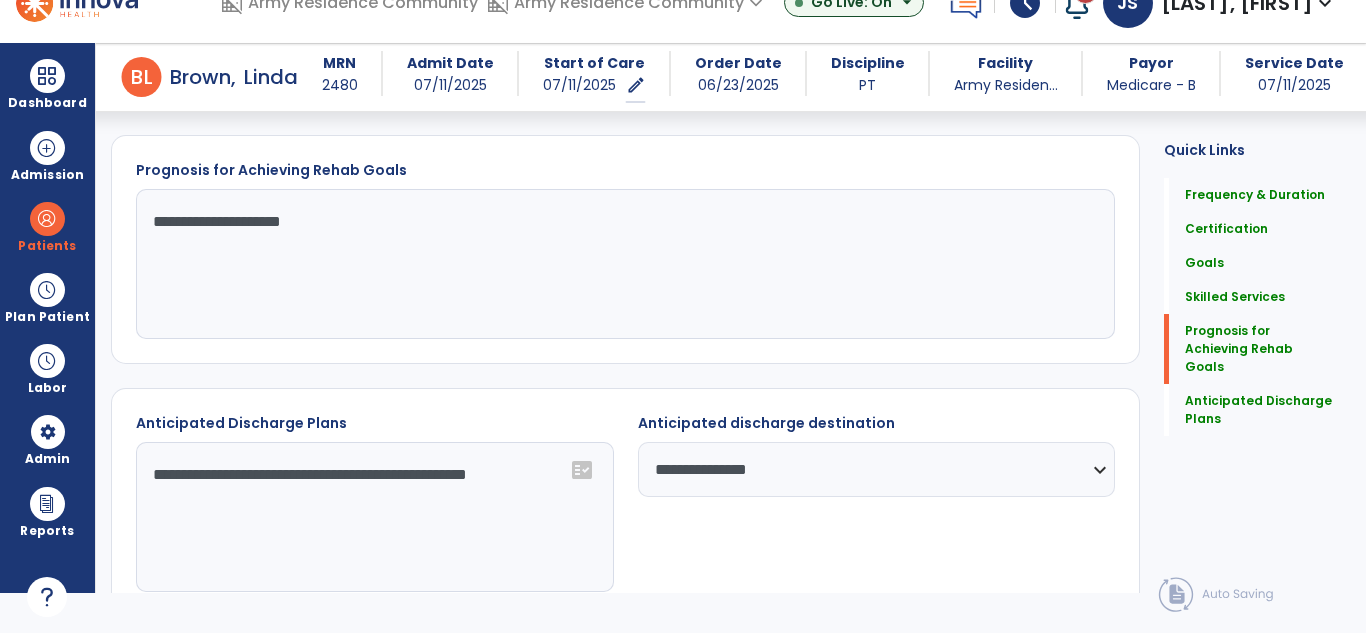 click on "**********" 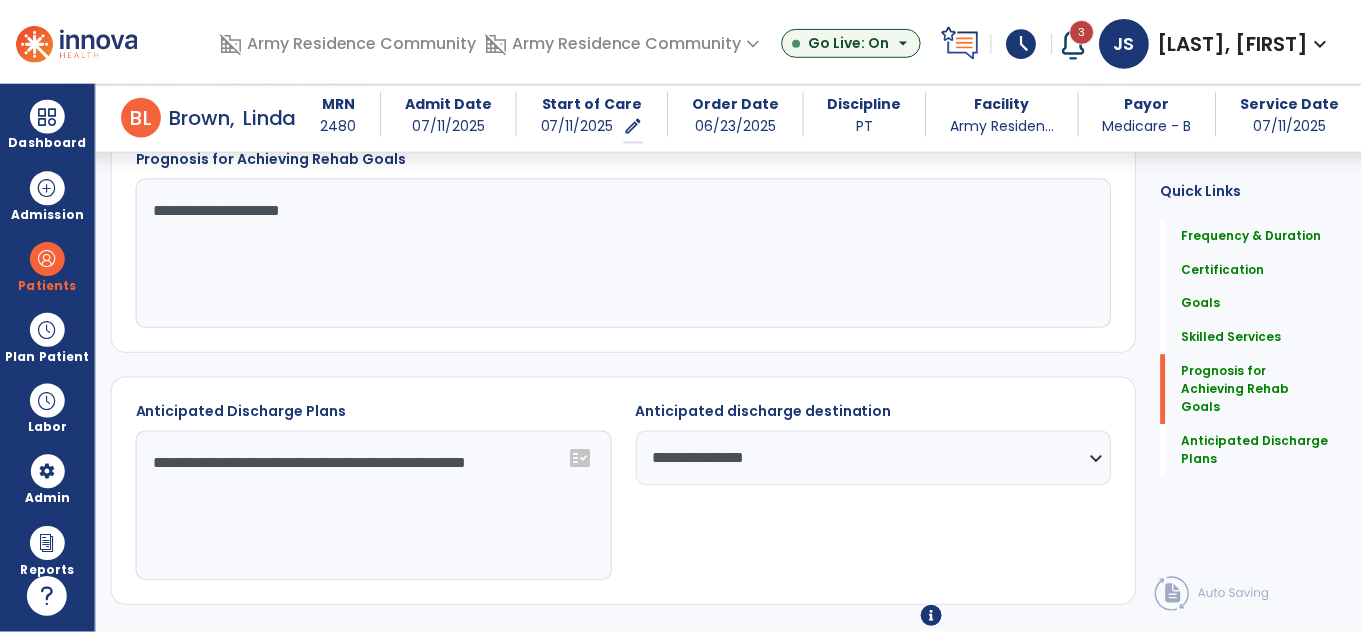 scroll, scrollTop: 1884, scrollLeft: 0, axis: vertical 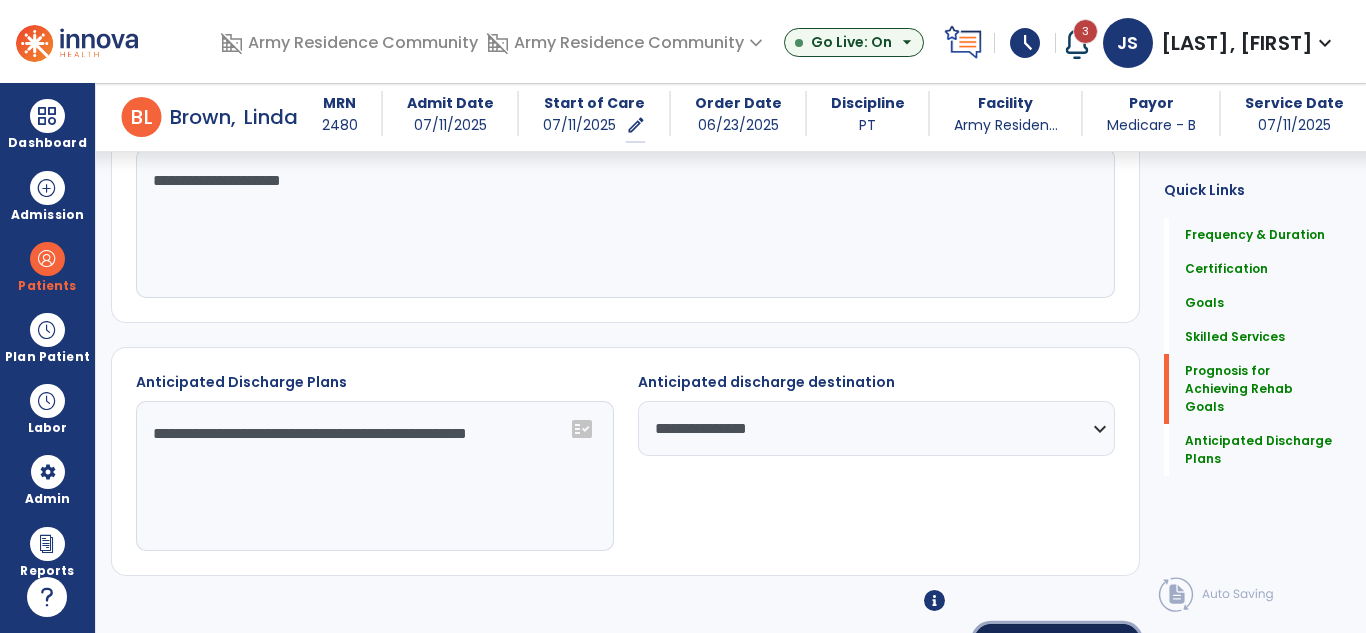 click on "Sign Doc" 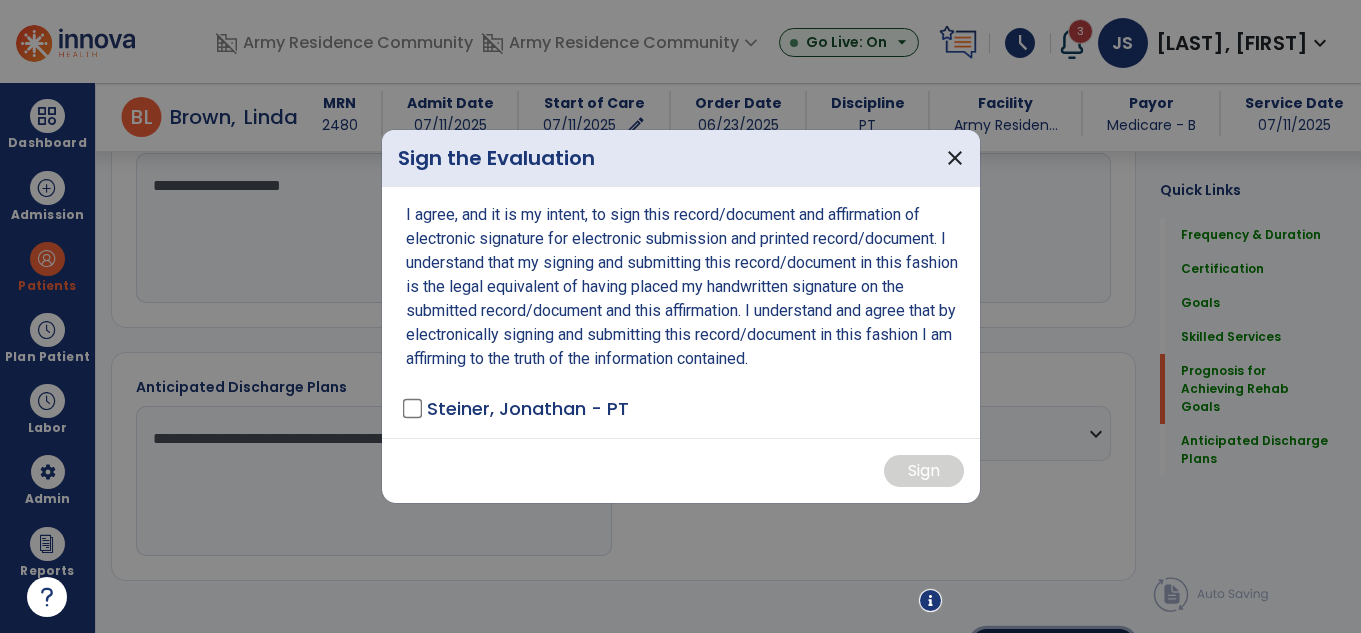 scroll, scrollTop: 1884, scrollLeft: 0, axis: vertical 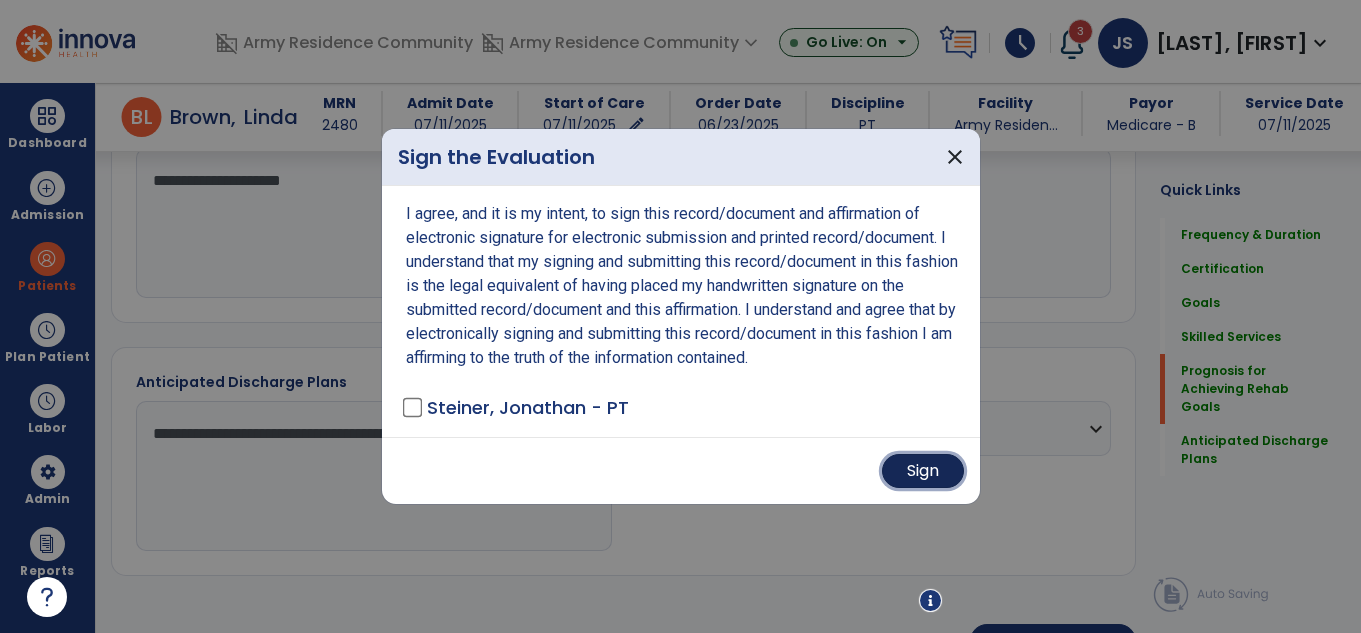 click on "Sign" at bounding box center [923, 471] 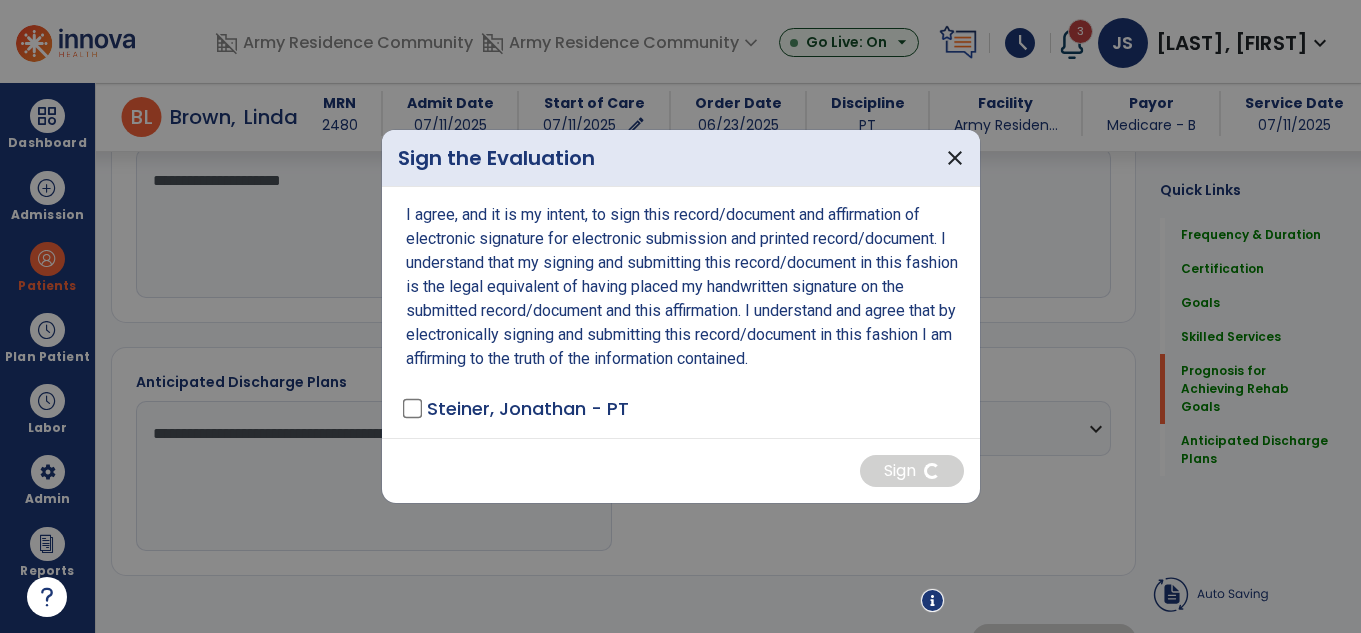 scroll, scrollTop: 1883, scrollLeft: 0, axis: vertical 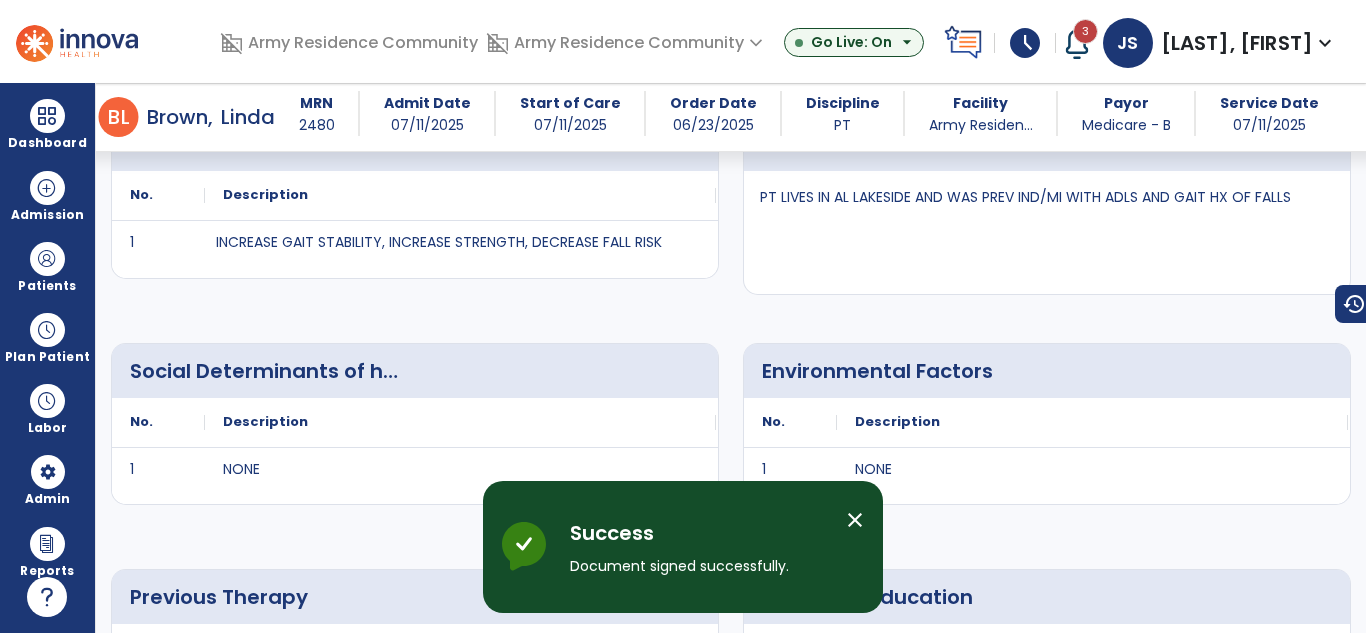 select on "**" 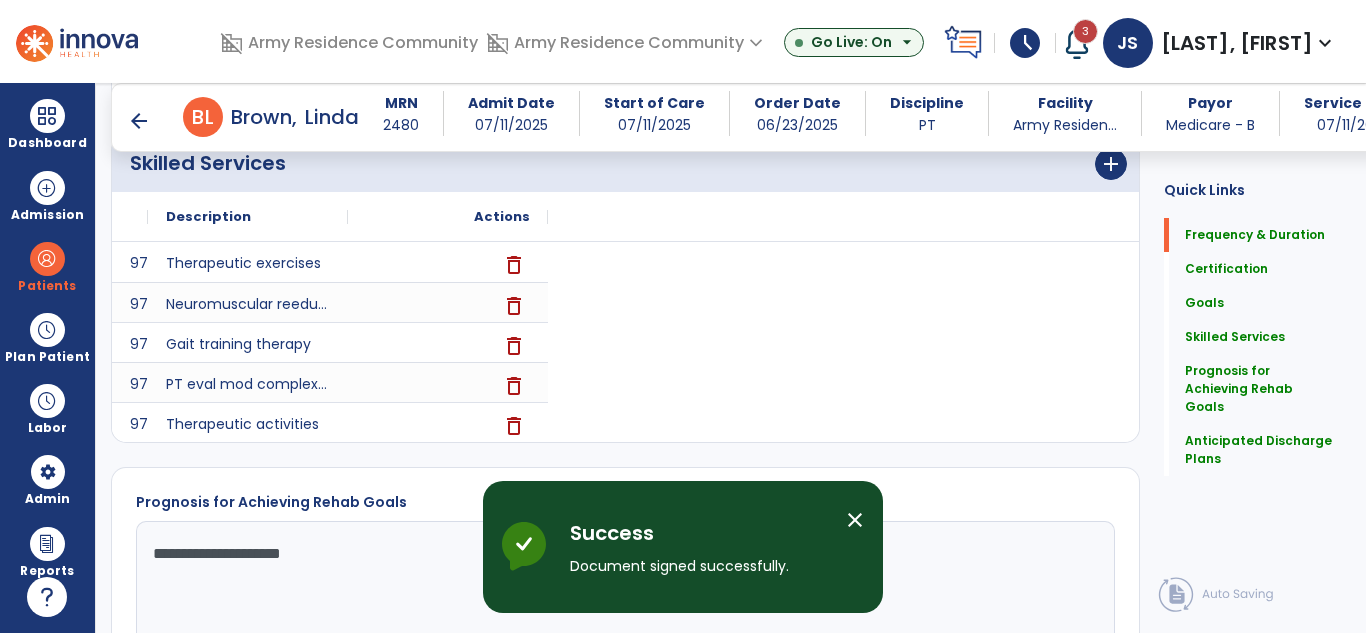 scroll, scrollTop: 1126, scrollLeft: 0, axis: vertical 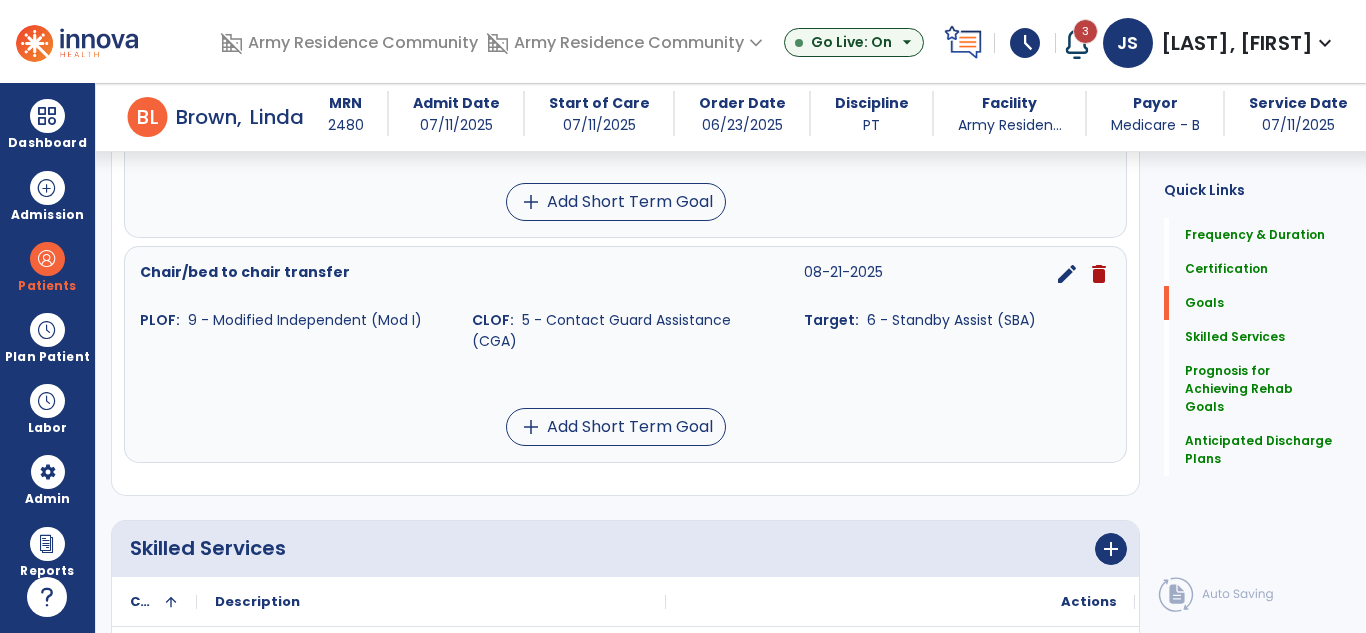click on "Chair/bed to chair transfer  [DATE]  edit delete PLOF:    9 - Modified Independent (Mod I) CLOF:    5 - Contact Guard Assistance (CGA) Target:    6 - Standby Assist (SBA)" at bounding box center [625, 307] 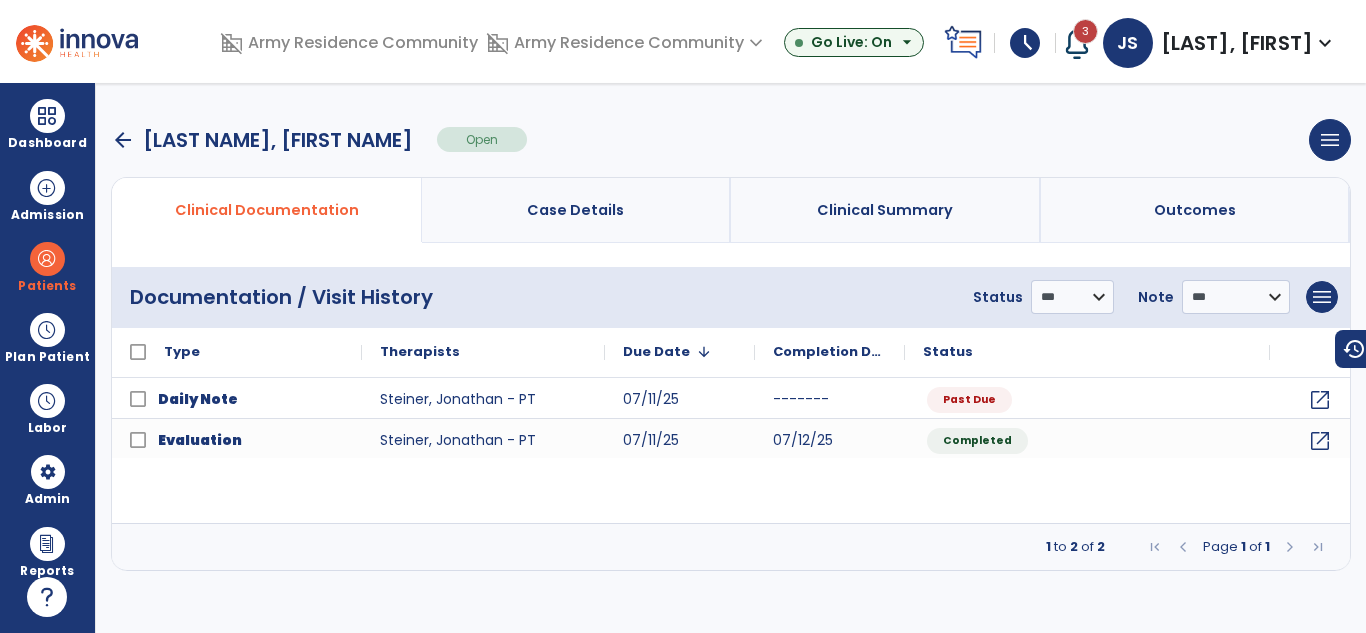 scroll, scrollTop: 0, scrollLeft: 0, axis: both 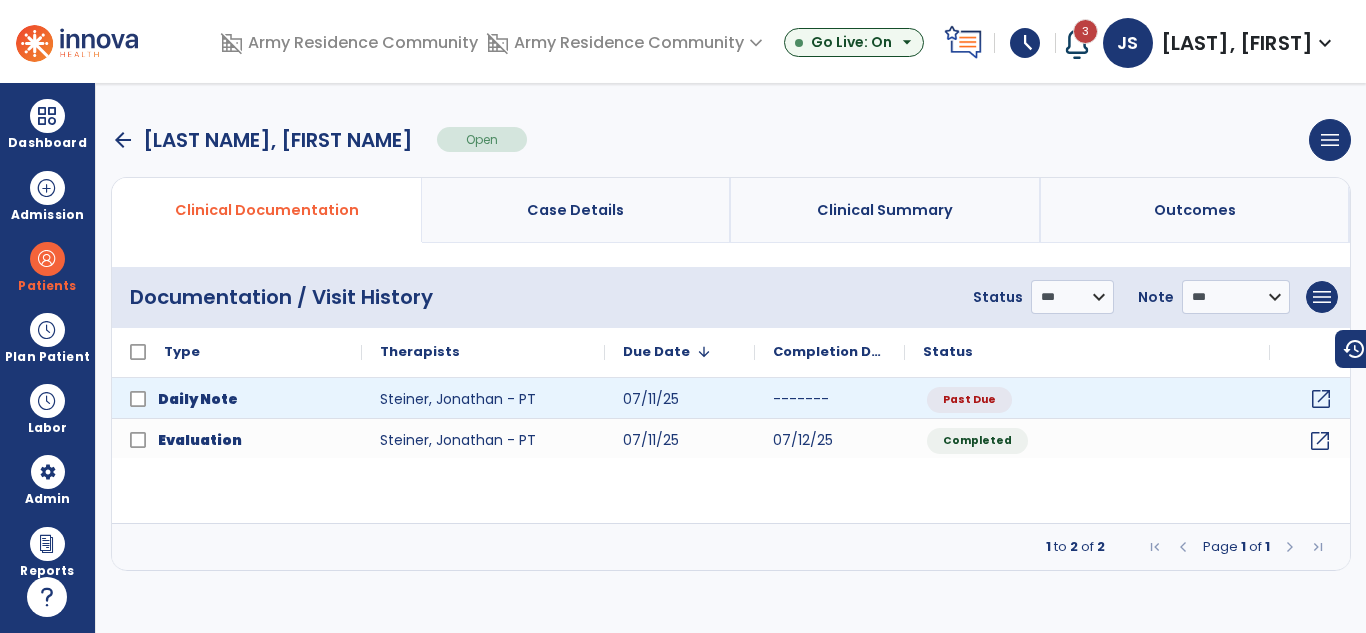 click on "open_in_new" 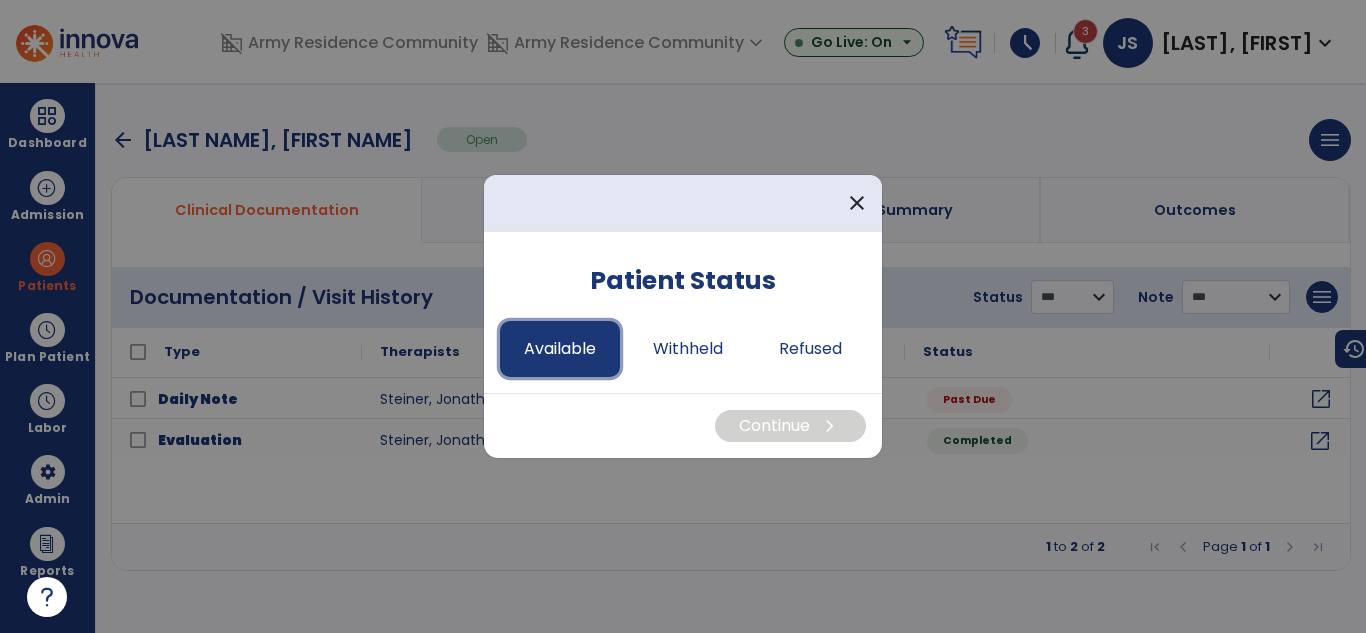 click on "Available" at bounding box center (560, 349) 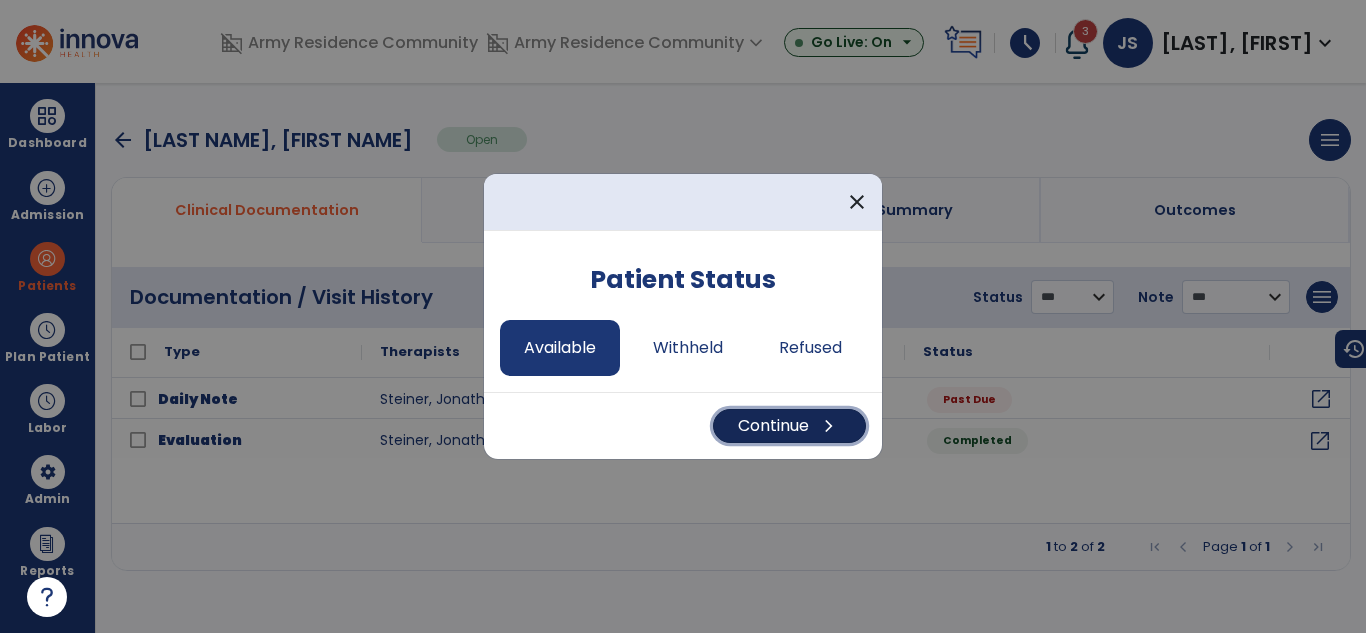 click on "Continue   chevron_right" at bounding box center (789, 426) 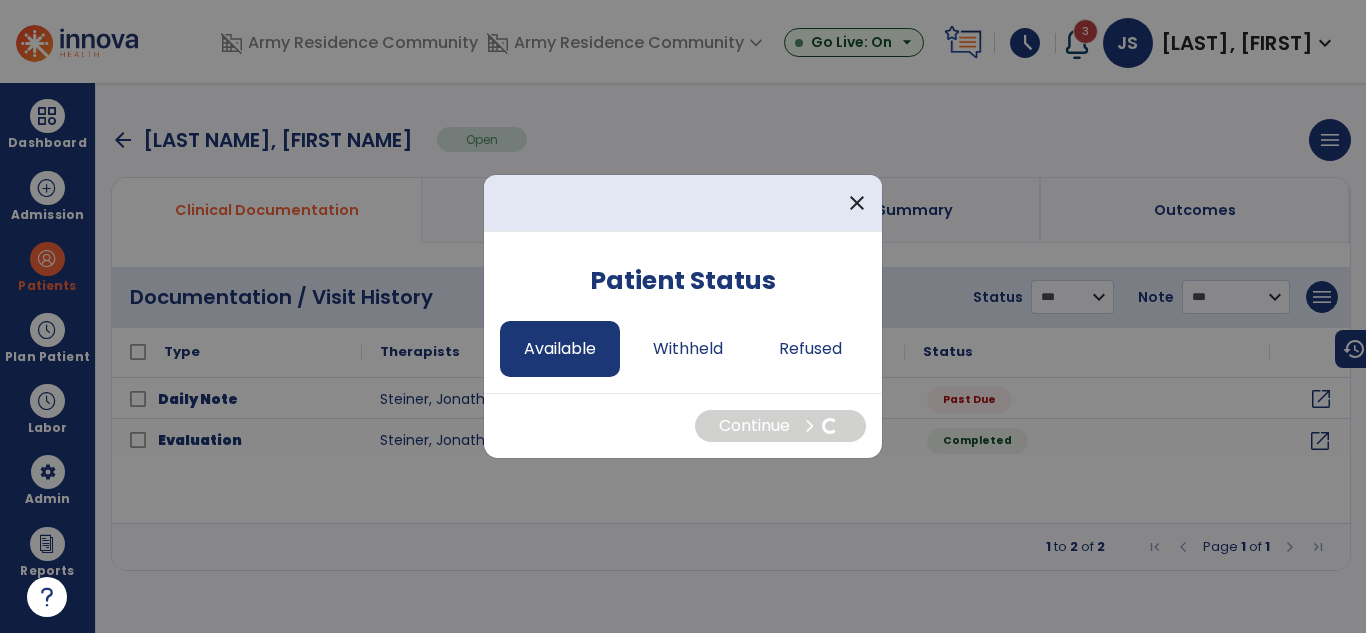 select on "*" 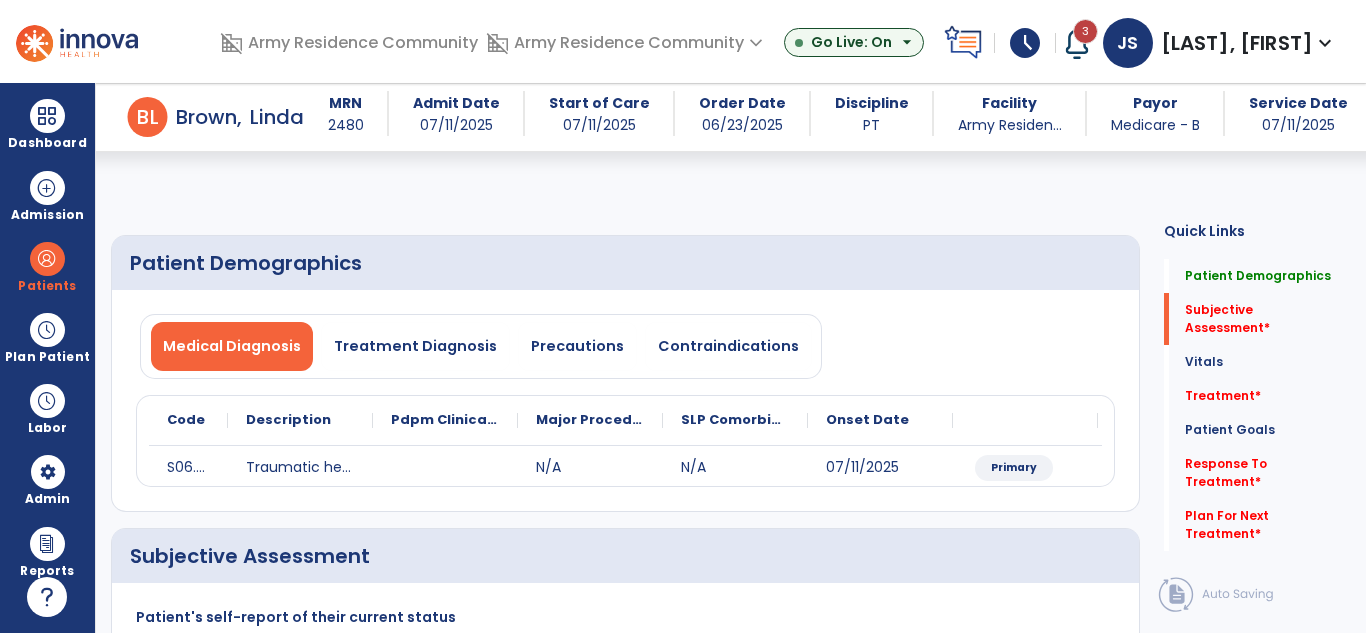 scroll, scrollTop: 481, scrollLeft: 0, axis: vertical 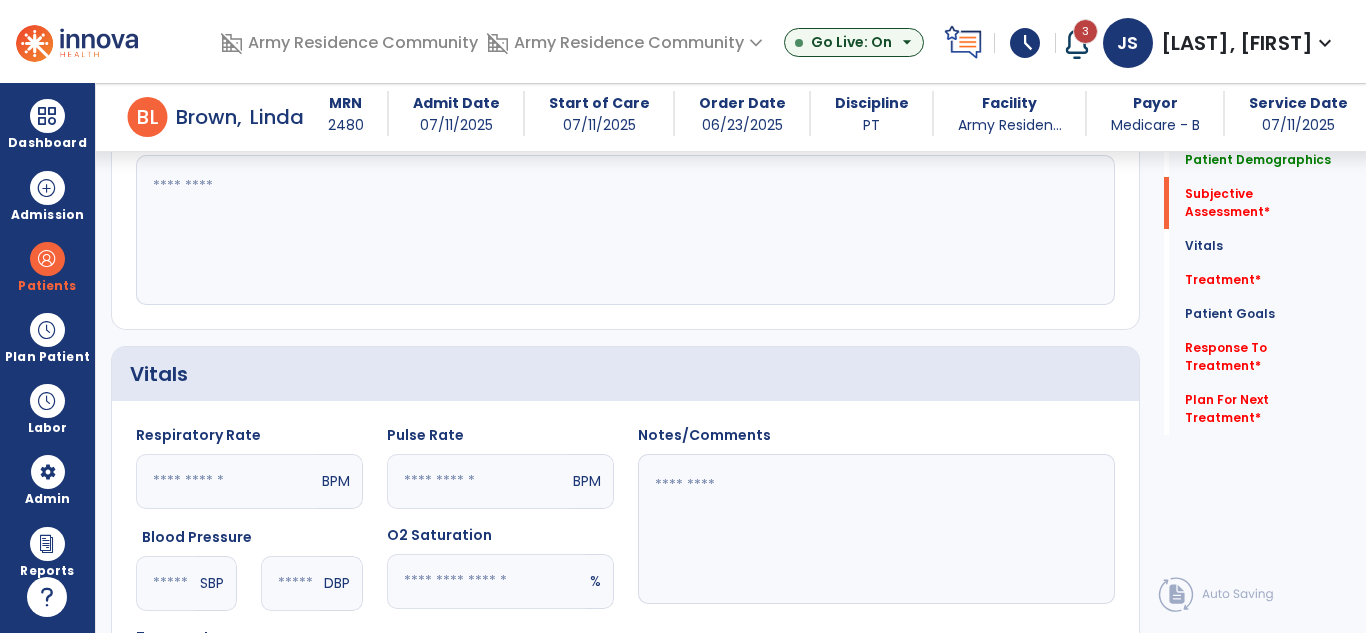 click 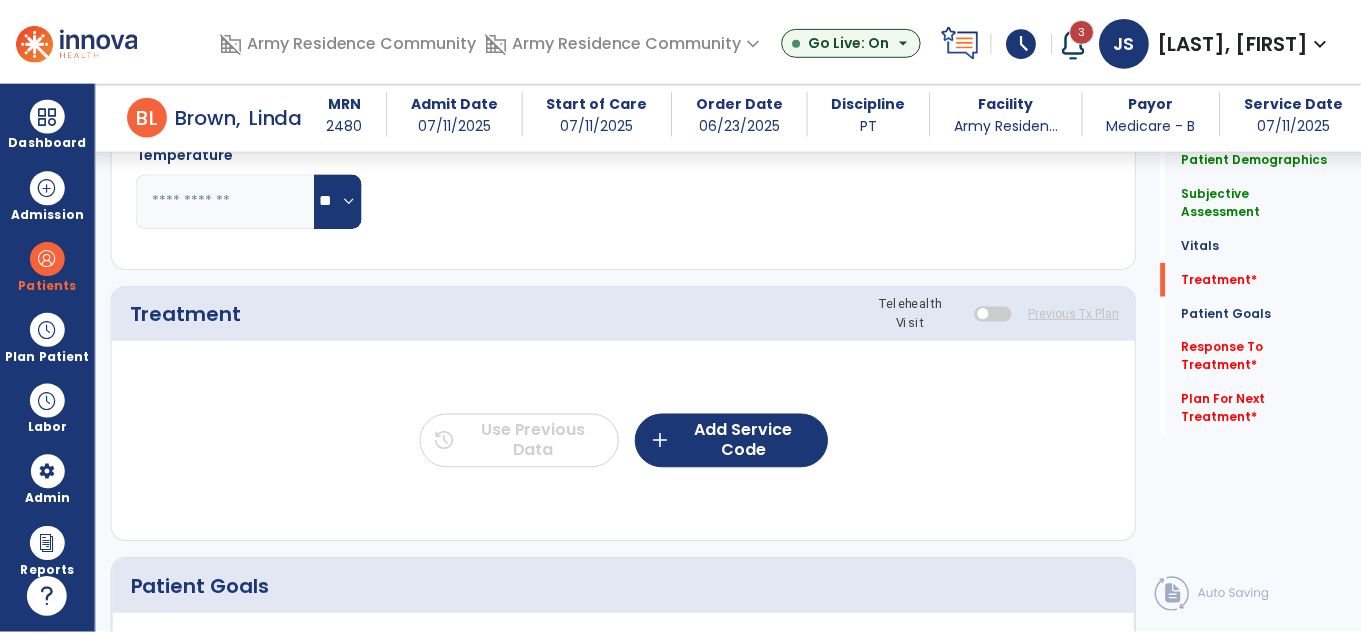 scroll, scrollTop: 995, scrollLeft: 0, axis: vertical 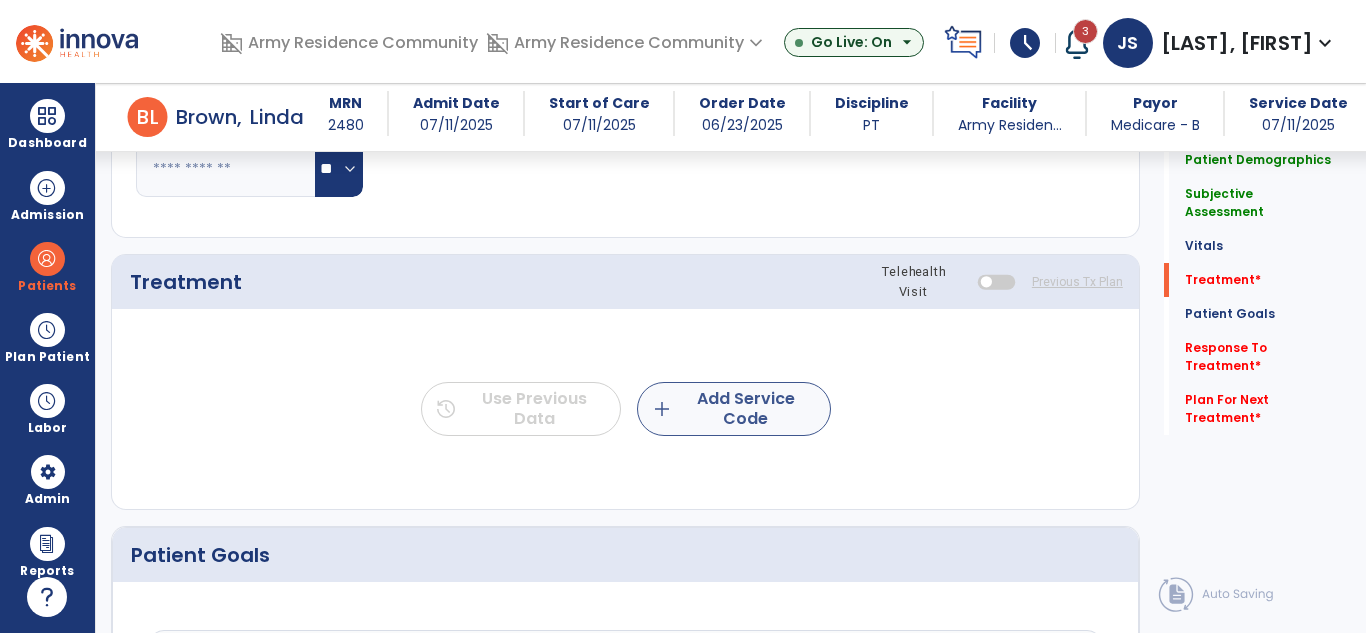 type on "**********" 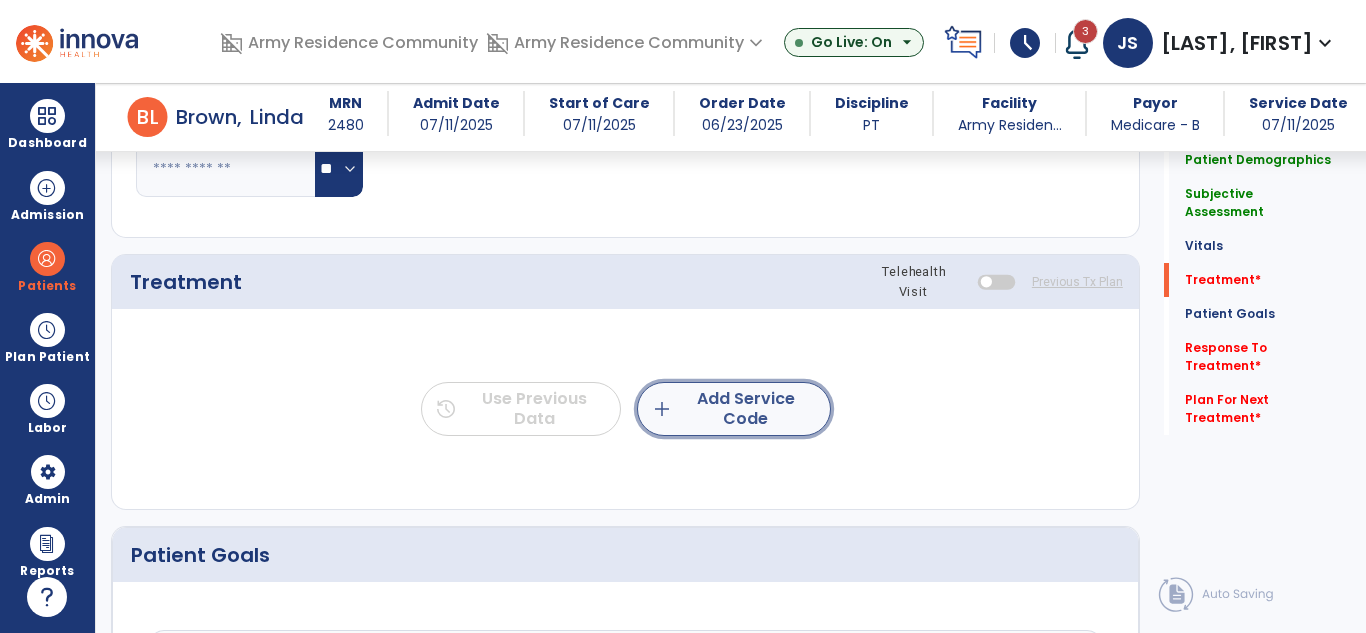 click on "add  Add Service Code" 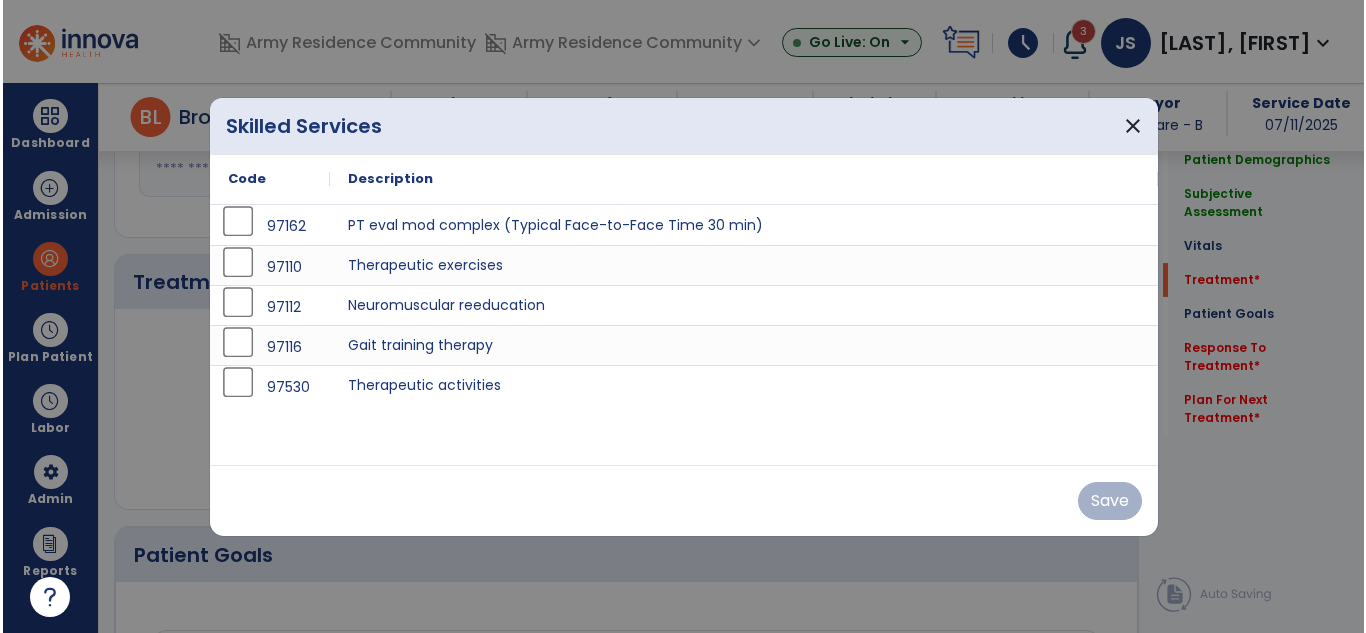 scroll, scrollTop: 995, scrollLeft: 0, axis: vertical 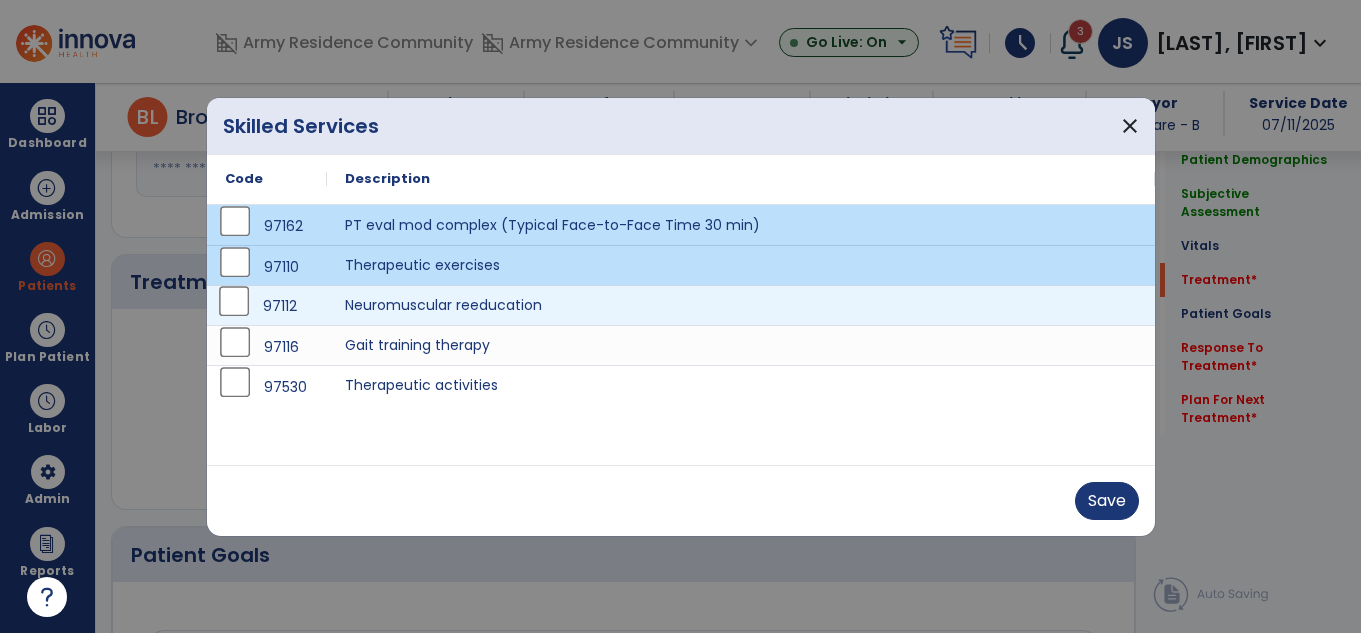 click on "97112" at bounding box center [267, 306] 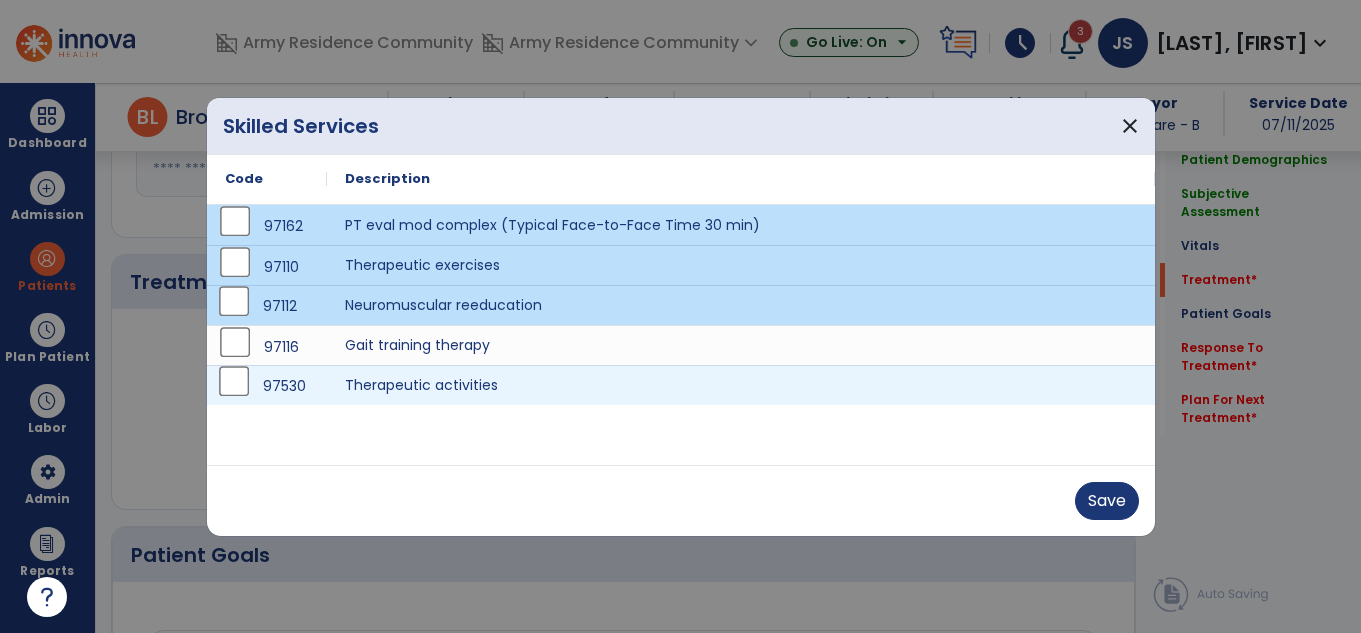 click on "97530" at bounding box center (267, 385) 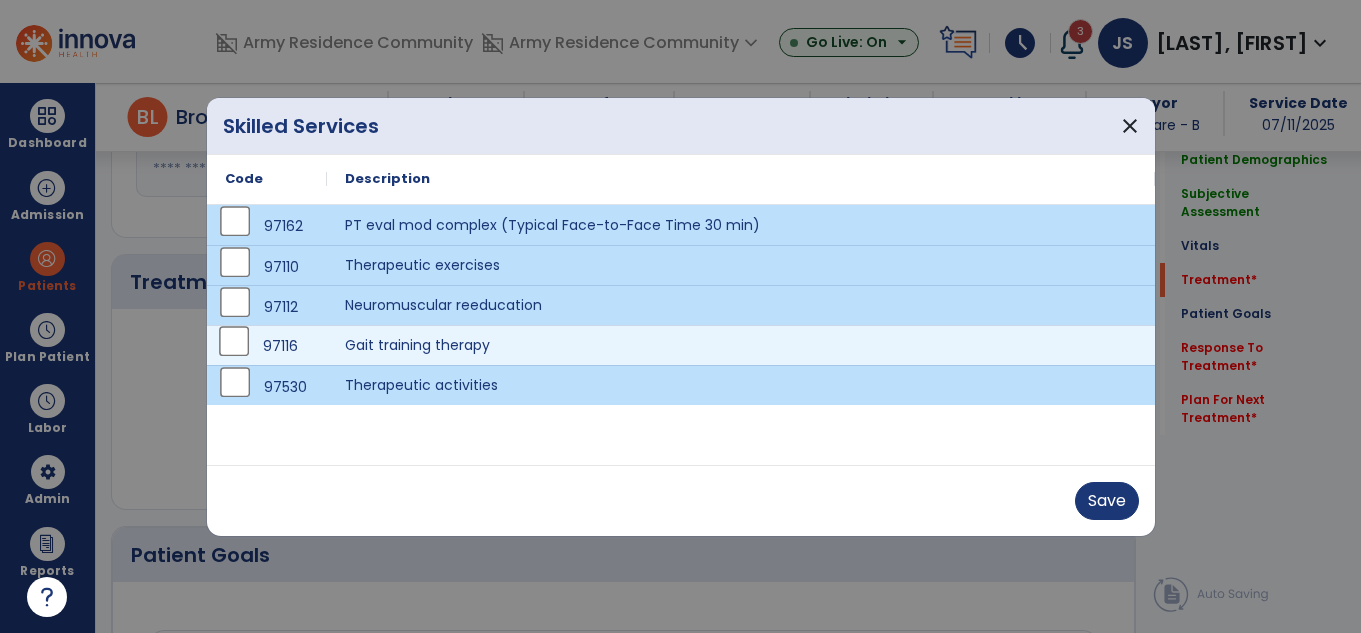 click on "97116" at bounding box center [267, 346] 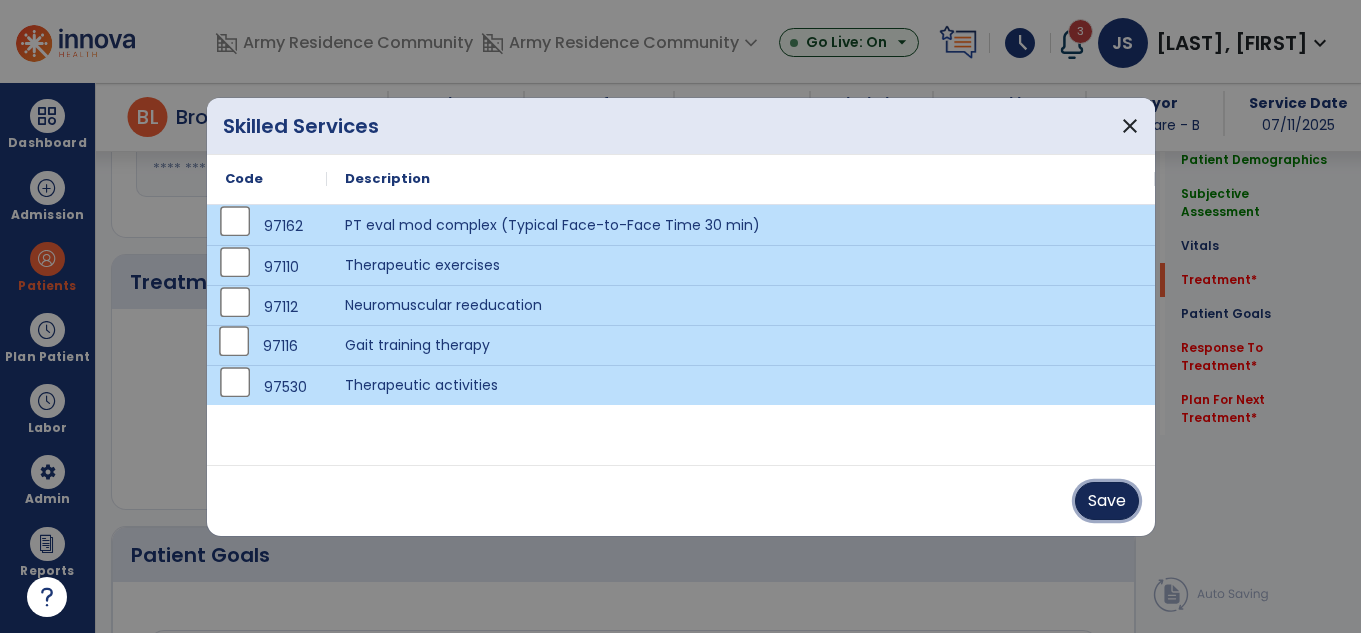 click on "Save" at bounding box center [1107, 501] 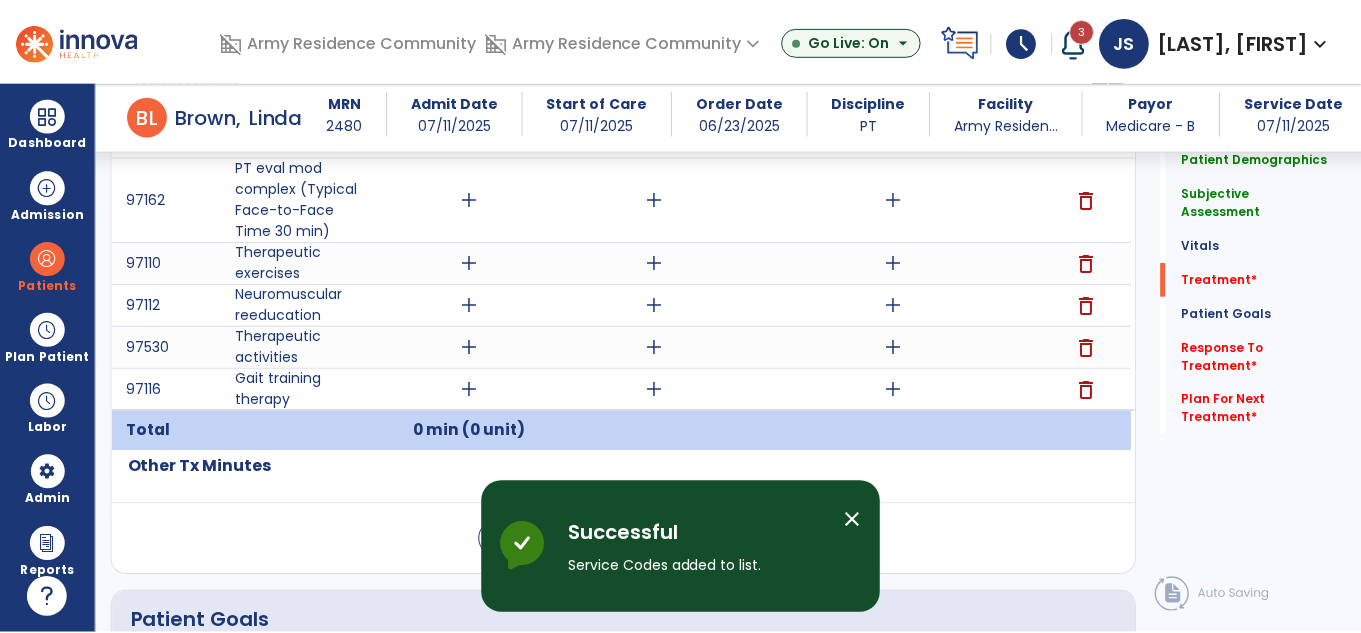 scroll, scrollTop: 1204, scrollLeft: 0, axis: vertical 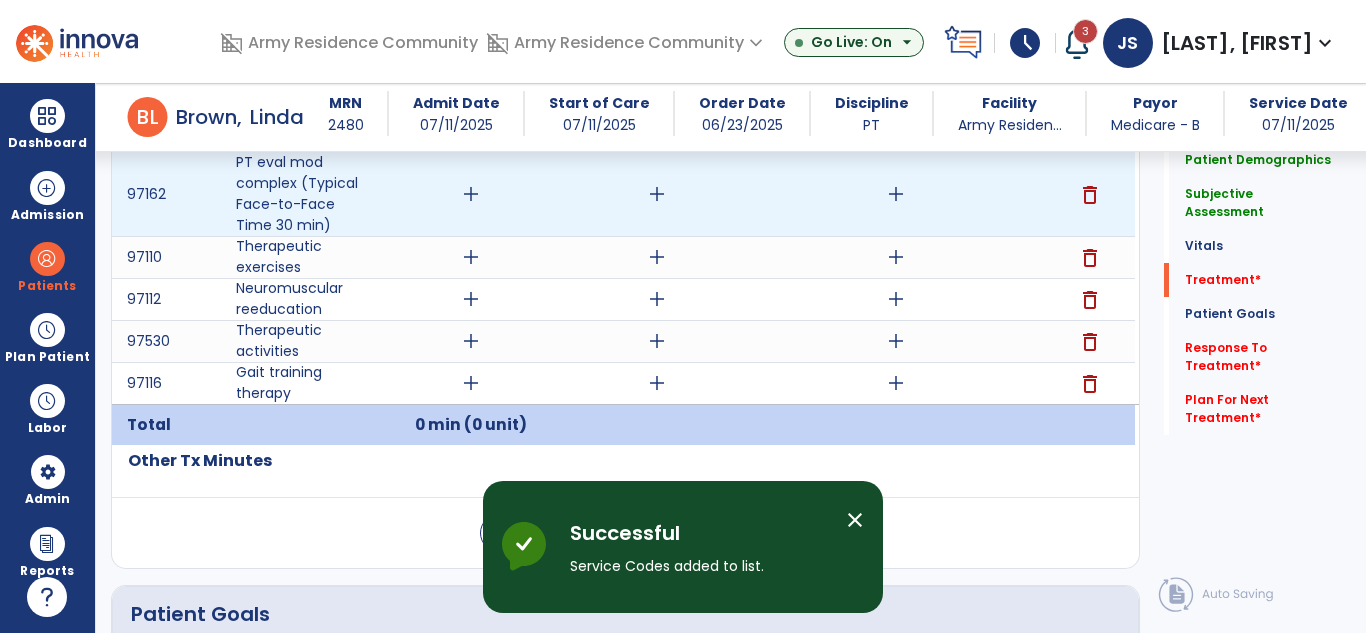 click on "add" at bounding box center [471, 194] 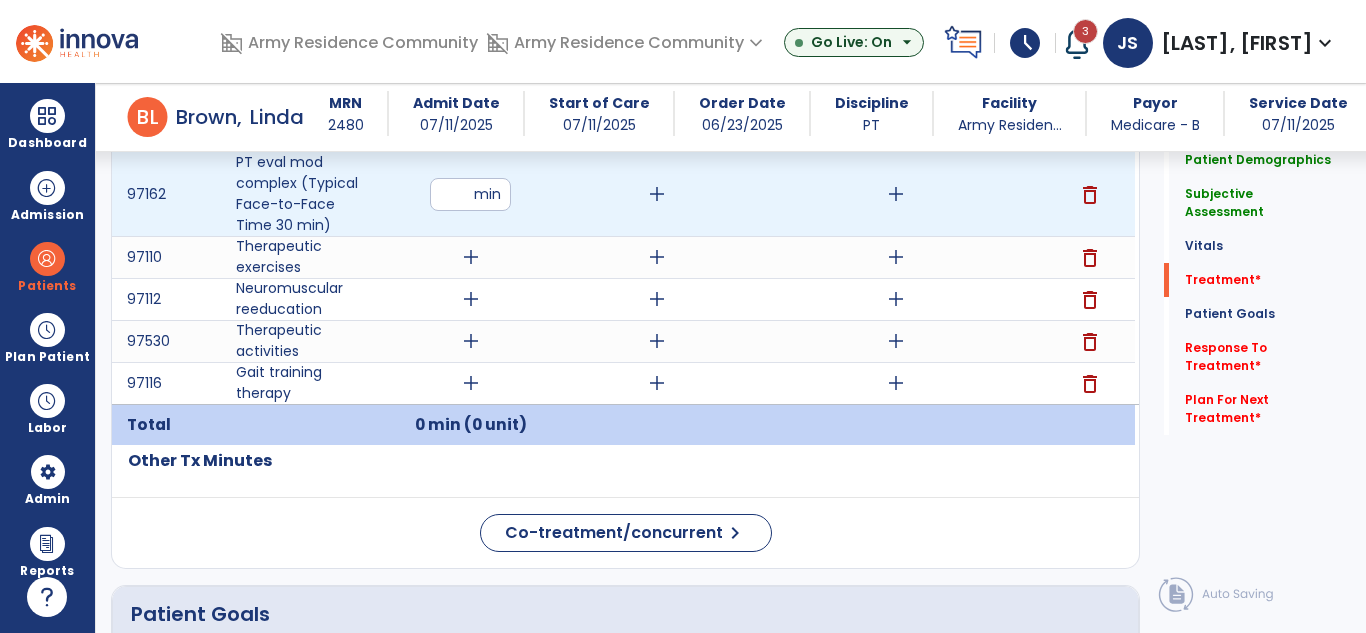 type on "**" 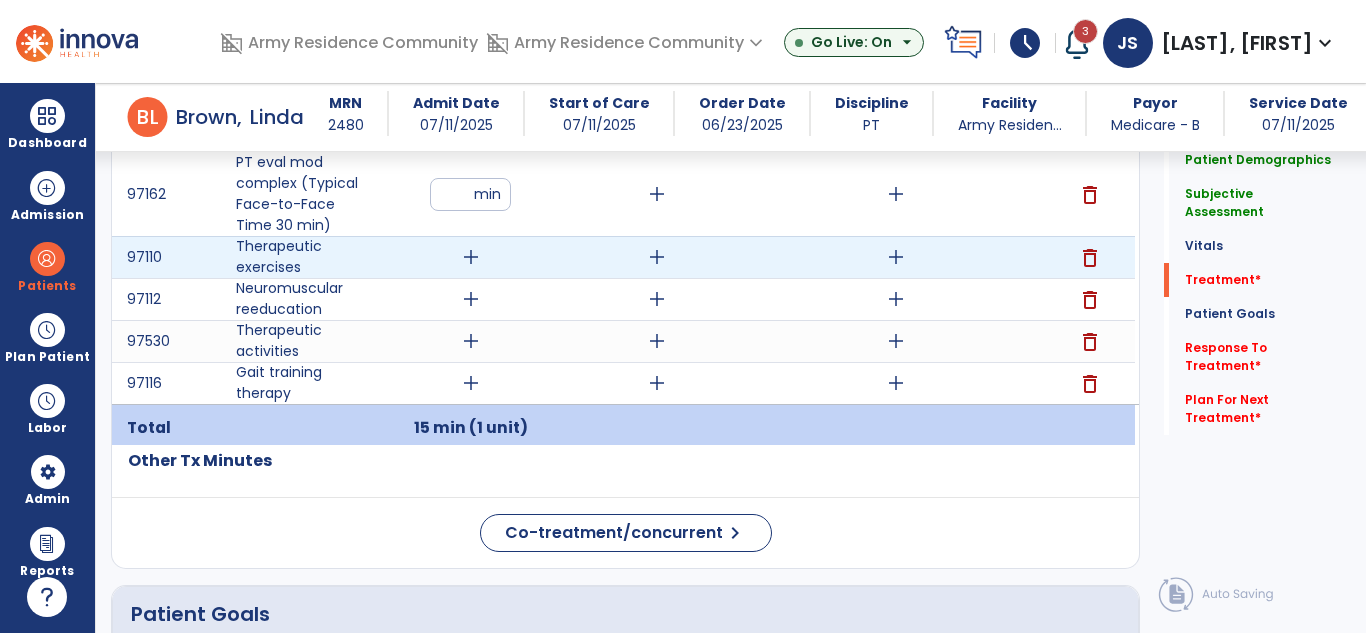 click on "add" at bounding box center [471, 257] 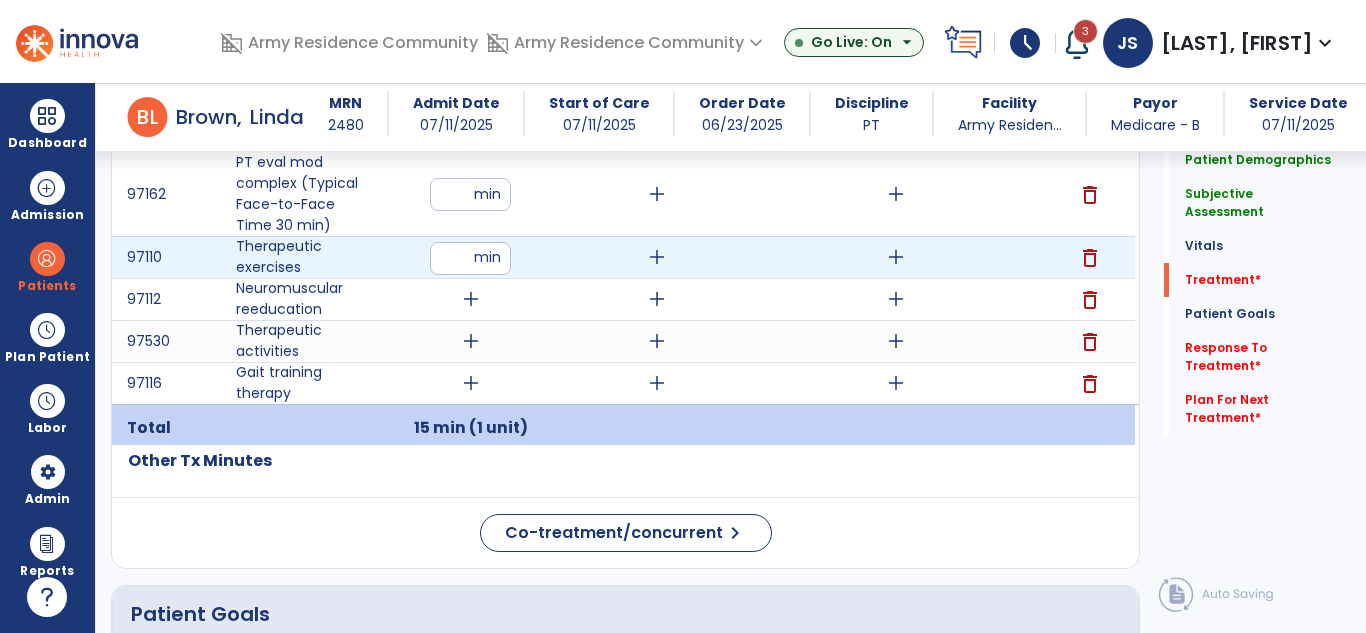 type on "**" 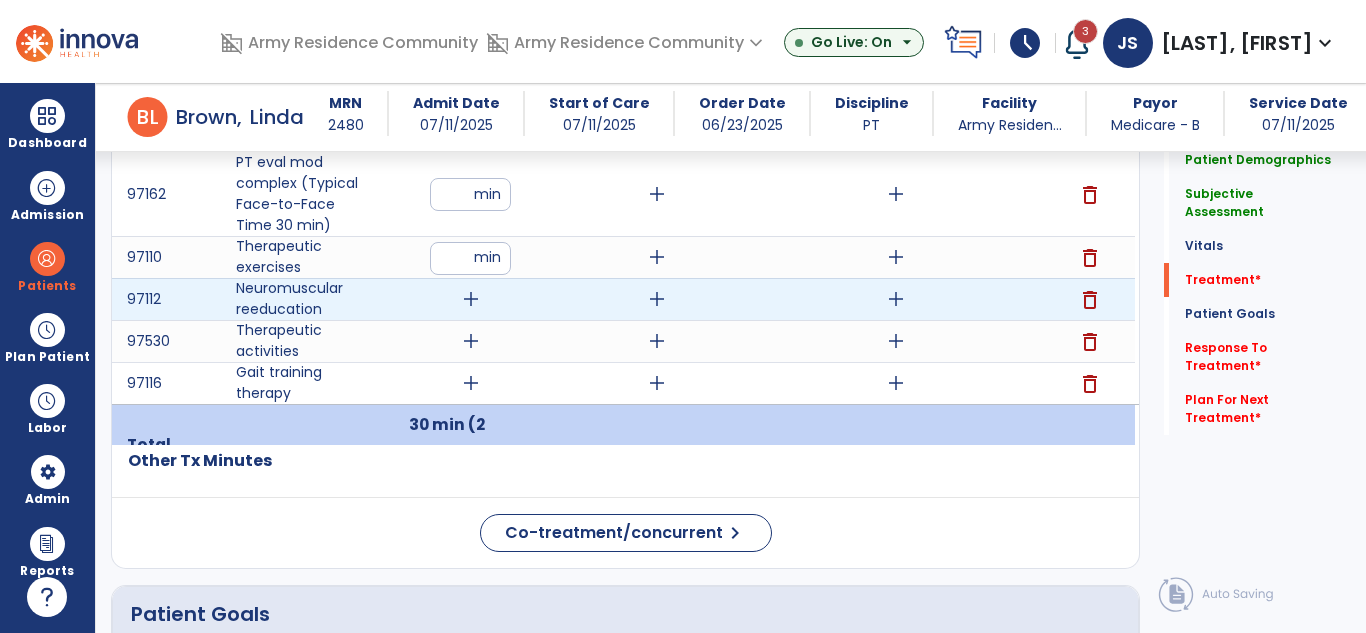 click on "add" at bounding box center [471, 299] 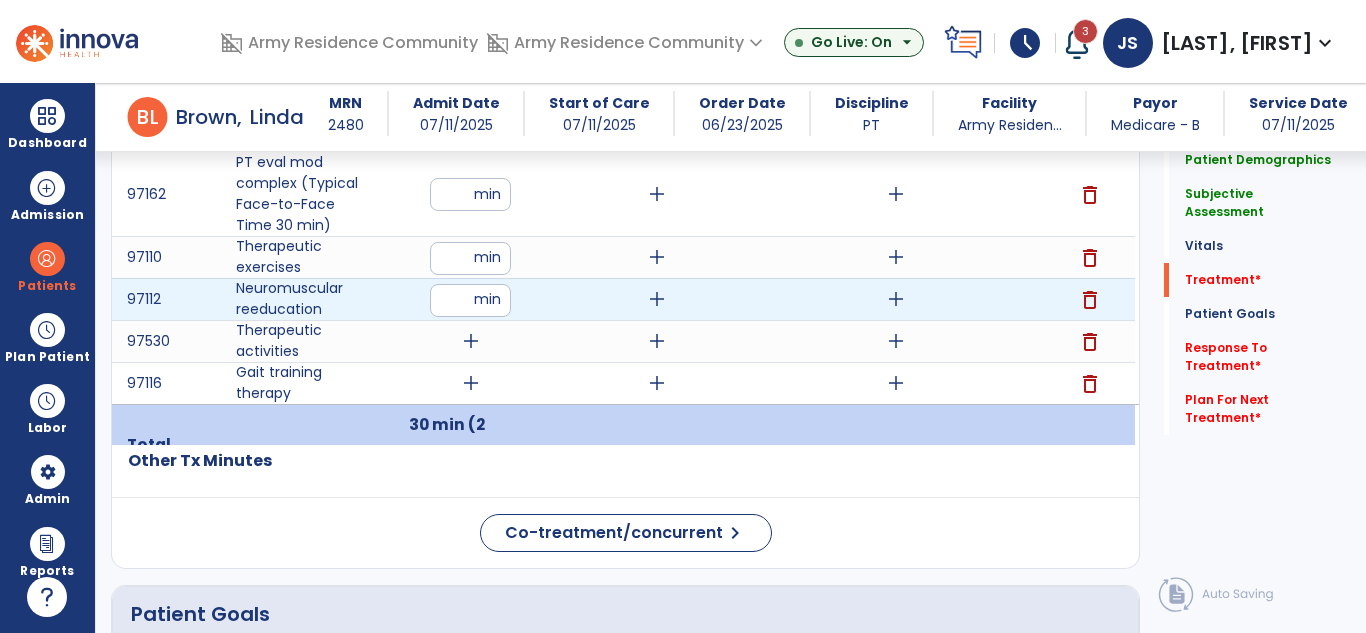 type on "**" 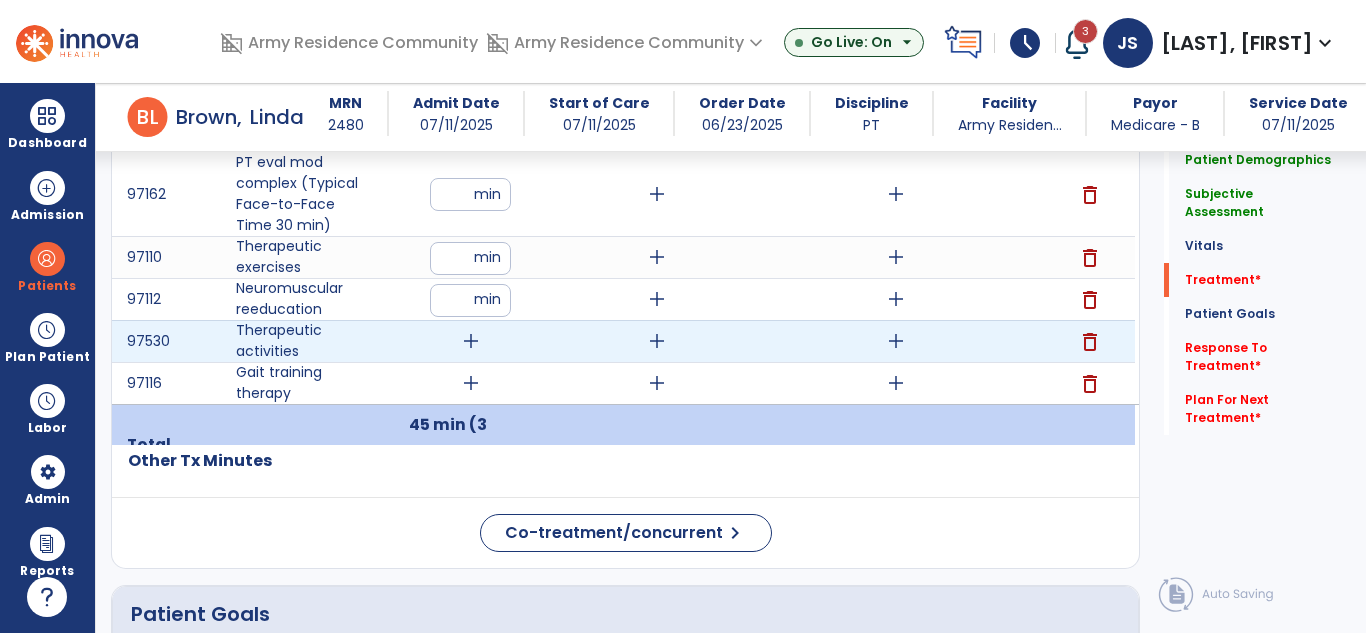 click on "add" at bounding box center [471, 341] 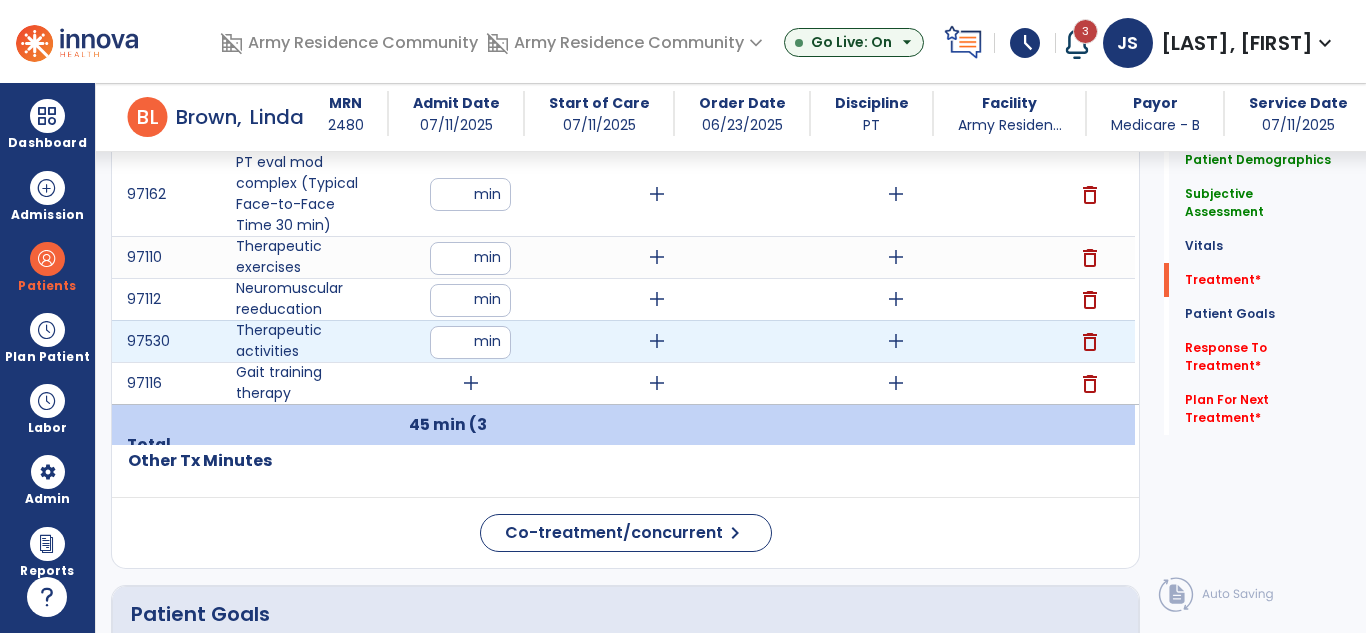 type on "**" 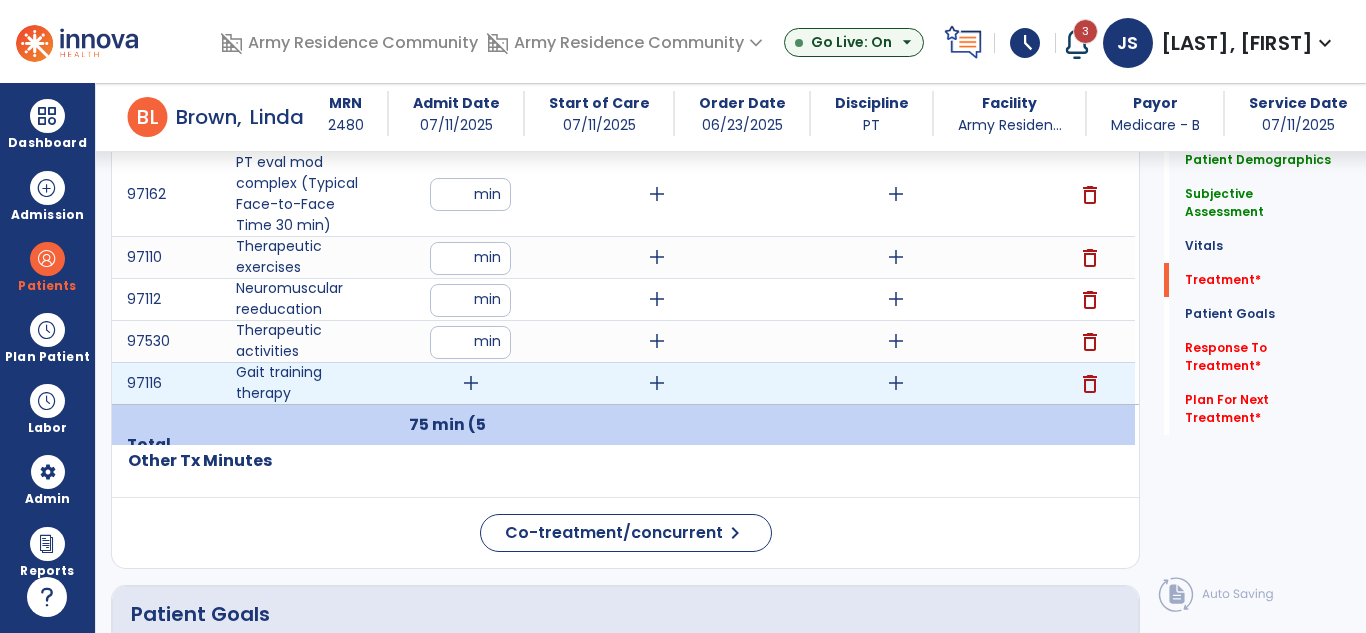 drag, startPoint x: 466, startPoint y: 379, endPoint x: 389, endPoint y: 440, distance: 98.23441 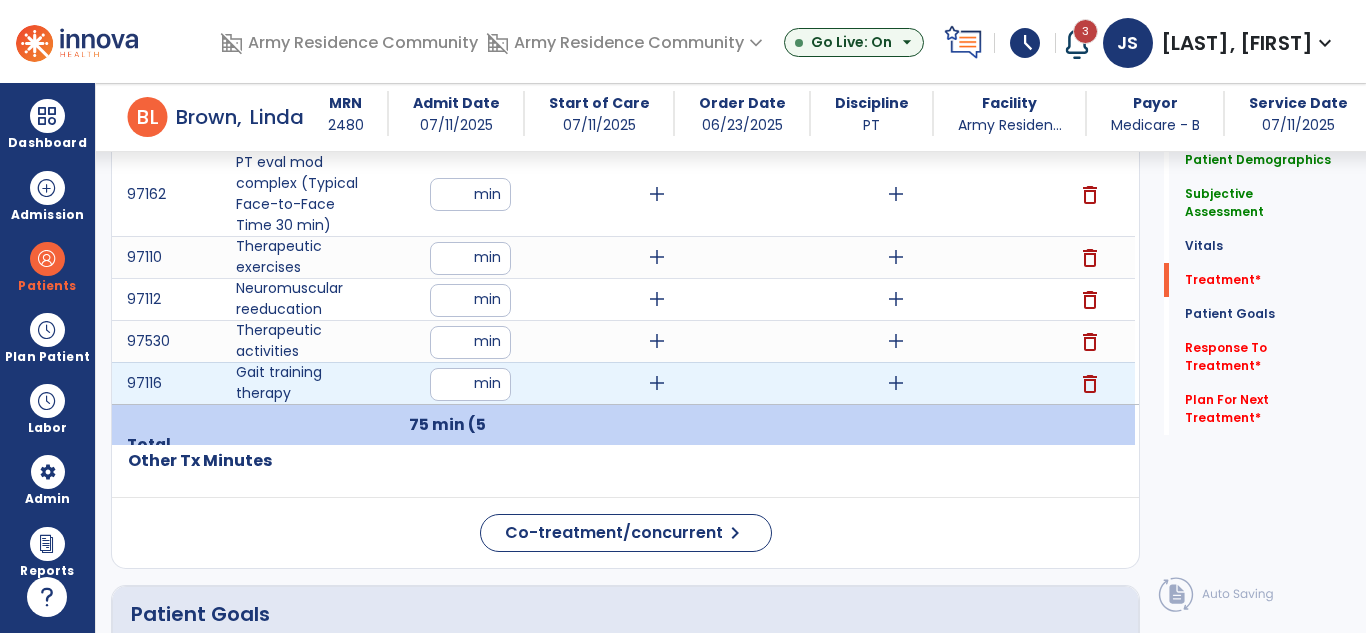 type on "**" 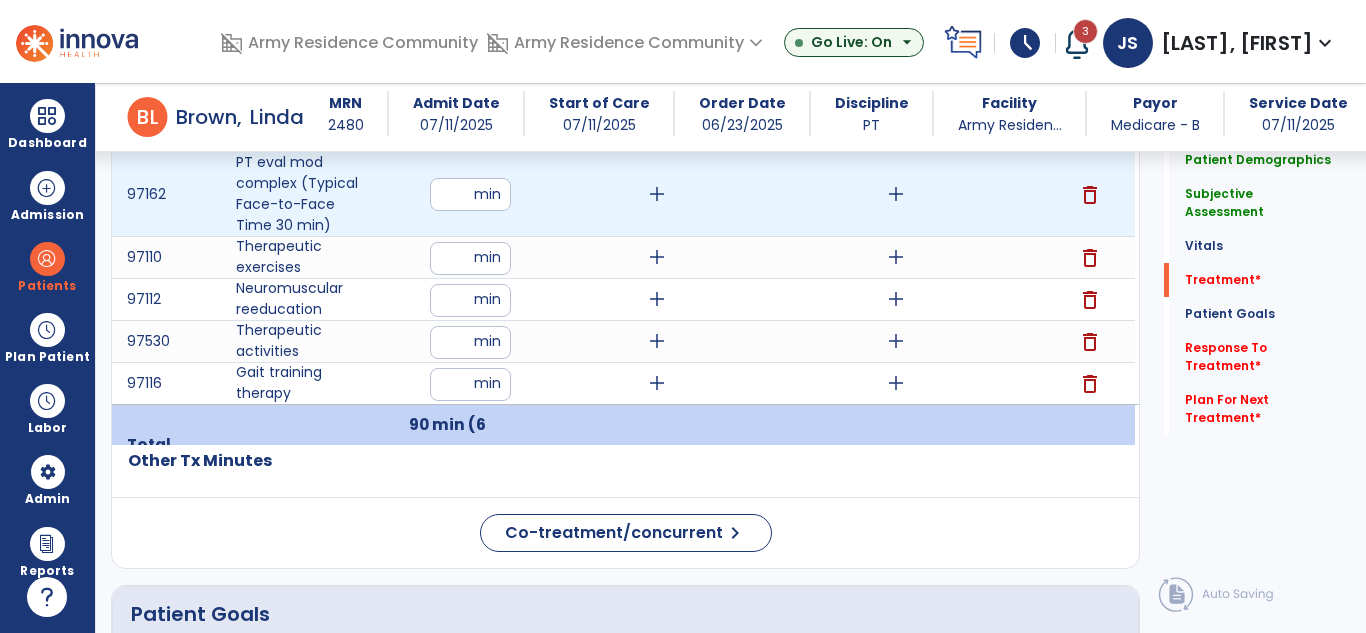 drag, startPoint x: 663, startPoint y: 190, endPoint x: 638, endPoint y: 199, distance: 26.57066 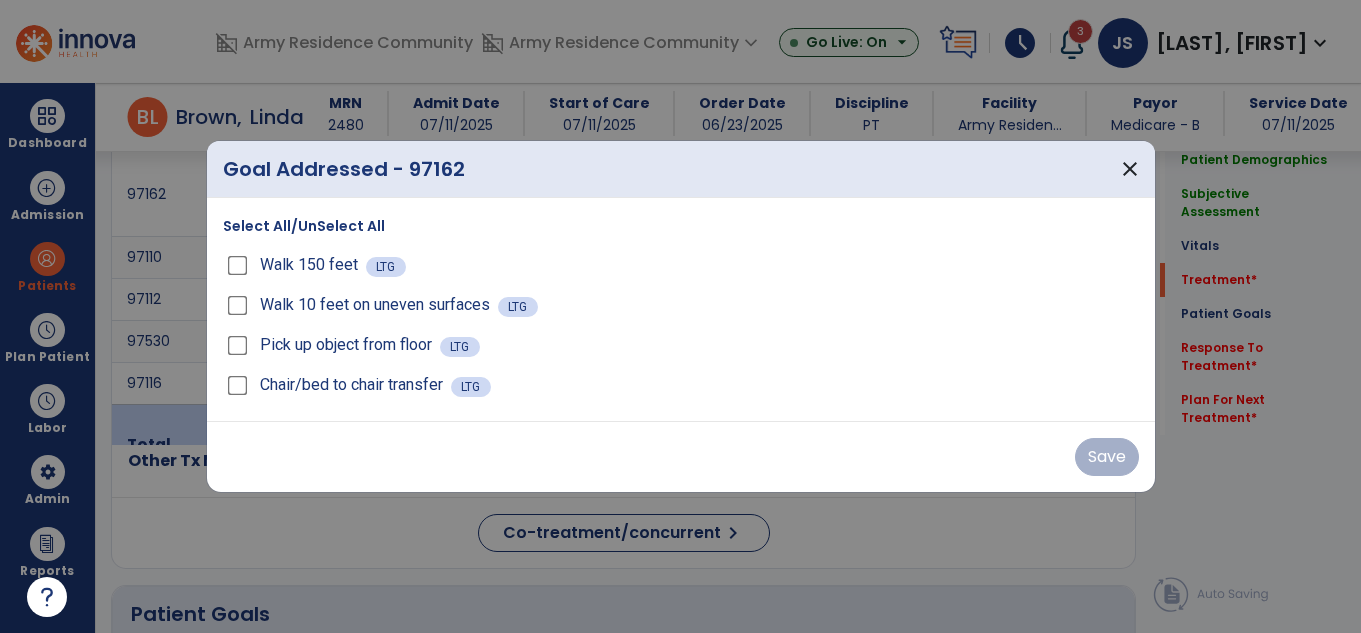 scroll, scrollTop: 1204, scrollLeft: 0, axis: vertical 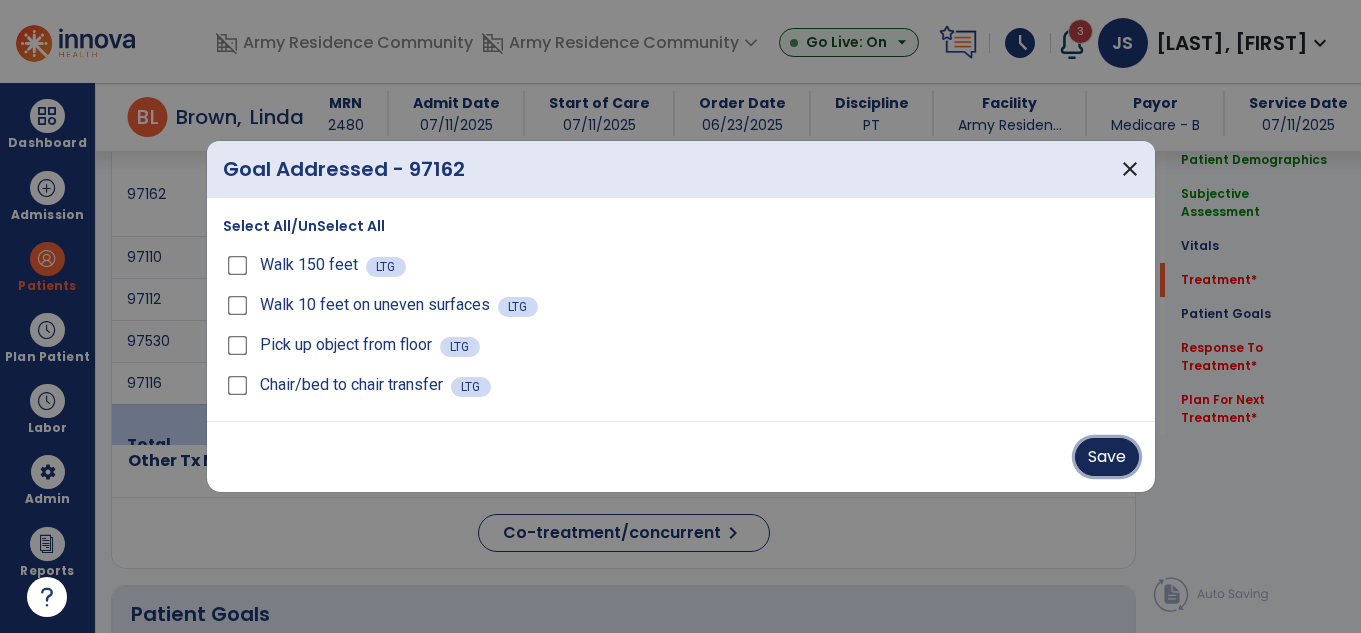 click on "Save" at bounding box center (1107, 457) 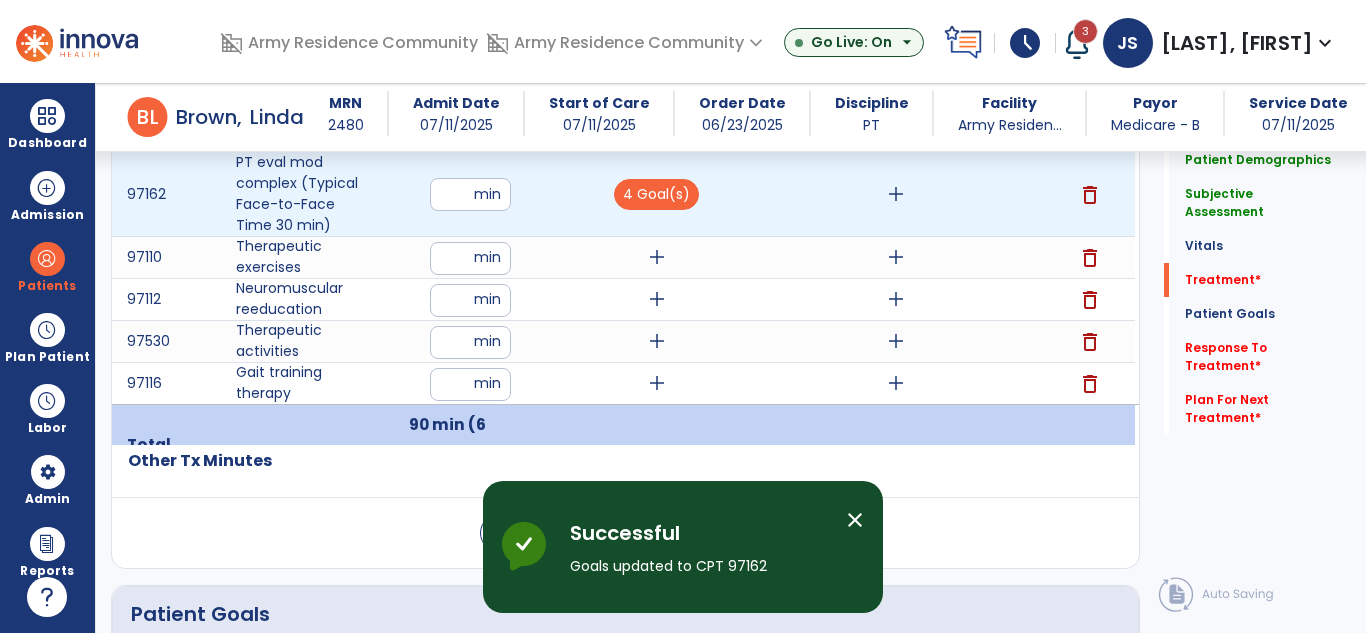 click on "add" at bounding box center (896, 194) 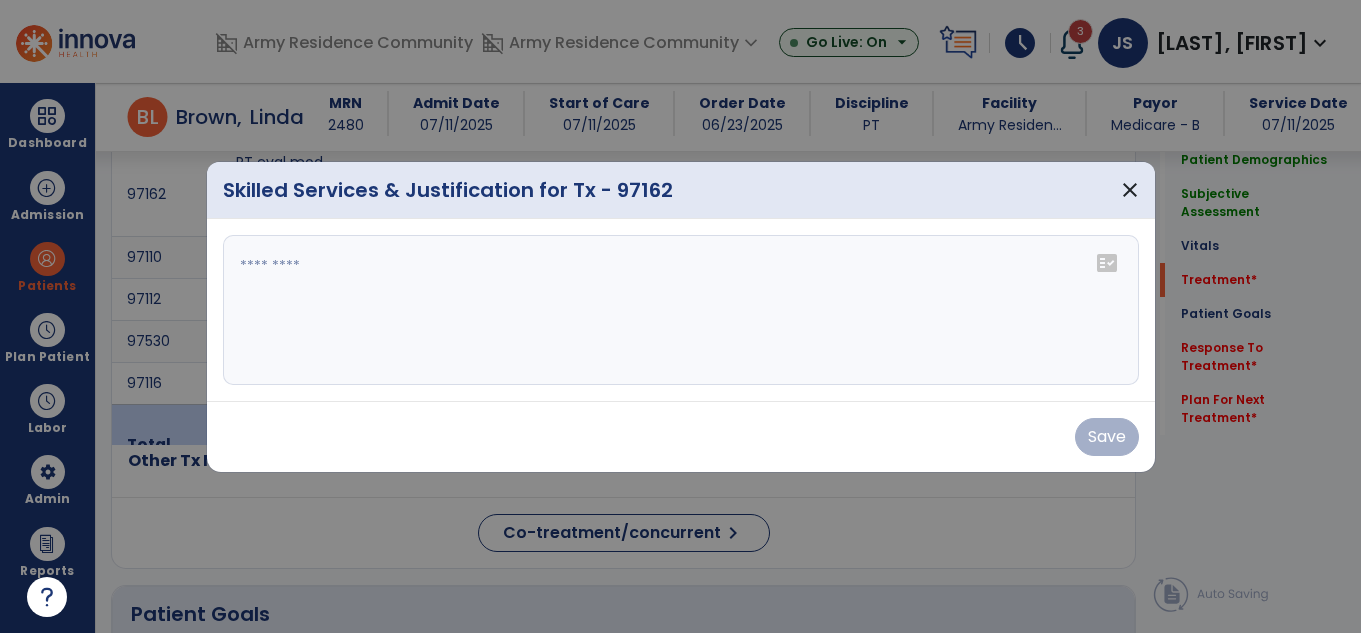 scroll, scrollTop: 1204, scrollLeft: 0, axis: vertical 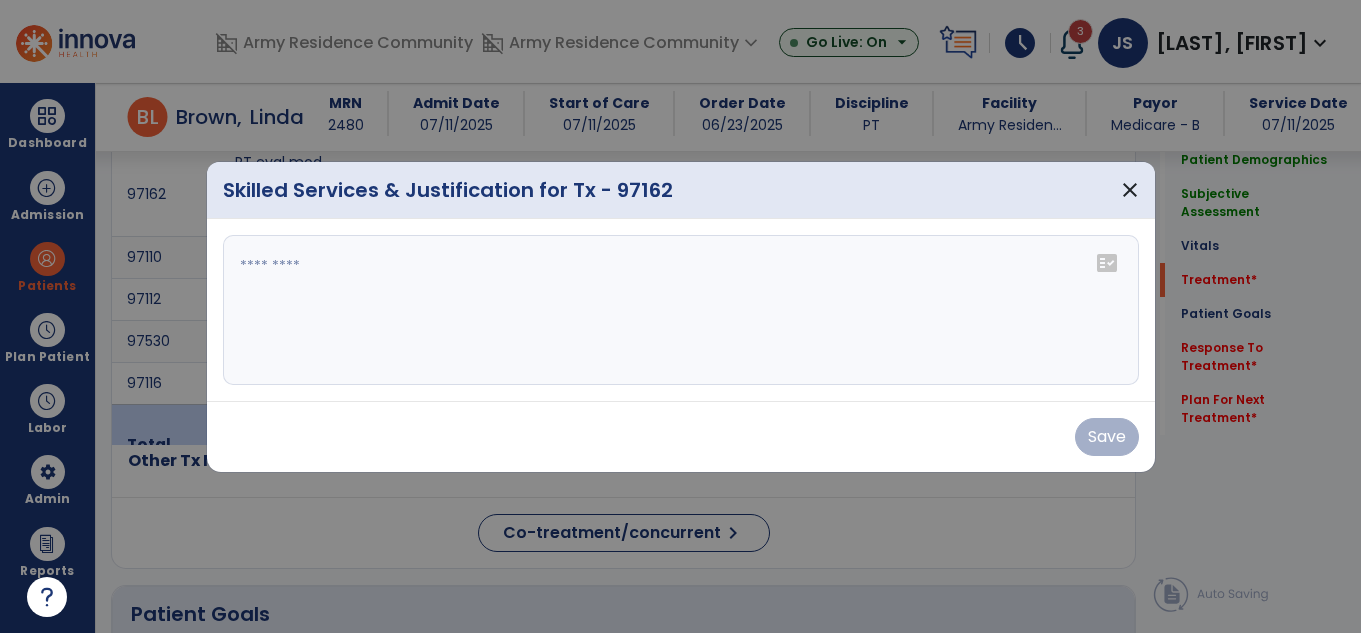 click at bounding box center (681, 310) 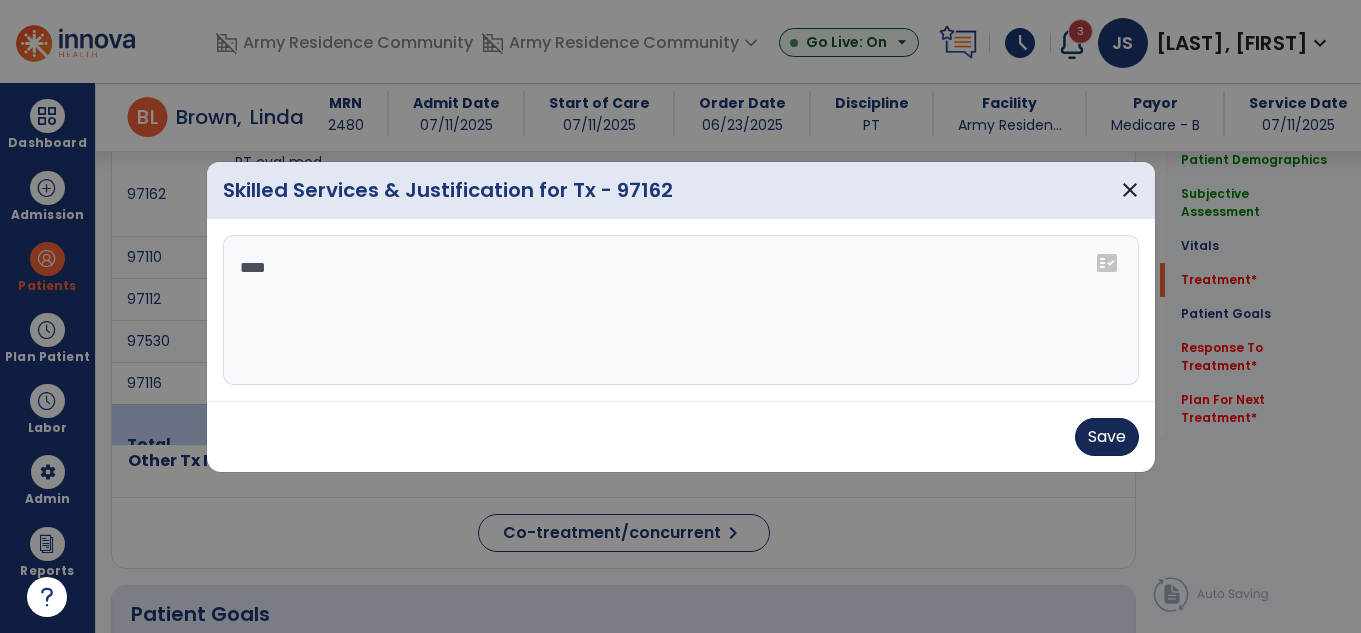 type on "****" 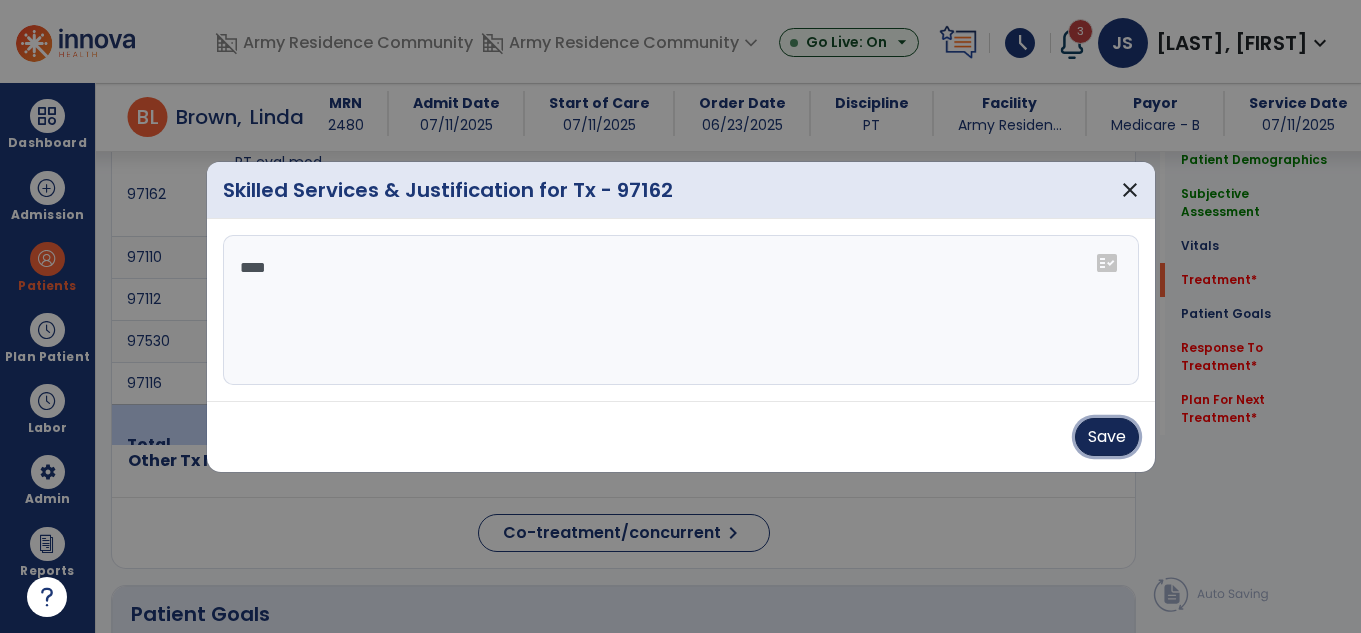 click on "Save" at bounding box center (1107, 437) 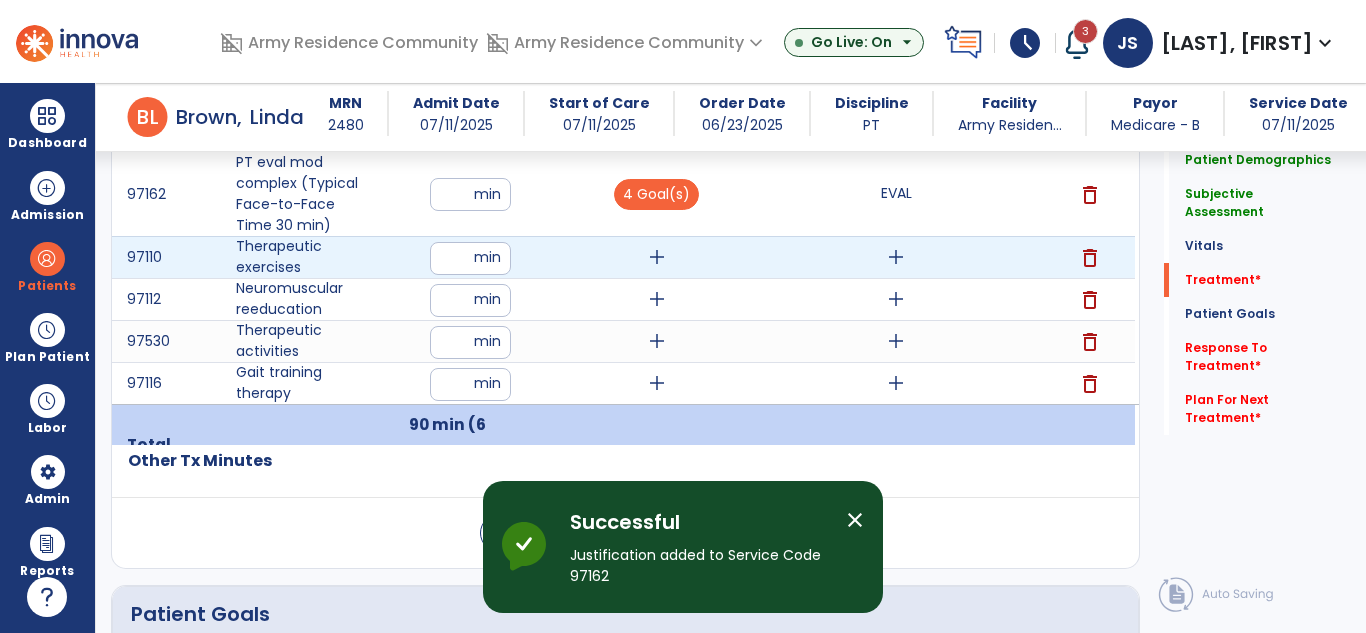 click on "add" at bounding box center (657, 257) 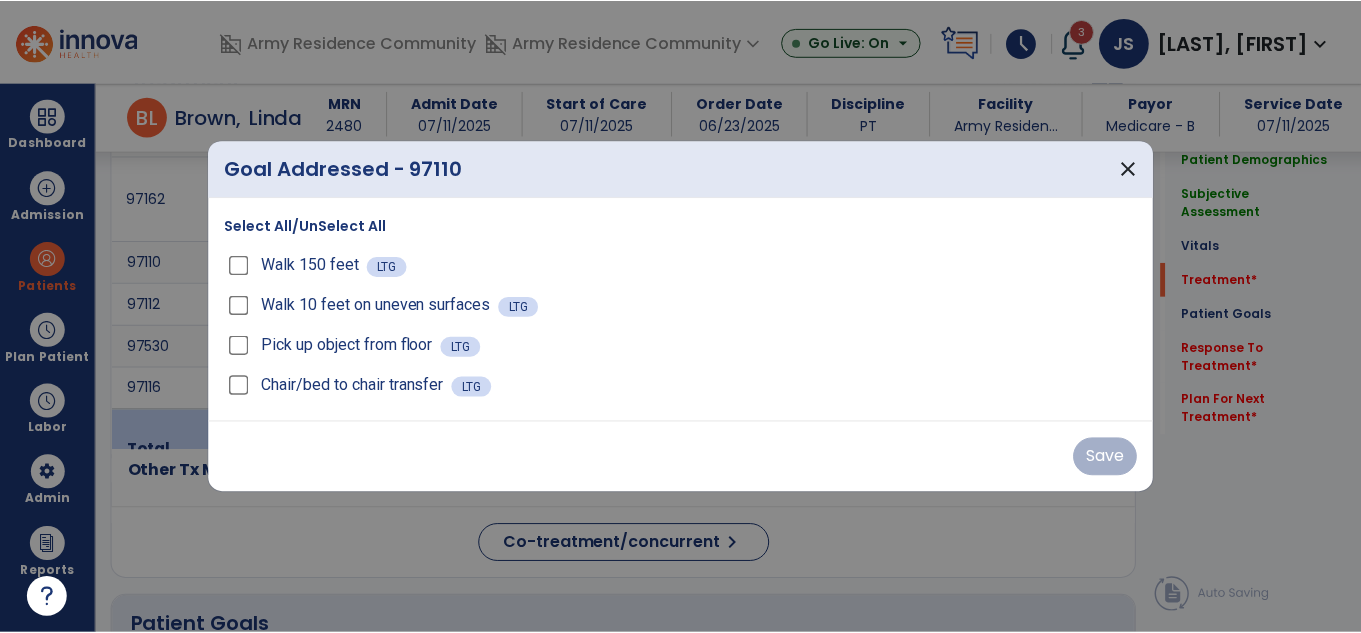 scroll, scrollTop: 1204, scrollLeft: 0, axis: vertical 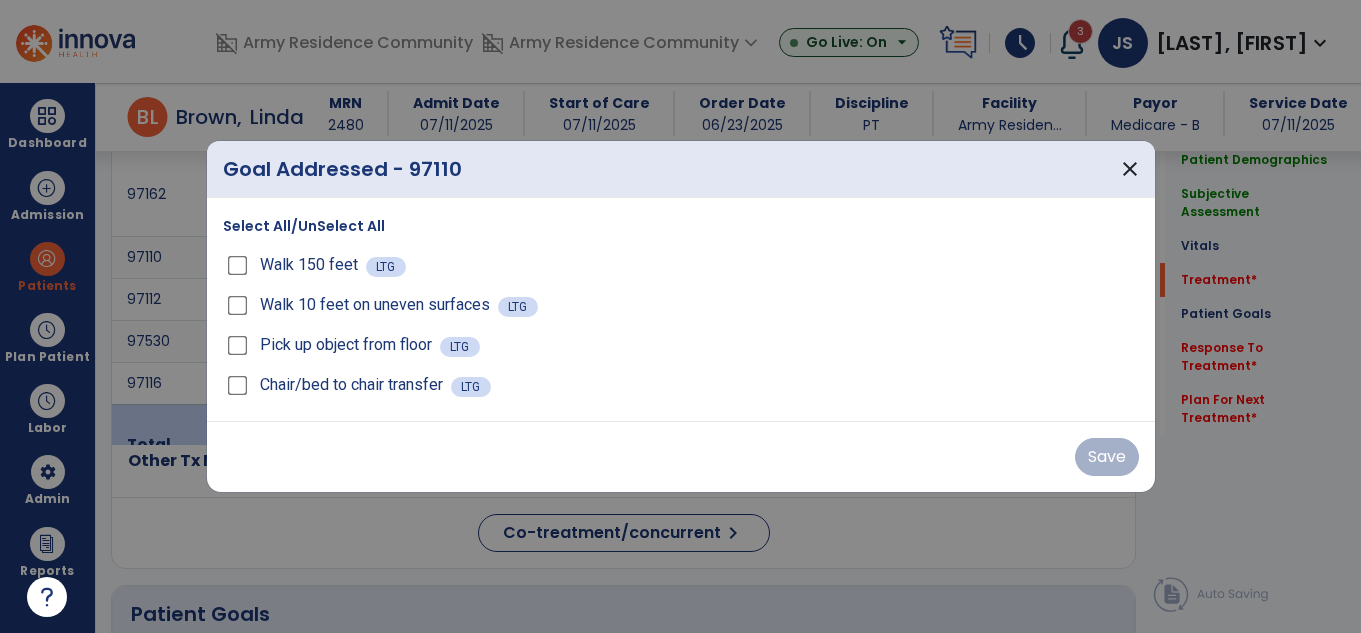 click on "Pick up object from floor" at bounding box center (331, 345) 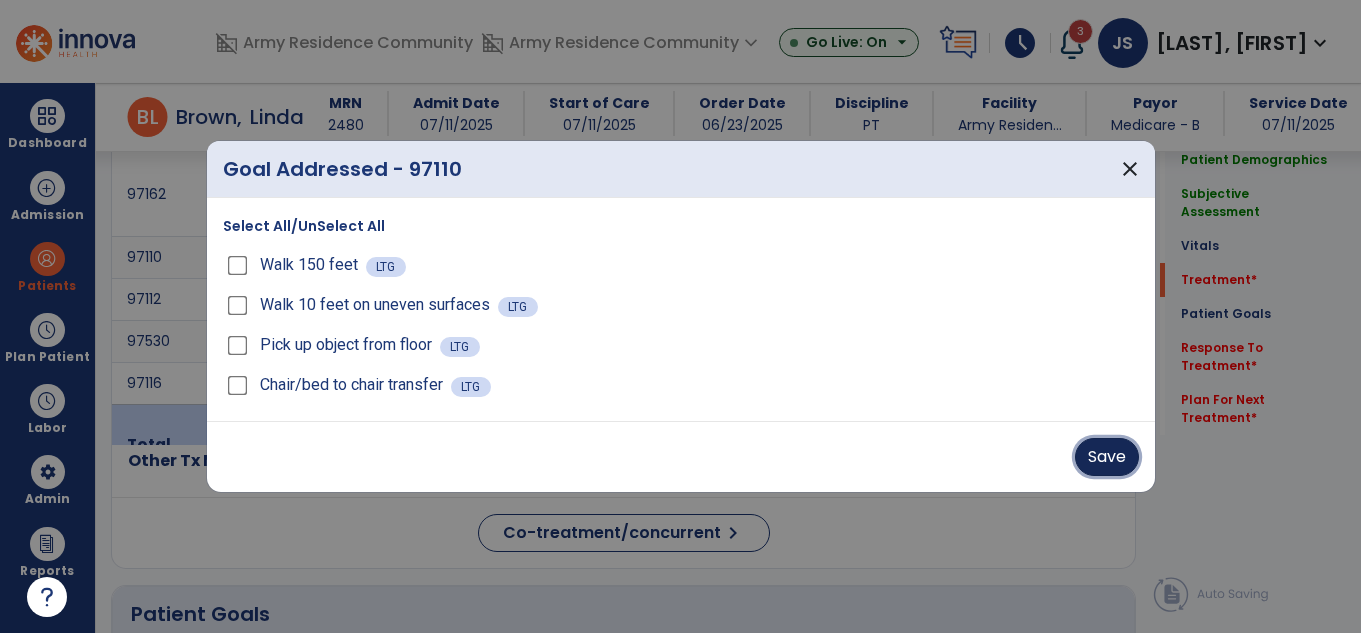 click on "Save" at bounding box center [1107, 457] 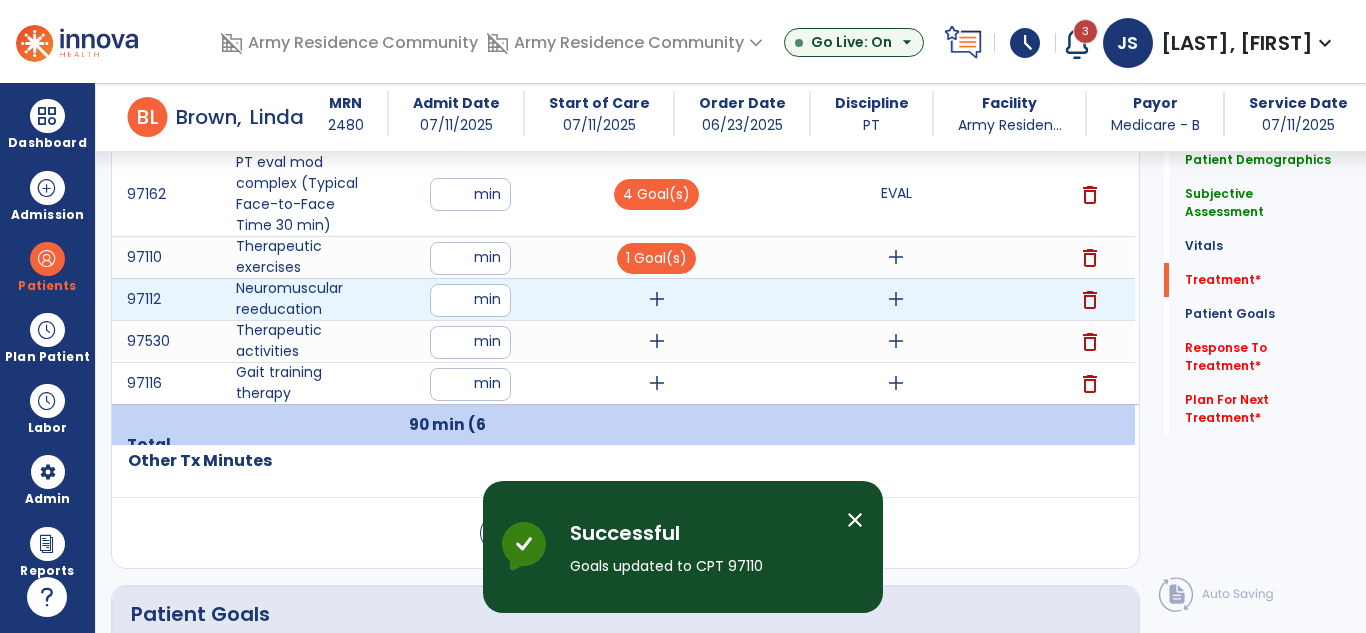 click on "add" at bounding box center [657, 299] 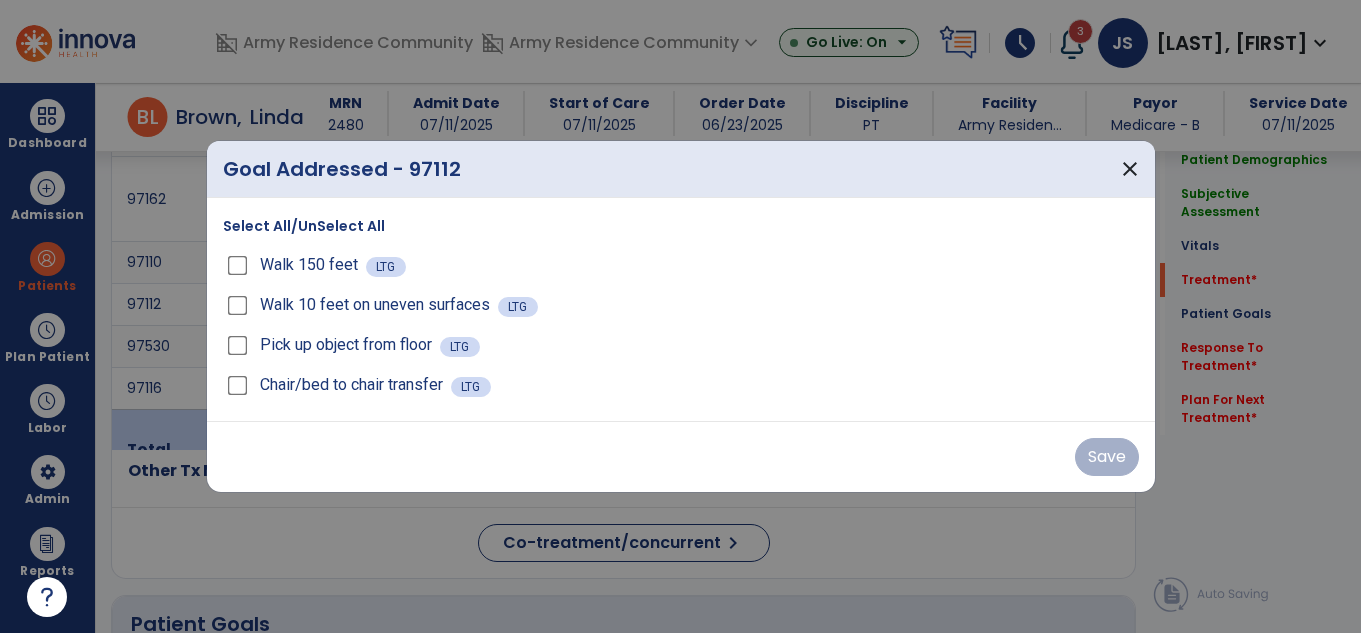 scroll, scrollTop: 1204, scrollLeft: 0, axis: vertical 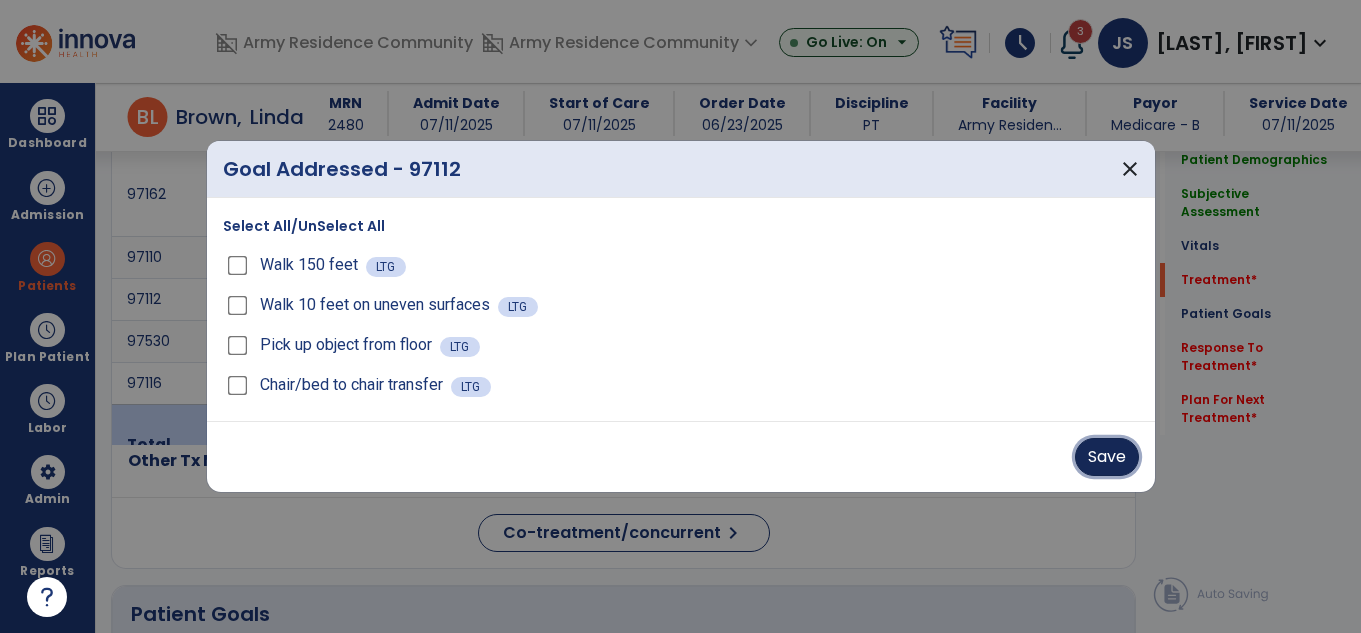 click on "Save" at bounding box center [1107, 457] 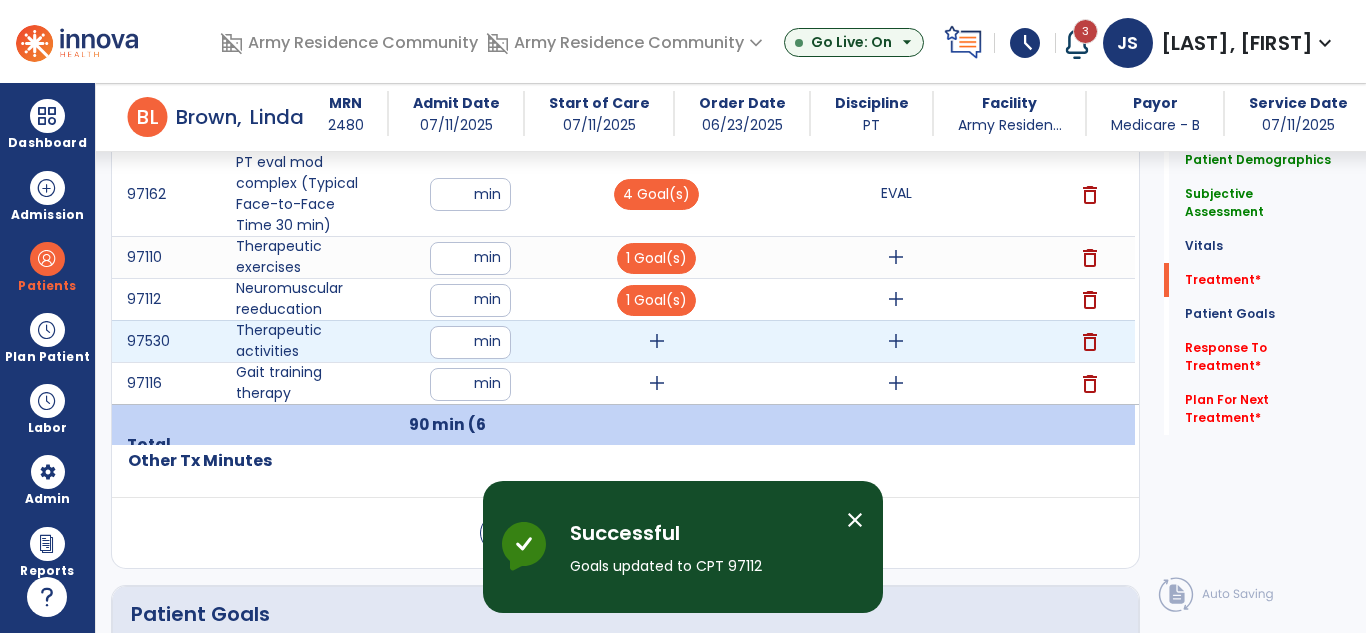 click on "add" at bounding box center (657, 341) 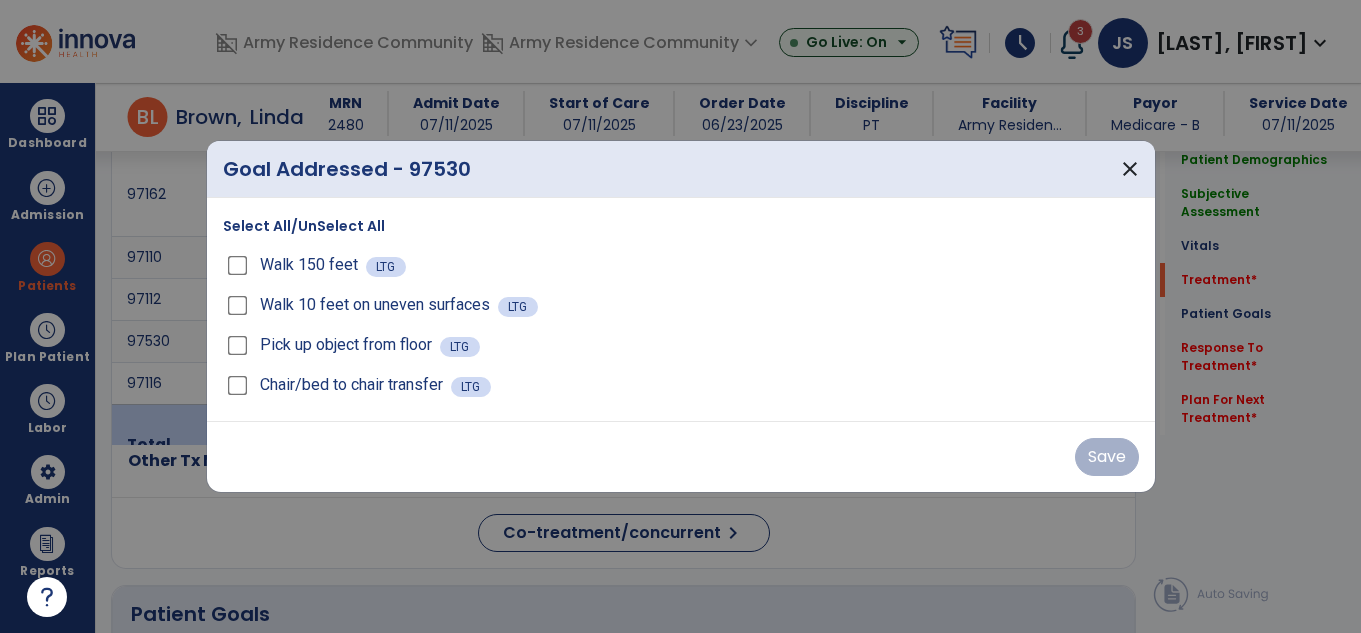 scroll, scrollTop: 1204, scrollLeft: 0, axis: vertical 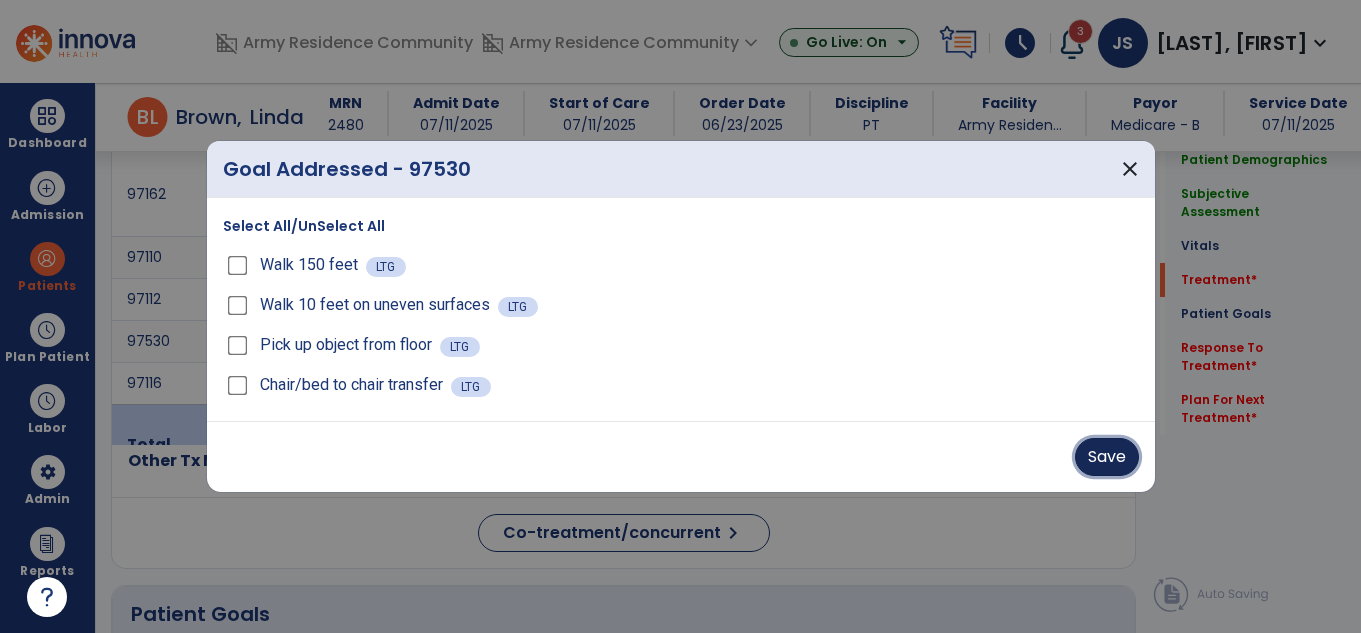 click on "Save" at bounding box center [1107, 457] 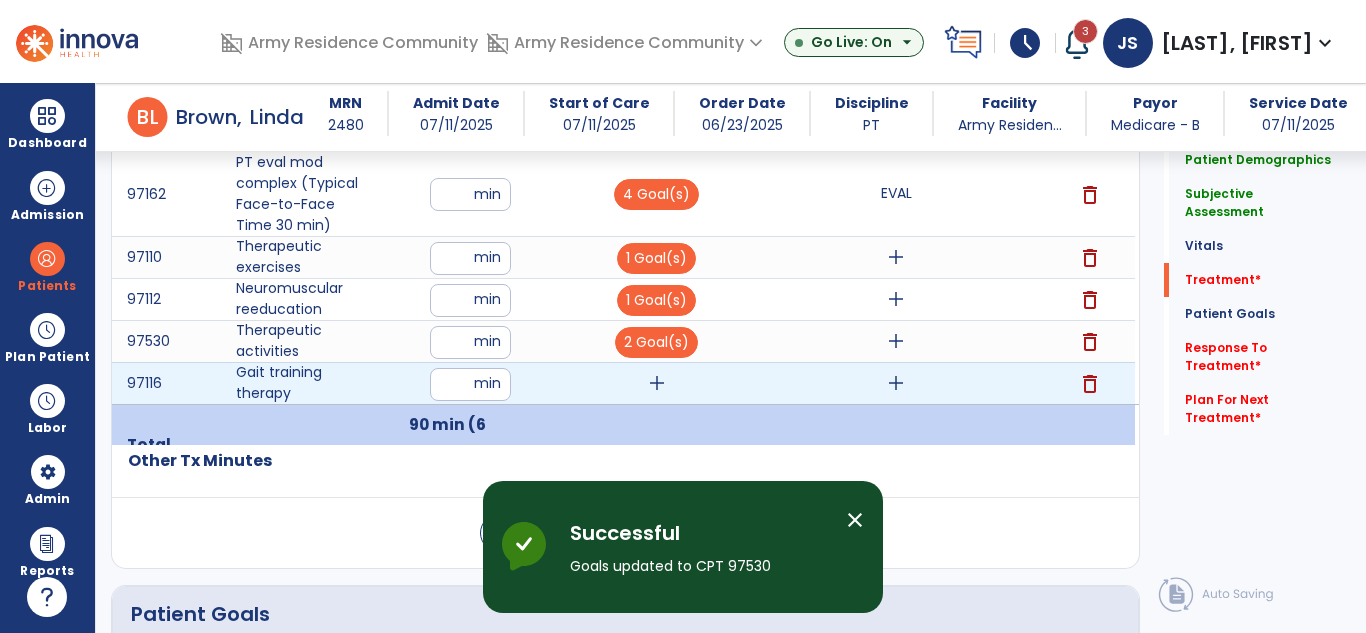 click on "add" at bounding box center [657, 383] 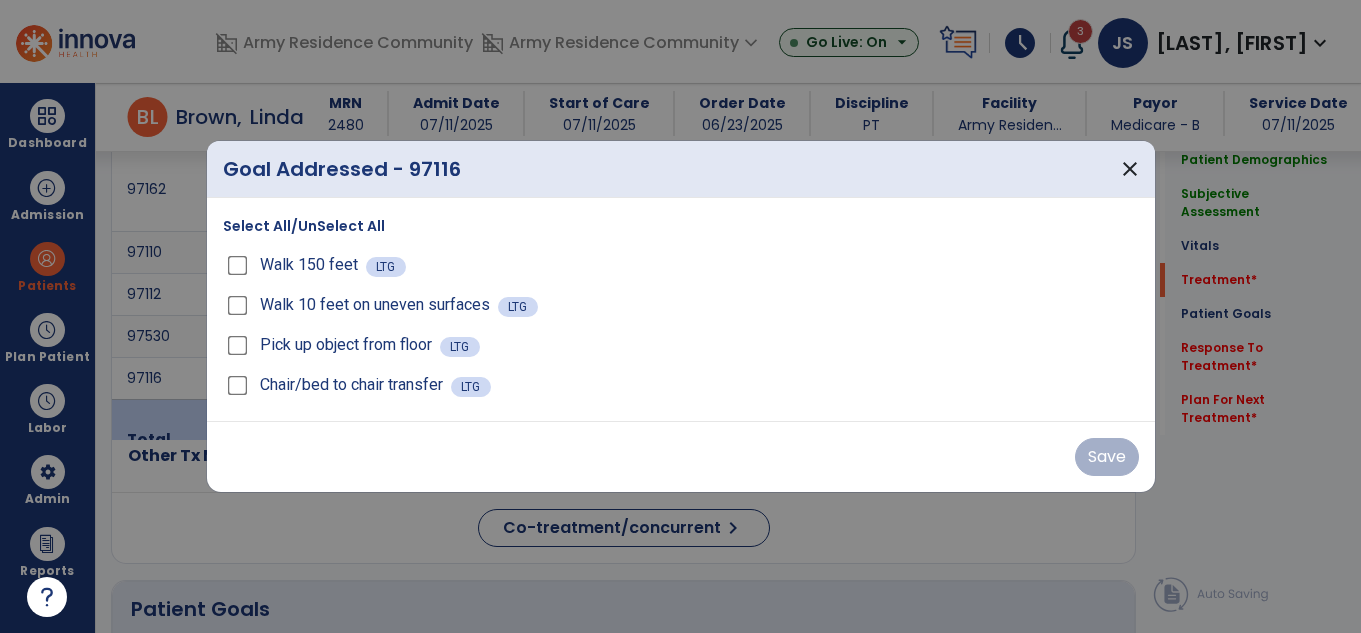 scroll, scrollTop: 1204, scrollLeft: 0, axis: vertical 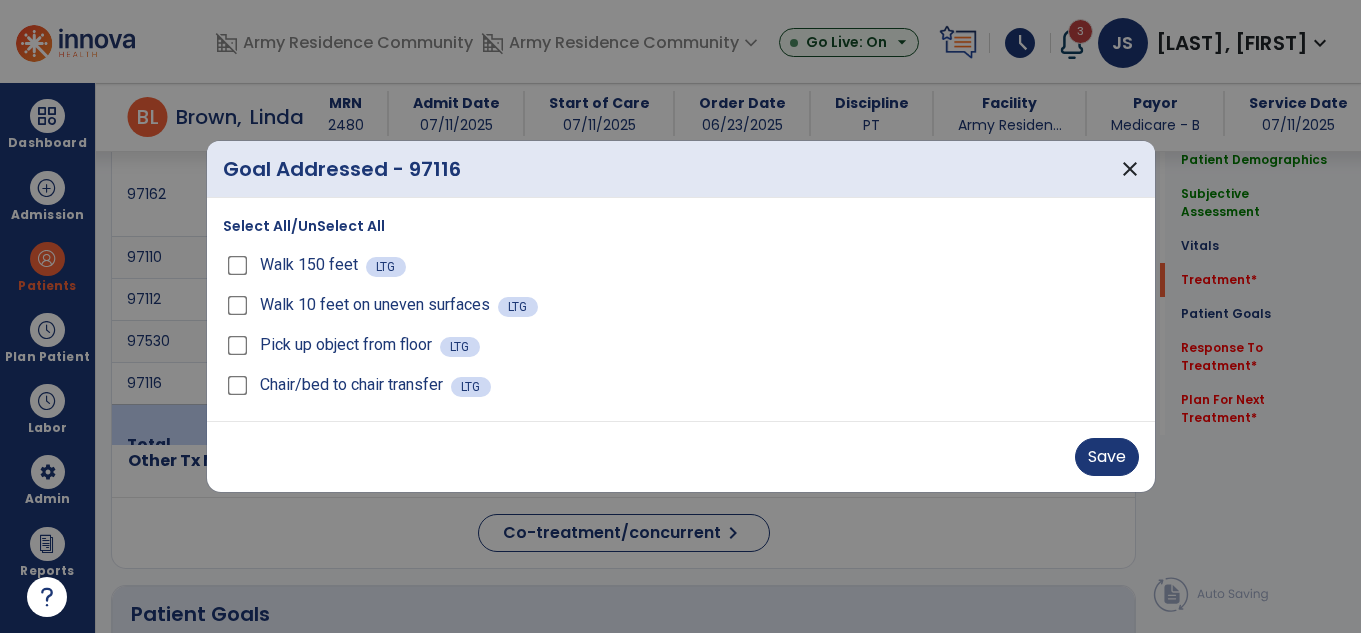 click on "Walk 150 feet" at bounding box center (294, 265) 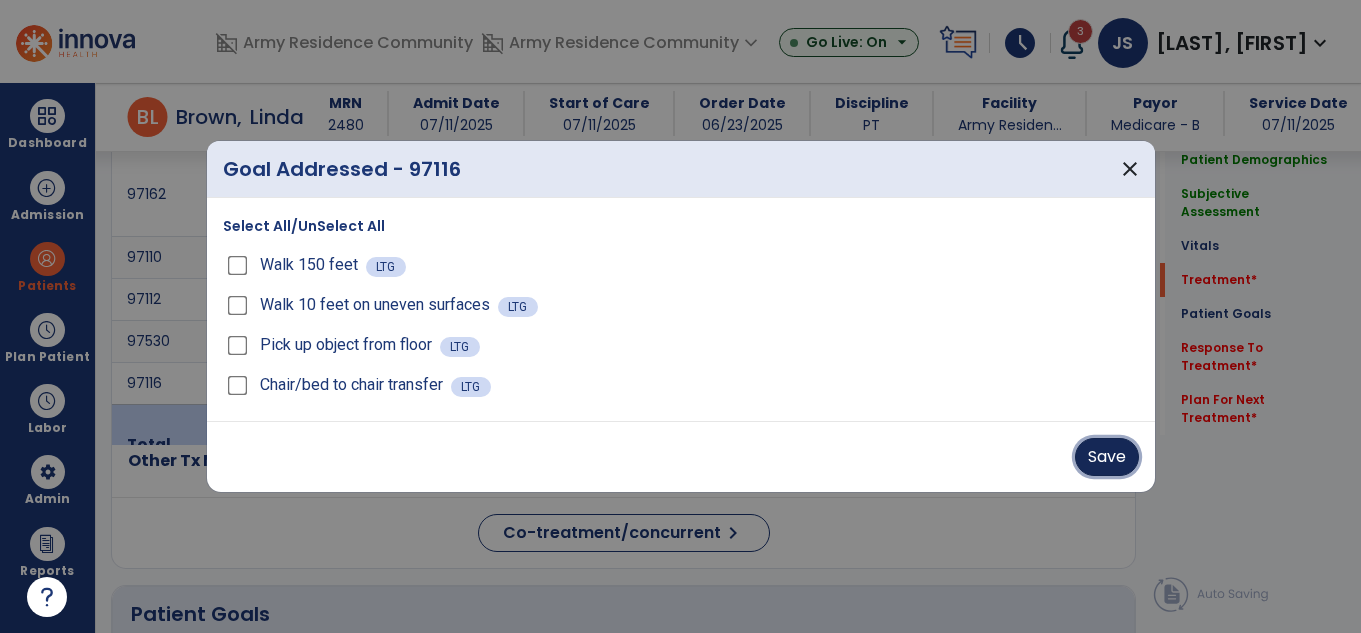 click on "Save" at bounding box center [1107, 457] 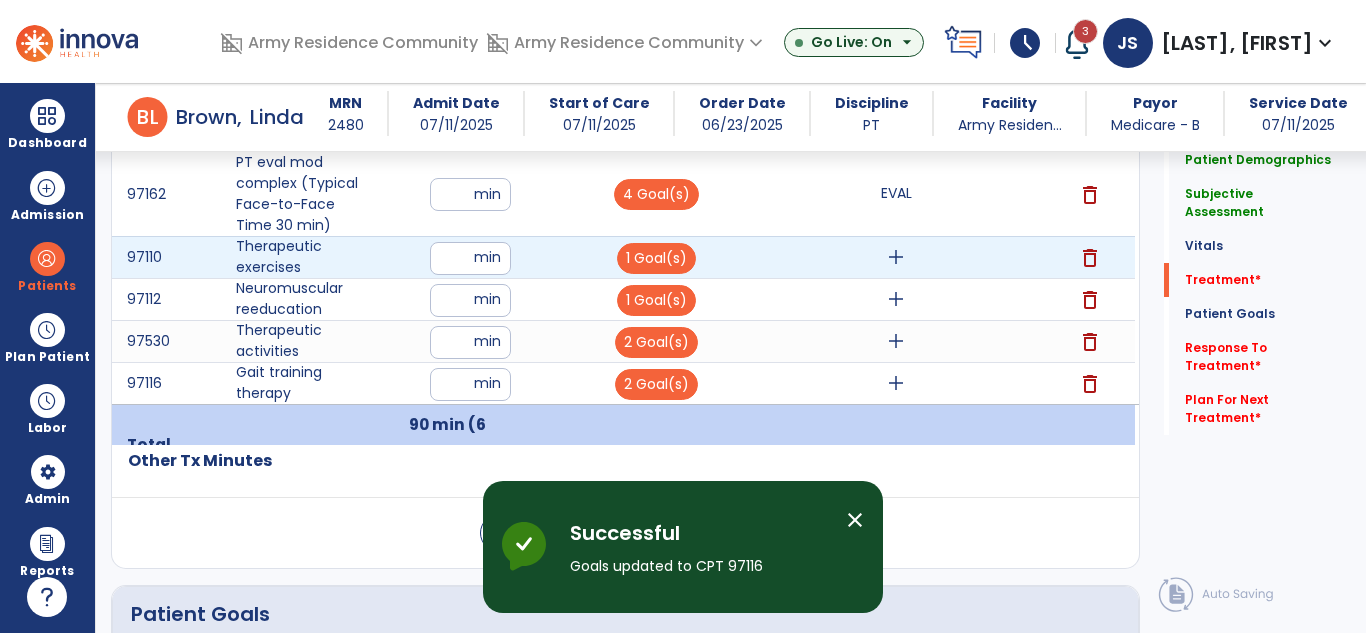 click on "add" at bounding box center (896, 257) 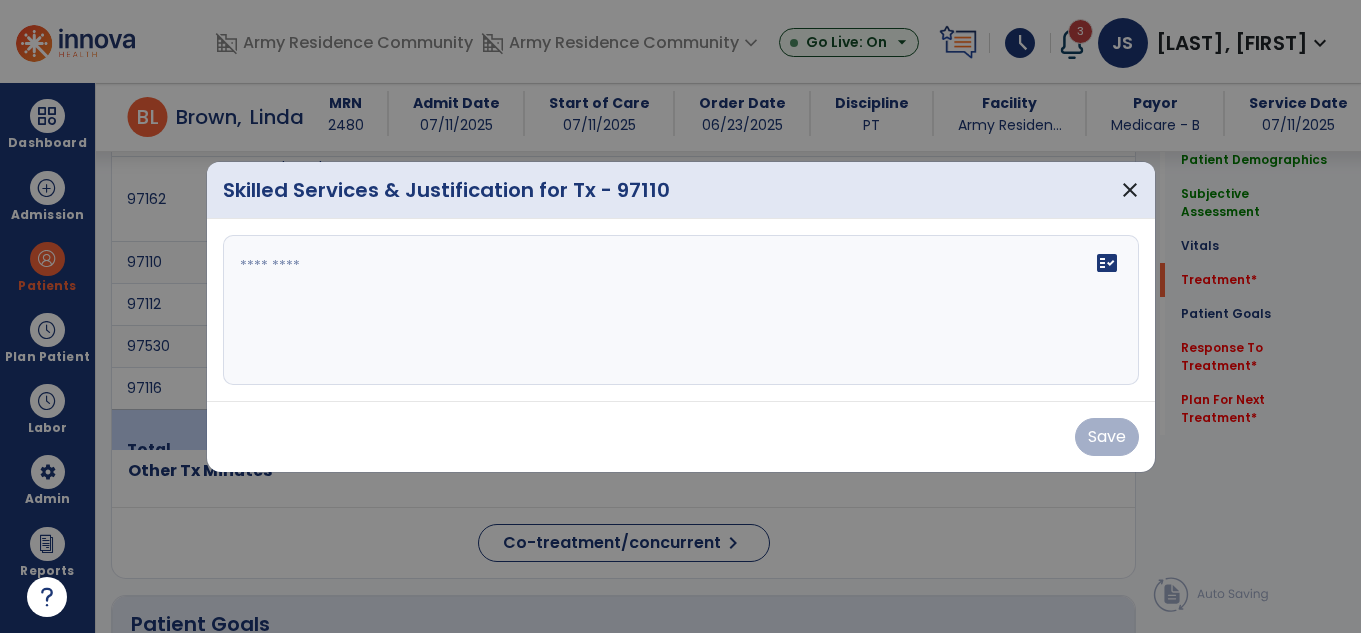 scroll, scrollTop: 1204, scrollLeft: 0, axis: vertical 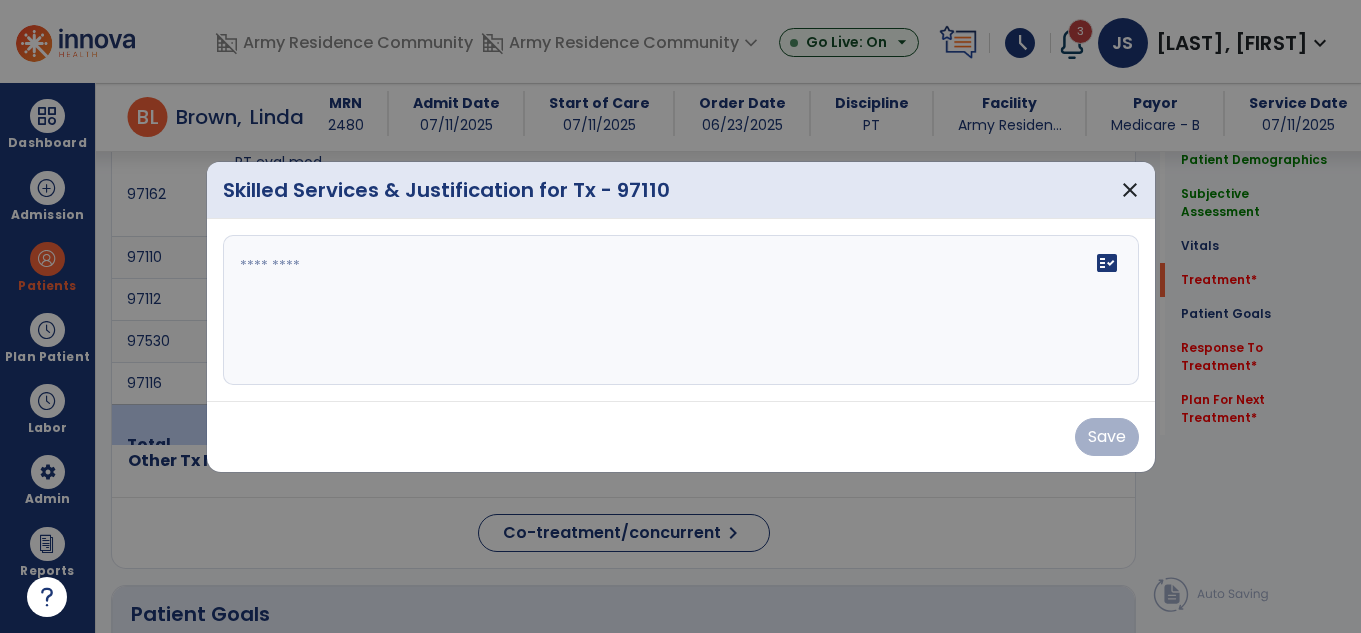 click on "fact_check" at bounding box center (681, 310) 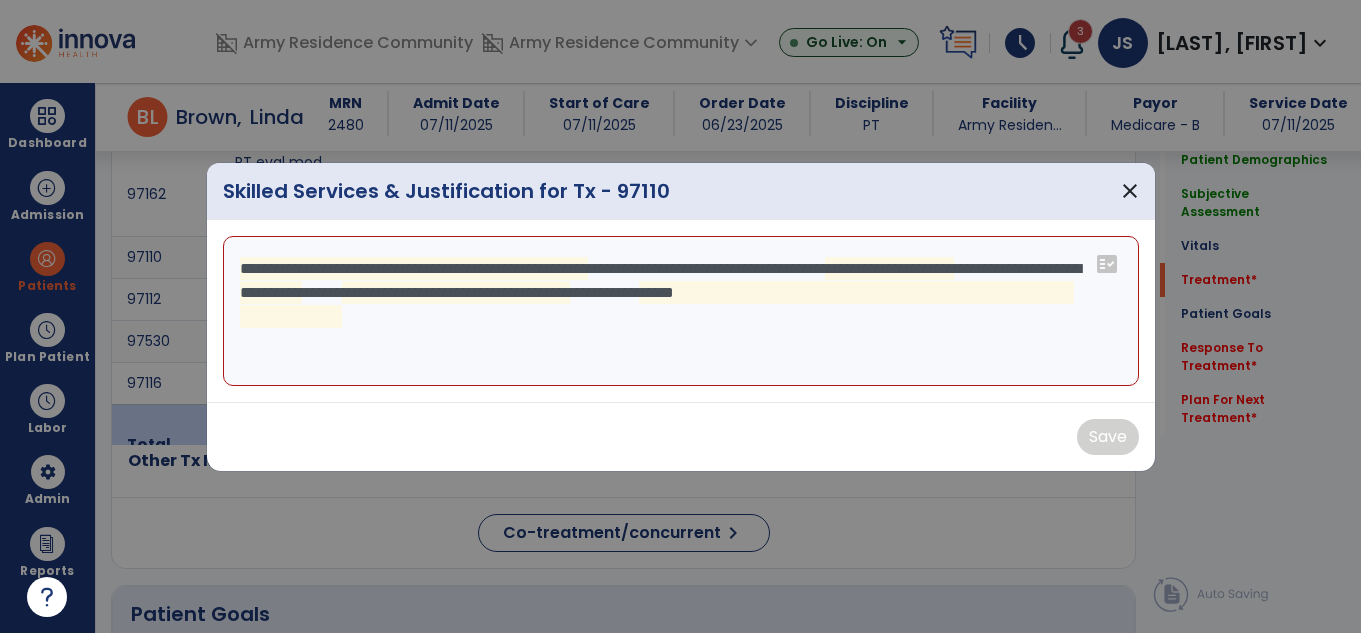 click on "**********" at bounding box center (681, 311) 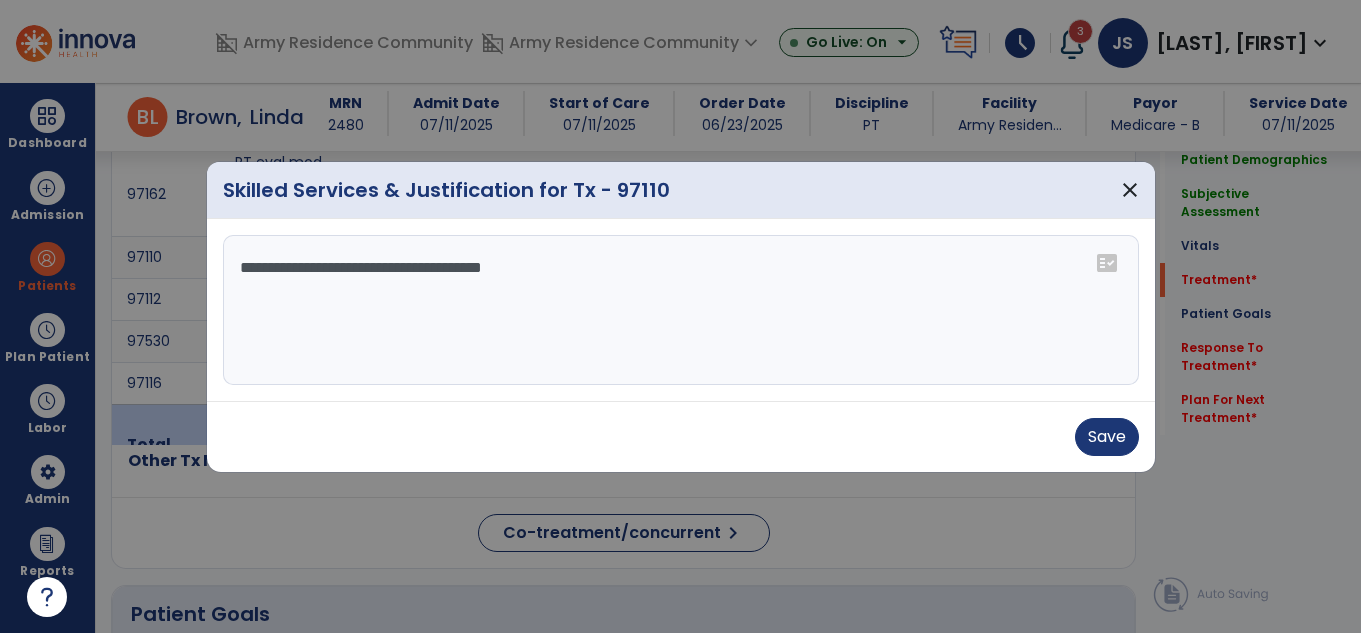 drag, startPoint x: 559, startPoint y: 267, endPoint x: 901, endPoint y: 305, distance: 344.10464 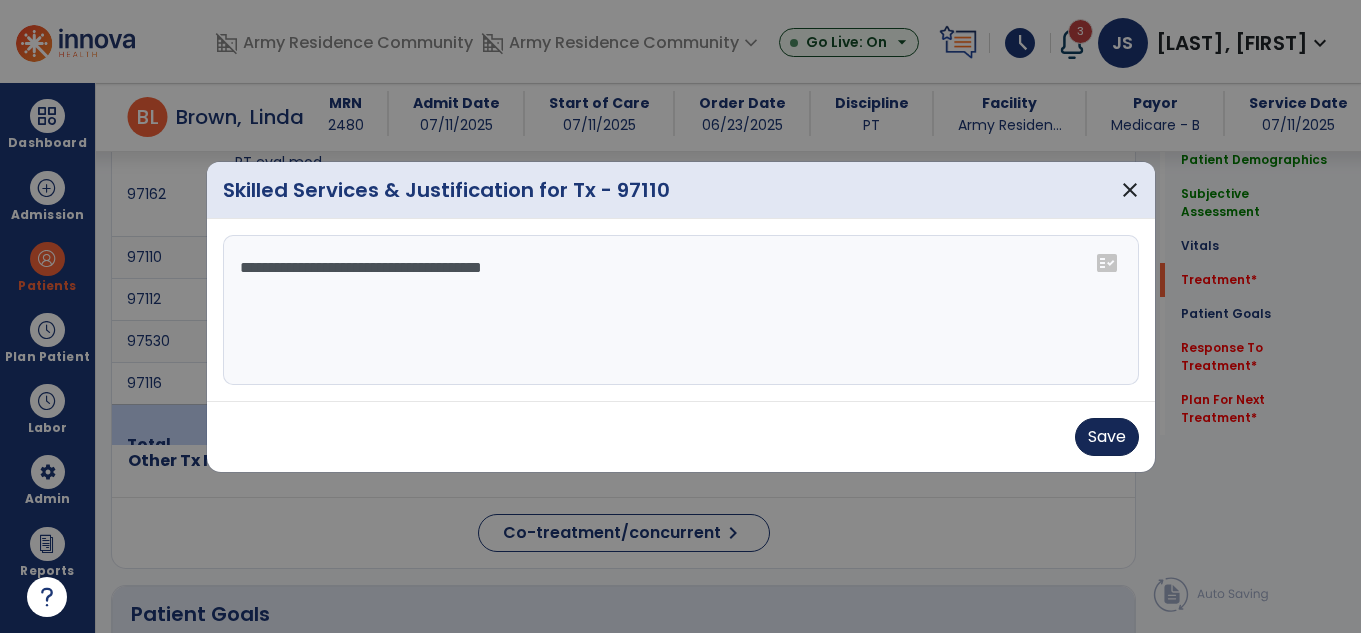 type on "**********" 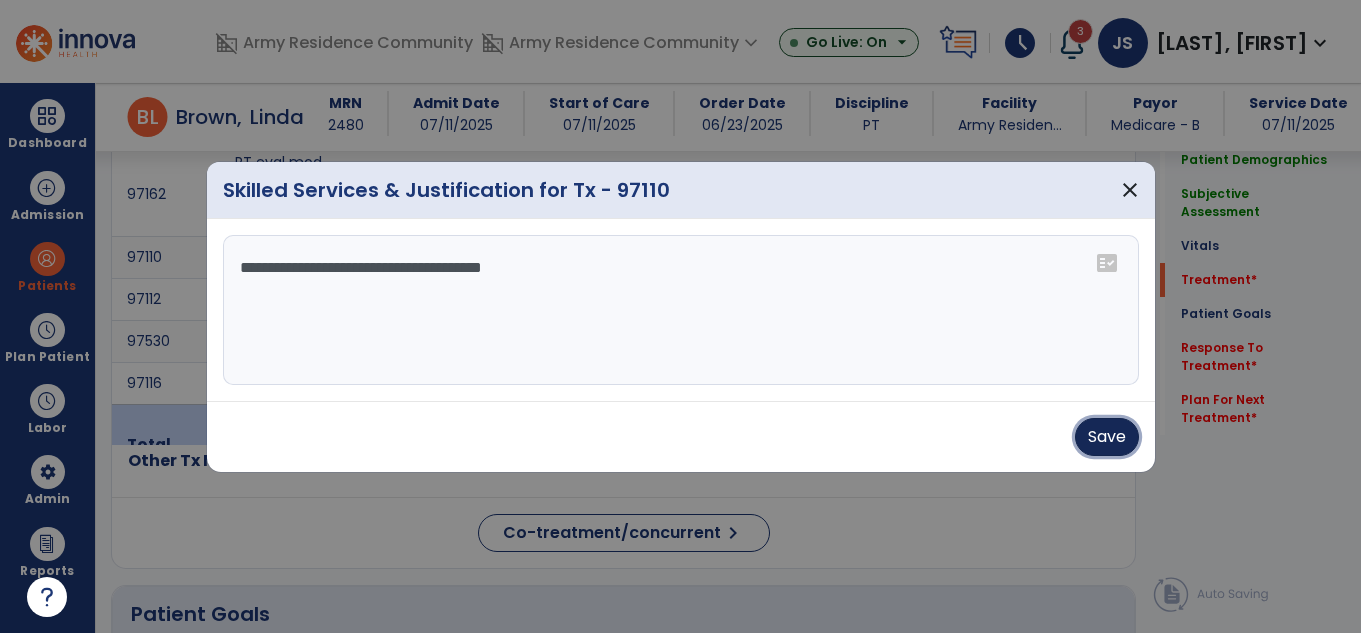 click on "Save" at bounding box center (1107, 437) 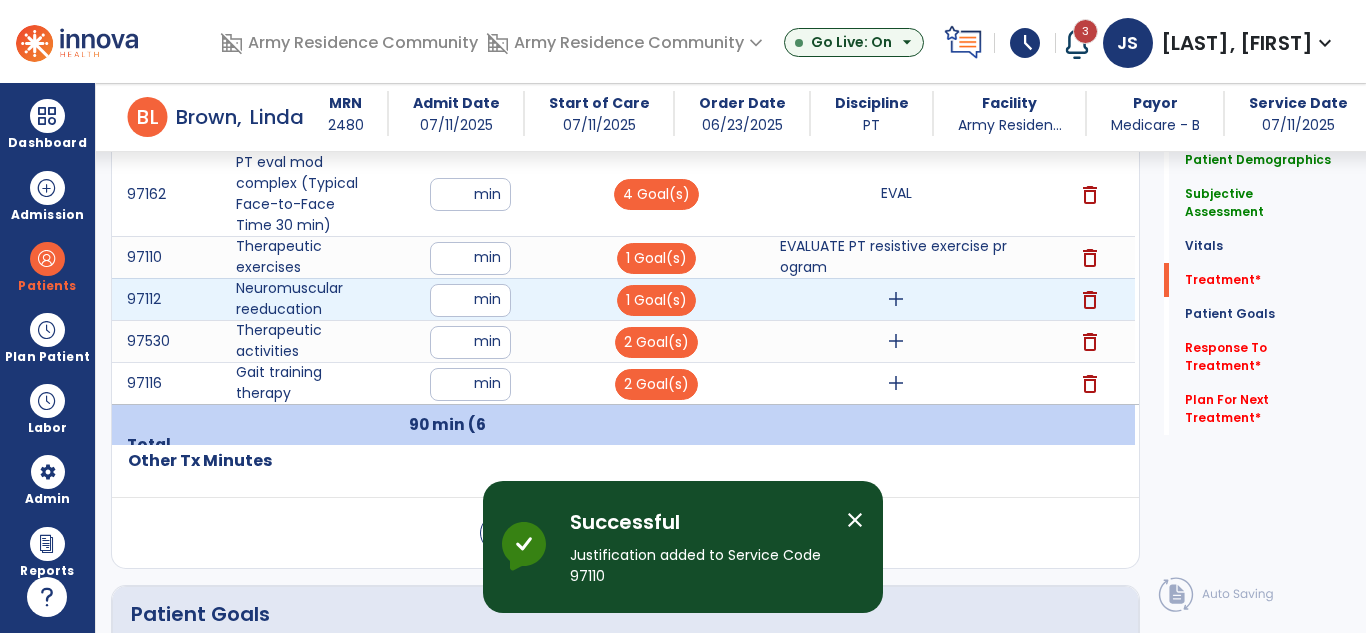 click on "add" at bounding box center (896, 299) 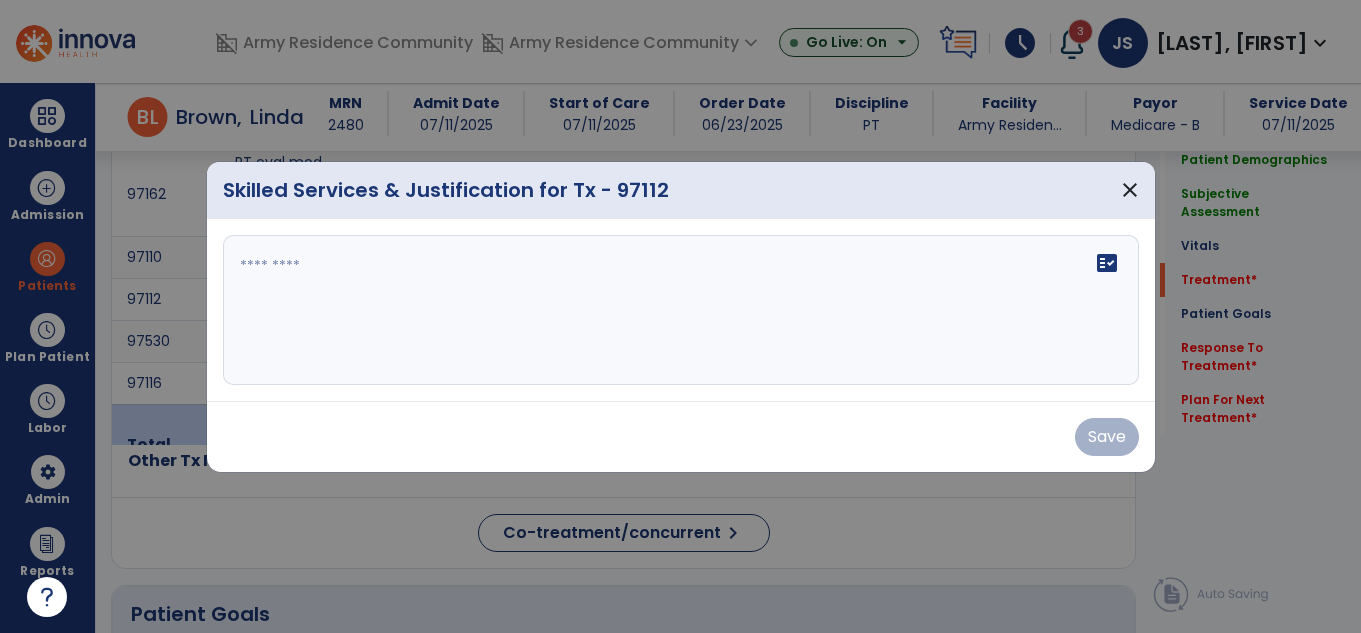 scroll, scrollTop: 1204, scrollLeft: 0, axis: vertical 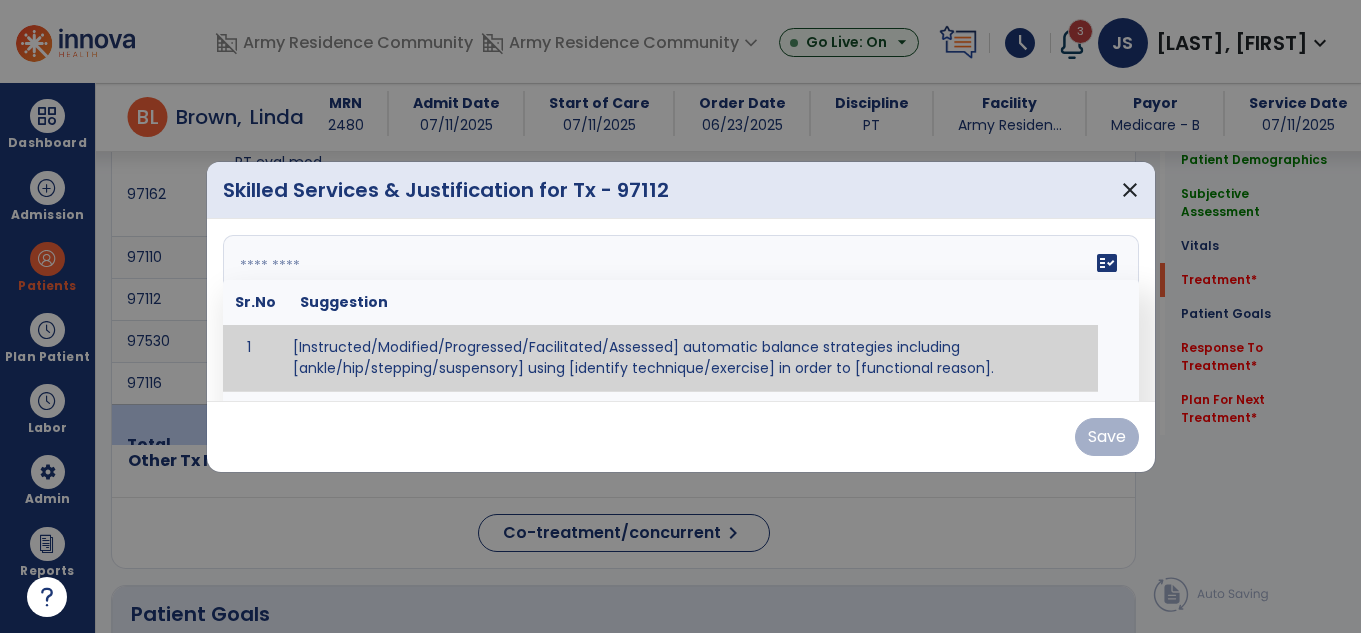 click on "fact_check  Sr.No Suggestion 1 [Instructed/Modified/Progressed/Facilitated/Assessed] automatic balance strategies including [ankle/hip/stepping/suspensory] using [identify technique/exercise] in order to [functional reason]. 2 [Instructed/Modified/Progressed/Facilitated/Assessed] sensory integration techniques including [visual inhibition/somatosensory inhibition/visual excitatory/somatosensory excitatory/vestibular excitatory] using [identify technique/exercise] in order to [functional reason]. 3 [Instructed/Modified/Progressed/Facilitated/Assessed] visual input including [oculomotor exercises, smooth pursuits, saccades, visual field, other] in order to [functional reasons]. 4 [Instructed/Modified/Progressed/Assessed] somatosensory techniques including [joint compression, proprioceptive activities, other] in order to [functional reasons]. 5 [Instructed/Modified/Progressed/Assessed] vestibular techniques including [gaze stabilization, Brandt-Darhoff, Epley, other] in order to [functional reasons]. 6 7" at bounding box center [681, 310] 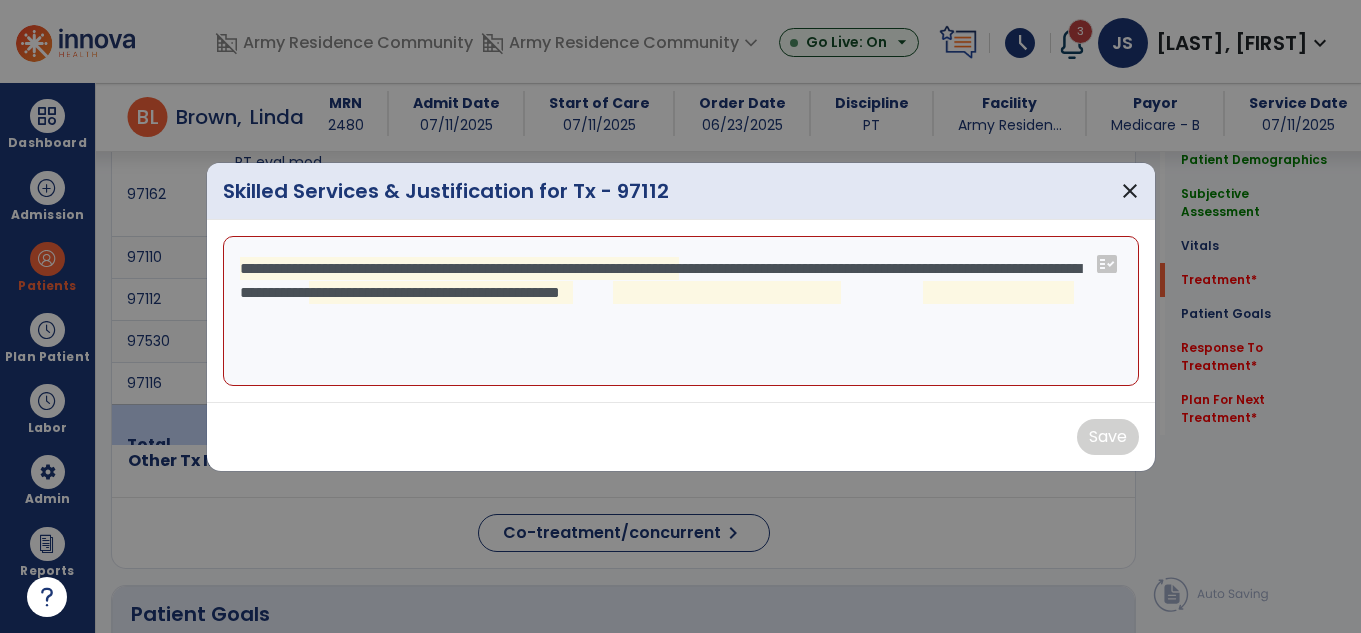click on "**********" at bounding box center [681, 311] 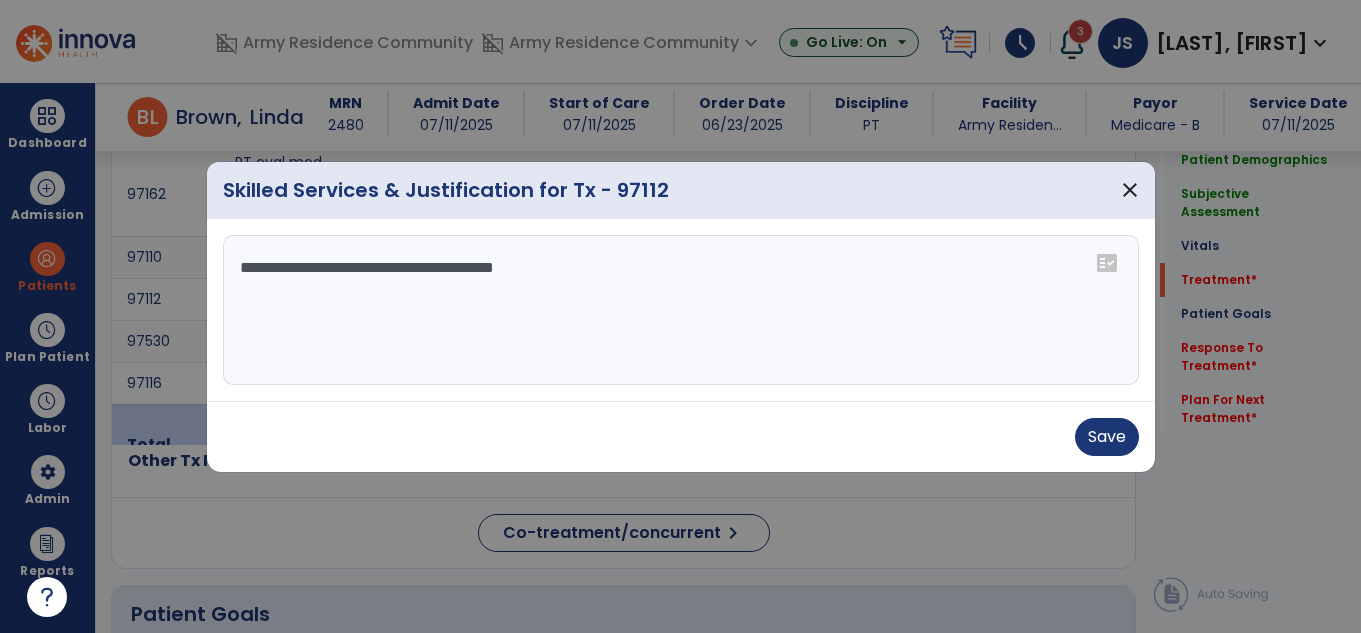 drag, startPoint x: 586, startPoint y: 265, endPoint x: 685, endPoint y: 316, distance: 111.364265 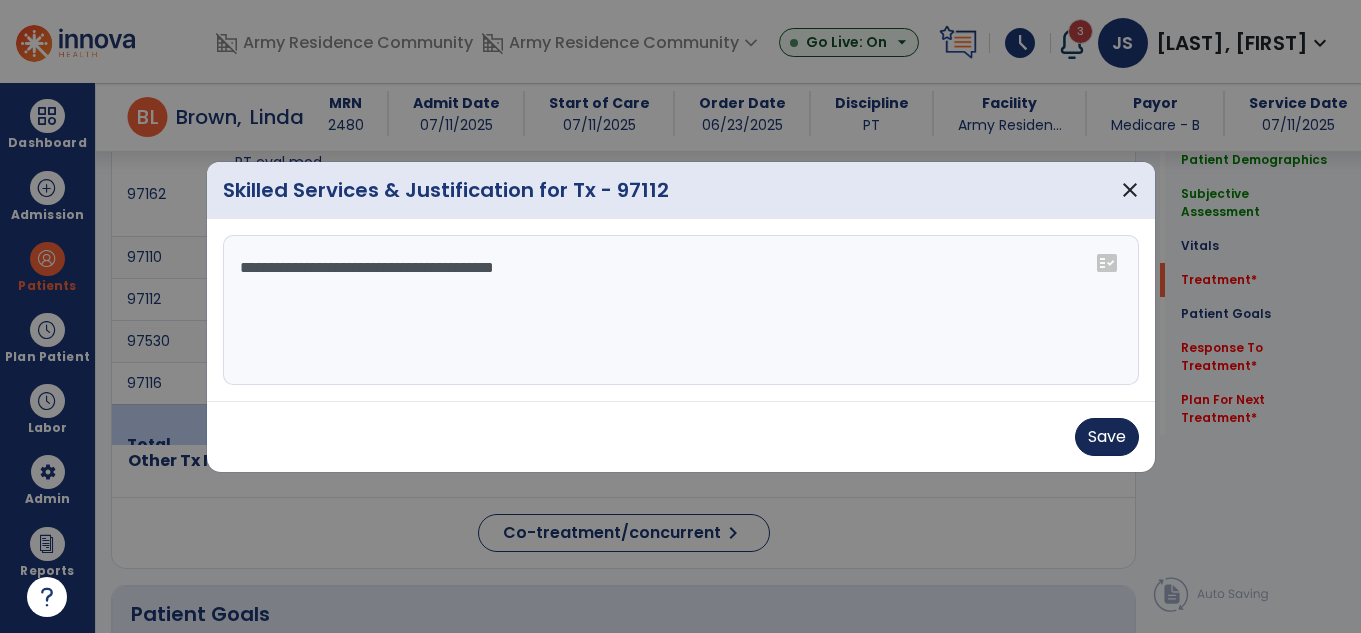 type on "**********" 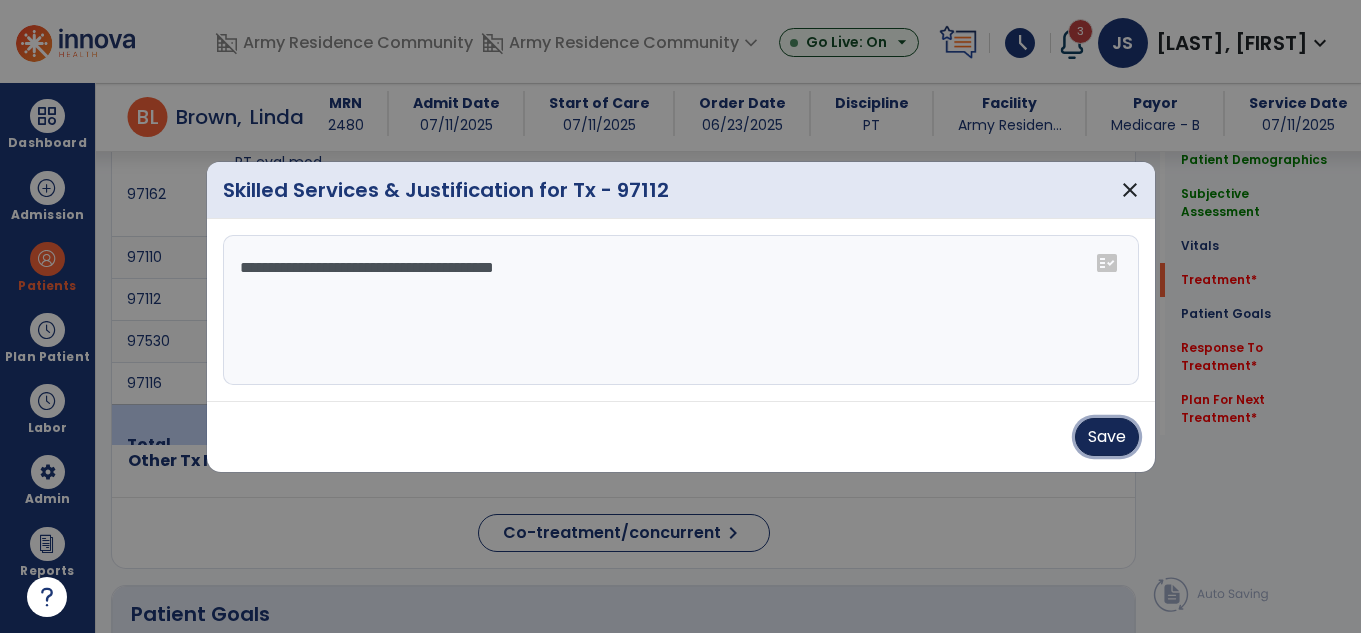 click on "Save" at bounding box center (1107, 437) 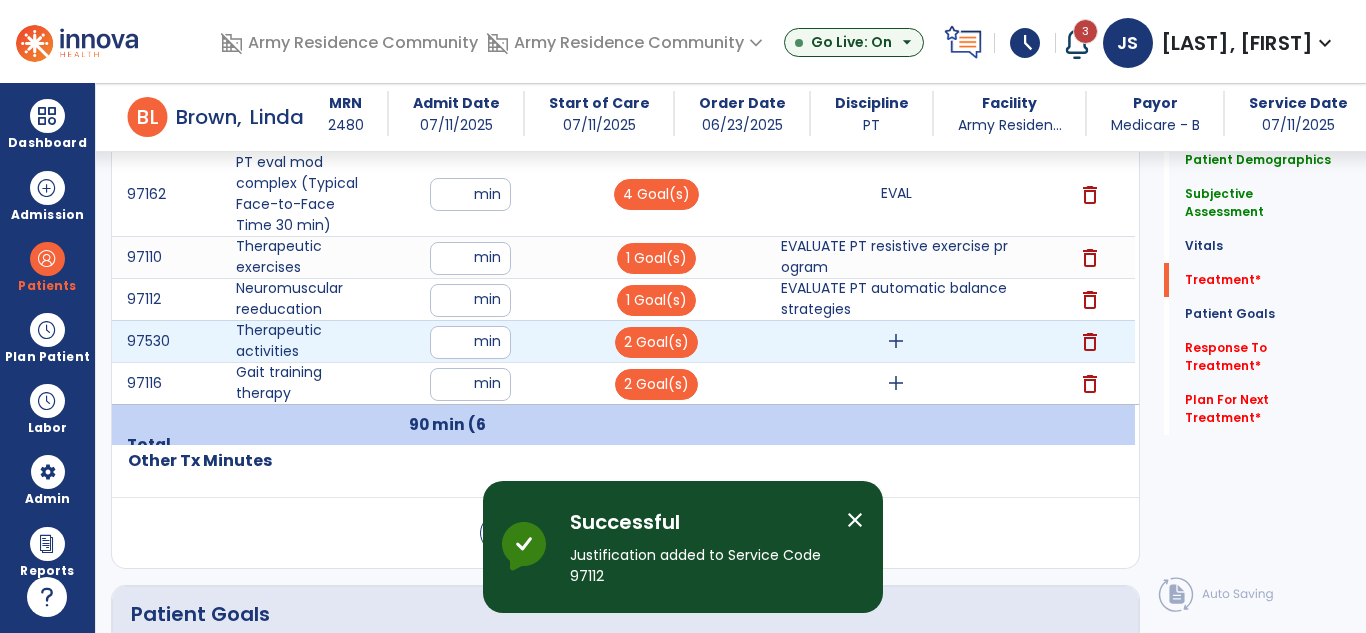 click on "add" at bounding box center (896, 341) 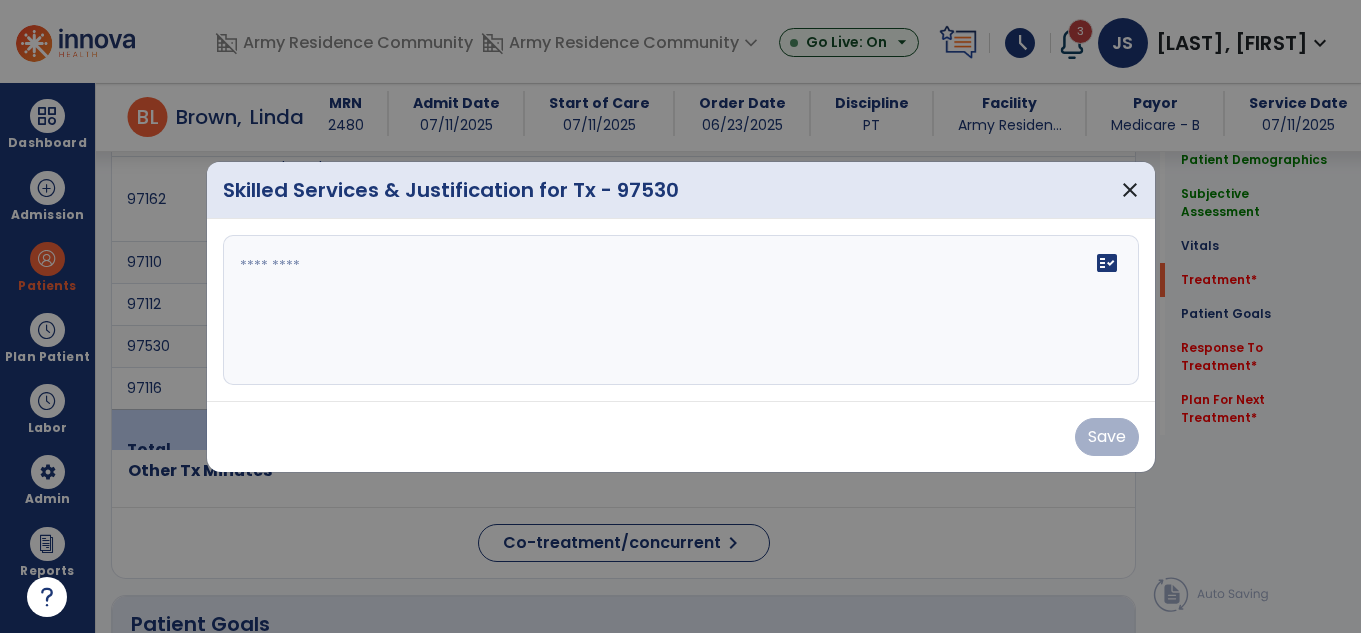 scroll, scrollTop: 1204, scrollLeft: 0, axis: vertical 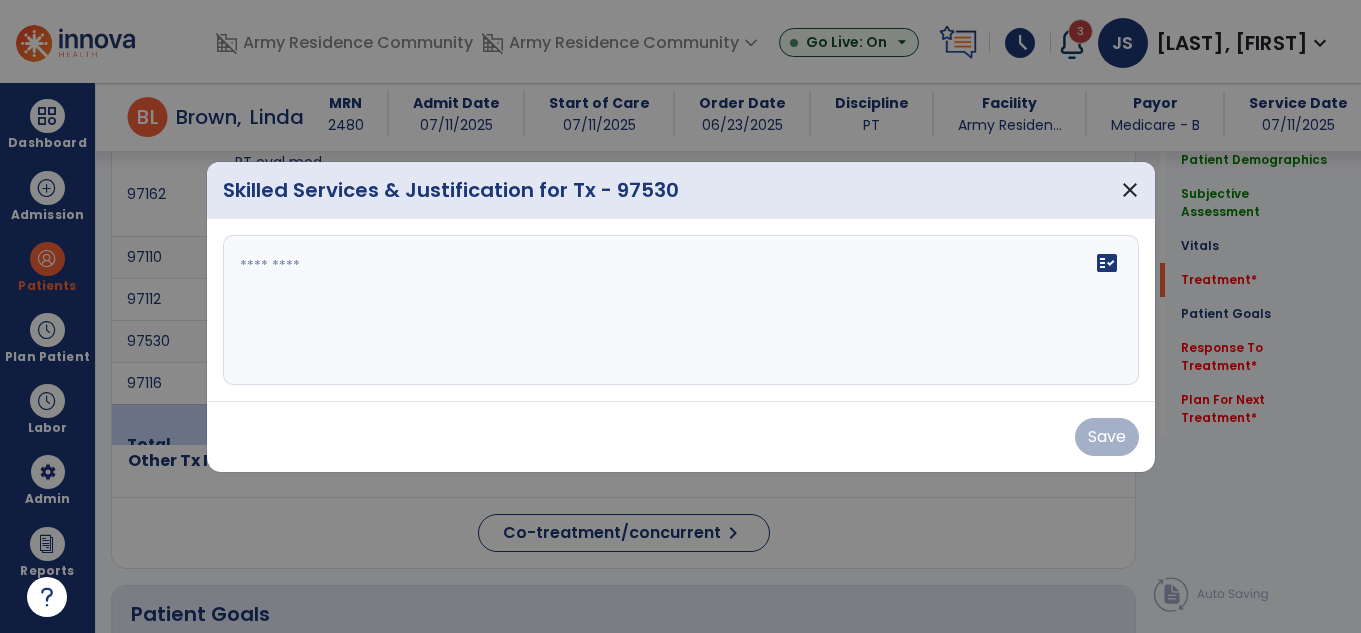 click at bounding box center [681, 310] 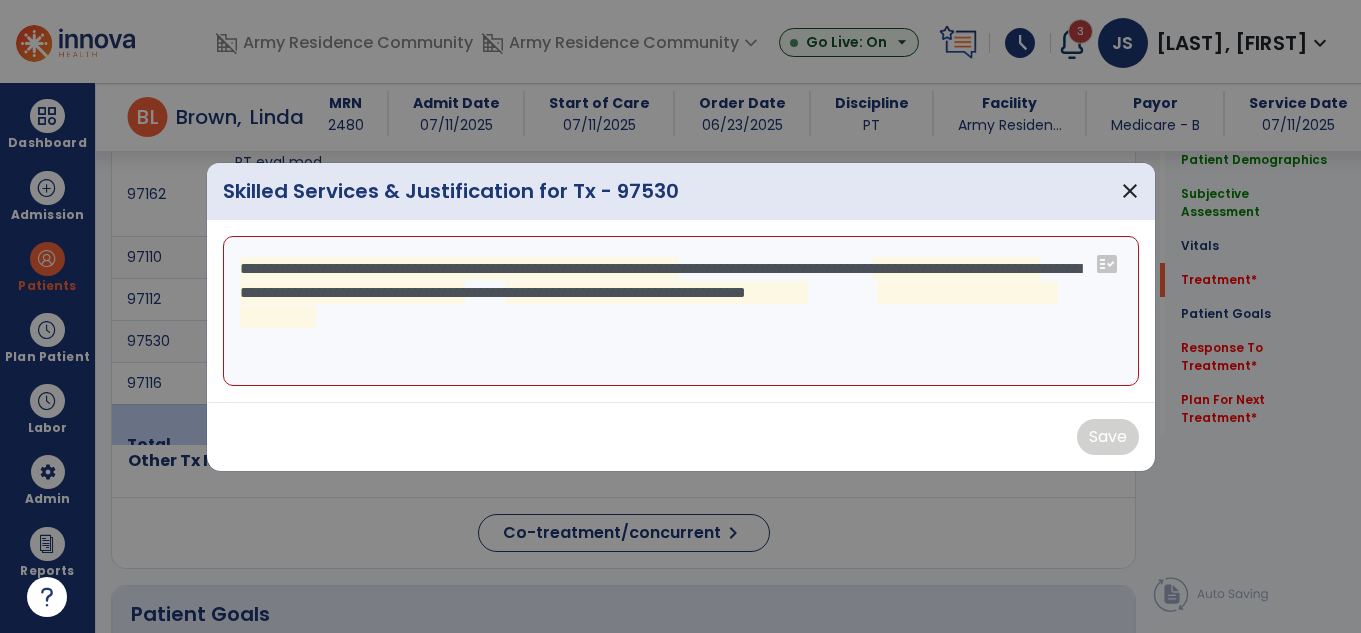 click on "**********" at bounding box center [681, 311] 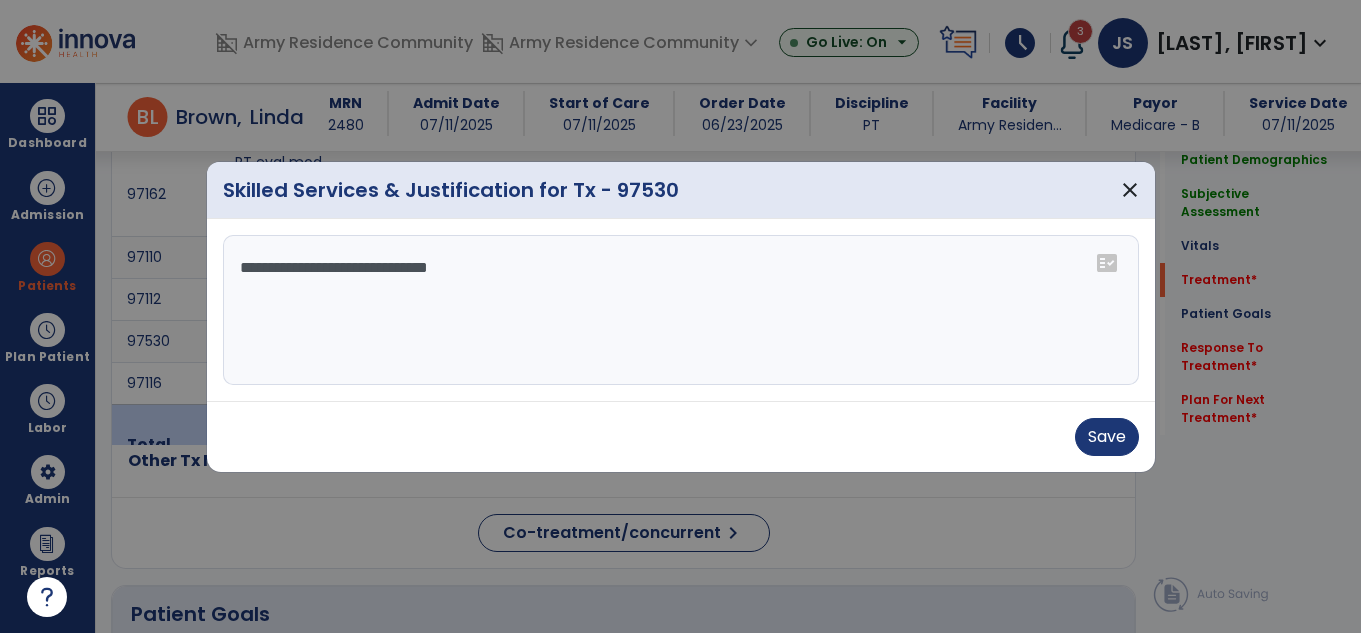drag, startPoint x: 469, startPoint y: 268, endPoint x: 834, endPoint y: 318, distance: 368.40875 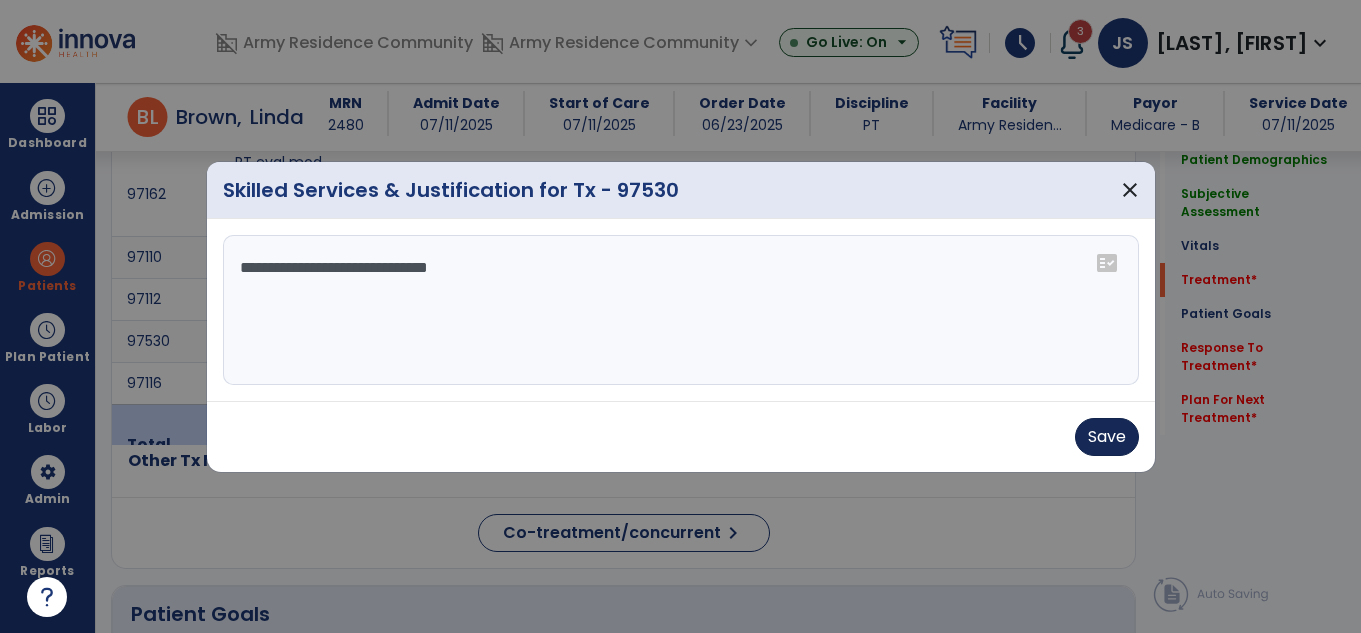 type on "**********" 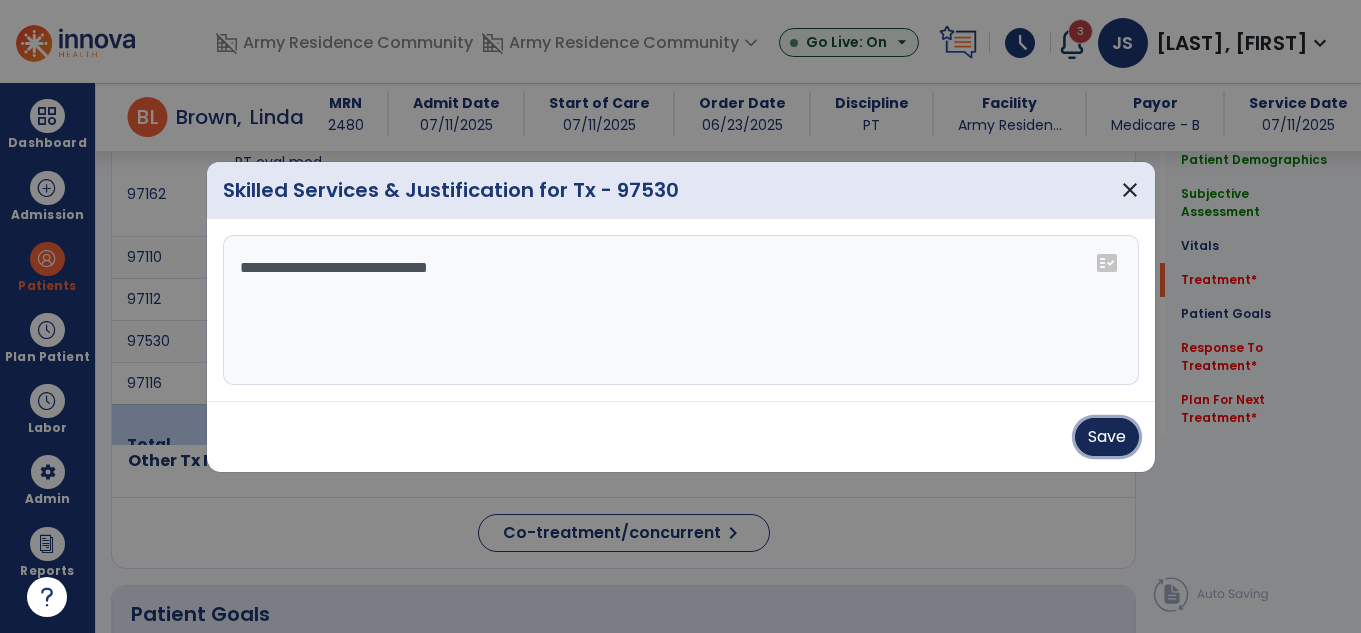click on "Save" at bounding box center (1107, 437) 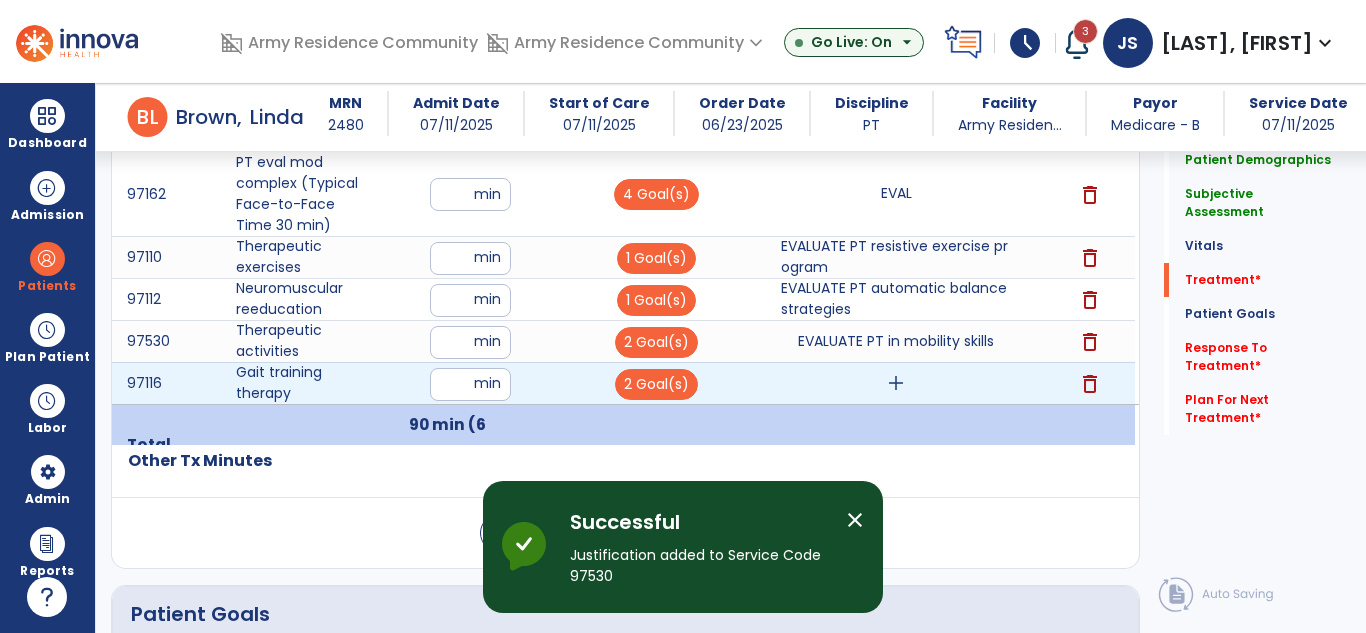 click on "add" at bounding box center (896, 383) 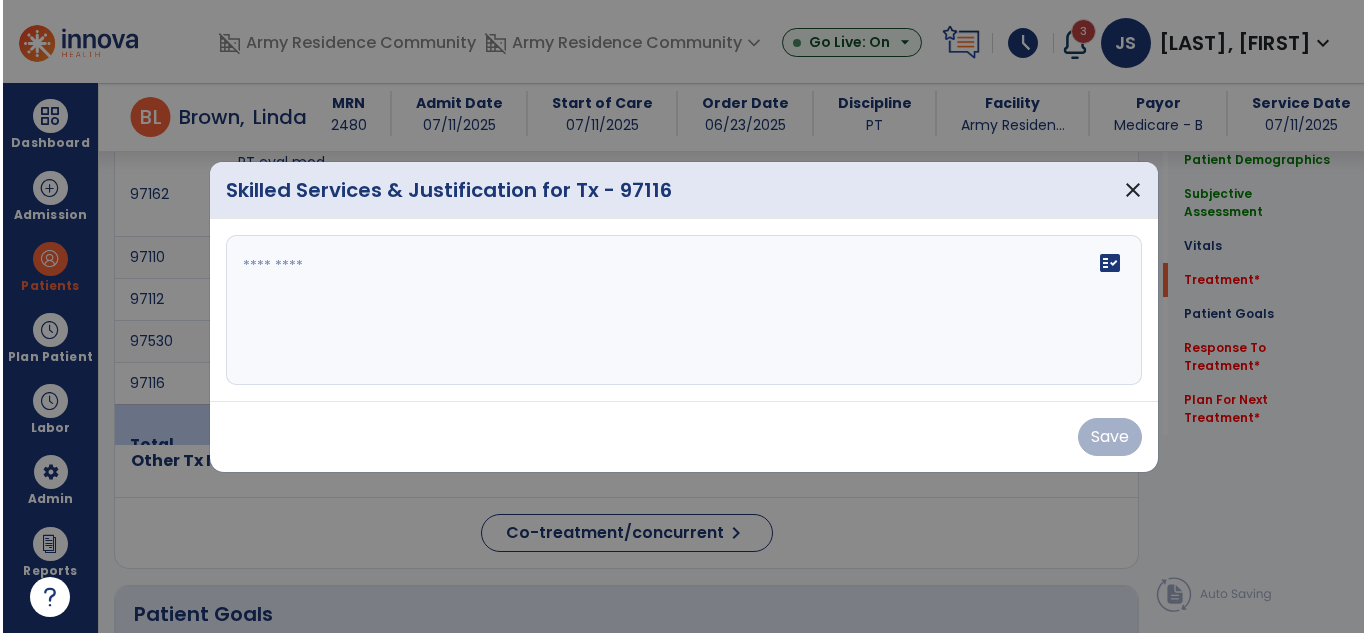scroll, scrollTop: 1204, scrollLeft: 0, axis: vertical 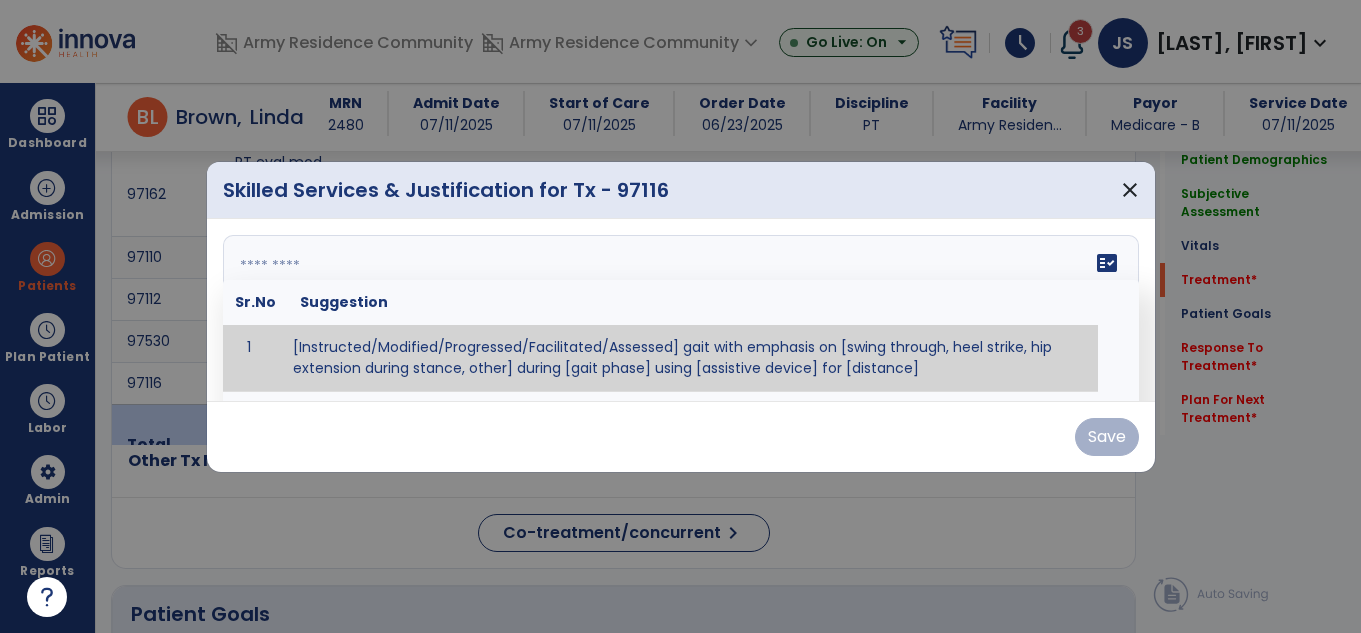 click on "fact_check  Sr.No Suggestion 1 [Instructed/Modified/Progressed/Facilitated/Assessed] gait with emphasis on [swing through, heel strike, hip extension during stance, other] during [gait phase] using [assistive device] for [distance] 2 [Instructed/Modified/Progressed/Facilitated/Assessed] use of [assistive device] and [NWB, PWB, step-to gait pattern, step through gait pattern] 3 [Instructed/Modified/Progressed/Facilitated/Assessed] patient's ability to [ascend/descend # of steps, perform directional changes, walk on even/uneven surfaces, pick-up objects off floor, velocity changes, other] using [assistive device]. 4 [Instructed/Modified/Progressed/Facilitated/Assessed] pre-gait activities including [identify exercise] in order to prepare for gait training. 5" at bounding box center [681, 310] 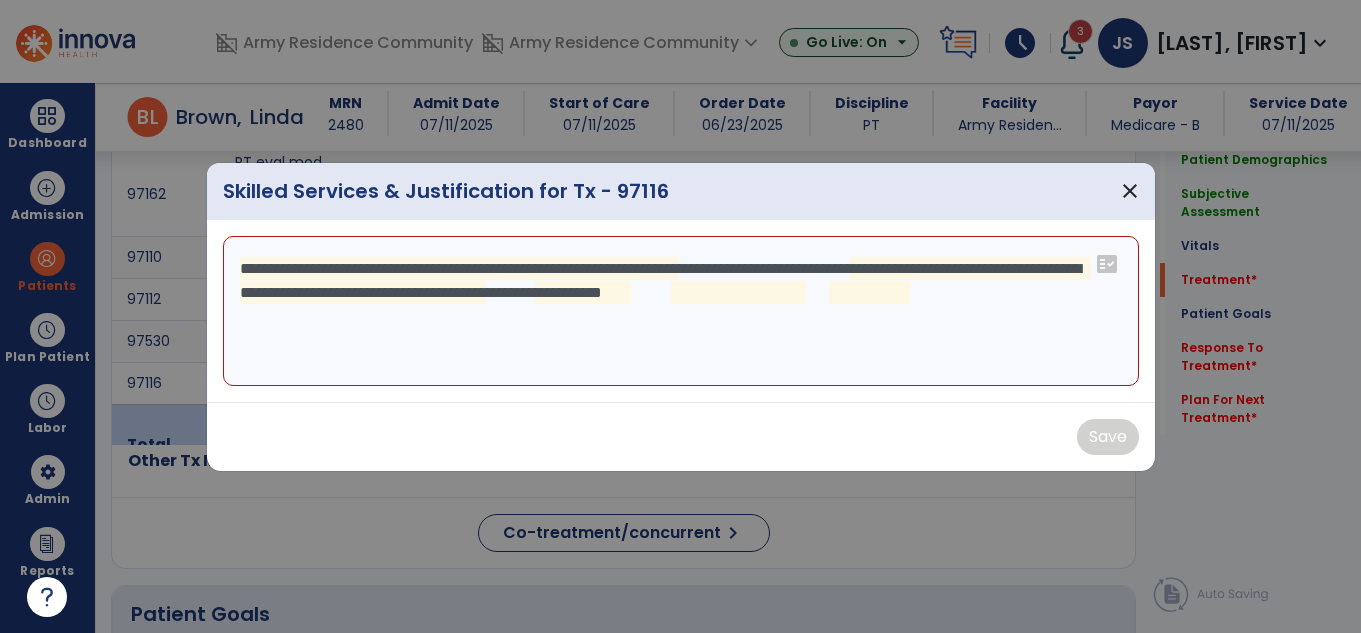 click on "**********" at bounding box center [681, 311] 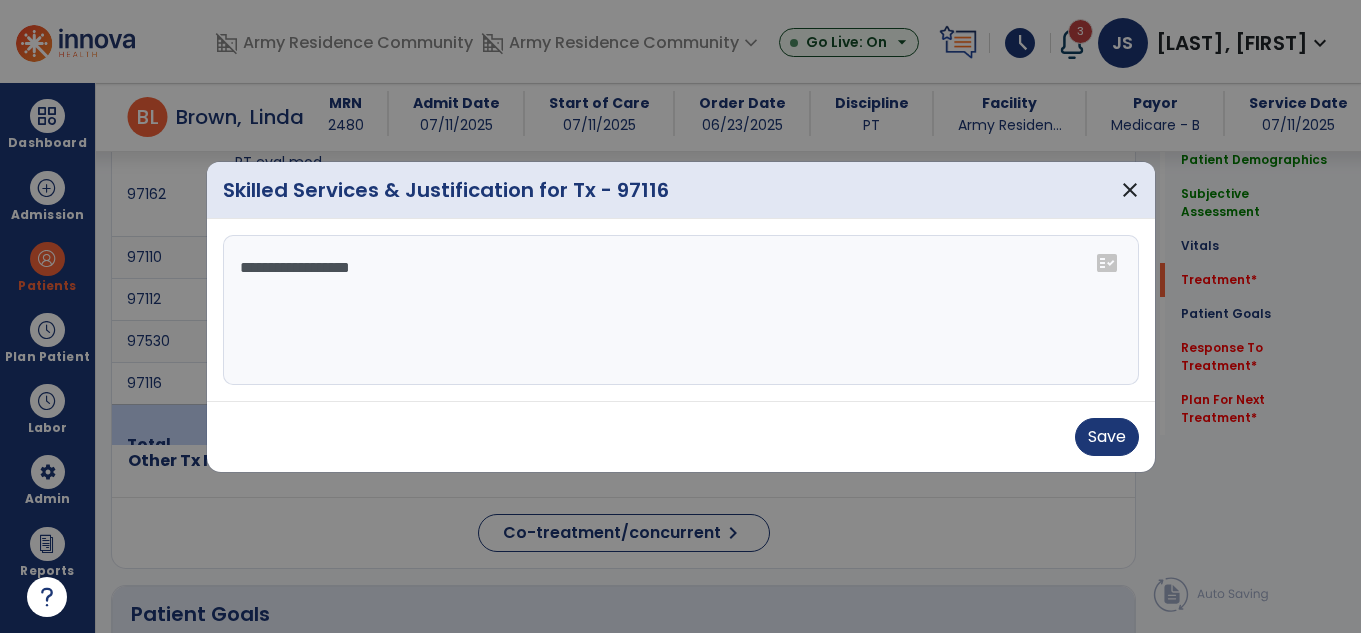 drag, startPoint x: 391, startPoint y: 272, endPoint x: 650, endPoint y: 289, distance: 259.5573 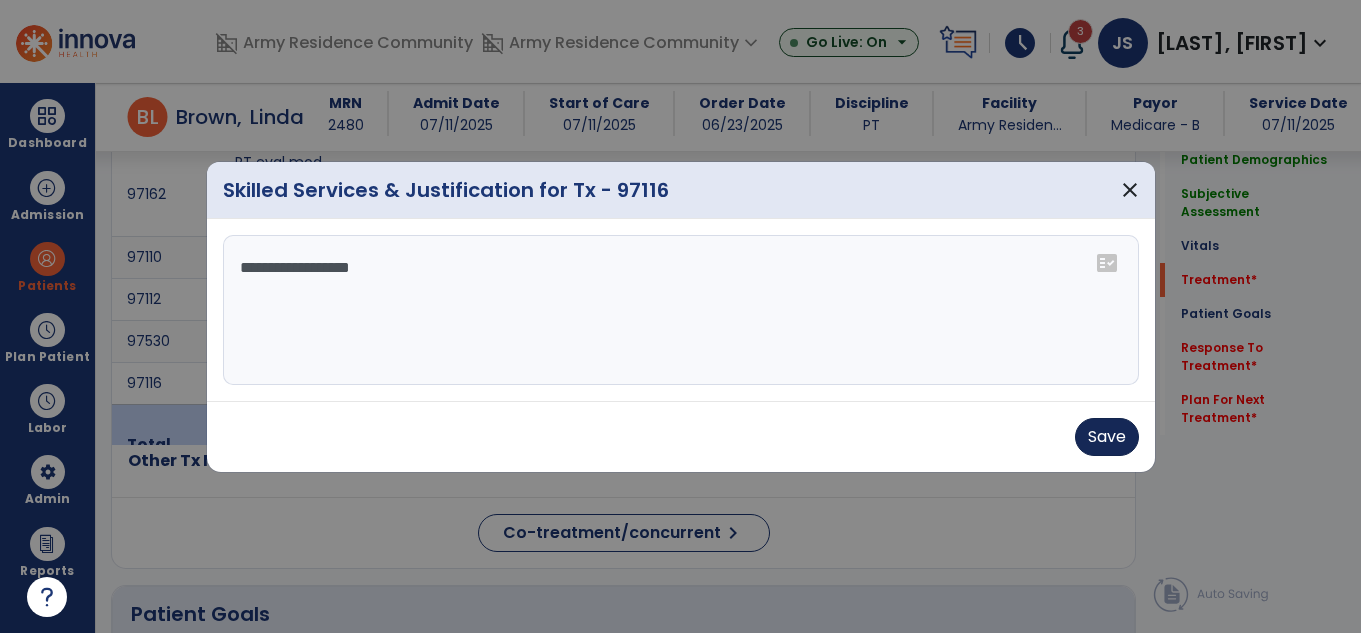 type on "**********" 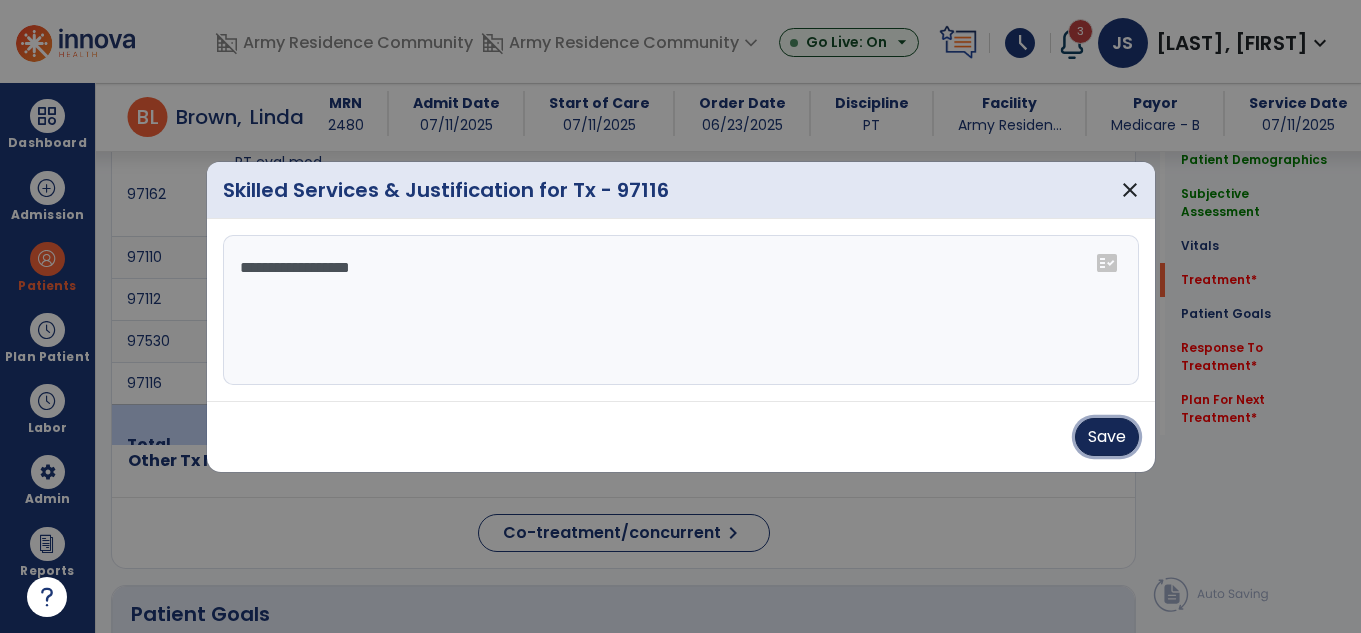 click on "Save" at bounding box center (1107, 437) 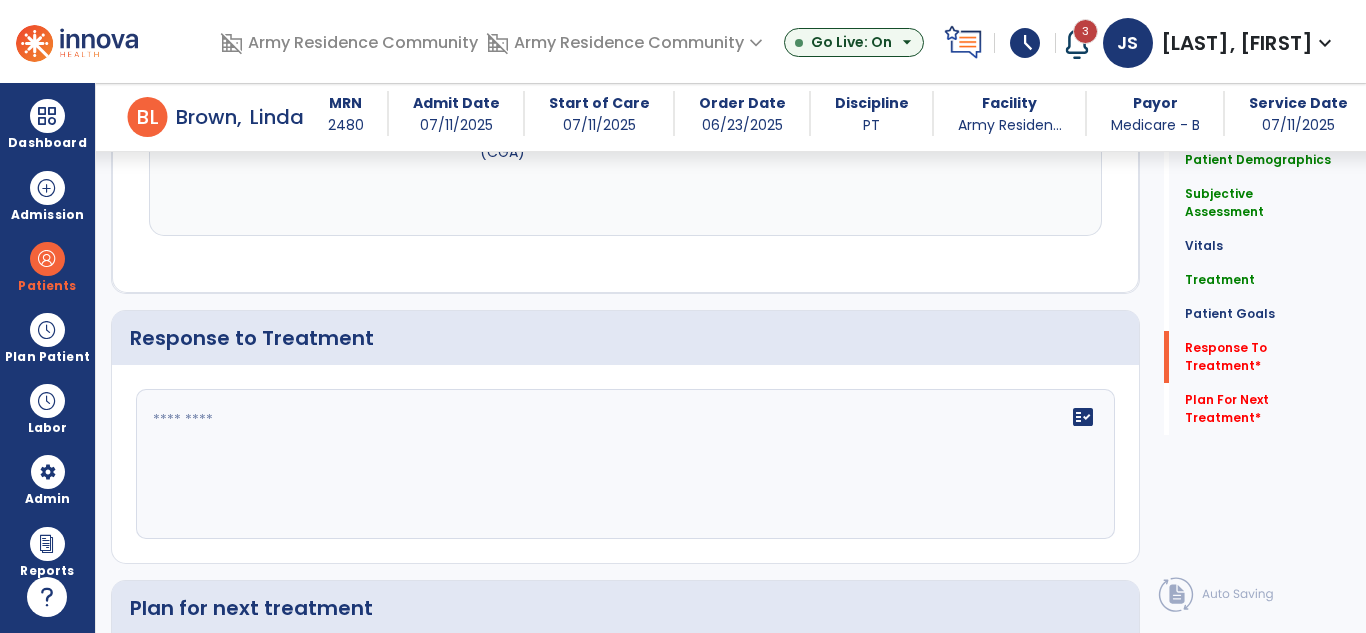 scroll, scrollTop: 2455, scrollLeft: 0, axis: vertical 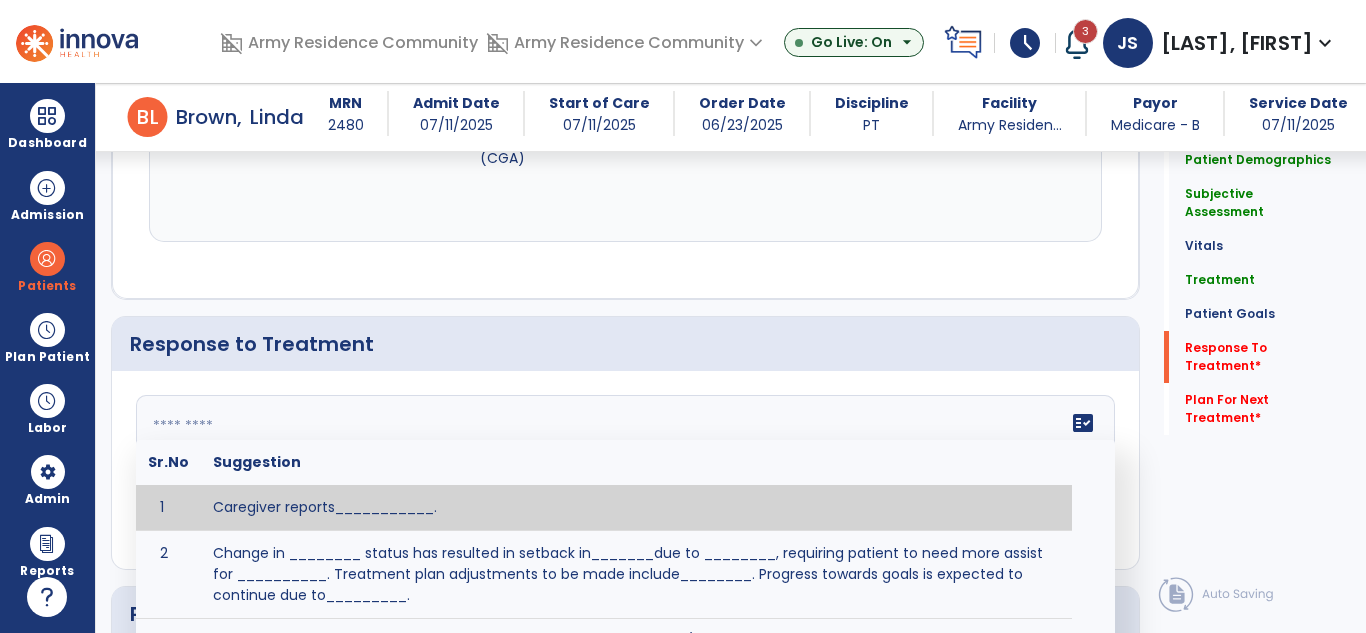 click on "fact_check  Sr.No Suggestion 1 Caregiver reports___________. 2 Change in ________ status has resulted in setback in_______due to ________, requiring patient to need more assist for __________.   Treatment plan adjustments to be made include________.  Progress towards goals is expected to continue due to_________. 3 Decreased pain in __________ to [LEVEL] in response to [MODALITY/TREATMENT] allows for improvement in _________. 4 Functional gains in _______ have impacted the patient's ability to perform_________ with a reduction in assist levels to_________. 5 Functional progress this week has been significant due to__________. 6 Gains in ________ have improved the patient's ability to perform ______with decreased levels of assist to___________. 7 Improvement in ________allows patient to tolerate higher levels of challenges in_________. 8 Pain in [AREA] has decreased to [LEVEL] in response to [TREATMENT/MODALITY], allowing fore ease in completing__________. 9 10 11 12 13 14 15 16 17 18 19 20 21" 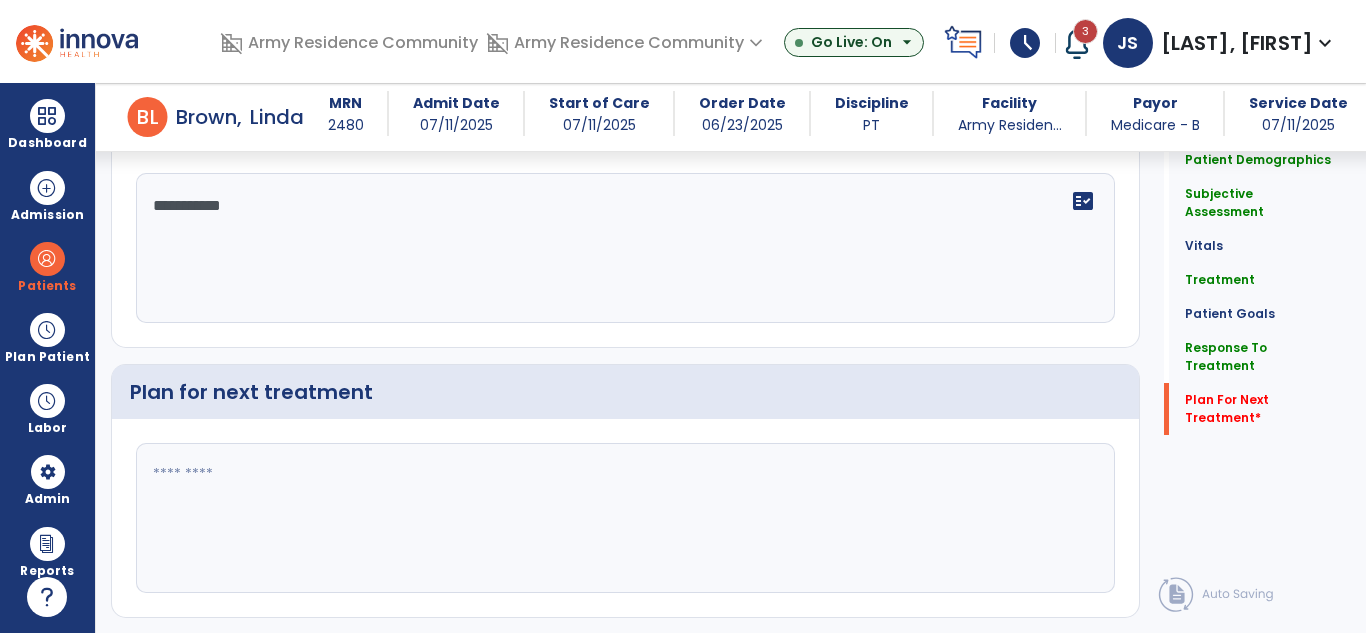 scroll, scrollTop: 2729, scrollLeft: 0, axis: vertical 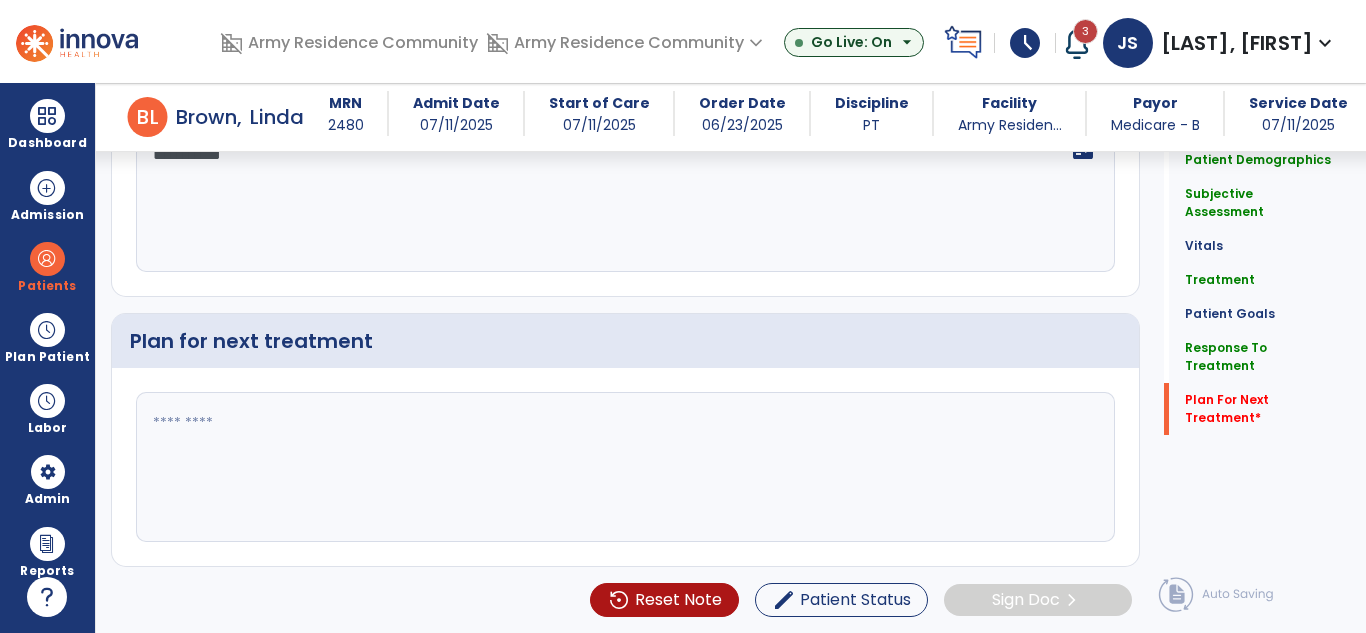 type on "**********" 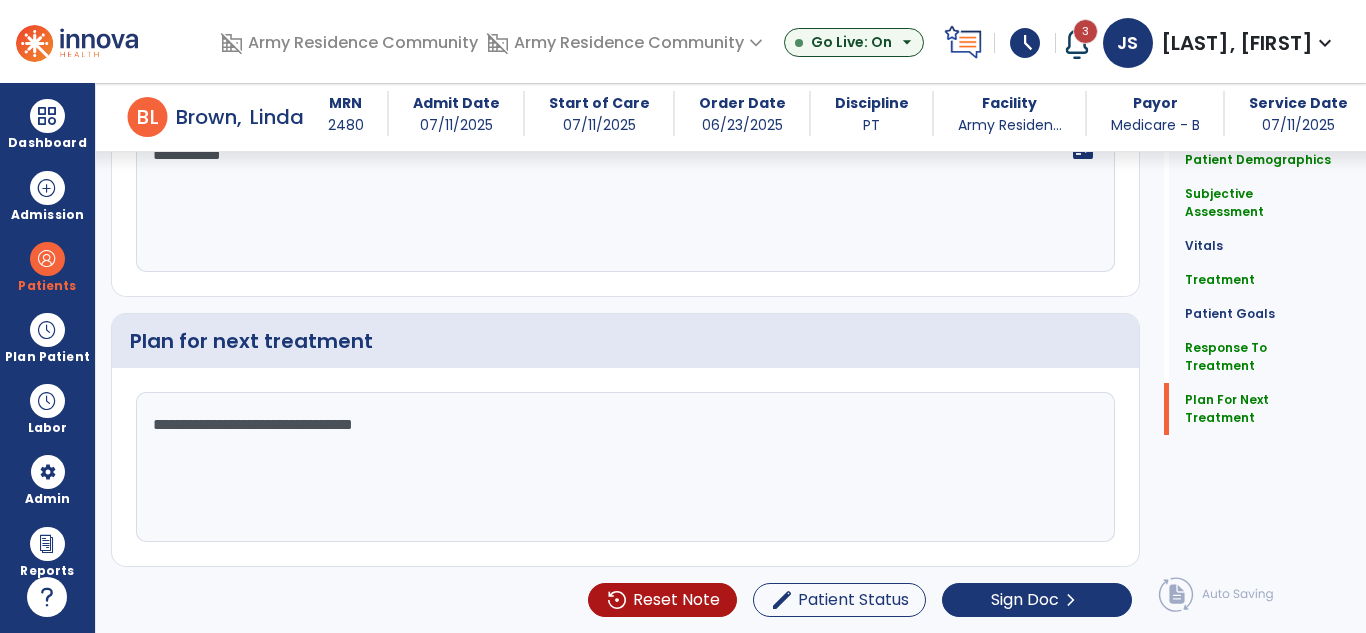 click on "**********" 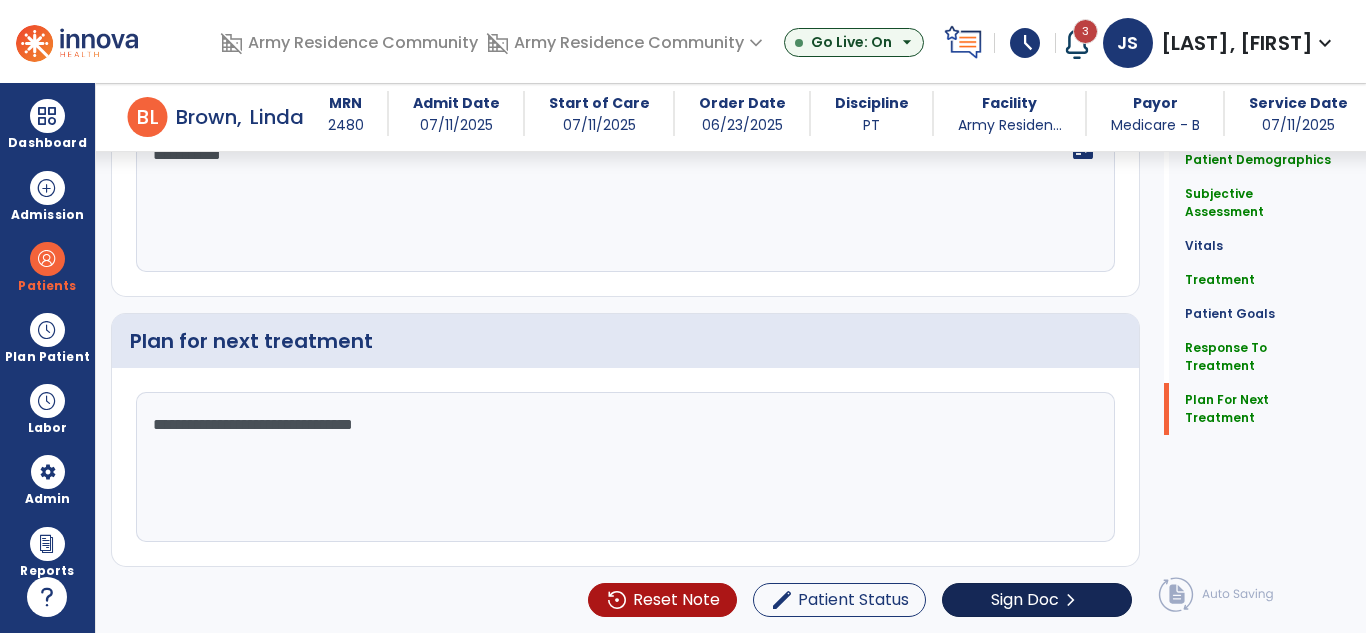 type on "**********" 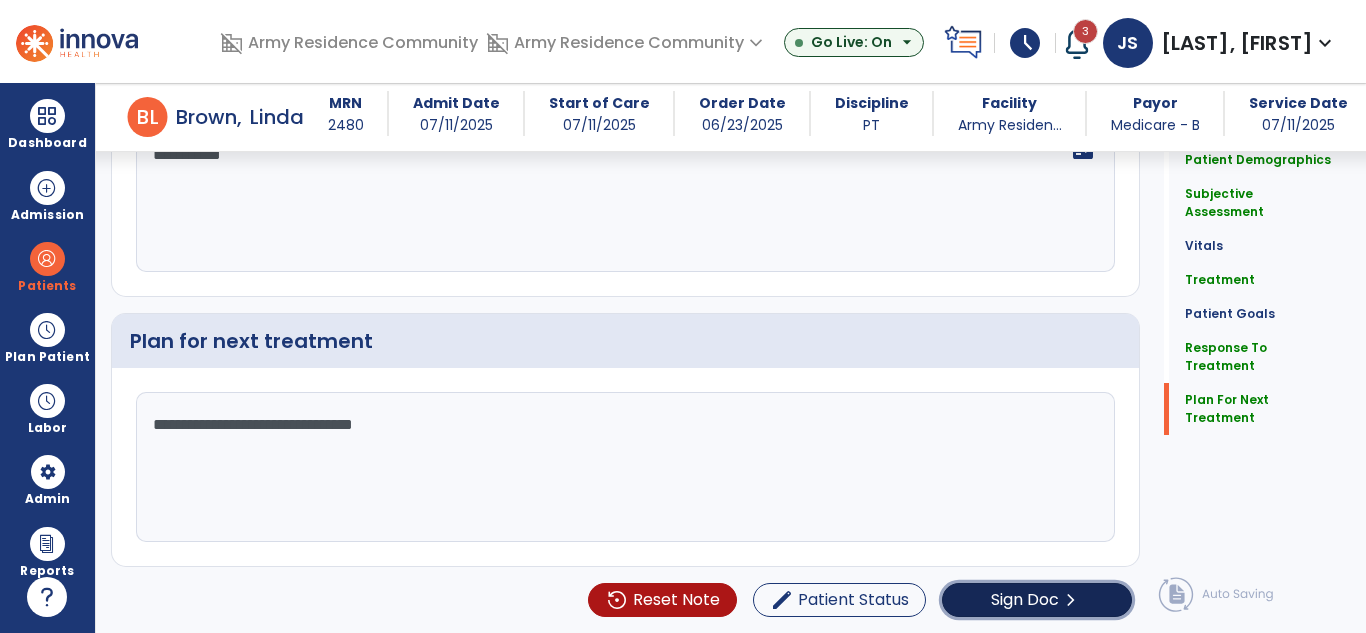 click on "Sign Doc" 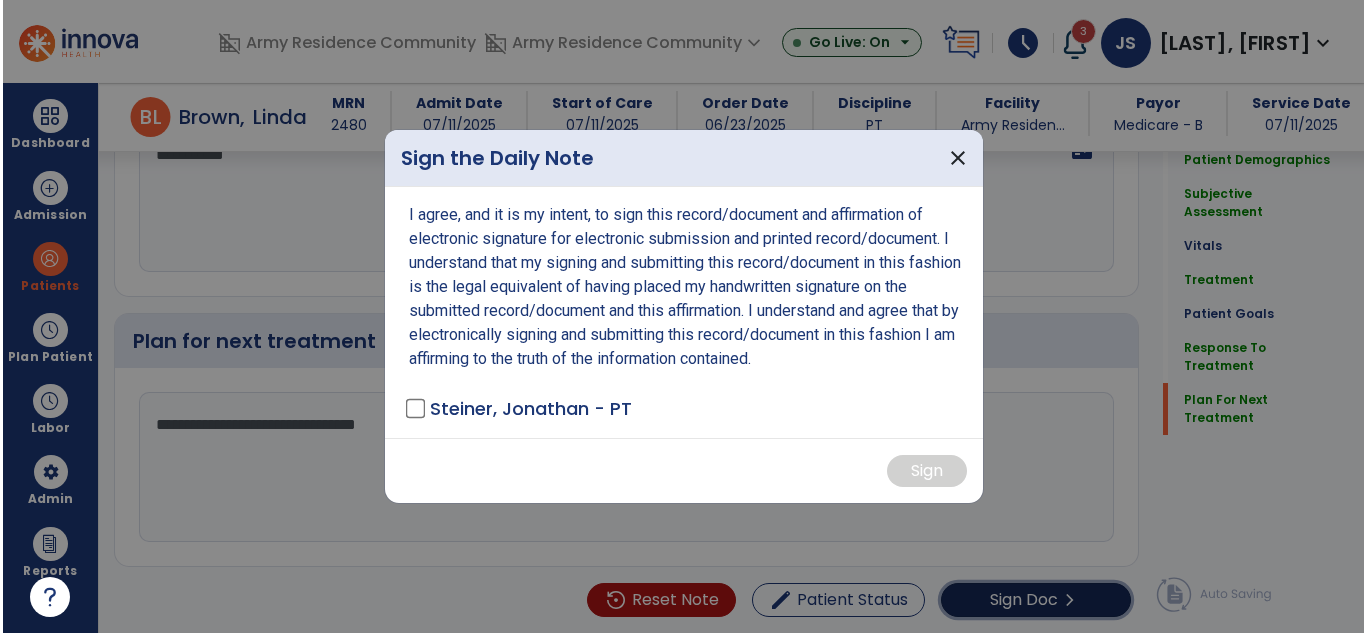 scroll, scrollTop: 2729, scrollLeft: 0, axis: vertical 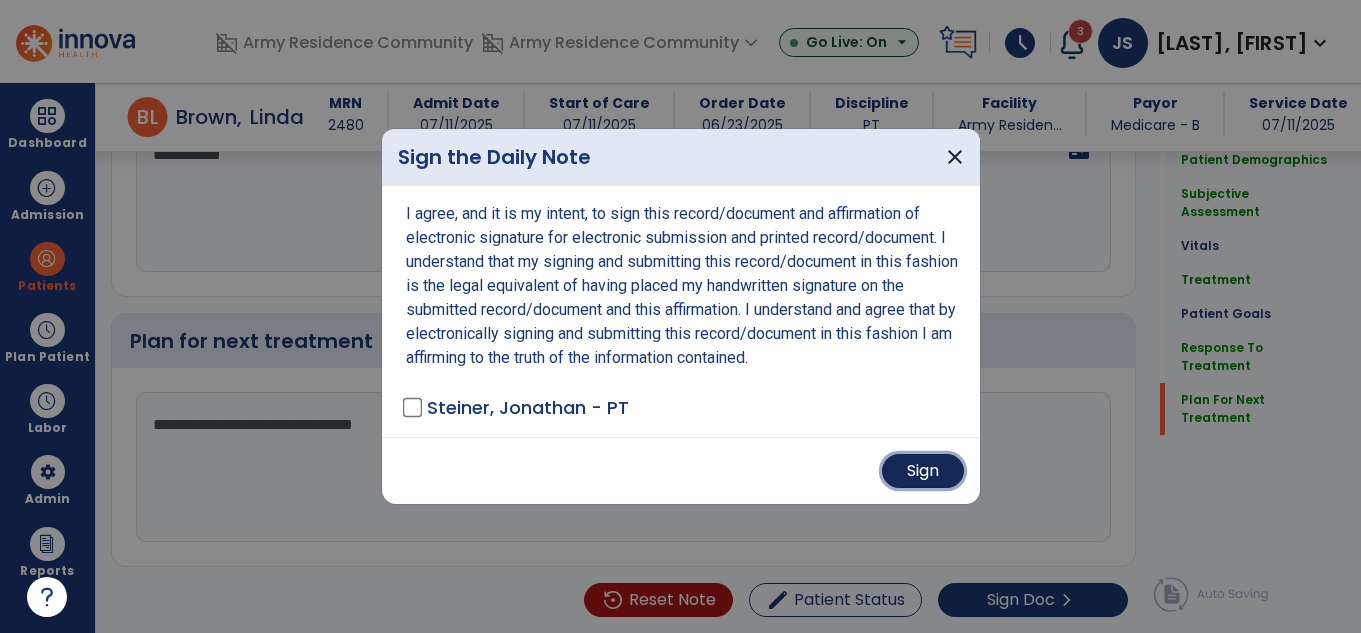click on "Sign" at bounding box center [923, 471] 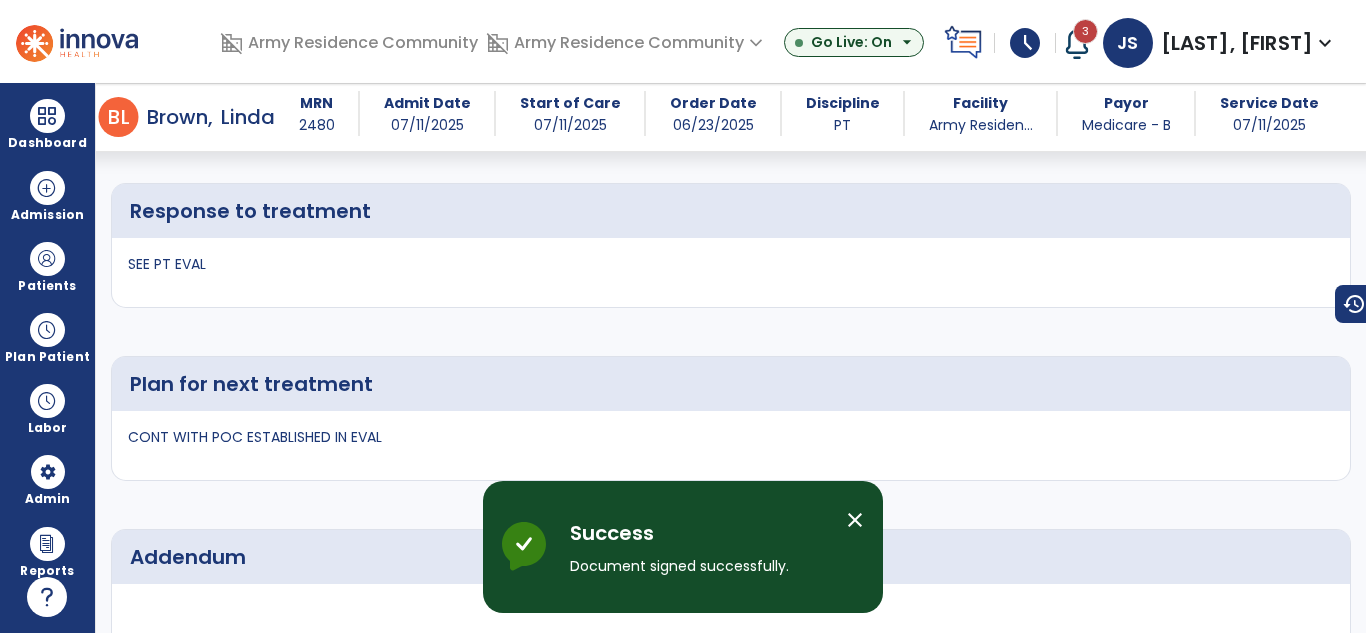 scroll, scrollTop: 3770, scrollLeft: 0, axis: vertical 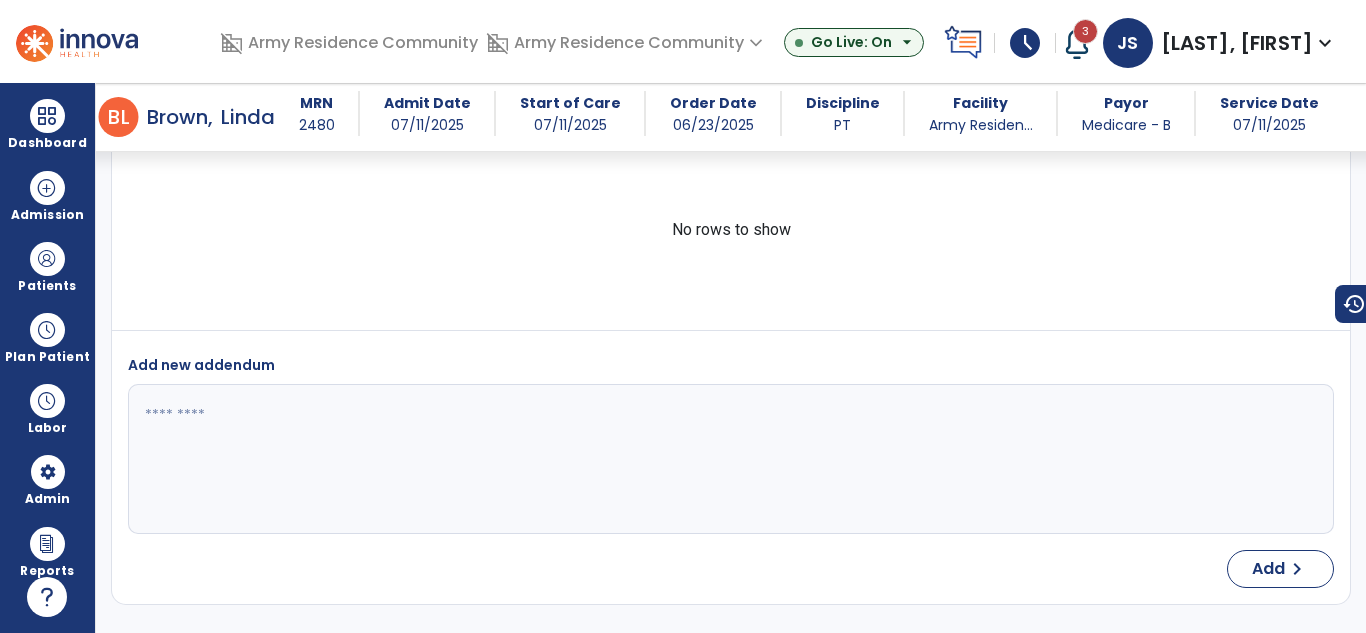 drag, startPoint x: 37, startPoint y: 250, endPoint x: 501, endPoint y: 187, distance: 468.25742 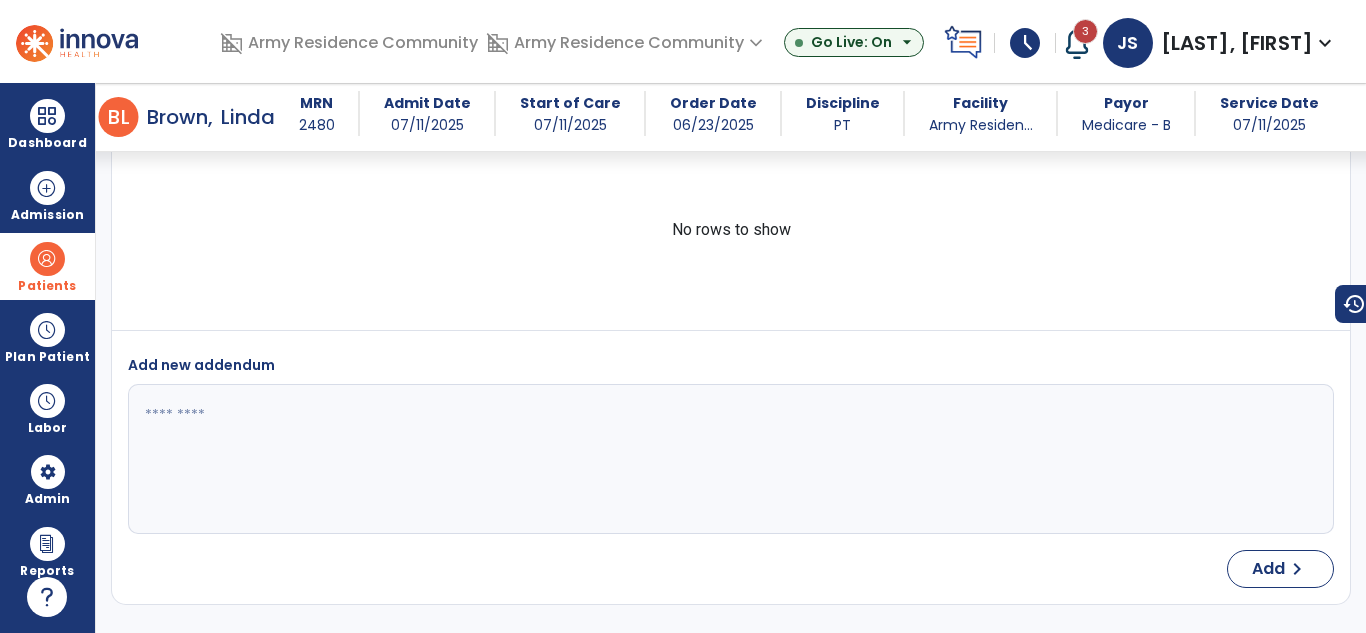 drag, startPoint x: 45, startPoint y: 245, endPoint x: 6, endPoint y: 272, distance: 47.434166 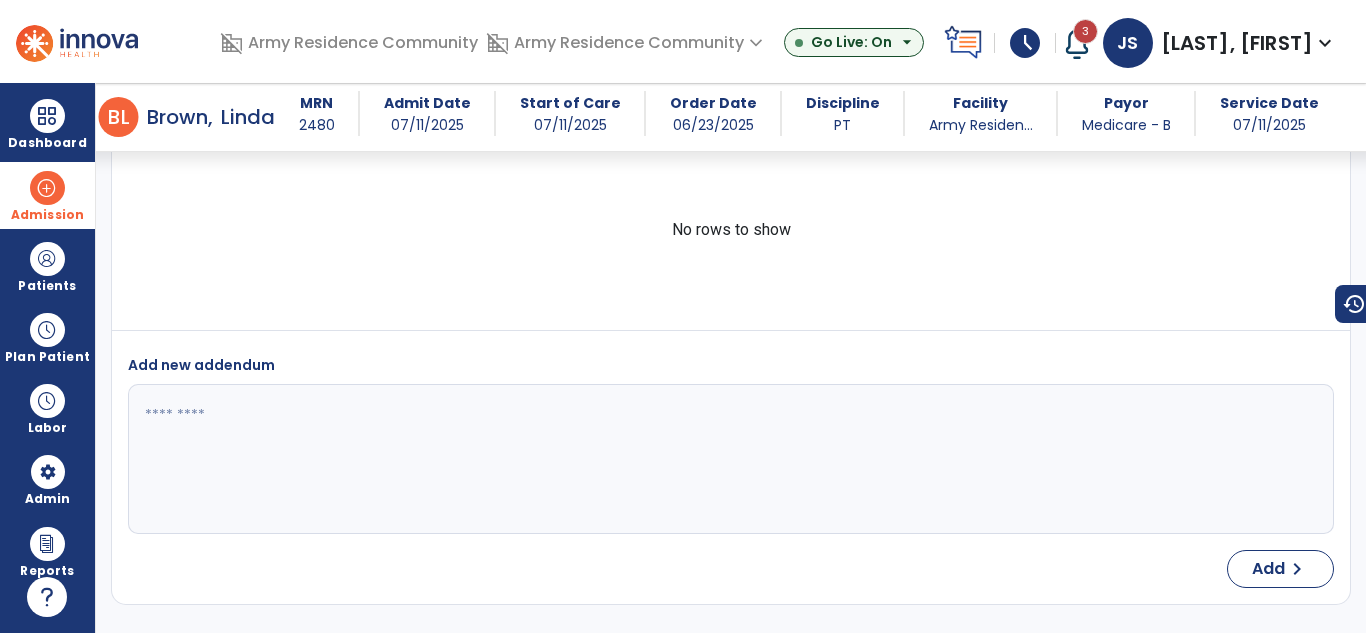 click at bounding box center [47, 188] 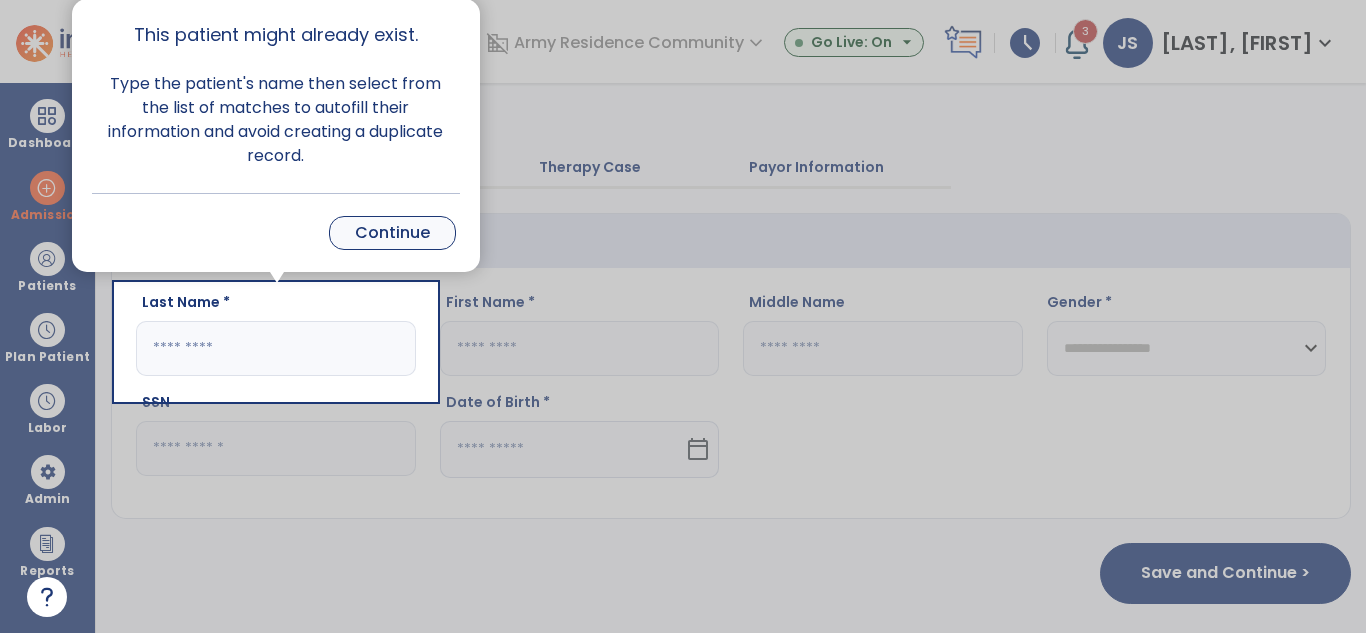 click on "Continue" at bounding box center [392, 233] 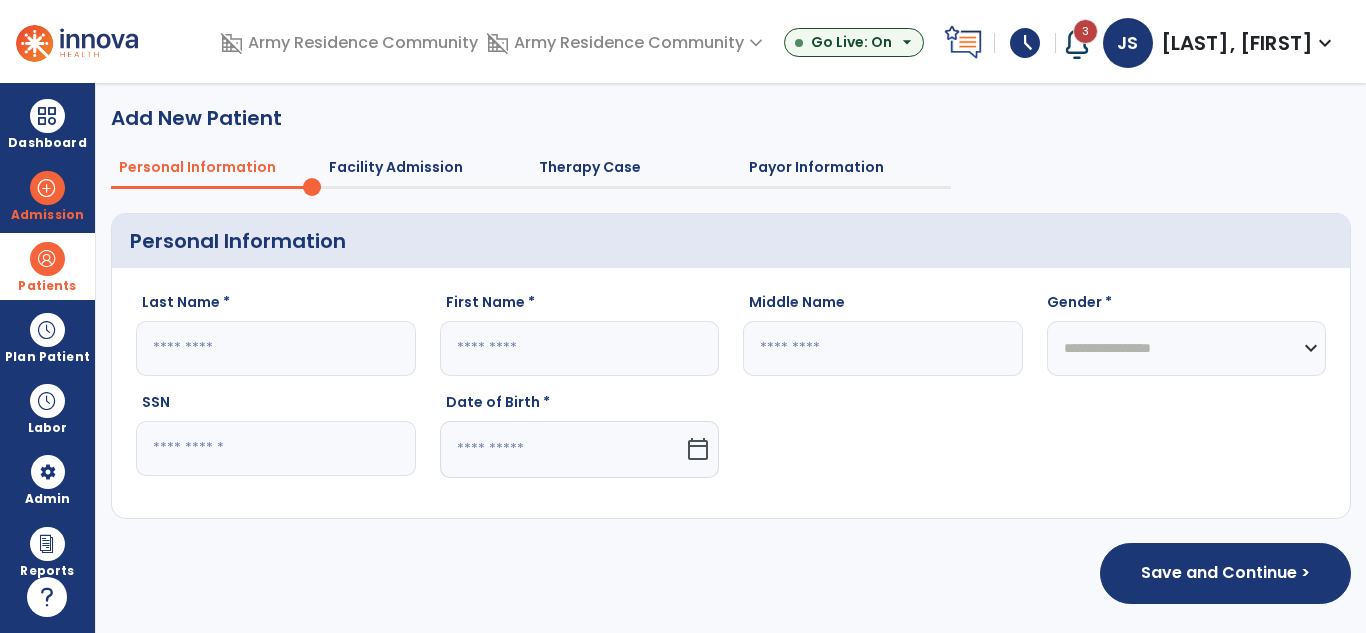click on "Patients" at bounding box center (47, 266) 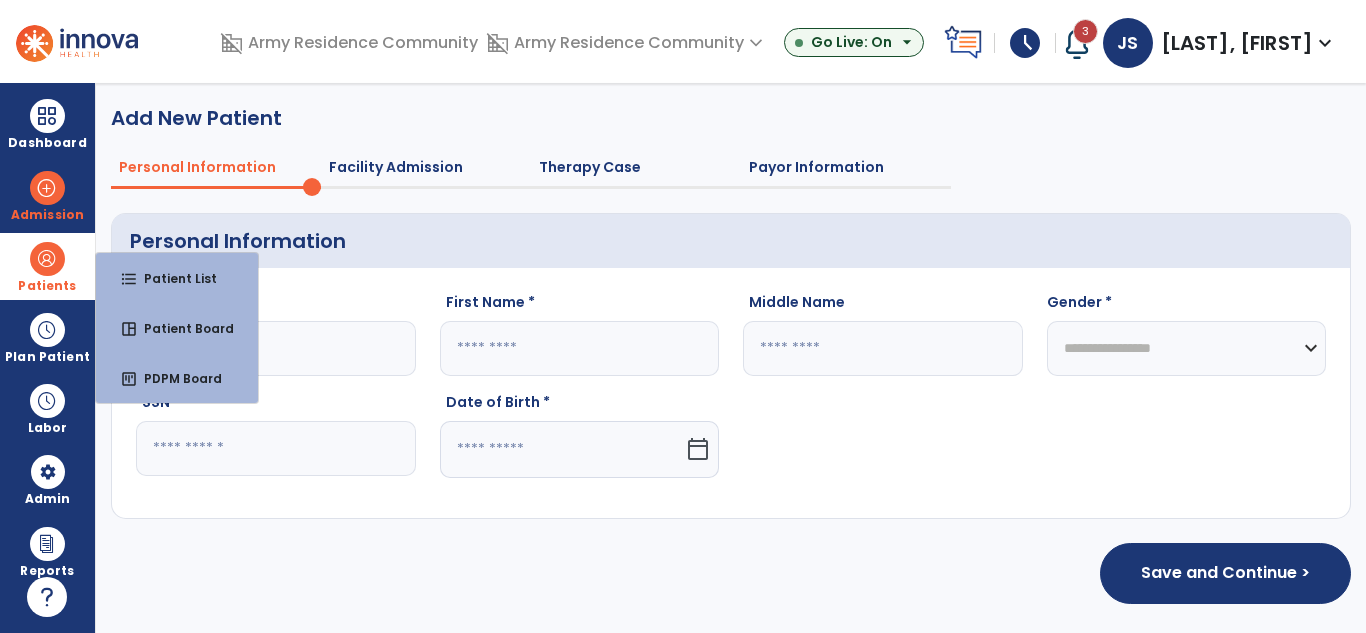 click on "Patients" at bounding box center [47, 266] 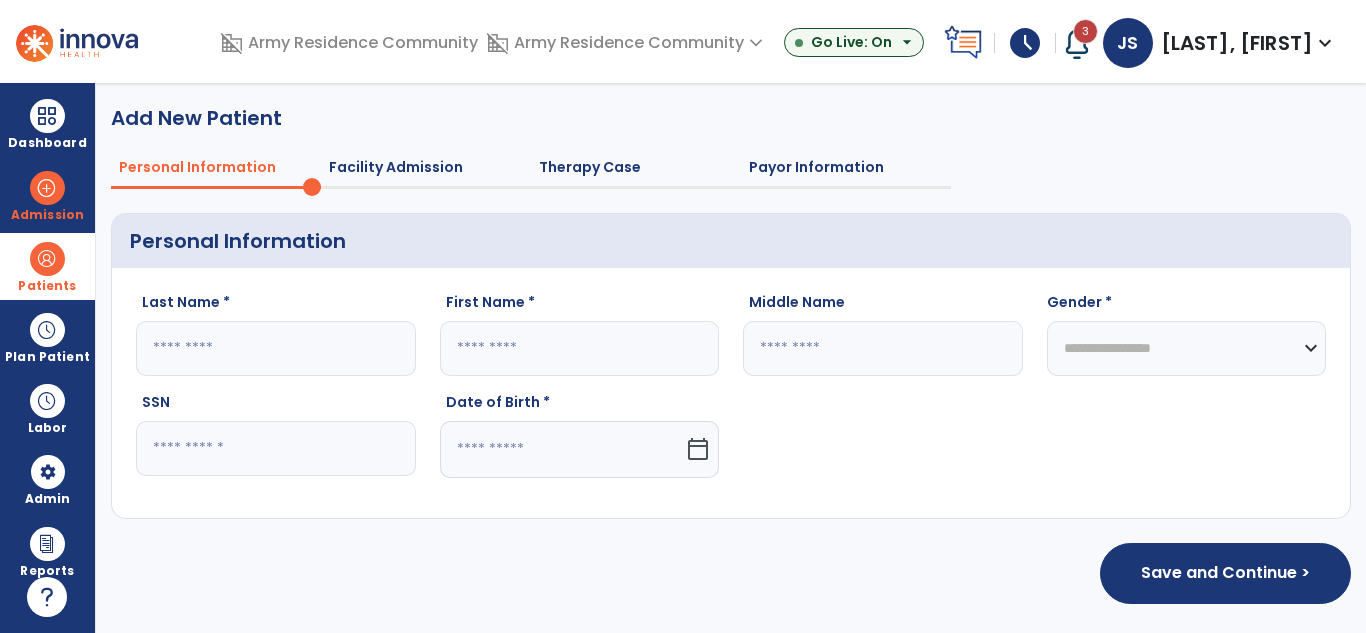 click at bounding box center (47, 259) 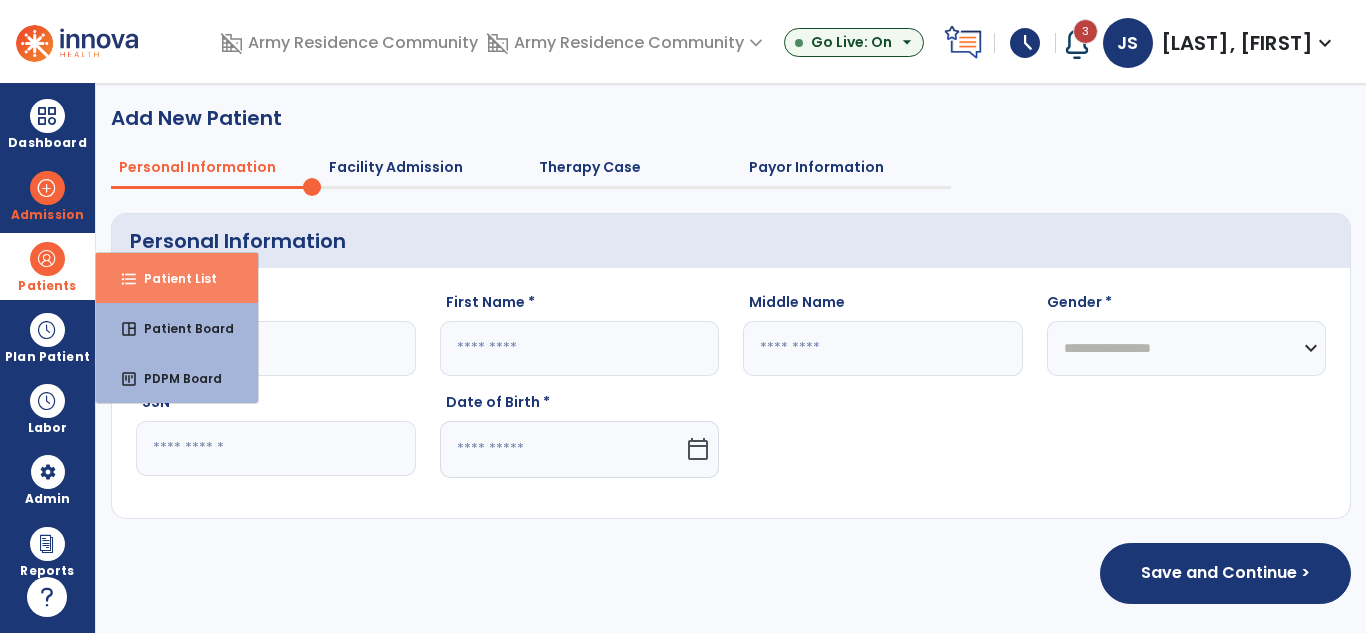 click on "Patient List" at bounding box center [172, 278] 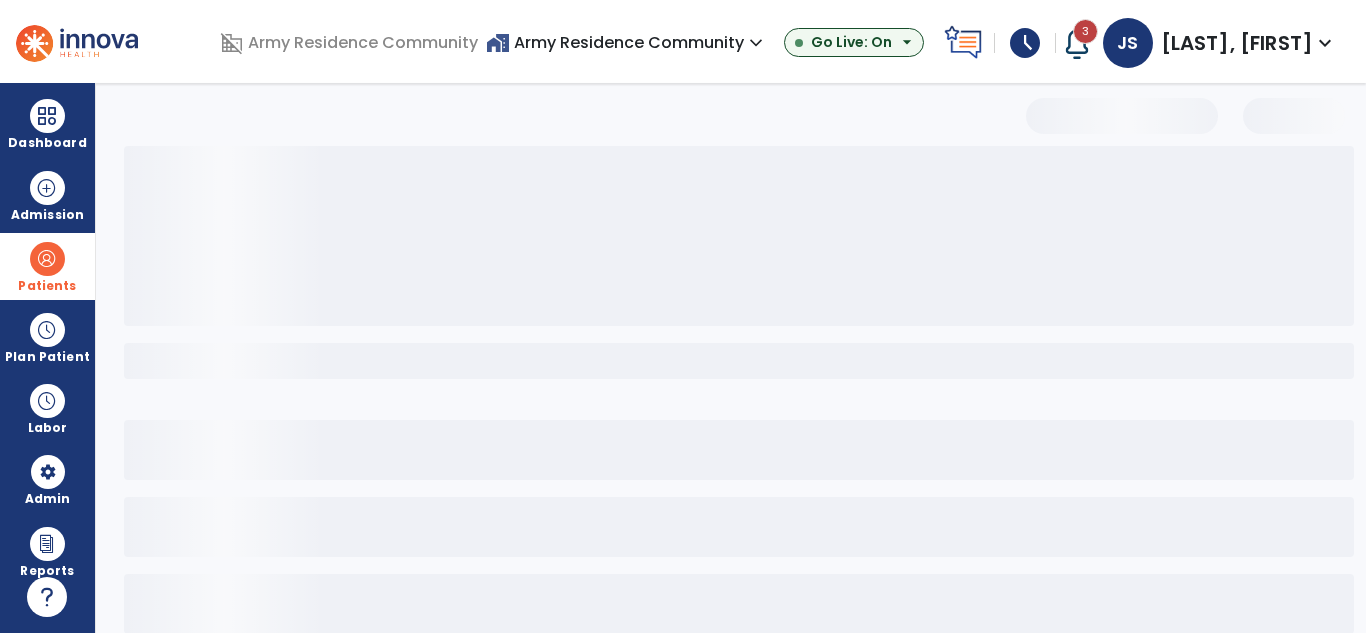 select on "***" 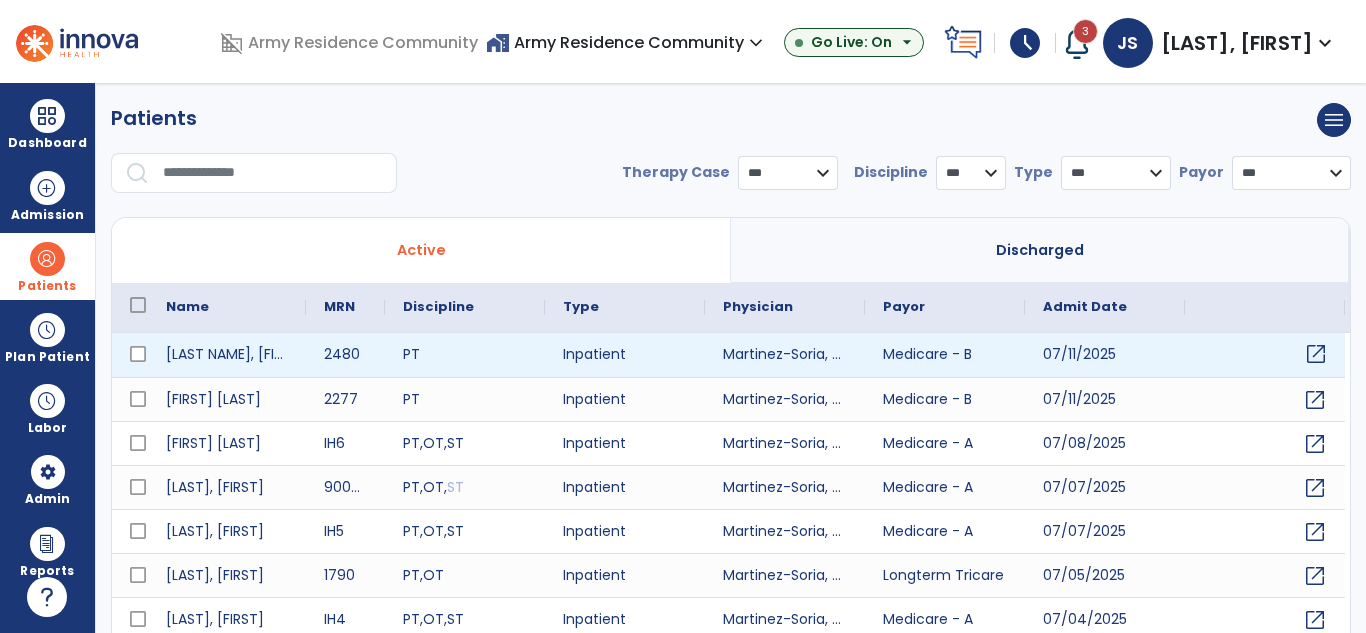 click on "open_in_new" at bounding box center (1316, 354) 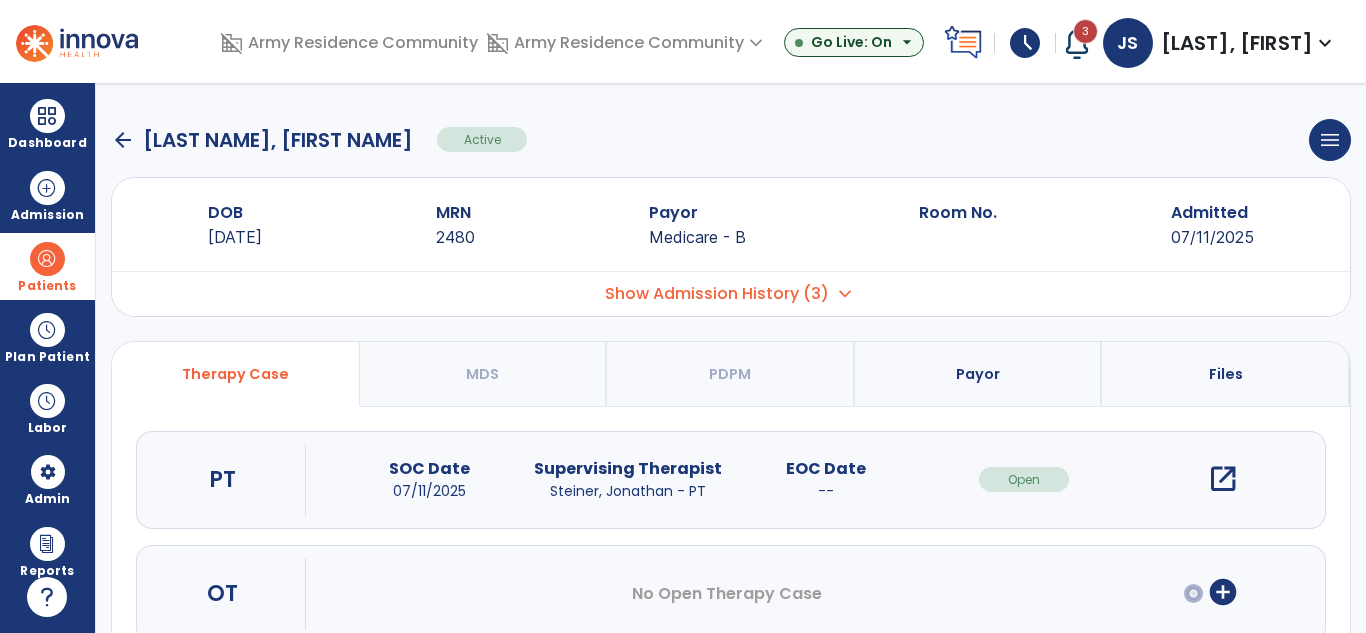 click on "arrow_back Brown, Linda" 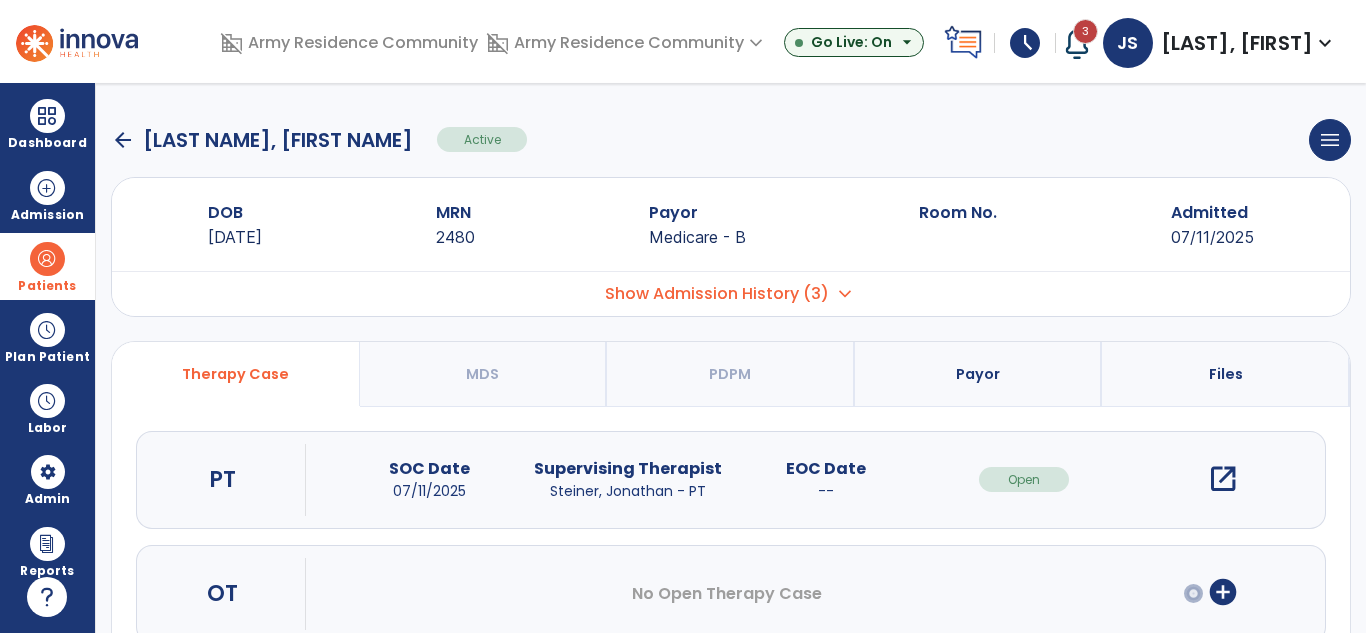 click on "arrow_back Brown, Linda" 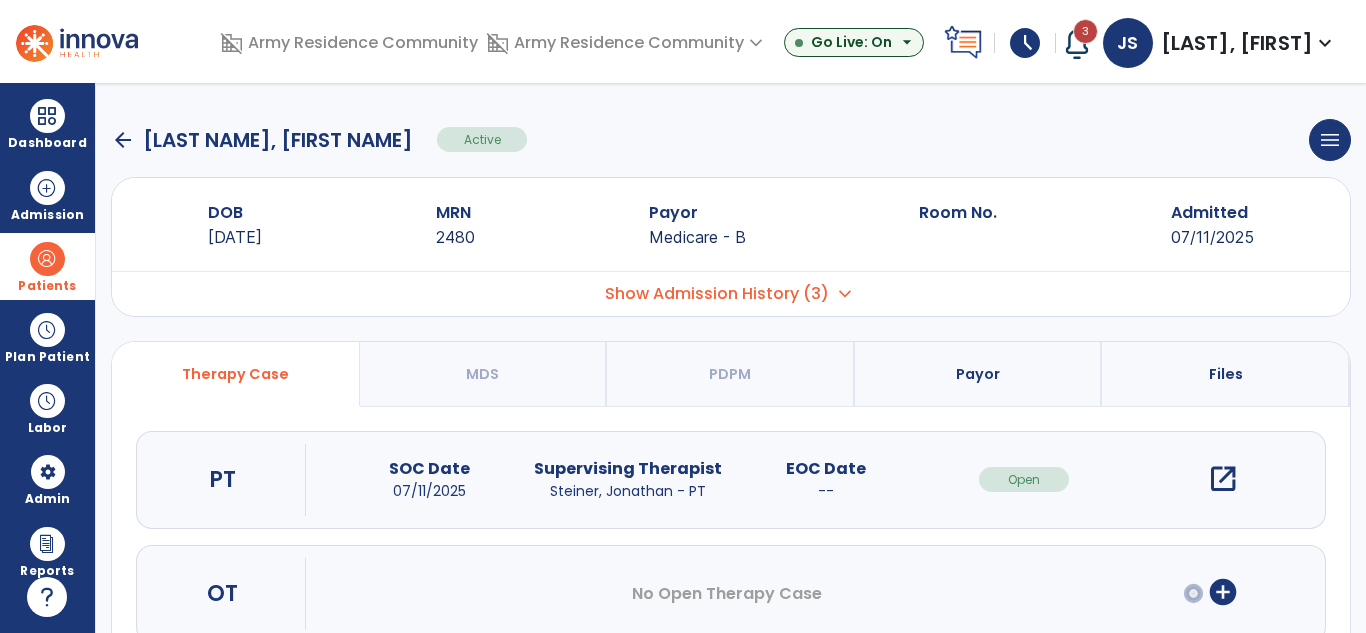 click on "arrow_back" 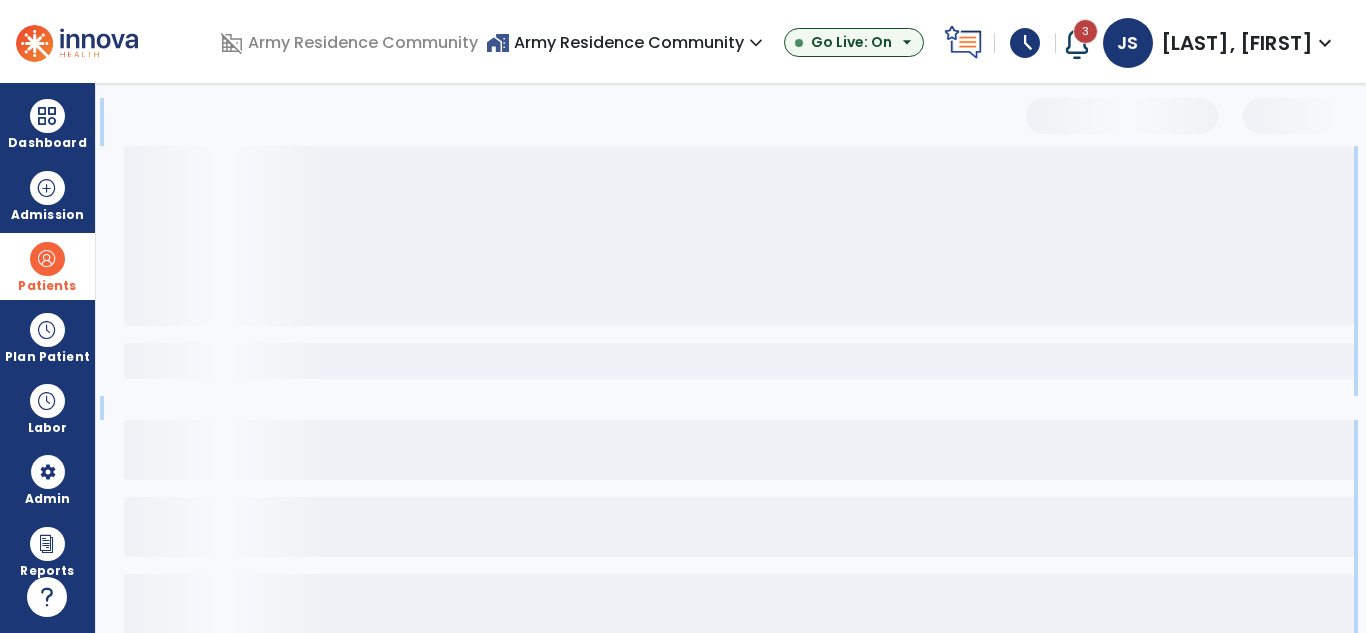 select on "***" 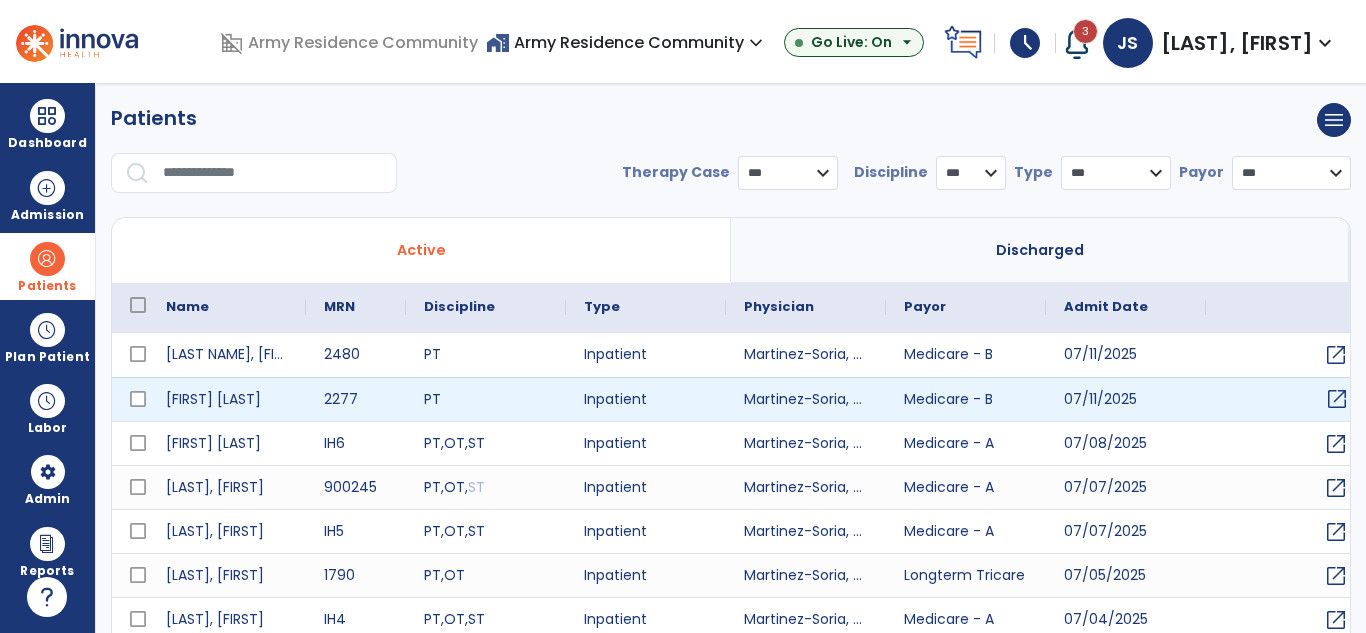click on "open_in_new" at bounding box center [1337, 399] 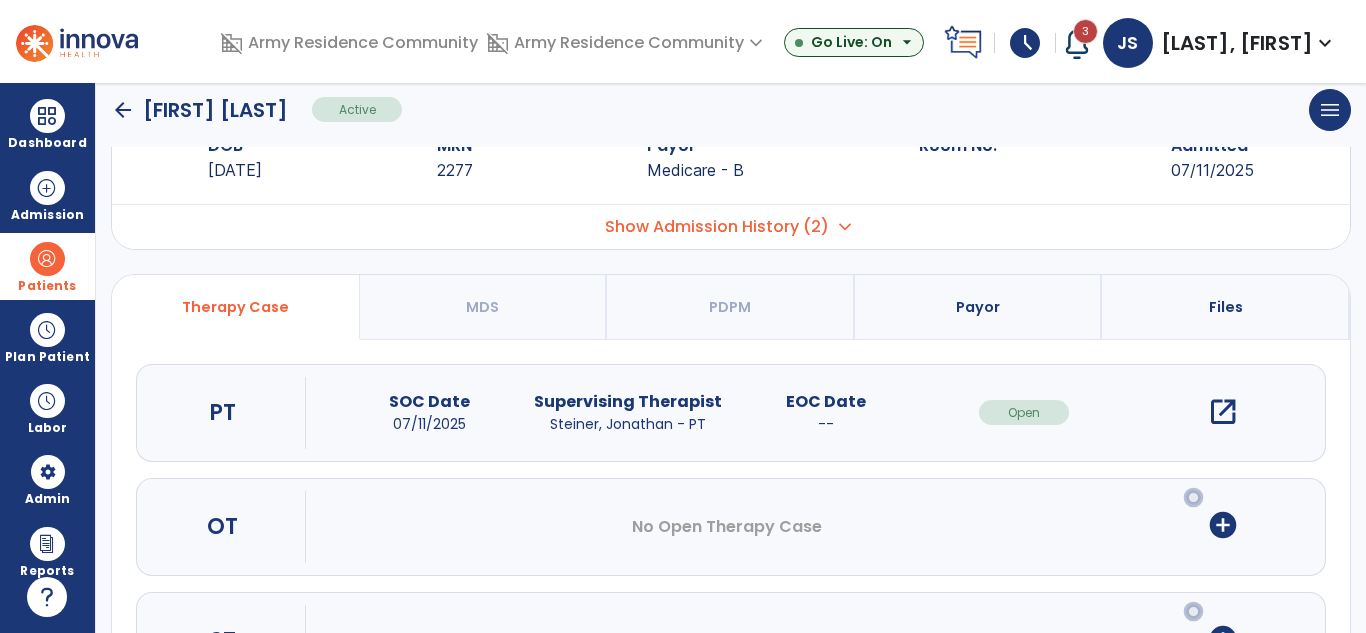 scroll, scrollTop: 100, scrollLeft: 0, axis: vertical 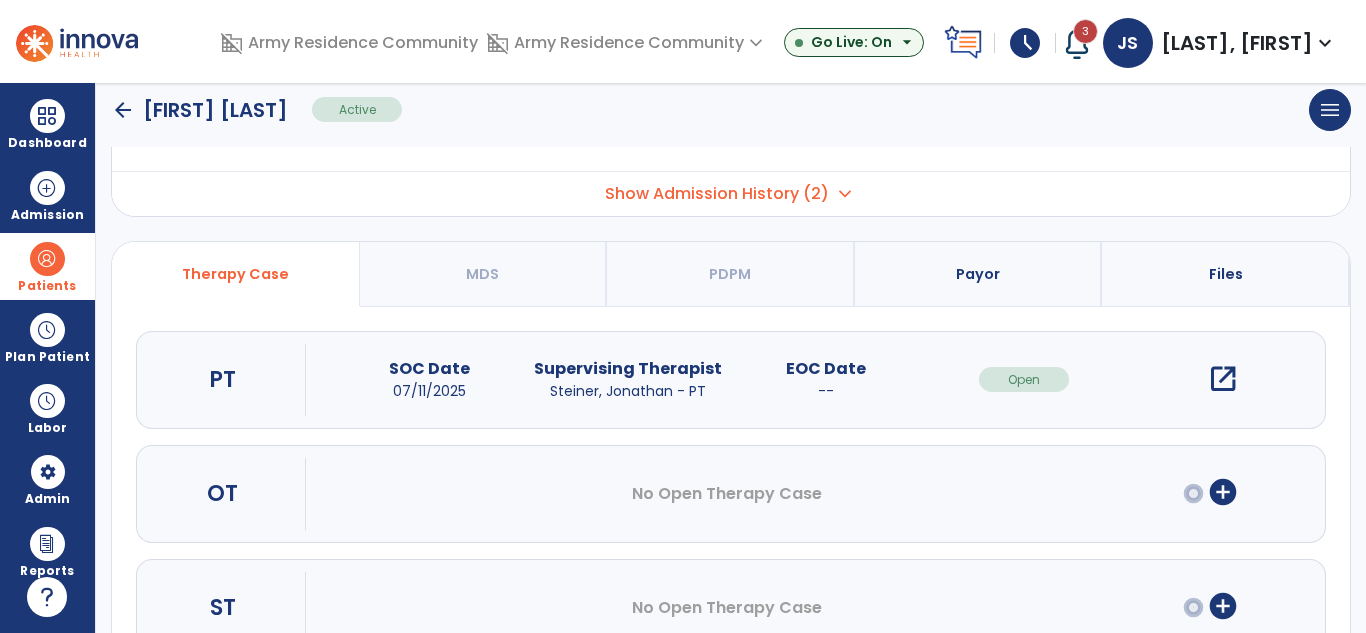 click on "Show Admission History (2)     expand_more" at bounding box center (731, 193) 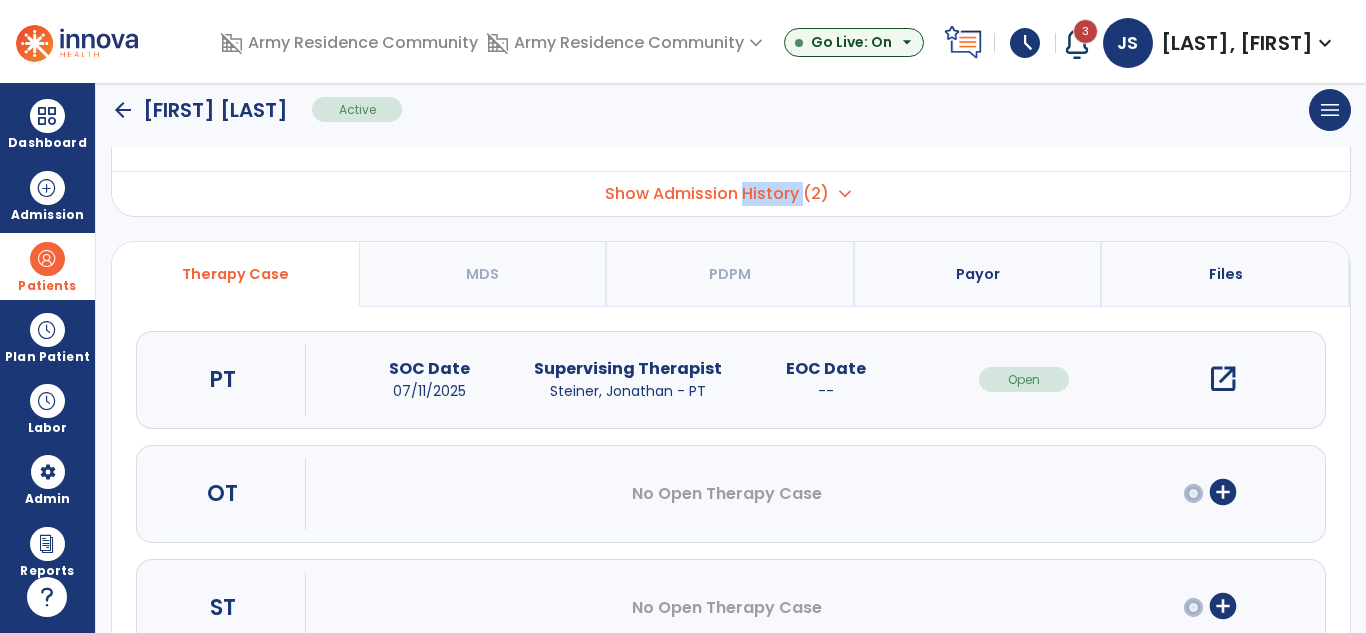 click on "Admission No.
Admit Date
Status" at bounding box center (731, 193) 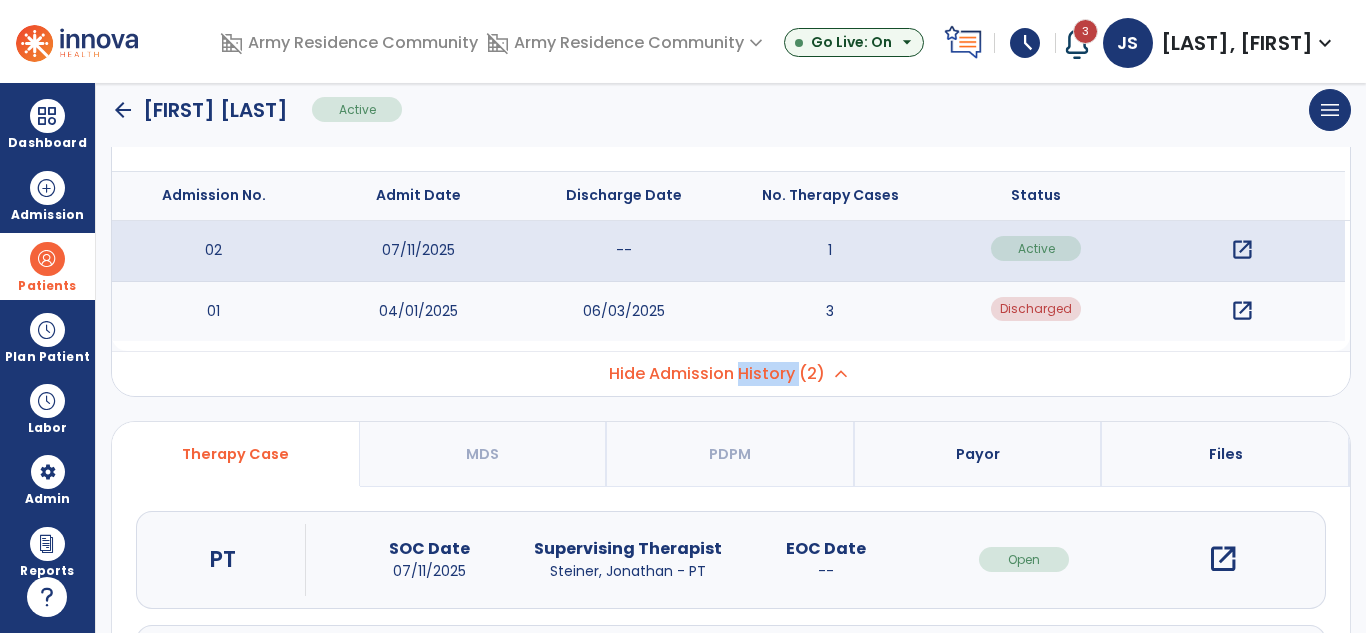 click on "open_in_new" at bounding box center [1242, 311] 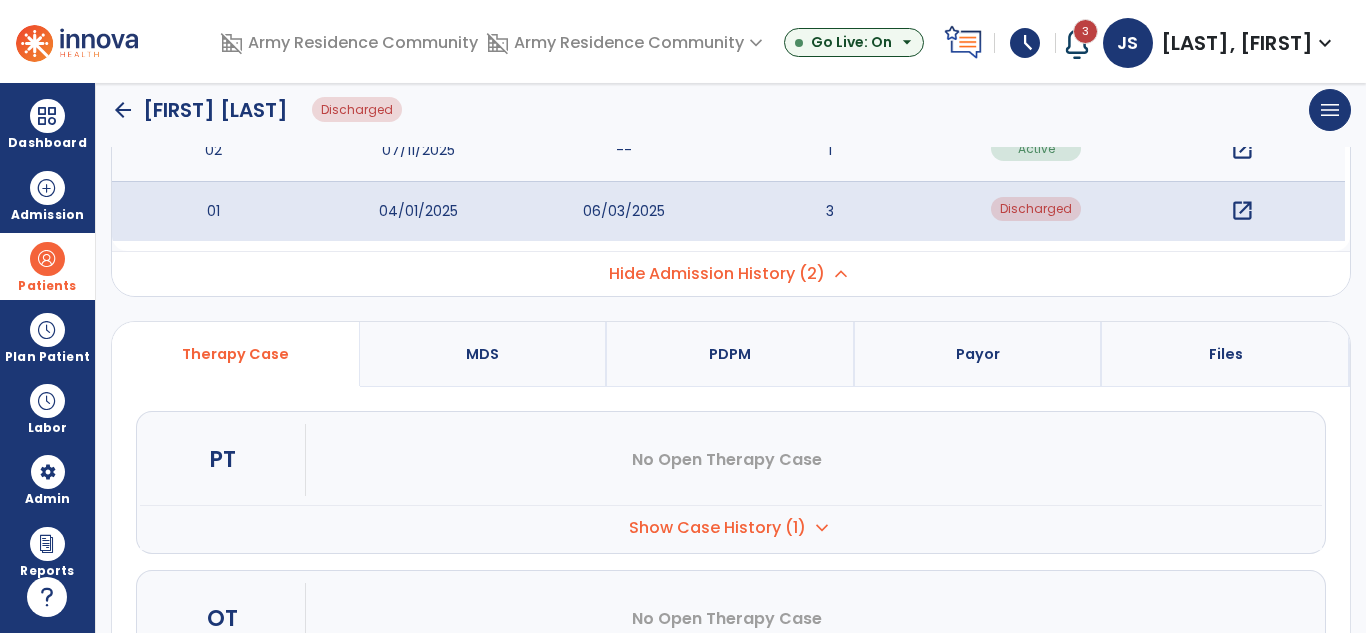 scroll, scrollTop: 300, scrollLeft: 0, axis: vertical 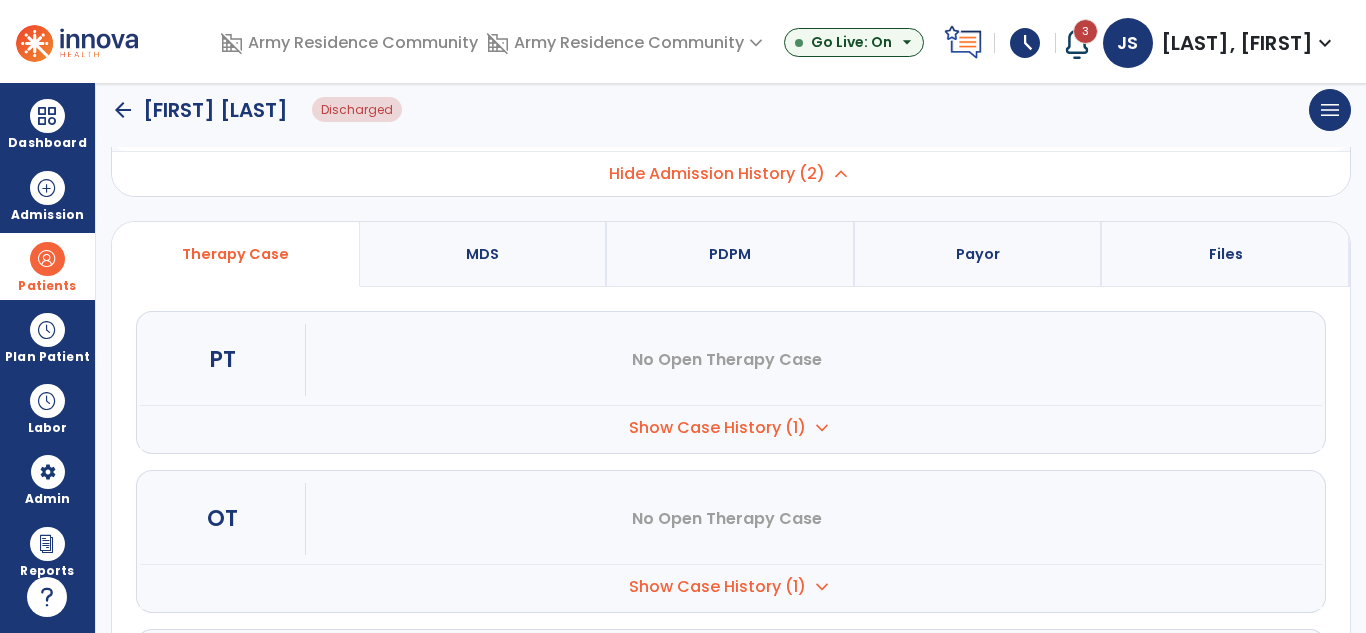click on "Show Case History (1)" at bounding box center [717, 428] 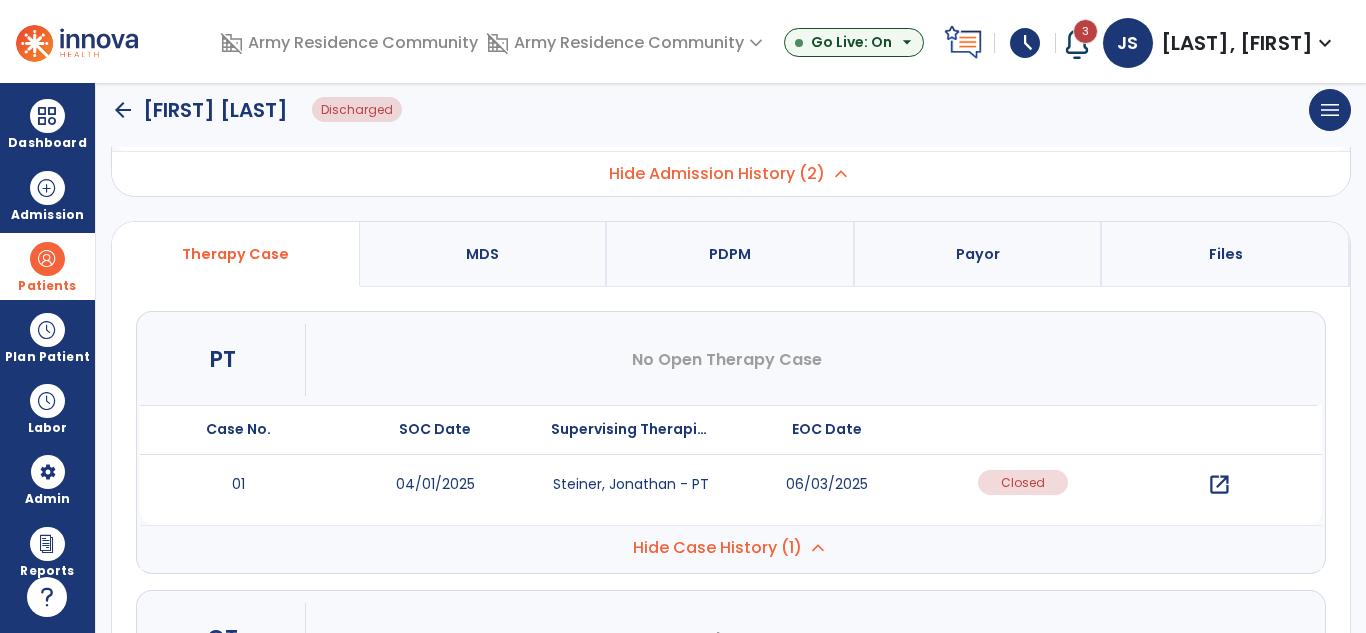 click on "open_in_new" at bounding box center [1219, 485] 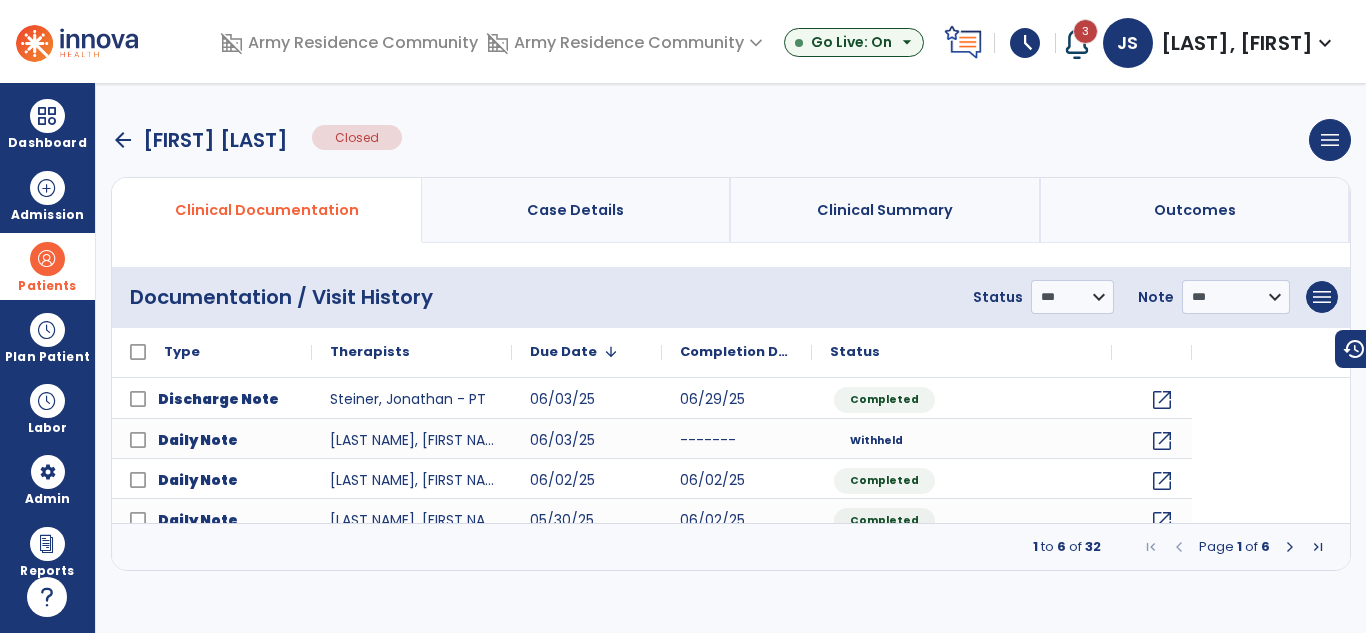 scroll, scrollTop: 0, scrollLeft: 0, axis: both 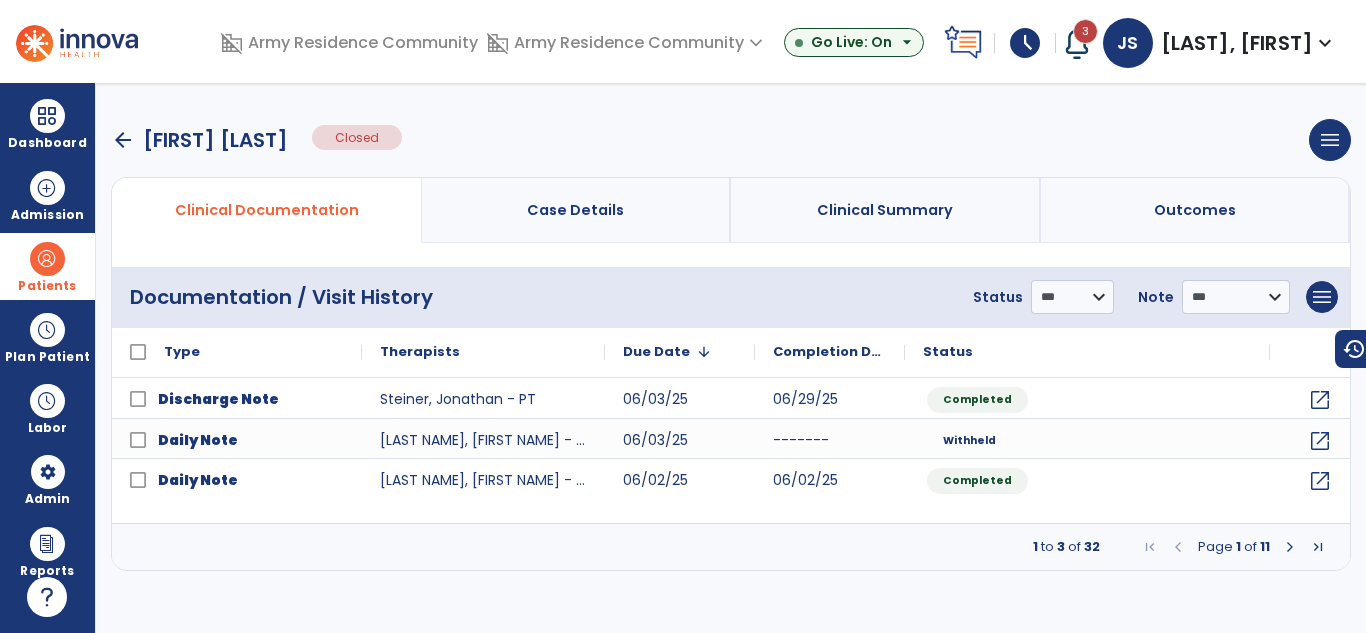 click at bounding box center [1318, 547] 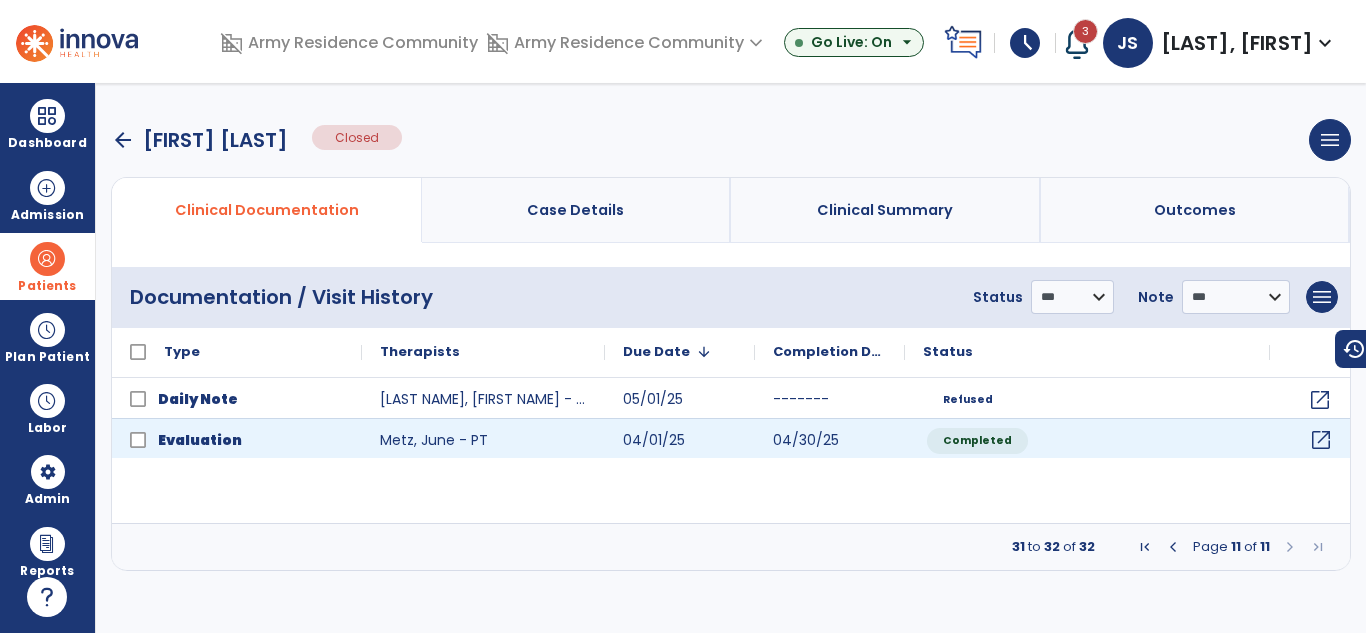 click on "open_in_new" 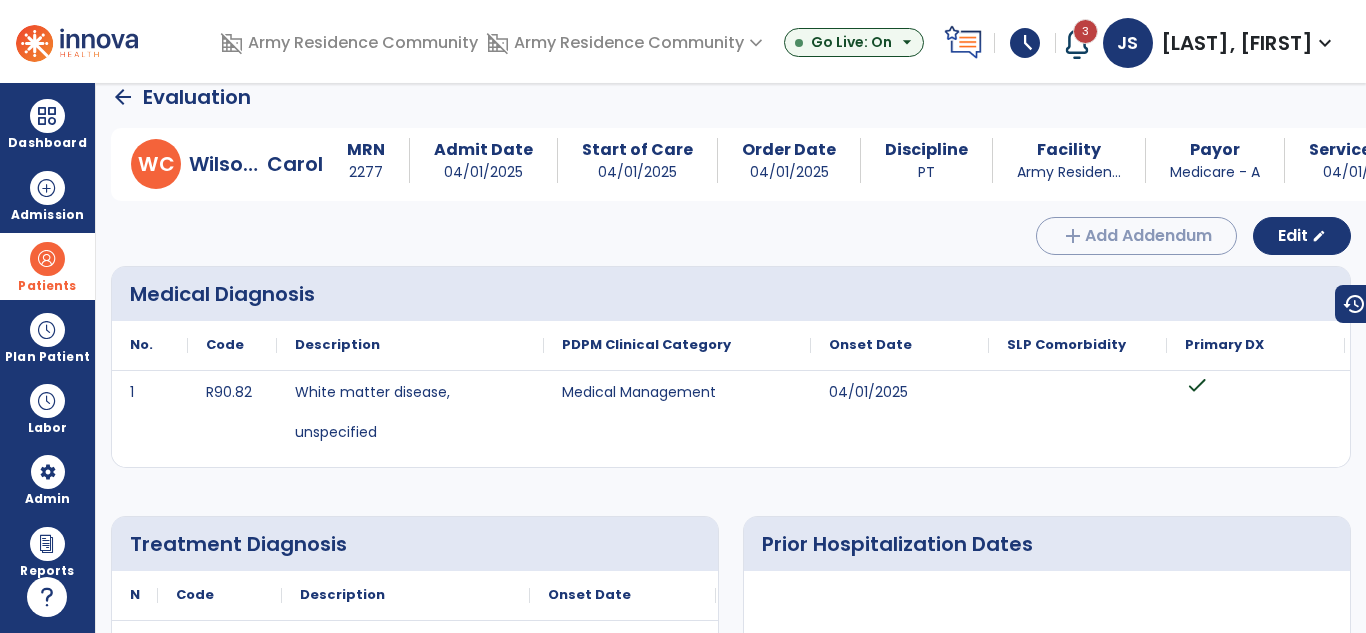 scroll, scrollTop: 0, scrollLeft: 0, axis: both 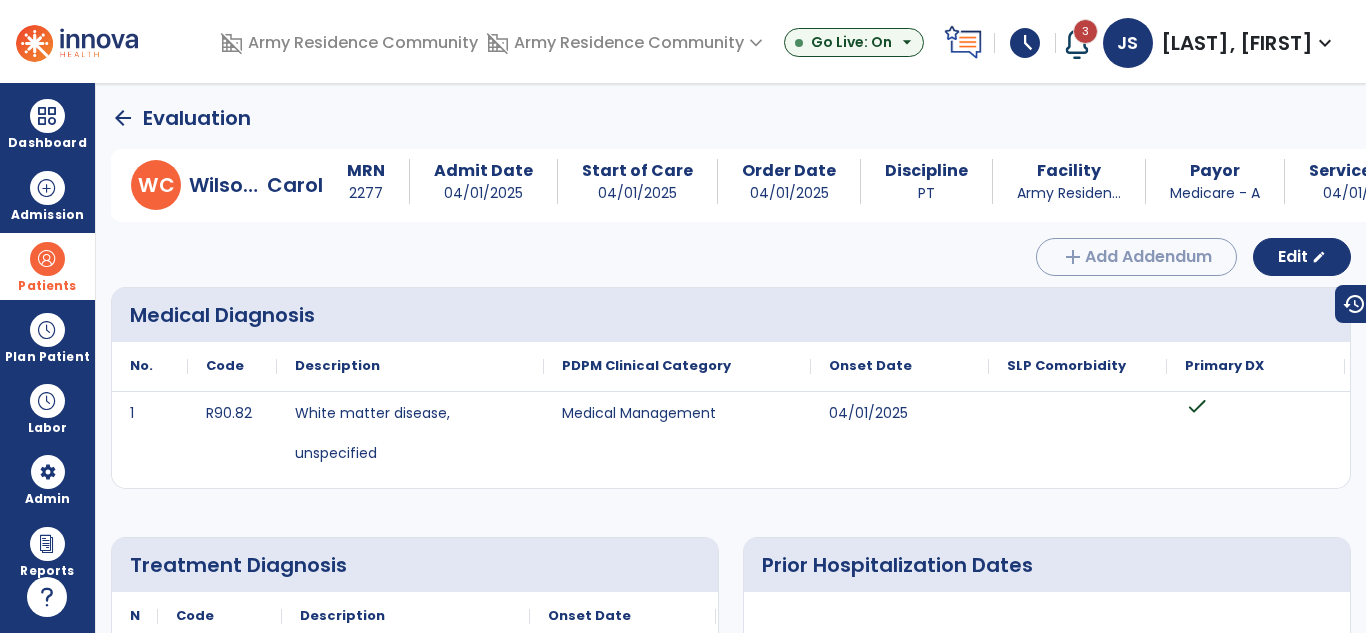 click at bounding box center [47, 259] 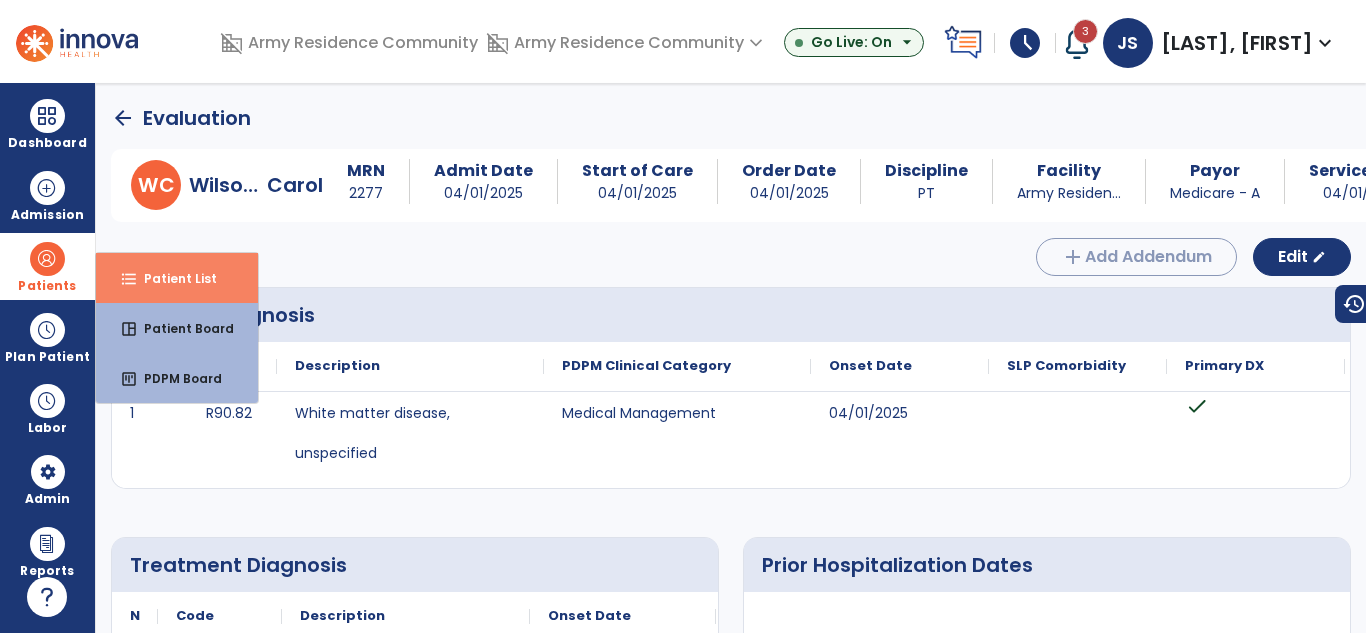 click on "Patient List" at bounding box center (172, 278) 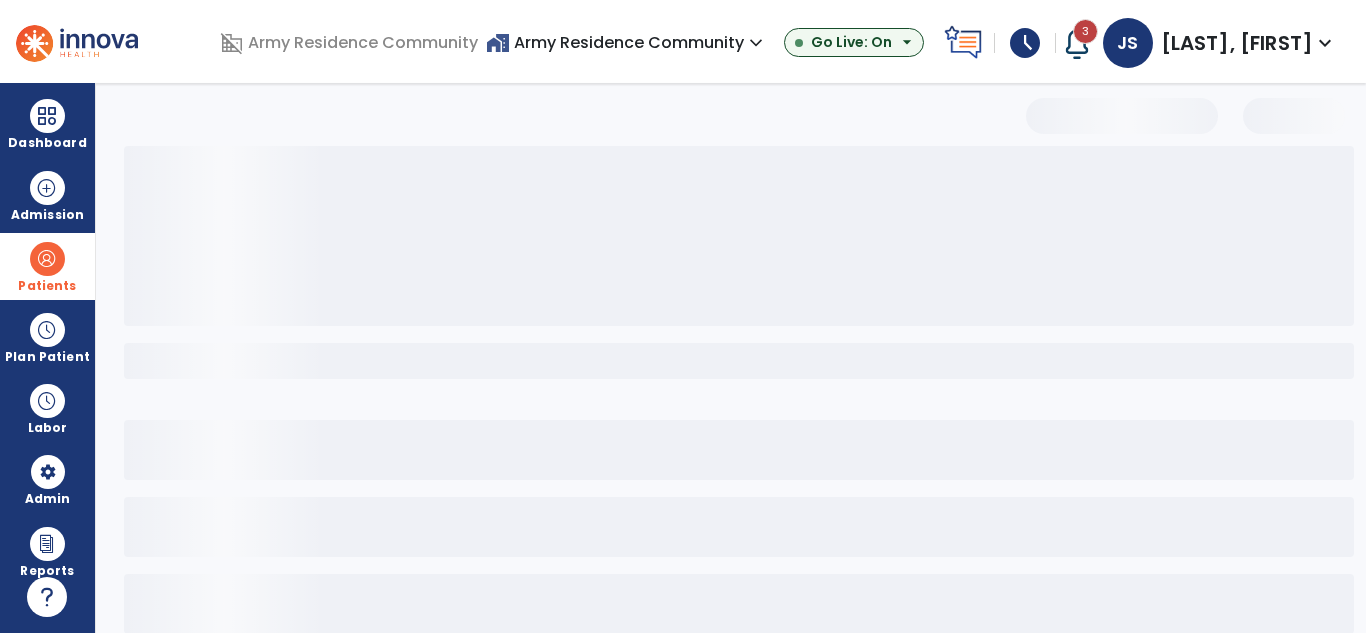 select on "***" 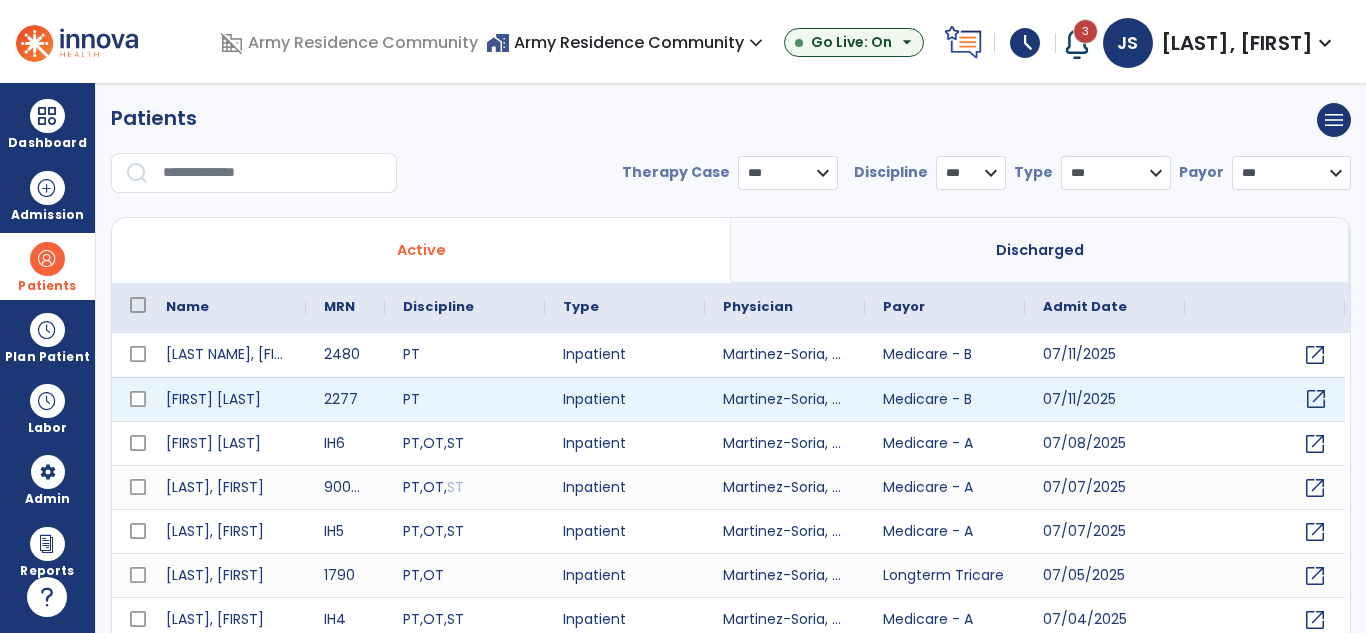 click on "open_in_new" at bounding box center (1316, 399) 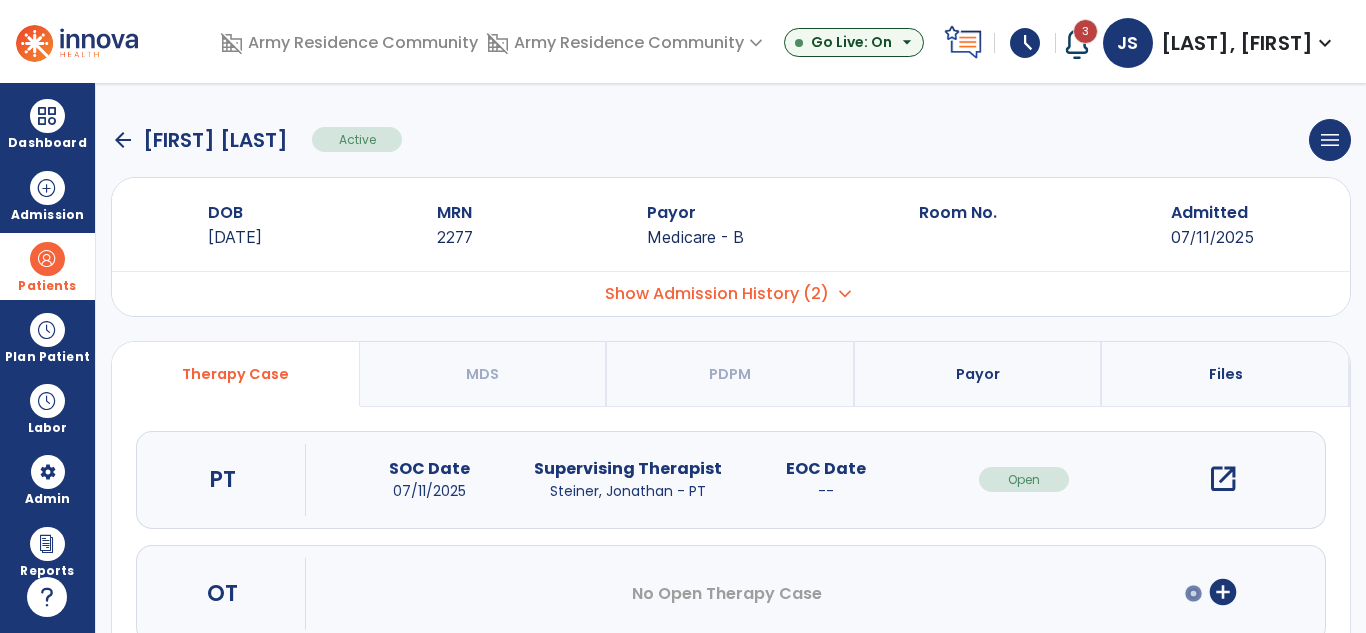 click on "open_in_new" at bounding box center (1223, 479) 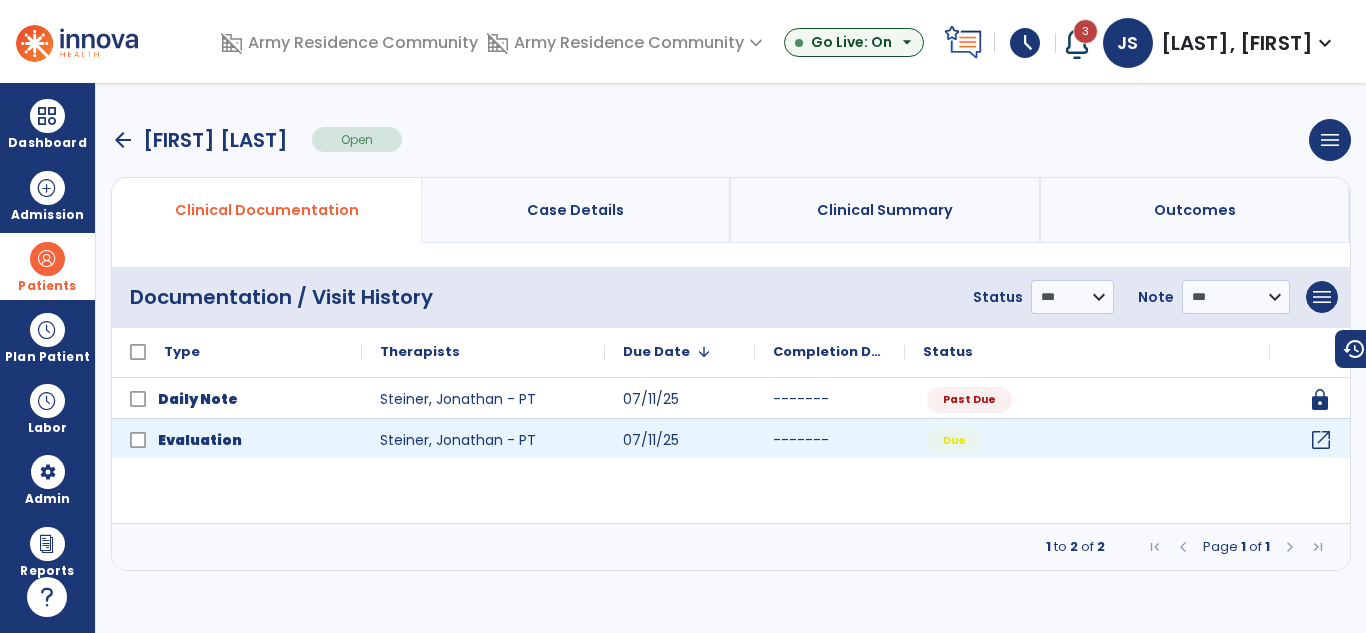 click on "open_in_new" 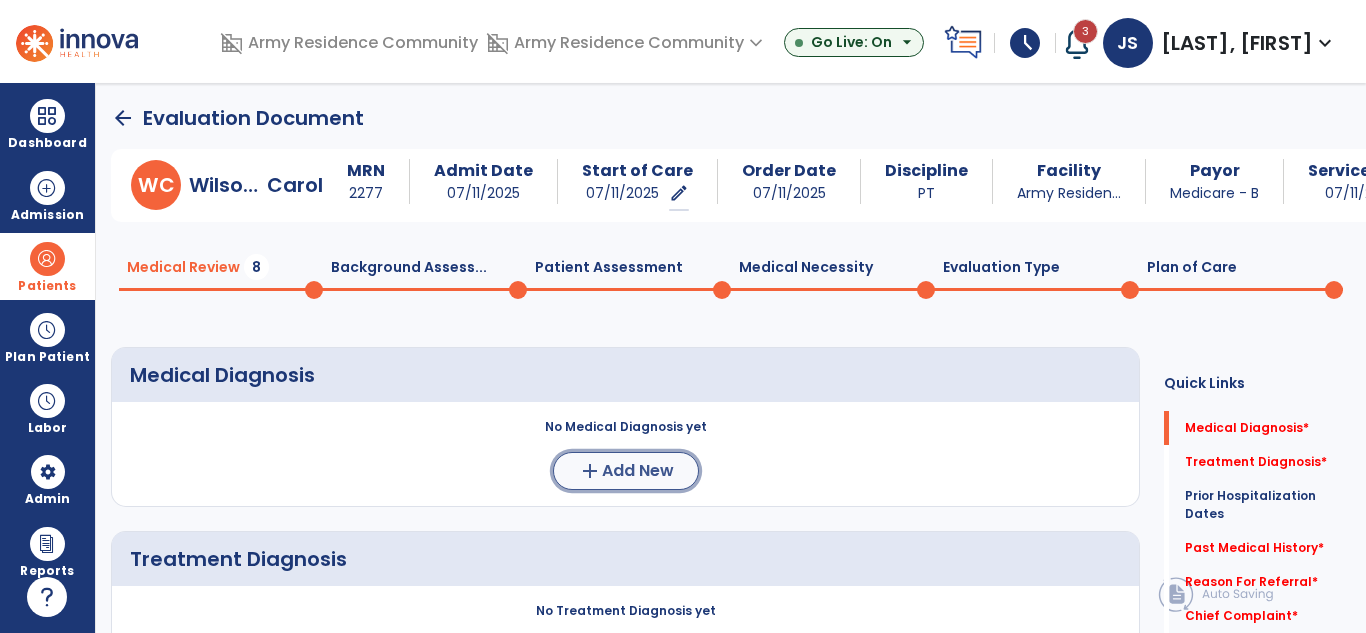 click on "Add New" 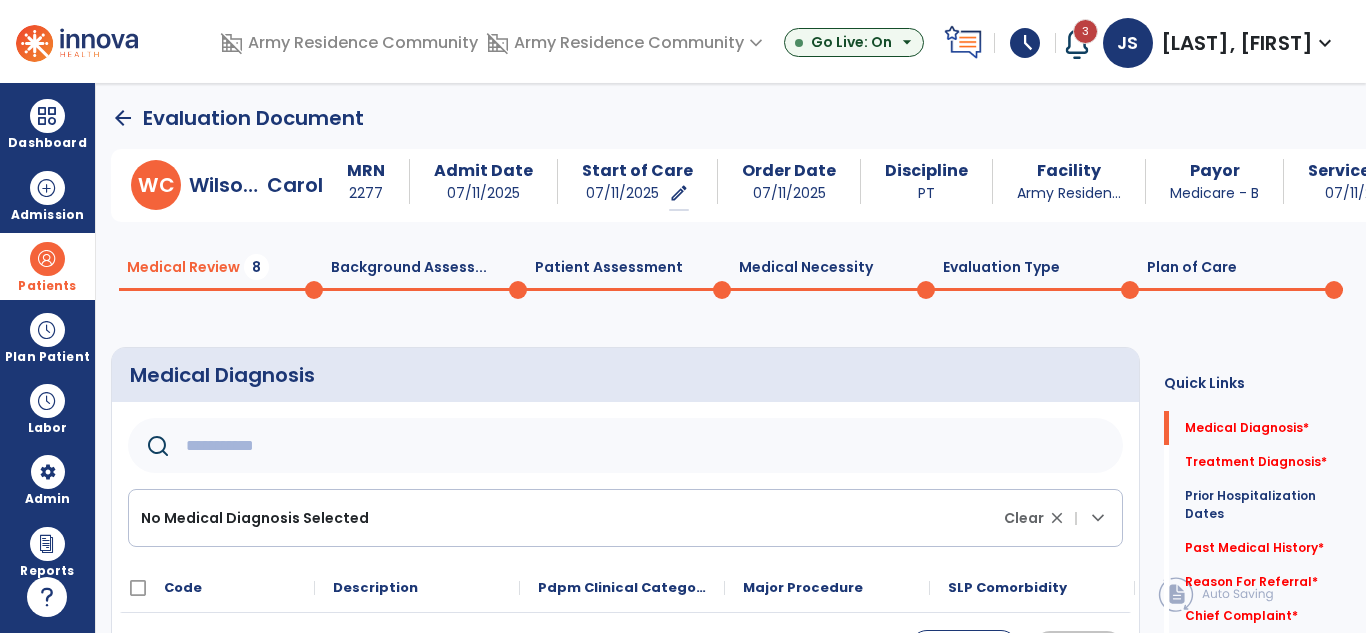 click 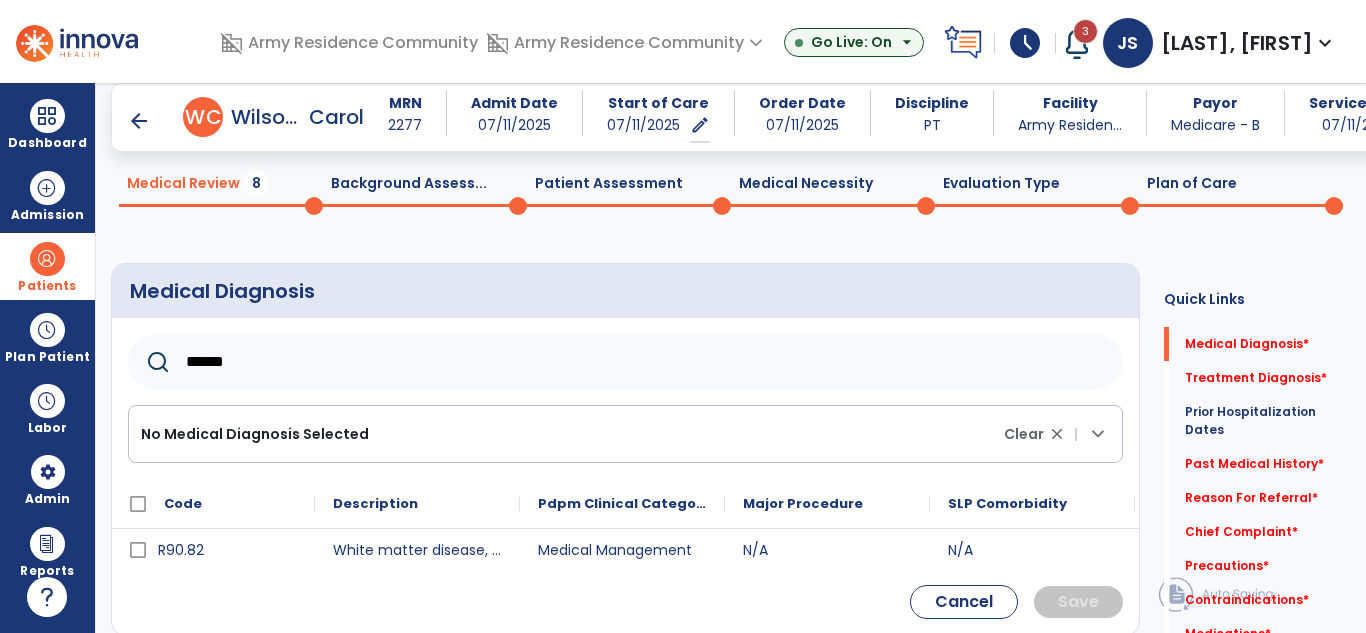scroll, scrollTop: 100, scrollLeft: 0, axis: vertical 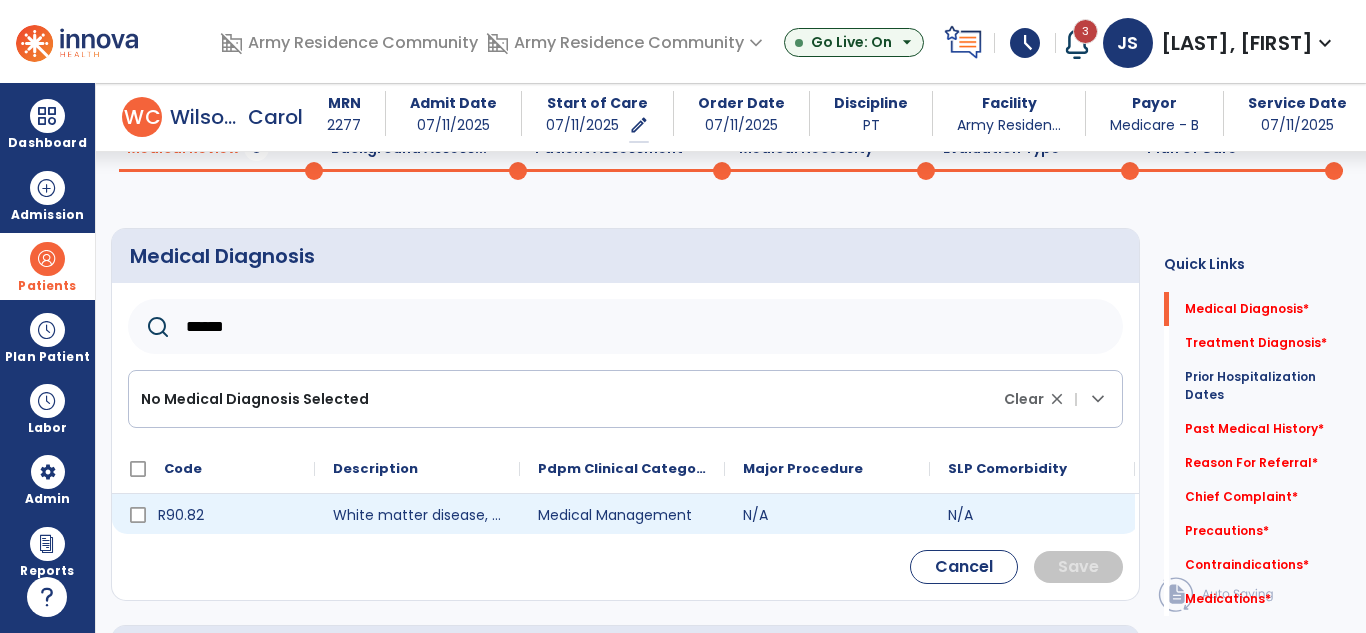 type on "******" 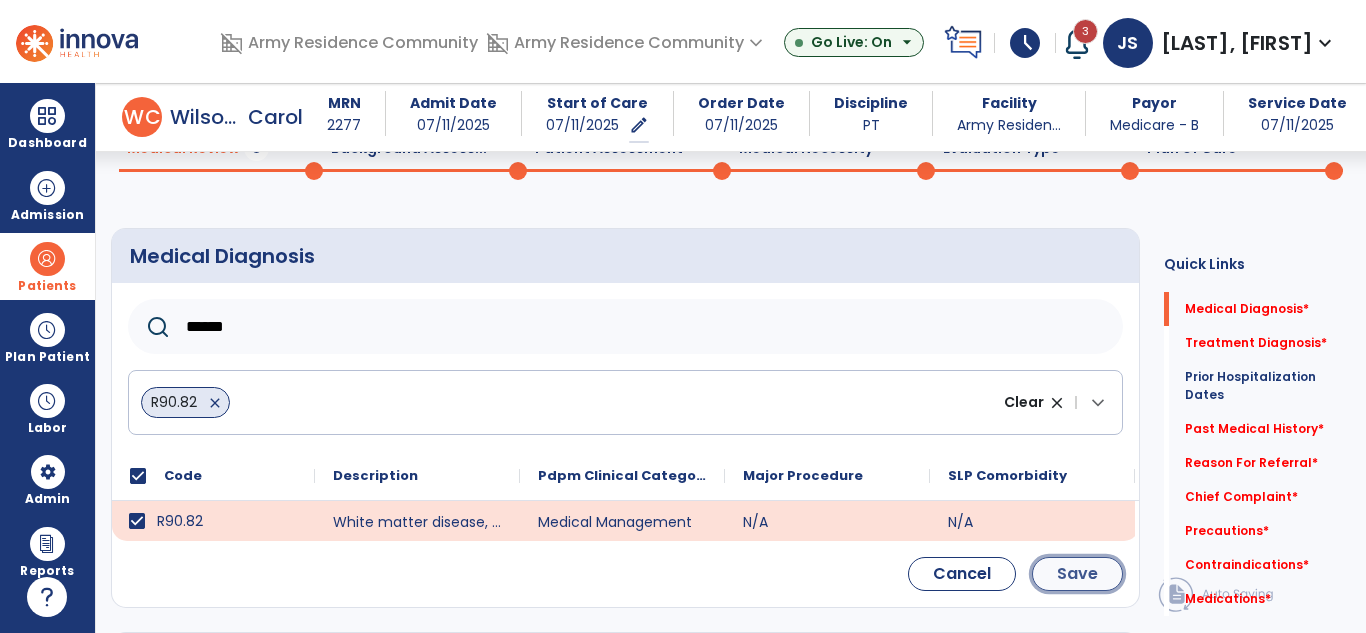 click on "Save" 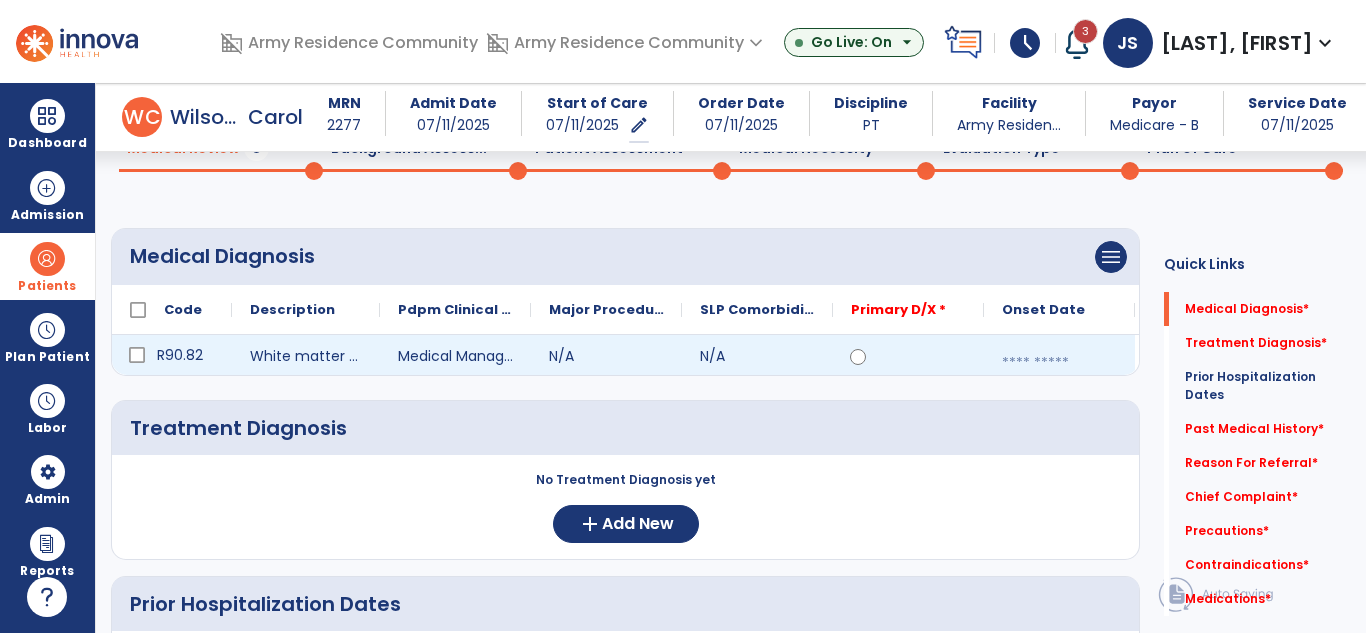 click 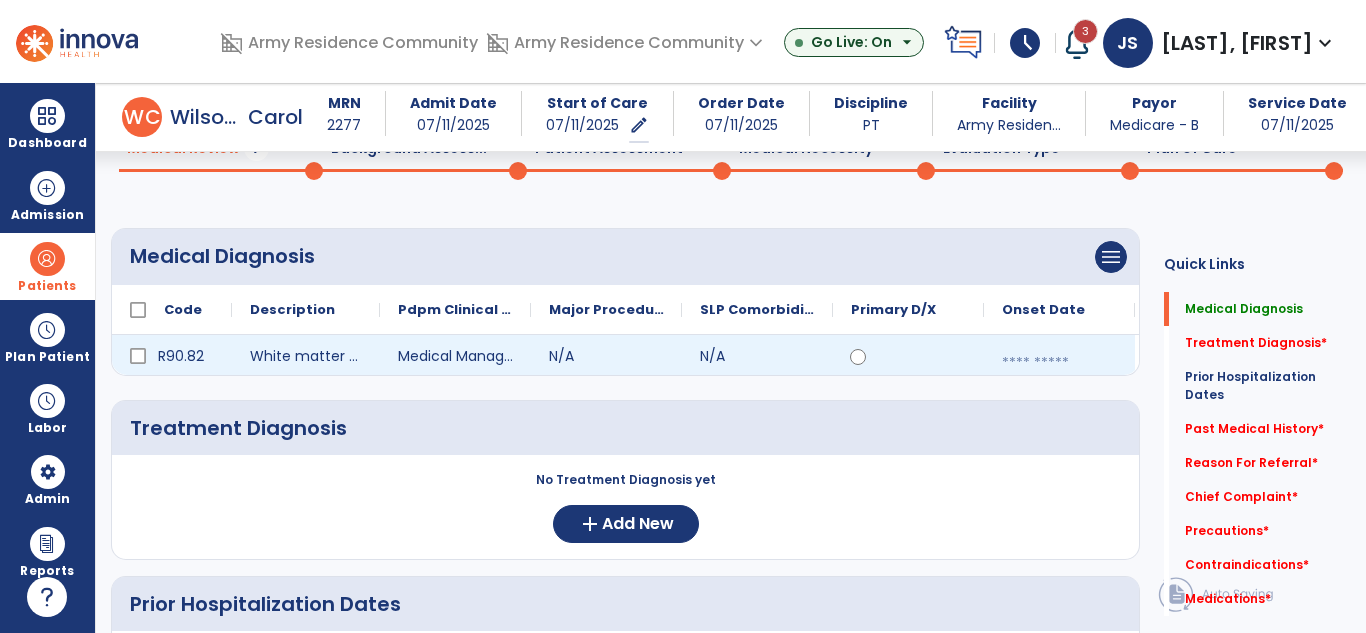 click at bounding box center [1059, 363] 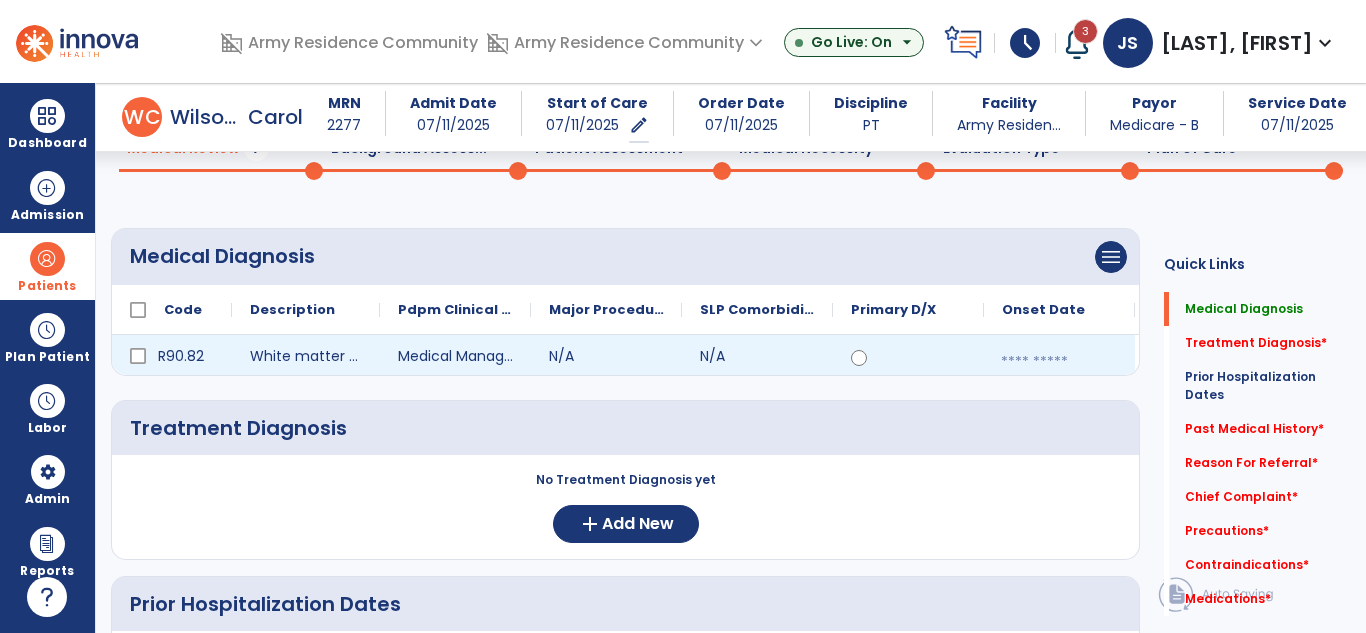 click at bounding box center (1059, 362) 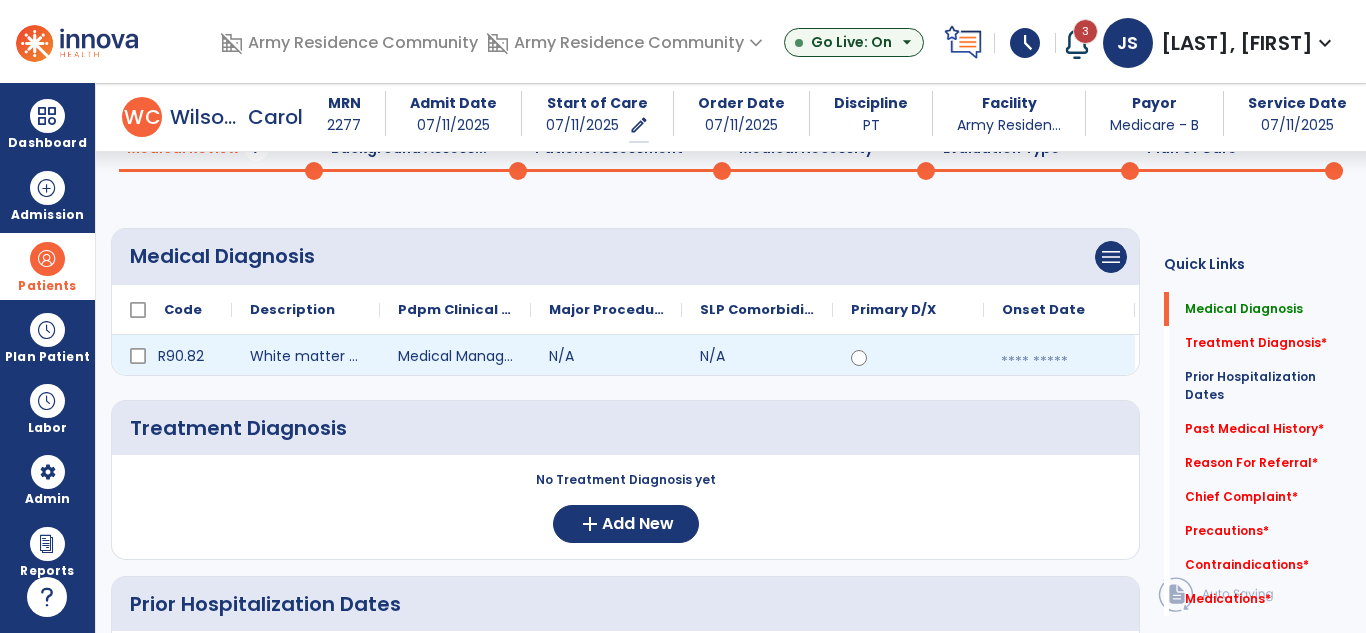 click at bounding box center [1059, 362] 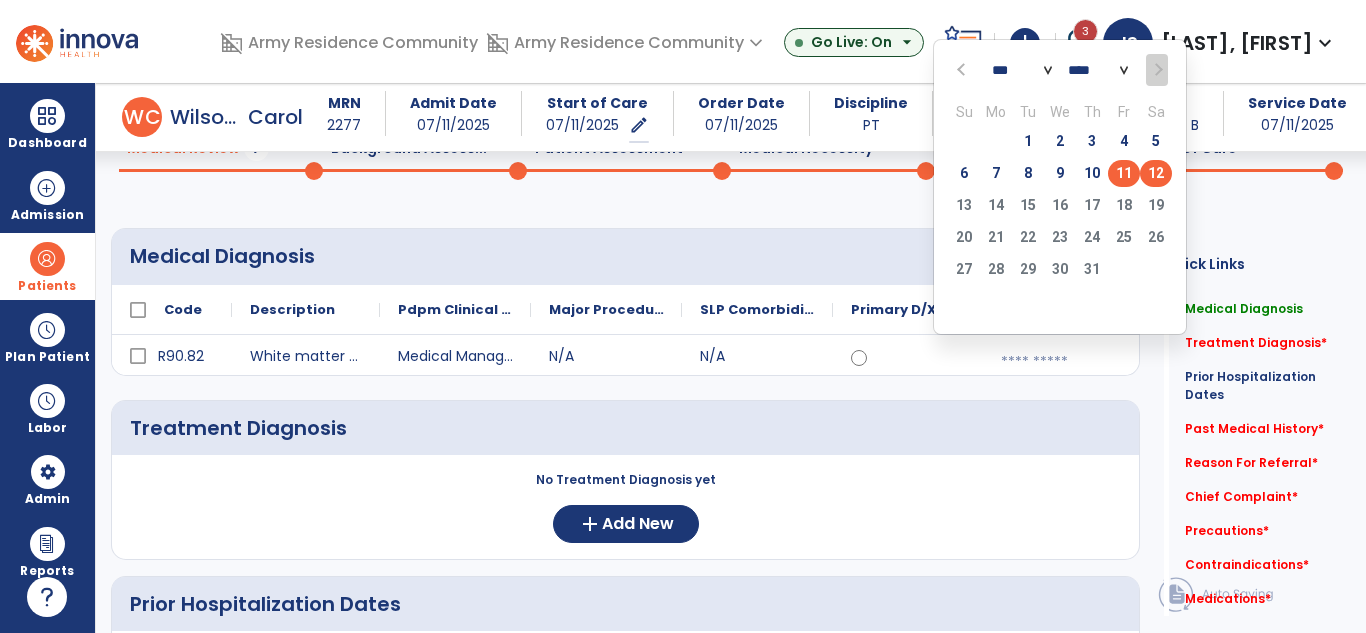 click on "11" 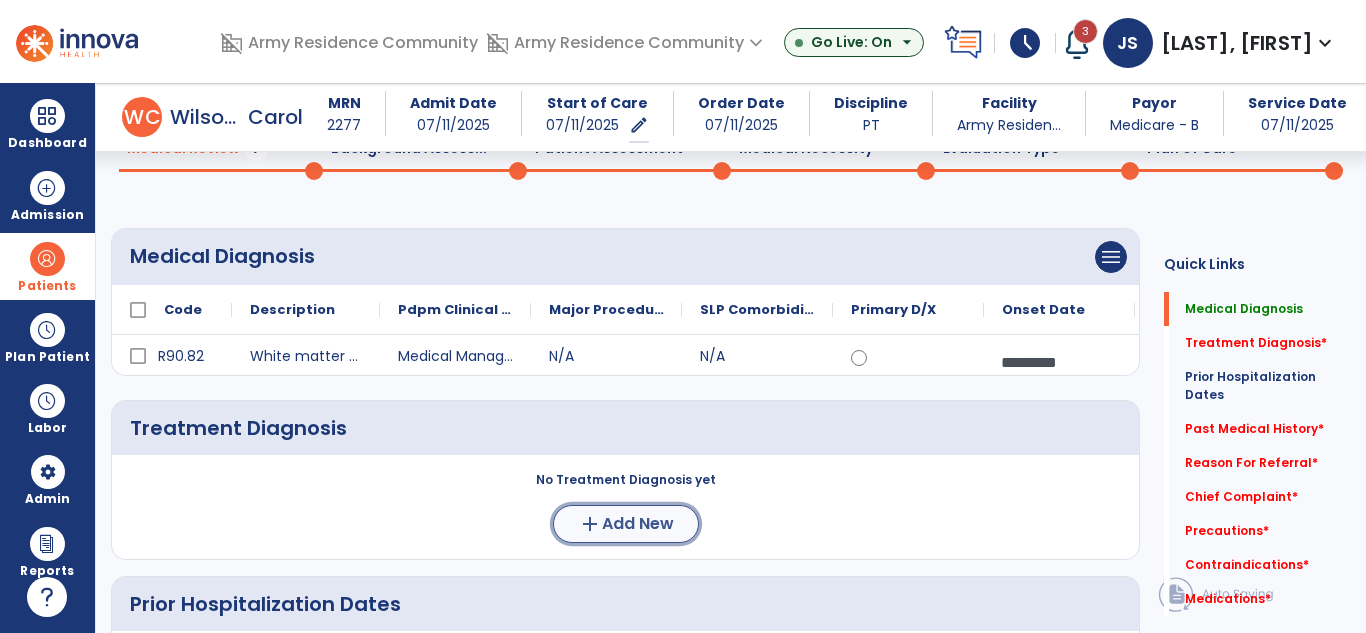 click on "Add New" 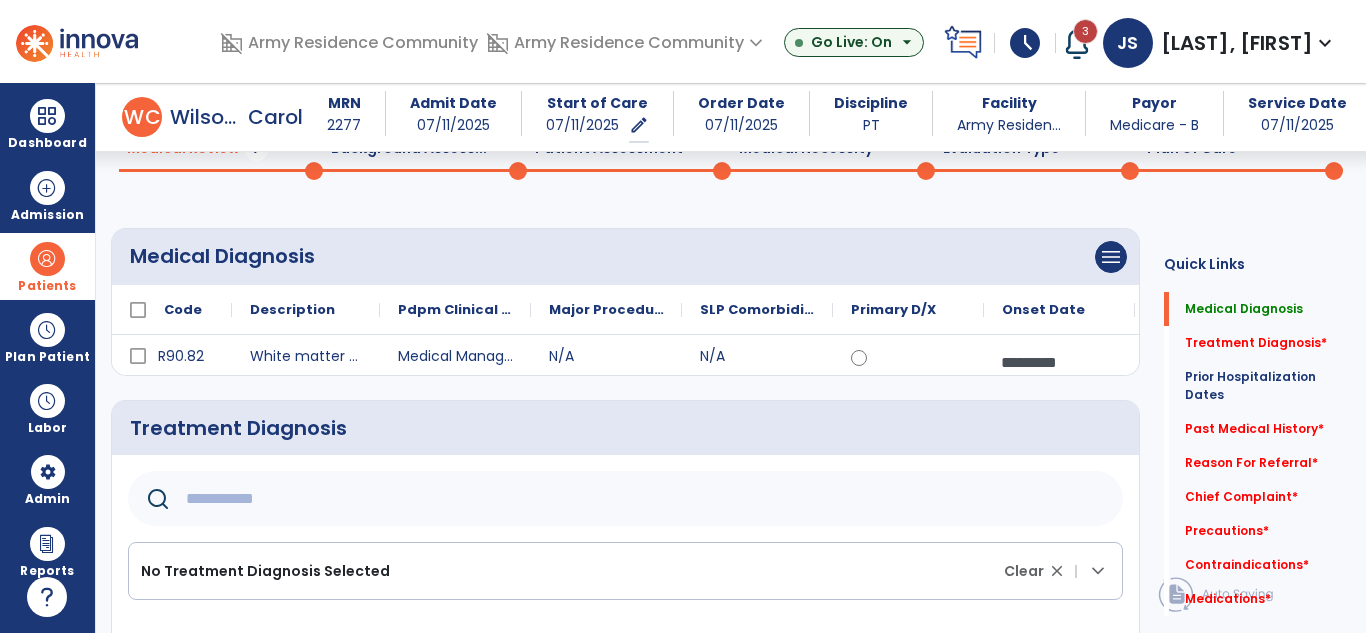 click 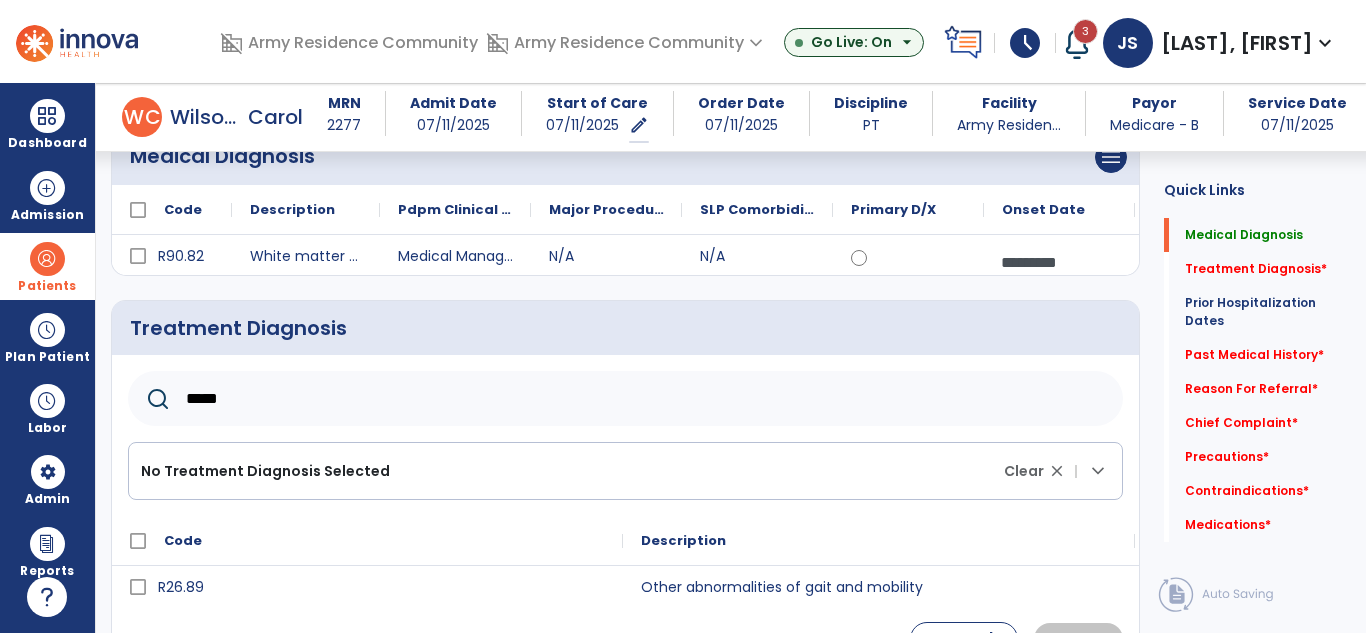 scroll, scrollTop: 300, scrollLeft: 0, axis: vertical 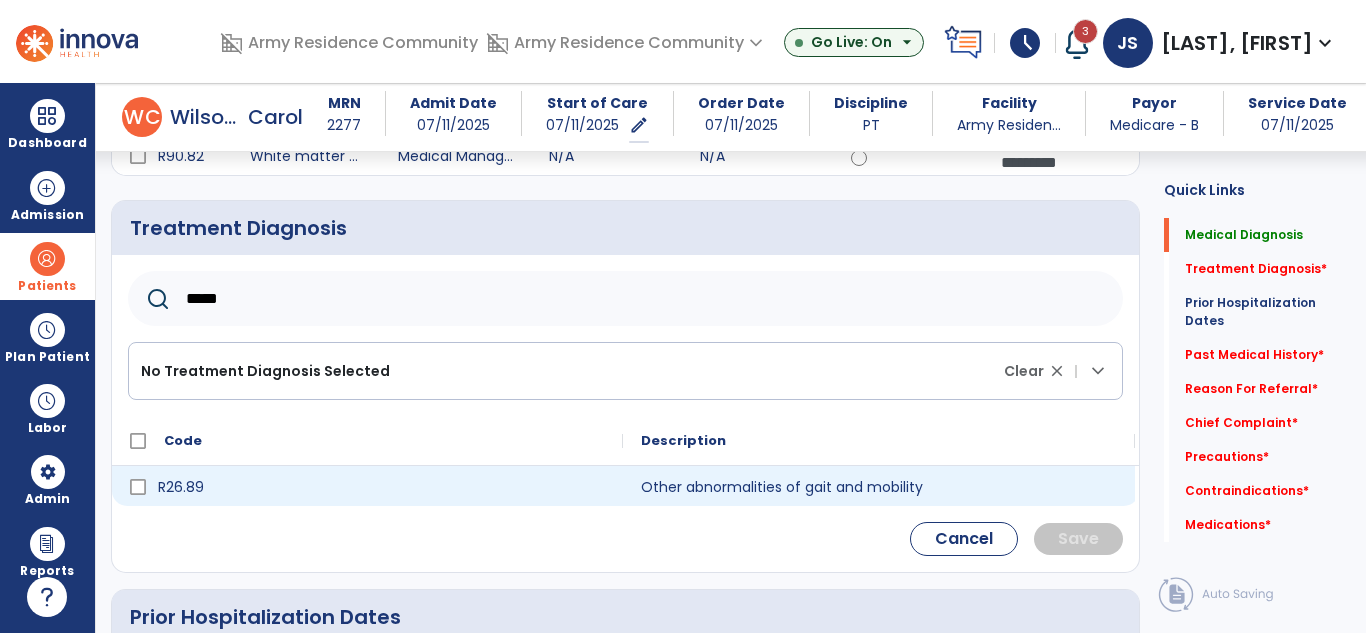 type on "*****" 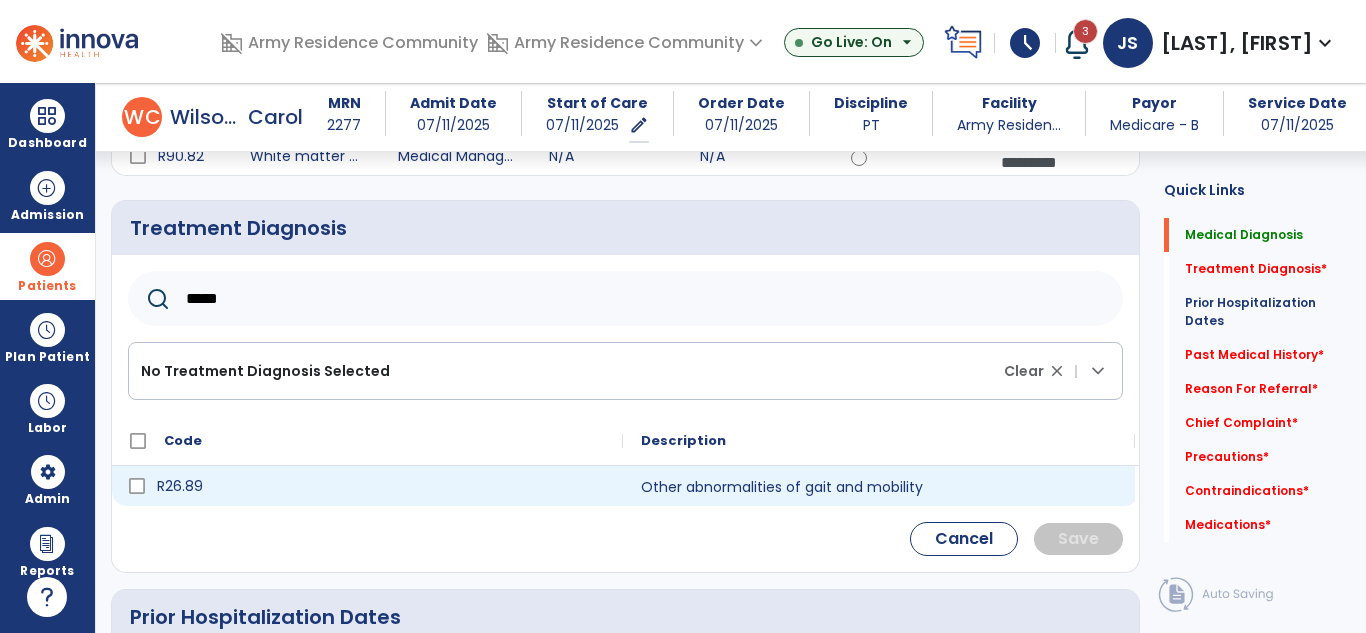 click on "R26.89" 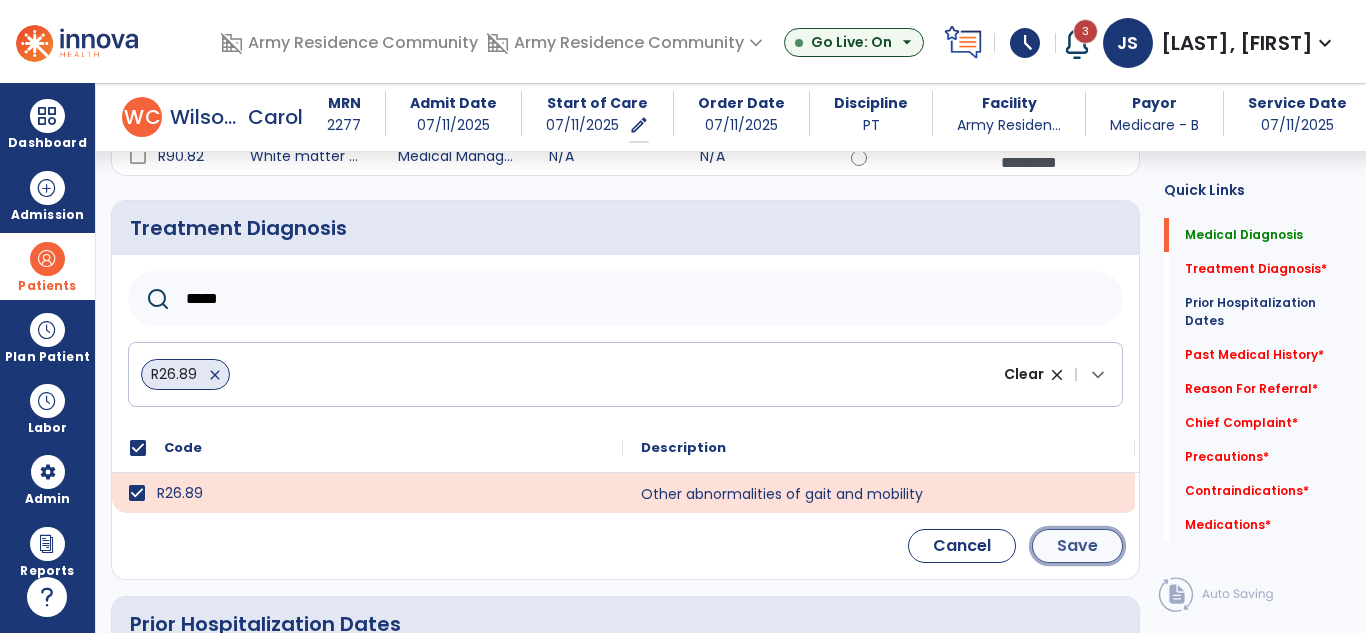 click on "Save" 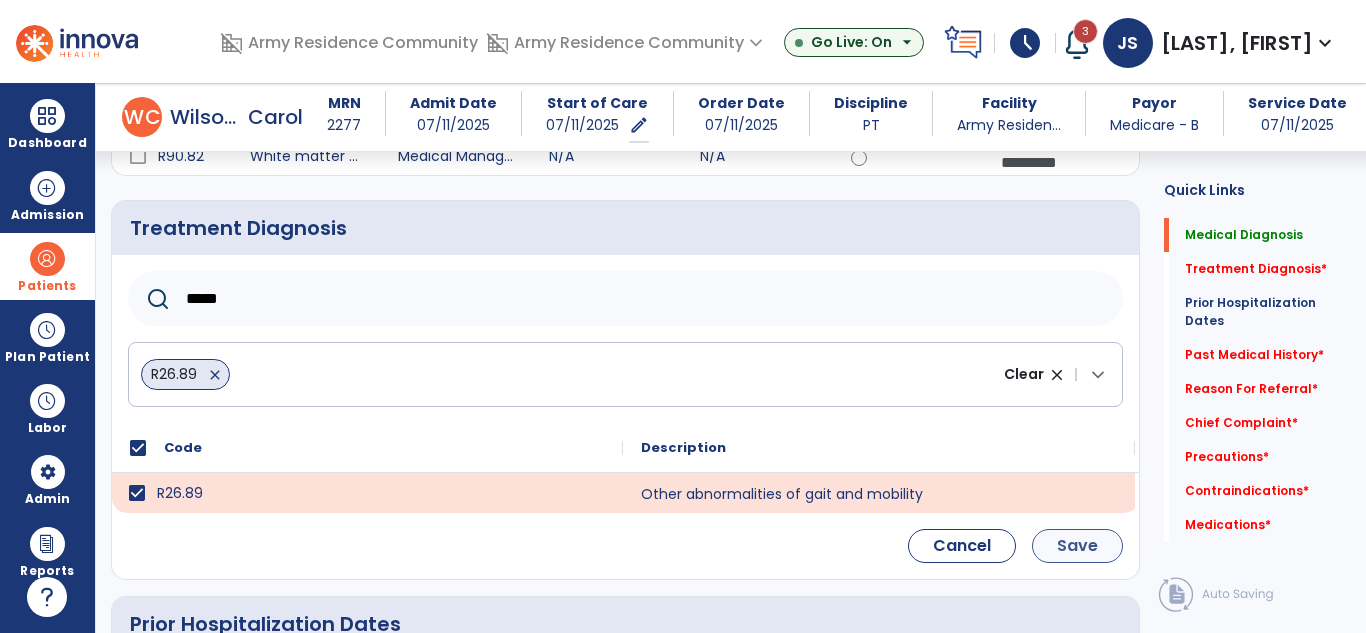 click on "No prior visits yet  add  Add Dates" 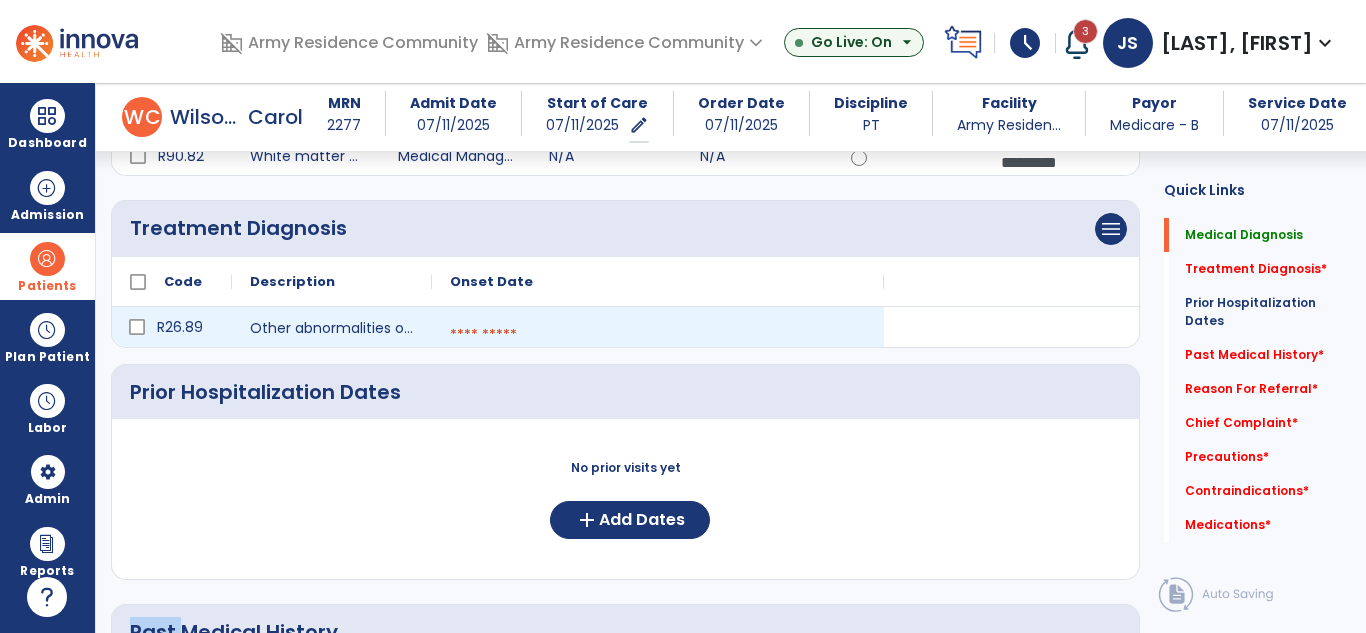 click at bounding box center [658, 335] 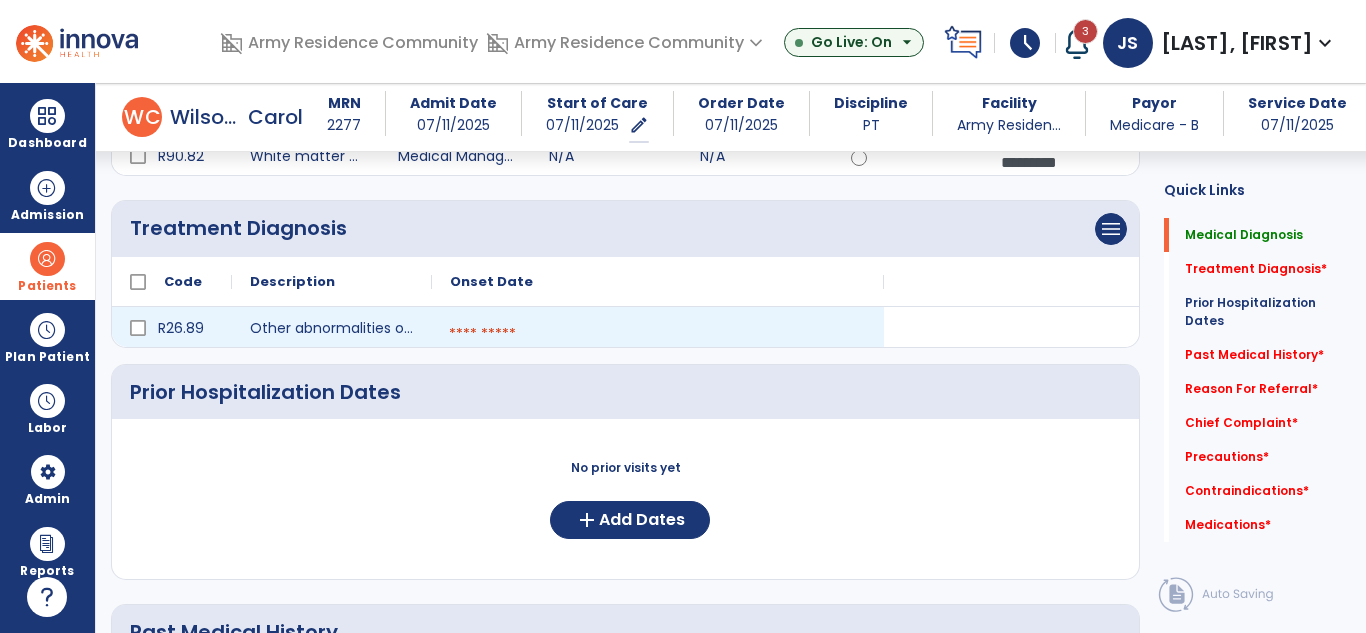 click at bounding box center [658, 334] 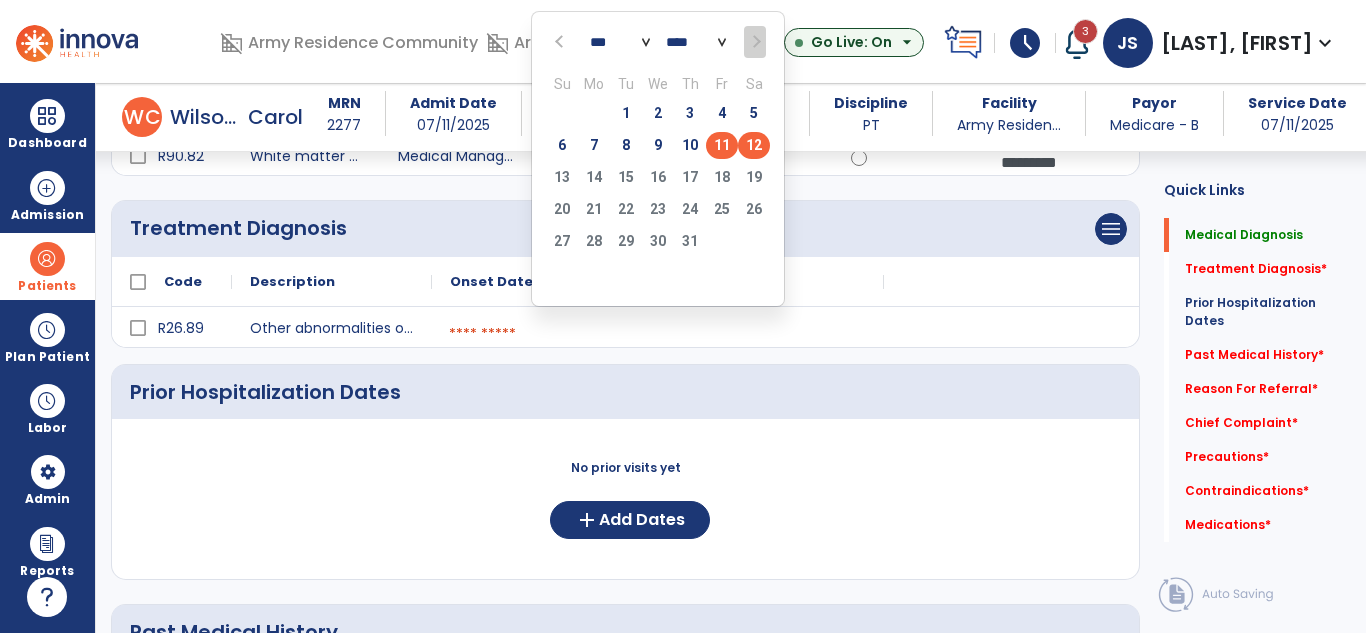 click on "11" 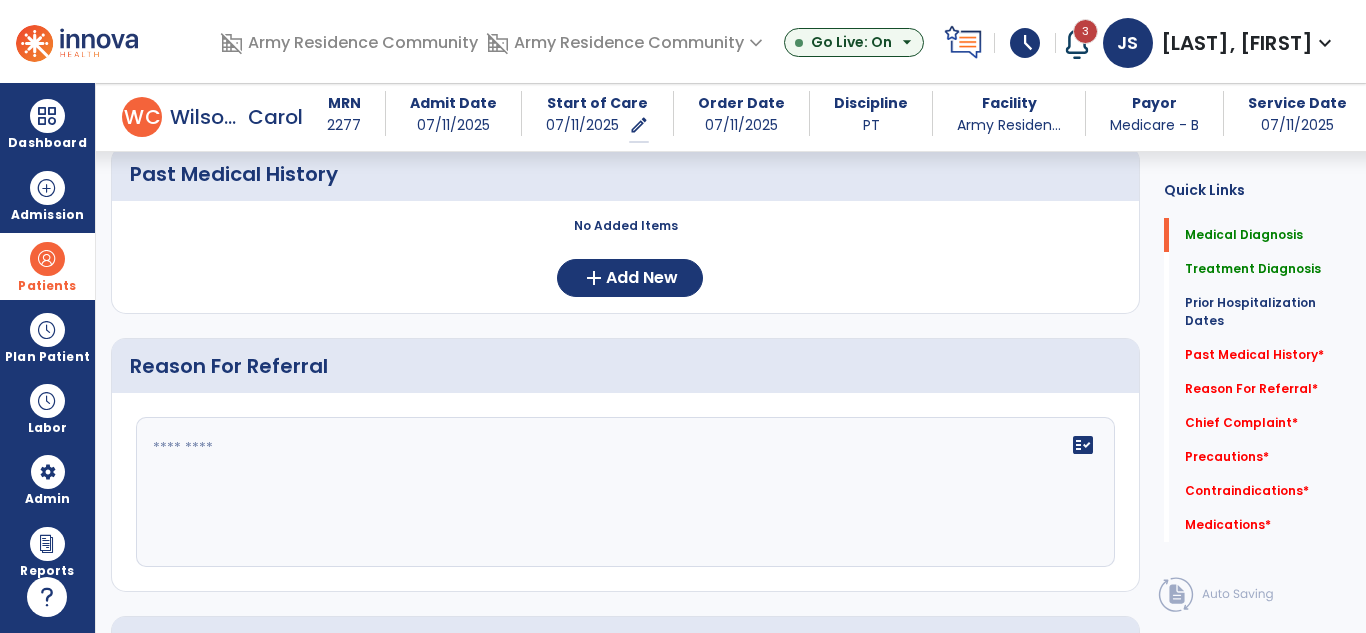 scroll, scrollTop: 800, scrollLeft: 0, axis: vertical 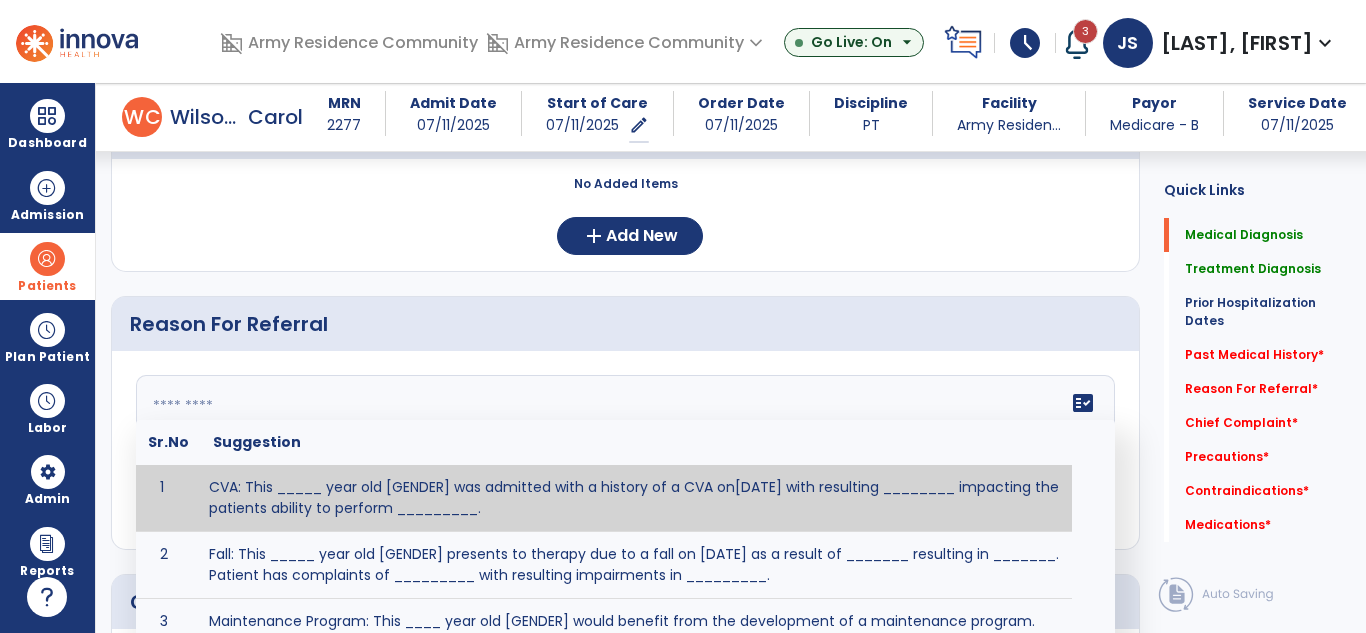 click 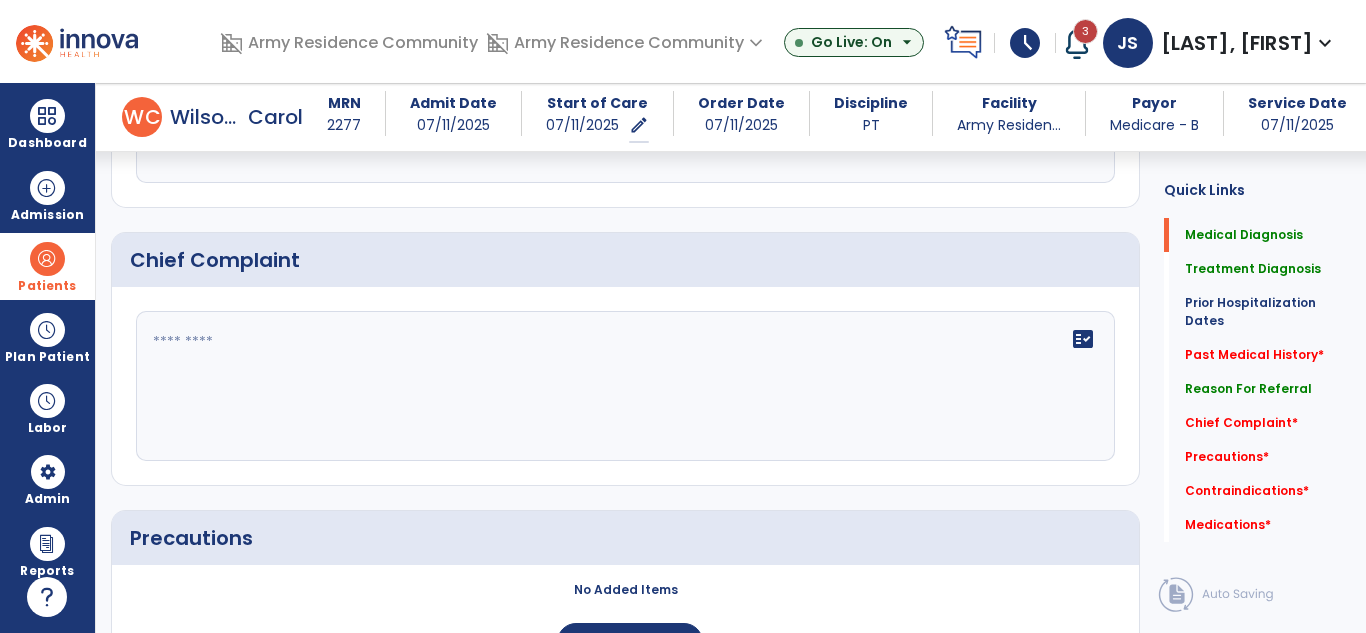 scroll, scrollTop: 1200, scrollLeft: 0, axis: vertical 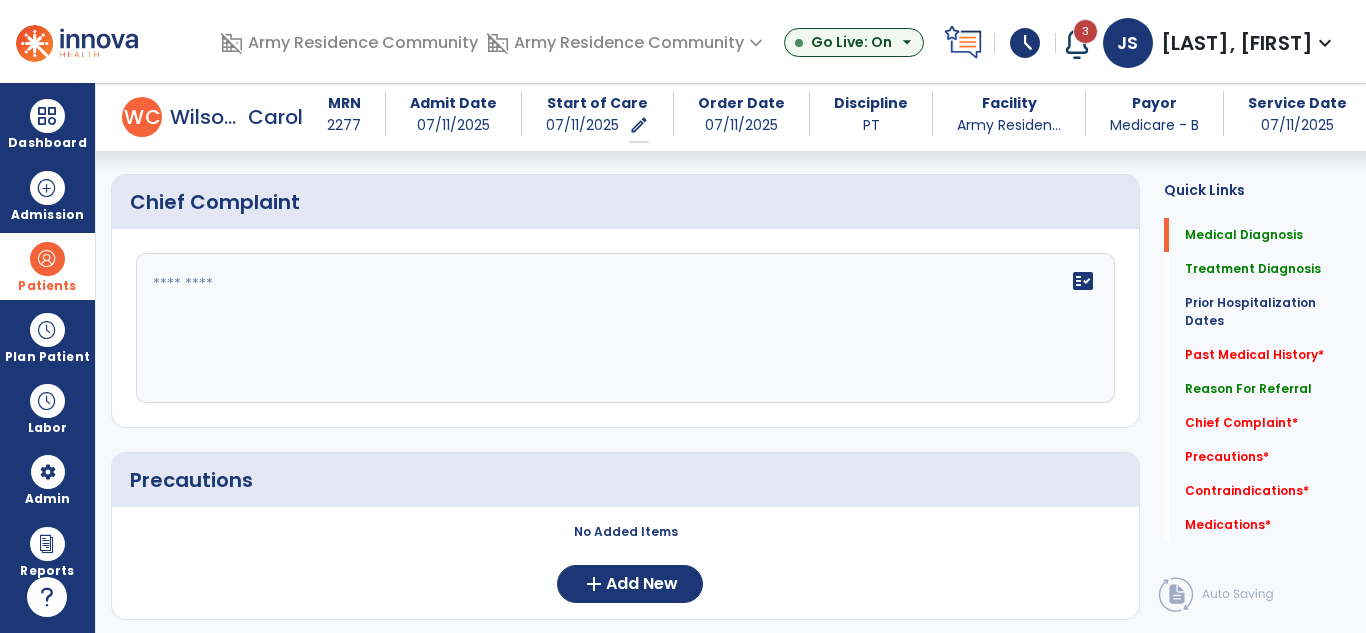 type on "**********" 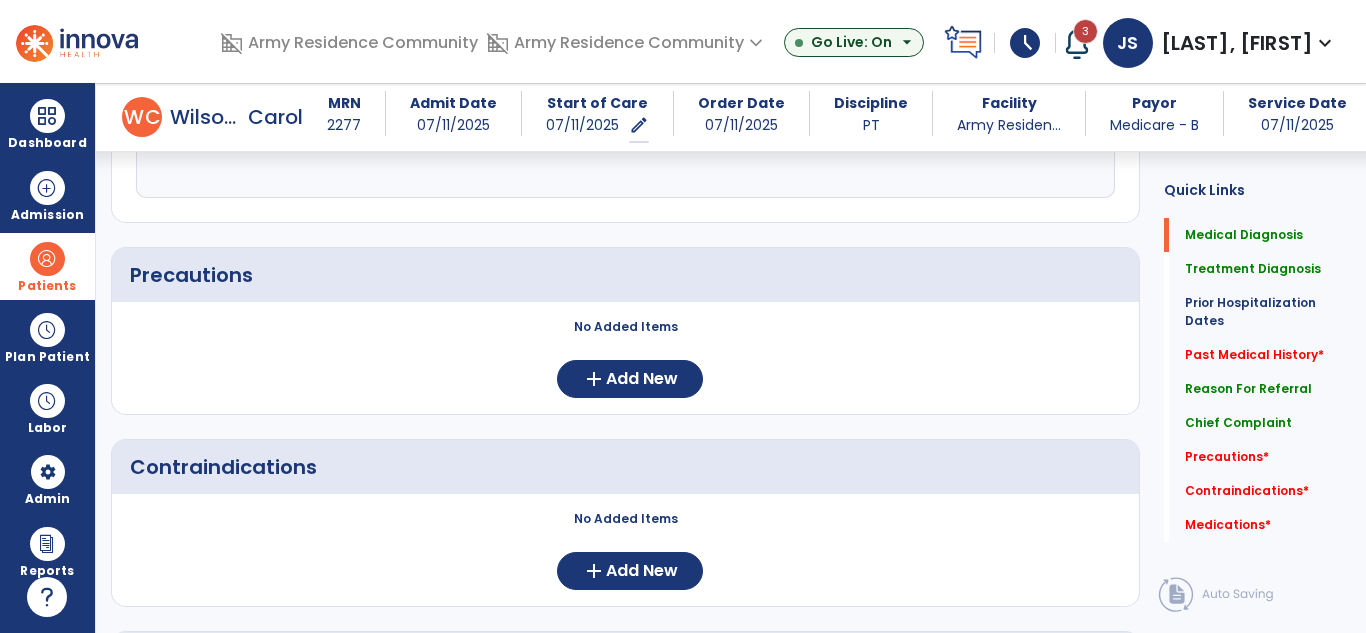 scroll, scrollTop: 1500, scrollLeft: 0, axis: vertical 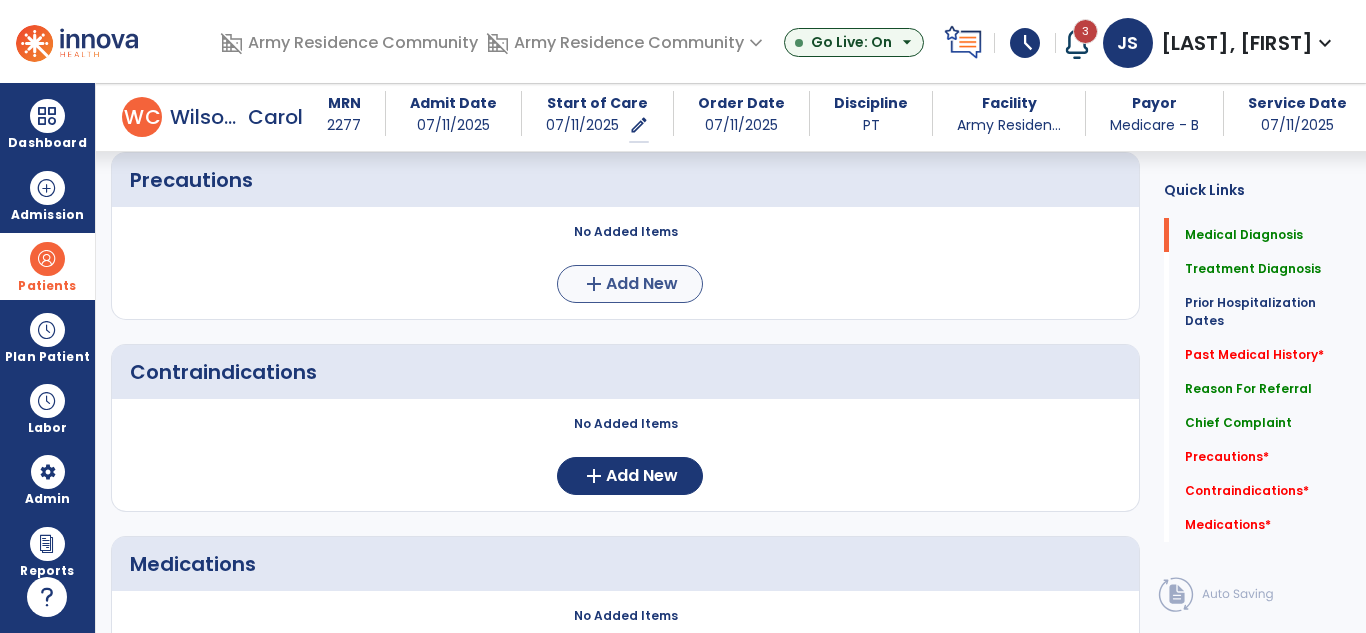 type on "**********" 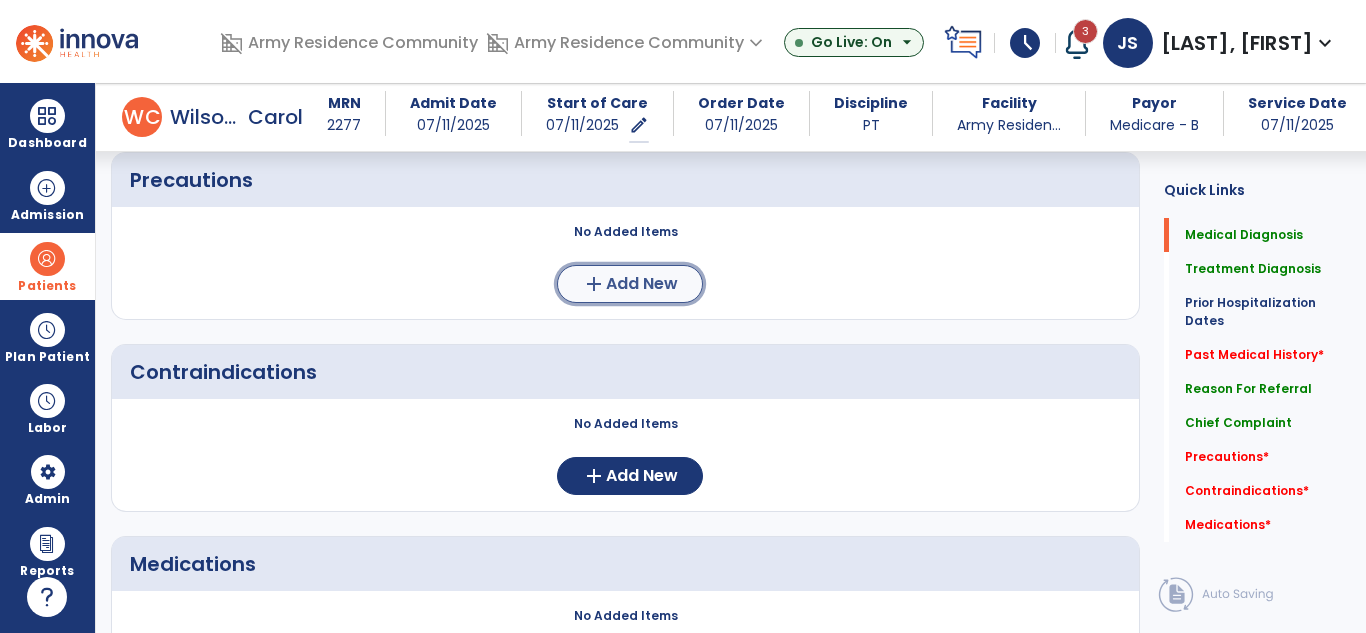click on "add" 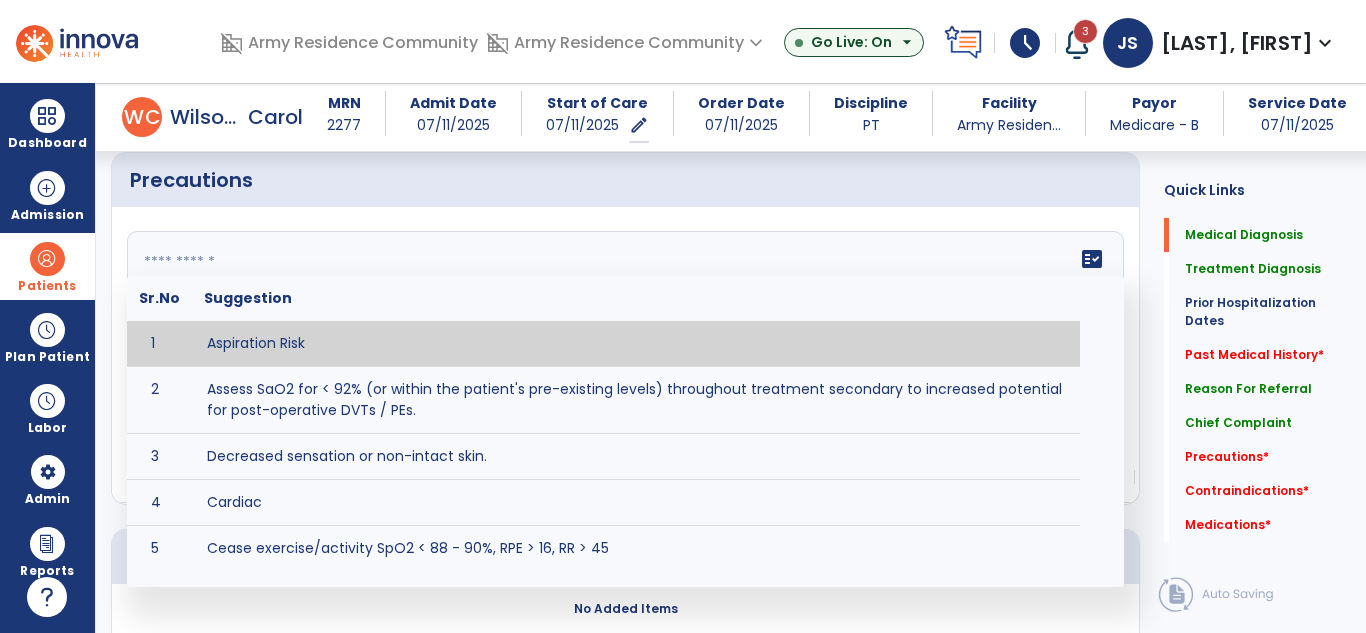 click on "fact_check  Sr.No Suggestion 1 Aspiration Risk 2 Assess SaO2 for < 92% (or within the patient's pre-existing levels) throughout treatment secondary to increased potential for post-operative DVTs / PEs. 3 Decreased sensation or non-intact skin. 4 Cardiac 5 Cease exercise/activity SpO2 < 88 - 90%, RPE > 16, RR > 45 6 Check for modified diet / oral intake restrictions related to swallowing impairments. Consult ST as appropriate. 7 Check INR lab results prior to activity if patient on blood thinners. 8 Closely monitor anxiety or stress due to increased SOB/dyspnea and cease activity/exercise until patient is able to control this response 9 Code Status:  10 Confirm surgical approach and discoloration or other precautions. 11 Confirm surgical procedure and specific precautions based on procedure (e.g., no twisting/bending/lifting, need for post-op brace, limiting time in sitting, etc.). 12 Confirm weight bearing status as defined by the surgeon. 13 14 Precautions for exercise include:  15 Depression 16 17 18 19 20" 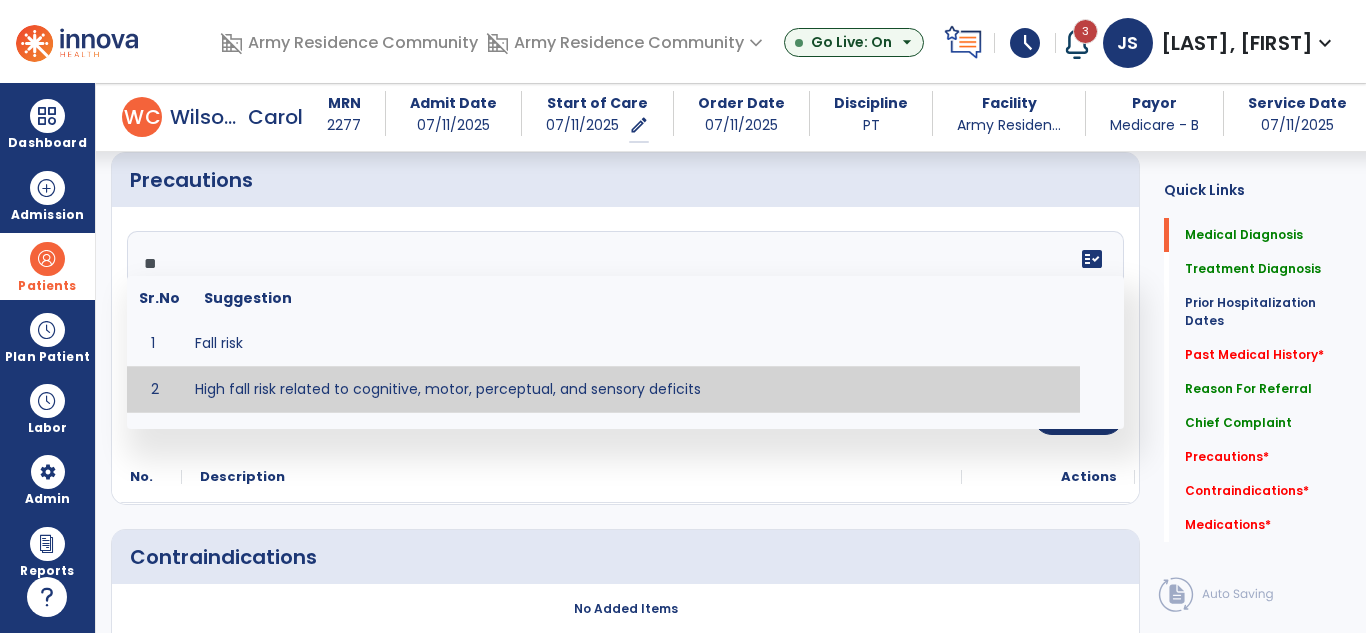 type on "**********" 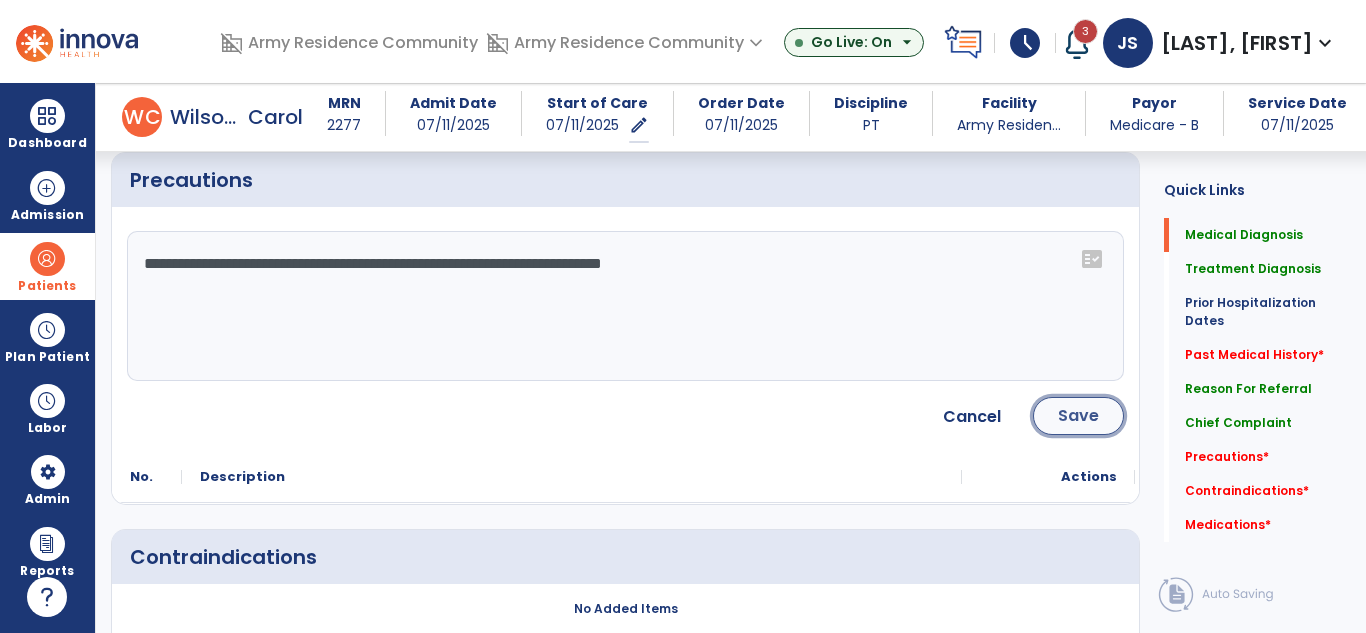 click on "Save" 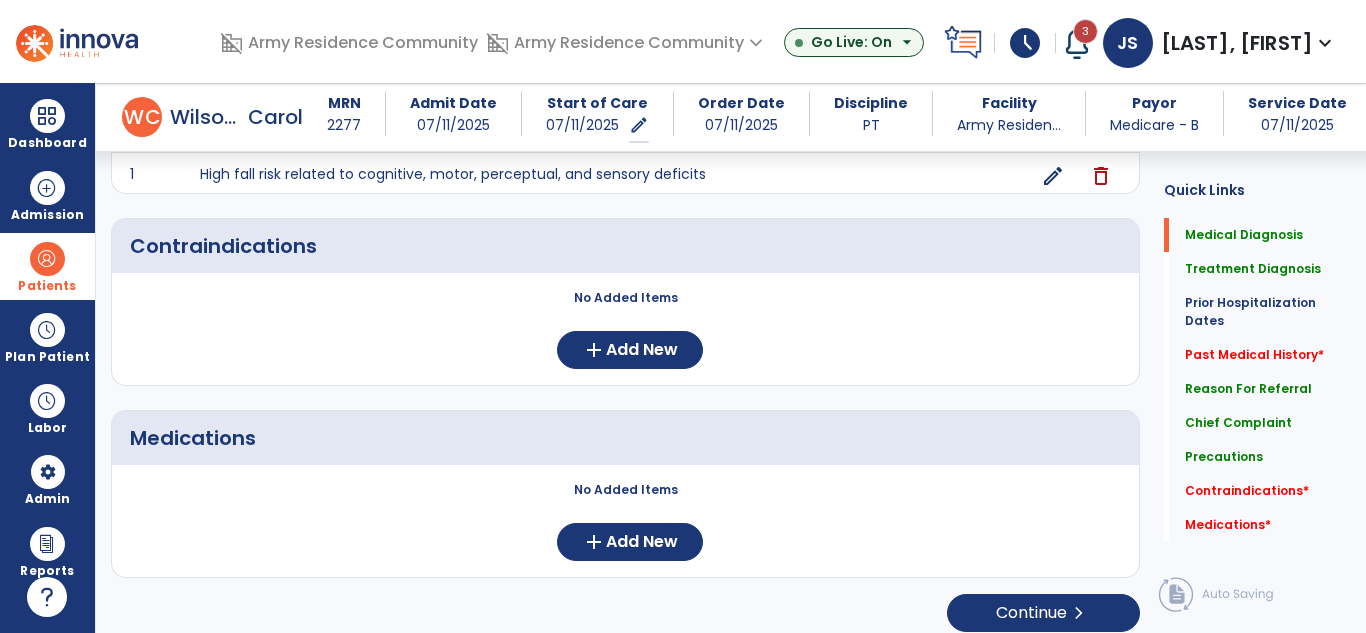 scroll, scrollTop: 1637, scrollLeft: 0, axis: vertical 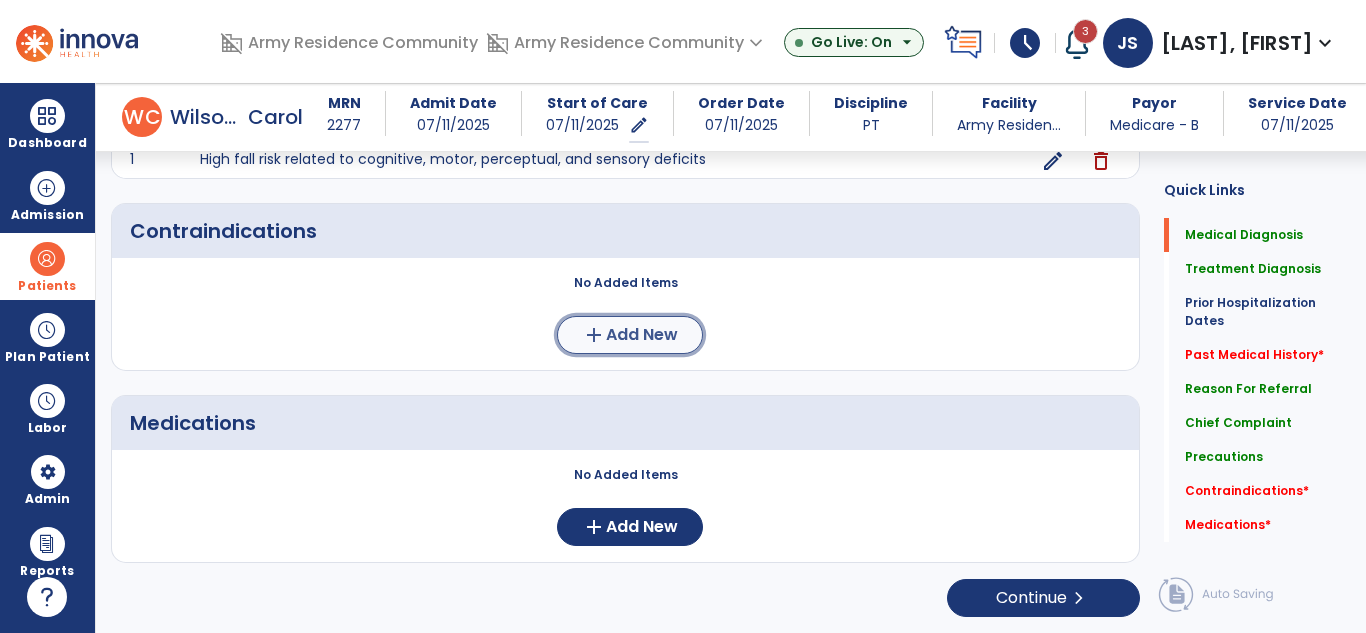 click on "Add New" 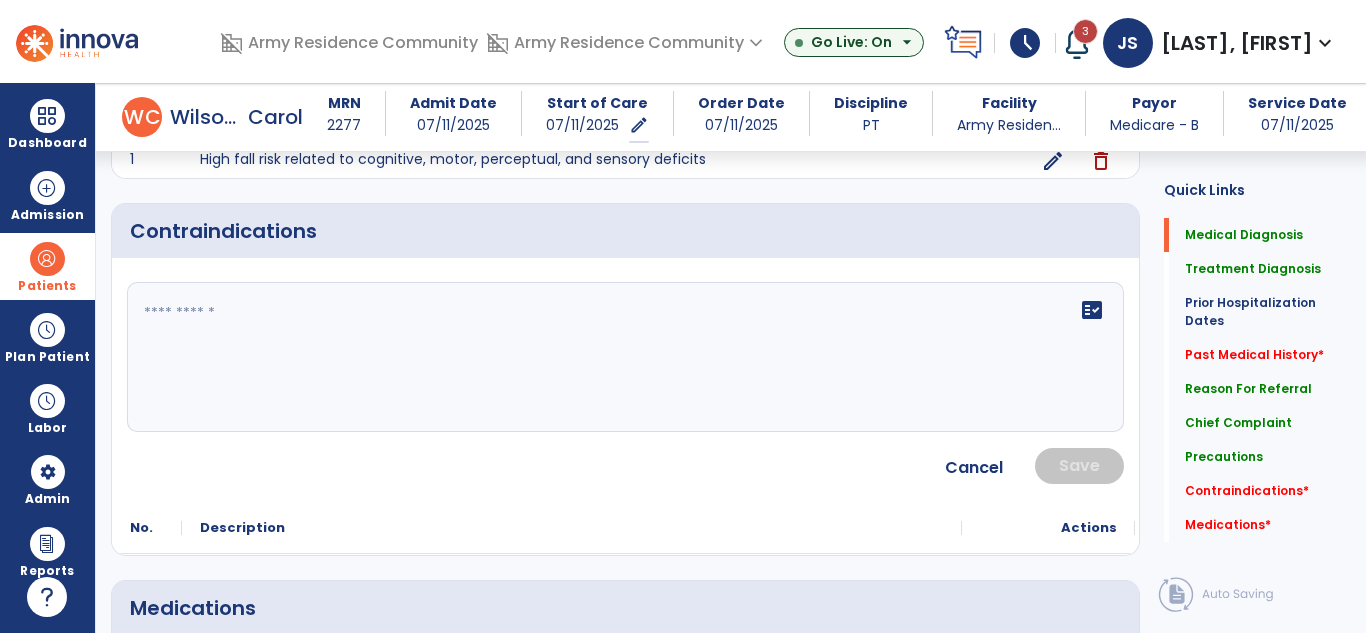 click on "fact_check" 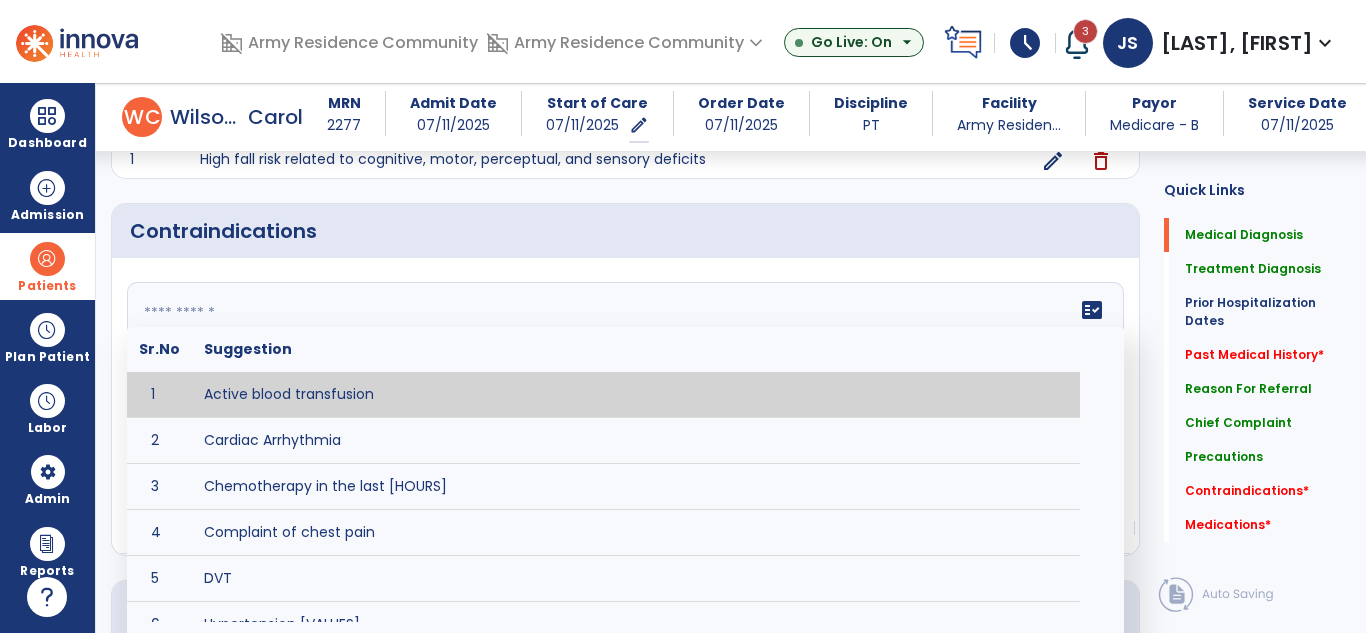 click on "fact_check  Sr.No Suggestion 1 Active blood transfusion 2 Cardiac Arrhythmia 3 Chemotherapy in the last [HOURS] 4 Complaint of chest pain 5 DVT 6 Hypertension [VALUES] 7 Inflammation or infection in the heart. 8 Oxygen saturation lower than [VALUE] 9 Pacemaker 10 Pulmonary infarction 11 Recent changes in EKG 12 Severe aortic stenosis 13 Severe dehydration 14 Severe diaphoresis 15 Severe orthostatic hypotension 16 Severe shortness of breath/dyspnea 17 Significantly elevated potassium levels 18 Significantly low potassium levels 19 Suspected or known dissecting aneurysm 20 Systemic infection 21 Uncontrolled diabetes with blood sugar levels greater than [VALUE] or less than [Value]  22 Unstable angina 23 Untreated blood clots" 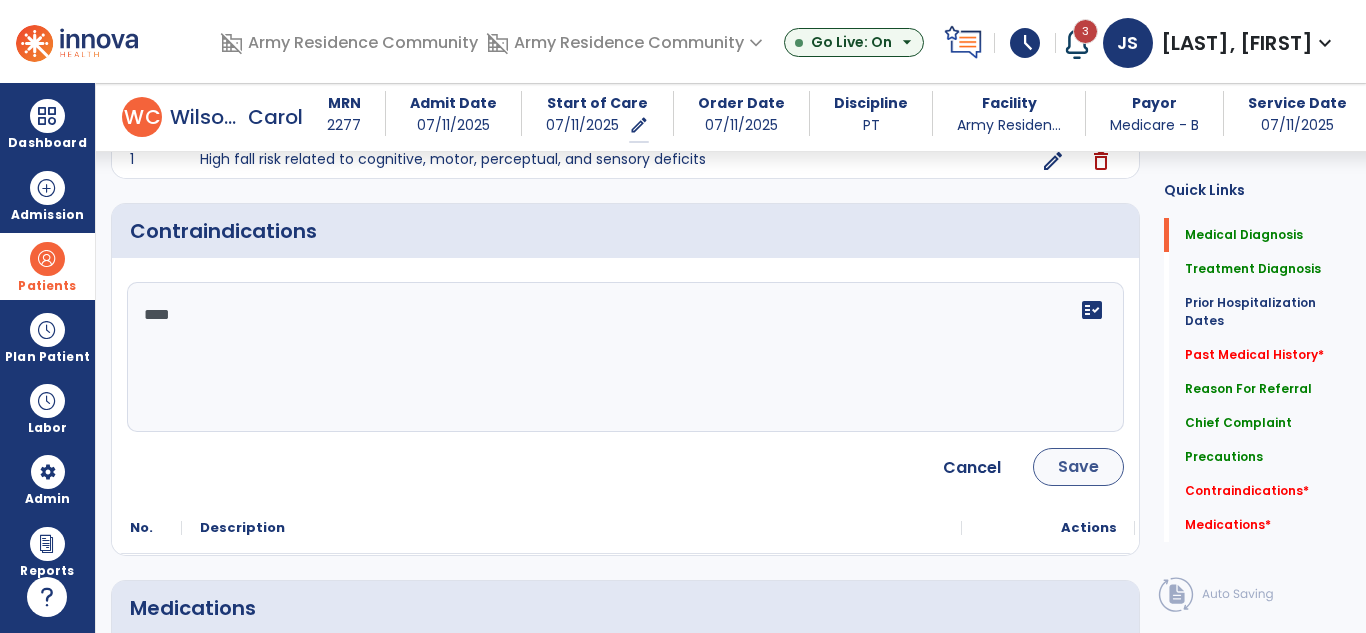 type on "****" 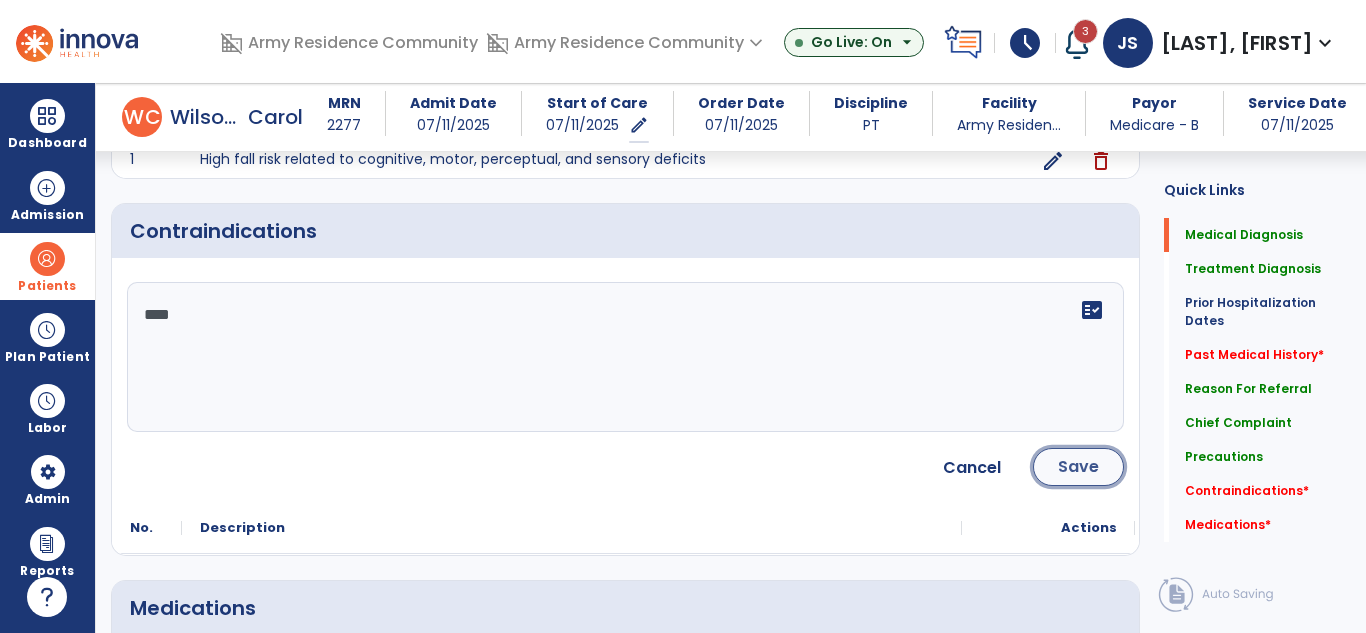 click on "Save" 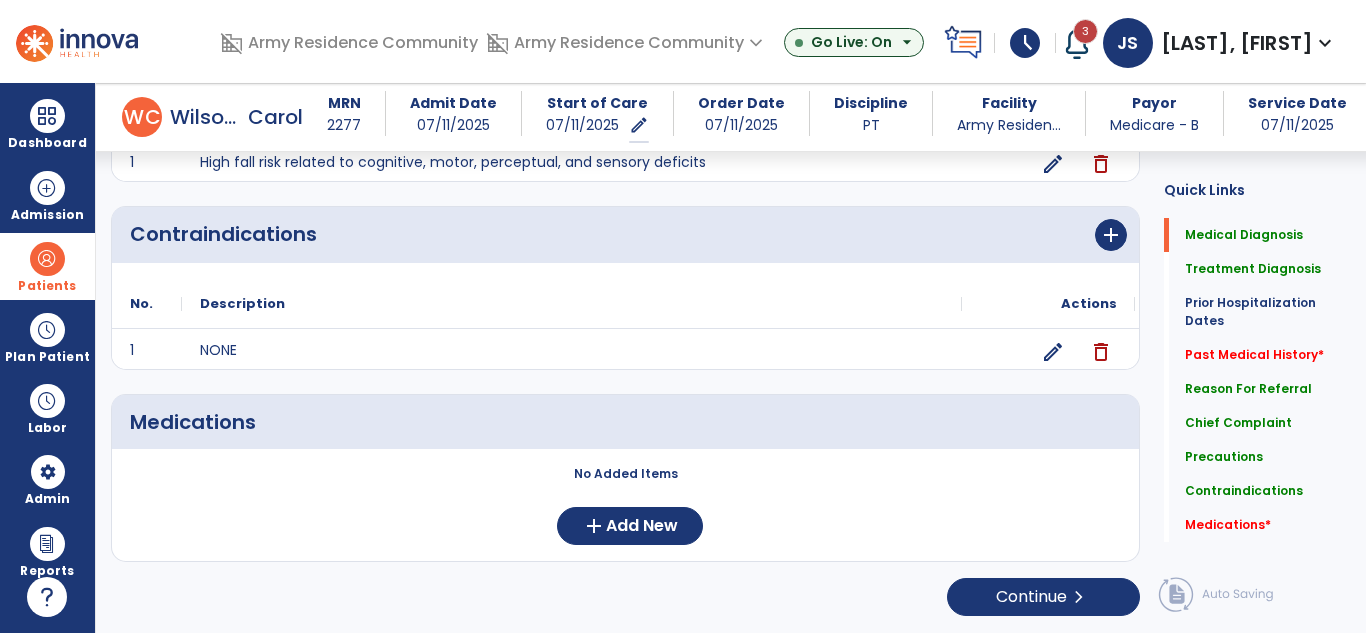 scroll, scrollTop: 1633, scrollLeft: 0, axis: vertical 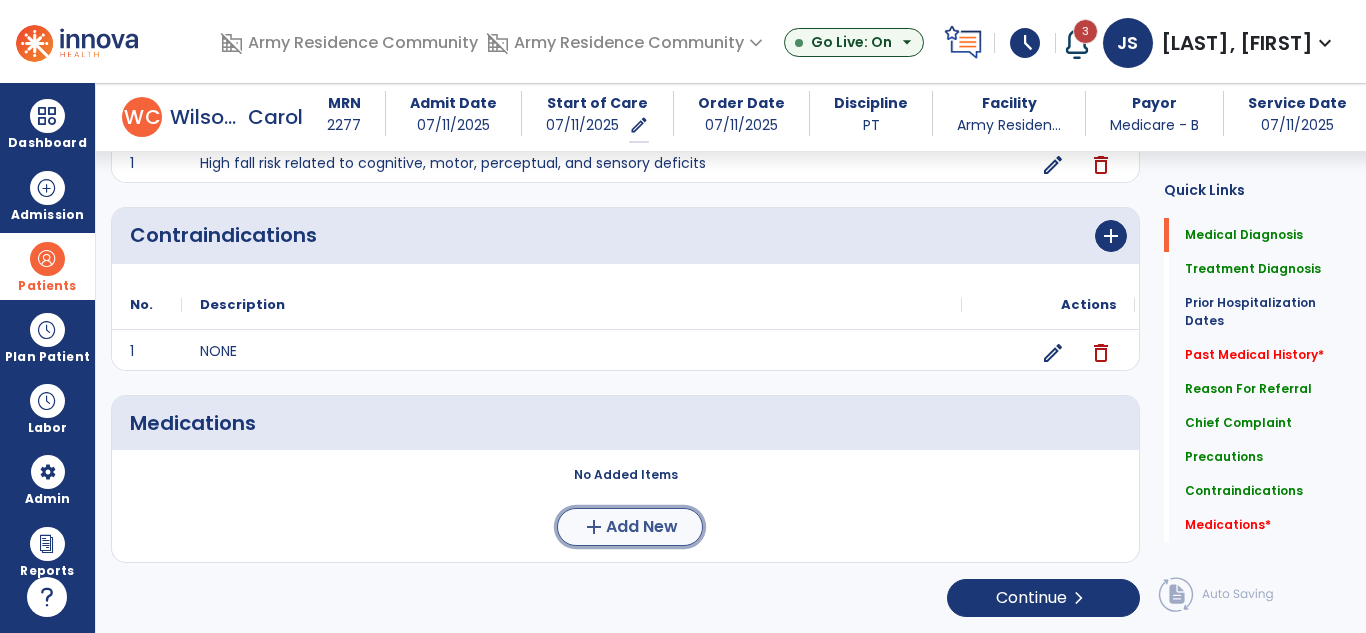 click on "Add New" 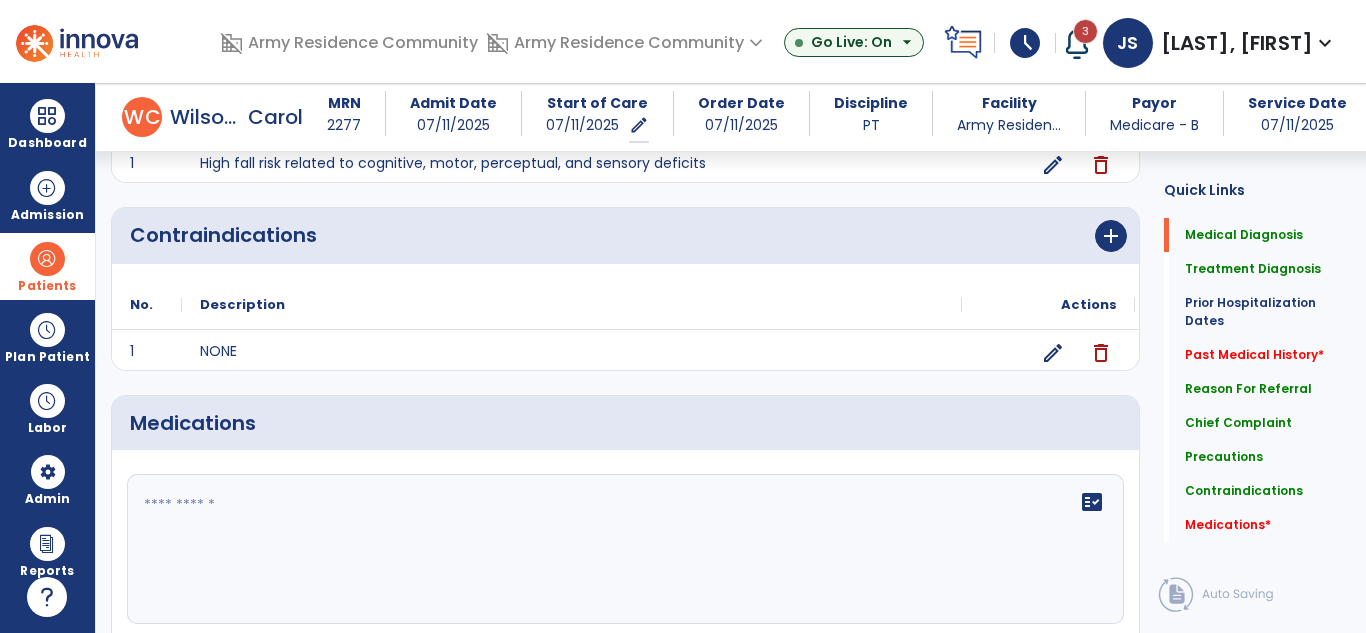 click 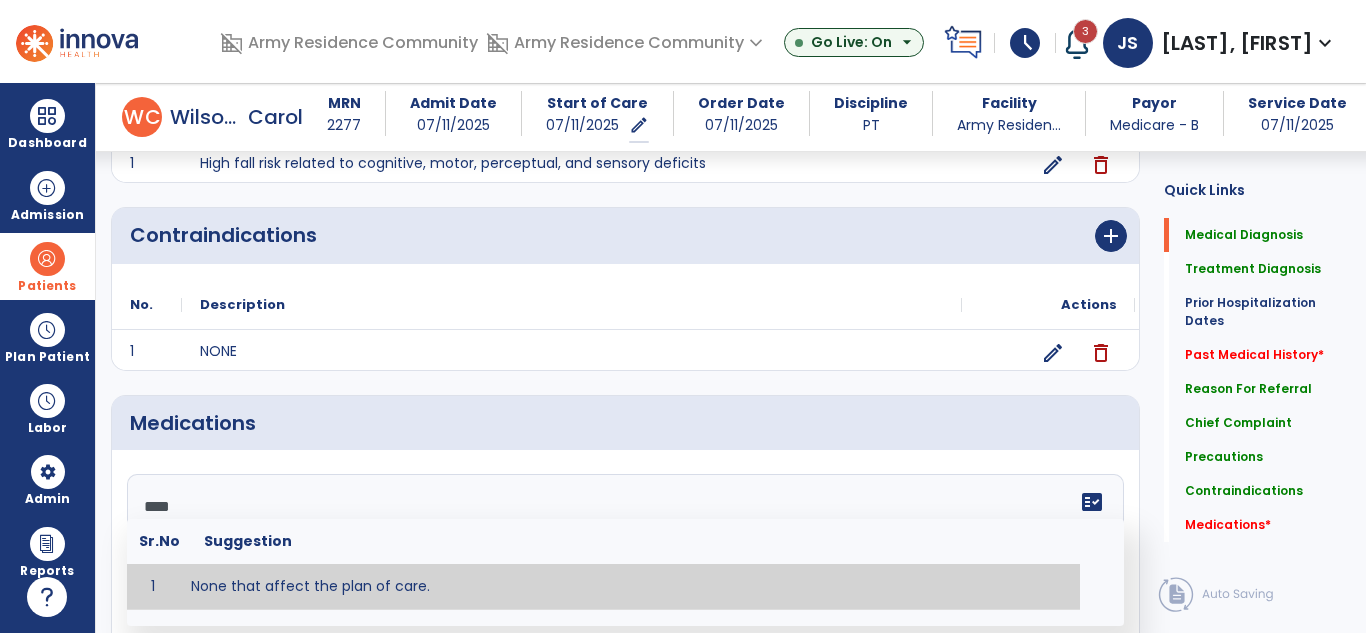 scroll, scrollTop: 1733, scrollLeft: 0, axis: vertical 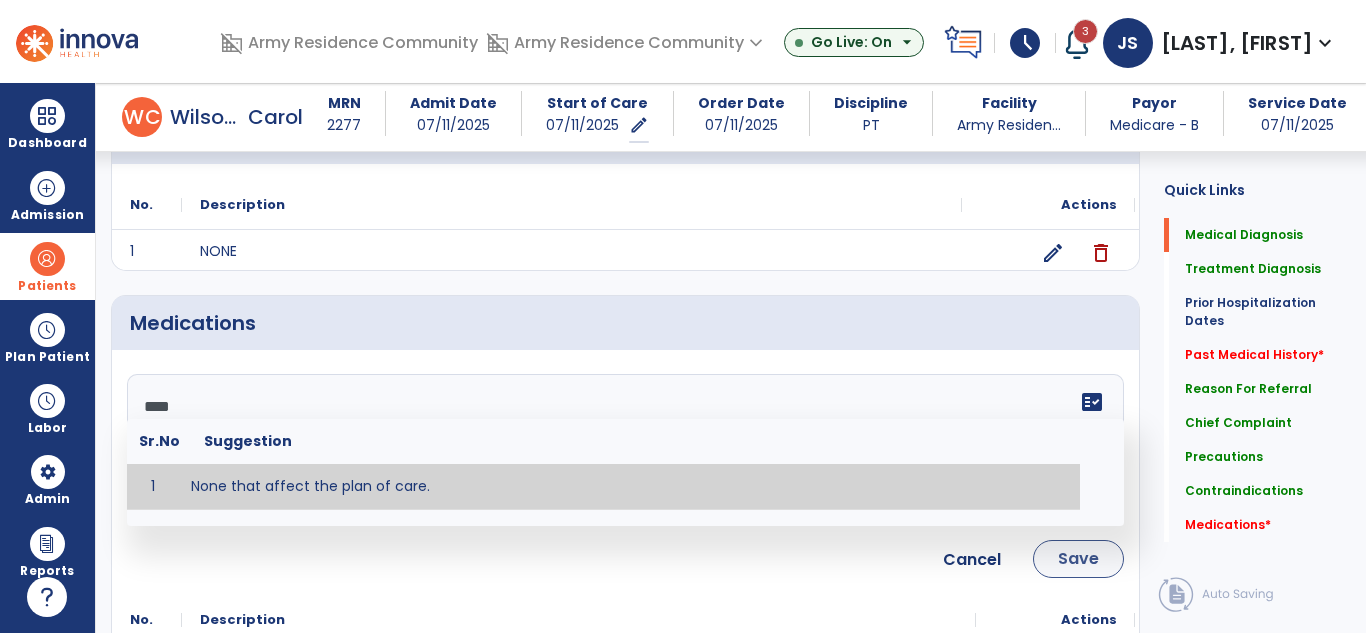 type on "****" 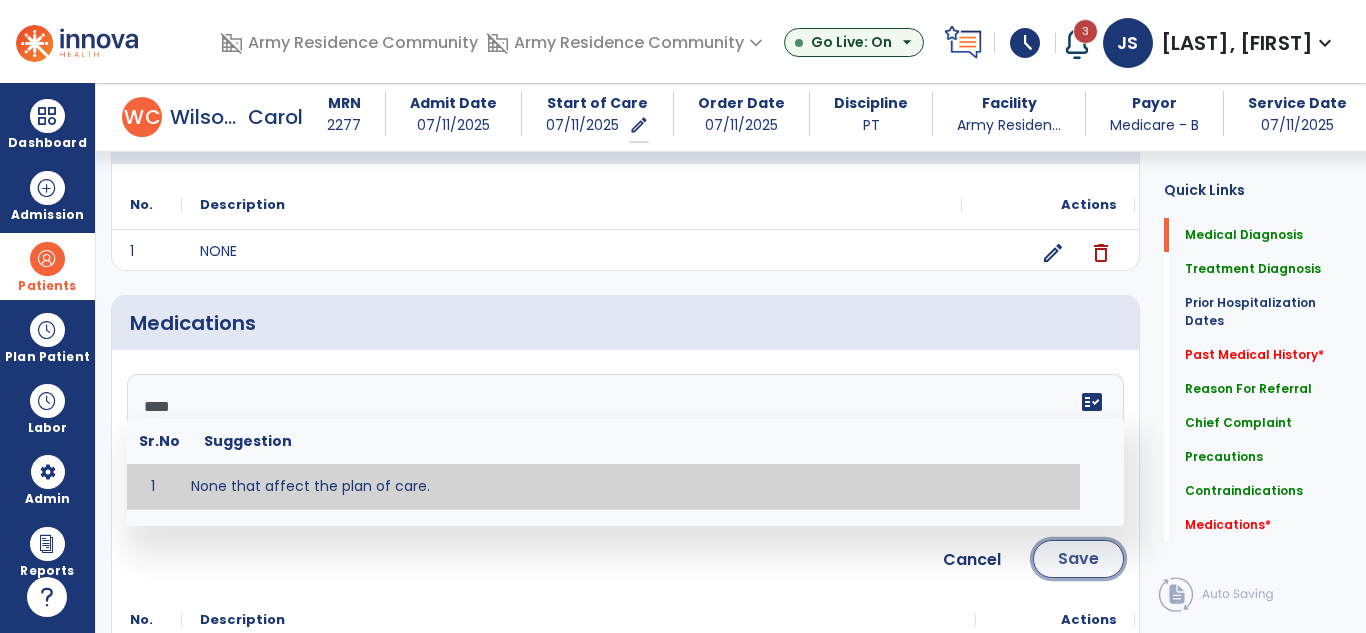 click on "Save" 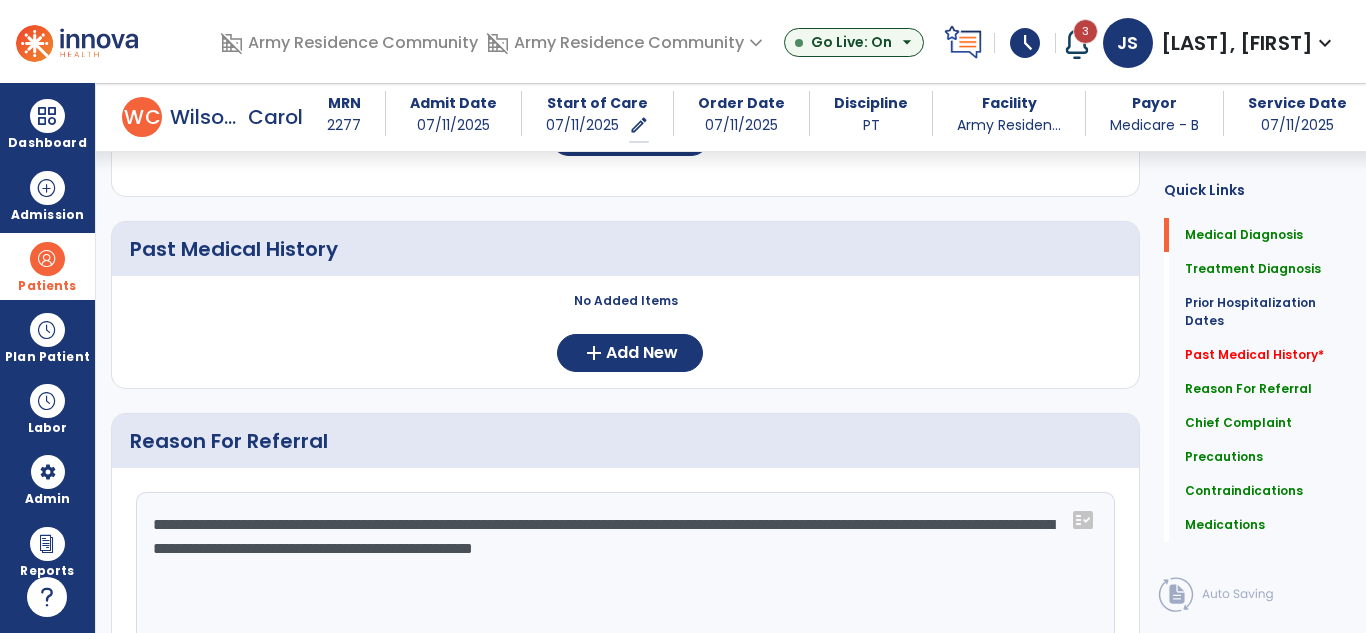 scroll, scrollTop: 630, scrollLeft: 0, axis: vertical 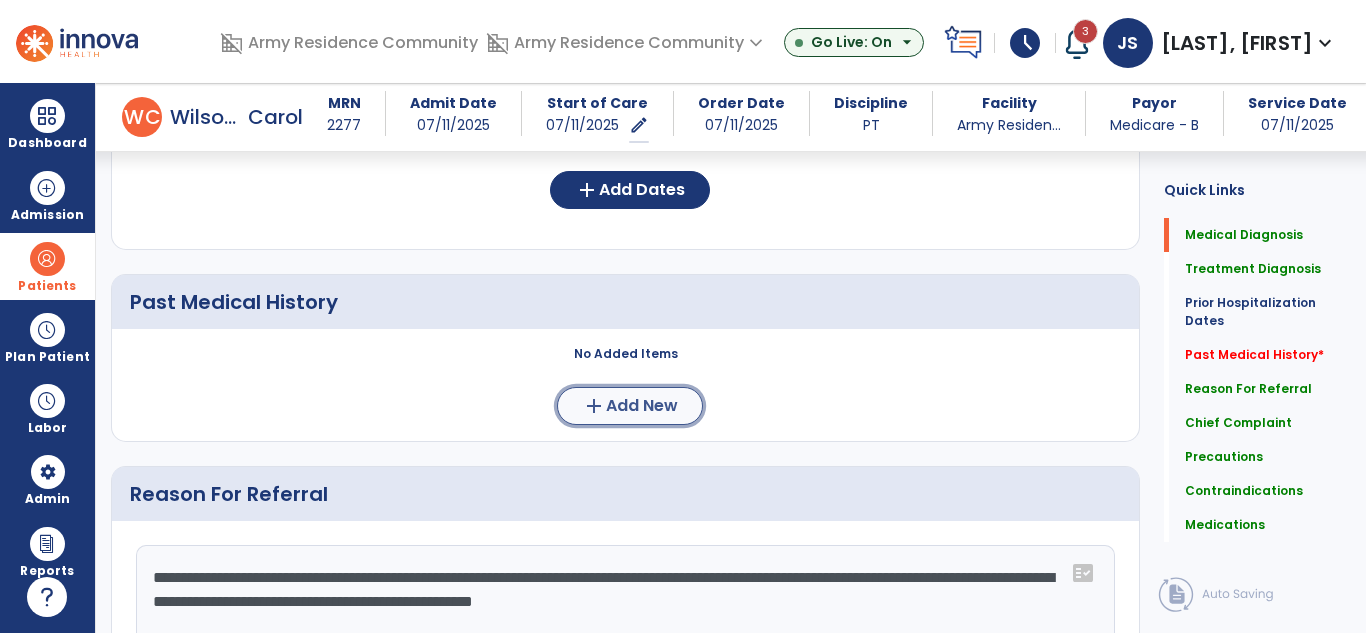click on "Add New" 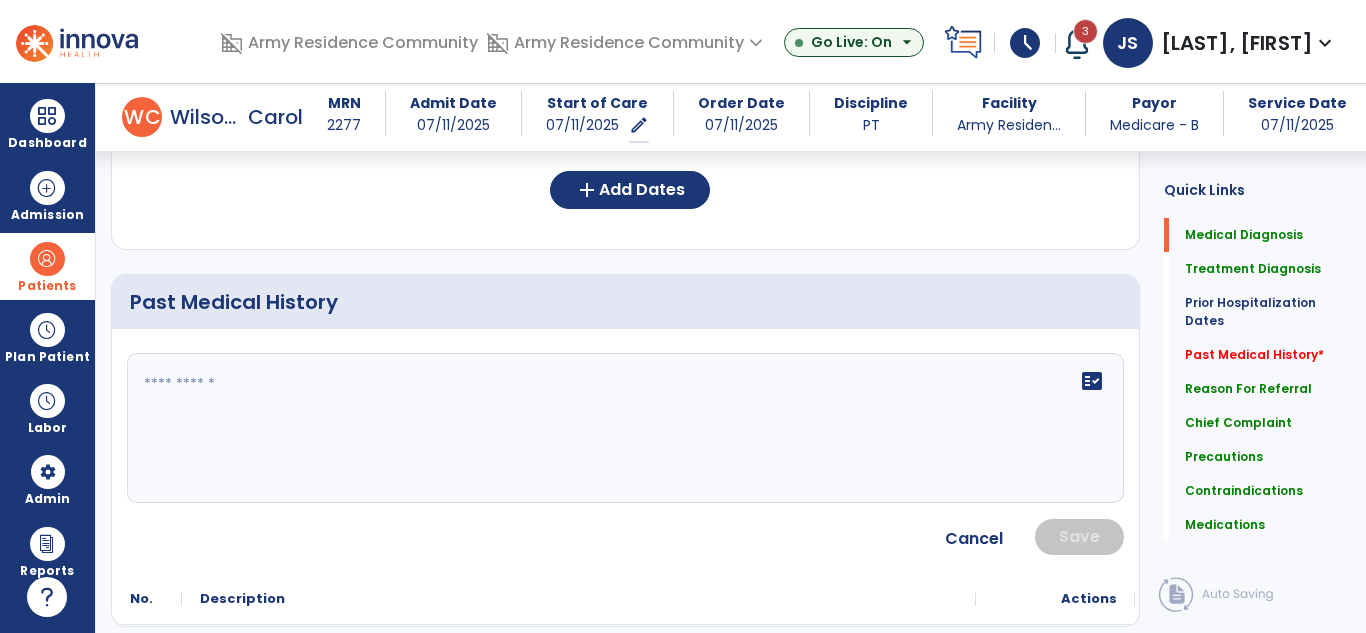 click on "fact_check" 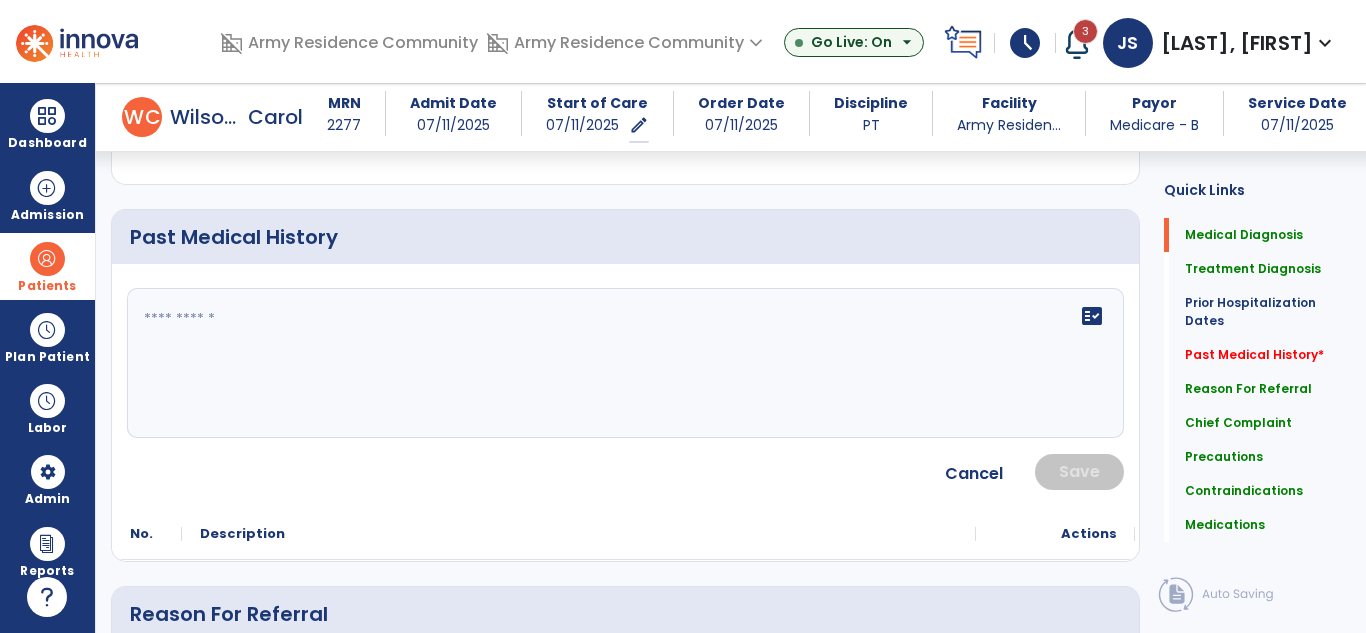 scroll, scrollTop: 730, scrollLeft: 0, axis: vertical 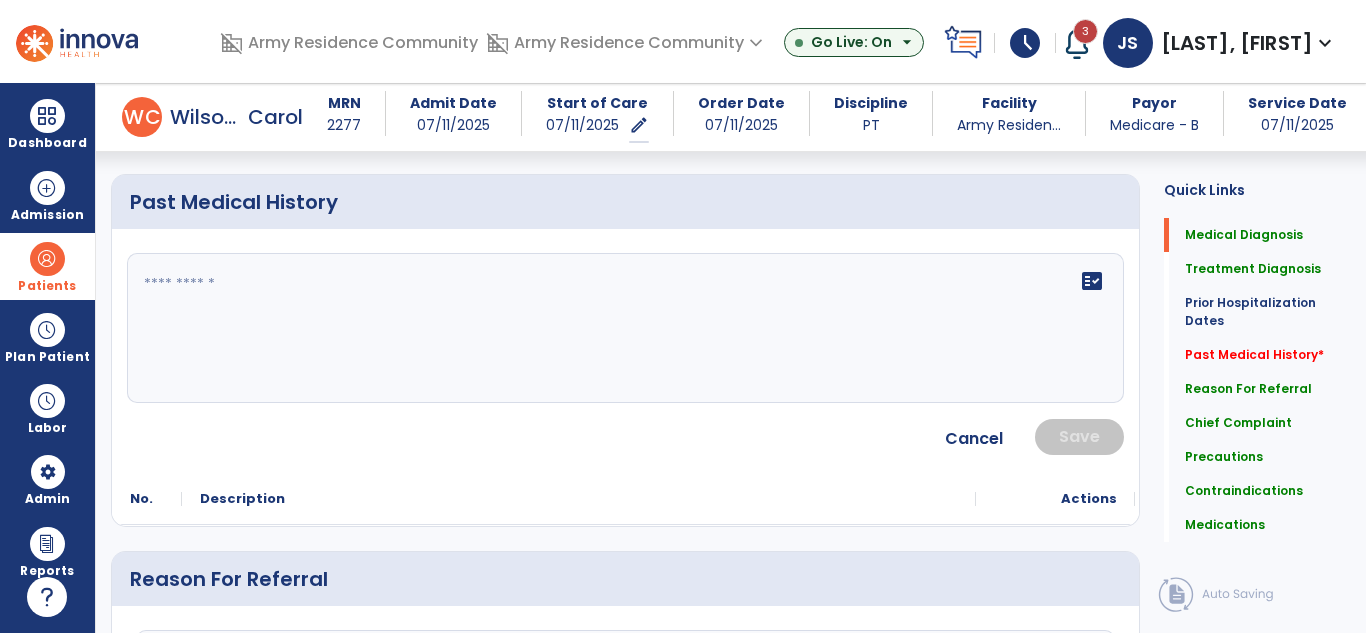 click on "fact_check" 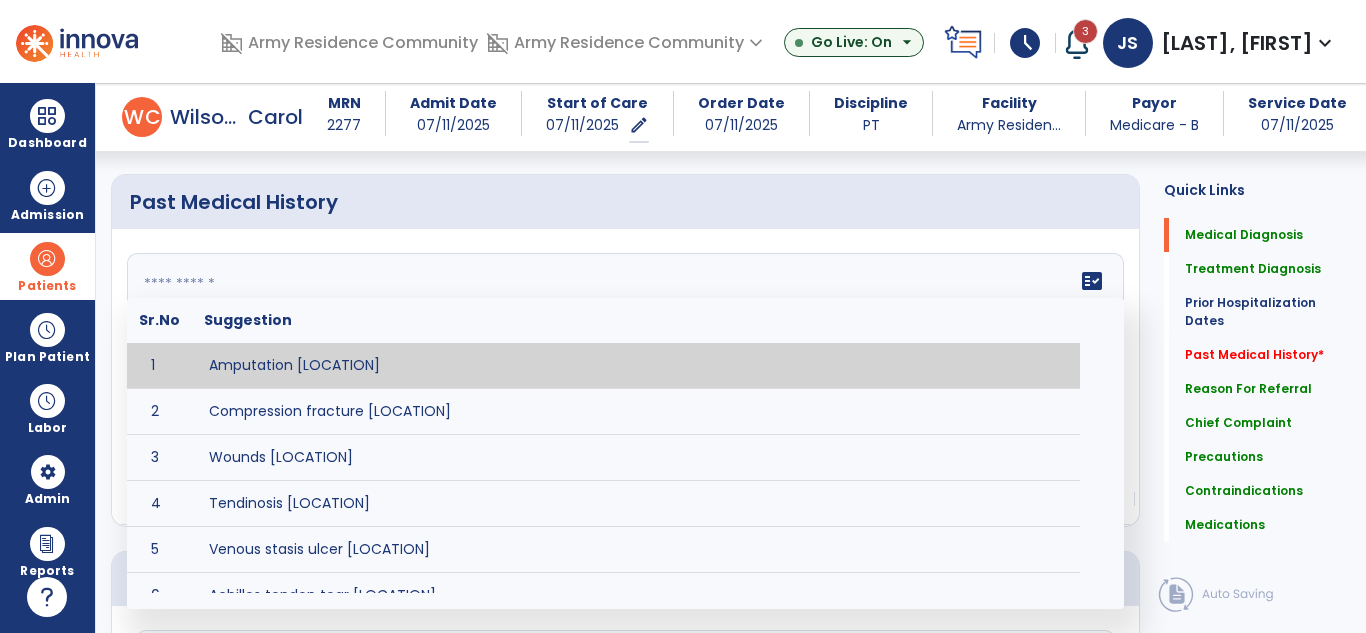 type on "**********" 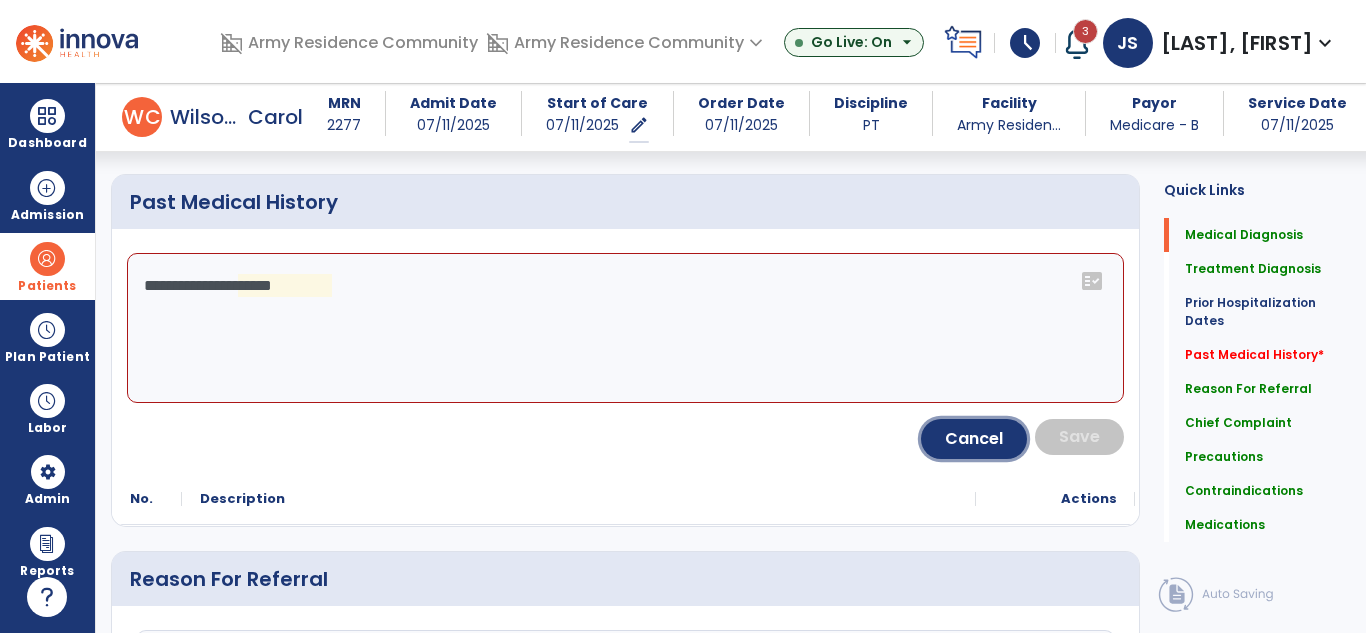 click on "Cancel" 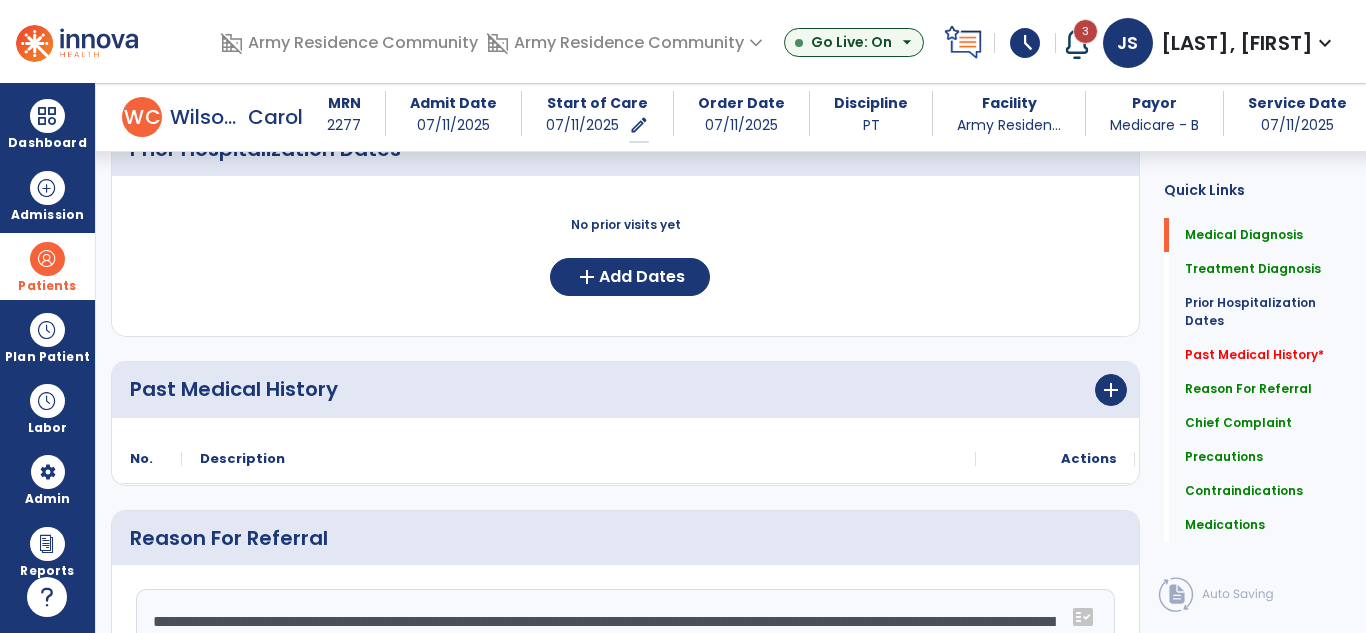 scroll, scrollTop: 530, scrollLeft: 0, axis: vertical 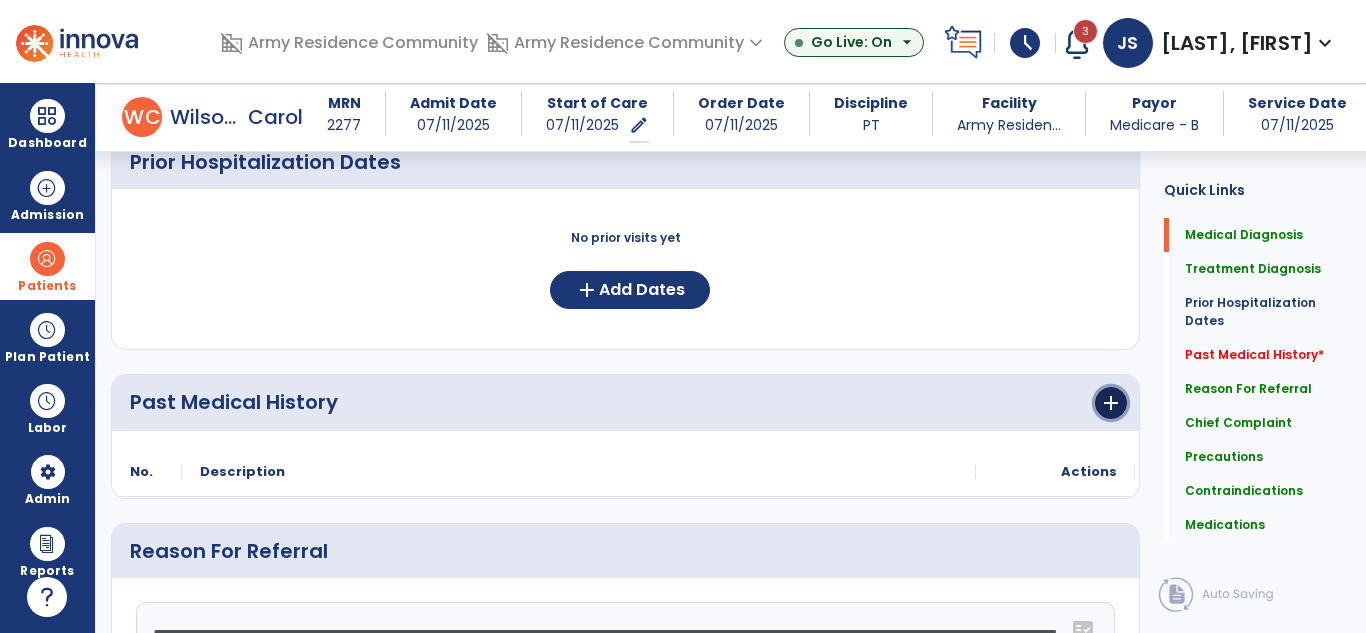 click on "add" 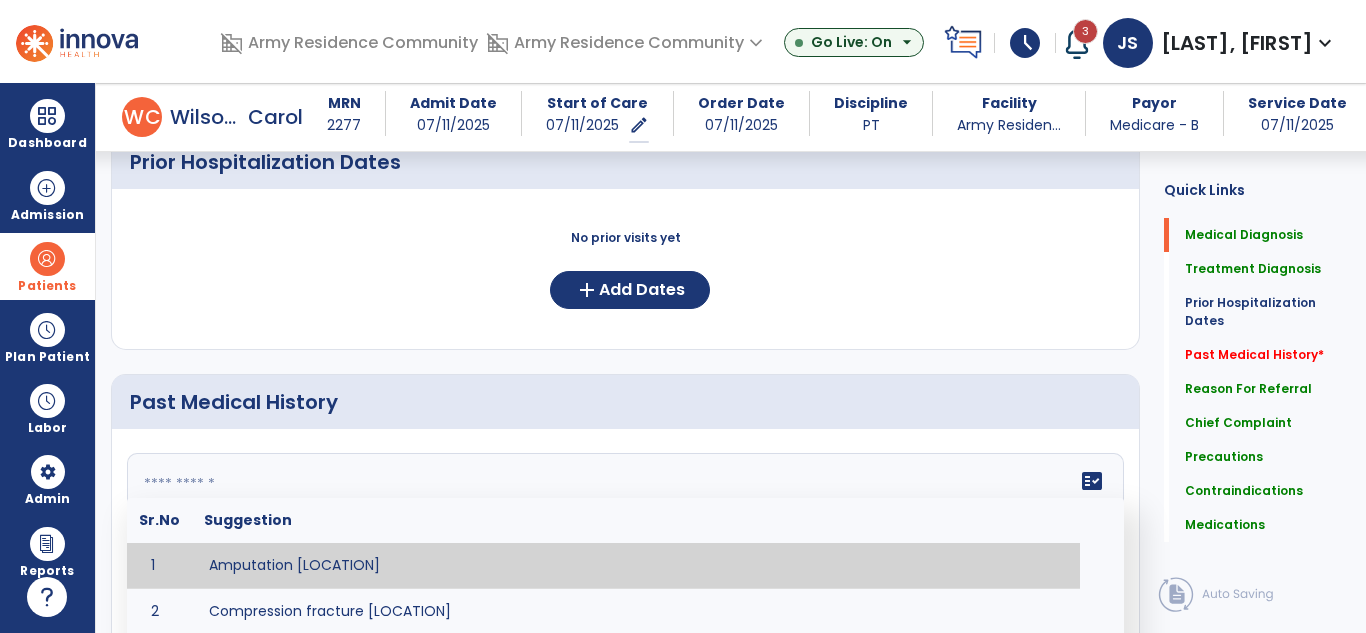 click 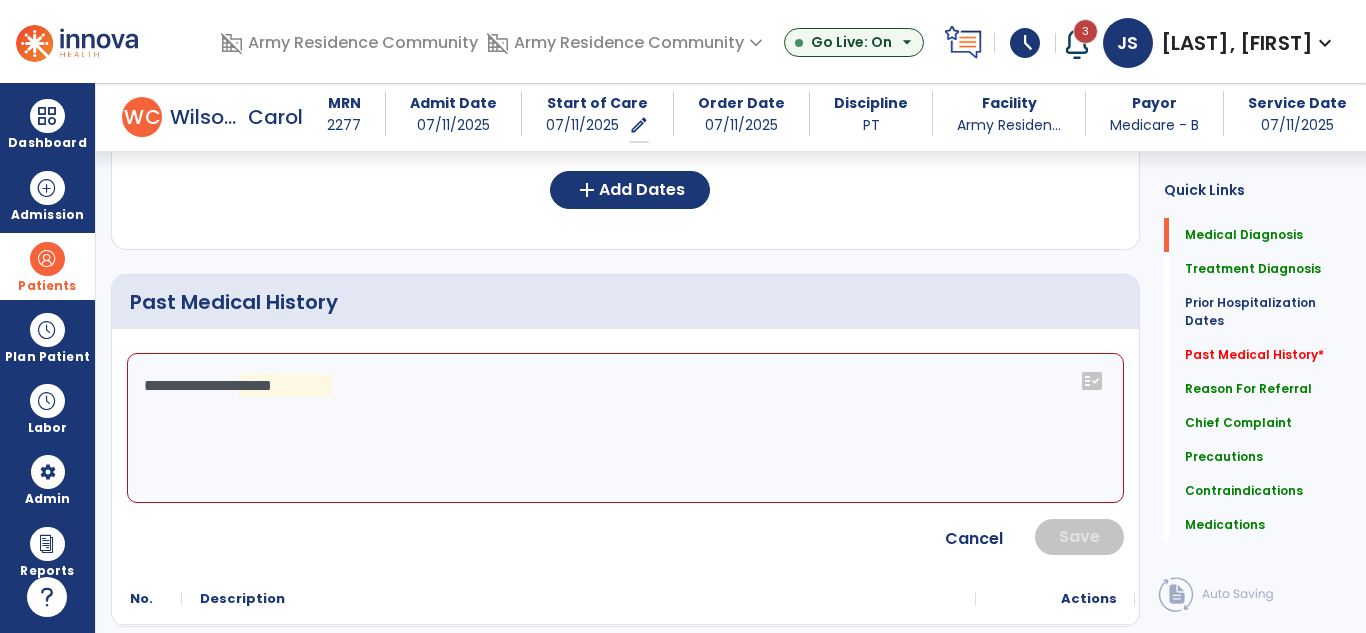 click on "**********" 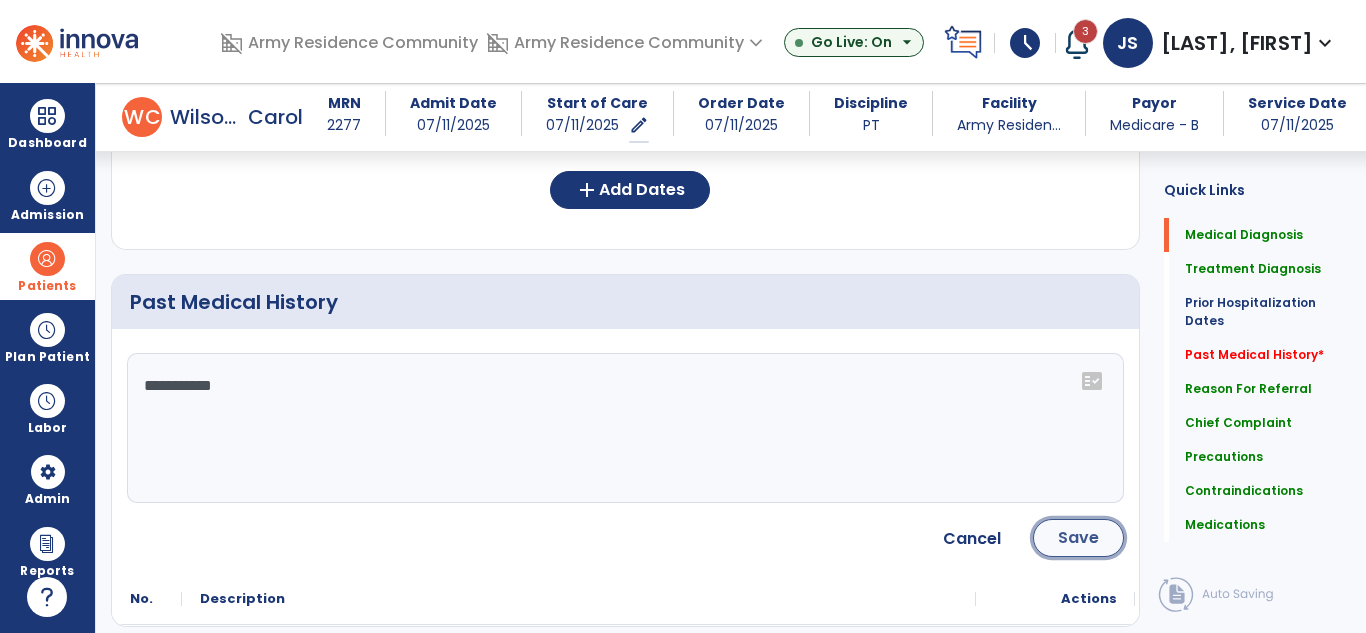 click on "Save" 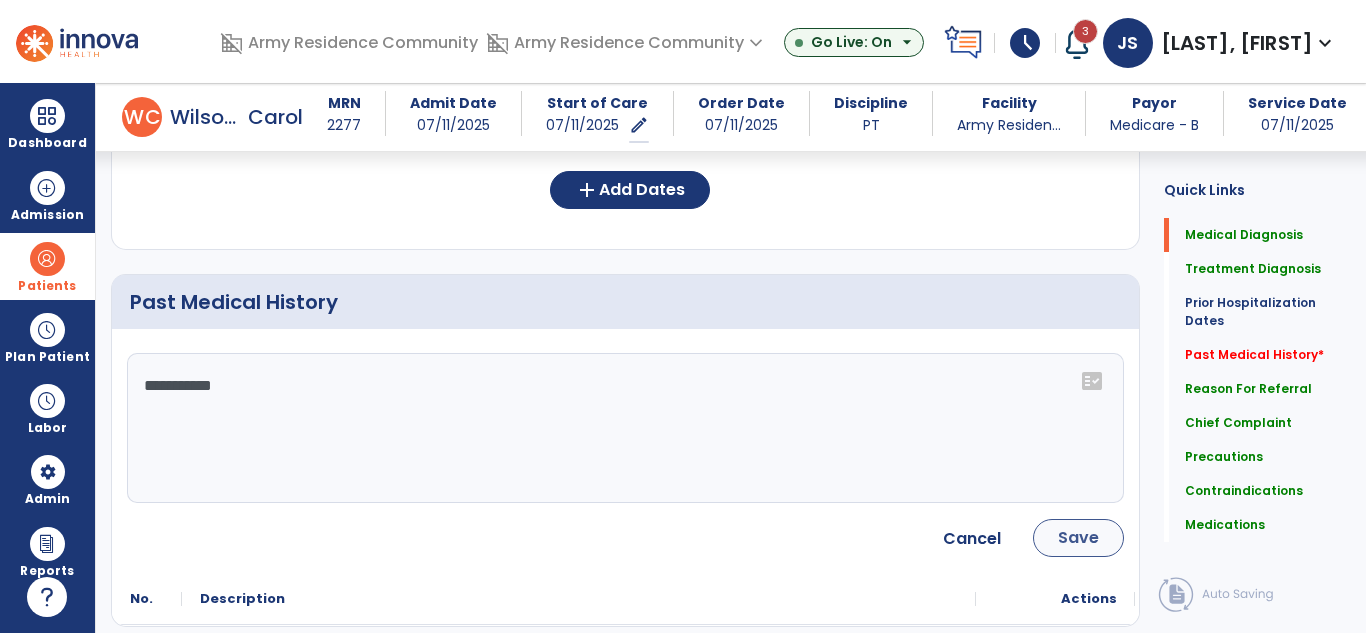 click on "**********" 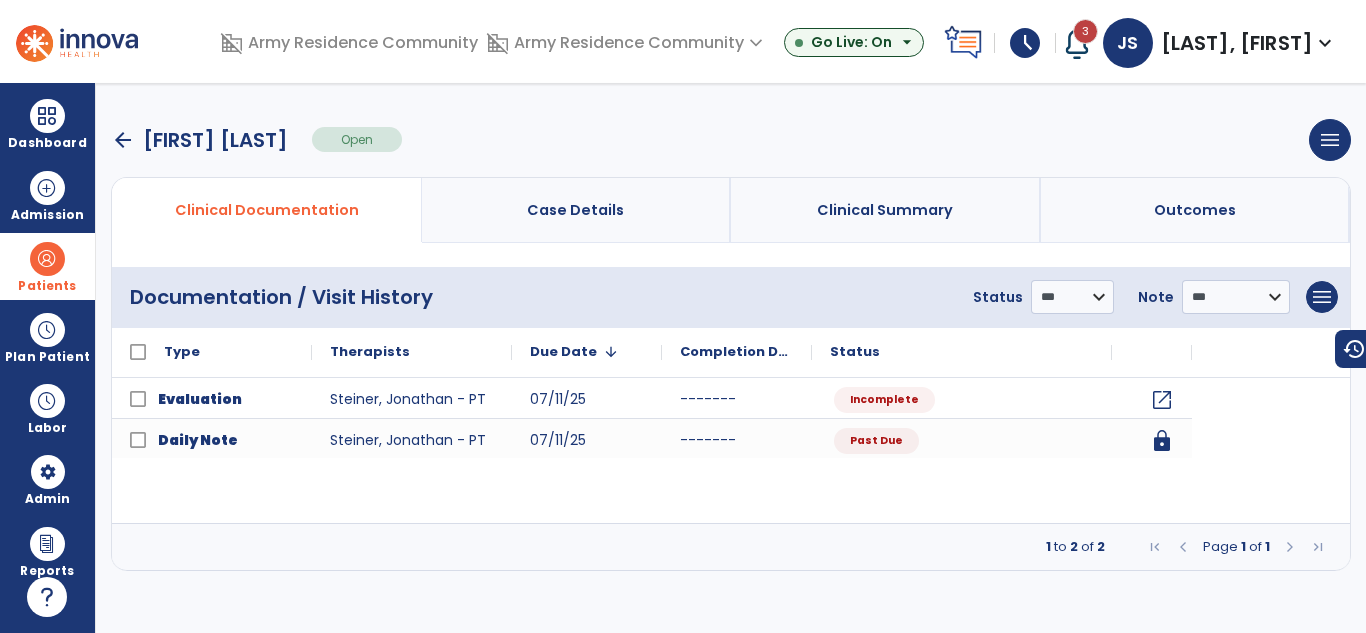 scroll, scrollTop: 0, scrollLeft: 0, axis: both 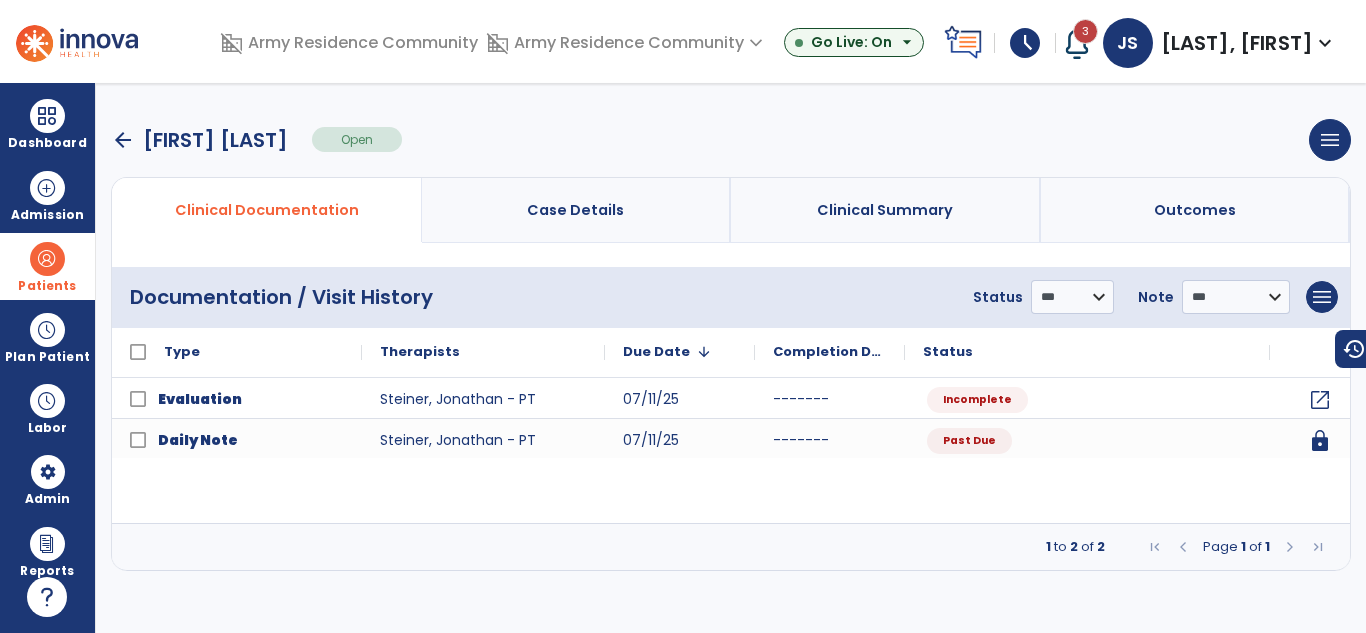 click on "arrow_back" at bounding box center (123, 140) 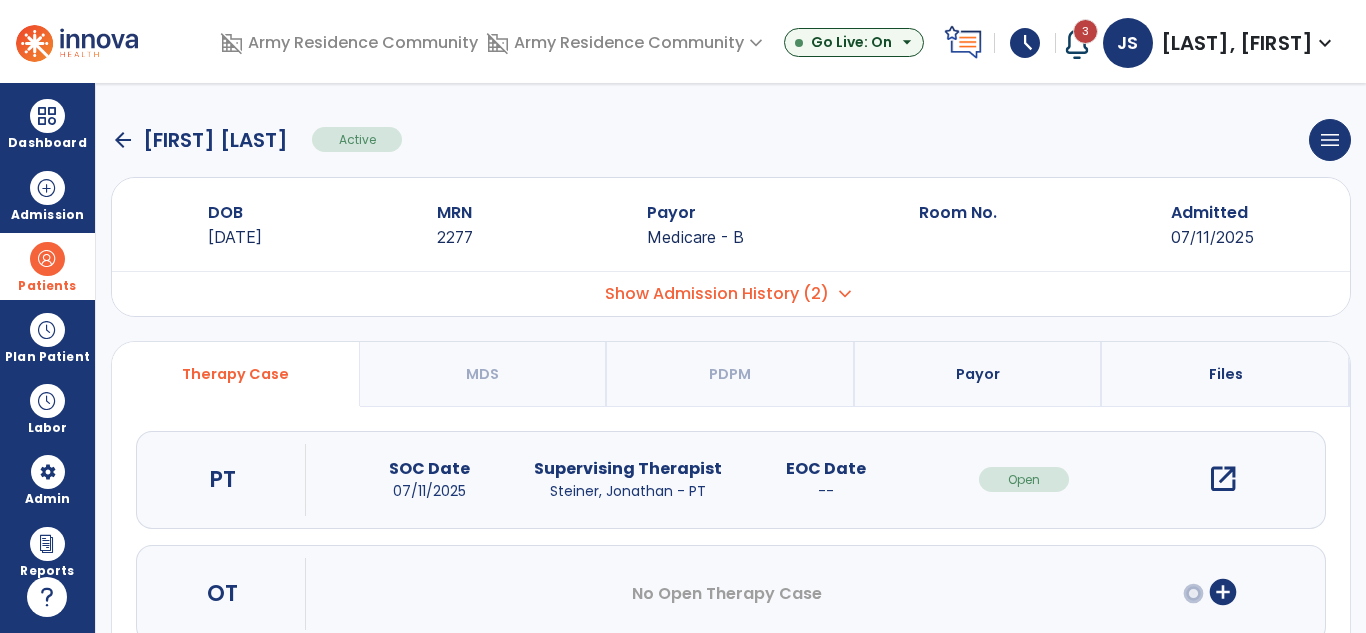 click on "Show Admission History (2)     expand_more" at bounding box center [731, 293] 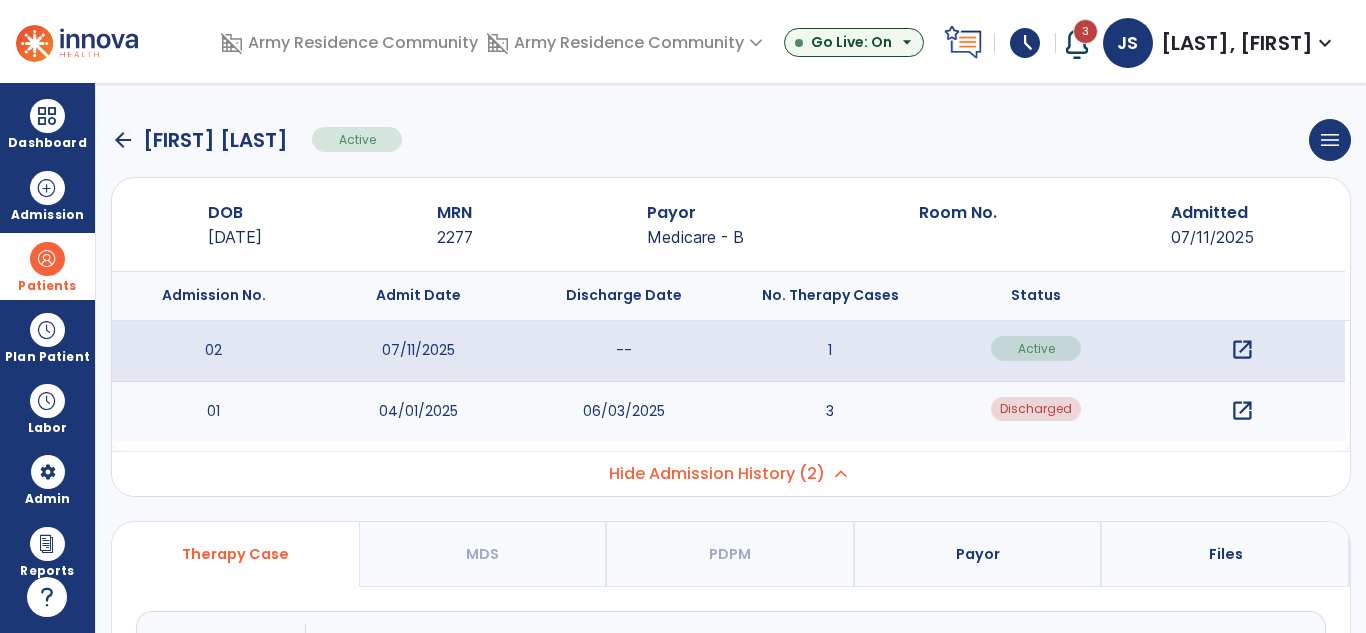 click on "open_in_new" at bounding box center [1242, 411] 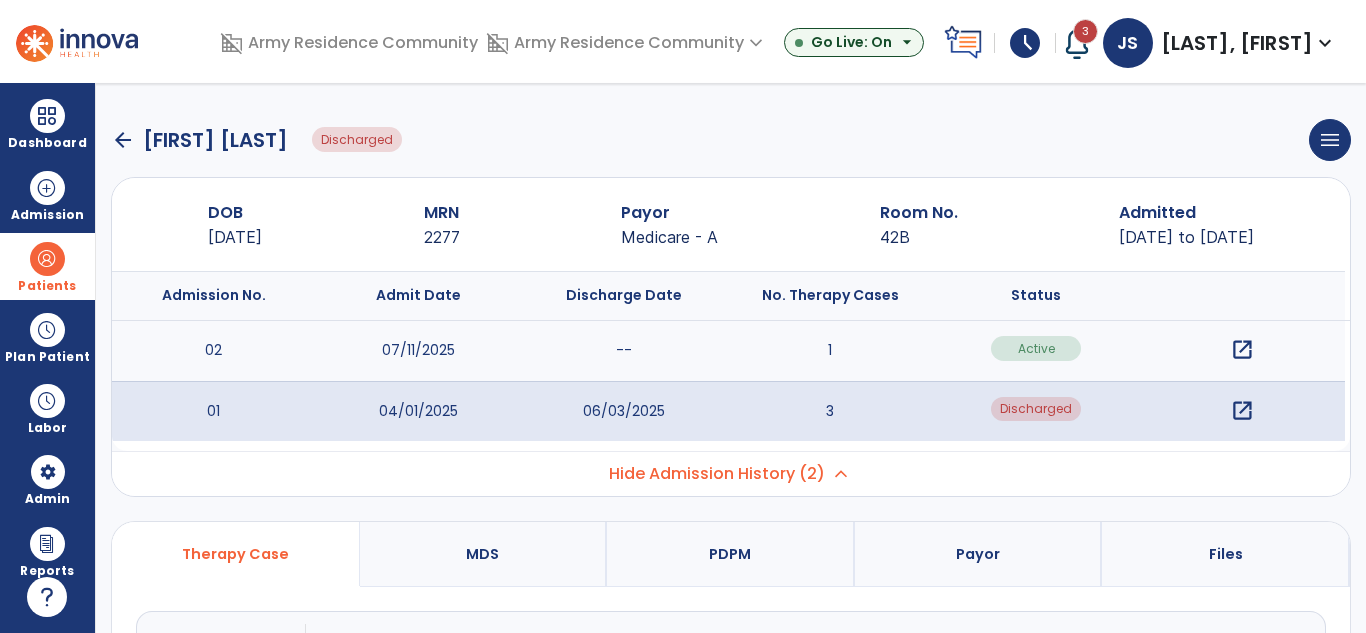 click on "Hide Admission History (2)" at bounding box center [717, 474] 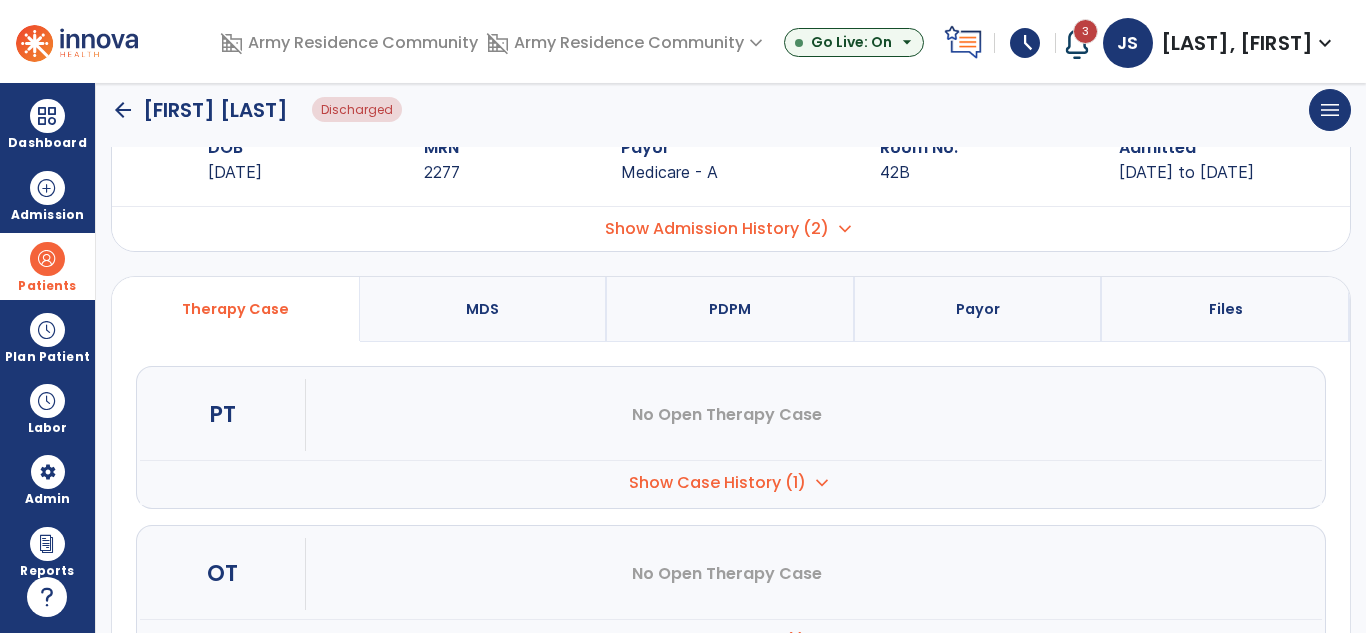 scroll, scrollTop: 100, scrollLeft: 0, axis: vertical 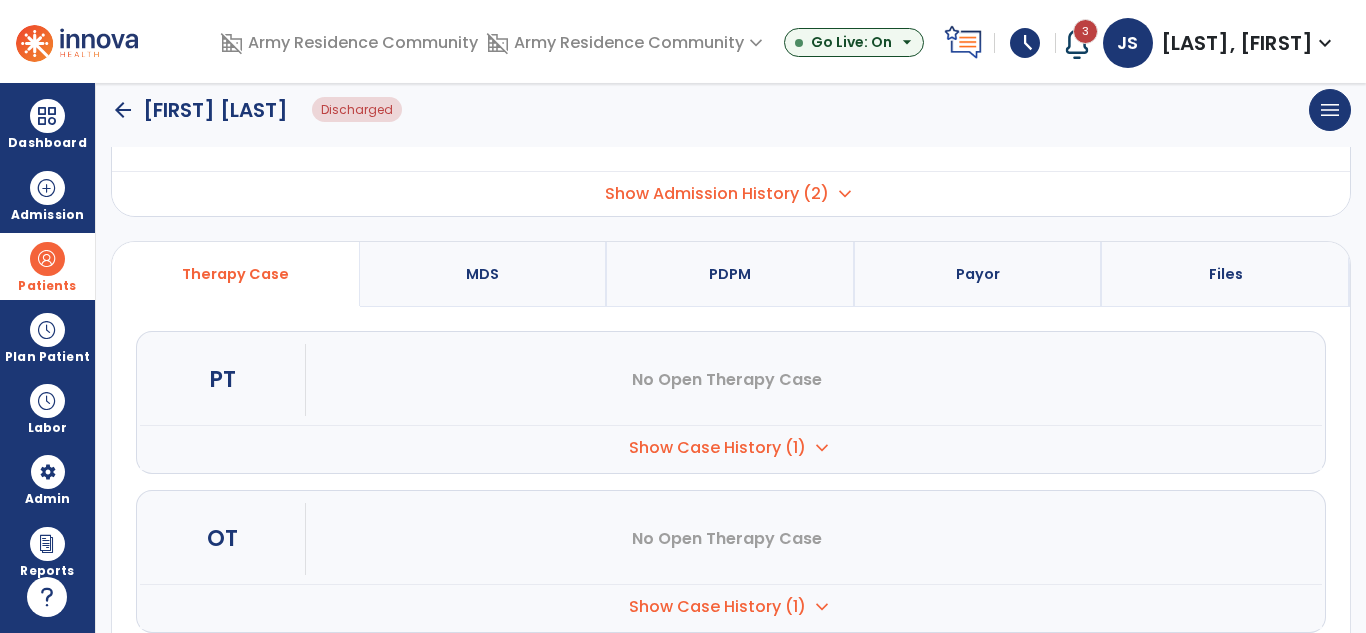 click on "Show Case History (1)" at bounding box center (717, 448) 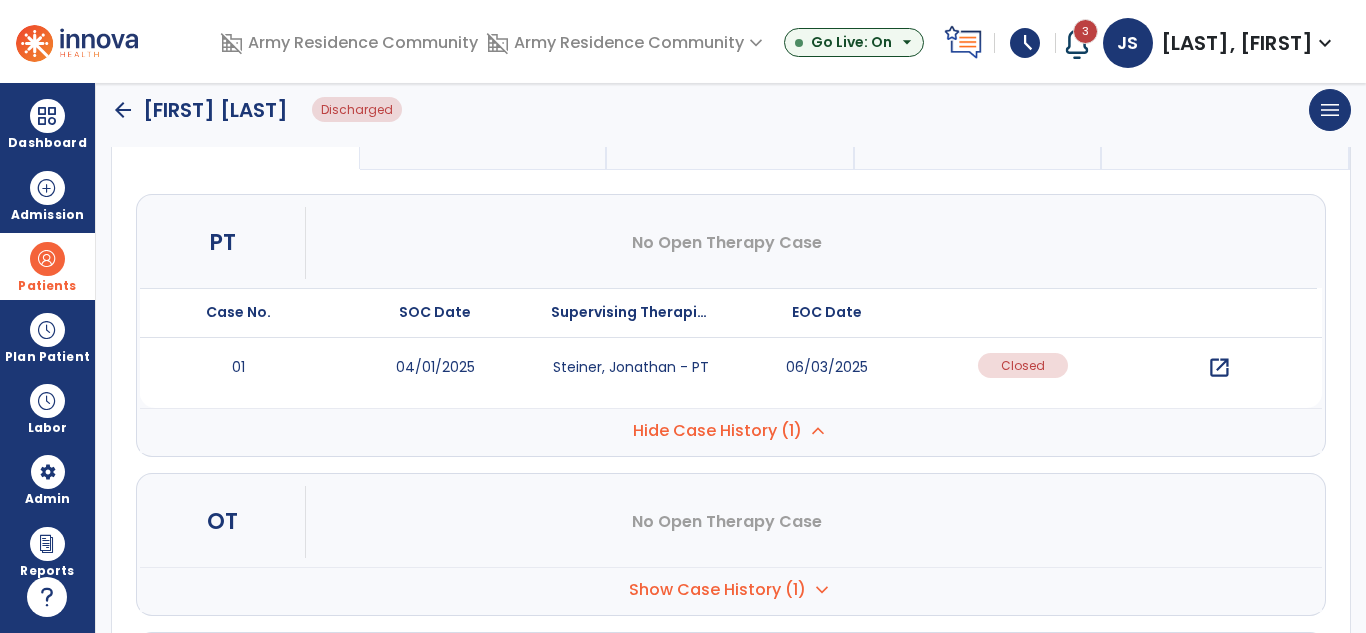 scroll, scrollTop: 300, scrollLeft: 0, axis: vertical 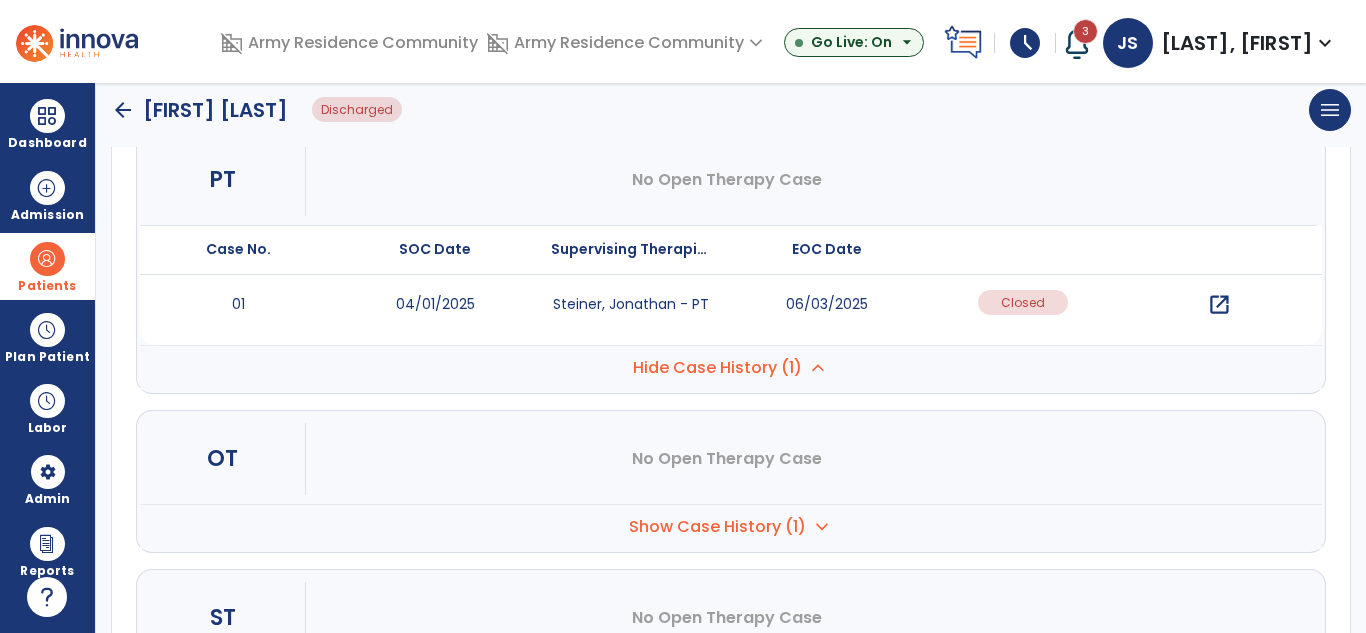 click on "open_in_new" at bounding box center [1219, 305] 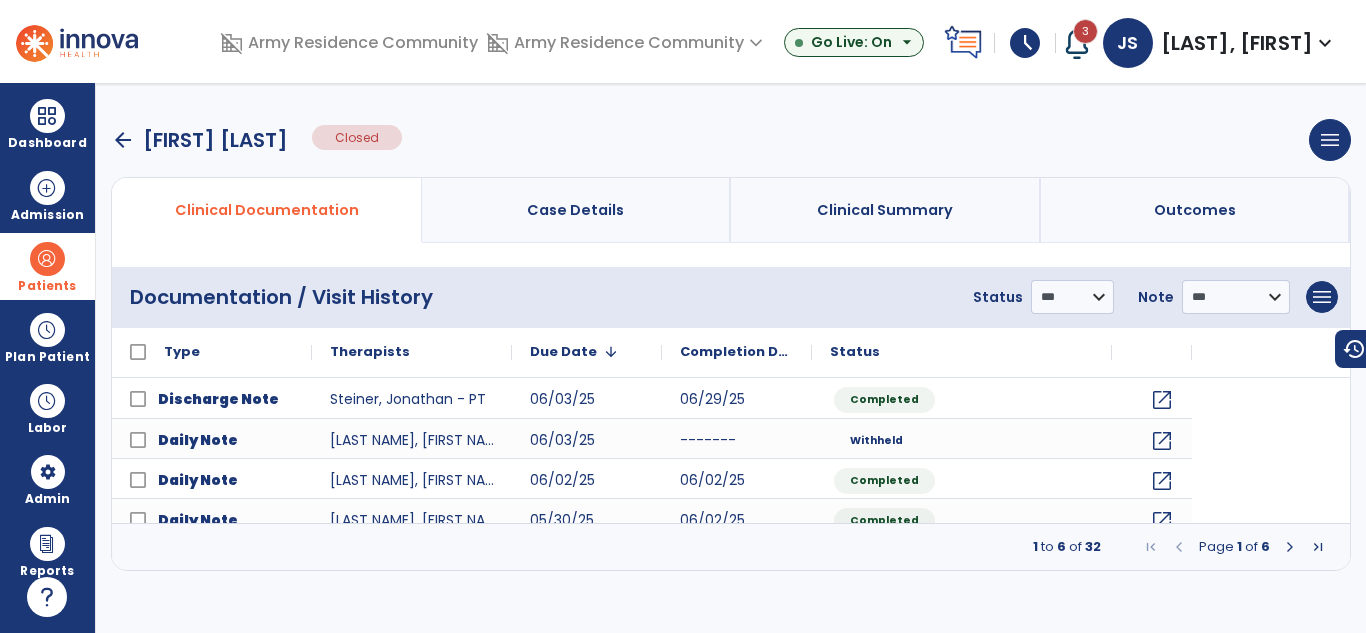 scroll, scrollTop: 0, scrollLeft: 0, axis: both 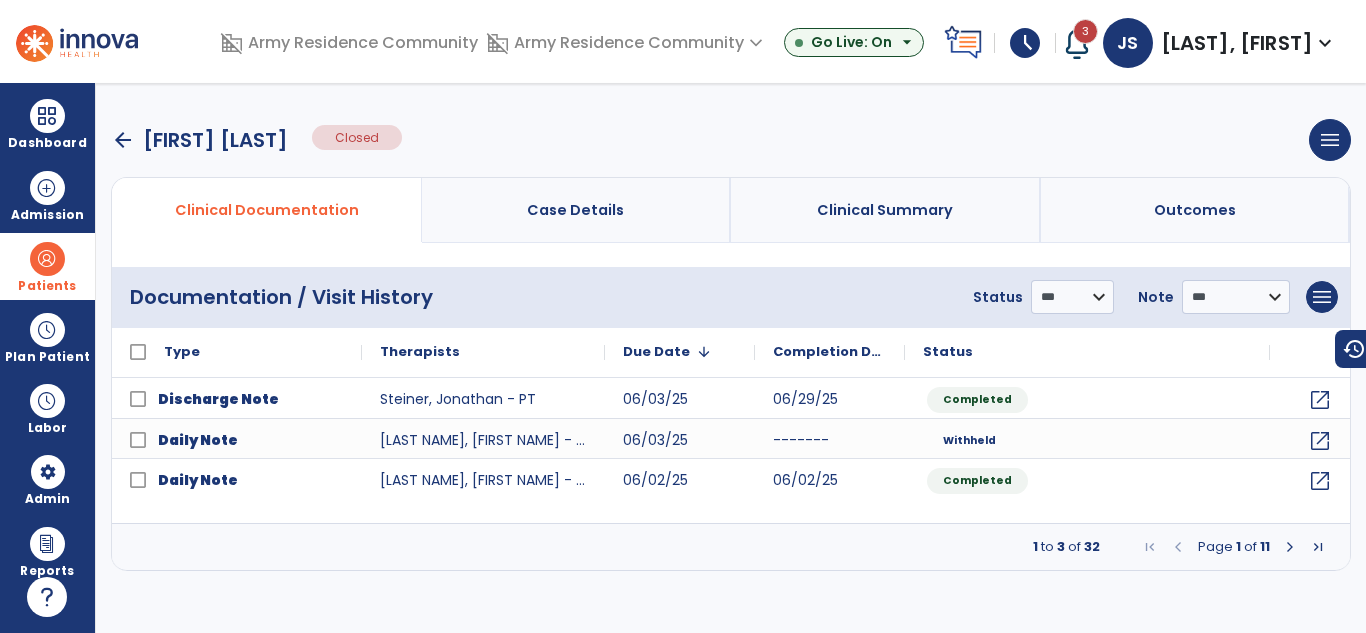click at bounding box center (1318, 547) 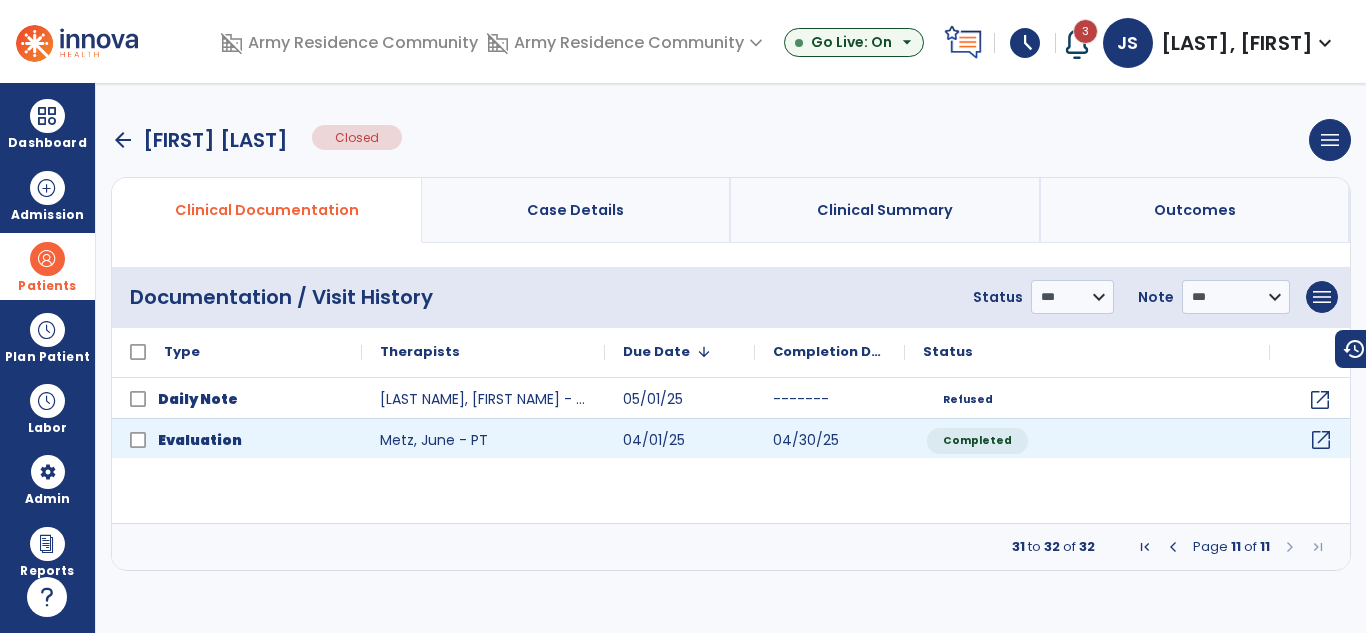 click on "open_in_new" 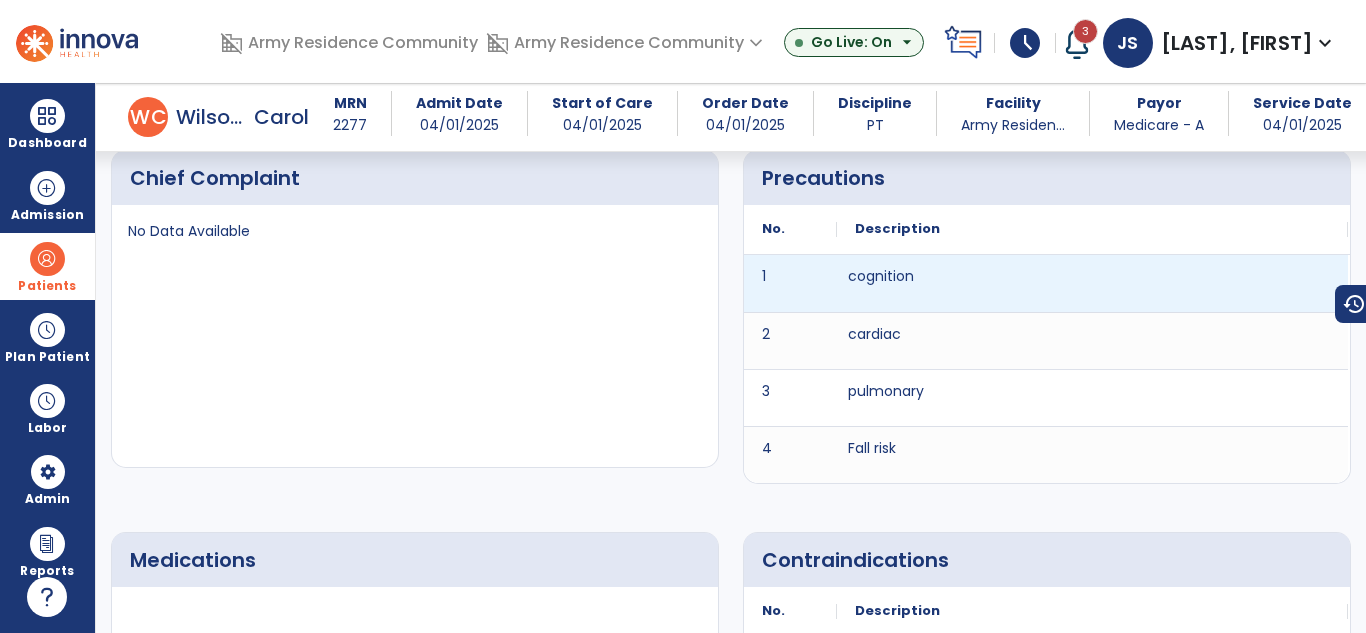 scroll, scrollTop: 1000, scrollLeft: 0, axis: vertical 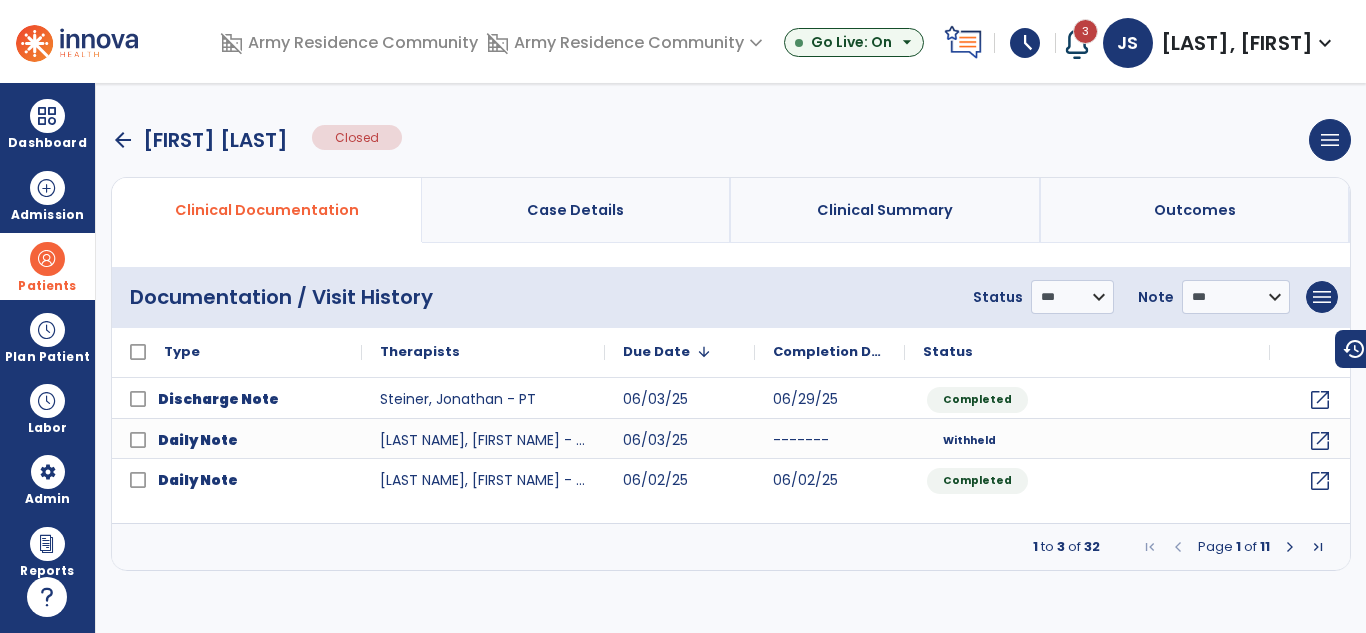 click on "arrow_back" at bounding box center [123, 140] 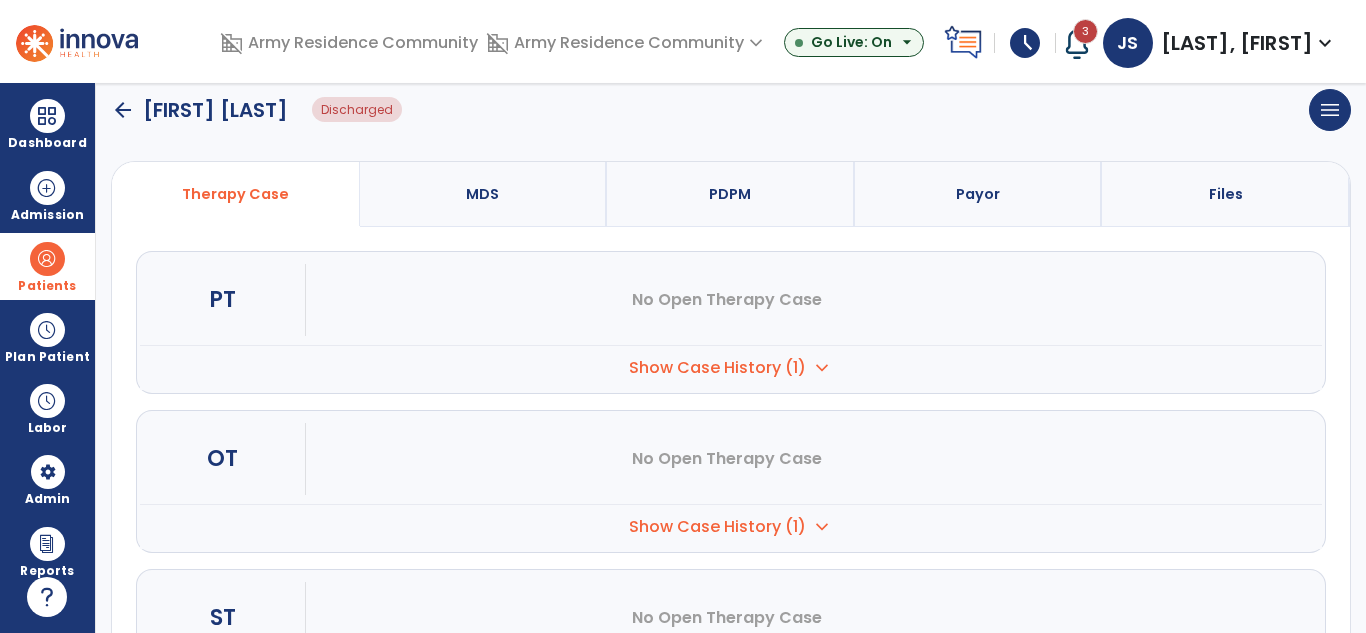 scroll, scrollTop: 200, scrollLeft: 0, axis: vertical 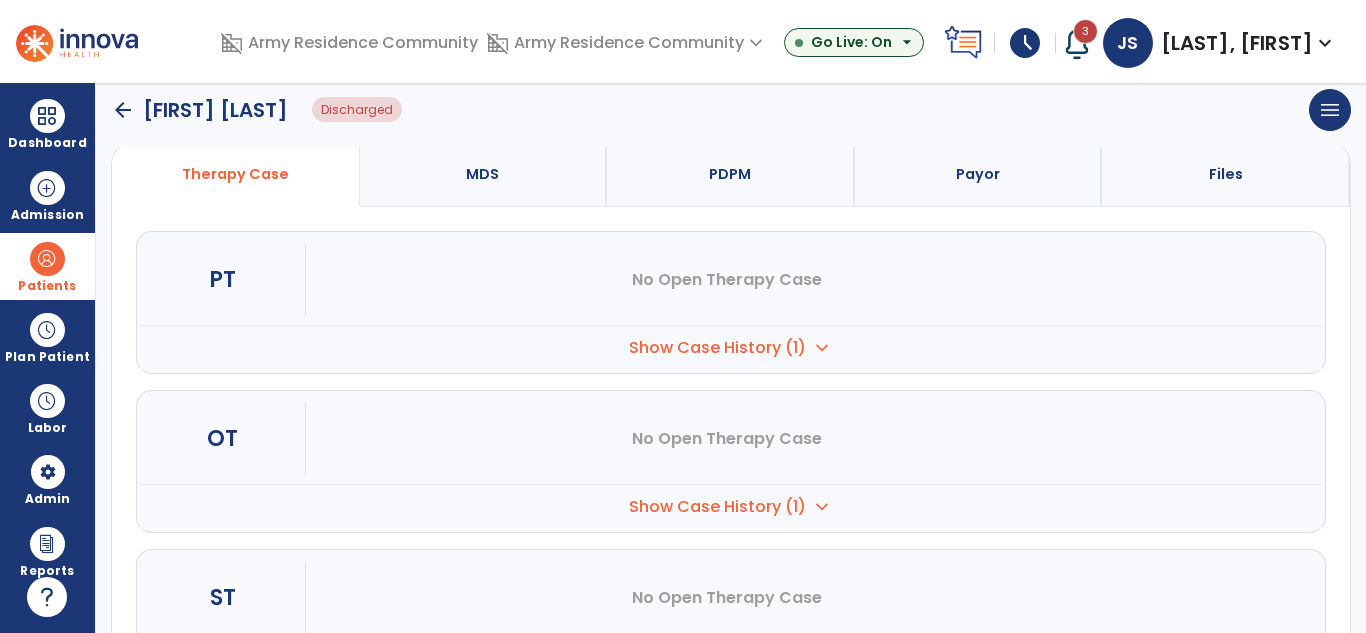click on "Show Case History (1)" at bounding box center (717, 348) 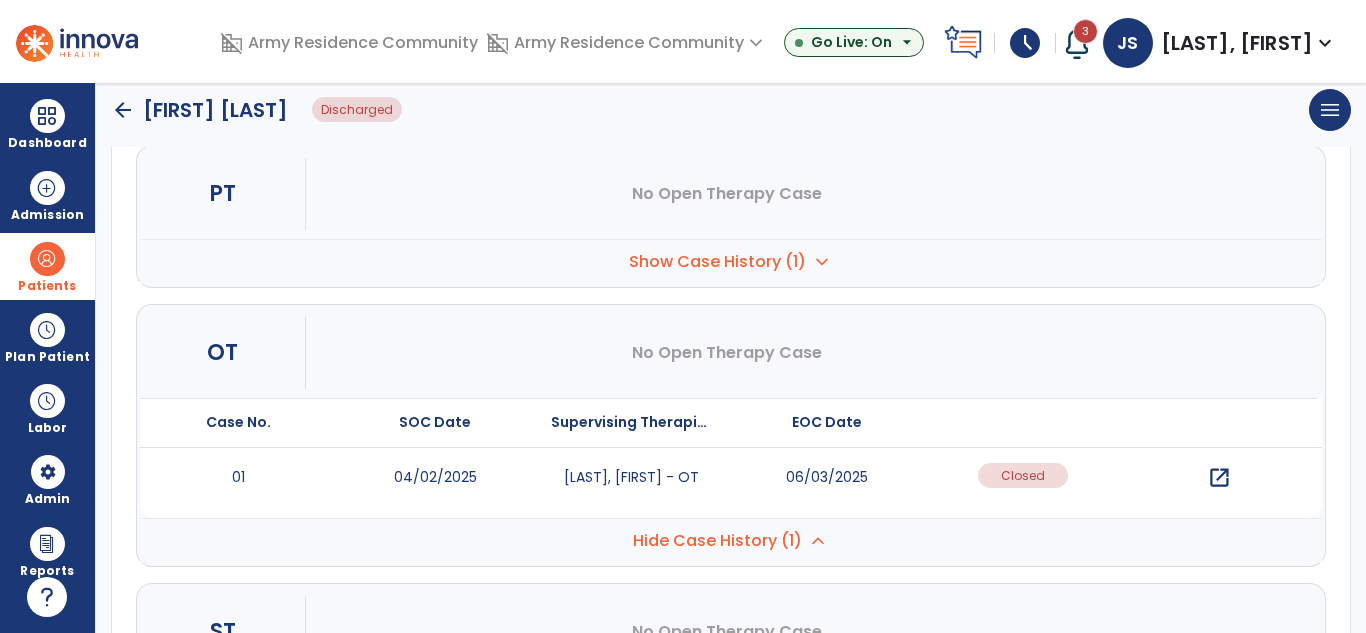 scroll, scrollTop: 400, scrollLeft: 0, axis: vertical 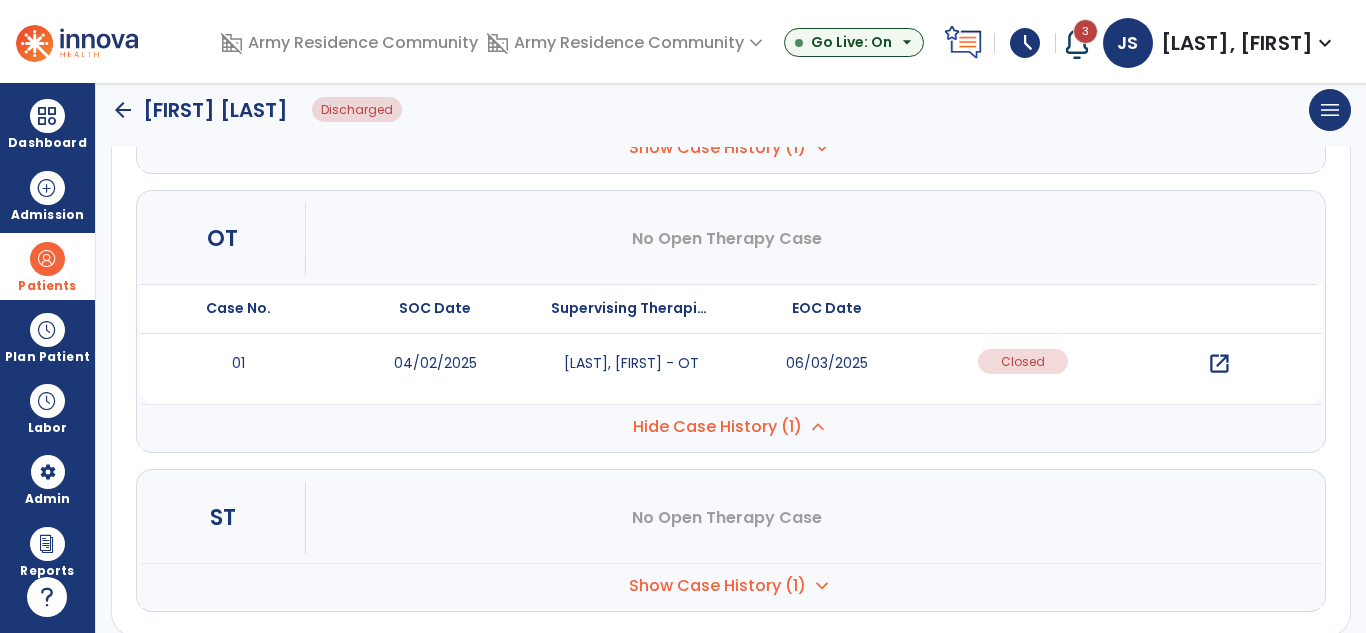 click on "open_in_new" at bounding box center [1219, 364] 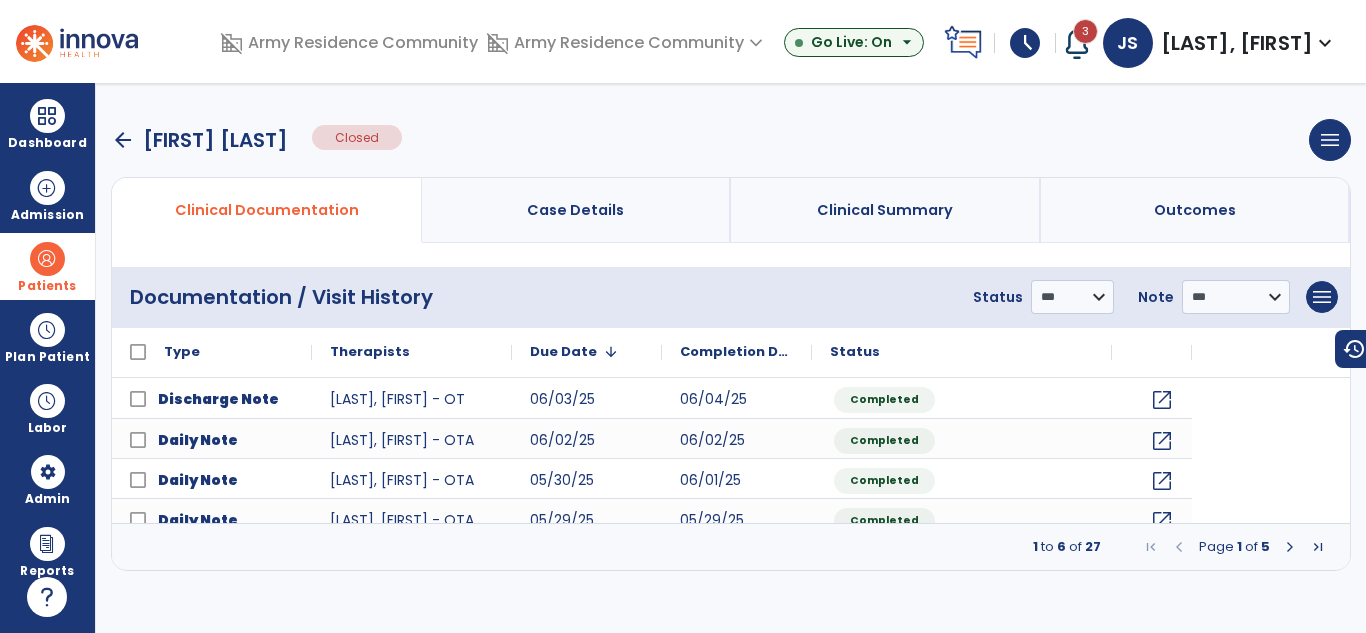scroll, scrollTop: 0, scrollLeft: 0, axis: both 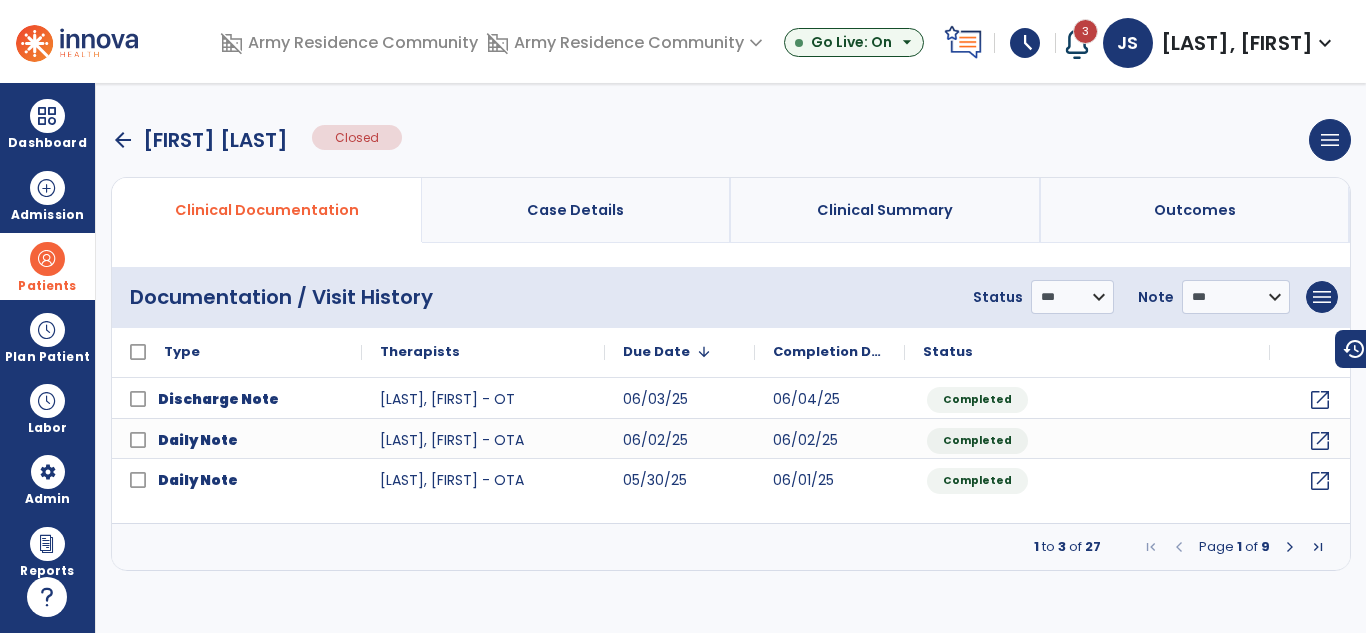 click at bounding box center [1318, 547] 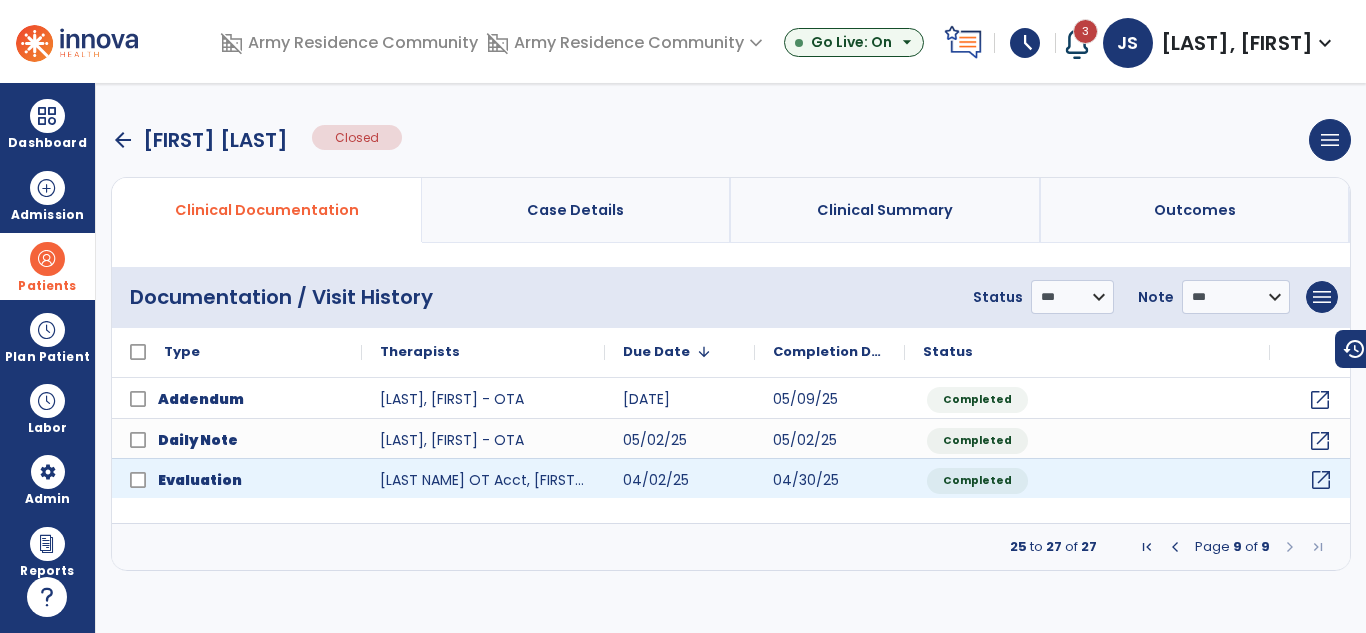 click on "open_in_new" 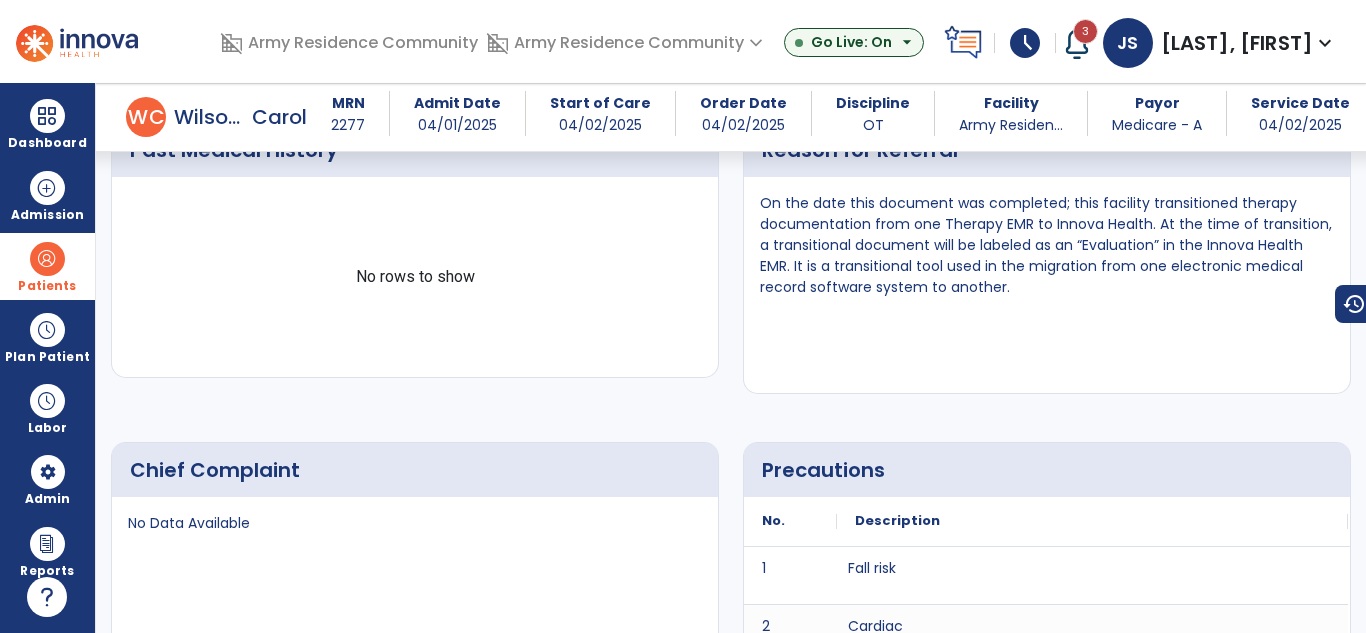 scroll, scrollTop: 900, scrollLeft: 0, axis: vertical 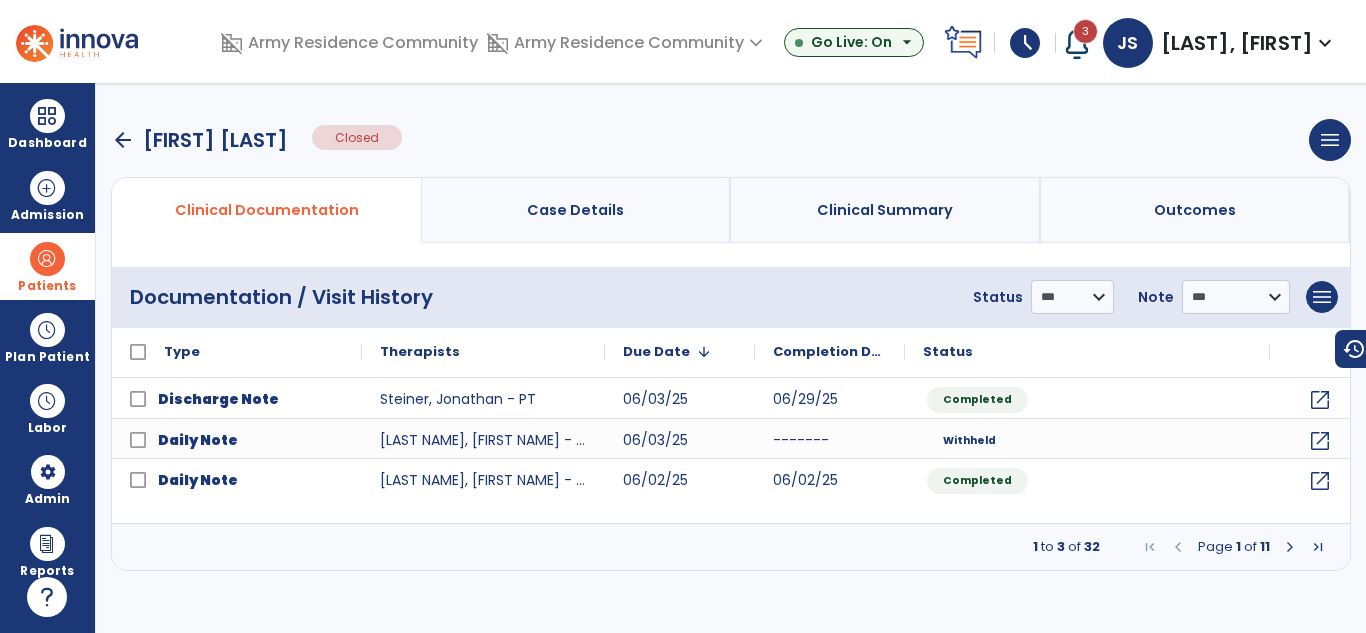 click on "arrow_back" at bounding box center [123, 140] 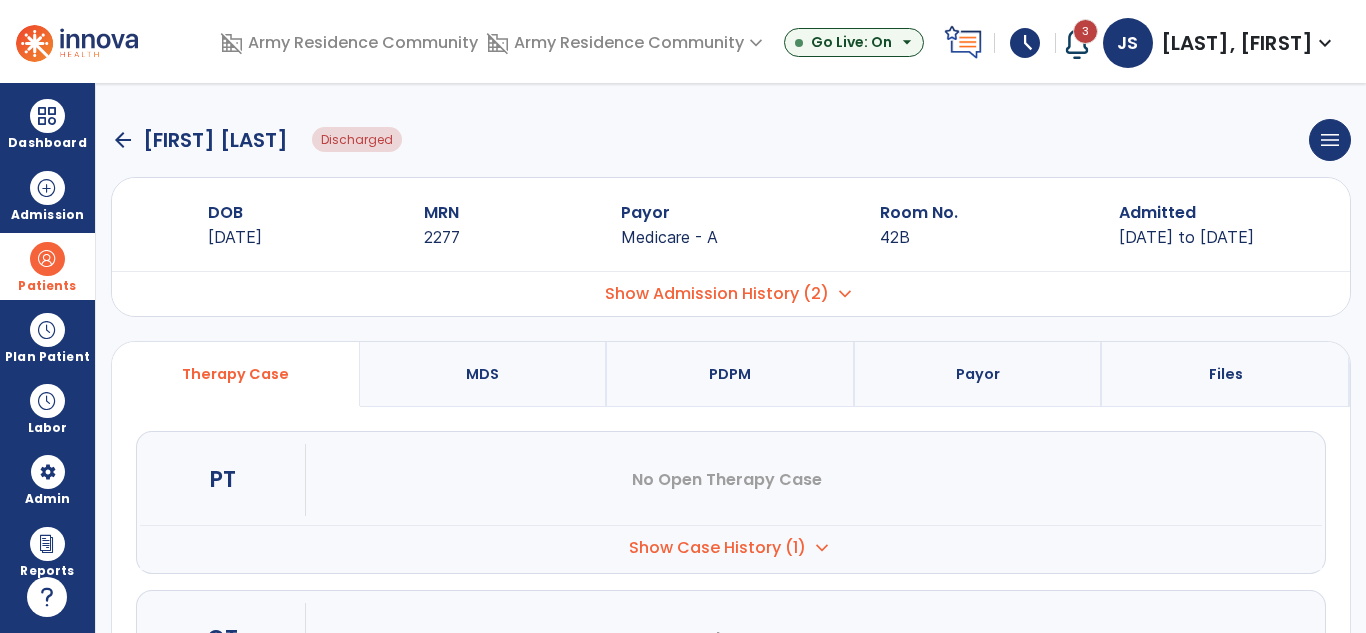 click on "arrow_back Wilson, Carol" 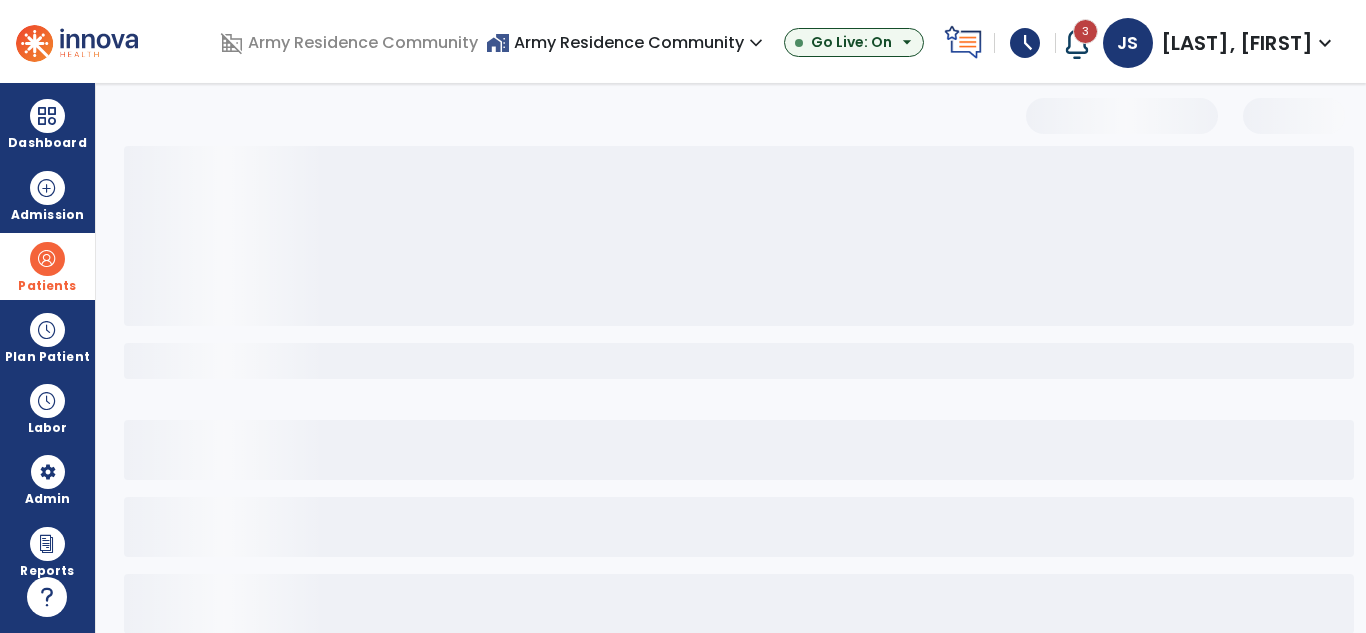 select on "***" 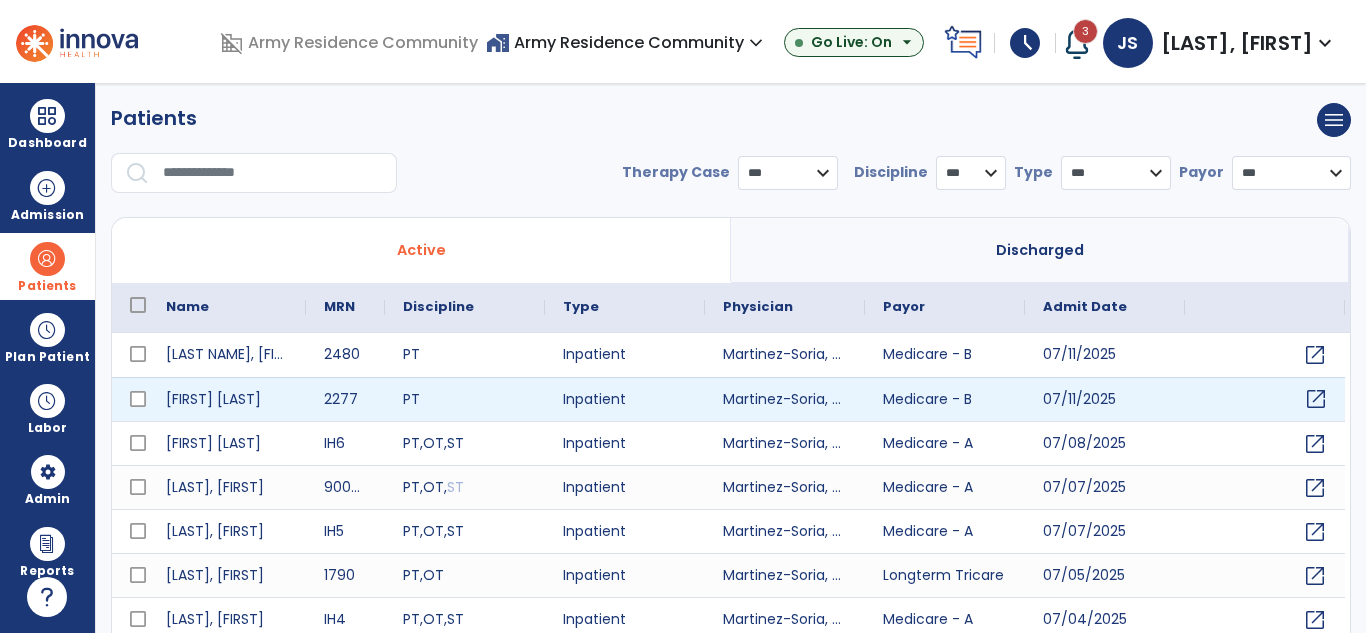 click on "open_in_new" at bounding box center [1316, 399] 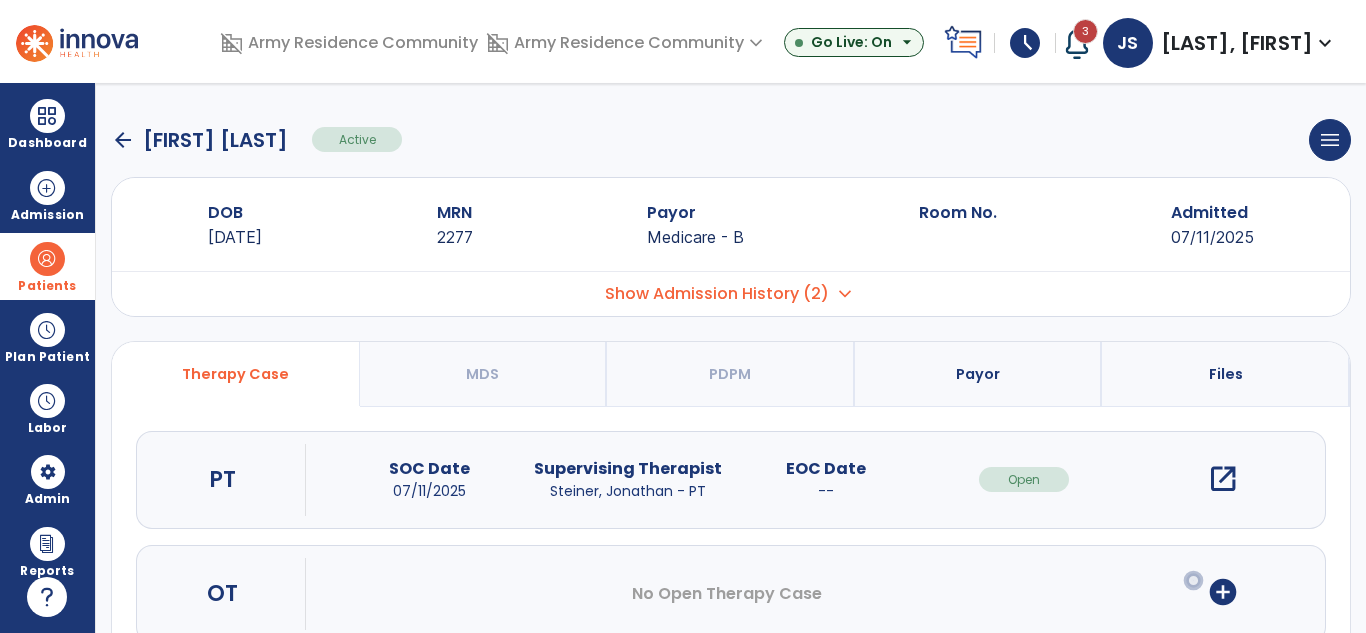scroll, scrollTop: 100, scrollLeft: 0, axis: vertical 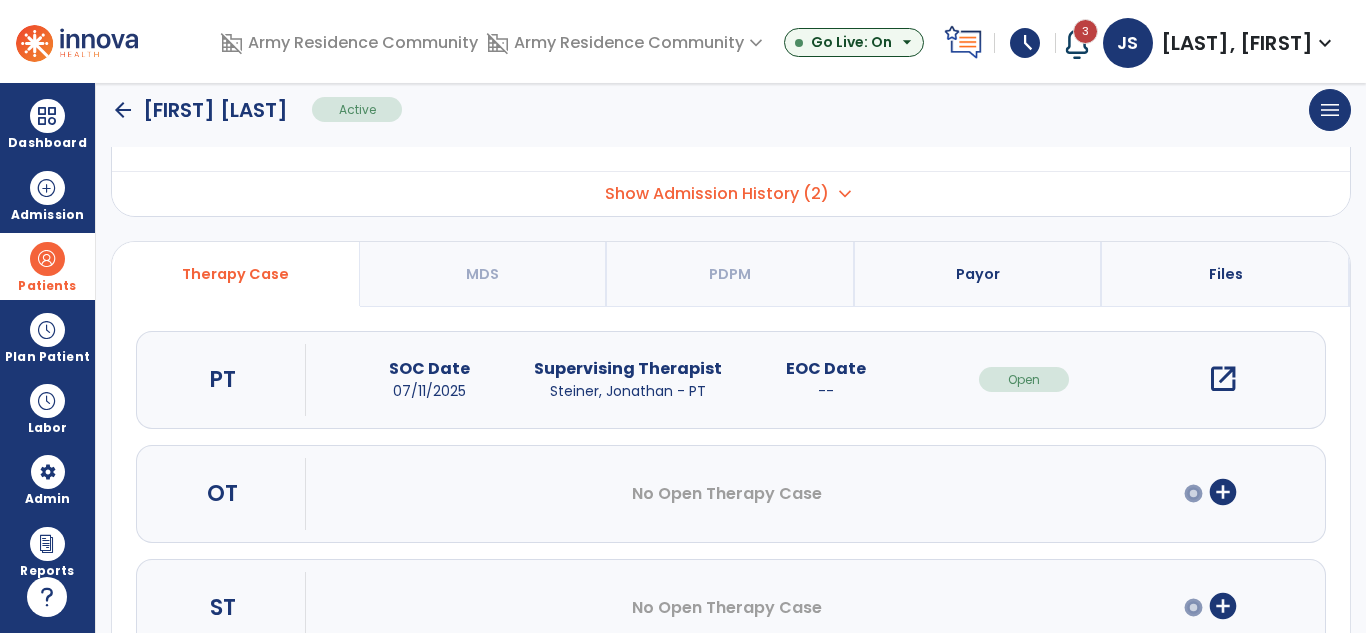 click on "open_in_new" at bounding box center (1223, 379) 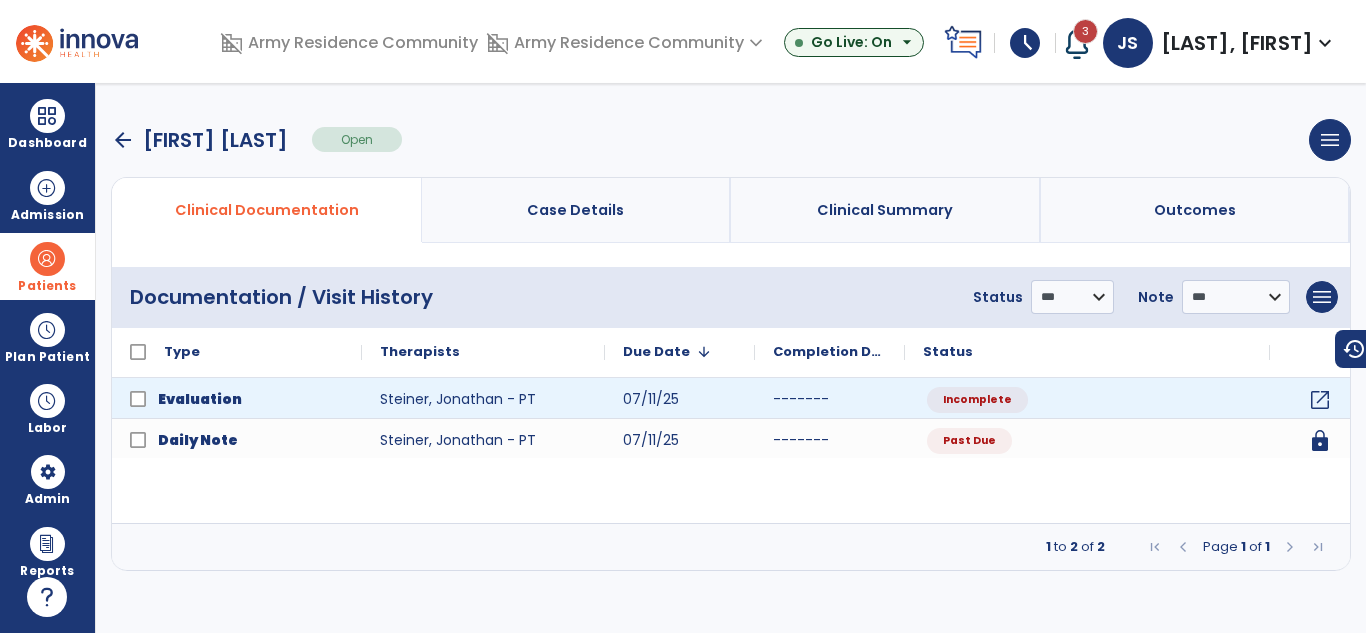 scroll, scrollTop: 0, scrollLeft: 0, axis: both 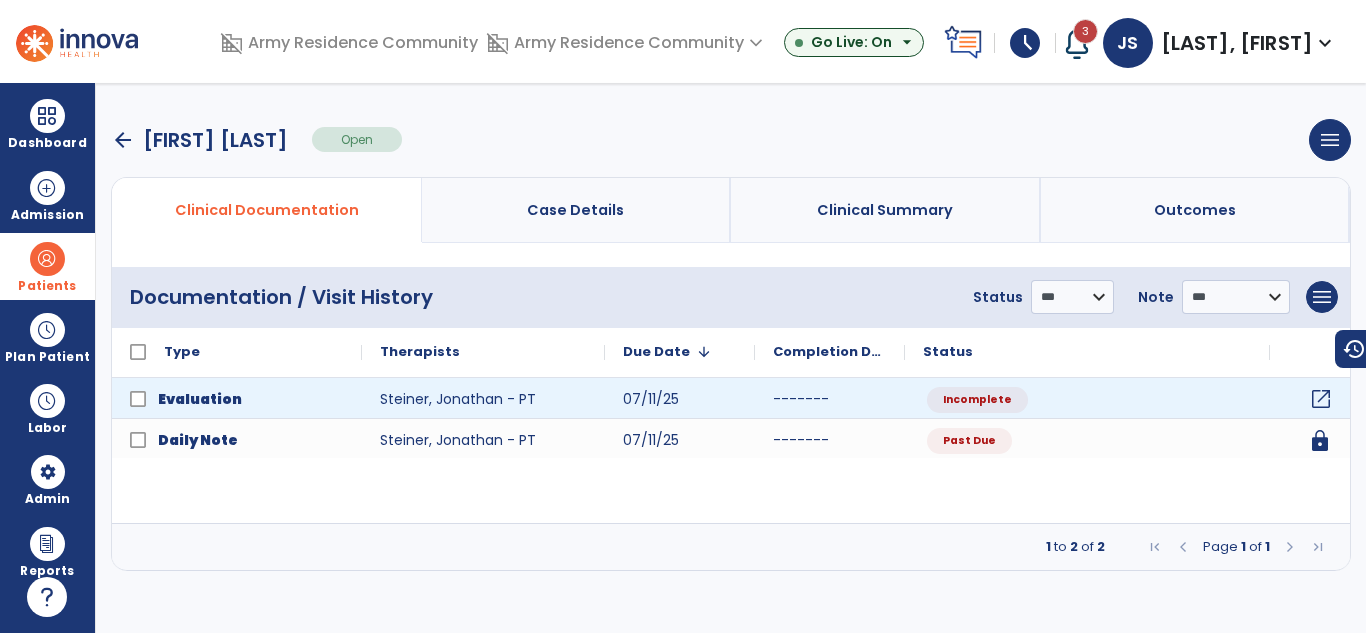 click on "open_in_new" 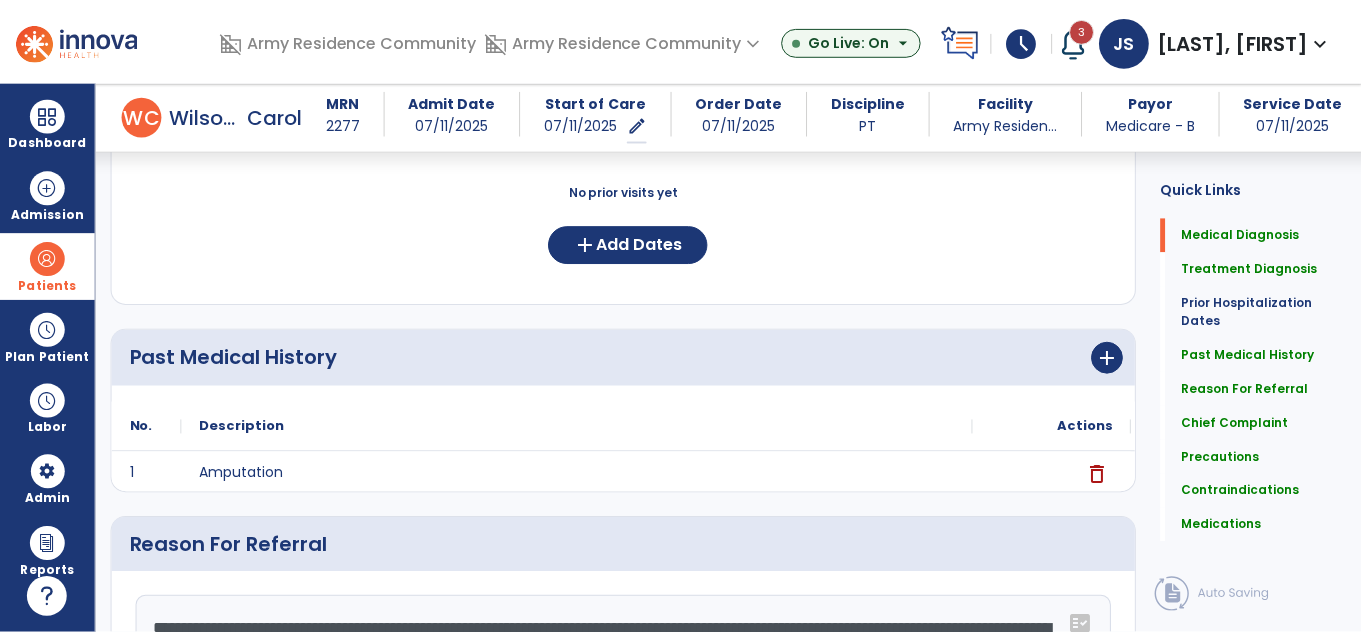 scroll, scrollTop: 600, scrollLeft: 0, axis: vertical 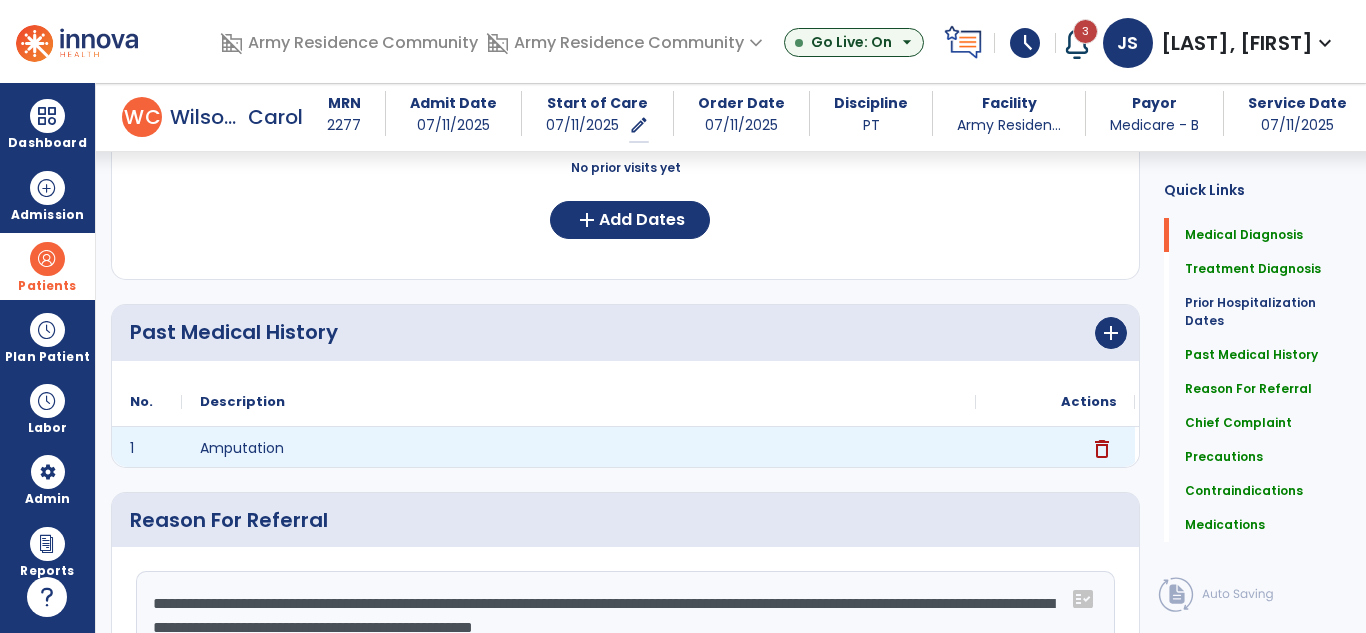 click on "delete" 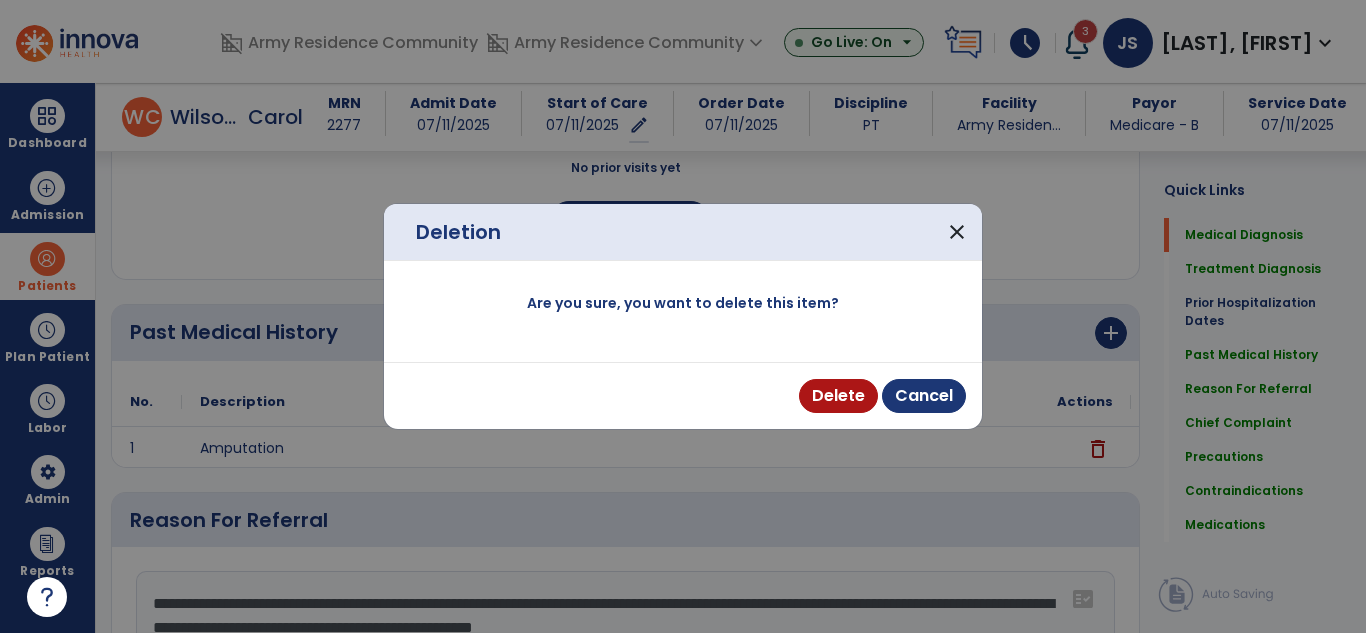 scroll, scrollTop: 600, scrollLeft: 0, axis: vertical 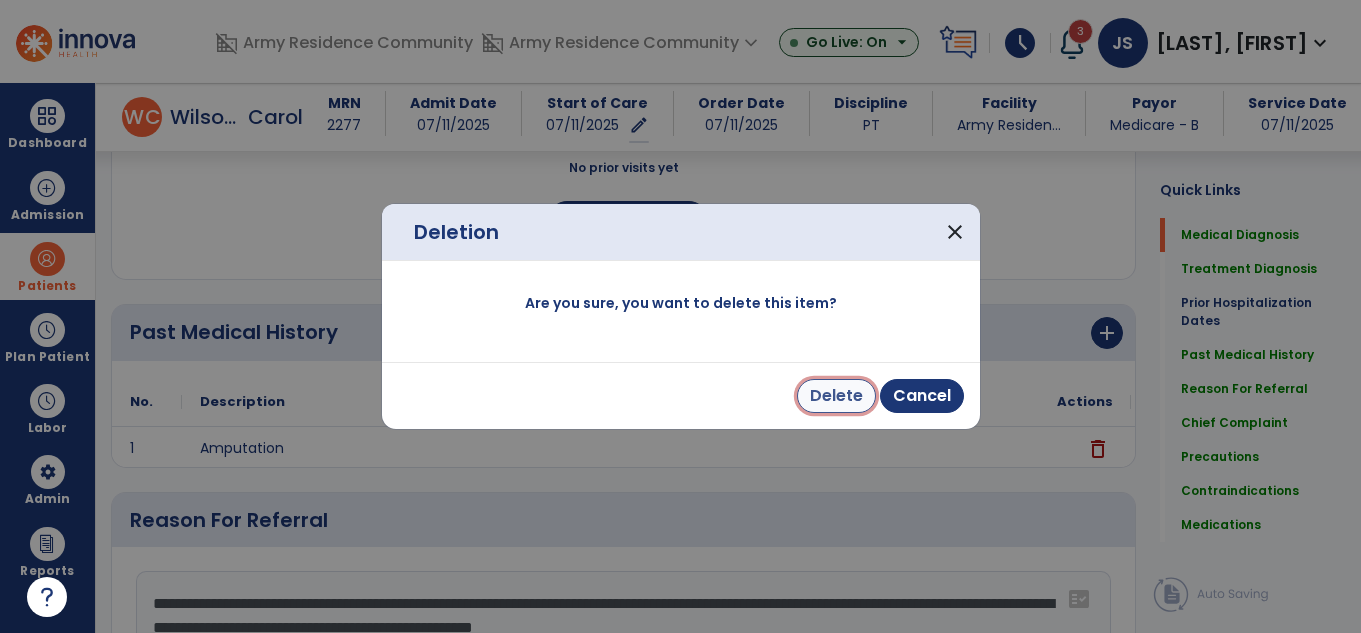 click on "Delete" at bounding box center (836, 396) 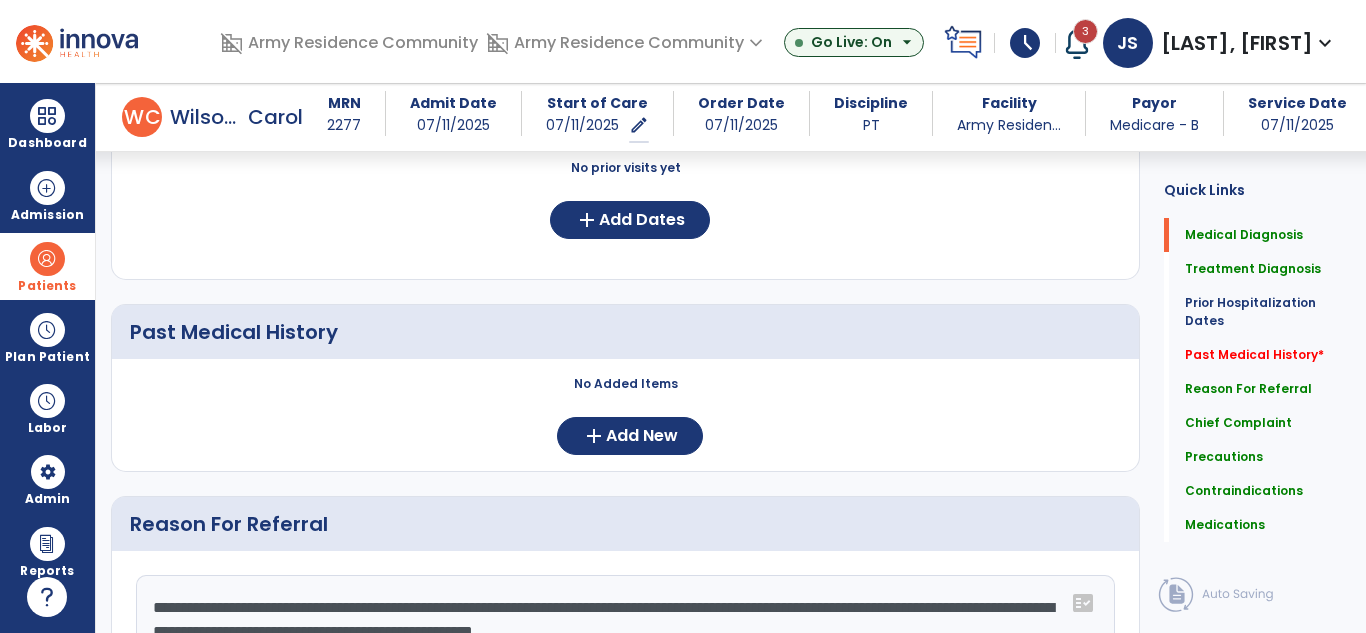 click on "No Added Items  add  Add New" 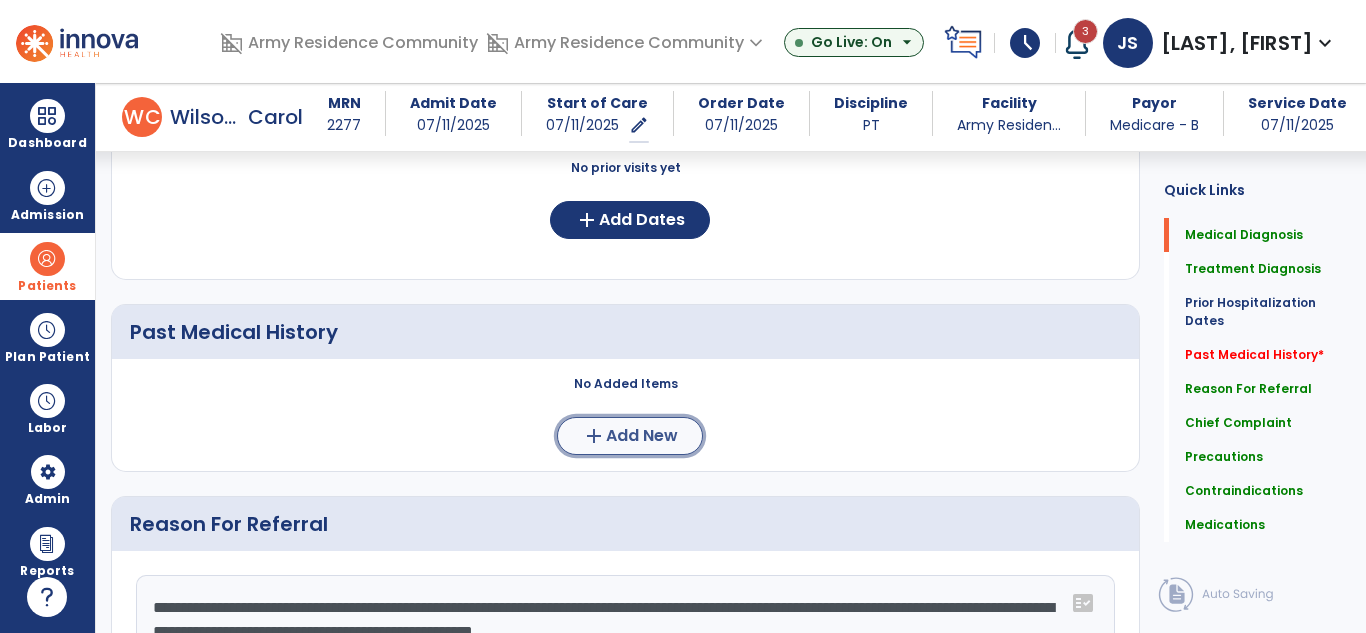click on "Add New" 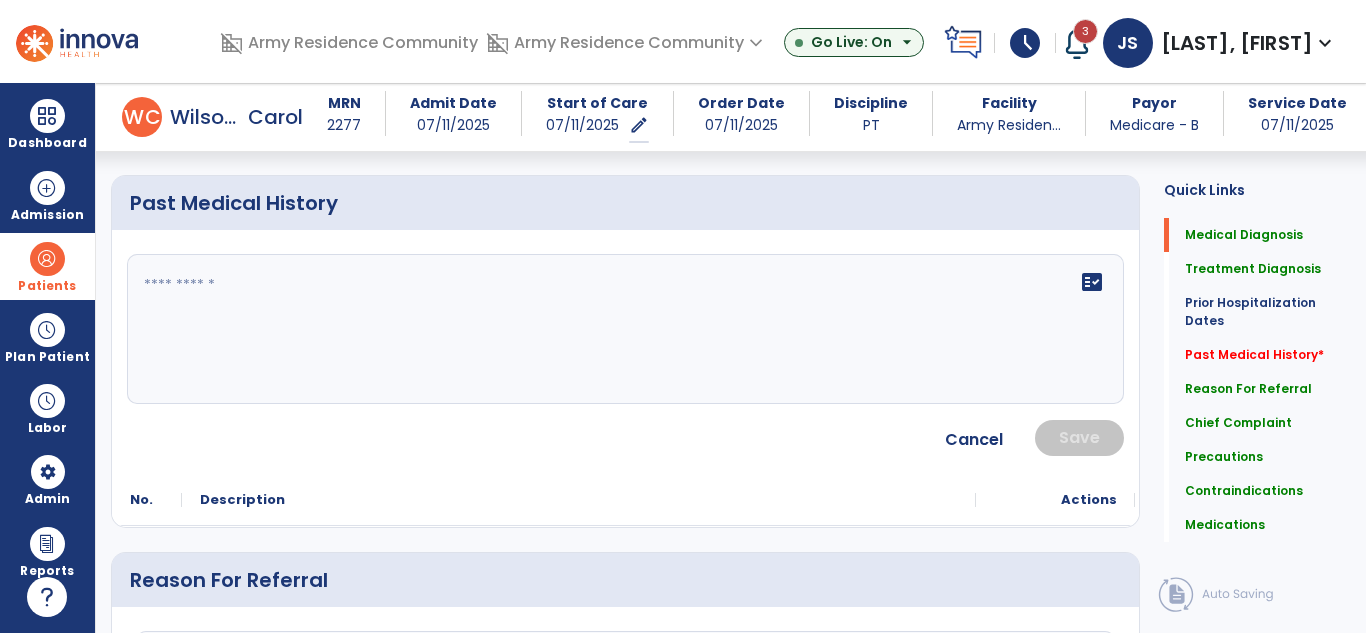 scroll, scrollTop: 681, scrollLeft: 0, axis: vertical 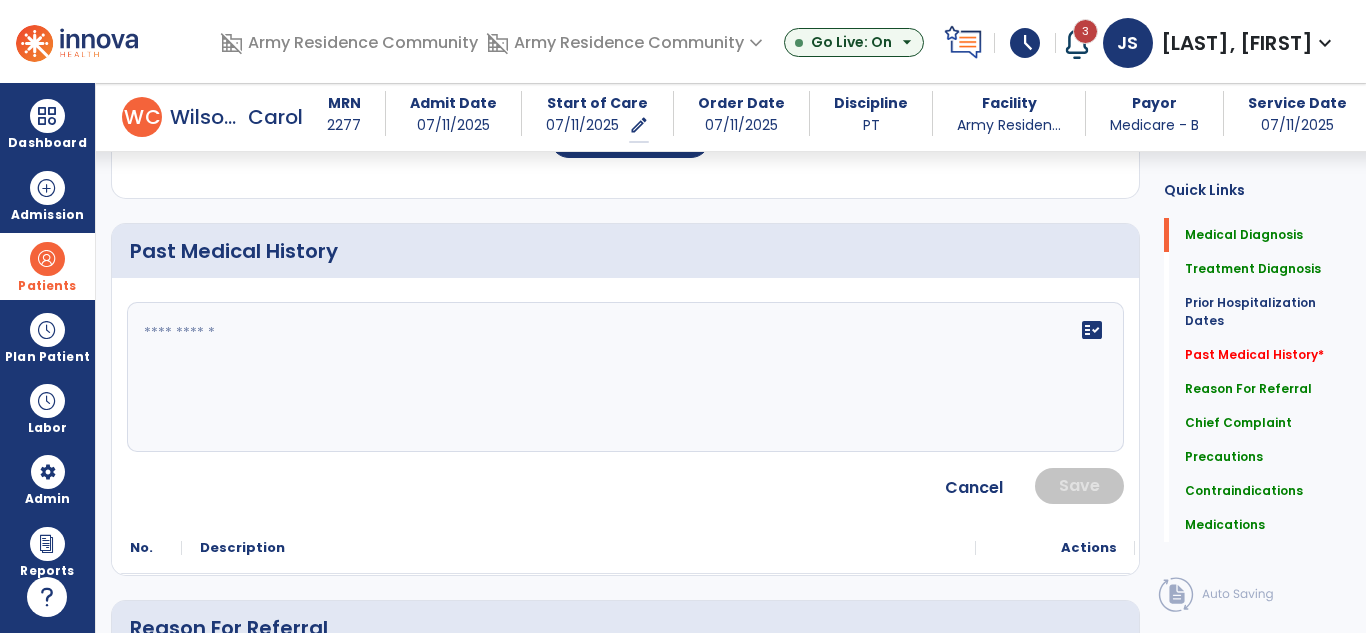 click on "fact_check" 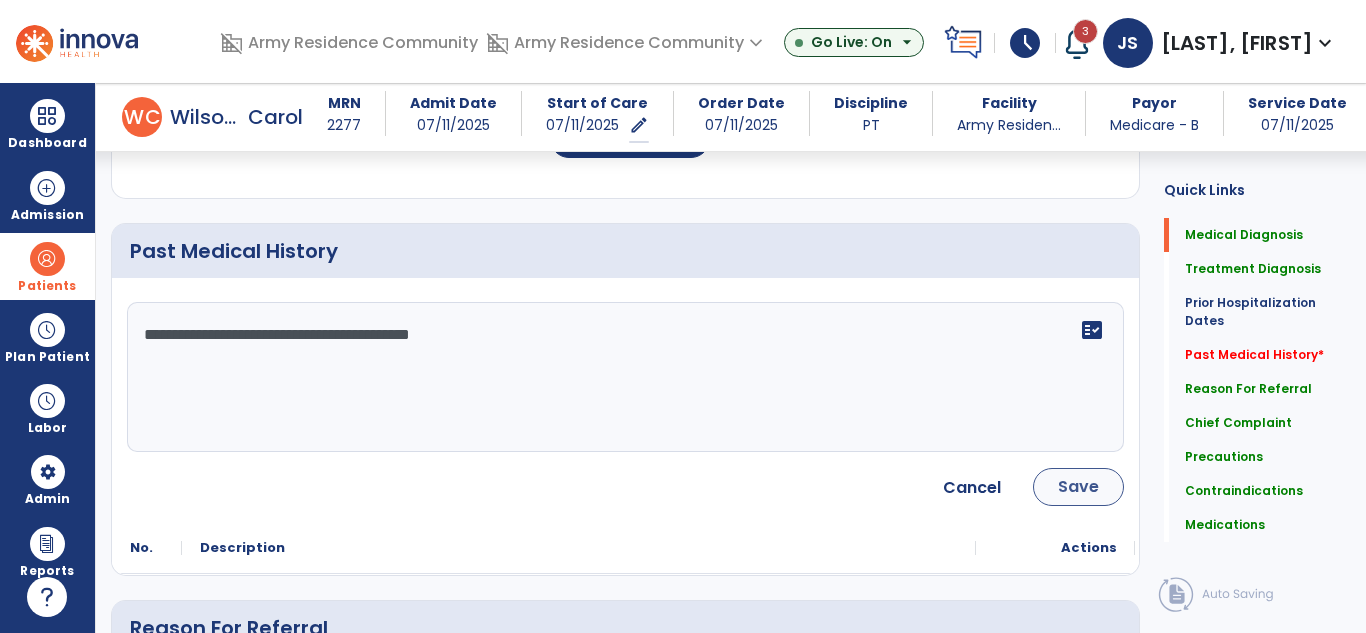 type on "**********" 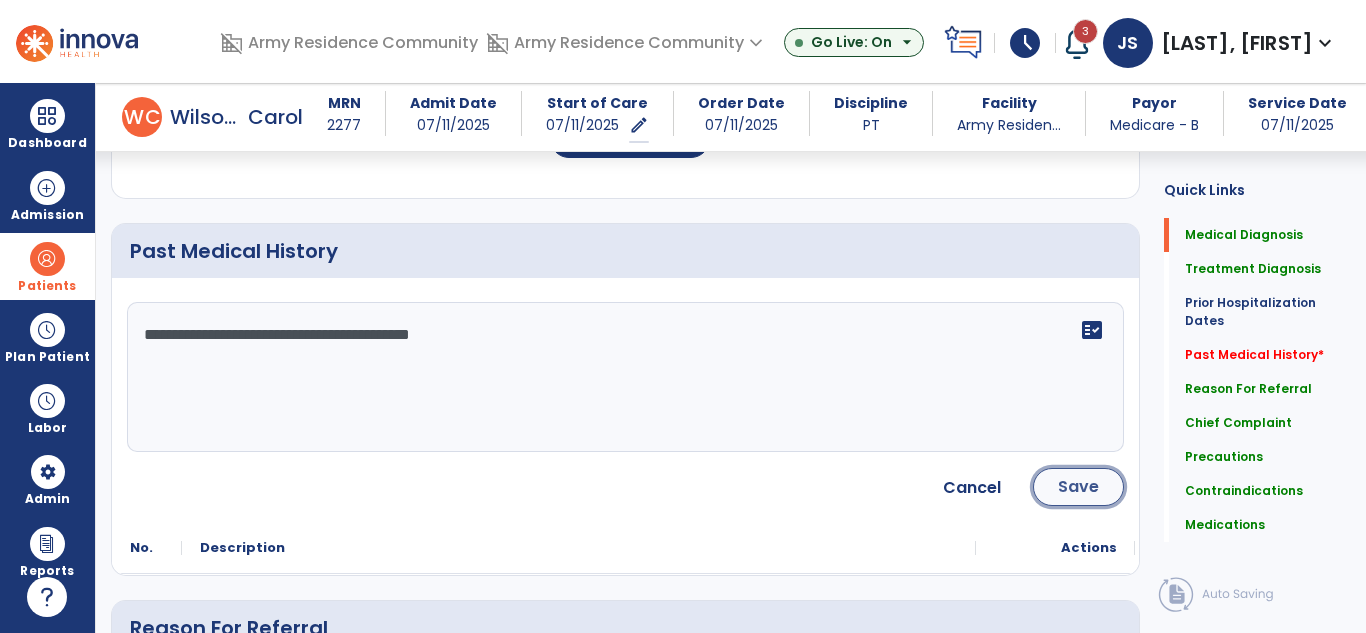 click on "Save" 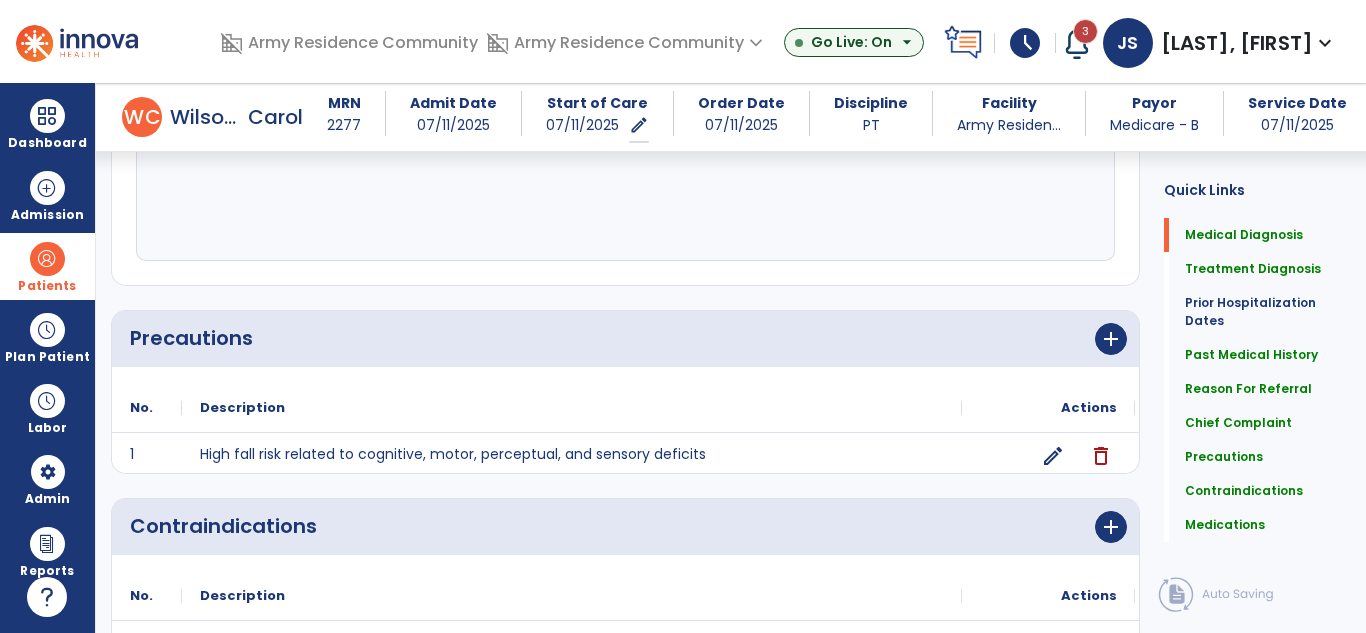 scroll, scrollTop: 1625, scrollLeft: 0, axis: vertical 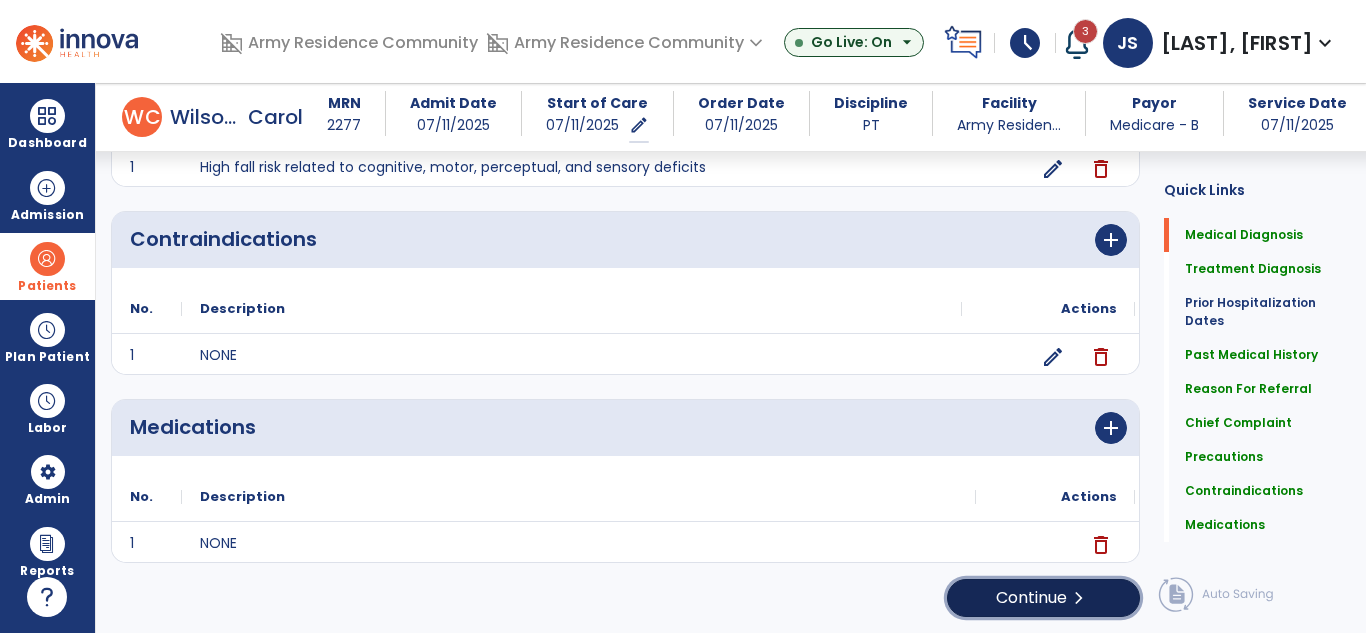 click on "chevron_right" 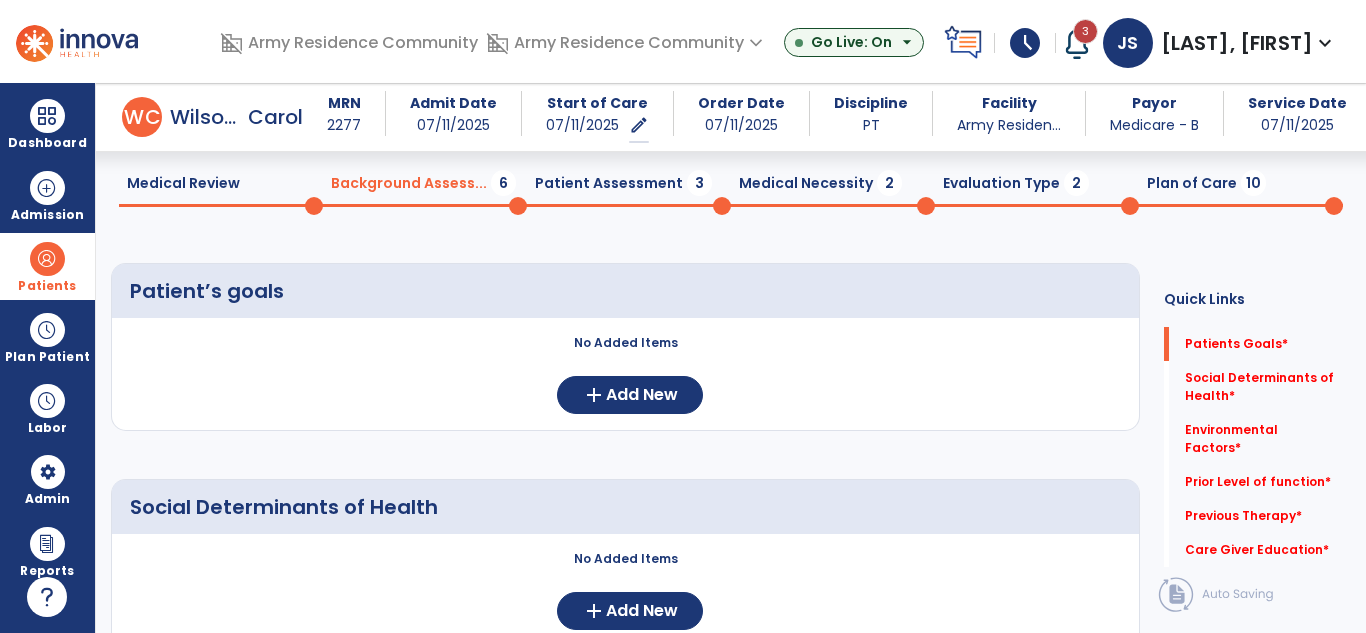 scroll, scrollTop: 100, scrollLeft: 0, axis: vertical 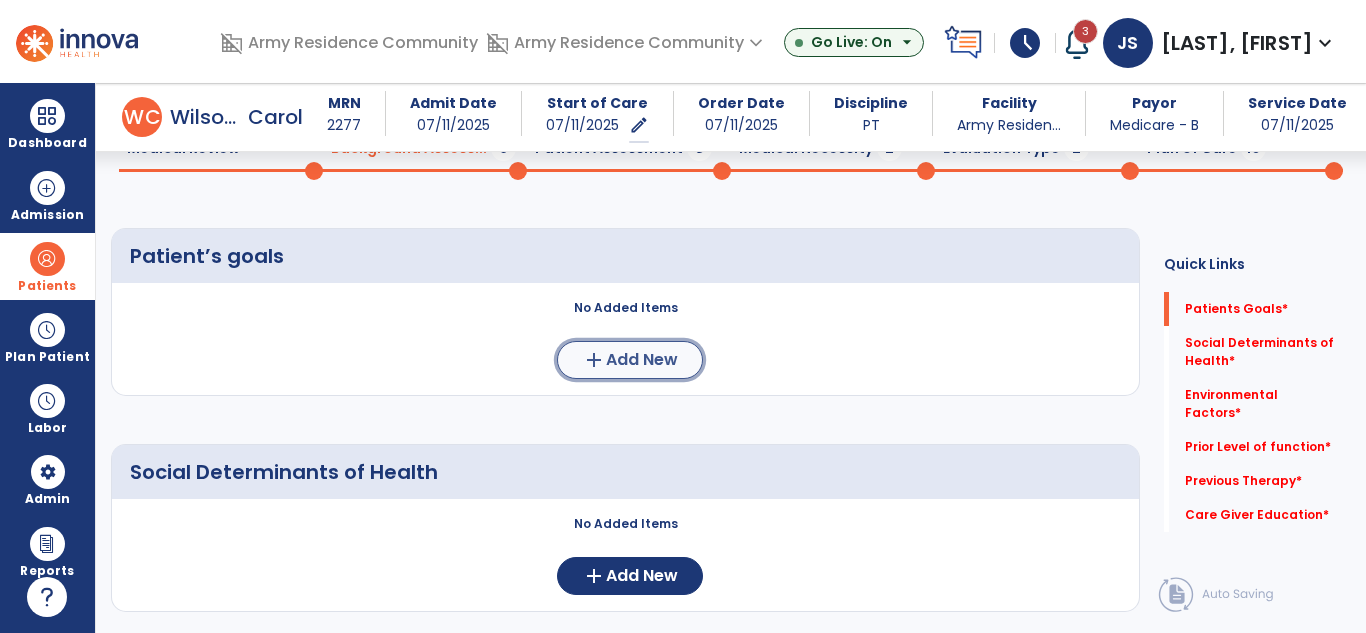 click on "Add New" 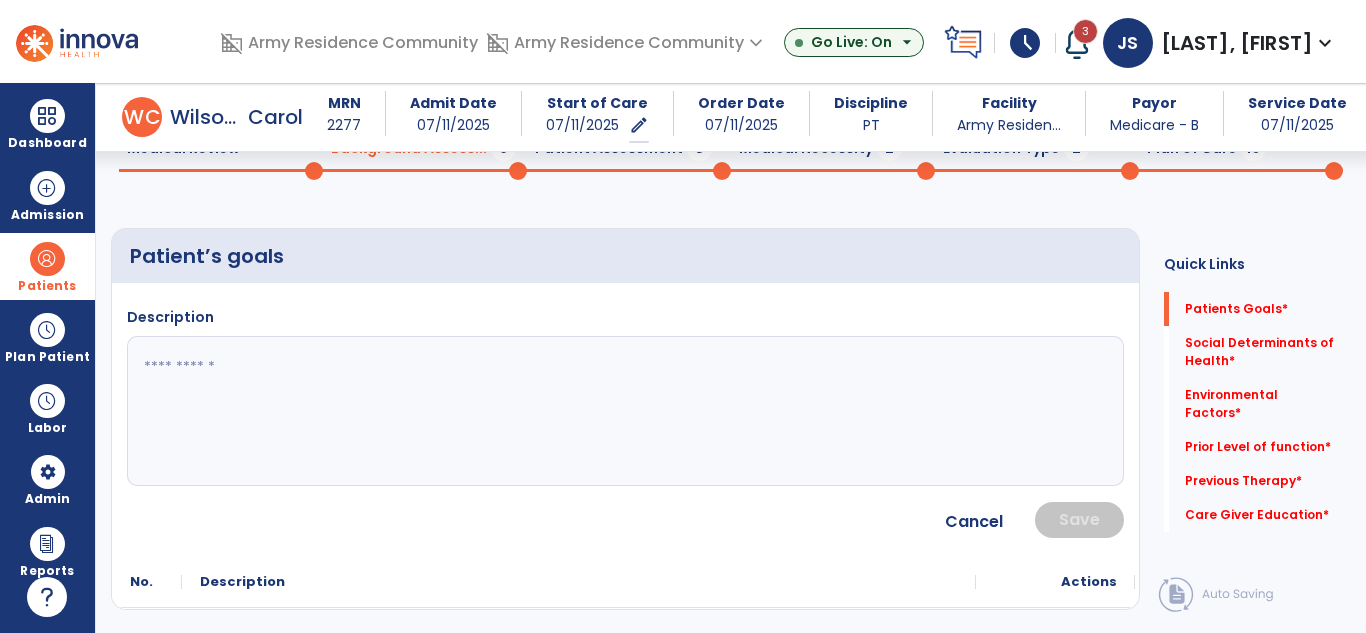 click 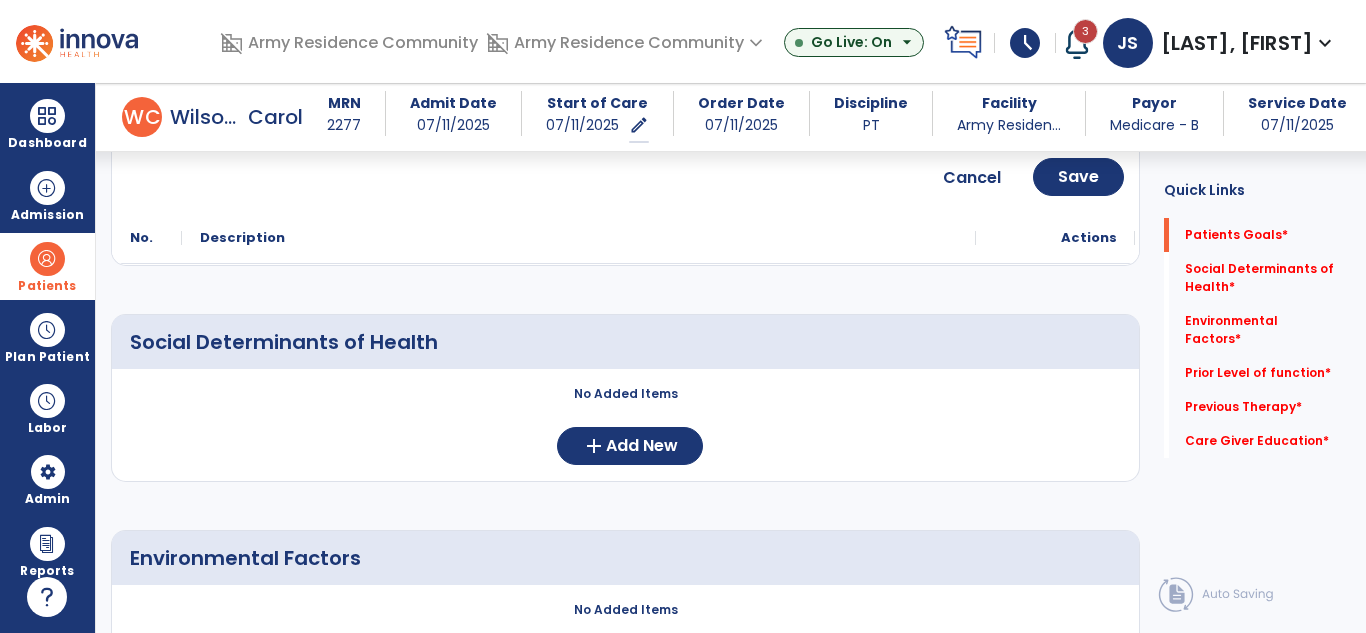 scroll, scrollTop: 500, scrollLeft: 0, axis: vertical 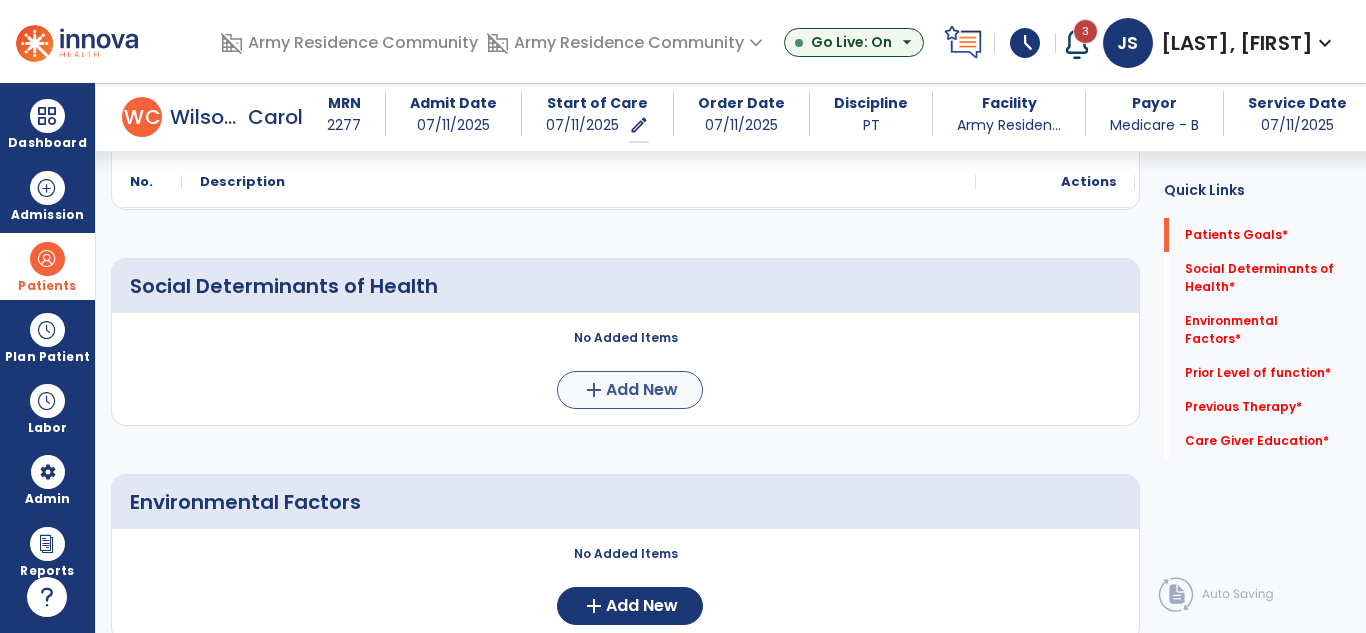 type on "**********" 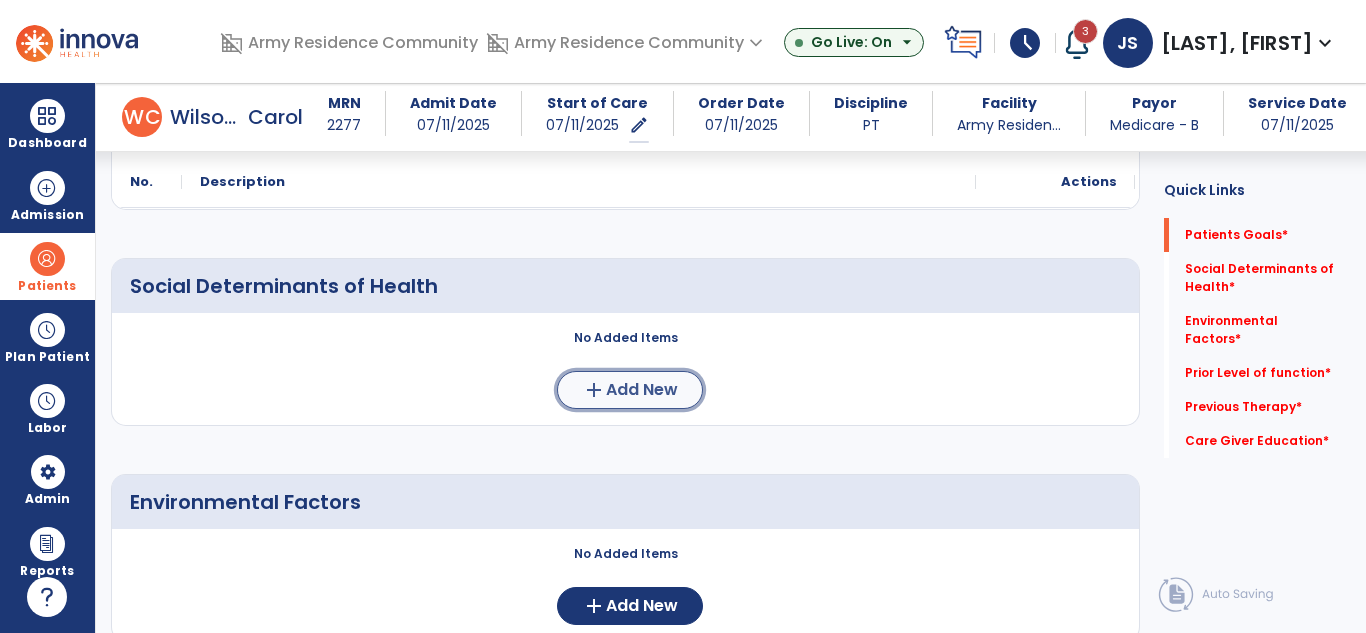click on "Add New" 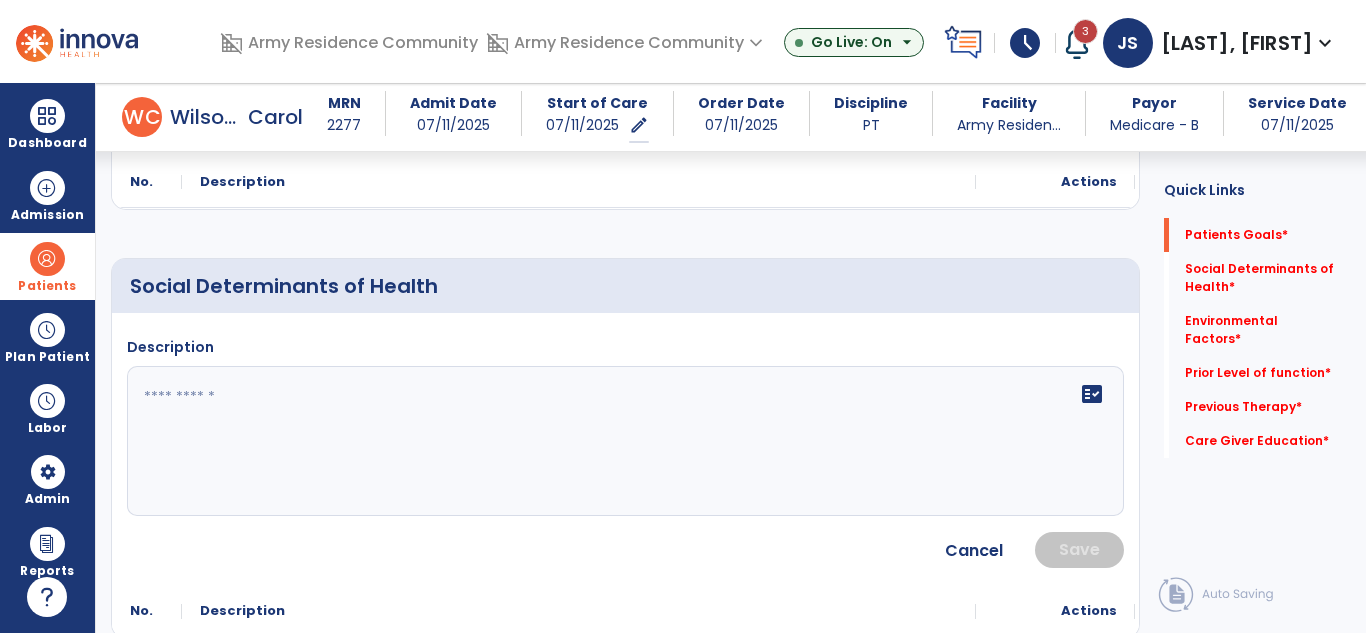 click 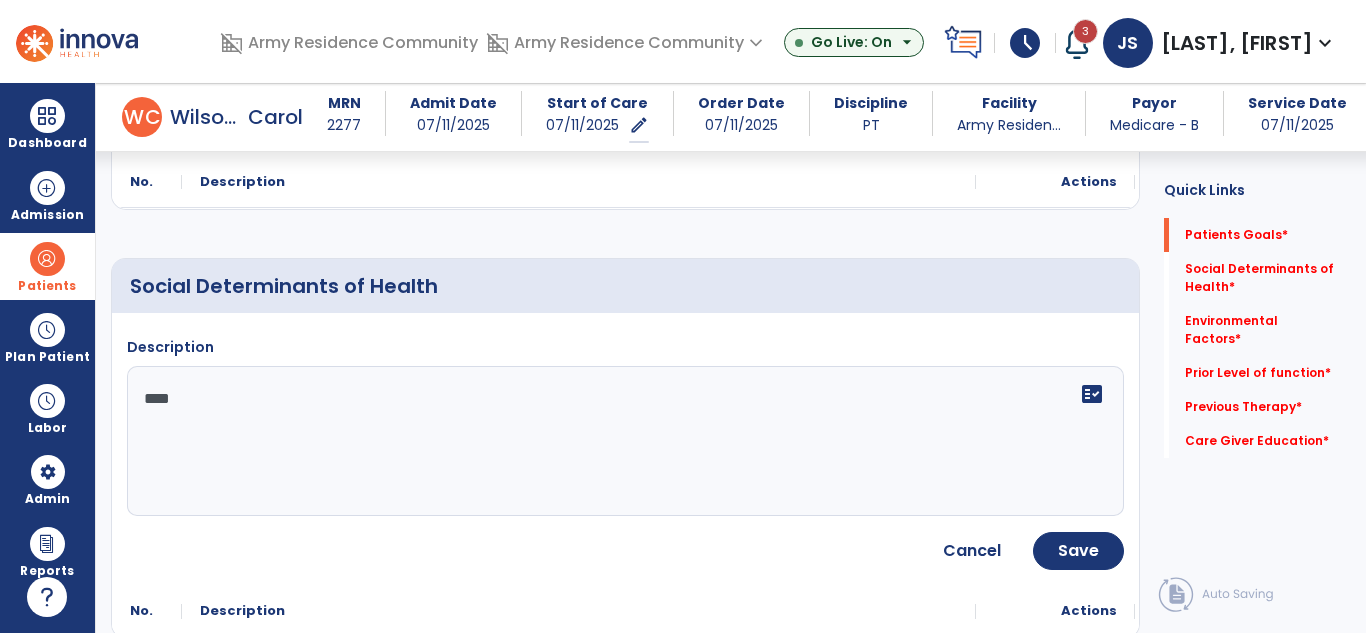 scroll, scrollTop: 600, scrollLeft: 0, axis: vertical 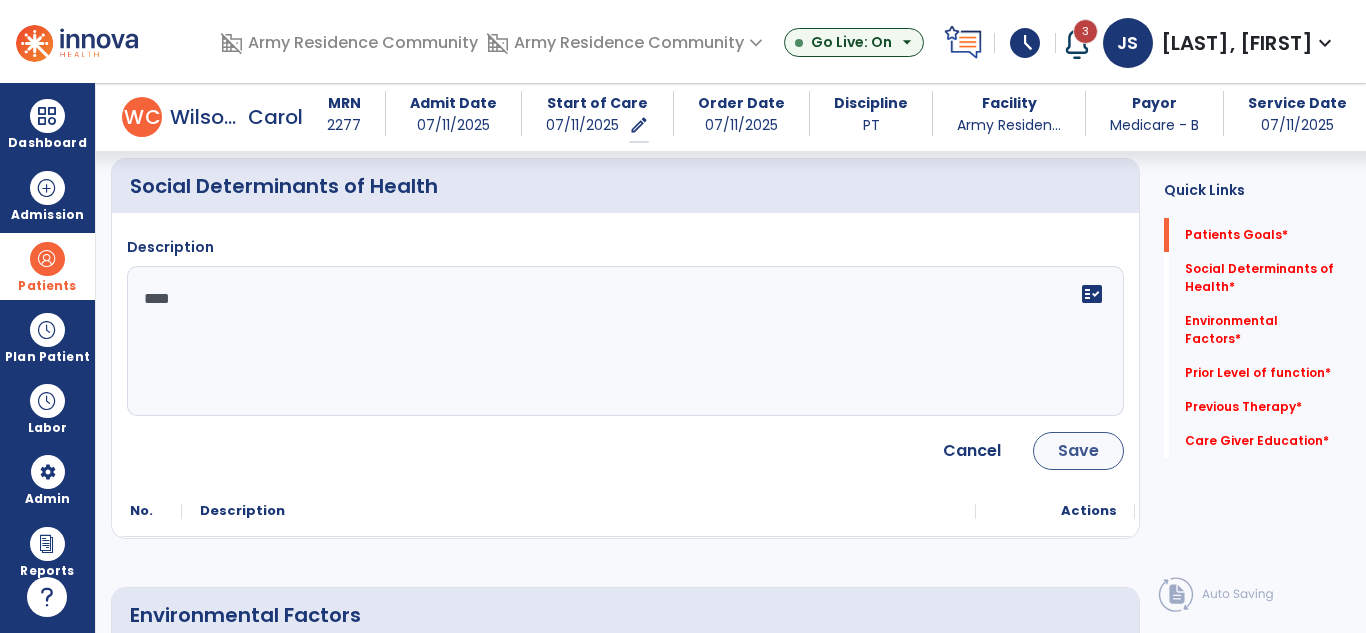 type on "****" 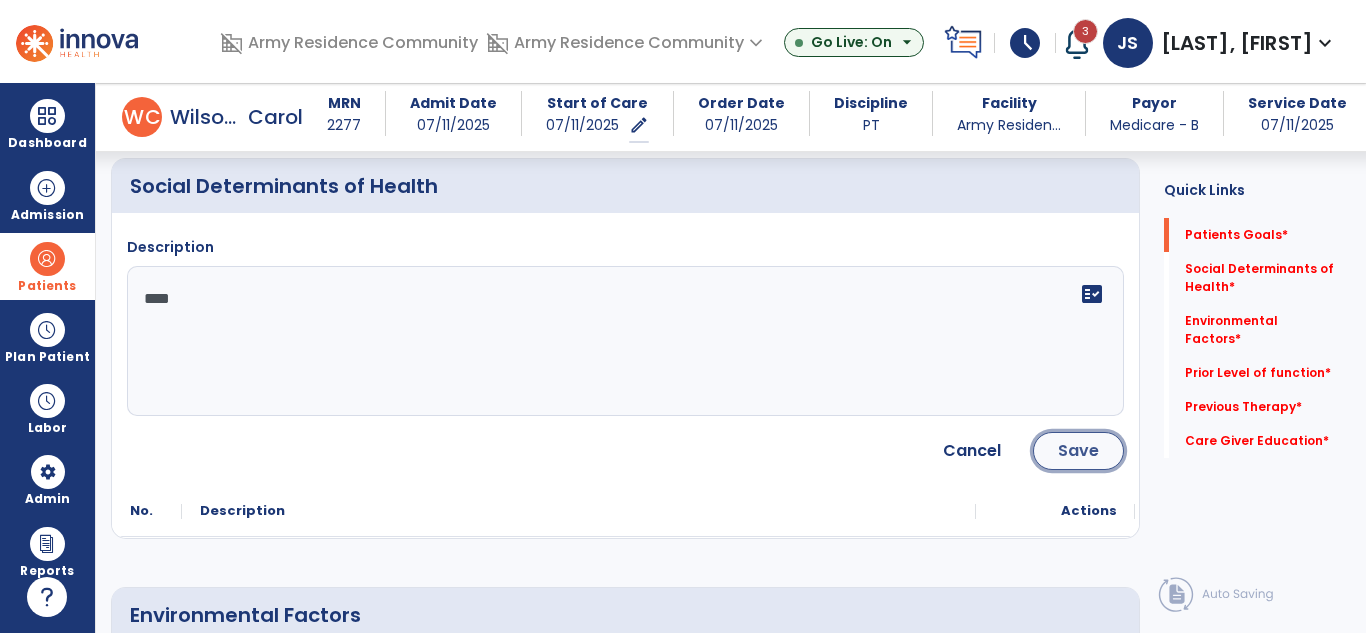 click on "Save" 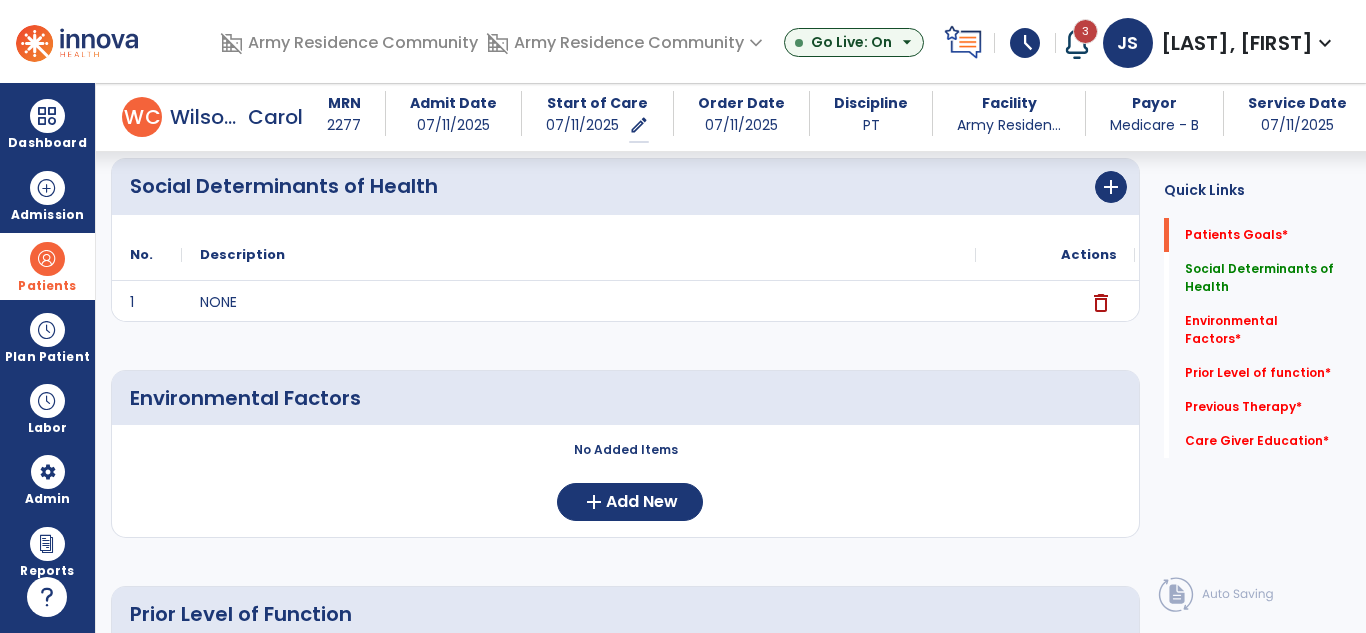 scroll, scrollTop: 700, scrollLeft: 0, axis: vertical 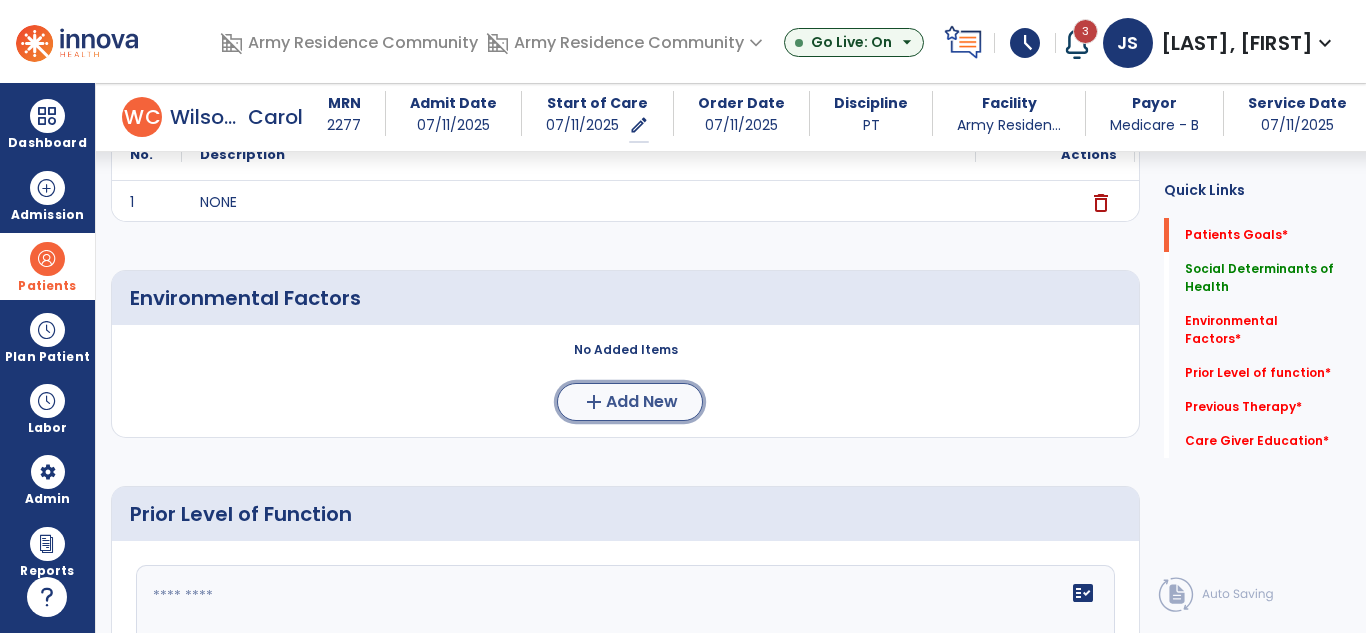 click on "Add New" 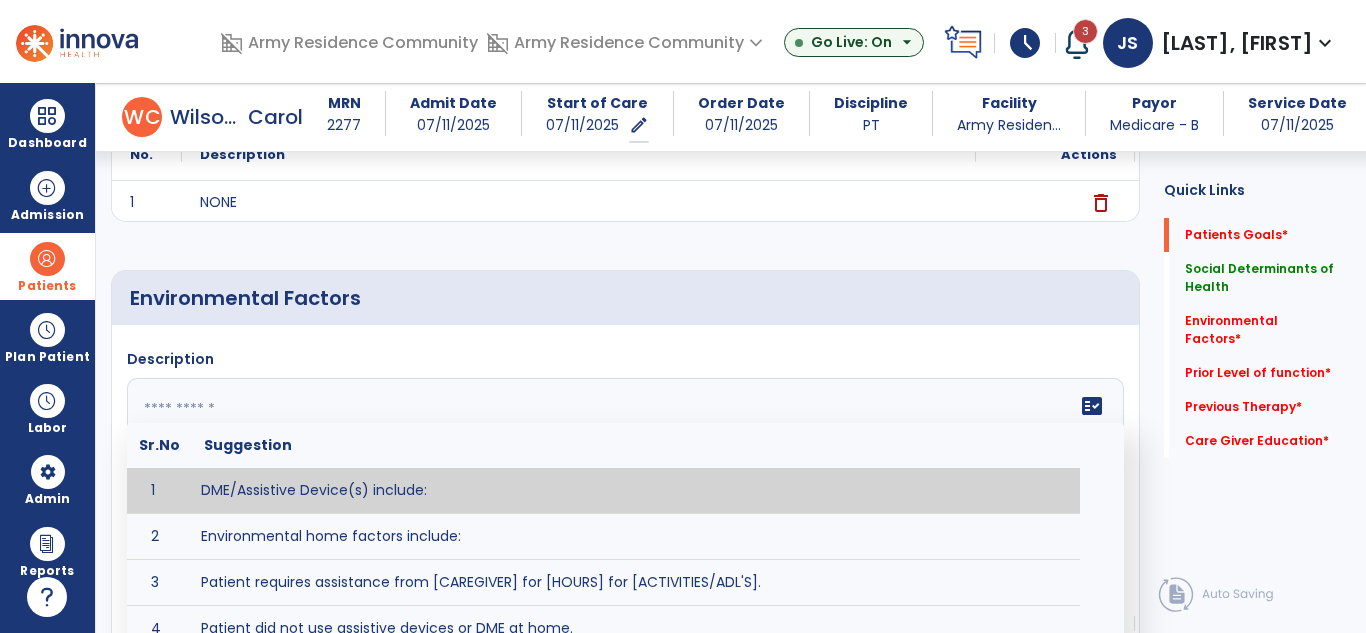 click on "fact_check  Sr.No Suggestion 1 DME/Assistive Device(s) include:  2 Environmental home factors include:  3 Patient requires assistance from [CAREGIVER] for [HOURS] for [ACTIVITIES/ADL'S]. 4 Patient did not use assistive devices or DME at home. 5 Patient had meals on wheels. 6 Patient has caregiver help at home who will be able to provide assistance upon discharge. 7 Patient lived alone at home prior to admission and will [HAVE or HAVE NOT] assistance at home from [CAREGIVER] upon discharge. 8 Patient lives alone. 9 Patient lives with caregiver who provides support/aid for ____________. 10 Patient lives with spouse/significant other. 11 Patient needs to clime [NUMBER] stairs [WITH/WITHOUT] railing in order to reach [ROOM]. 12 Patient uses adaptive equipment at home including [EQUIPMENT] and has the following home modifications __________. 13 Patient was able to complete community activities (driving, shopping, community ambulation, etc.) independently. 14 15 16 17" 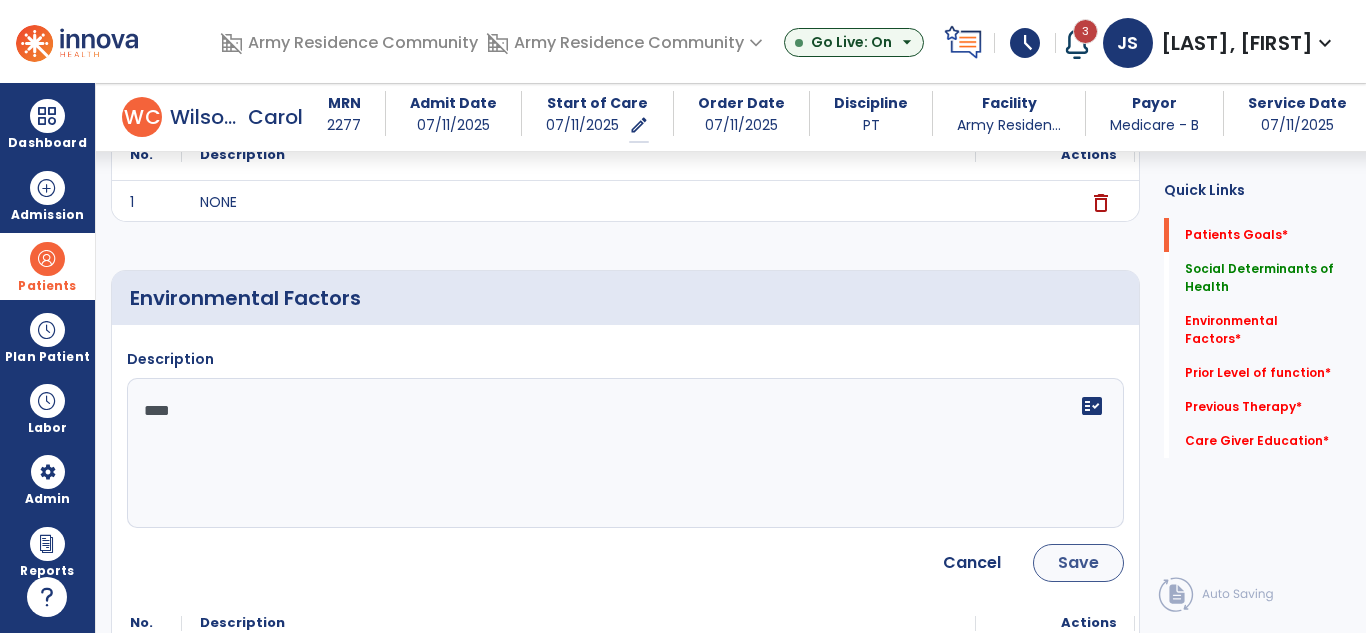 type on "****" 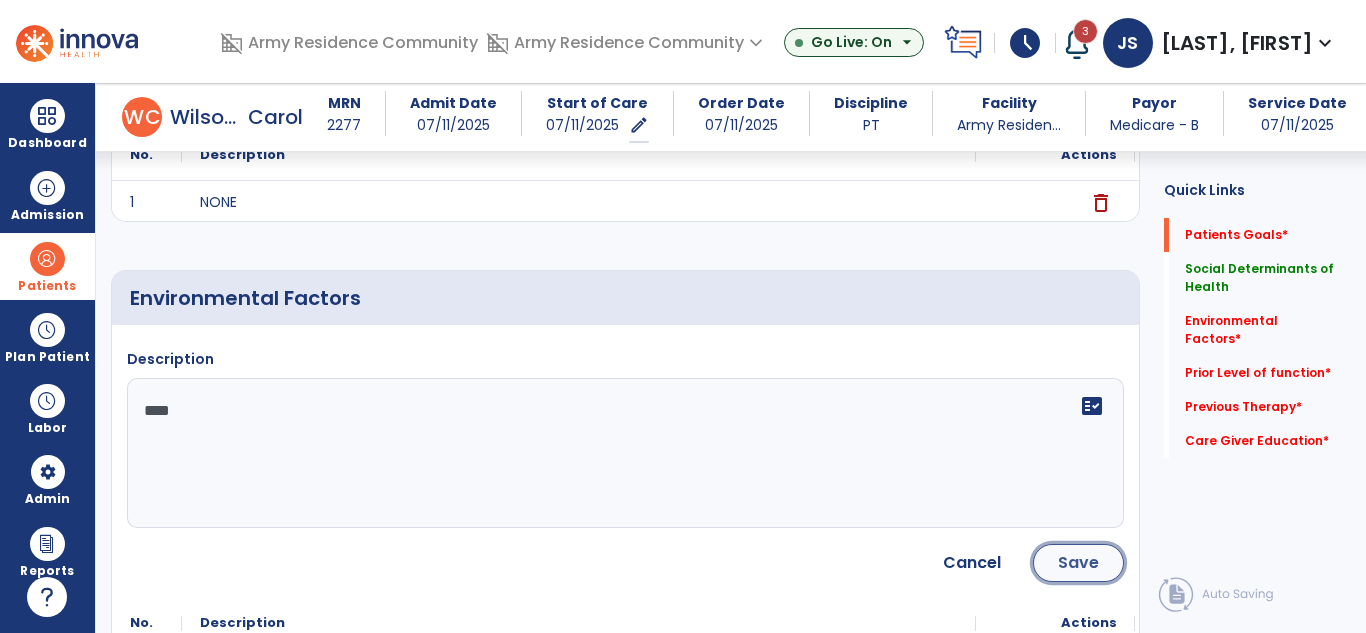 click on "Save" 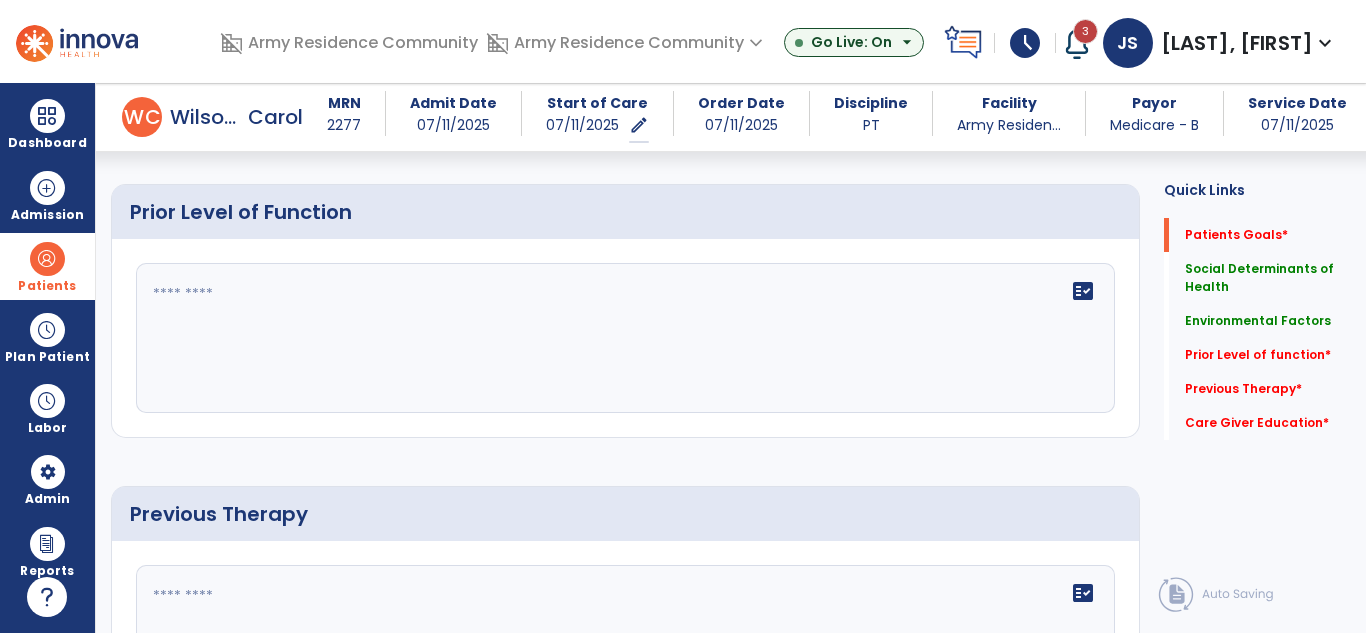 scroll, scrollTop: 1000, scrollLeft: 0, axis: vertical 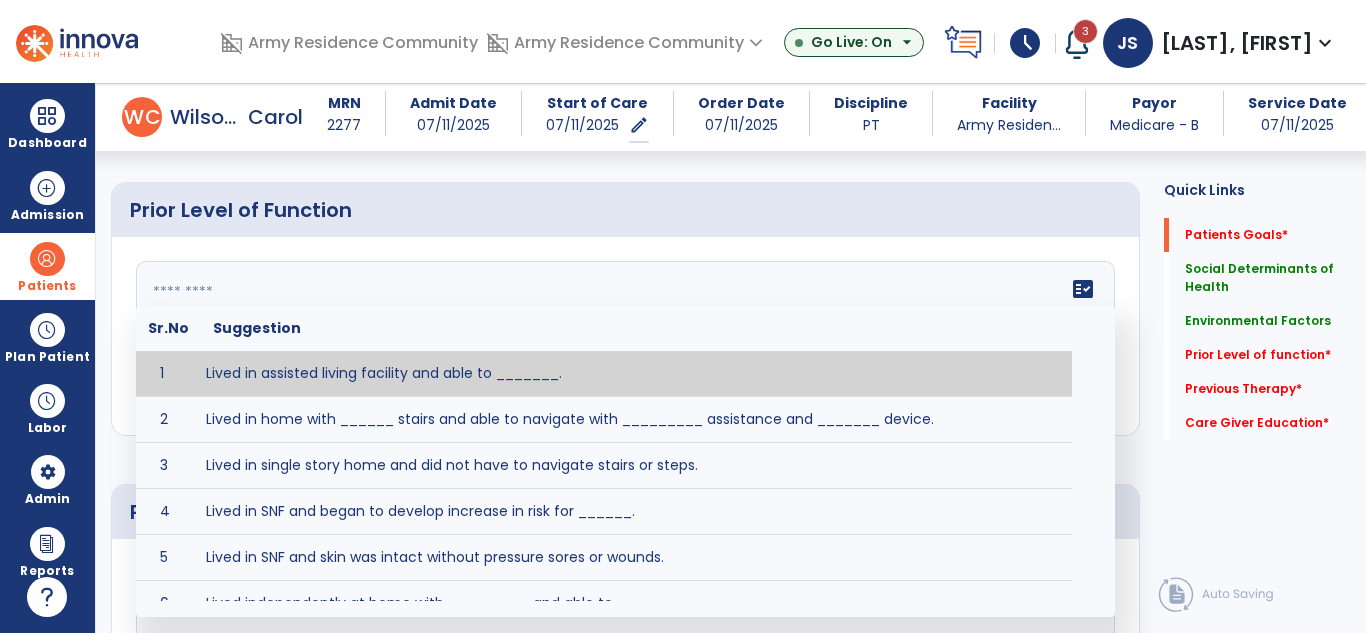 click on "fact_check  Sr.No Suggestion 1 Lived in assisted living facility and able to _______. 2 Lived in home with ______ stairs and able to navigate with _________ assistance and _______ device. 3 Lived in single story home and did not have to navigate stairs or steps. 4 Lived in SNF and began to develop increase in risk for ______. 5 Lived in SNF and skin was intact without pressure sores or wounds. 6 Lived independently at home with _________ and able to __________. 7 Wheelchair bound, non ambulatory and able to ______. 8 Worked as a __________." 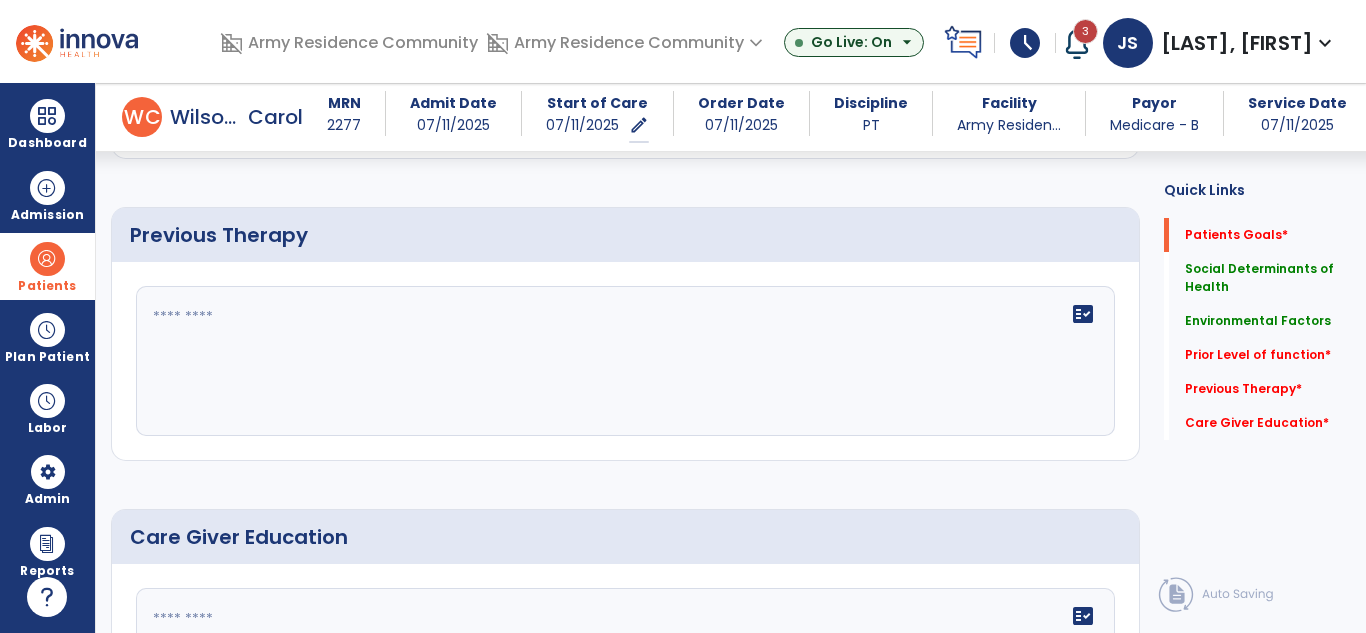 scroll, scrollTop: 1300, scrollLeft: 0, axis: vertical 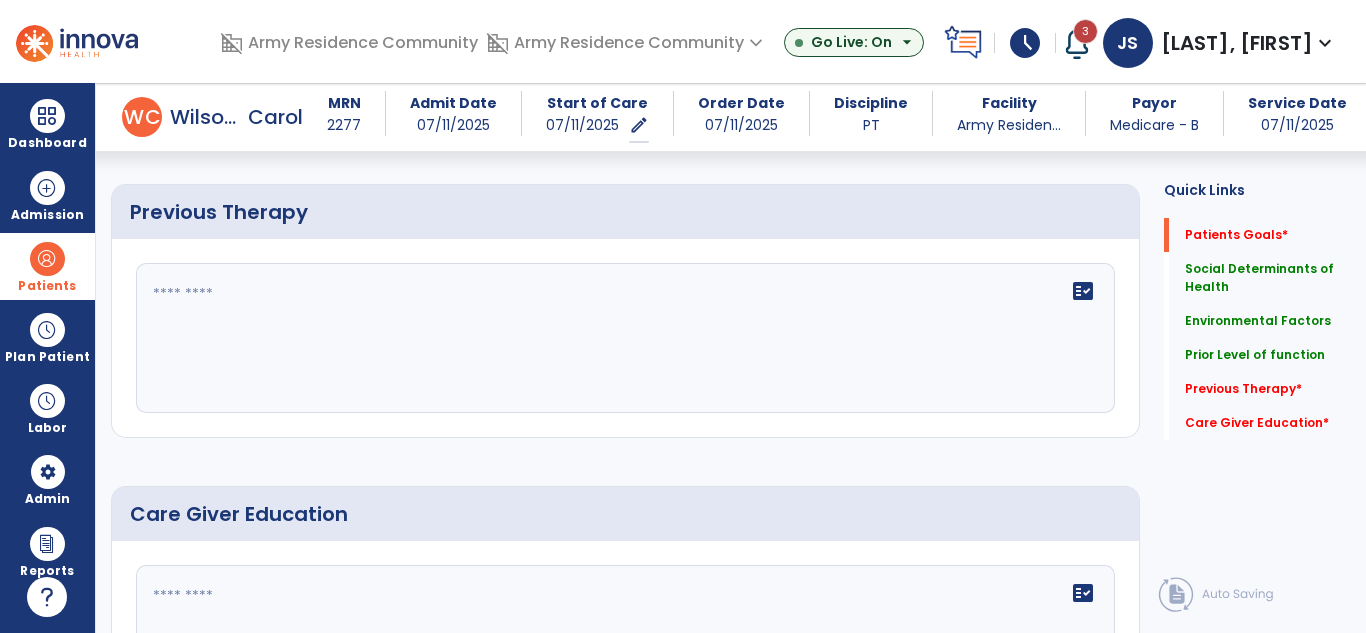 type on "**********" 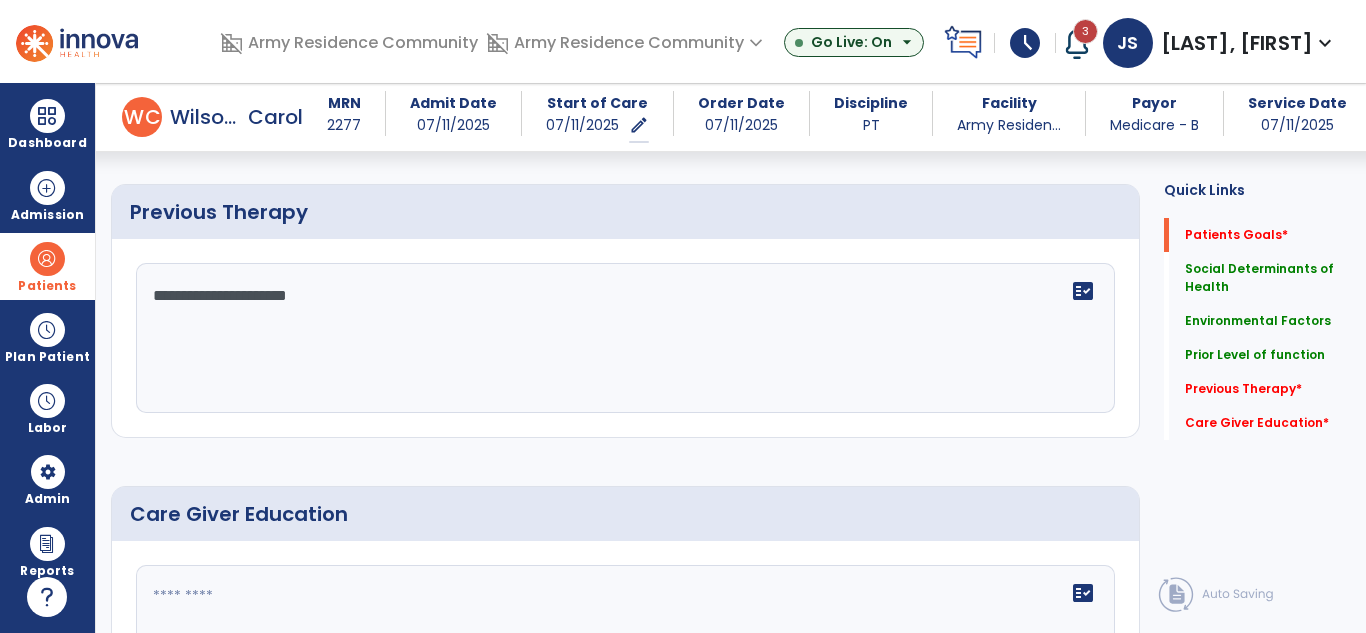 type on "**********" 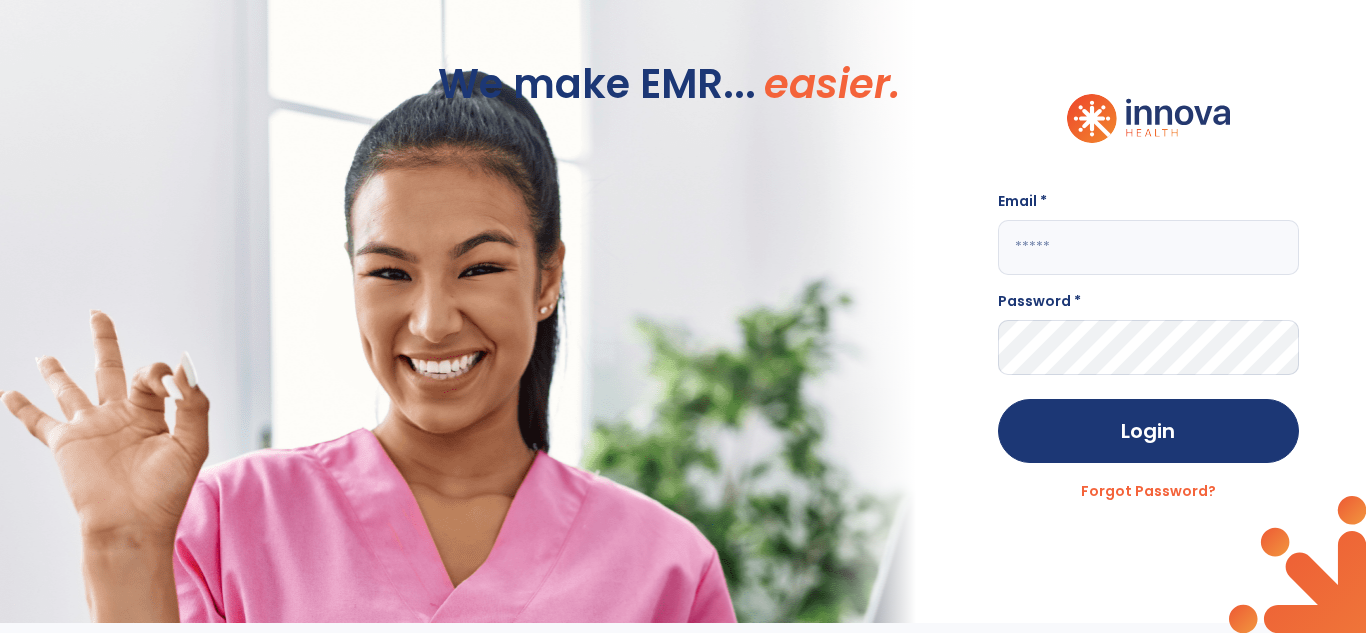 type on "**********" 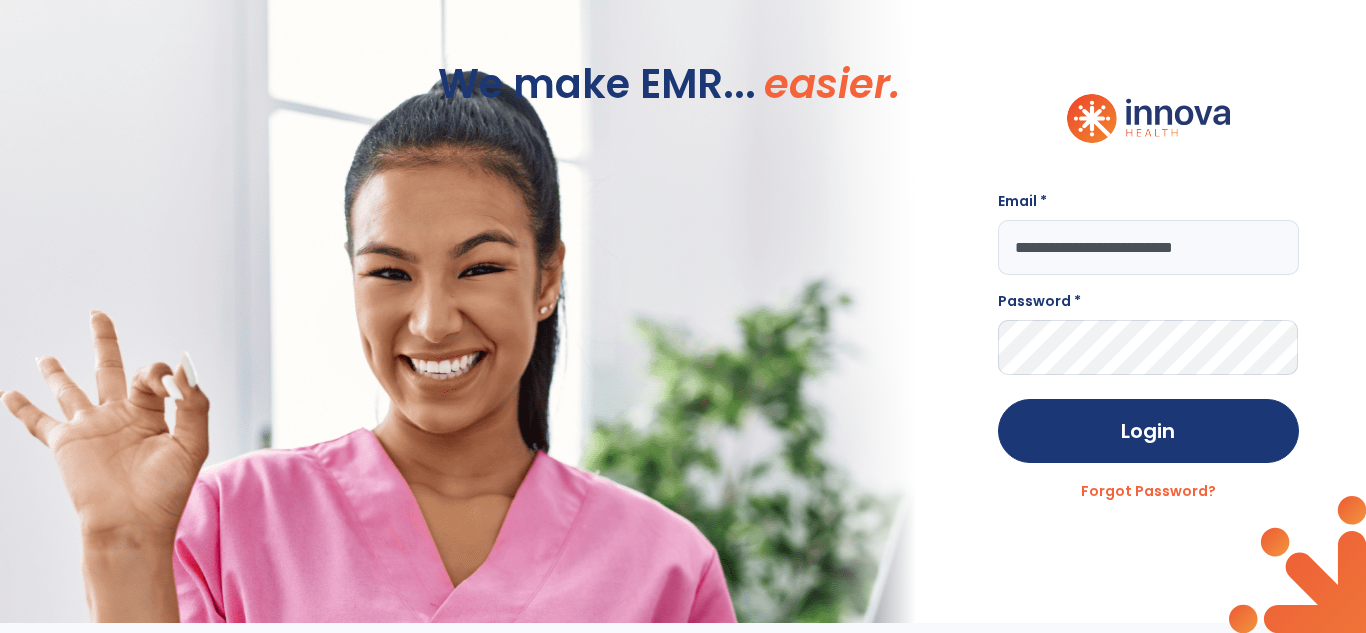 scroll, scrollTop: 0, scrollLeft: 0, axis: both 